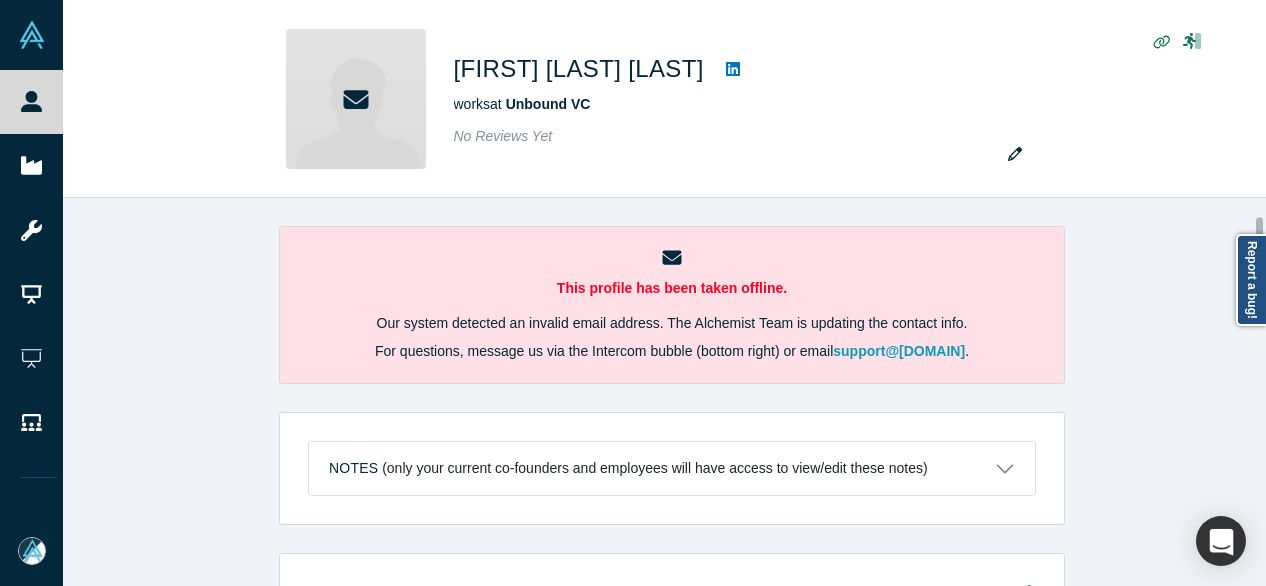 scroll, scrollTop: 0, scrollLeft: 0, axis: both 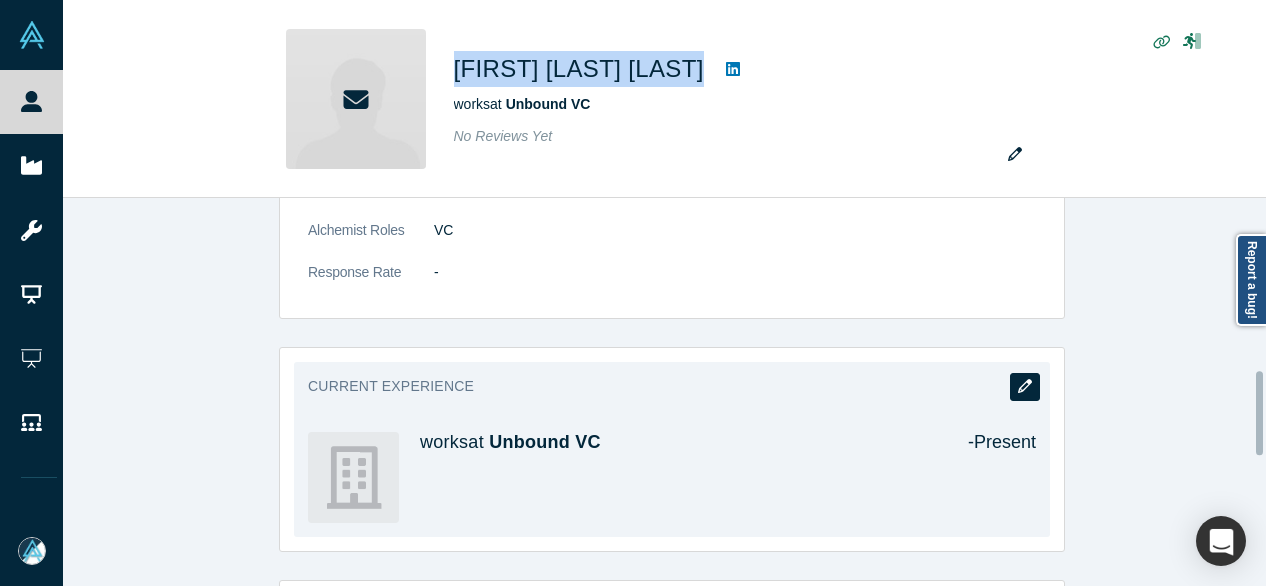 click at bounding box center [1025, 387] 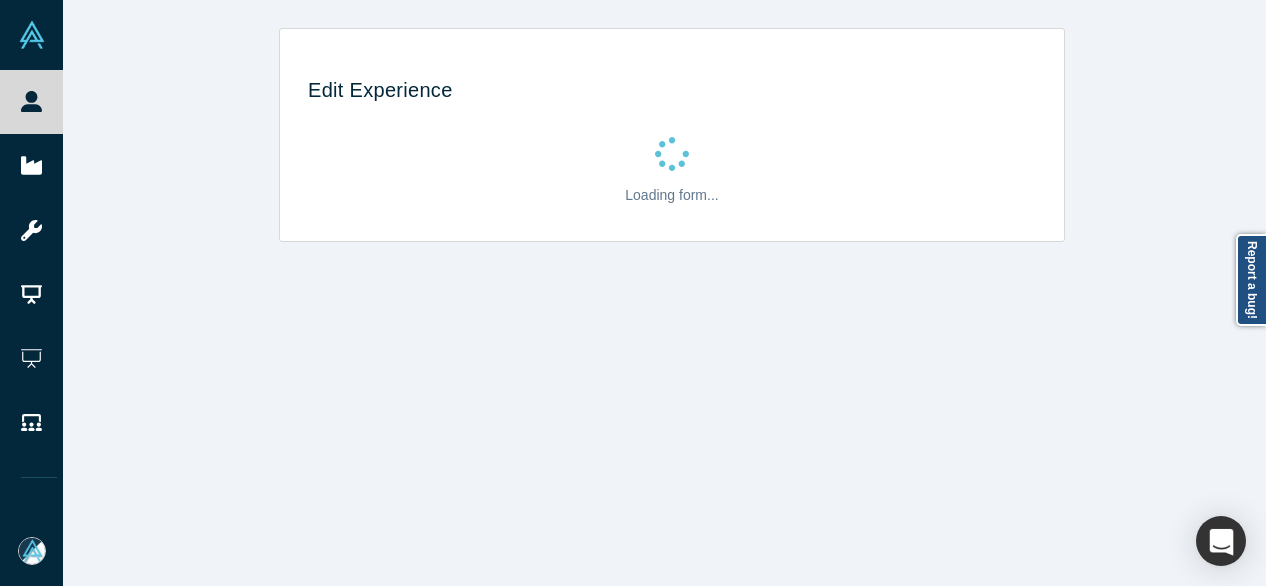 scroll, scrollTop: 0, scrollLeft: 0, axis: both 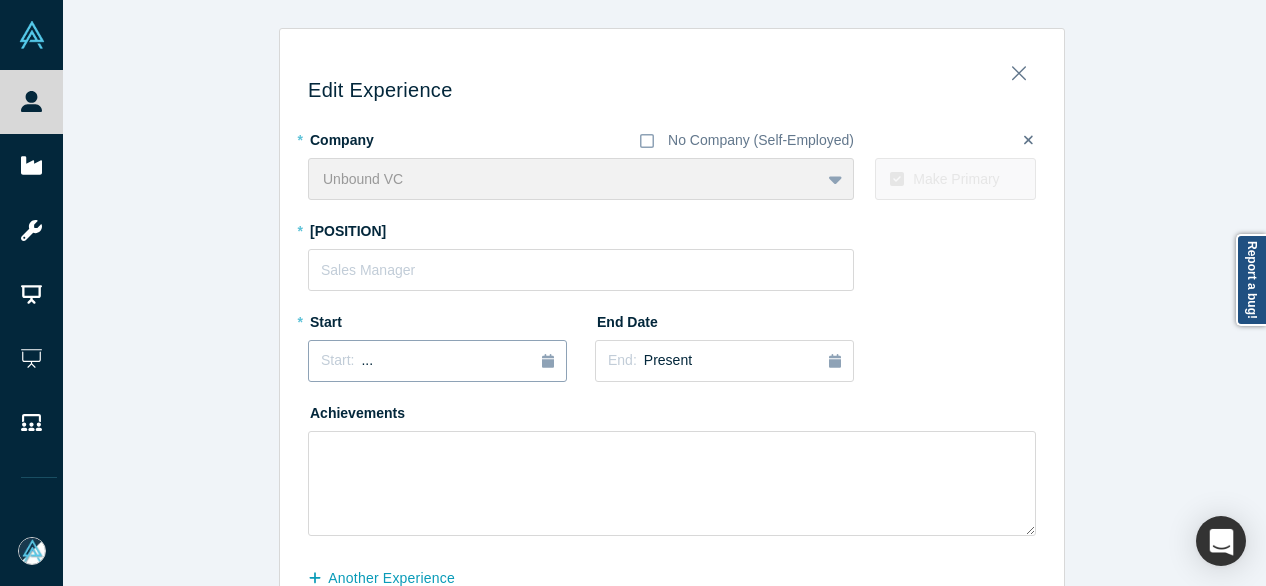 click on "Start: ..." at bounding box center [437, 361] 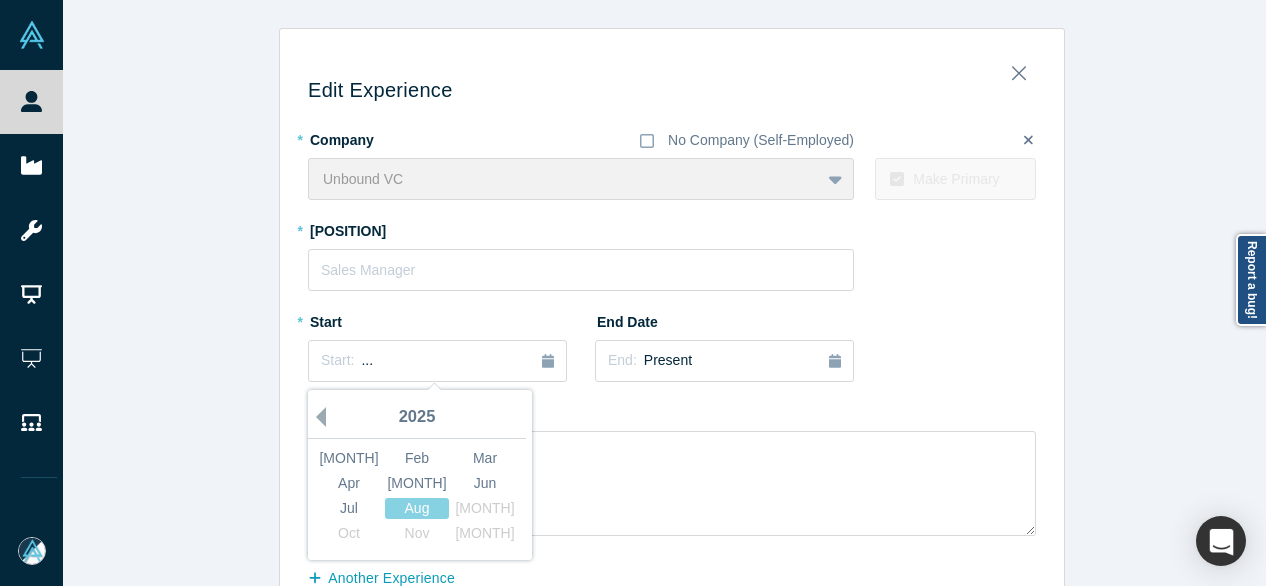 click on "Previous Year" at bounding box center (316, 417) 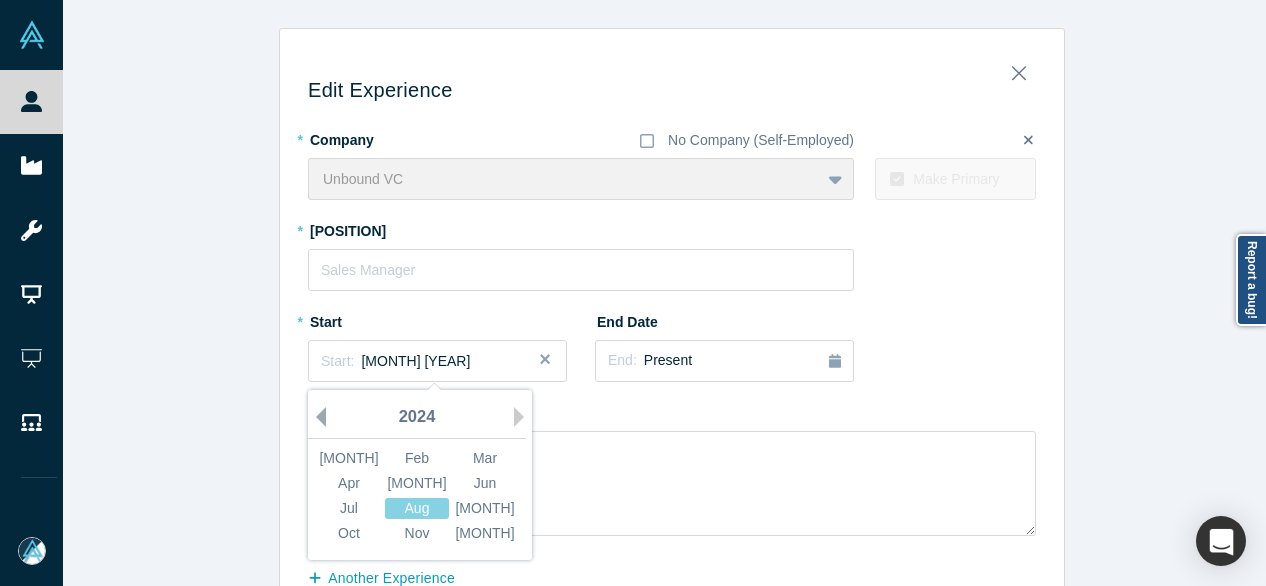 click on "Previous Year" at bounding box center (316, 417) 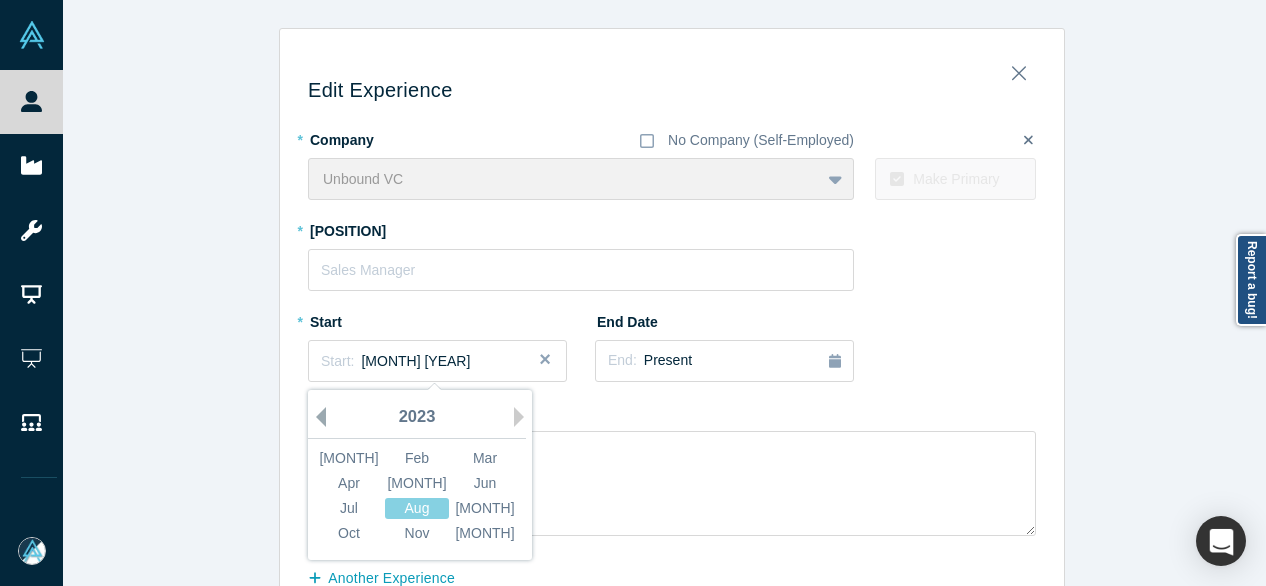 click on "Previous Year" at bounding box center [316, 417] 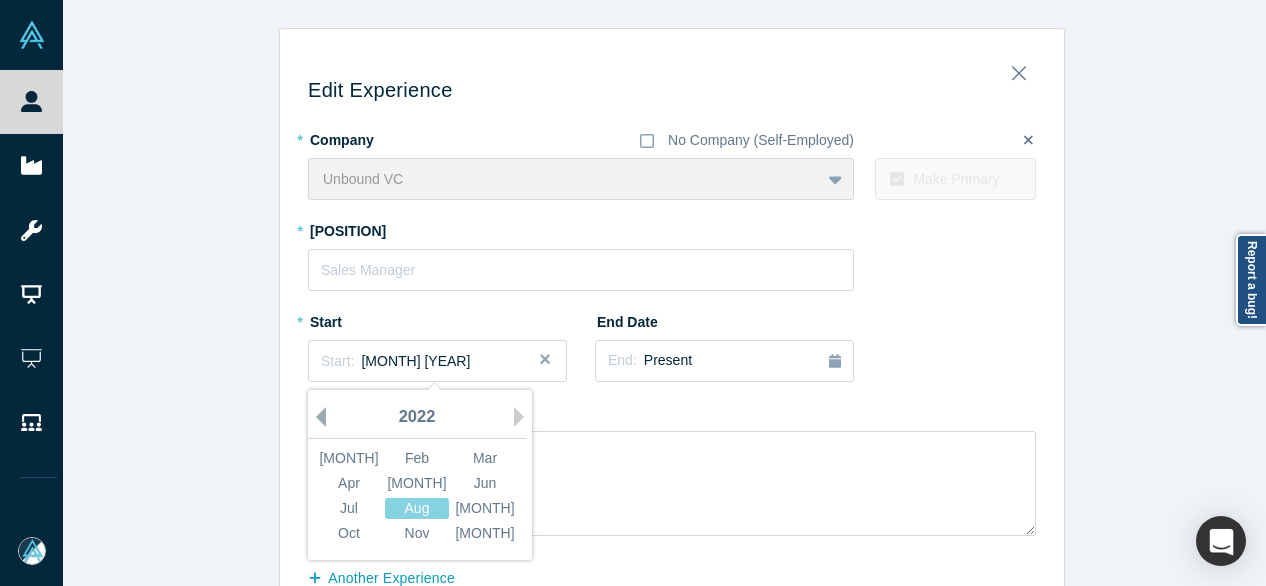 click on "Previous Year" at bounding box center [316, 417] 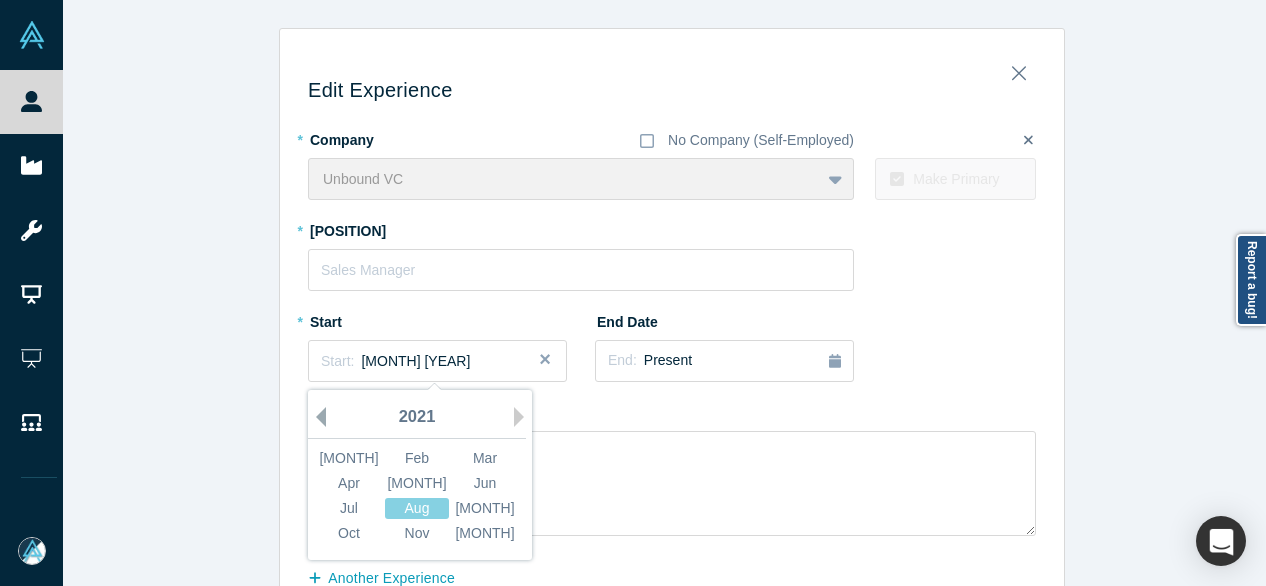 click on "Previous Year" at bounding box center (316, 417) 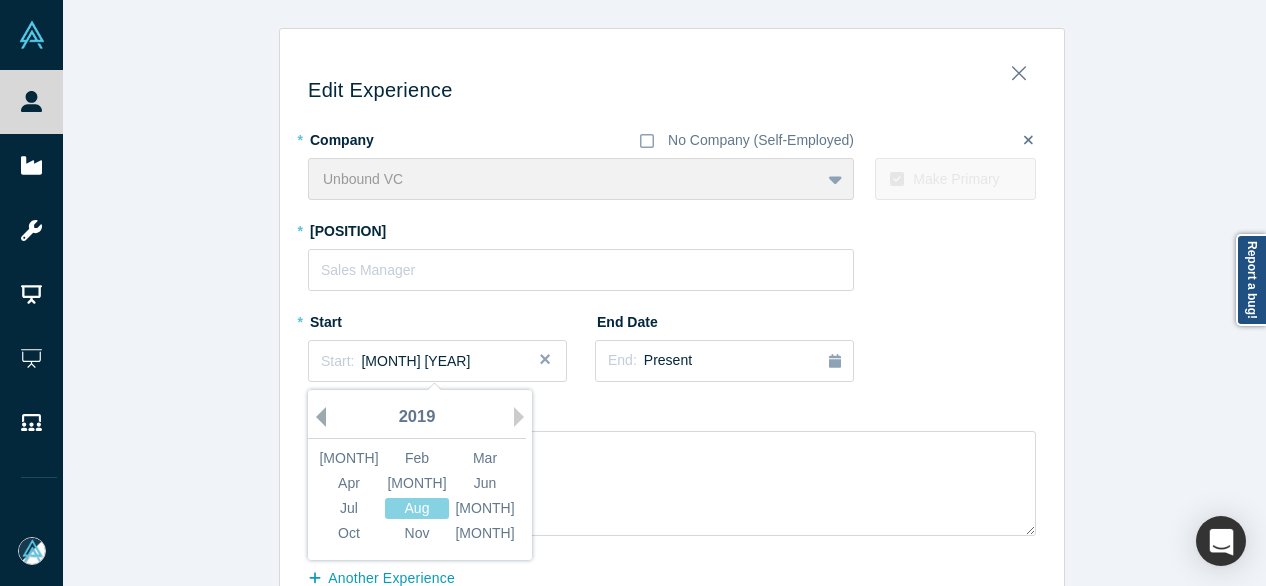 click on "Previous Year" at bounding box center (316, 417) 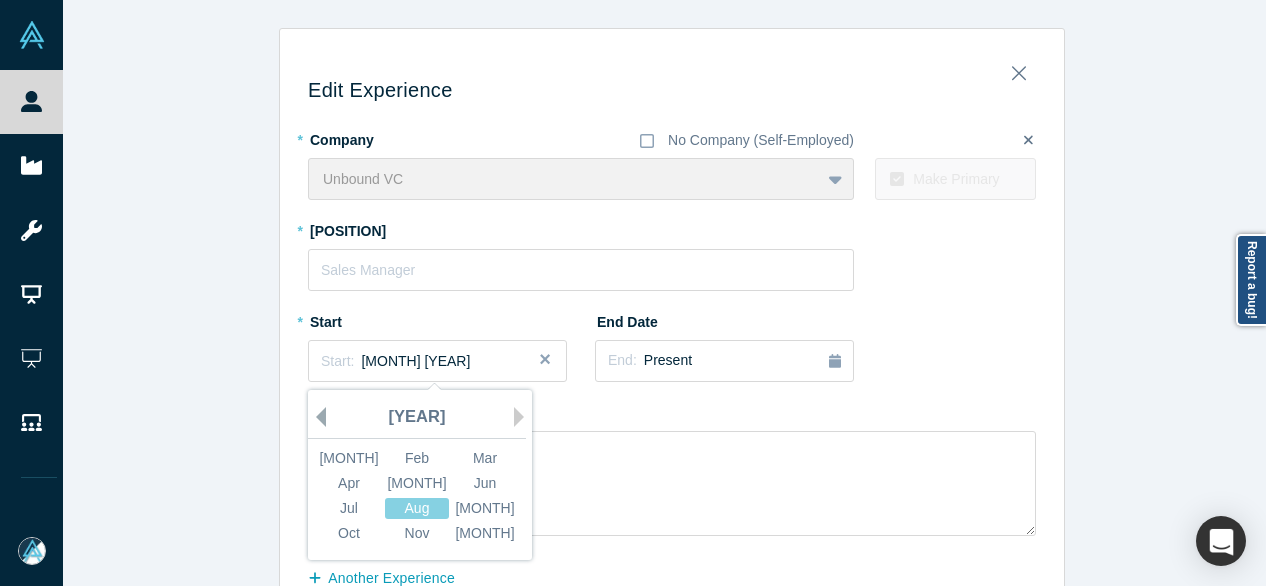 click on "Previous Year" at bounding box center (316, 417) 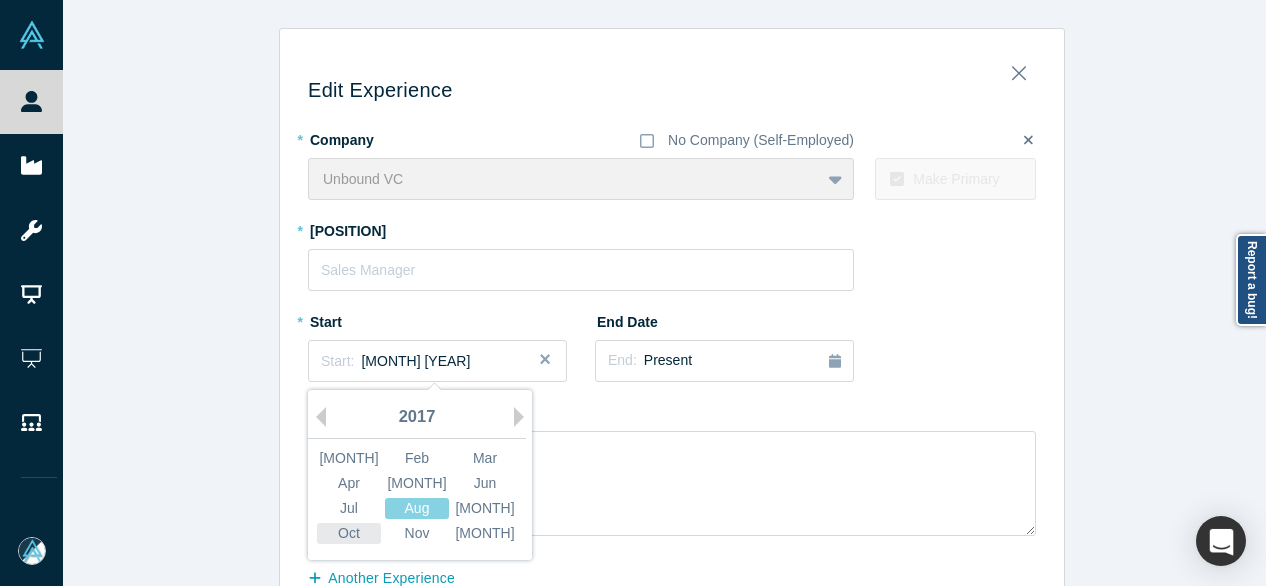 click on "Oct" at bounding box center (349, 533) 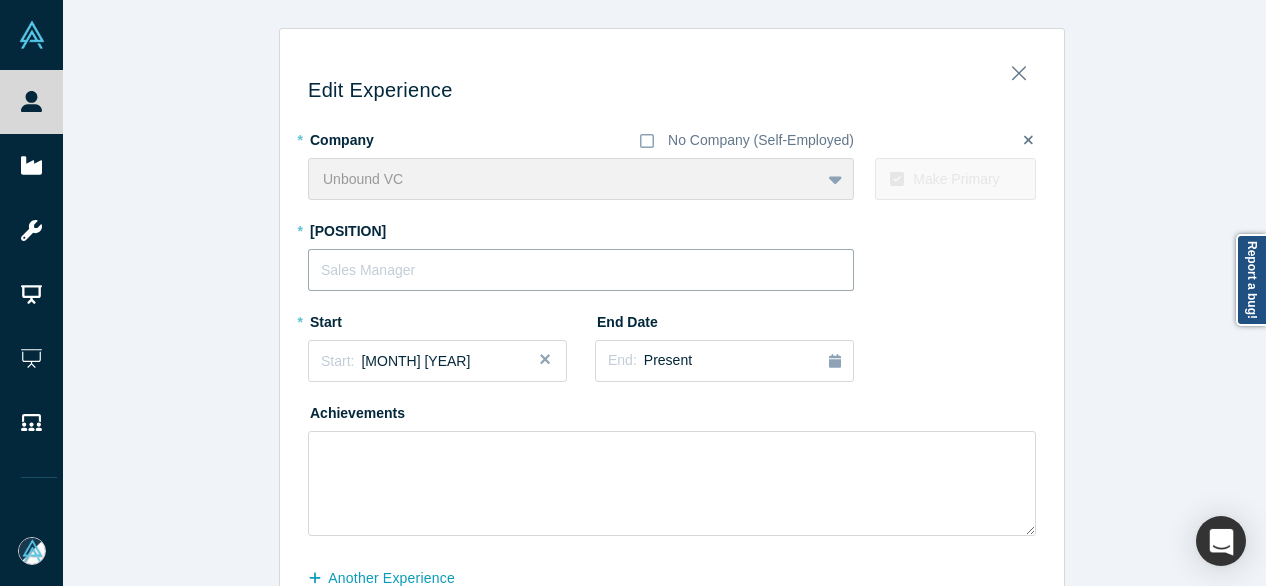 click at bounding box center [581, 270] 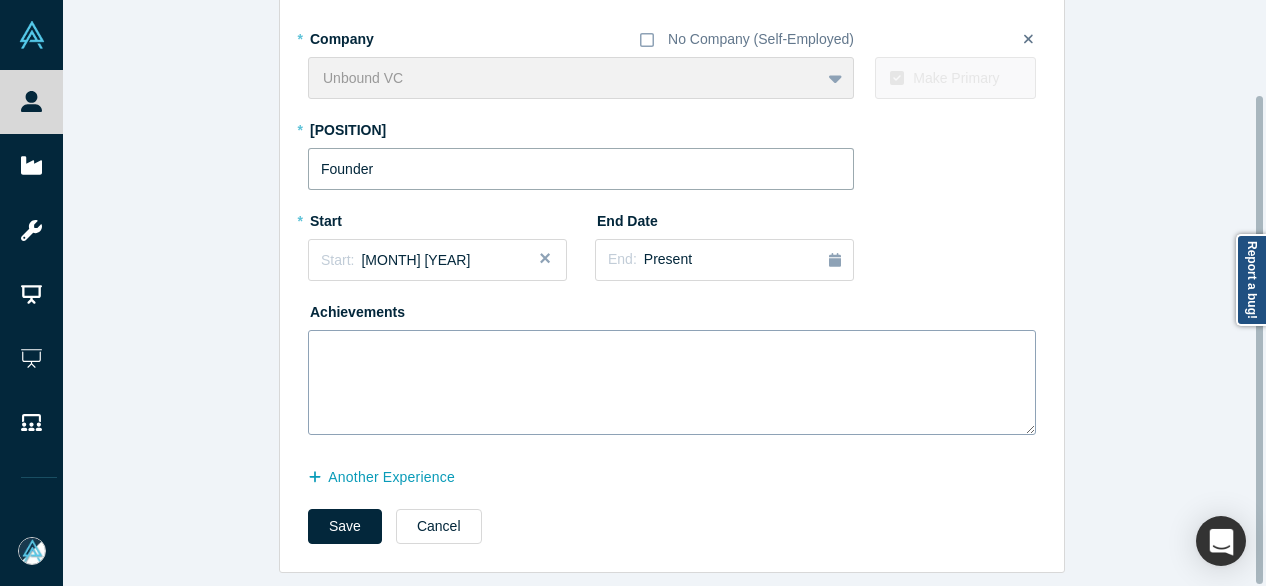 scroll, scrollTop: 114, scrollLeft: 0, axis: vertical 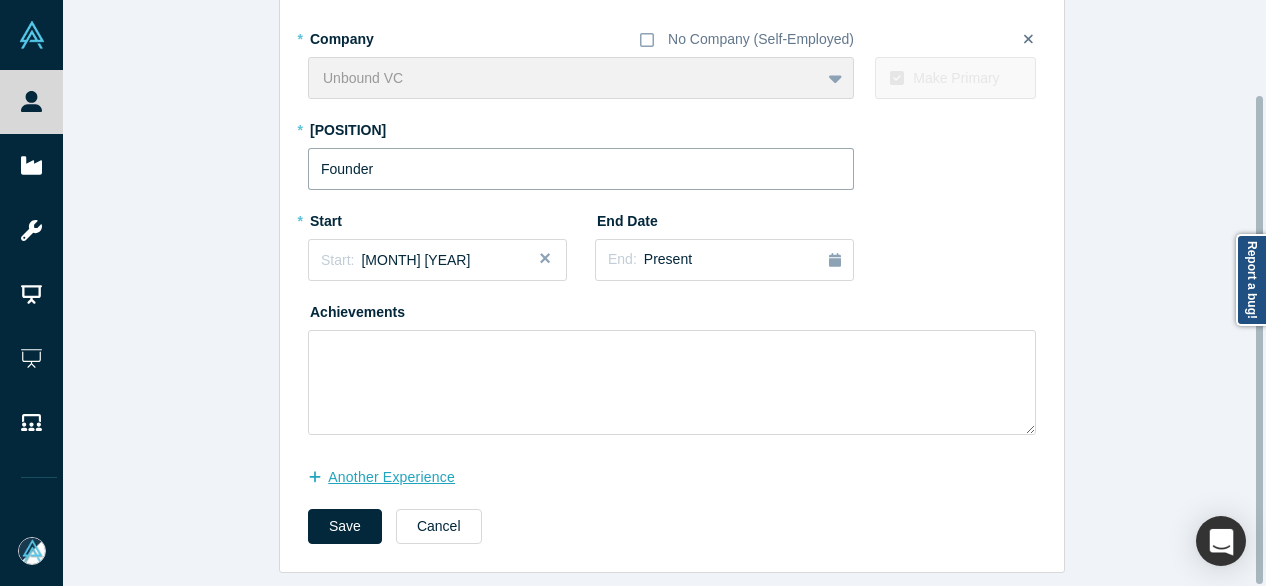 type on "Founder" 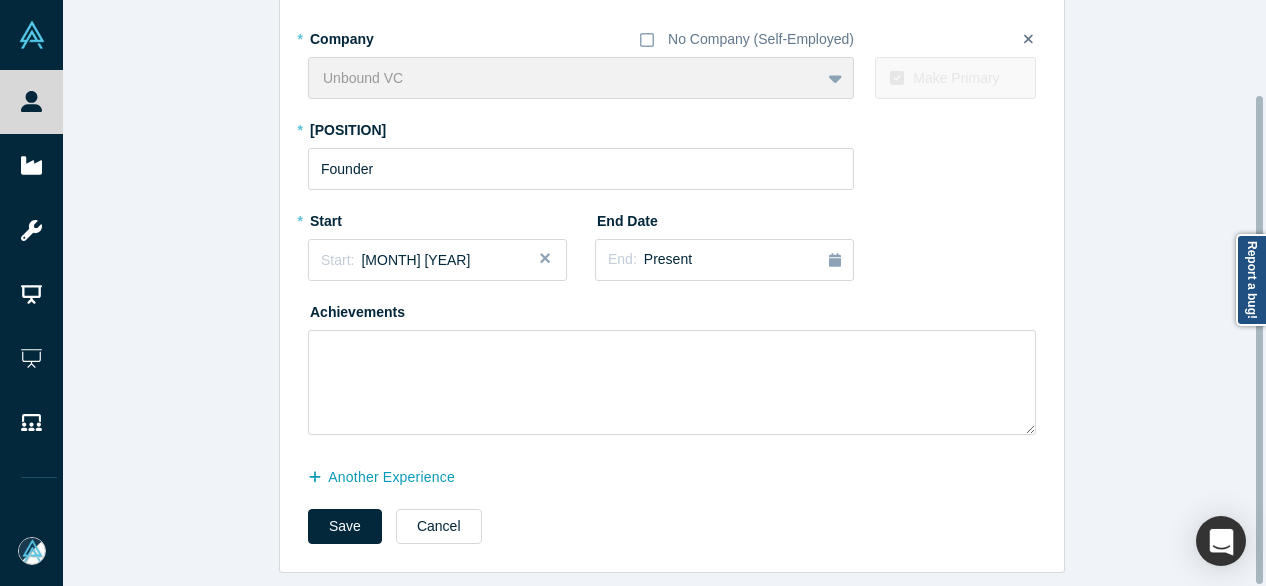drag, startPoint x: 401, startPoint y: 463, endPoint x: 395, endPoint y: 439, distance: 24.738634 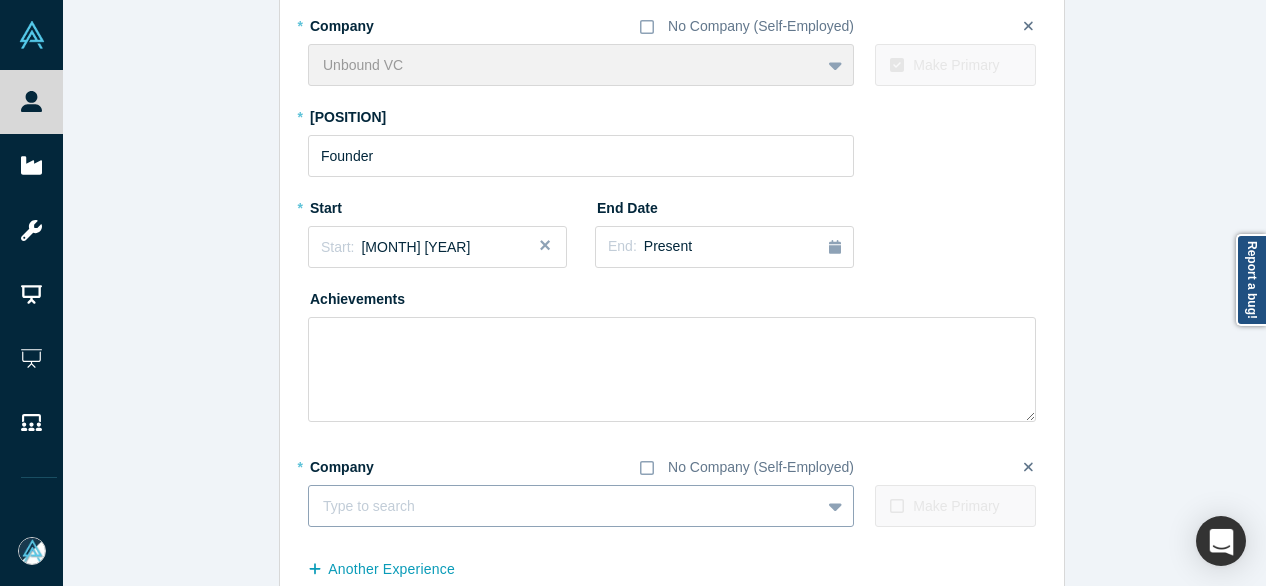 click at bounding box center [564, 506] 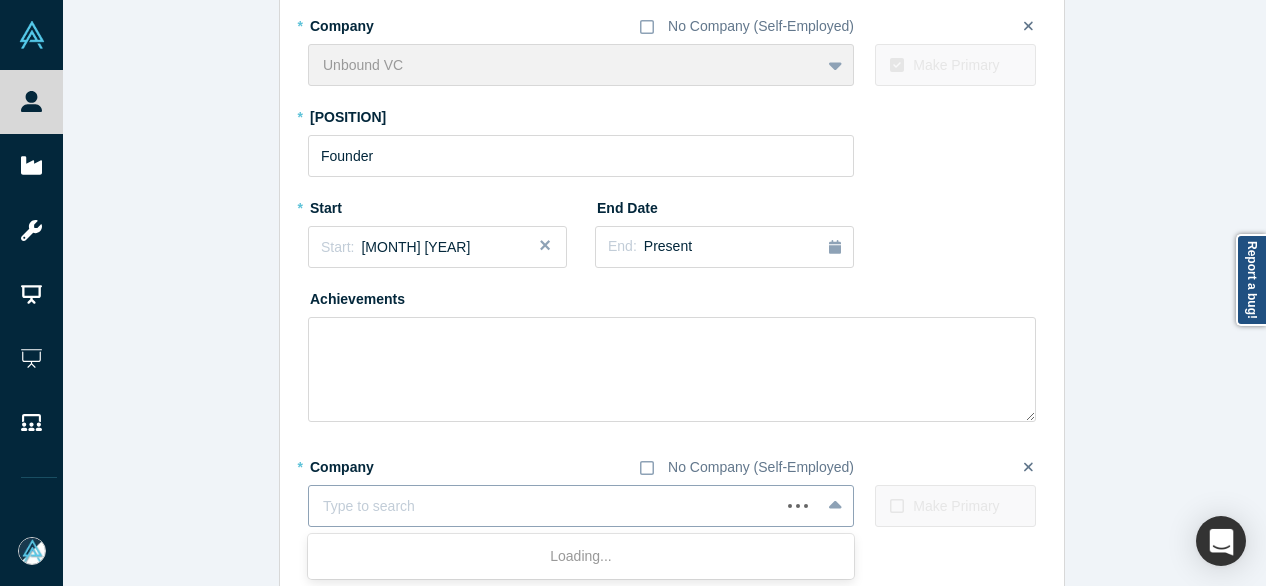 paste on "Managing Director Managing Director Bharti Global Limited" 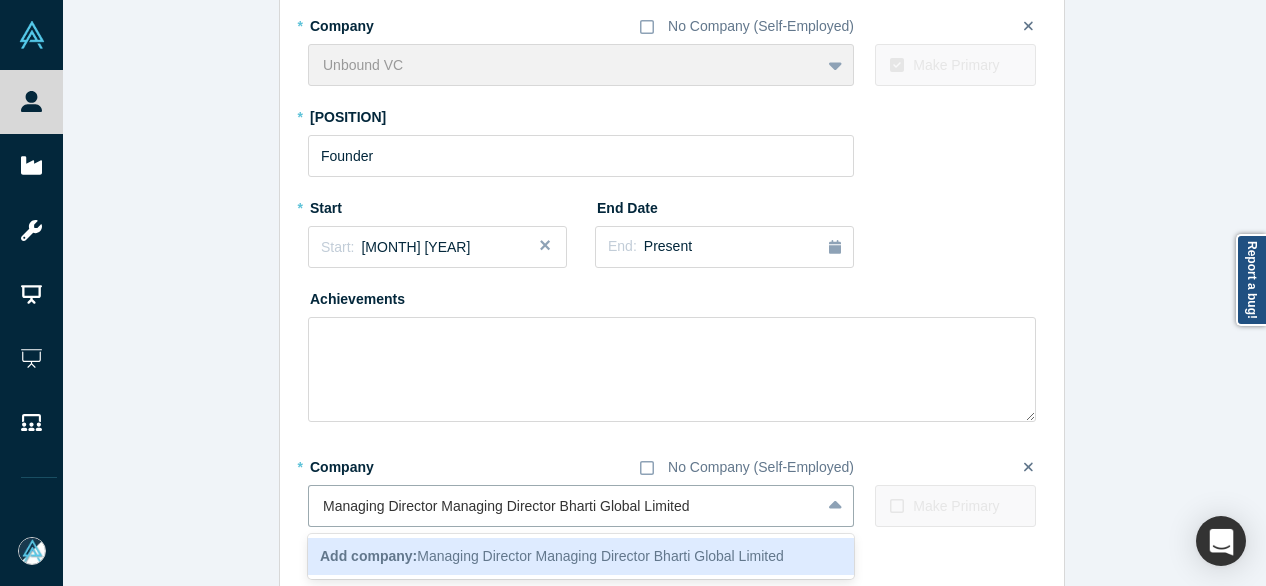 drag, startPoint x: 556, startPoint y: 509, endPoint x: 292, endPoint y: 492, distance: 264.54678 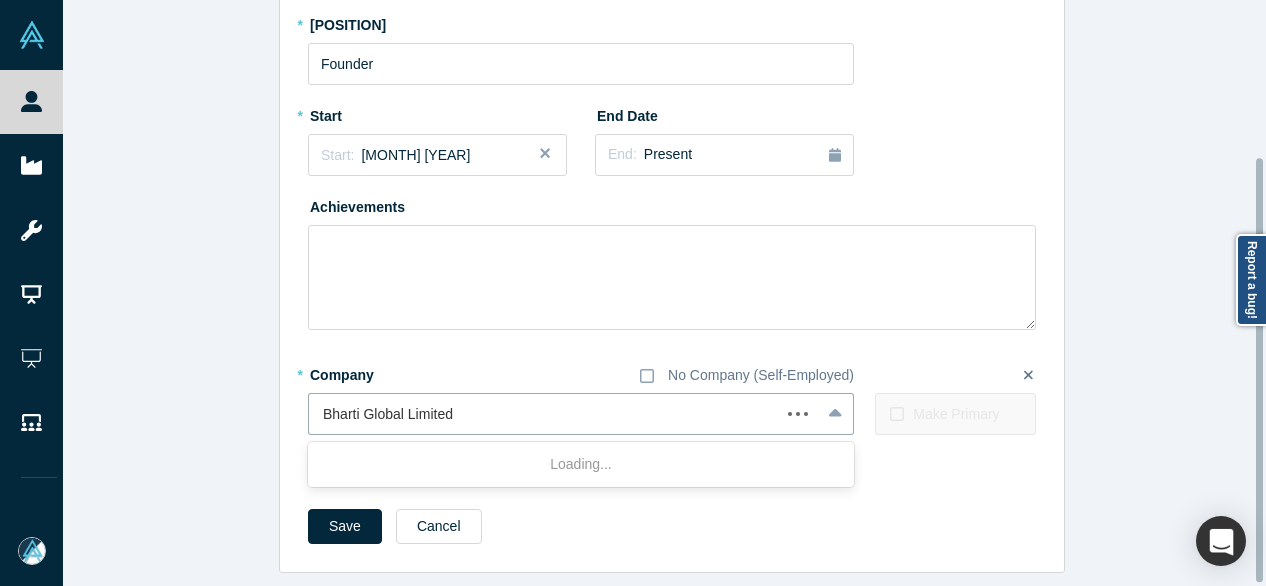 scroll, scrollTop: 219, scrollLeft: 0, axis: vertical 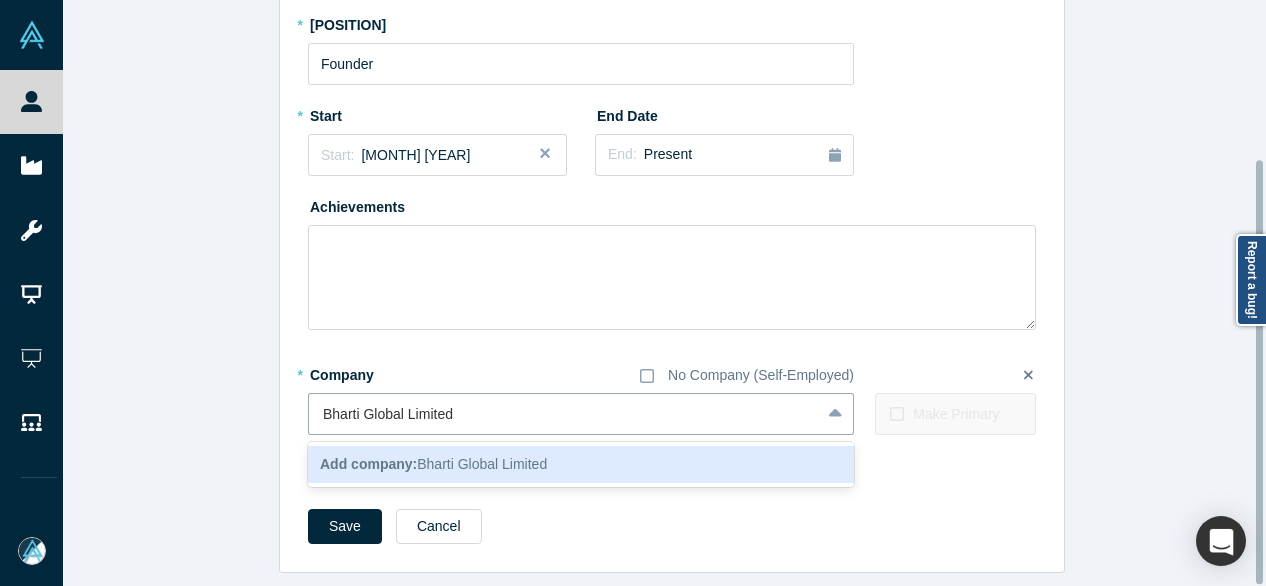 click on "Add company:" at bounding box center (368, 464) 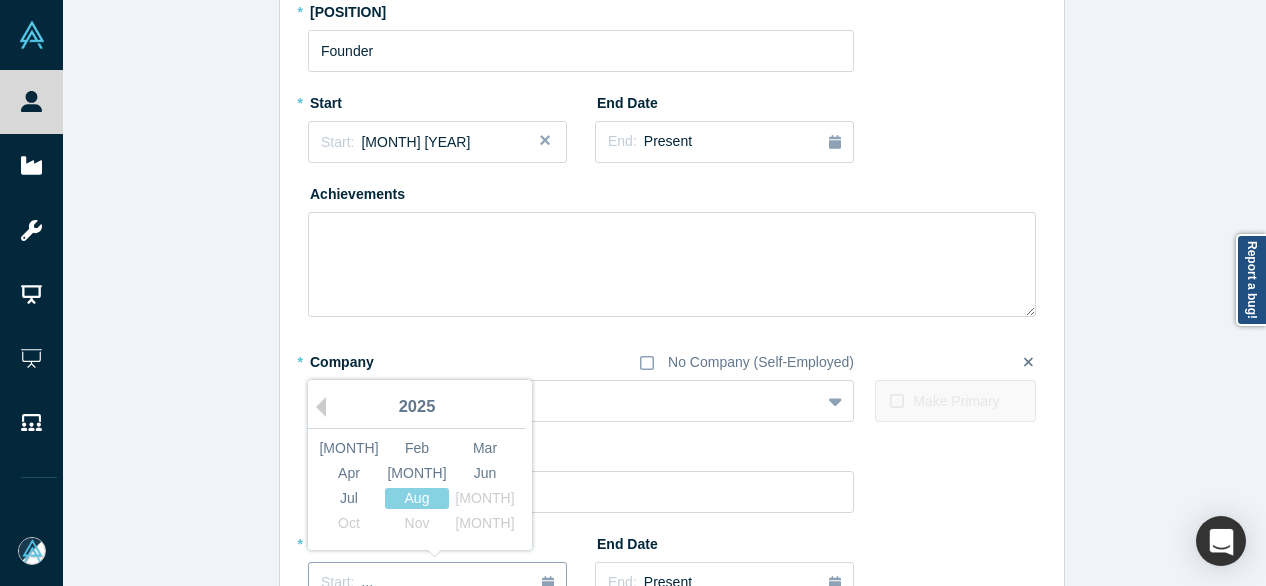 click on "Start: ..." at bounding box center (437, 583) 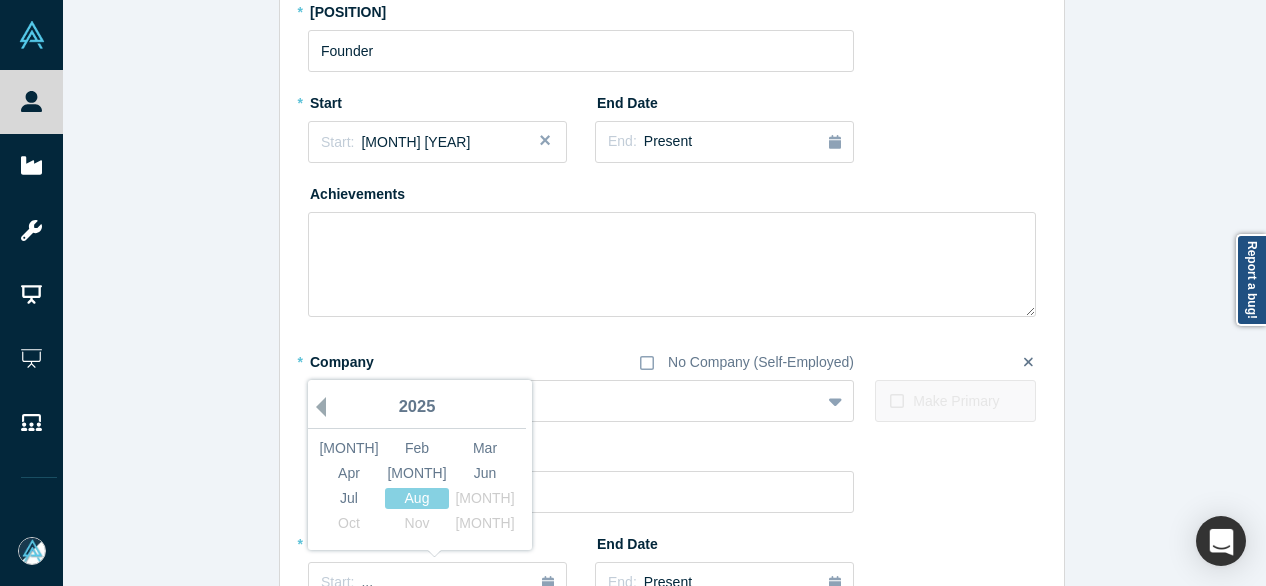 click on "Previous Year" at bounding box center [316, 407] 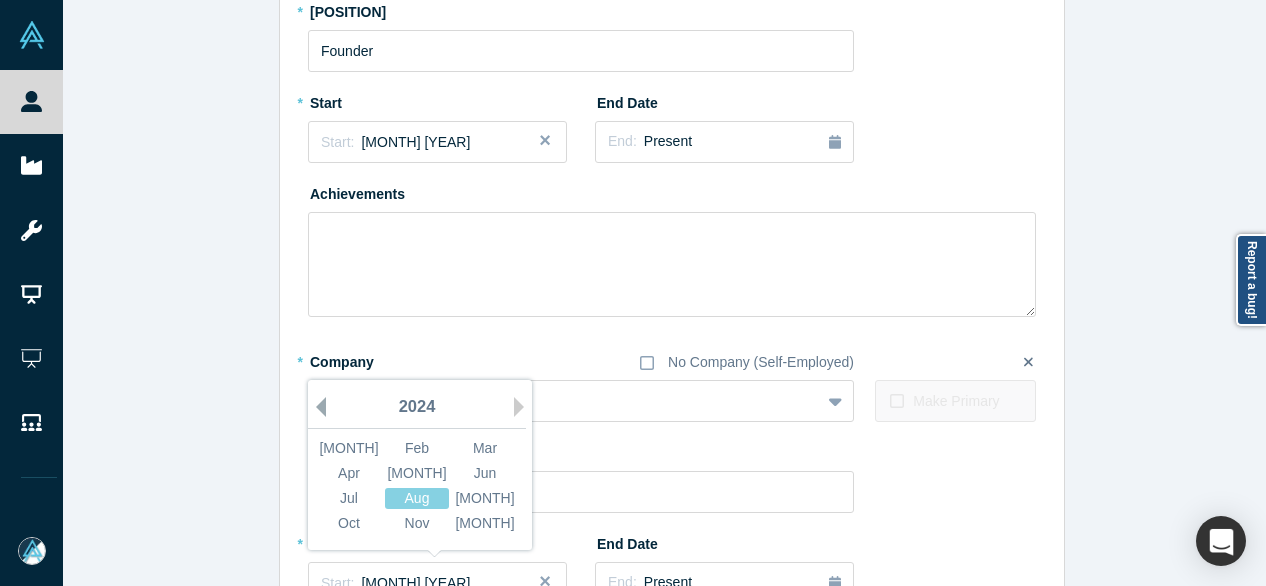 click on "Previous Year" at bounding box center (316, 407) 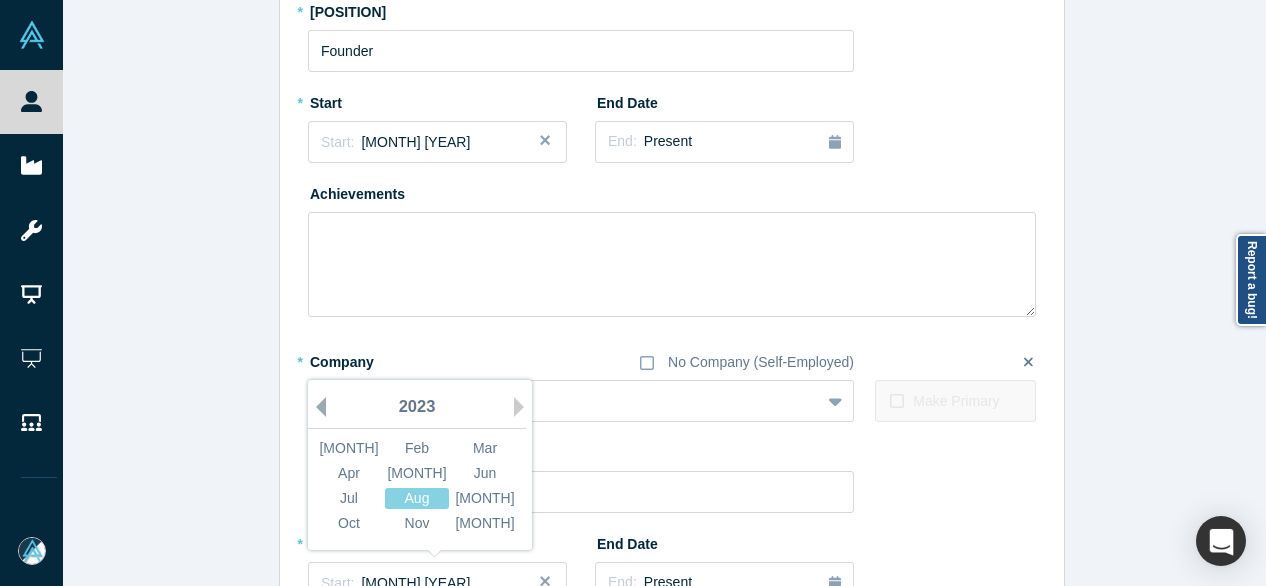 click on "Previous Year" at bounding box center (316, 407) 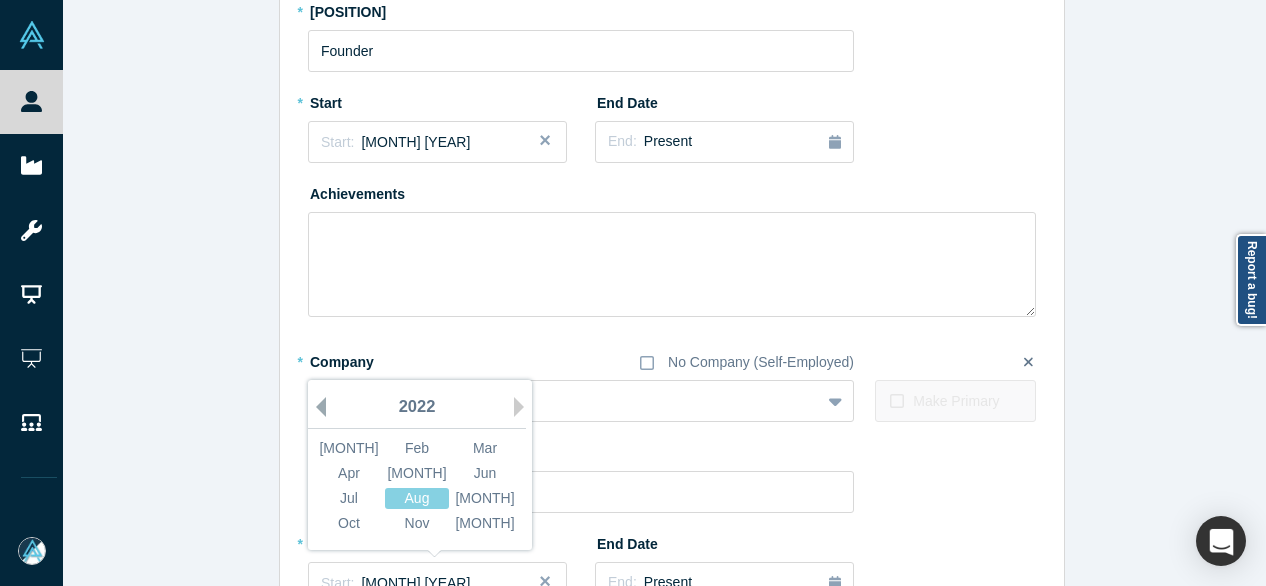 click on "Previous Year" at bounding box center [316, 407] 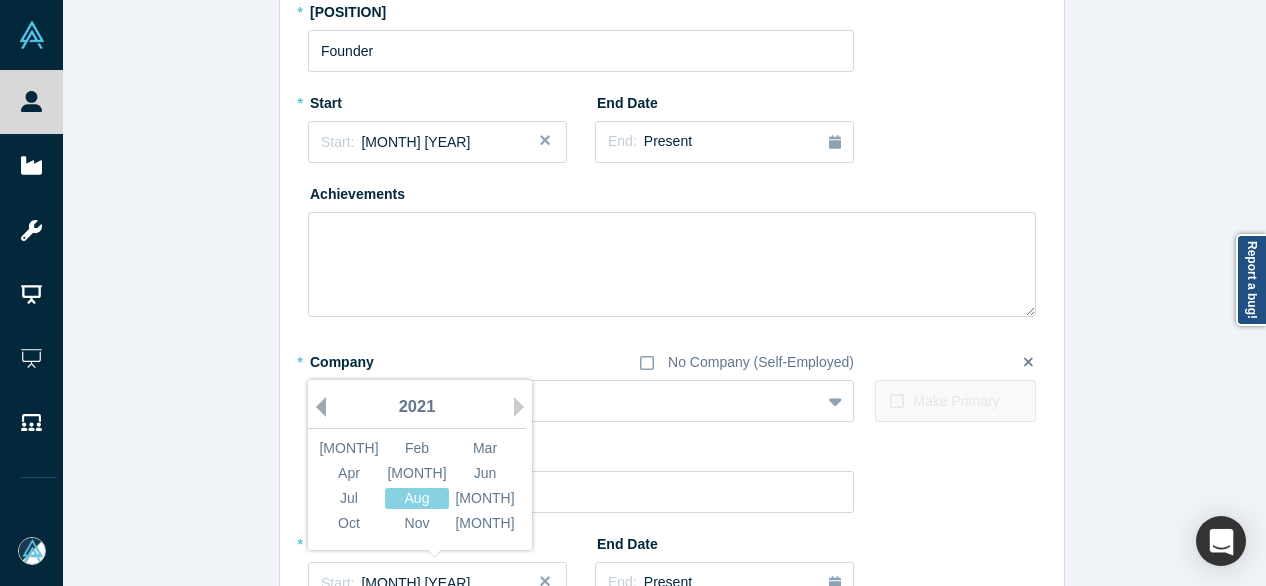 click on "Previous Year" at bounding box center [316, 407] 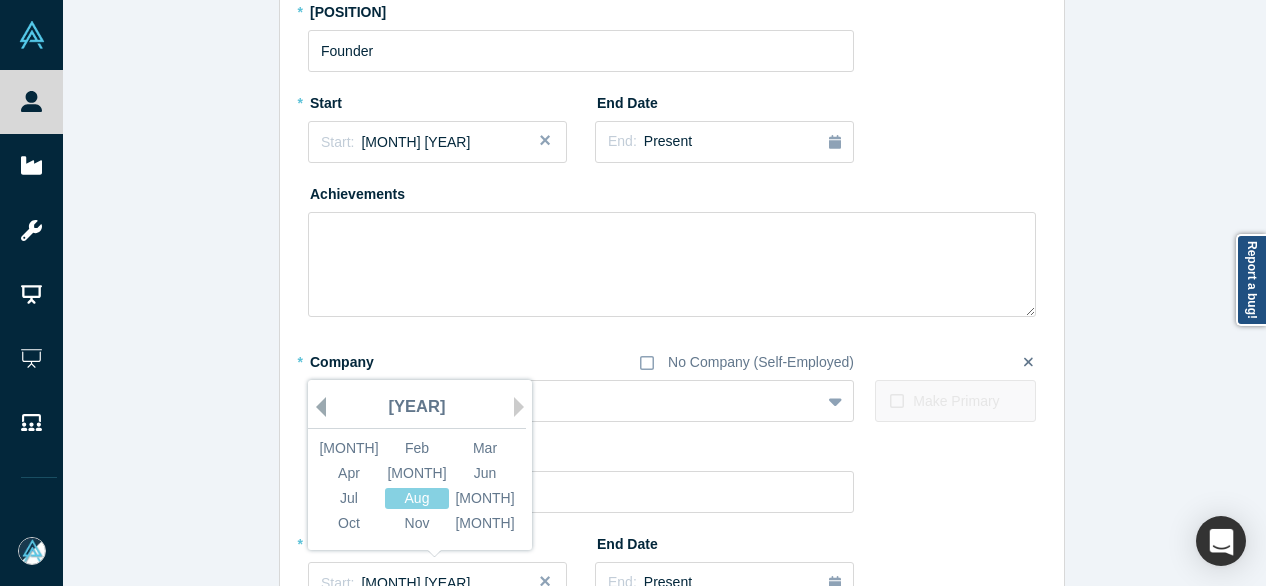 click on "Previous Year" at bounding box center (316, 407) 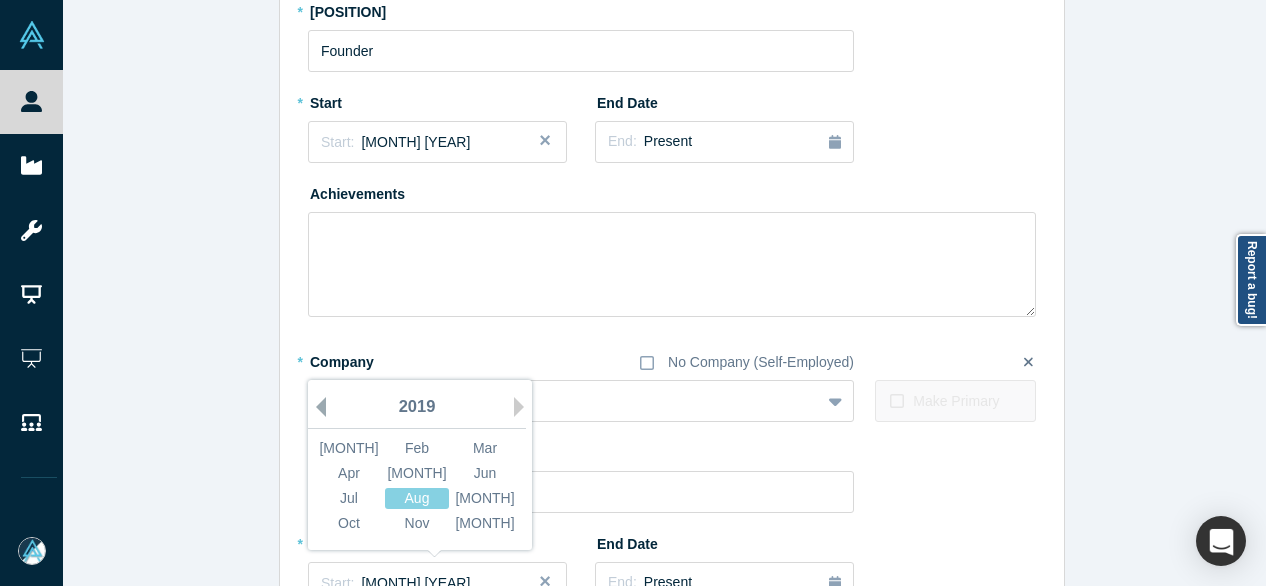 click on "Previous Year" at bounding box center (316, 407) 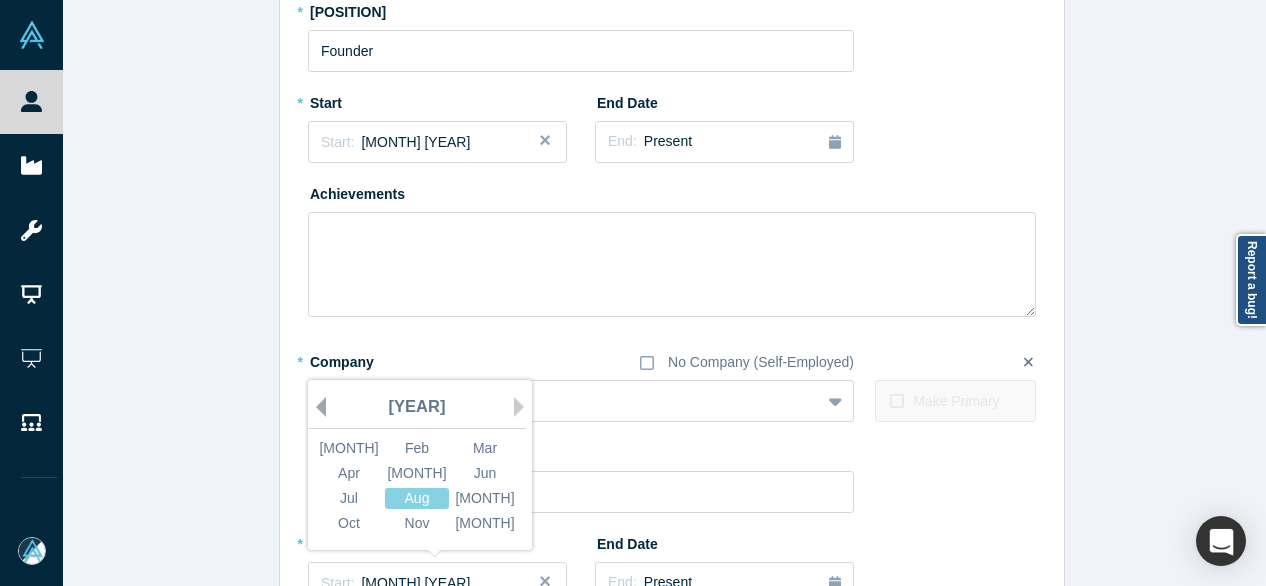 click on "Previous Year" at bounding box center [316, 407] 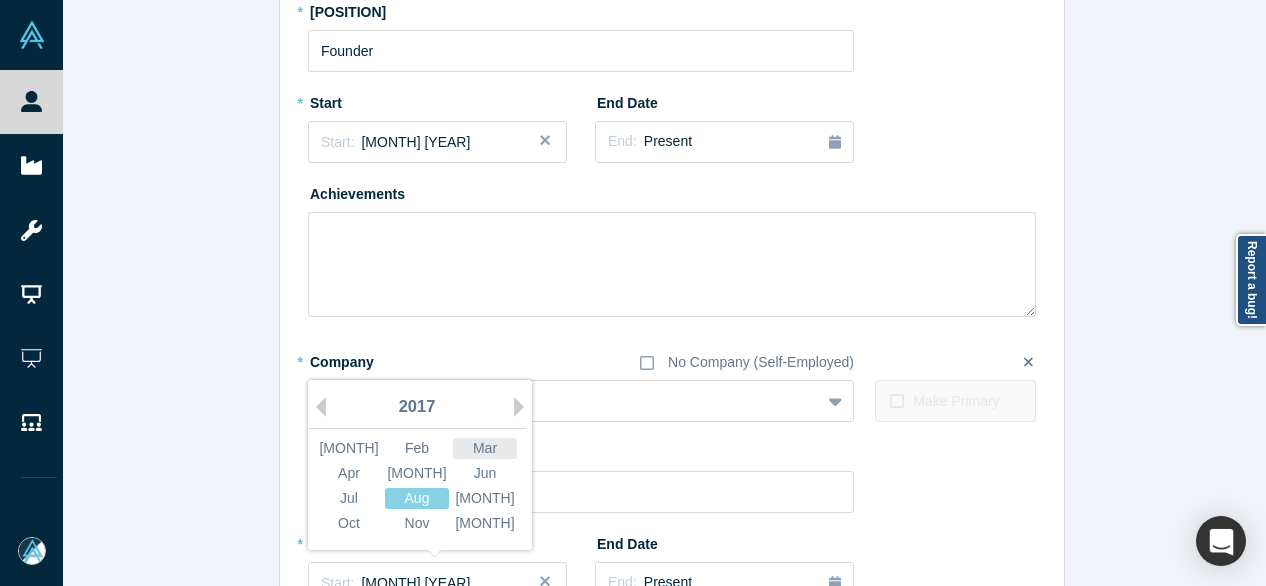 click on "[MONTH]" at bounding box center [485, 448] 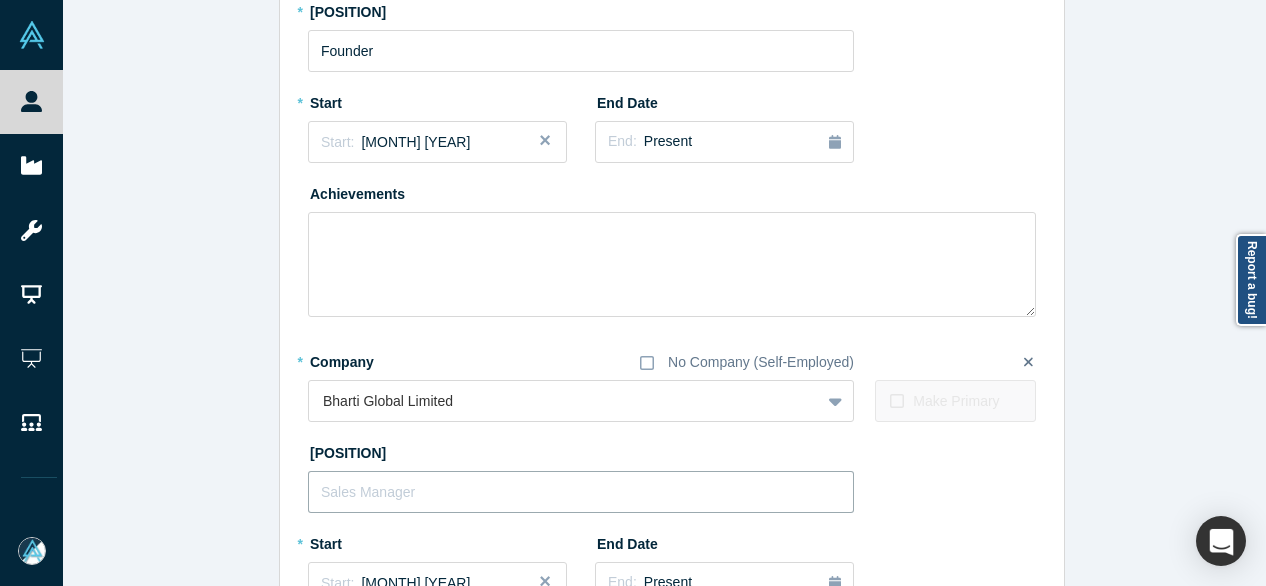 click at bounding box center [581, 492] 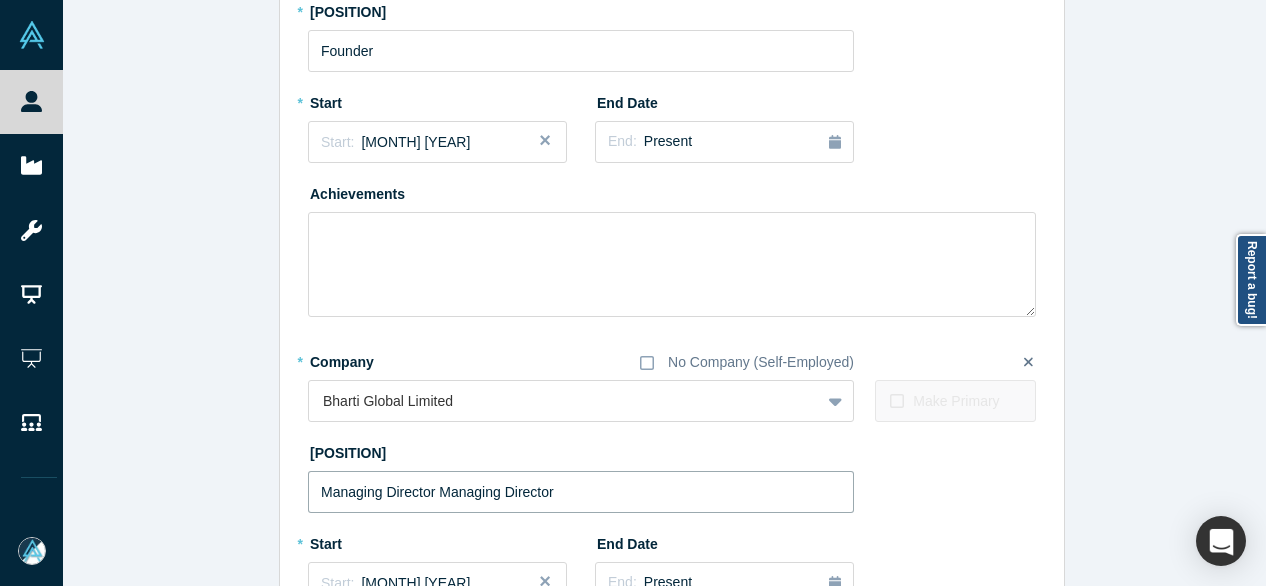 drag, startPoint x: 527, startPoint y: 509, endPoint x: 656, endPoint y: 510, distance: 129.00388 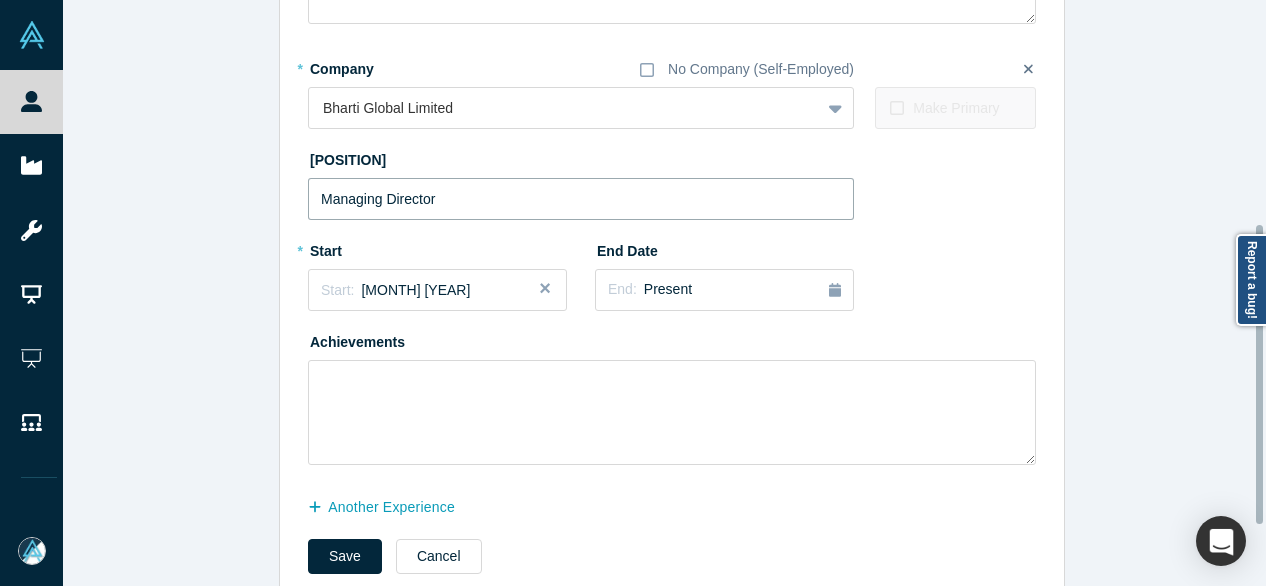 scroll, scrollTop: 519, scrollLeft: 0, axis: vertical 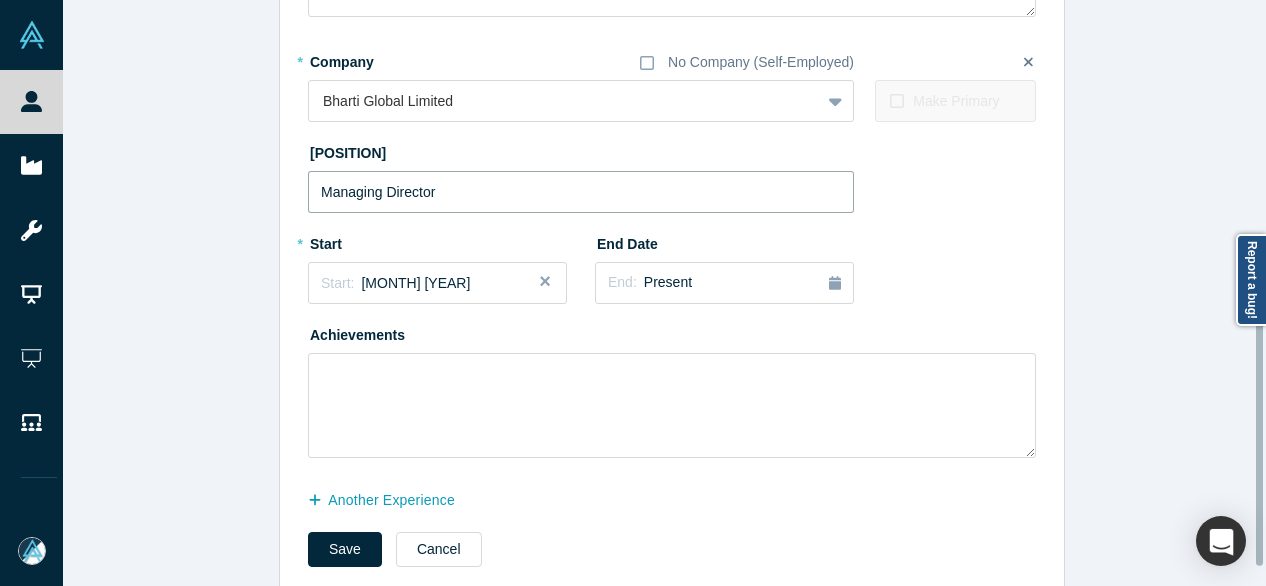 type on "Managing Director" 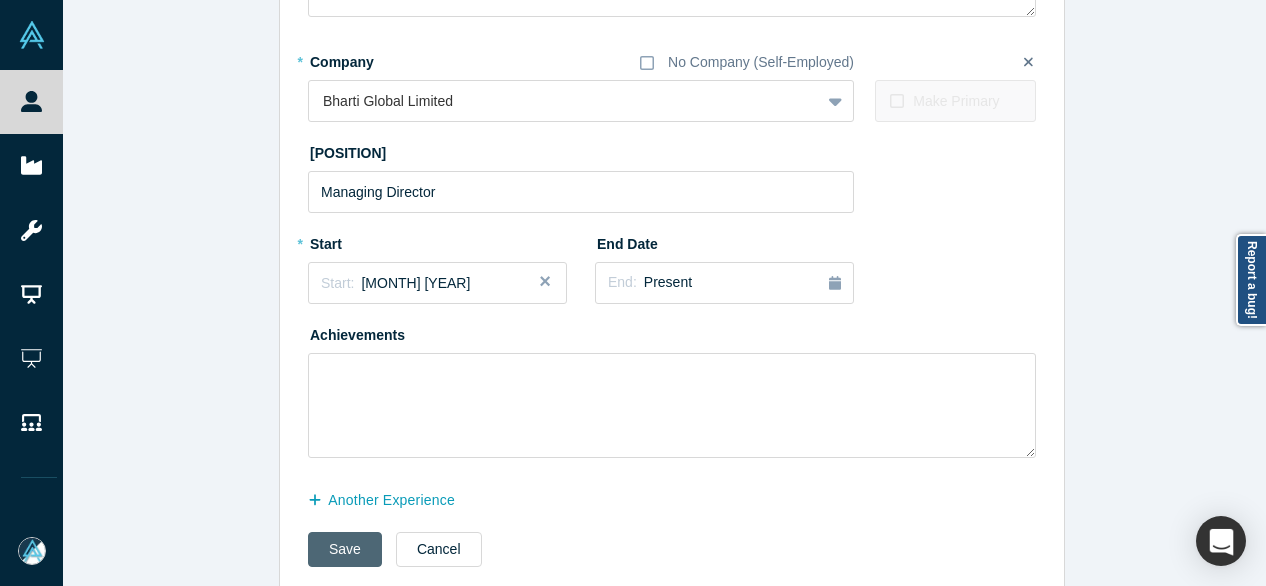 click on "Save" at bounding box center (345, 549) 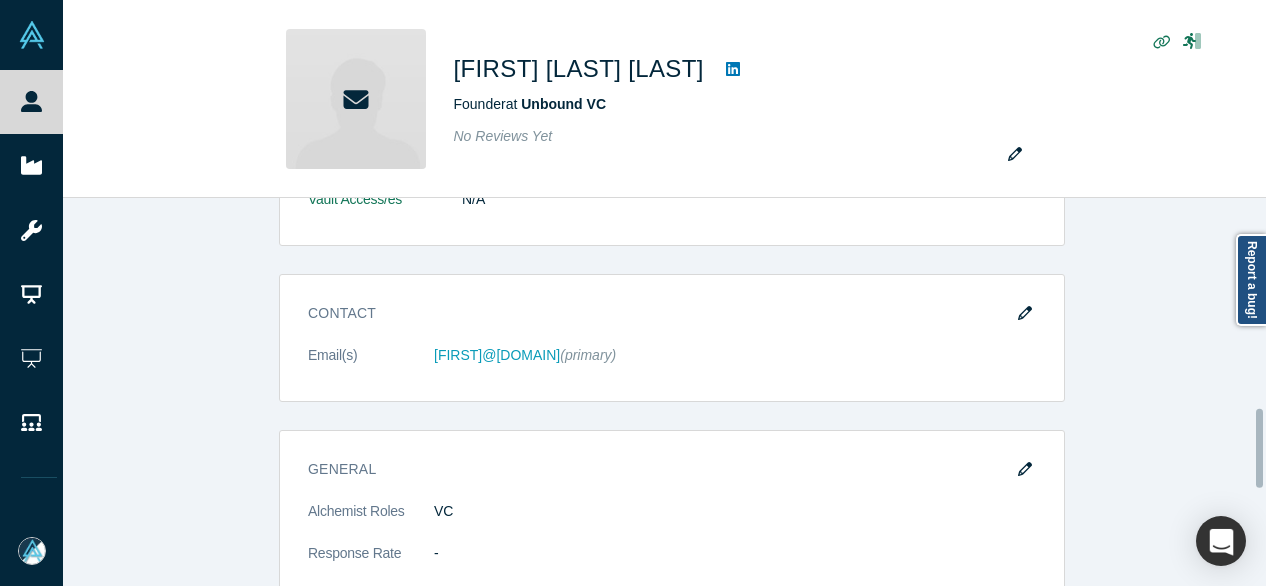 scroll, scrollTop: 0, scrollLeft: 0, axis: both 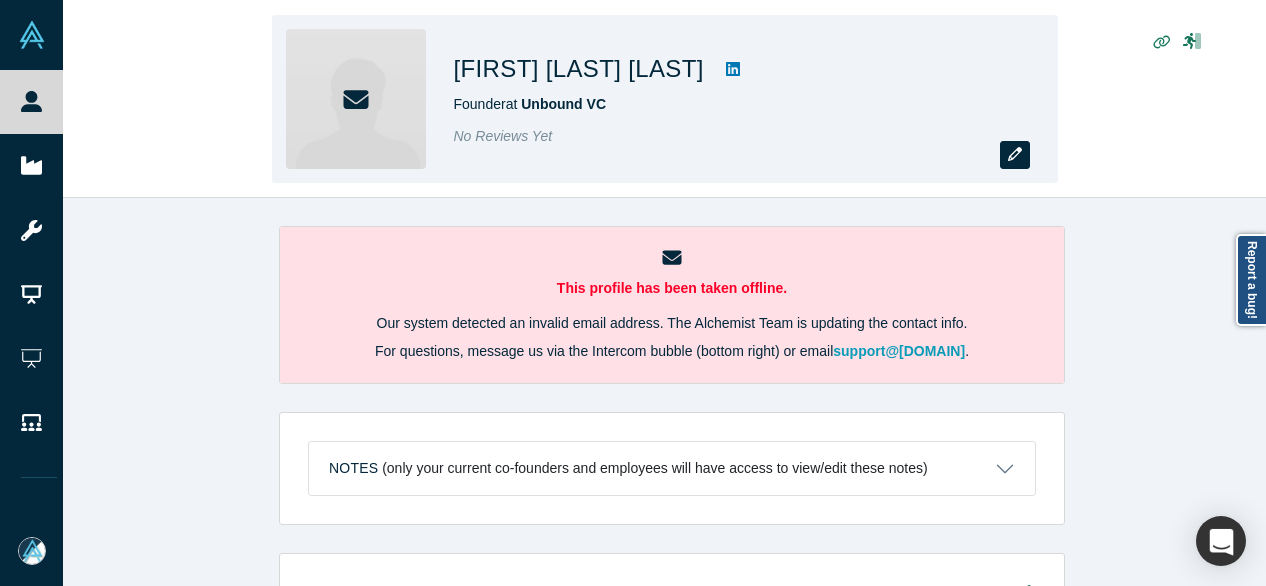 click 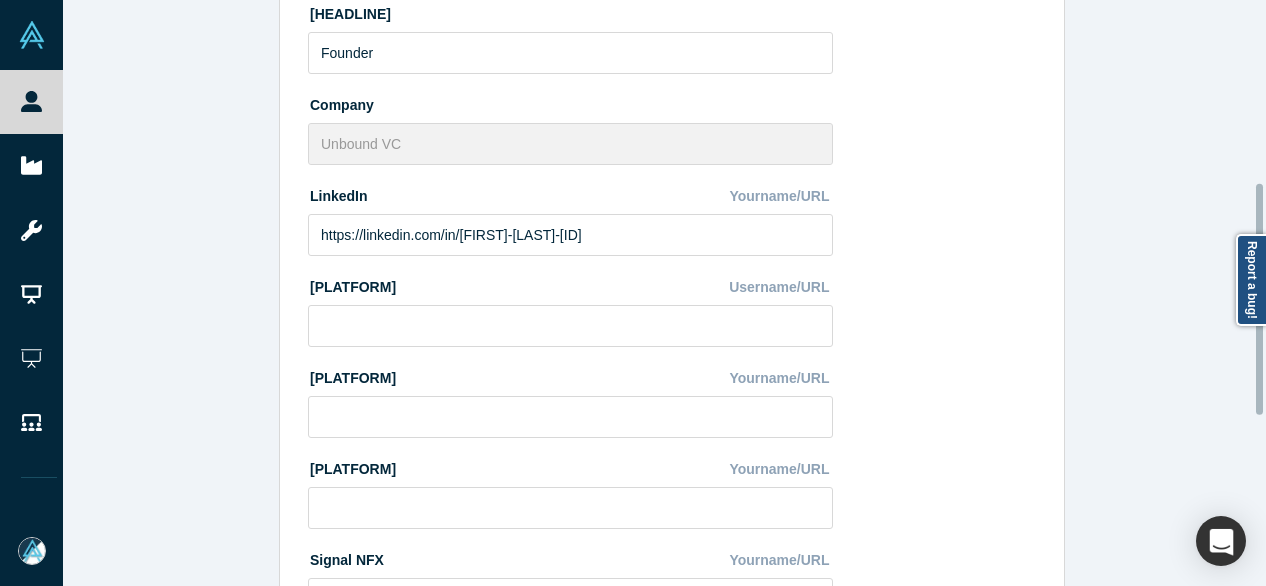 scroll, scrollTop: 896, scrollLeft: 0, axis: vertical 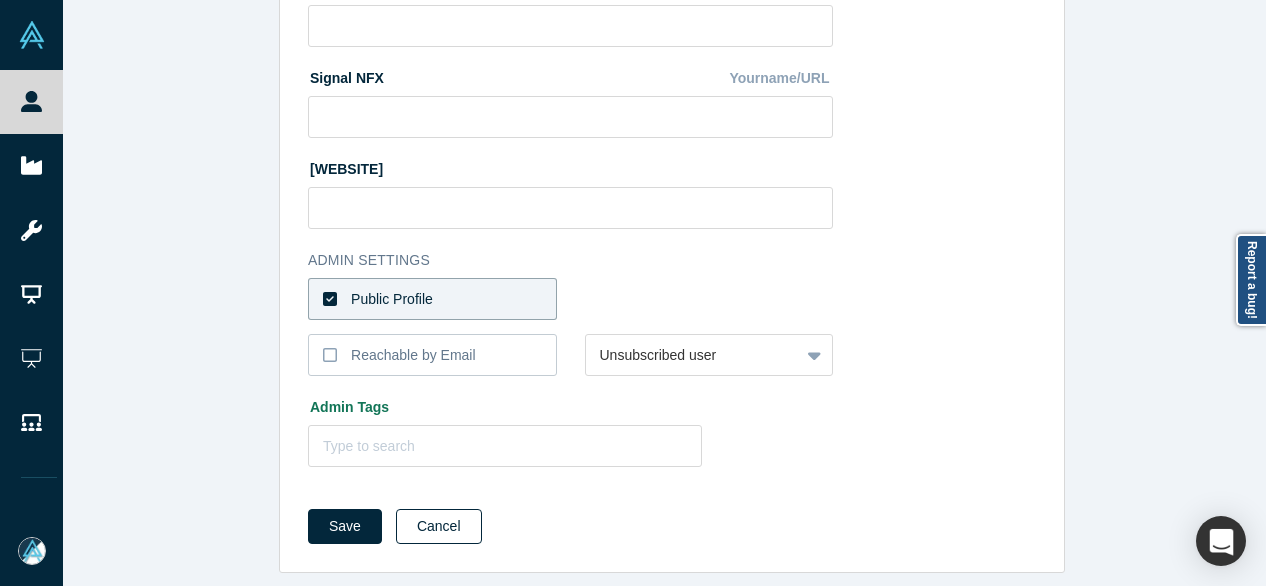 click on "Cancel" at bounding box center (439, 526) 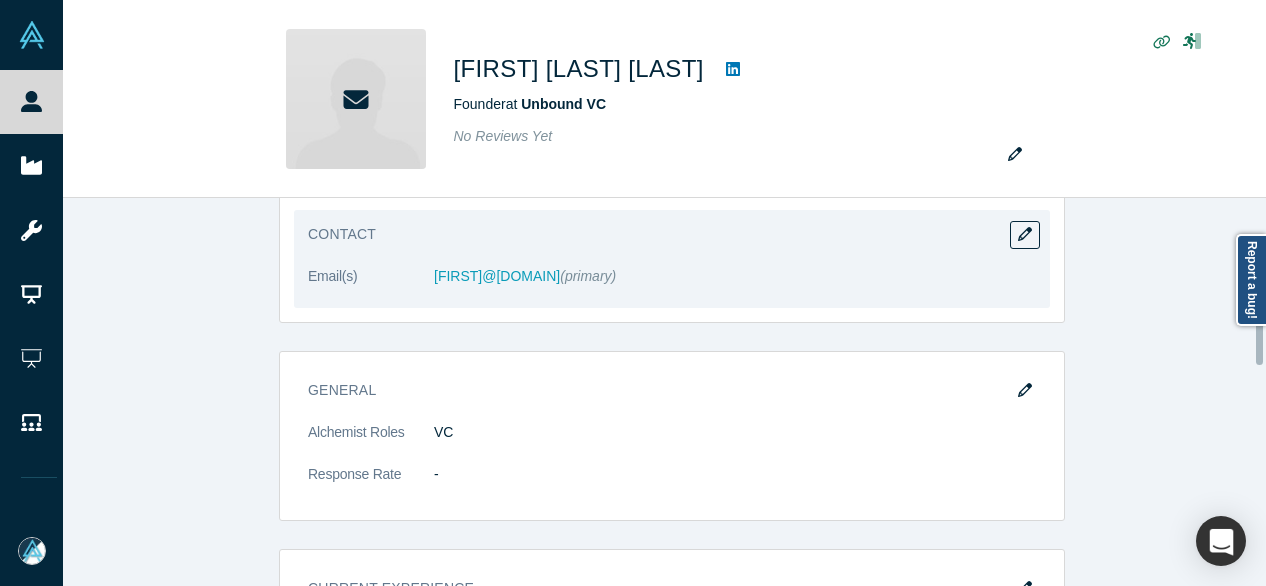 scroll, scrollTop: 600, scrollLeft: 0, axis: vertical 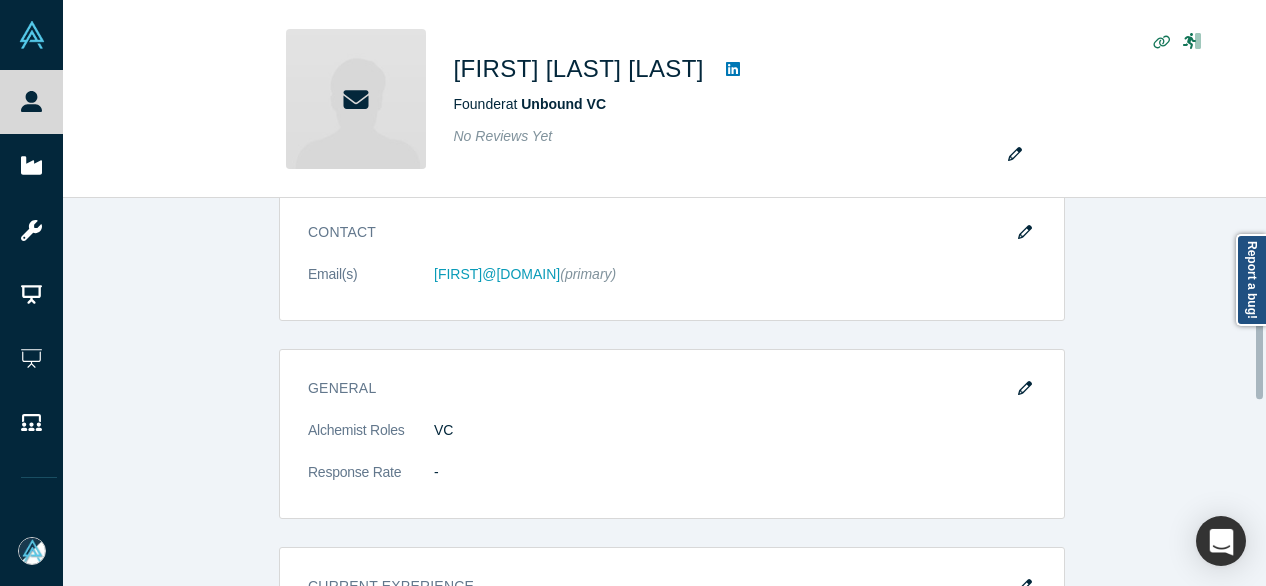 click at bounding box center (1025, 233) 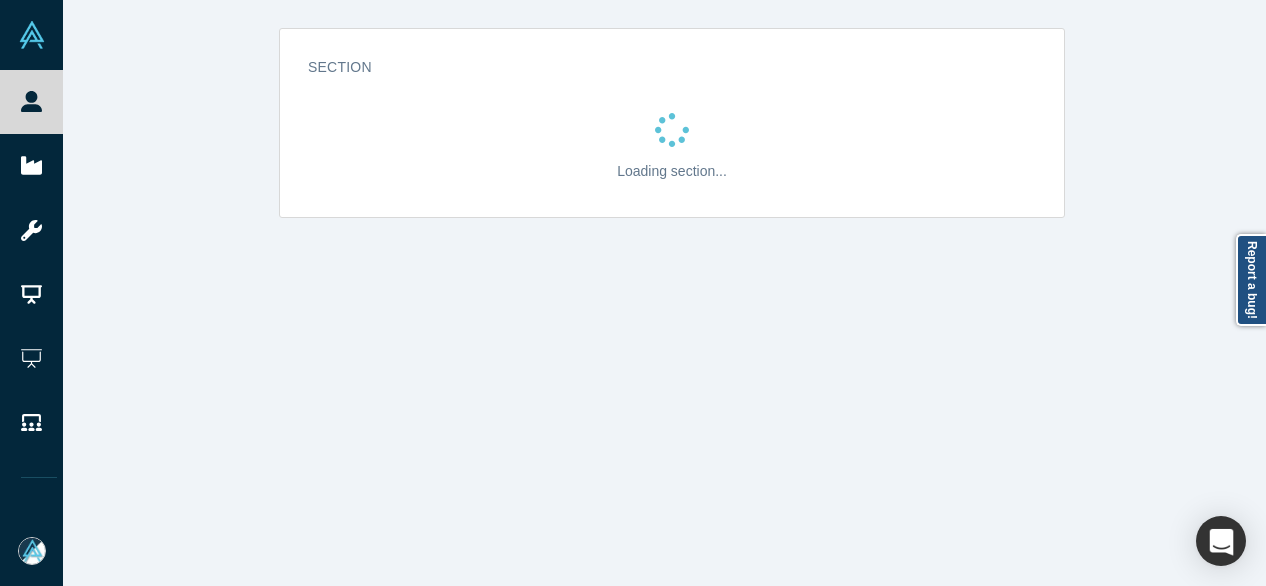 scroll, scrollTop: 0, scrollLeft: 0, axis: both 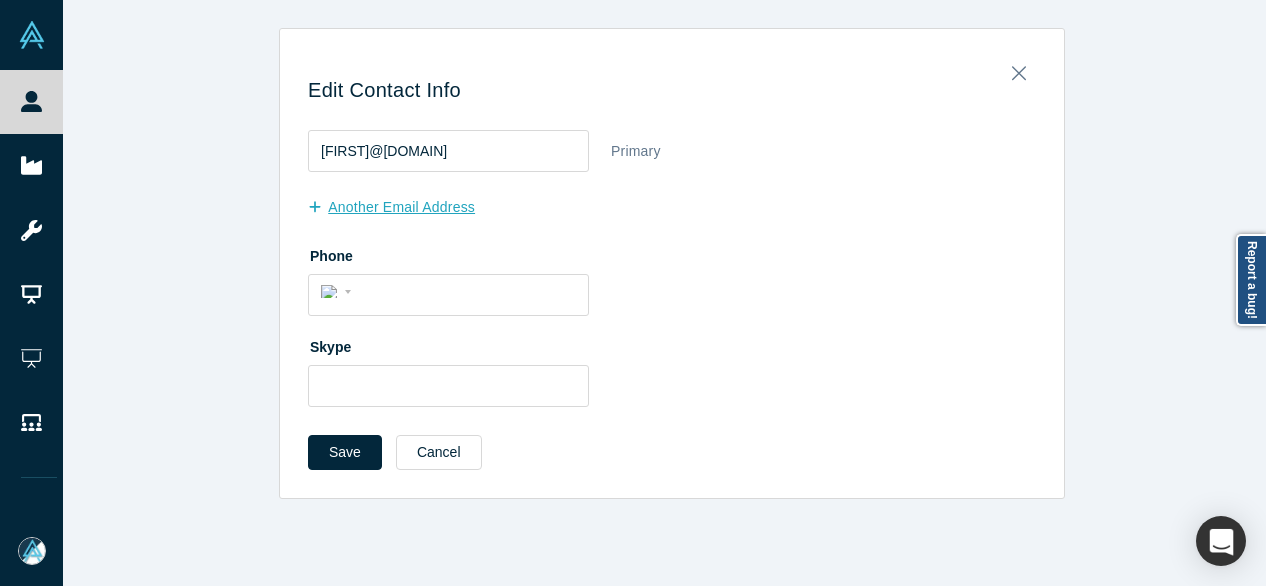 click on "another Email Address" at bounding box center [402, 207] 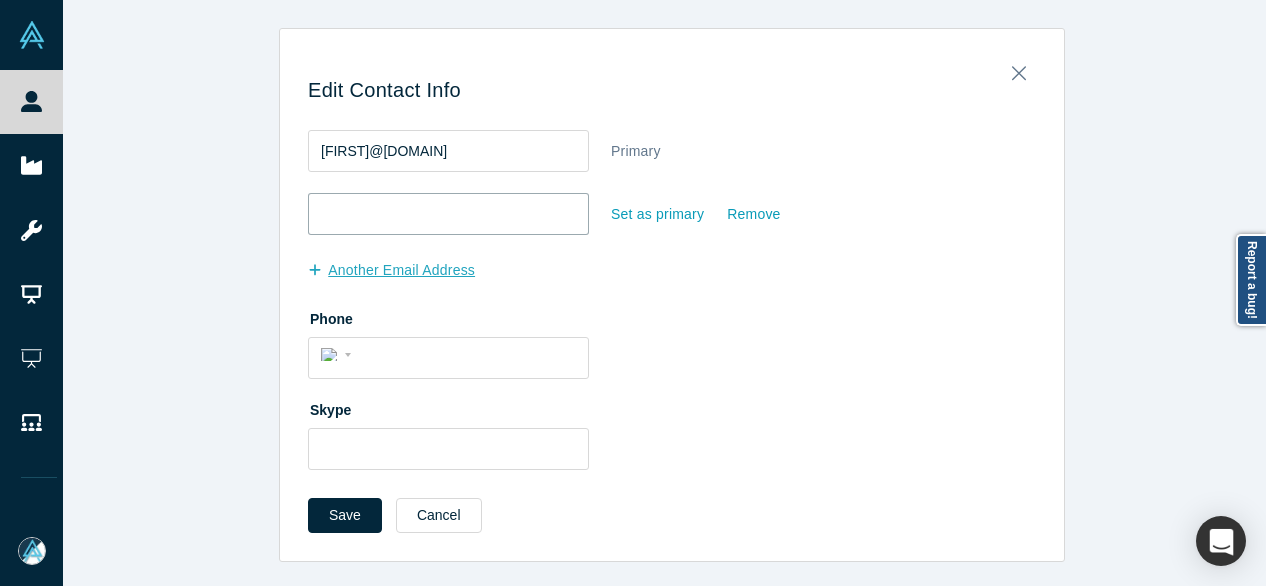 click at bounding box center [448, 214] 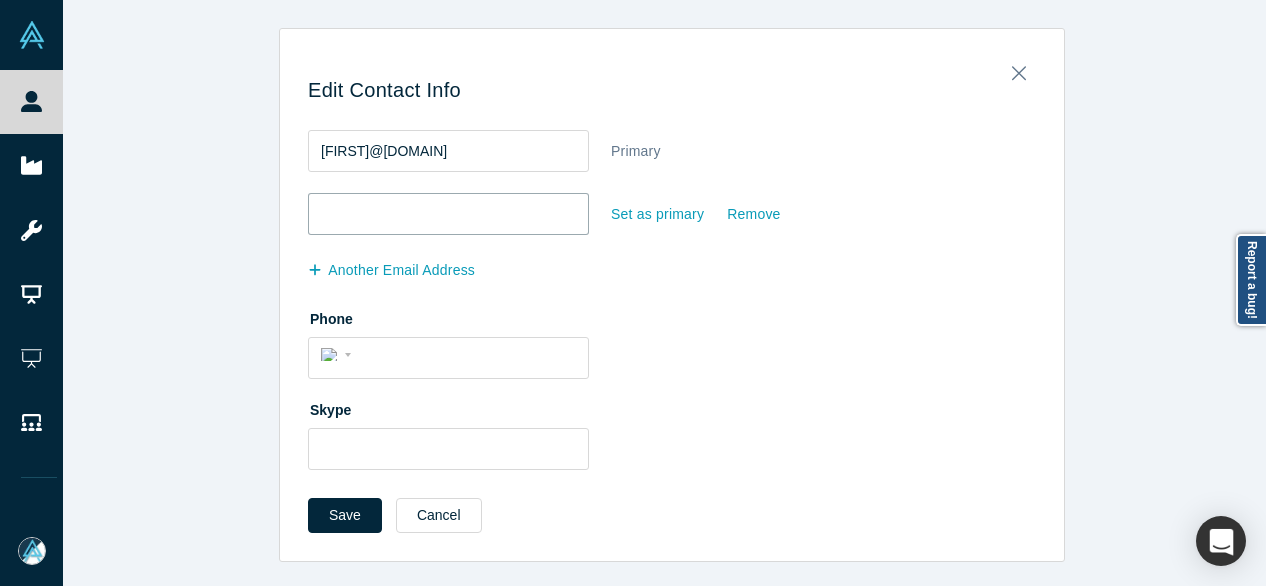 paste on "mittalshravin@gmail.com" 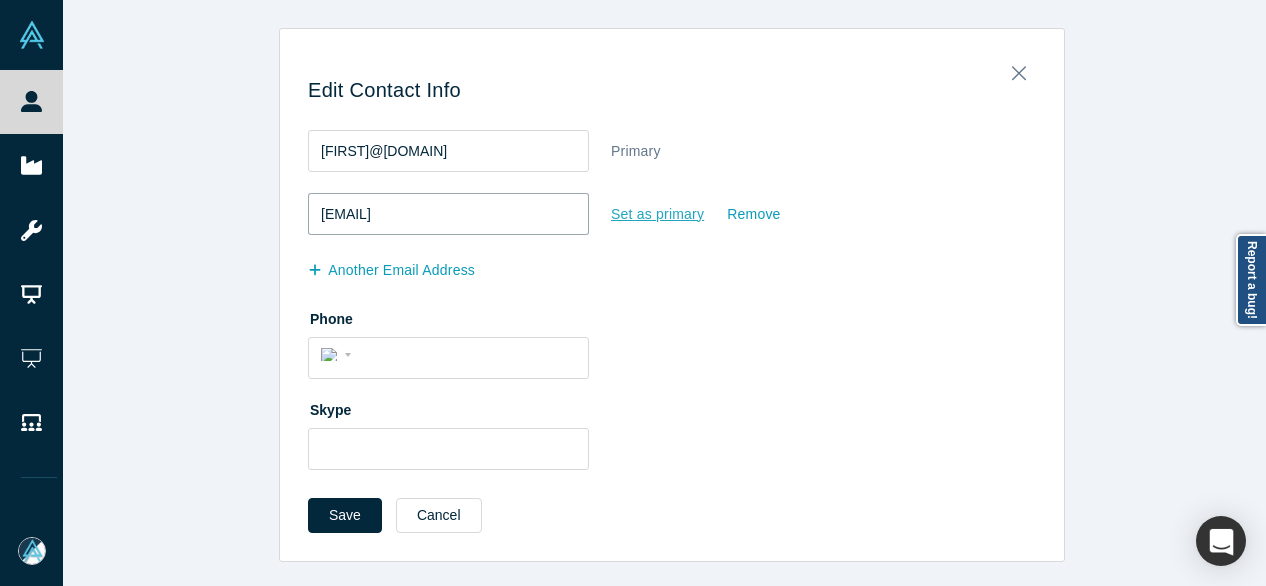 type on "mittalshravin@gmail.com" 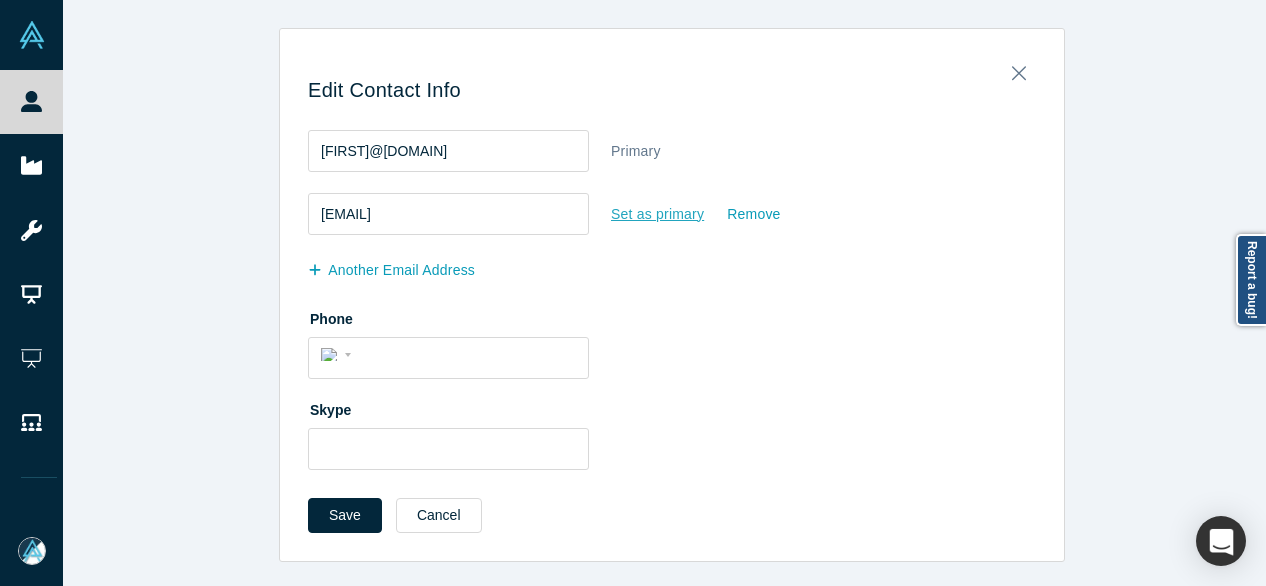 click on "Set as primary" at bounding box center (657, 214) 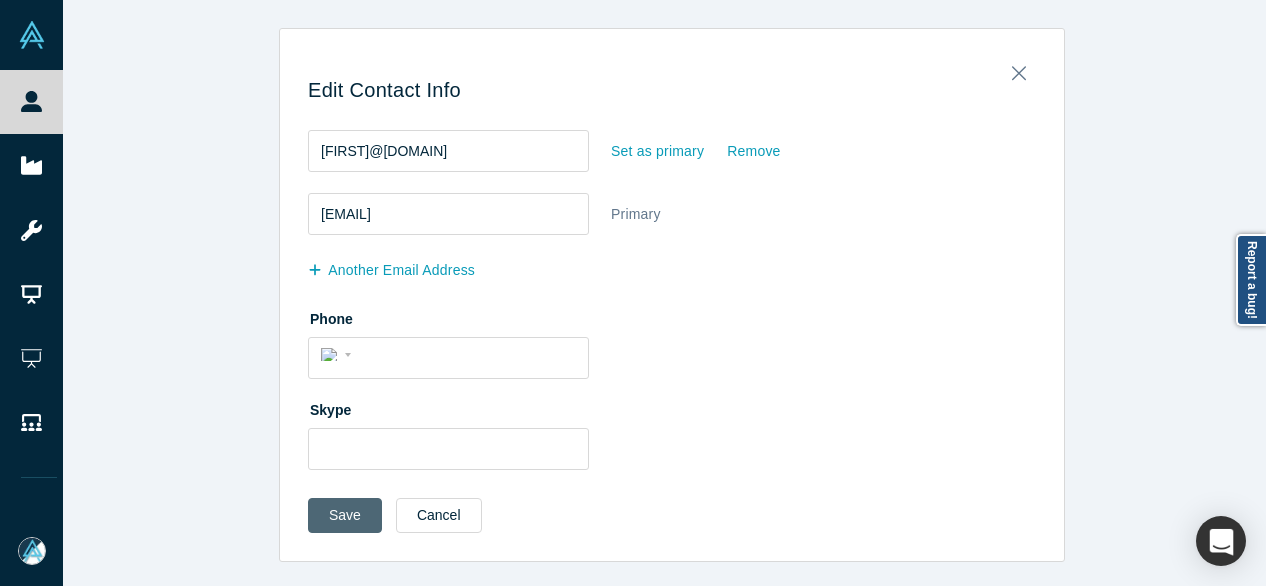 click on "Save" at bounding box center (345, 515) 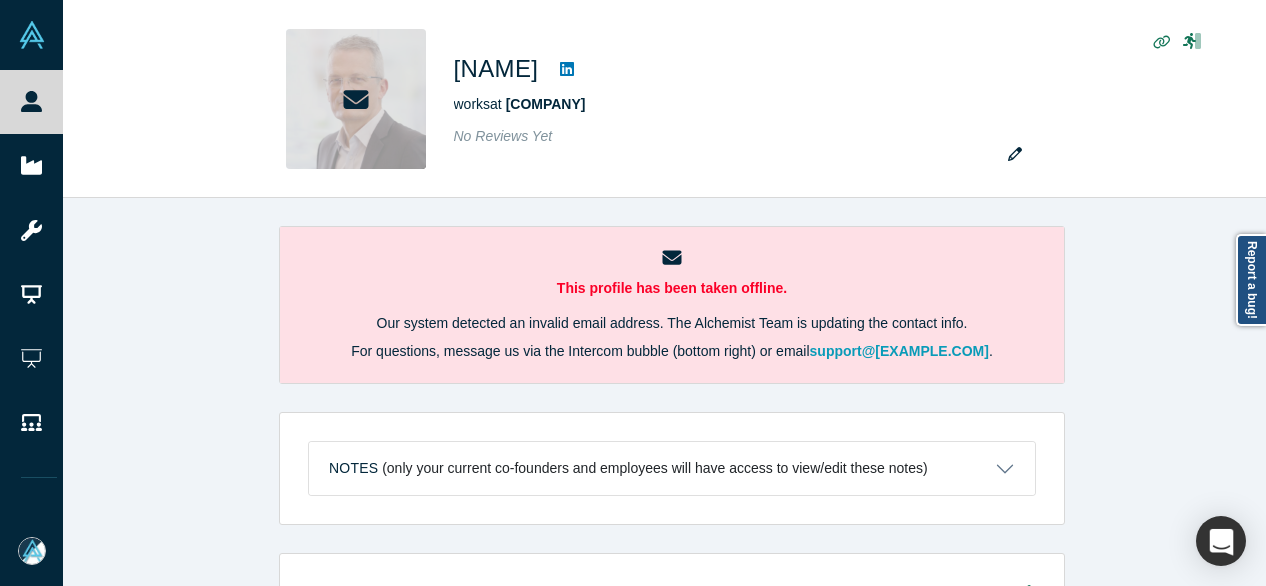 scroll, scrollTop: 0, scrollLeft: 0, axis: both 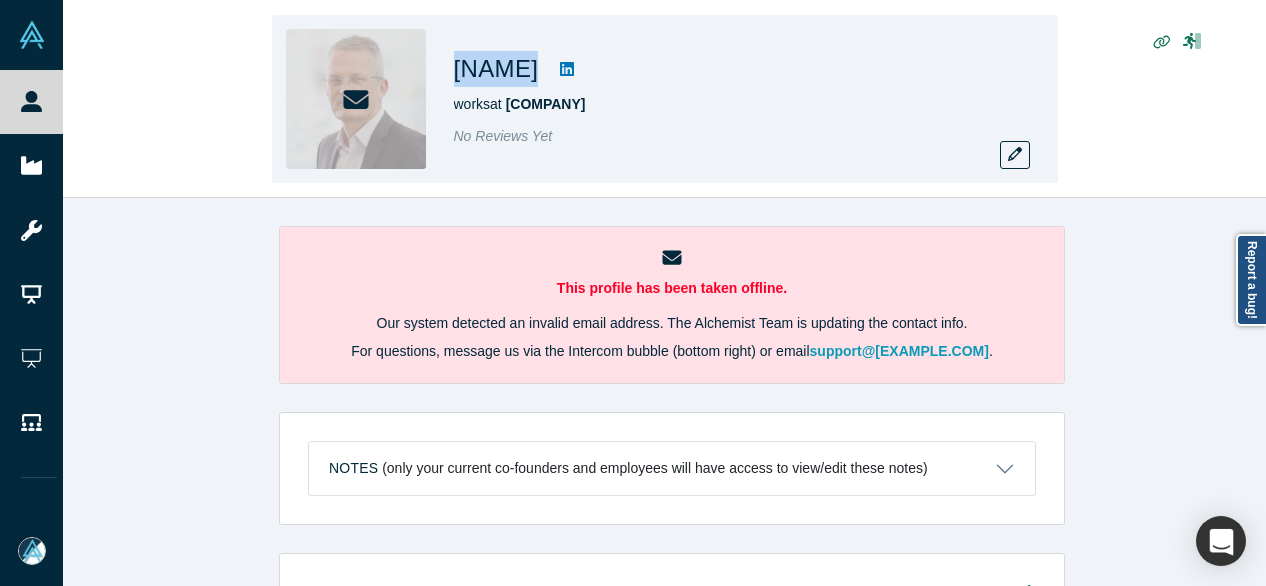 drag, startPoint x: 454, startPoint y: 73, endPoint x: 676, endPoint y: 69, distance: 222.03603 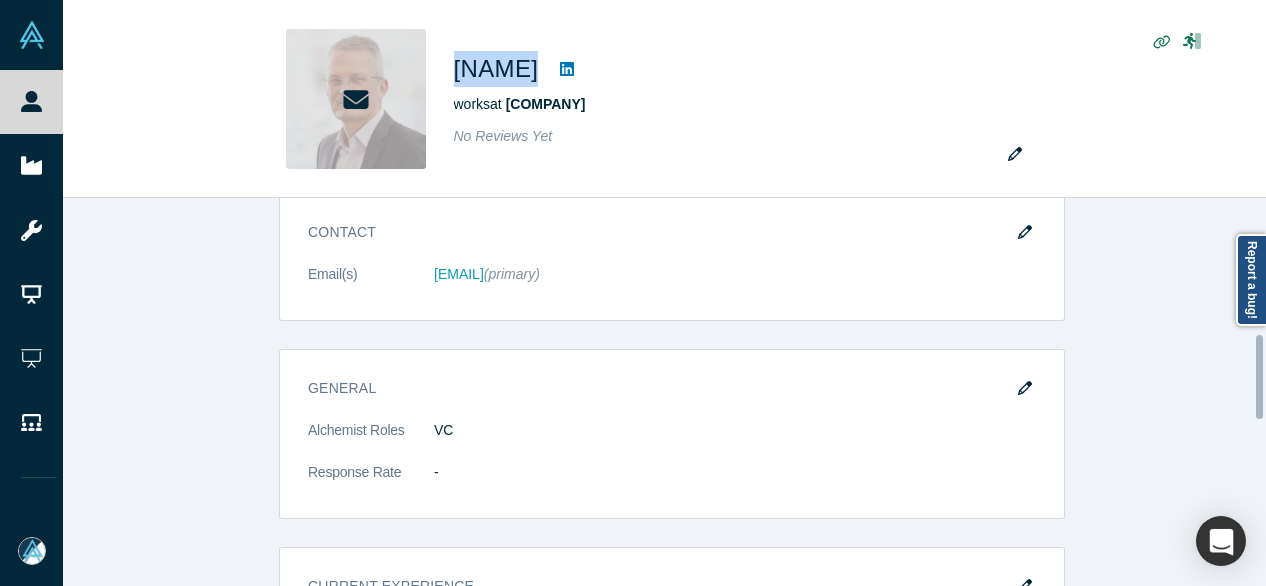 scroll, scrollTop: 800, scrollLeft: 0, axis: vertical 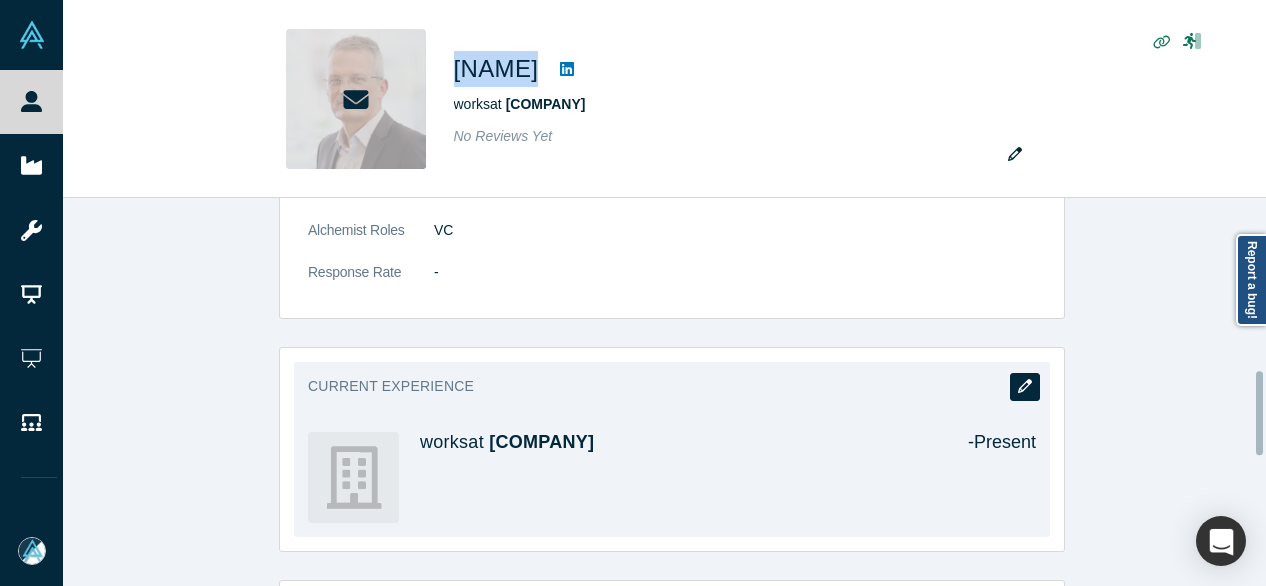 click 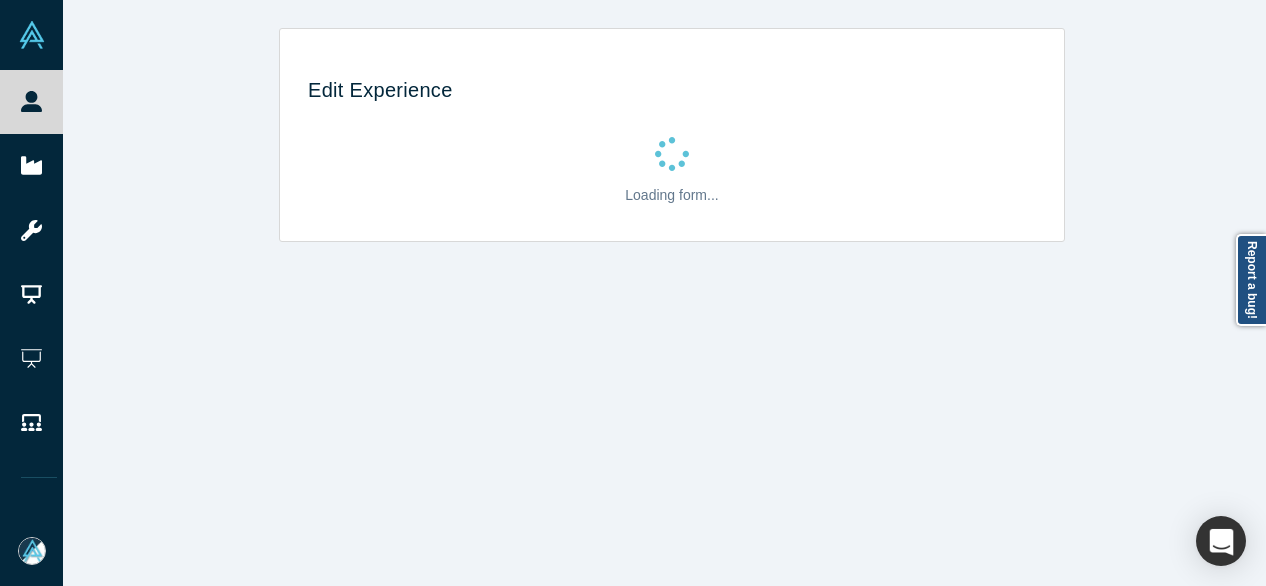 scroll, scrollTop: 0, scrollLeft: 0, axis: both 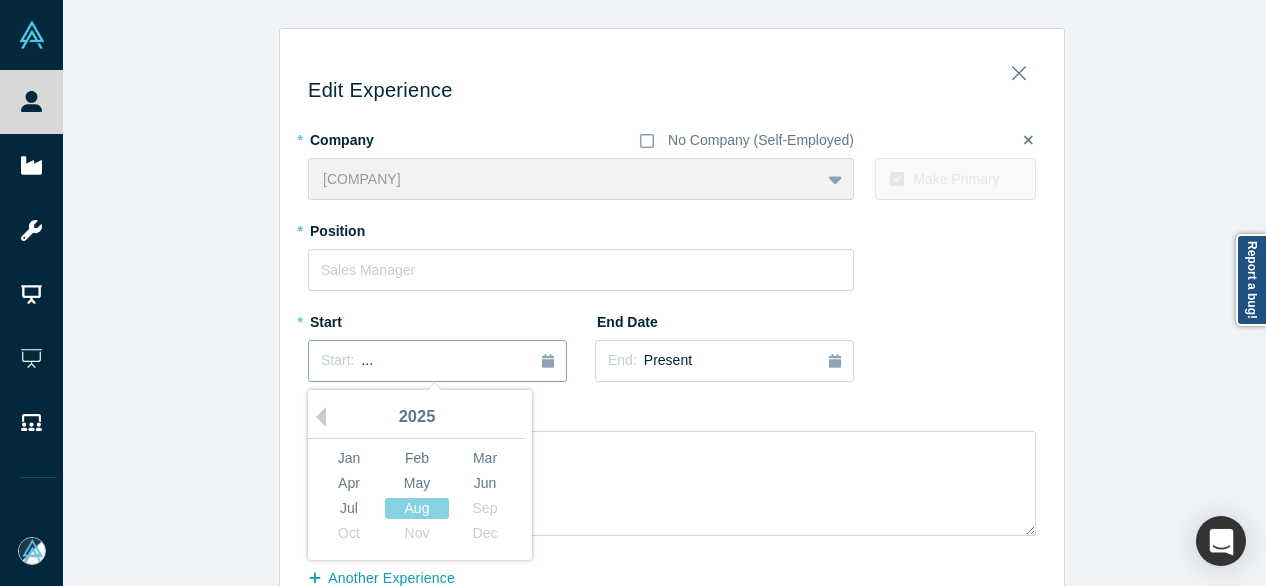 click on "Start: ..." at bounding box center [437, 361] 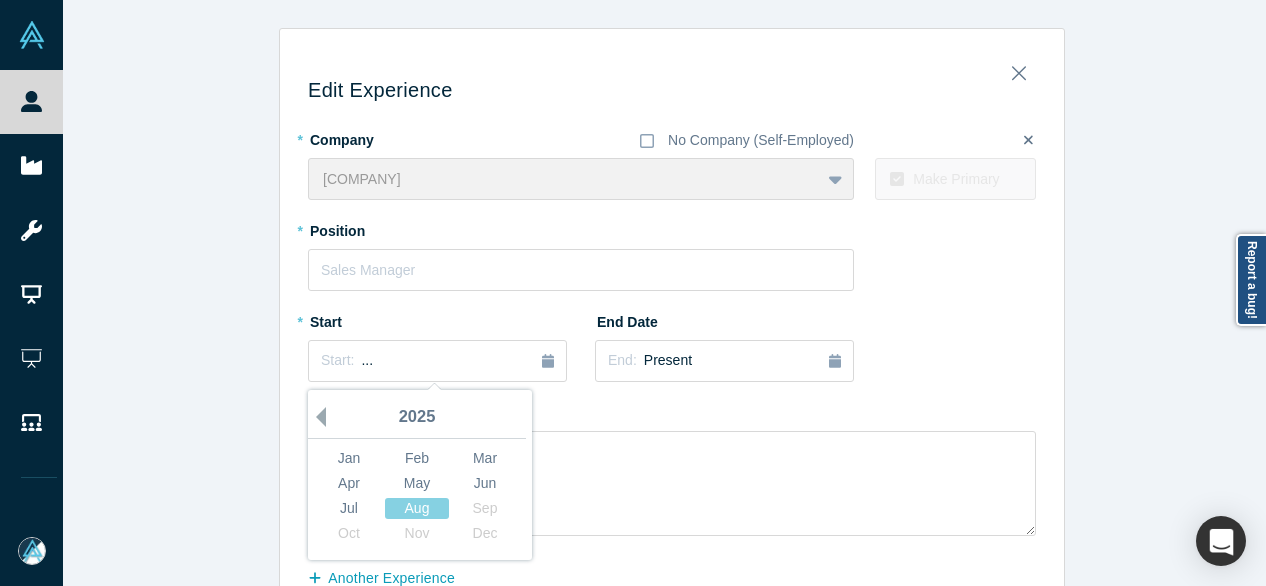 click on "Previous Year" at bounding box center (316, 417) 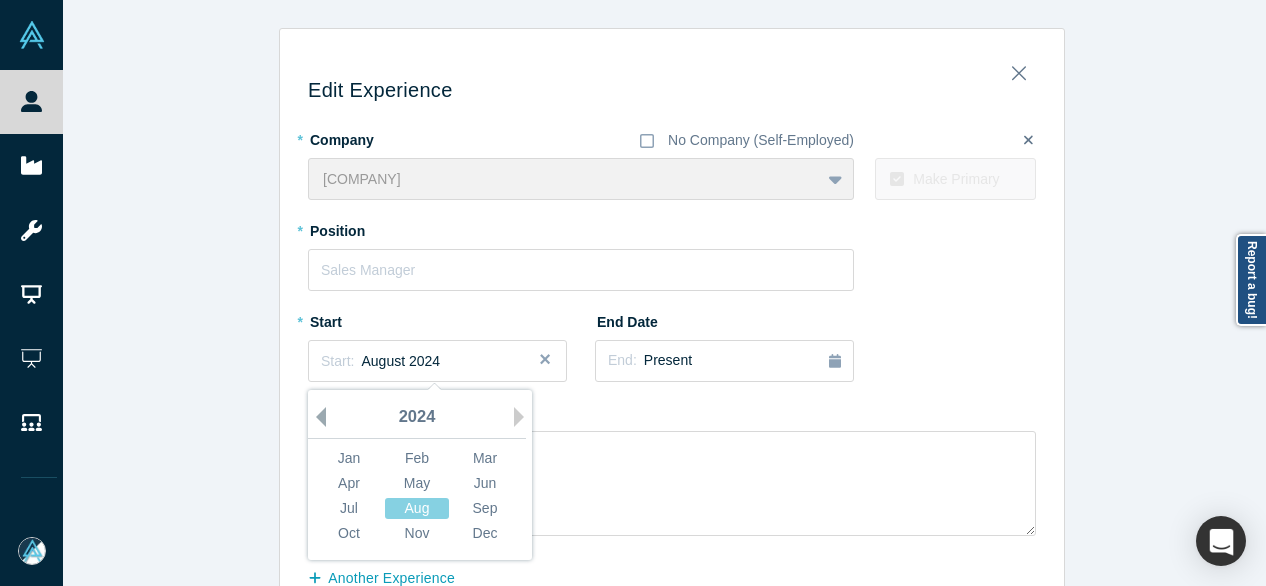 click on "Previous Year" at bounding box center (316, 417) 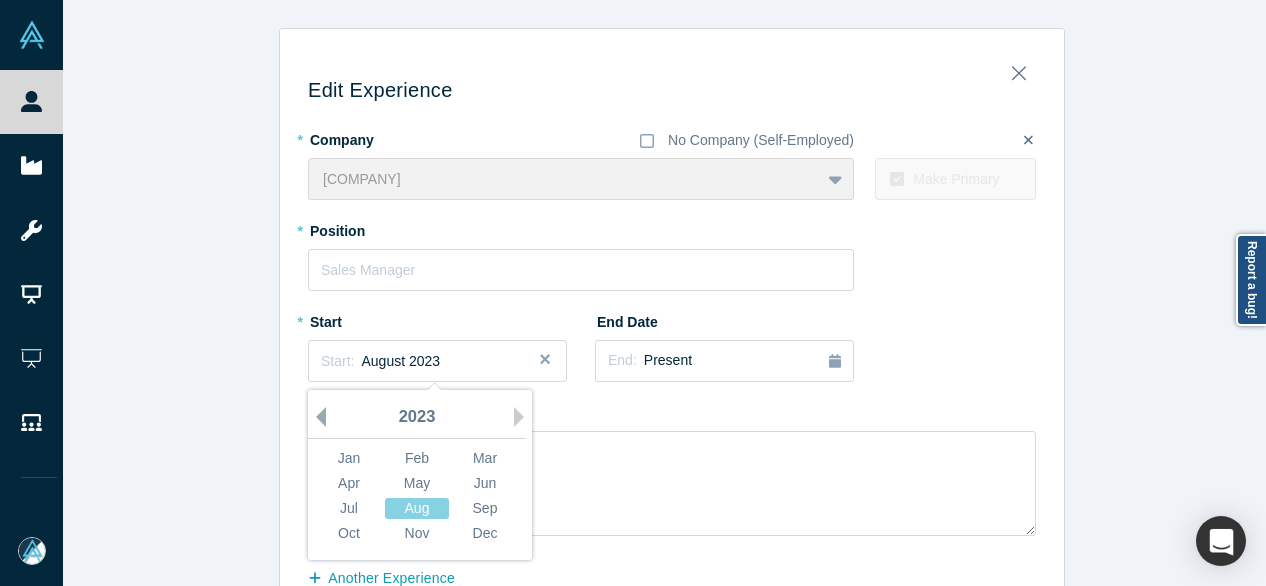 click on "Previous Year" at bounding box center (316, 417) 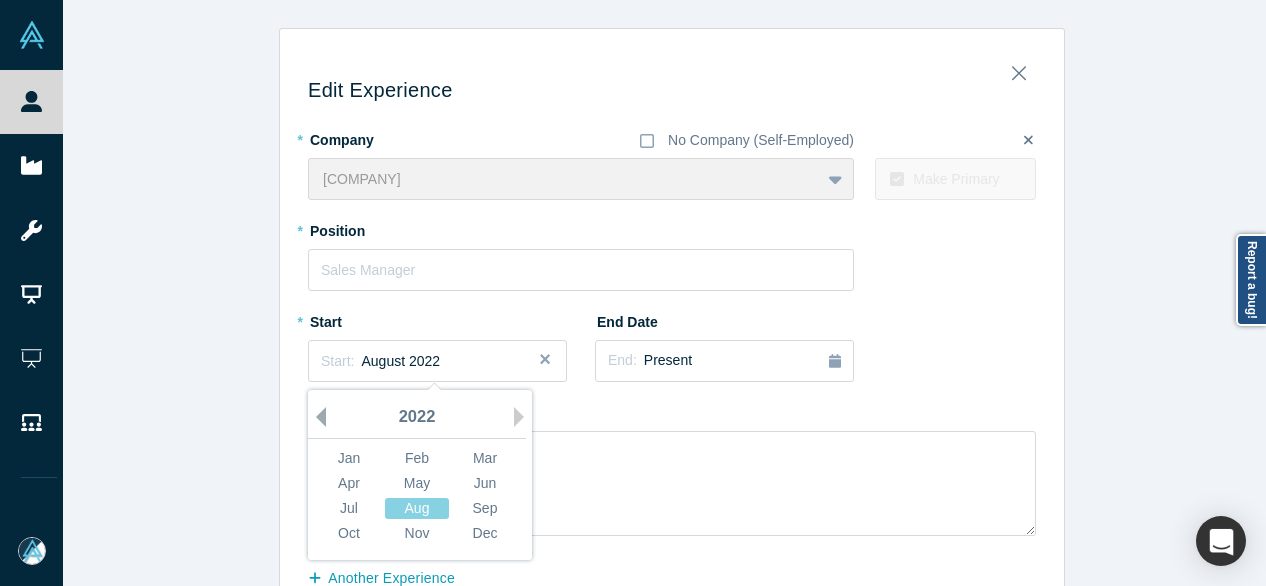 click on "Previous Year" at bounding box center (316, 417) 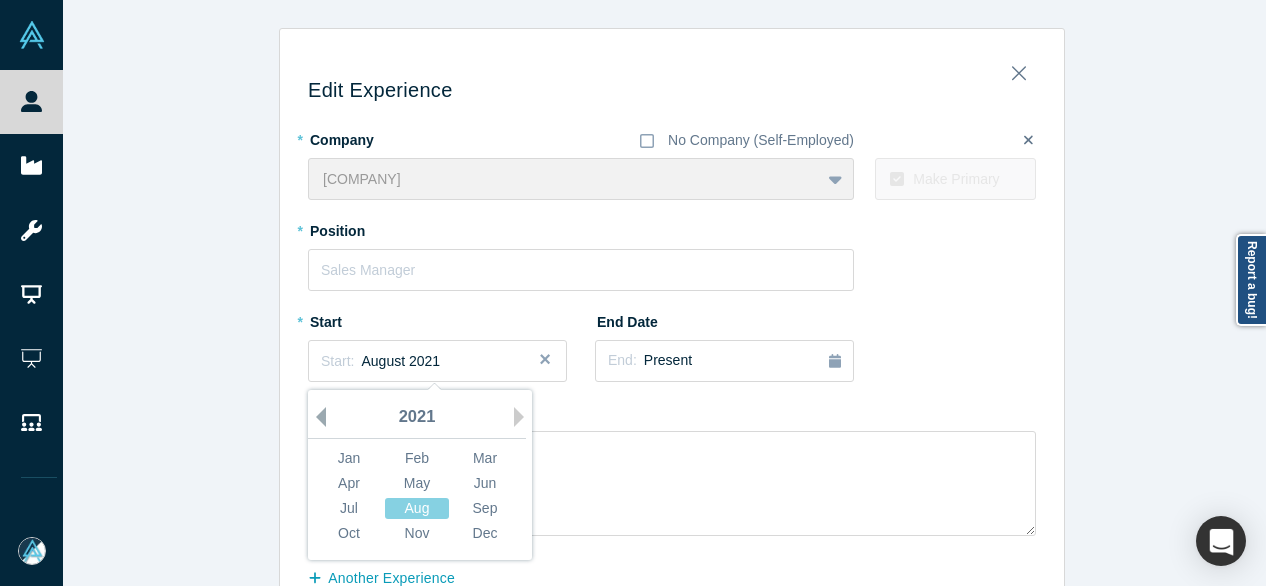 click on "Previous Year" at bounding box center [316, 417] 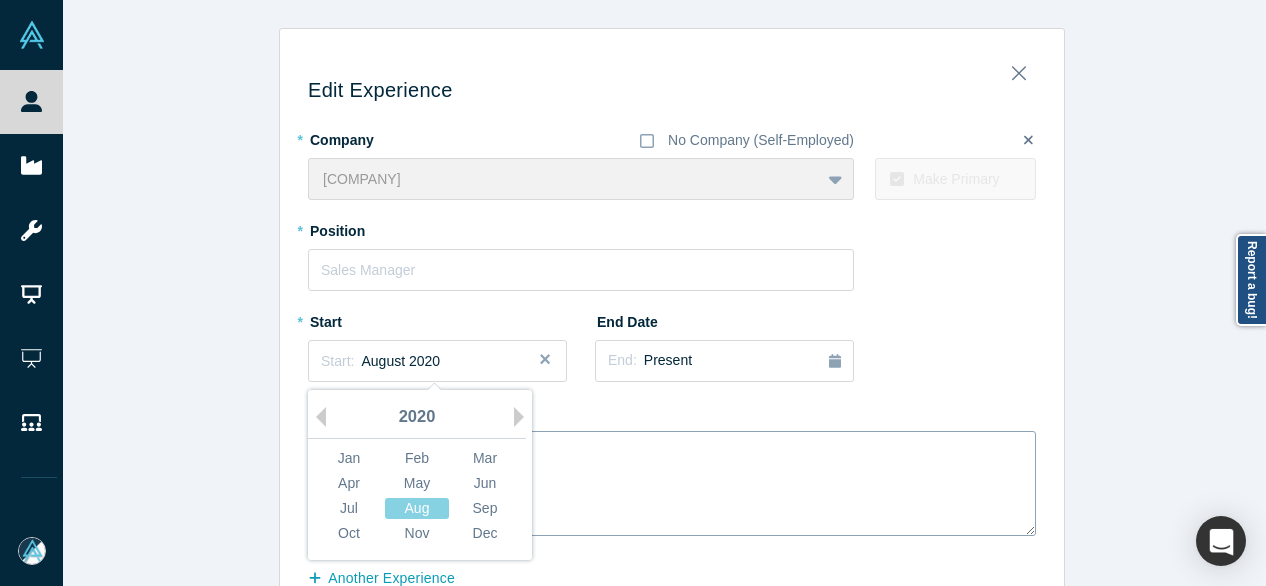 click on "Nov" at bounding box center (417, 533) 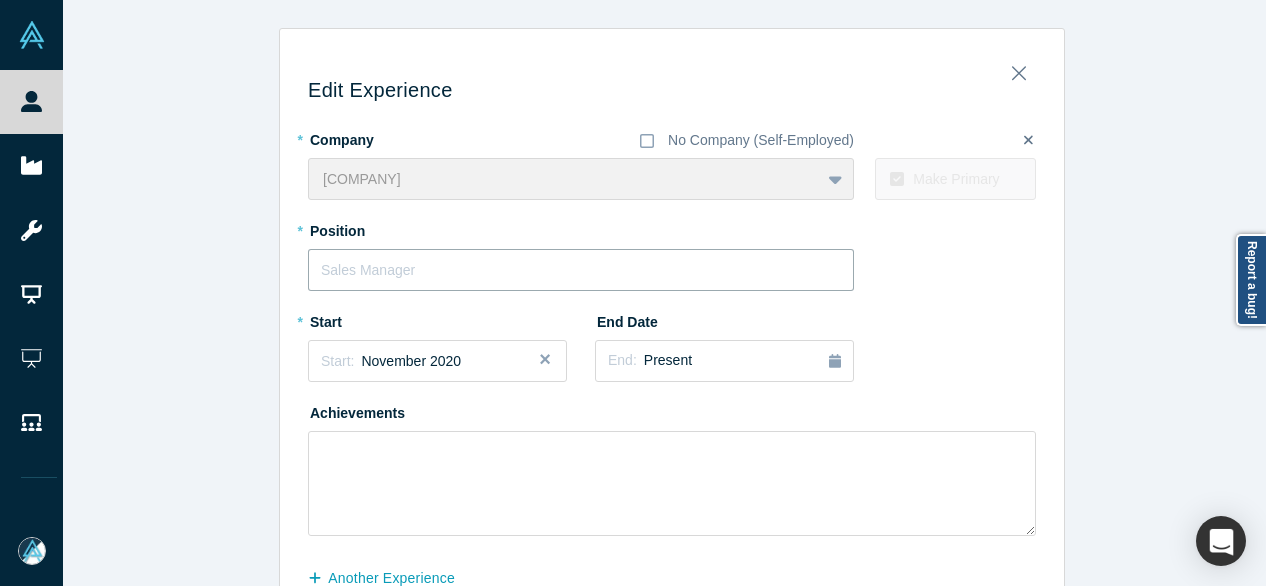 click at bounding box center (581, 270) 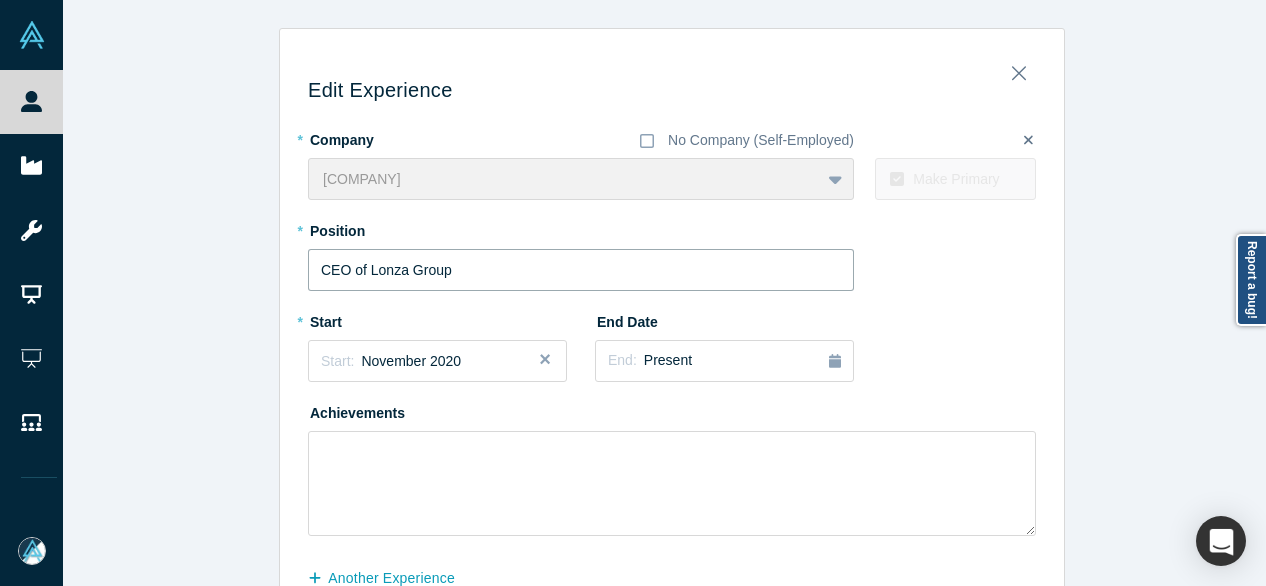 drag, startPoint x: 338, startPoint y: 272, endPoint x: 518, endPoint y: 271, distance: 180.00278 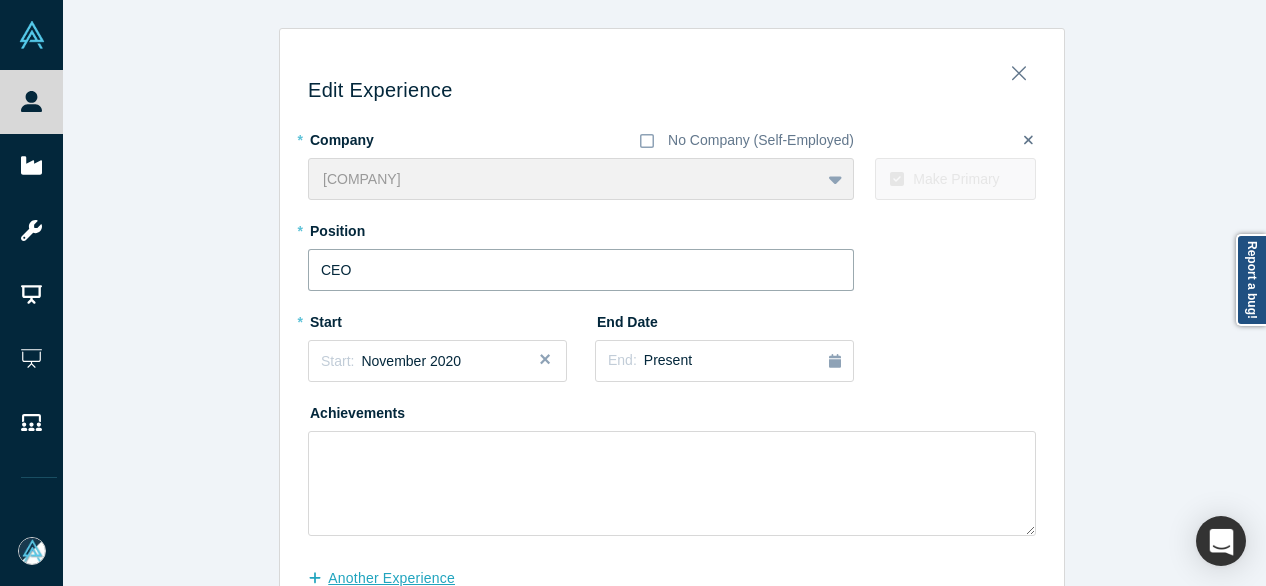 type on "CEO" 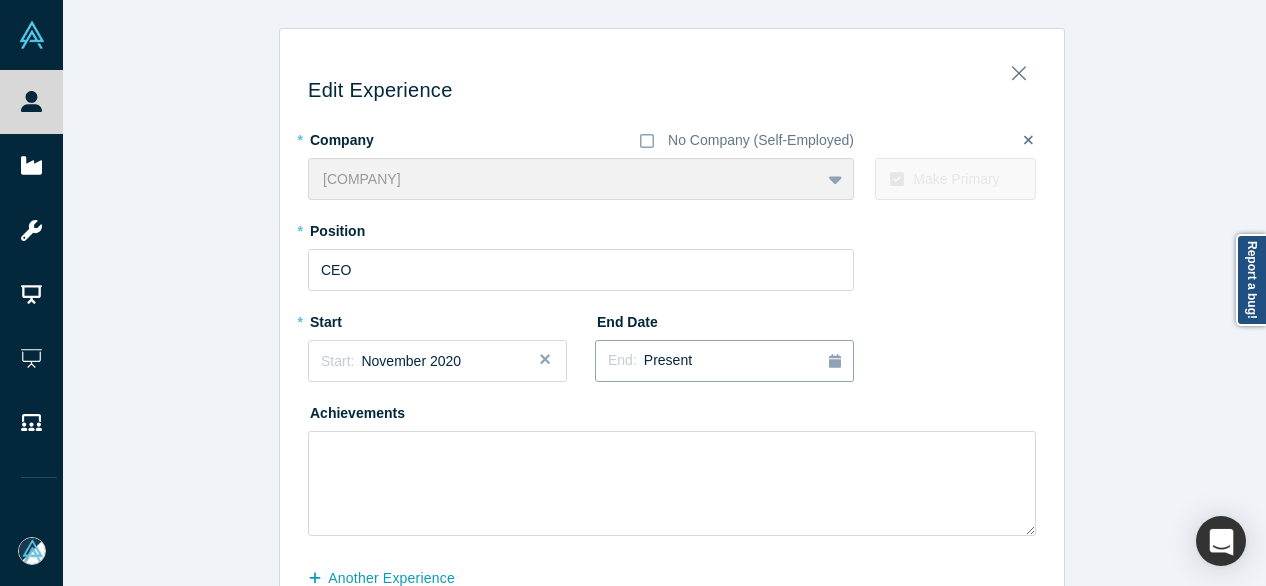 click on "End: Present" at bounding box center [724, 361] 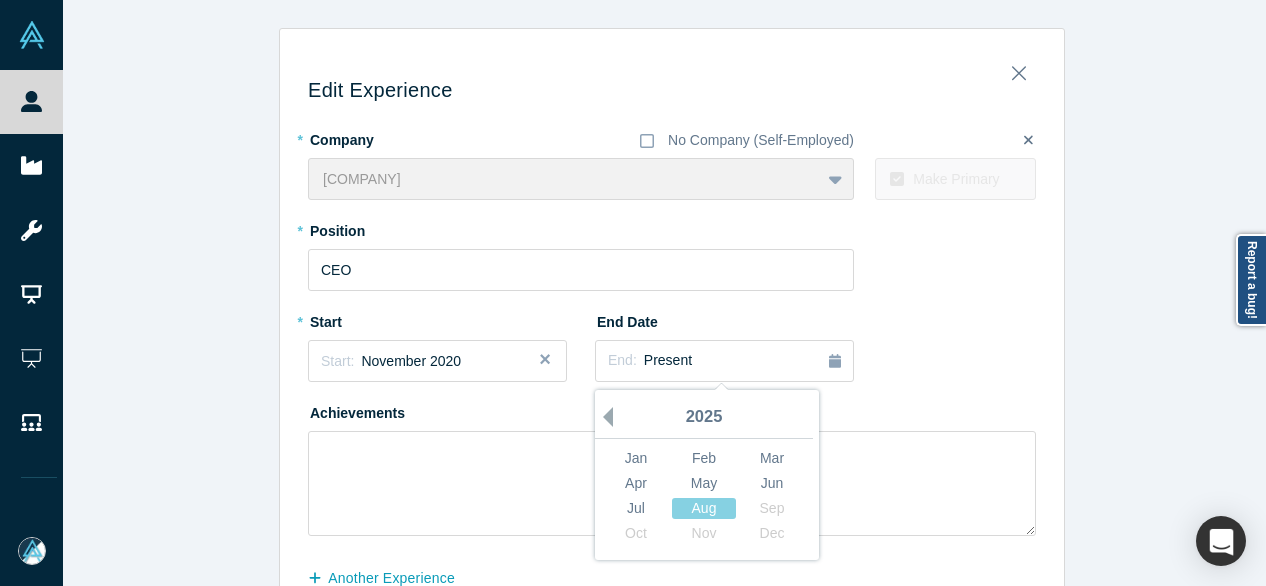 click on "Previous Year" at bounding box center (603, 417) 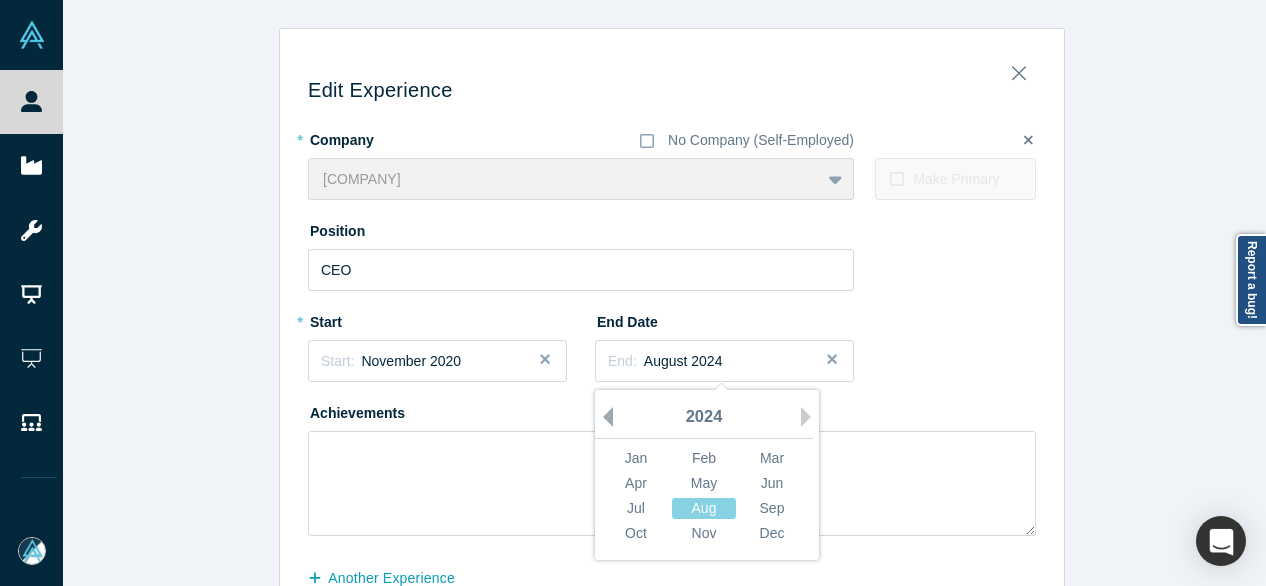 click on "Previous Year" at bounding box center (603, 417) 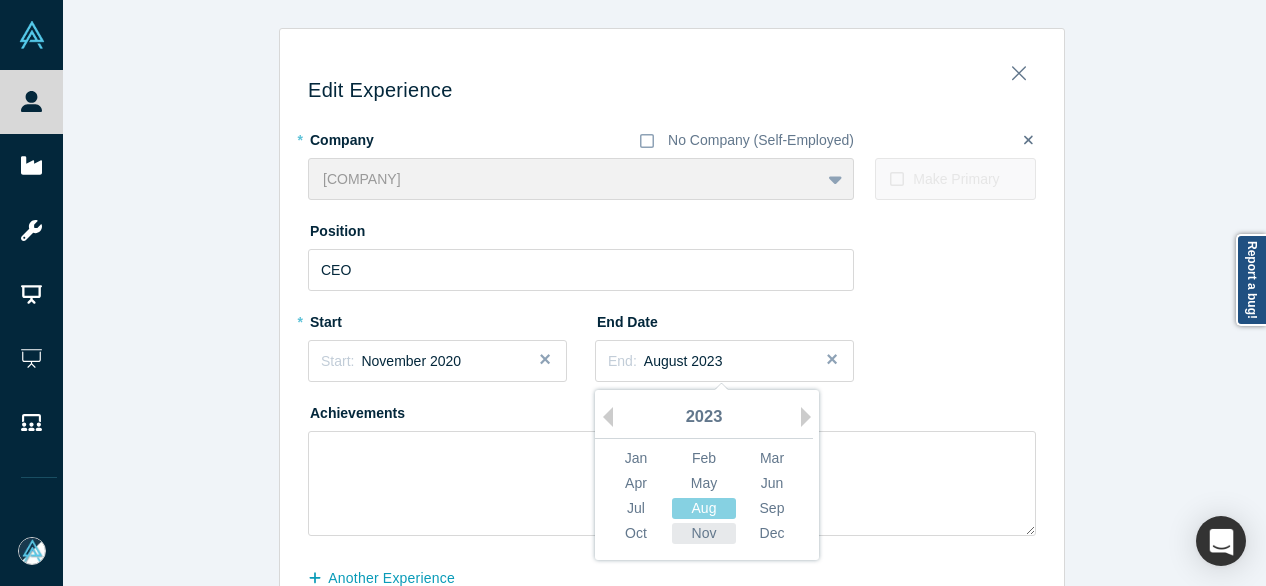 click on "Nov" at bounding box center [704, 533] 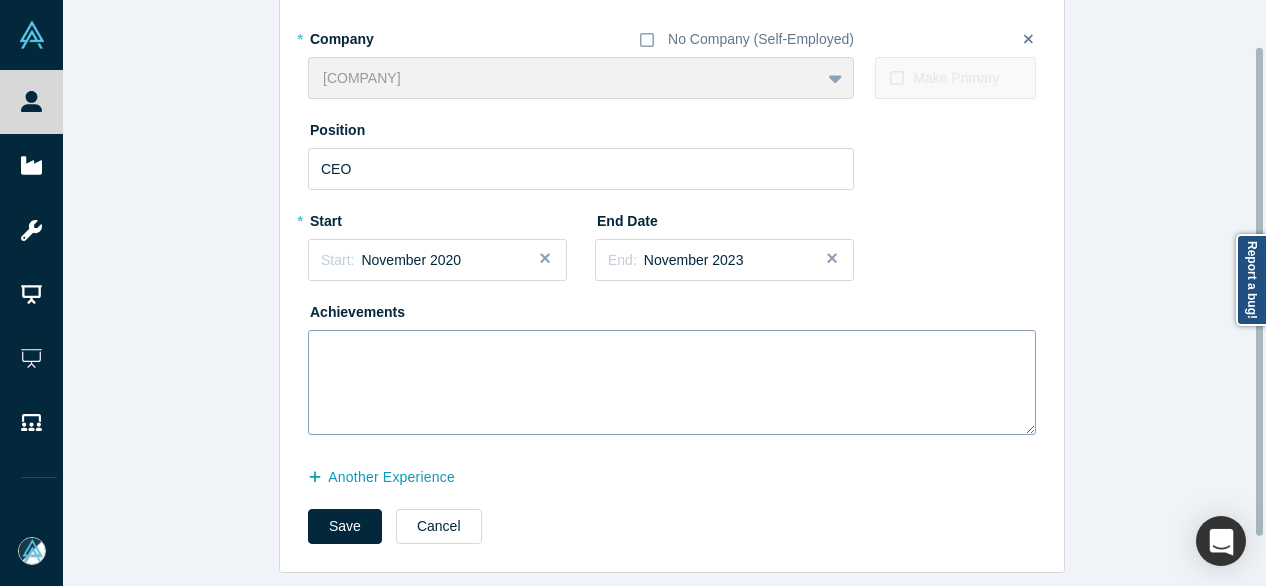 scroll, scrollTop: 114, scrollLeft: 0, axis: vertical 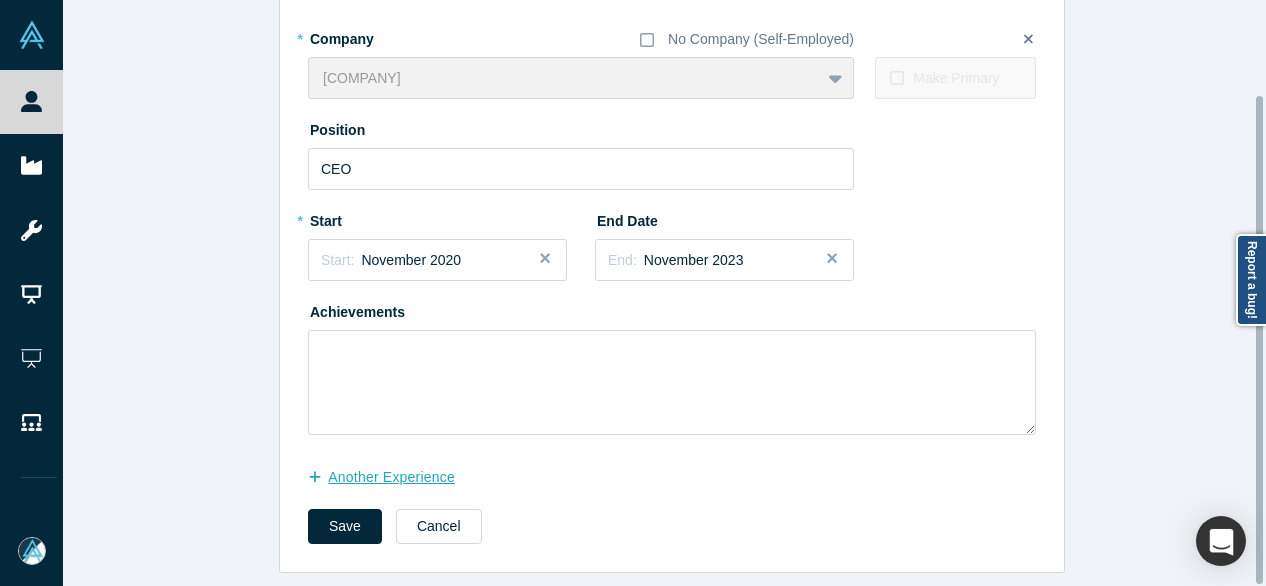 click on "another Experience" at bounding box center (392, 477) 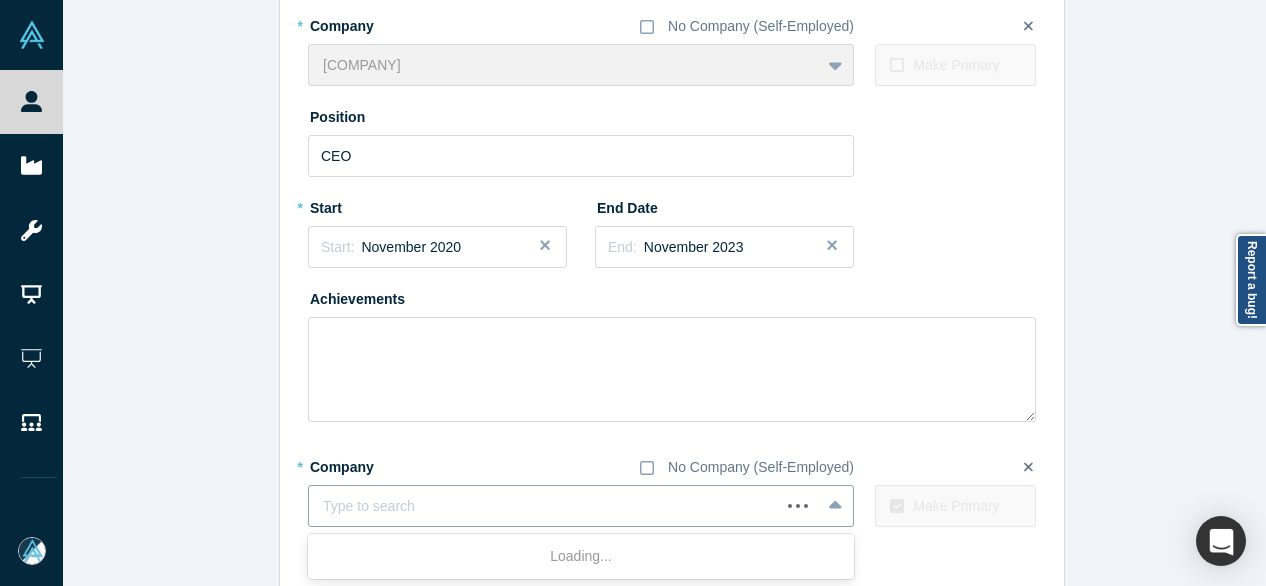click at bounding box center (544, 506) 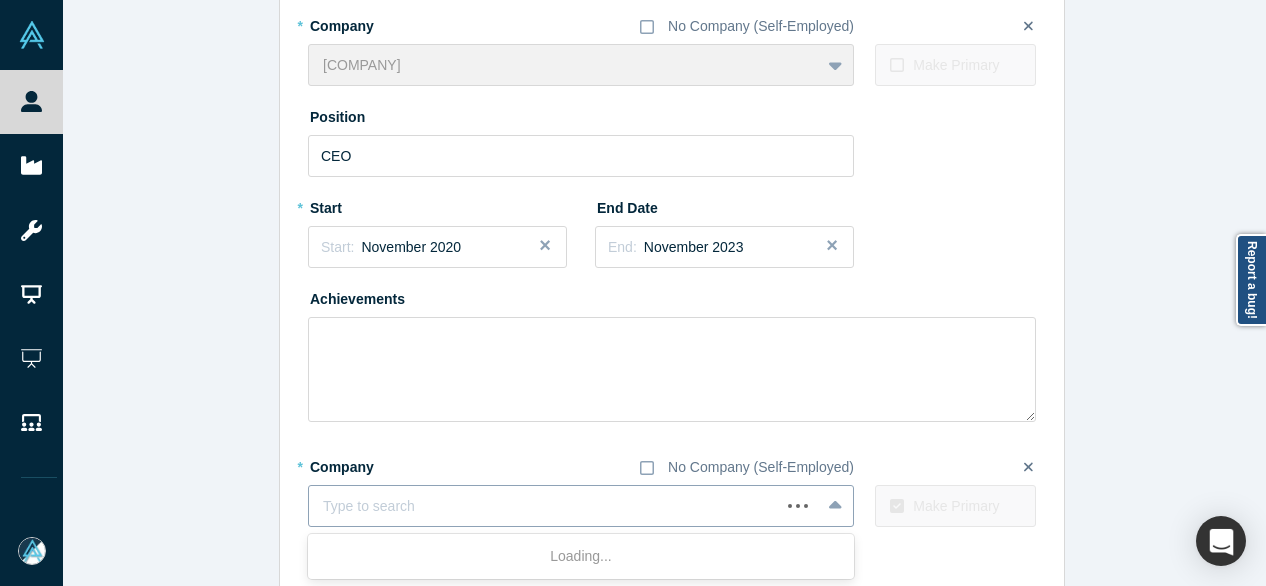 paste on "Chief Operating Officer Chief Operating Officer Cytiva" 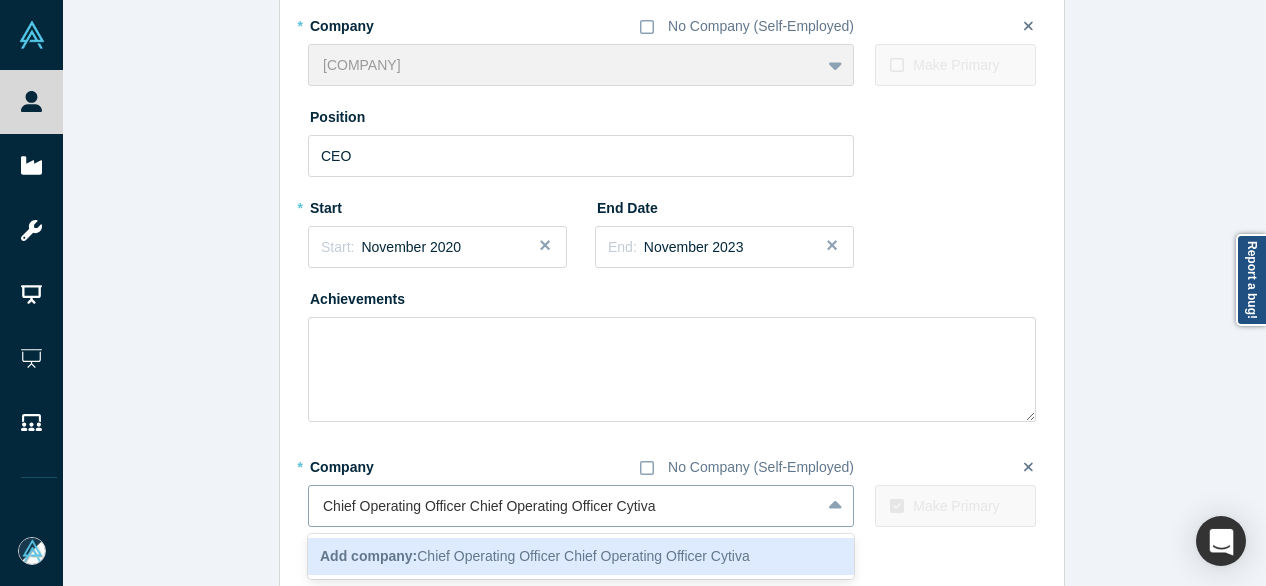 click on "Chief Operating Officer Chief Operating Officer Cytiva" at bounding box center (491, 506) 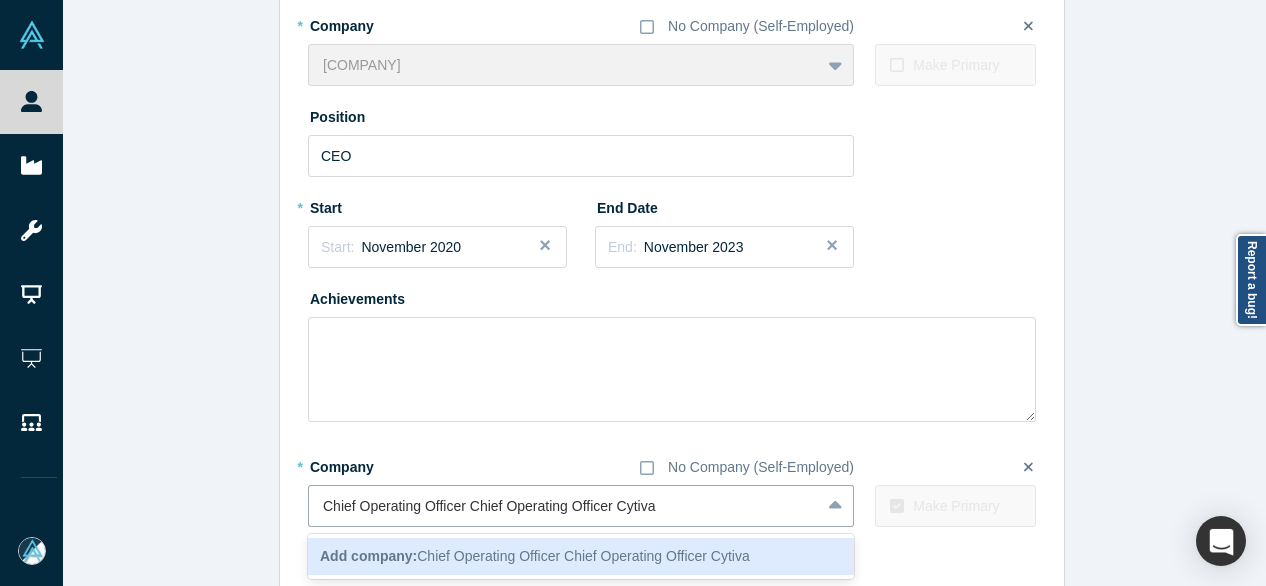 type on "Chief Operating Officer Chief Operating Officer Cytiva" 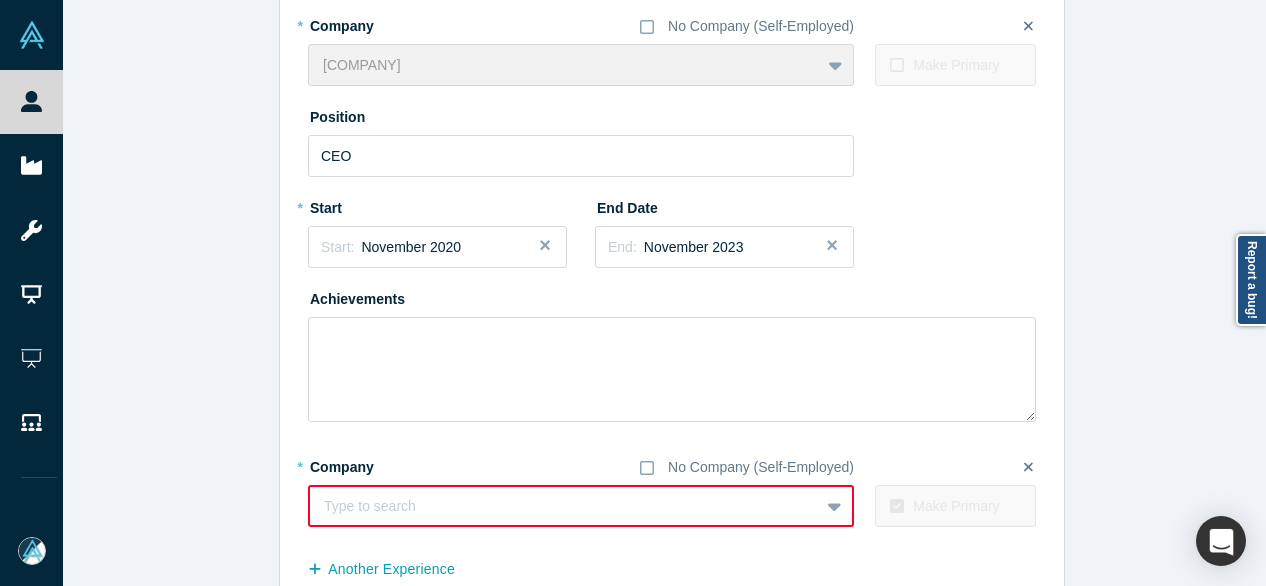 click on "Edit Experience * Company No Company (Self-Employed) Lonza
To pick up a draggable item, press the space bar.
While dragging, use the arrow keys to move the item.
Press space again to drop the item in its new position, or press escape to cancel.
Make Primary Position CEO * Start Start: November 2020 End Date End: November 2023 Achievements * Company No Company (Self-Employed) Type to search
To pick up a draggable item, press the space bar.
While dragging, use the arrow keys to move the item.
Press space again to drop the item in its new position, or press escape to cancel.
Make Primary another Experience Save Cancel" at bounding box center [672, 289] 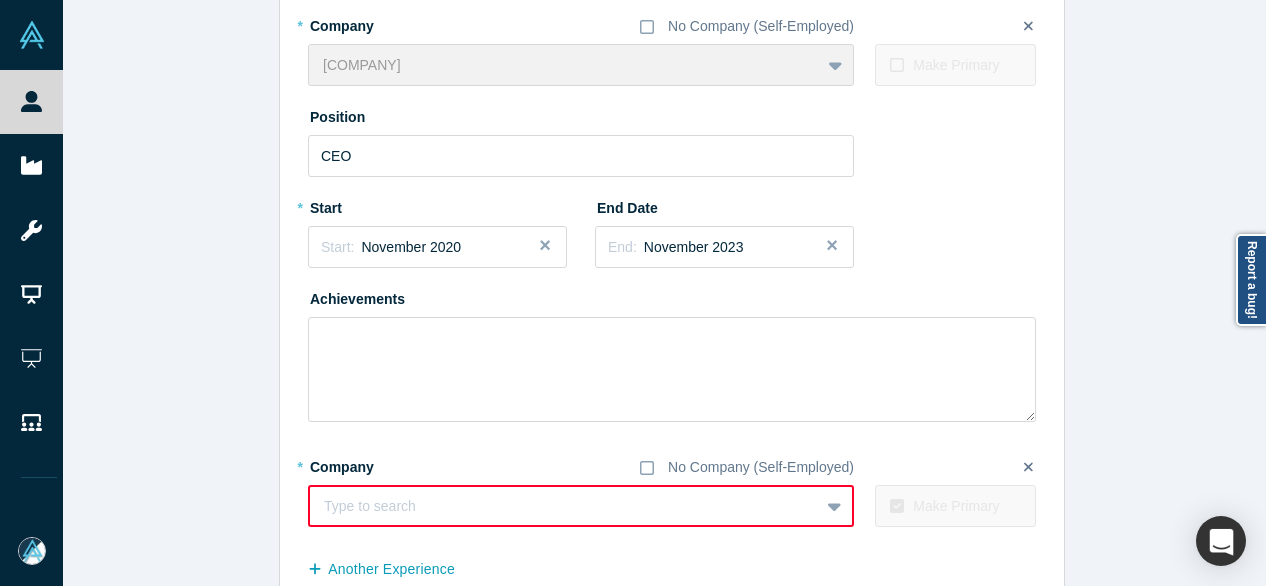 click on "Type to search" at bounding box center (581, 506) 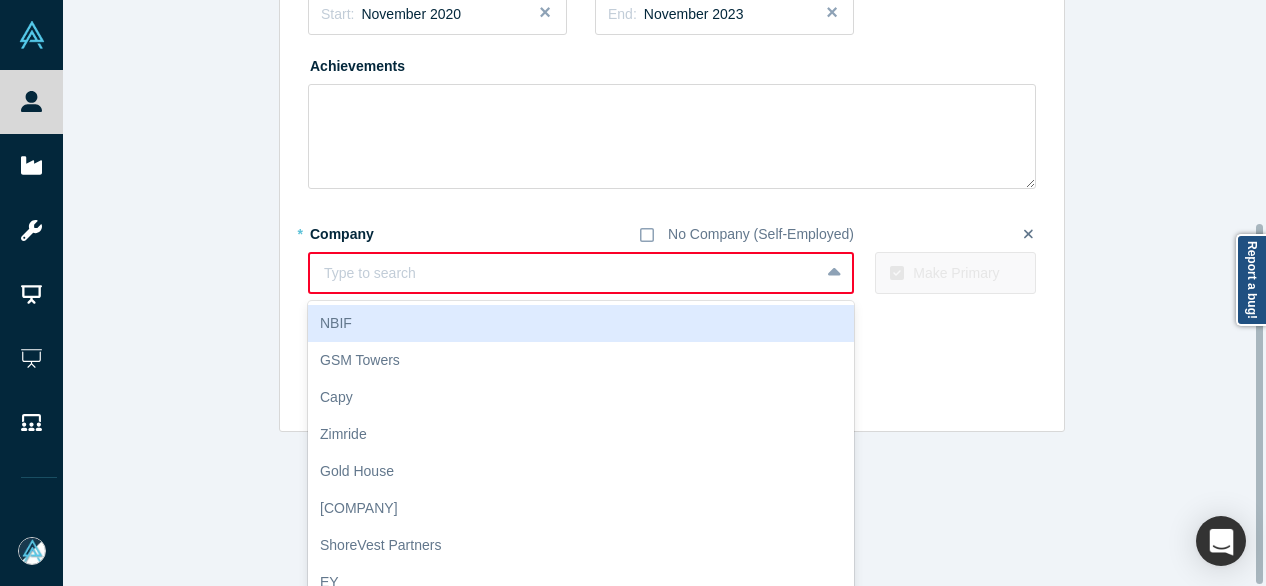 paste on "Chief Operating Officer Chief Operating Officer Cytiva" 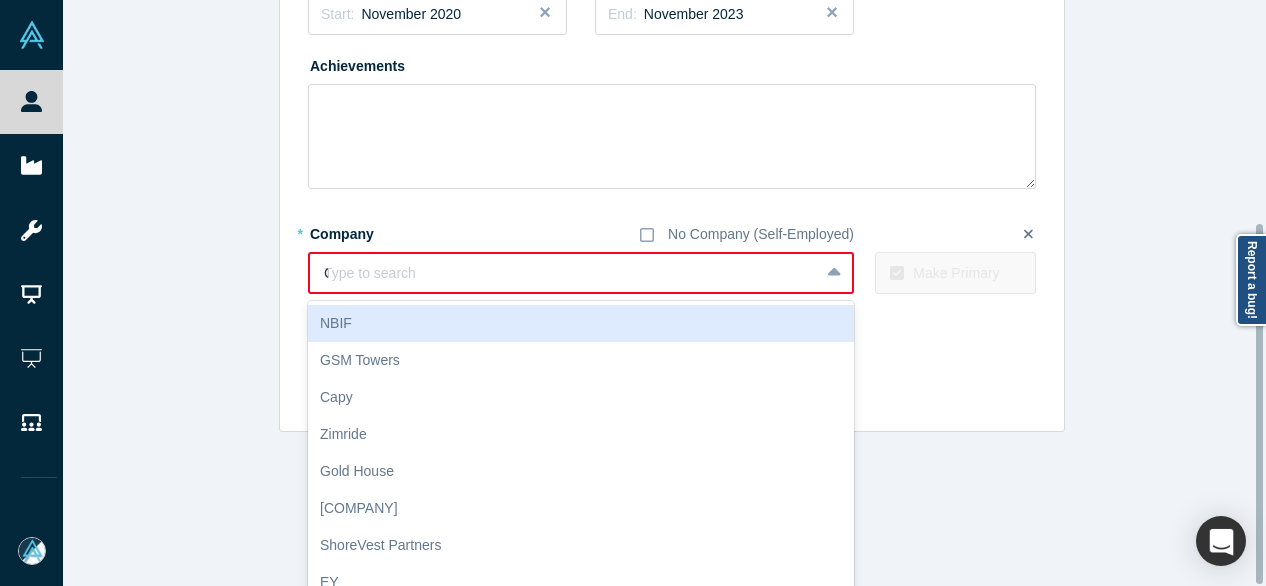 scroll, scrollTop: 219, scrollLeft: 0, axis: vertical 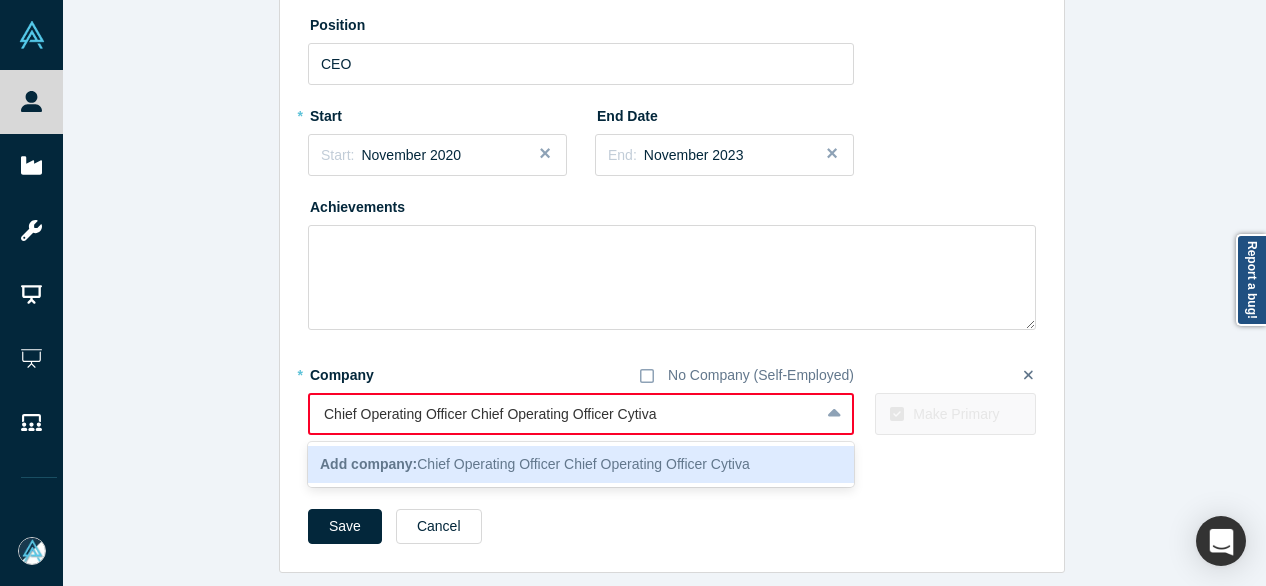 drag, startPoint x: 608, startPoint y: 401, endPoint x: 298, endPoint y: 395, distance: 310.05804 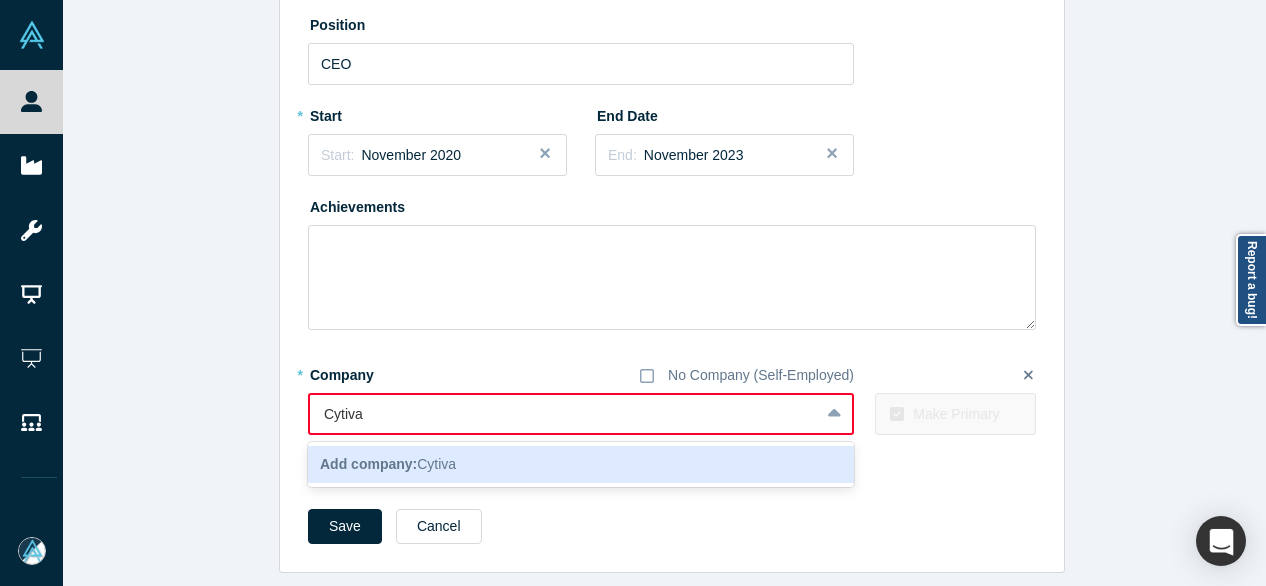 click on "Add company:" at bounding box center [368, 464] 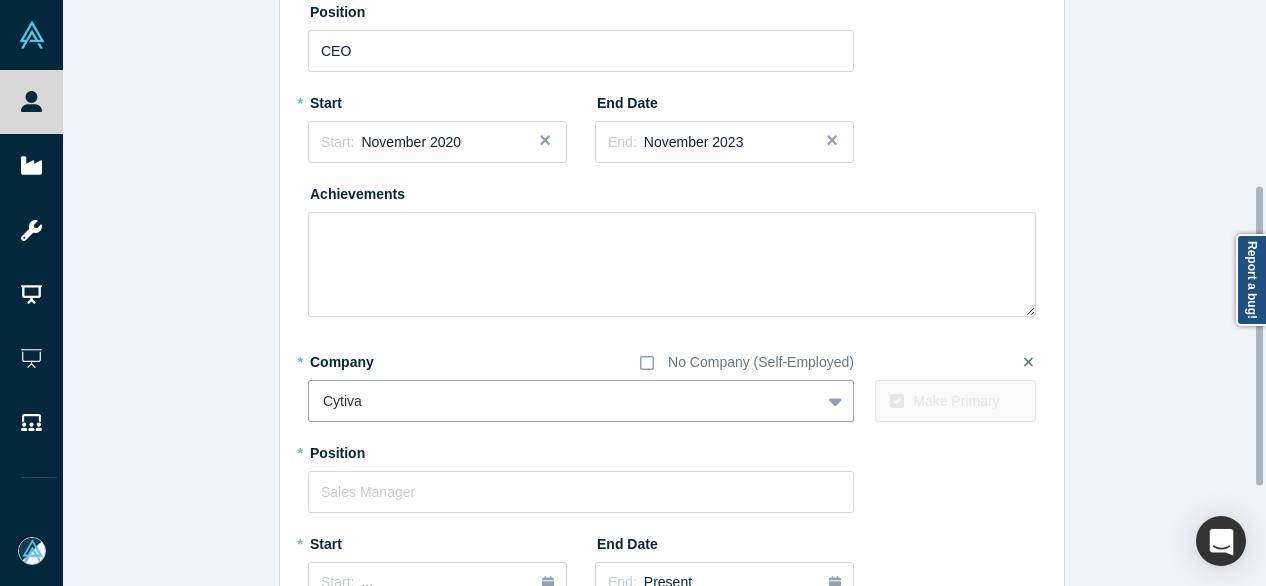 scroll, scrollTop: 362, scrollLeft: 0, axis: vertical 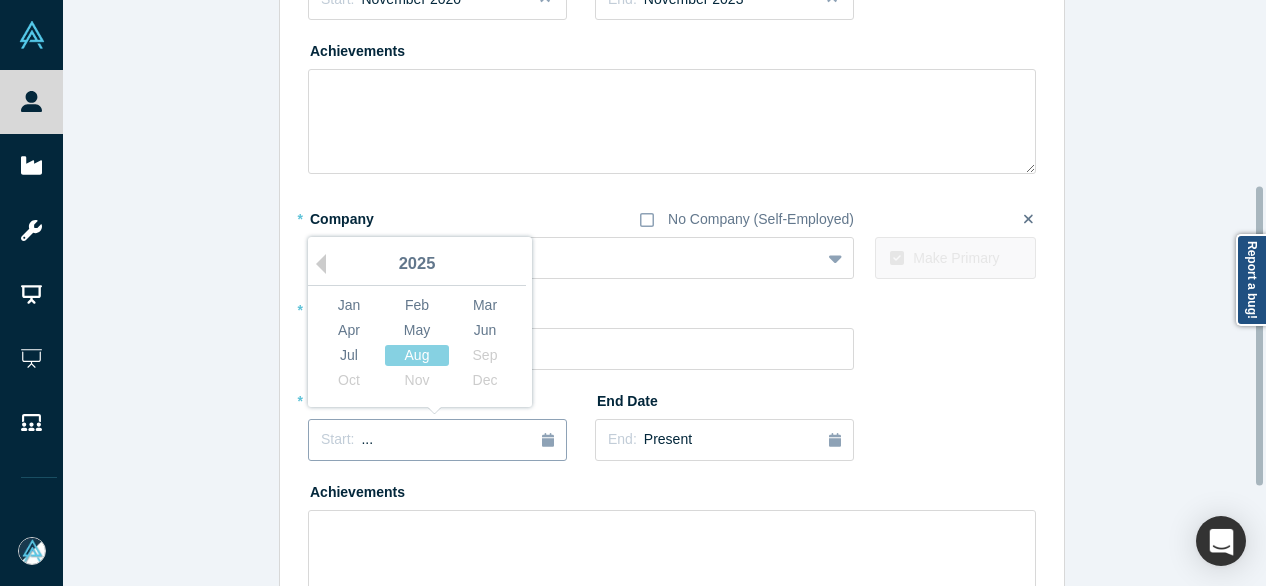 click on "..." at bounding box center (367, 439) 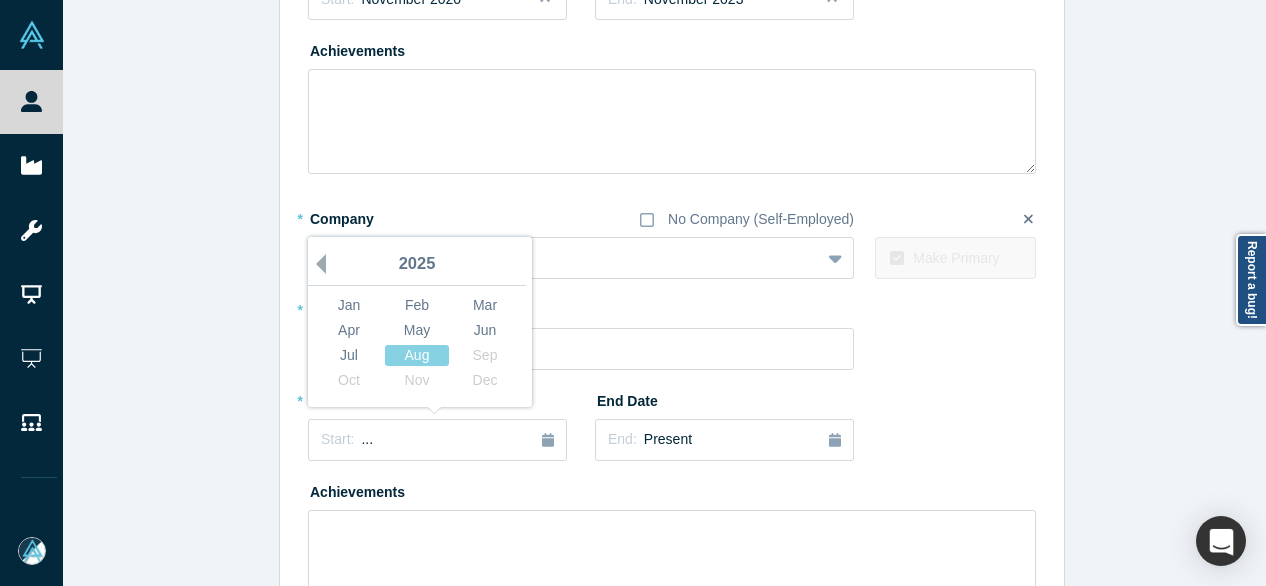 click on "Previous Year" at bounding box center (316, 264) 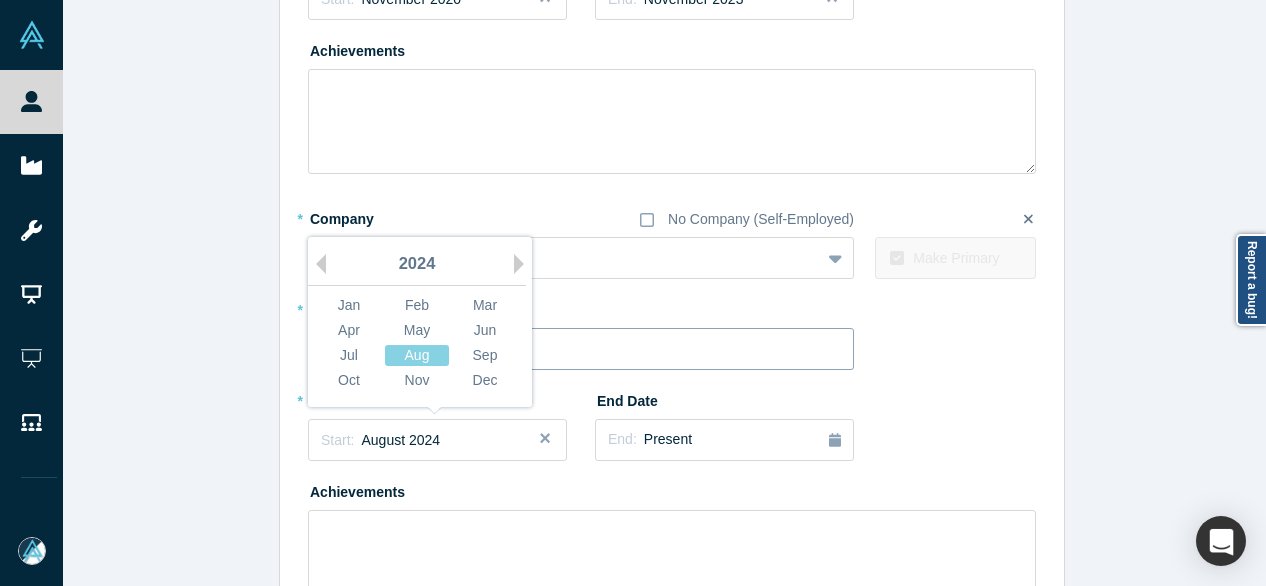 click on "Jul" at bounding box center [349, 355] 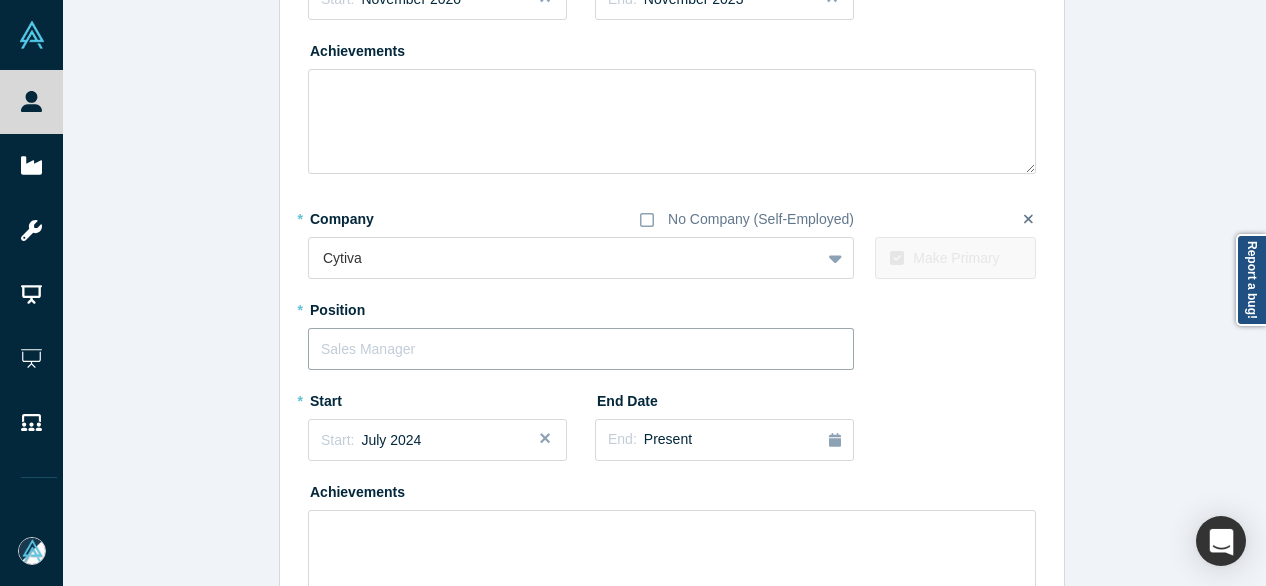 click at bounding box center (581, 349) 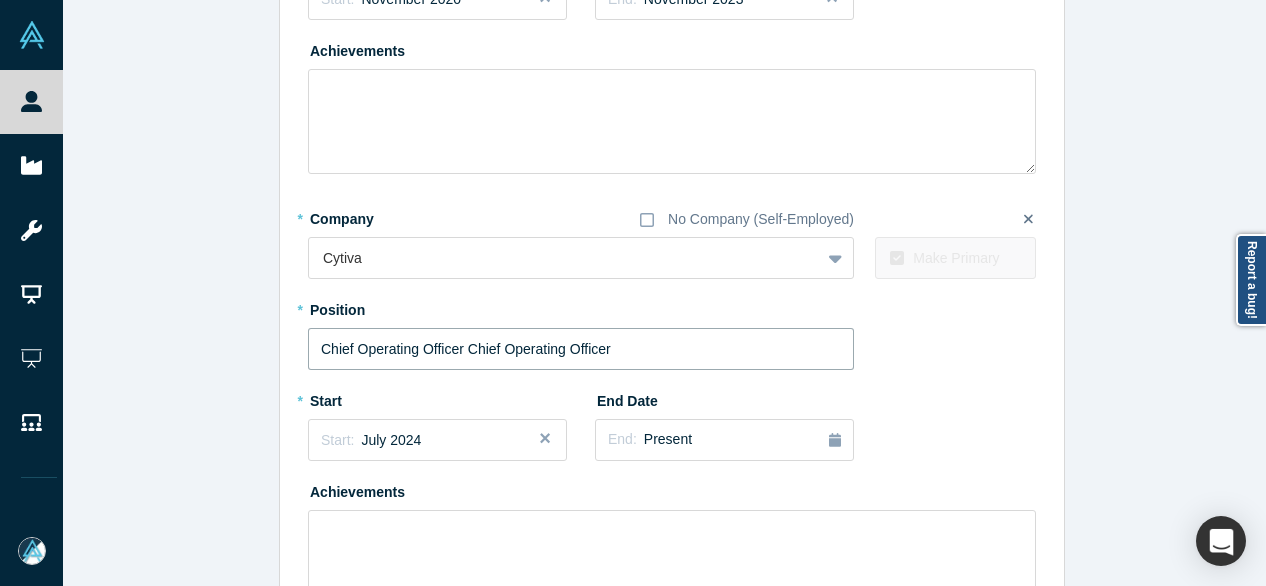 drag, startPoint x: 462, startPoint y: 345, endPoint x: 693, endPoint y: 344, distance: 231.00217 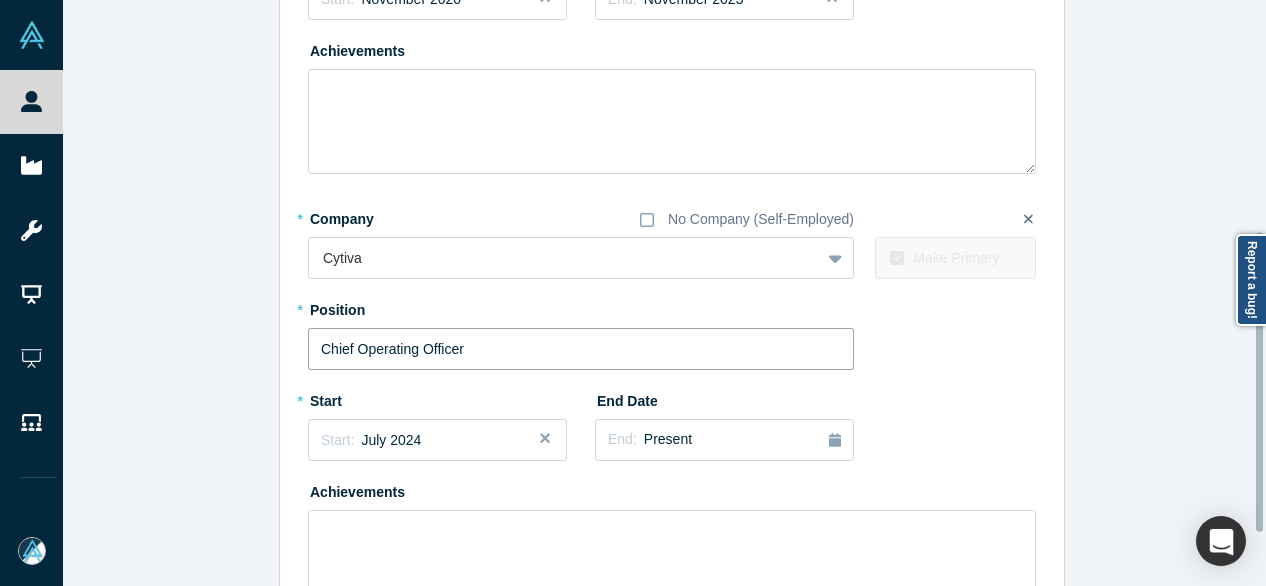 scroll, scrollTop: 555, scrollLeft: 0, axis: vertical 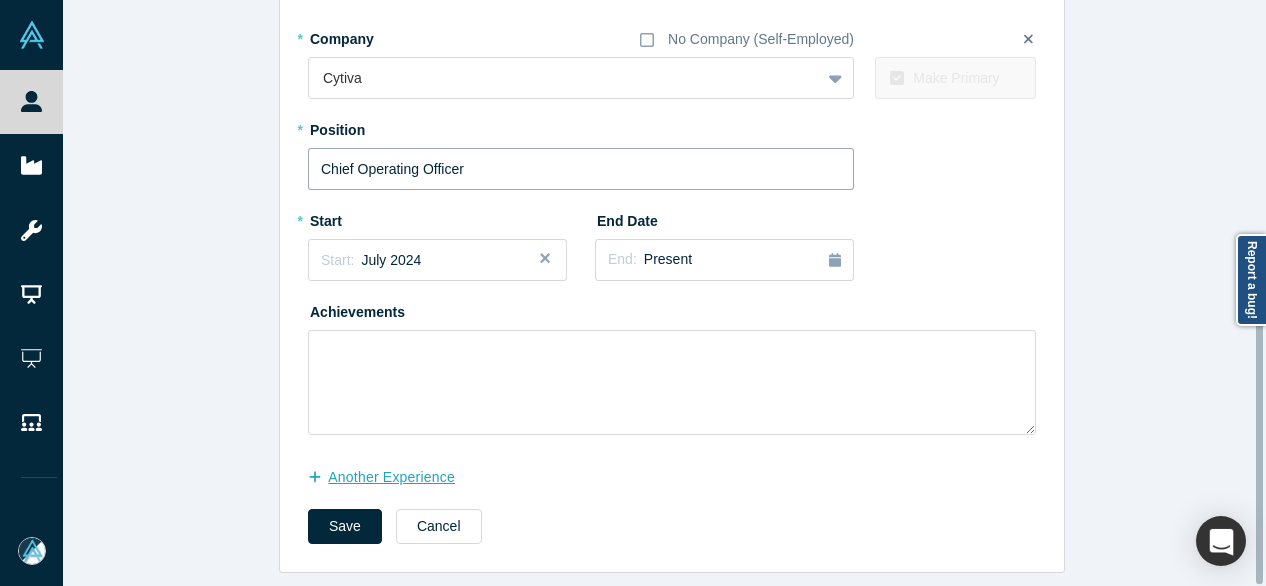 type on "Chief Operating Officer" 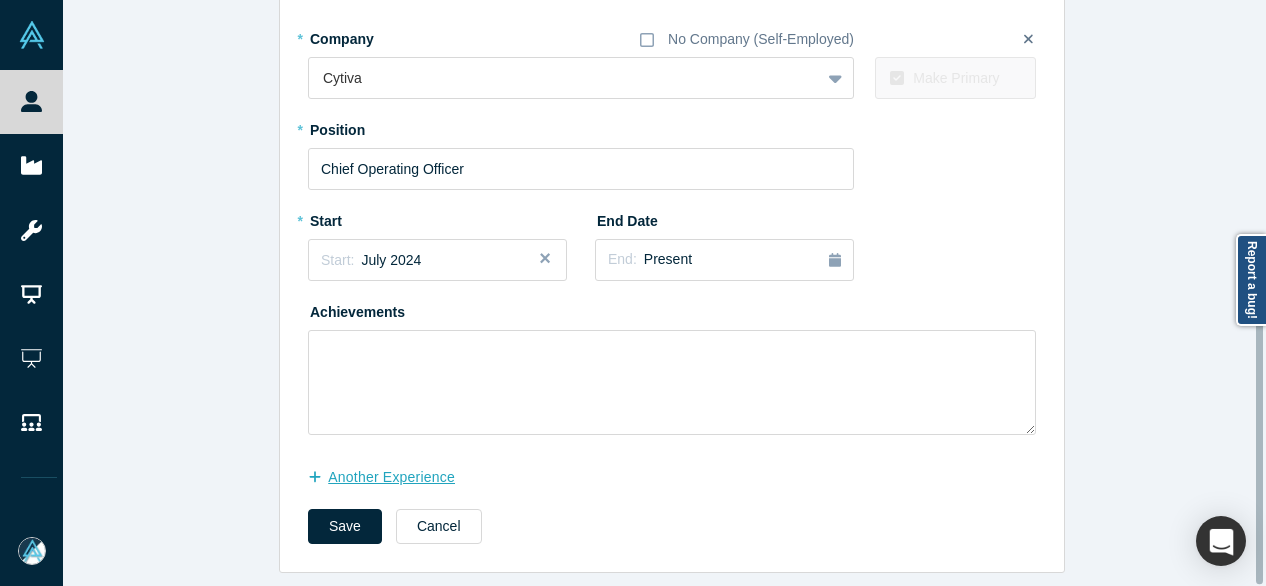 click on "another Experience" at bounding box center (392, 477) 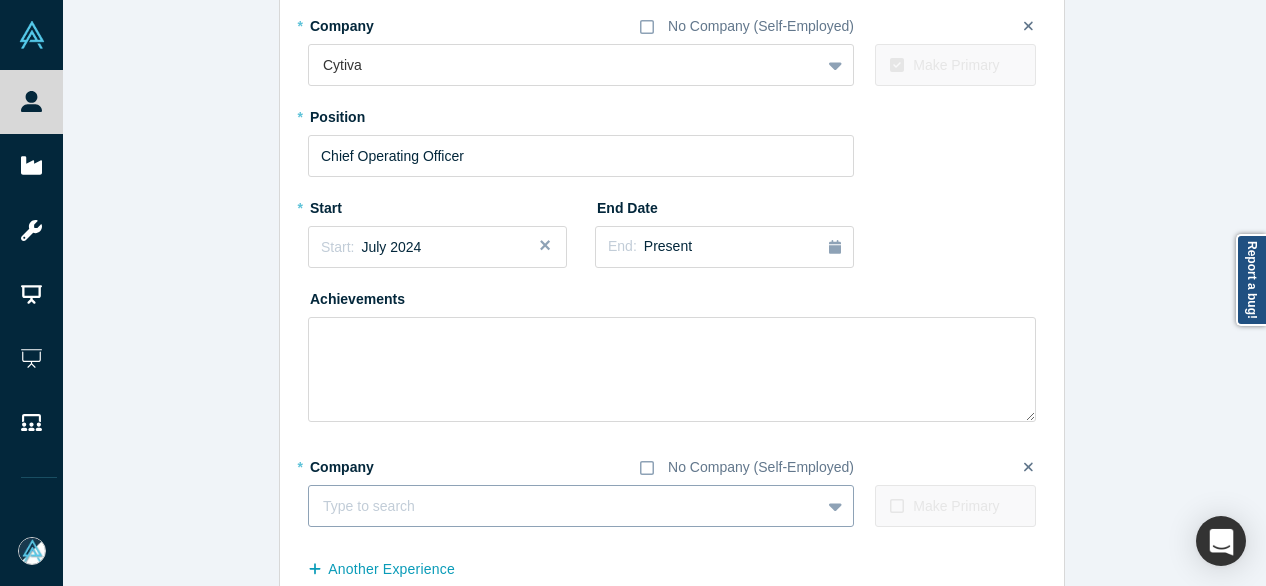 click at bounding box center [564, 506] 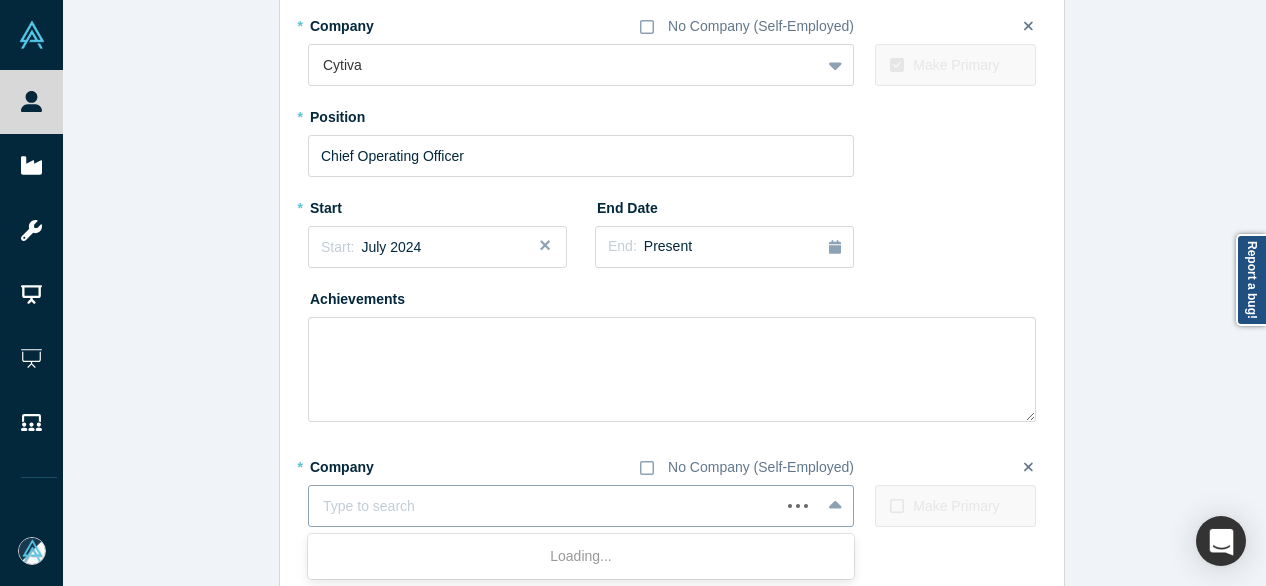 paste on "Deputy Chairman Deputy Chairman Dottikon Exclusive Synthesis AG" 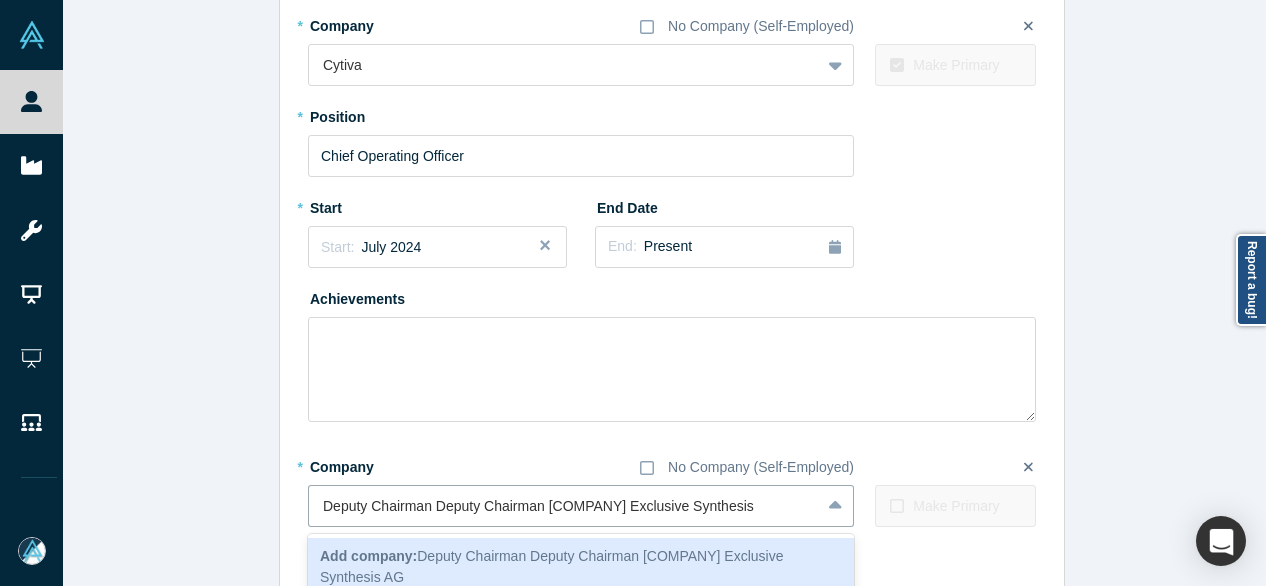 drag, startPoint x: 536, startPoint y: 508, endPoint x: 247, endPoint y: 509, distance: 289.00174 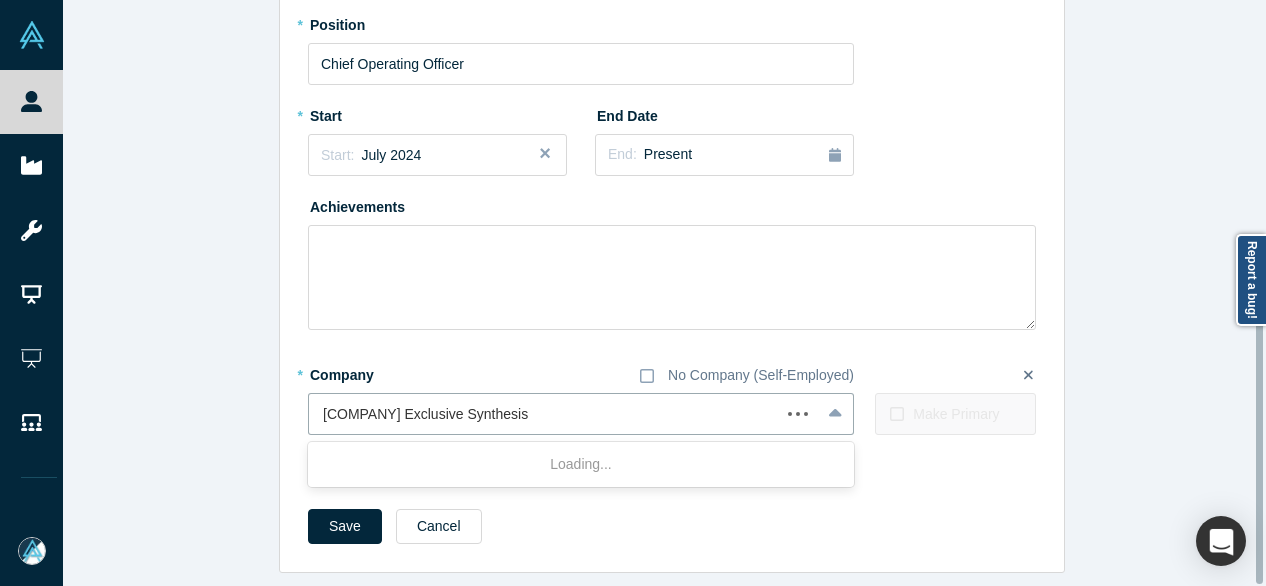 scroll, scrollTop: 660, scrollLeft: 0, axis: vertical 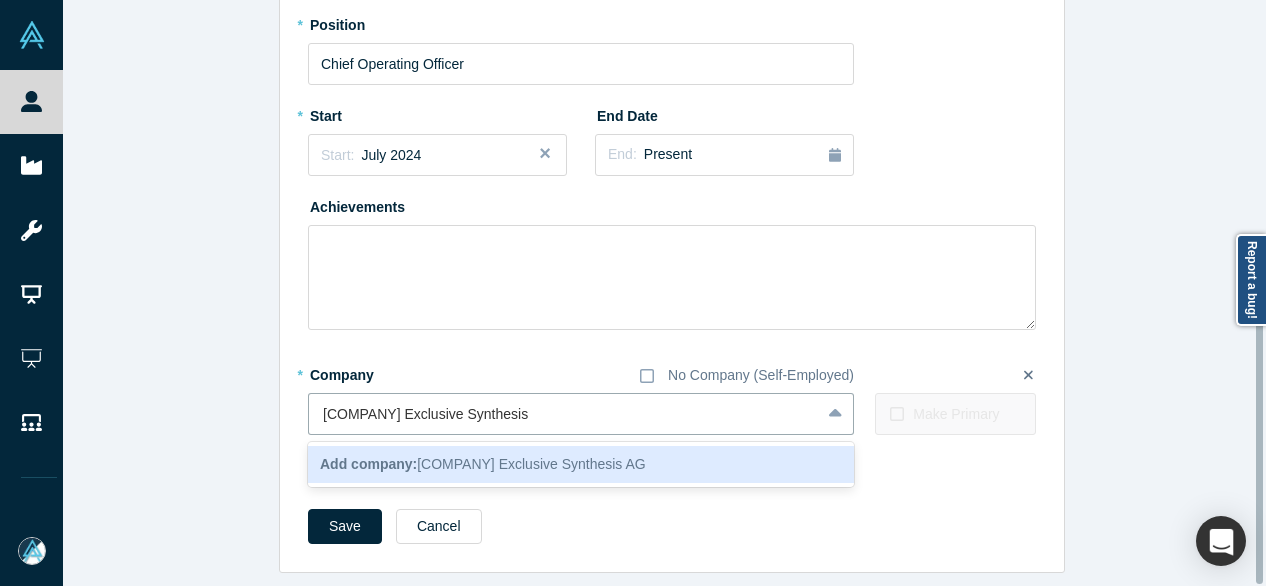 click on "Add company:" at bounding box center [368, 464] 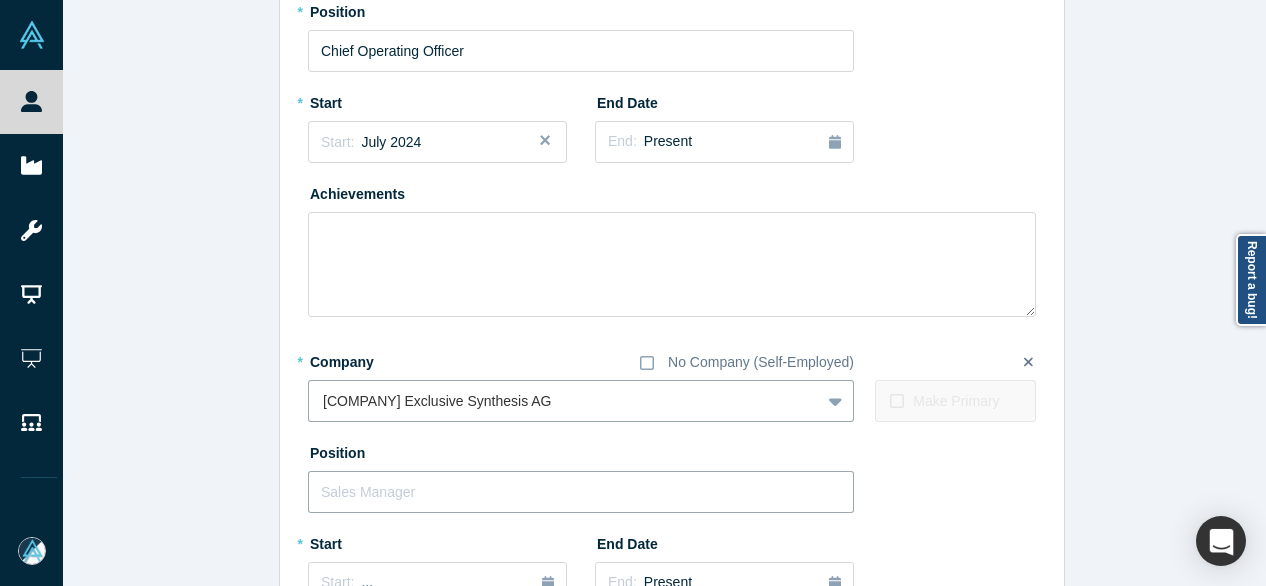 click at bounding box center [581, 492] 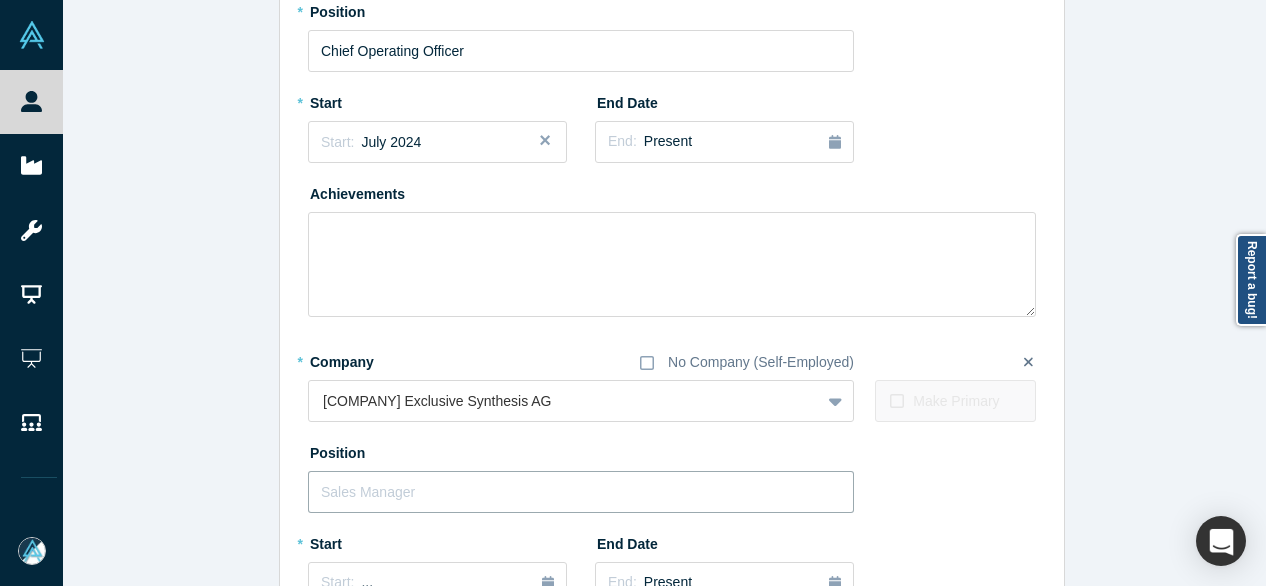 paste on "Deputy Chairman Deputy Chairman" 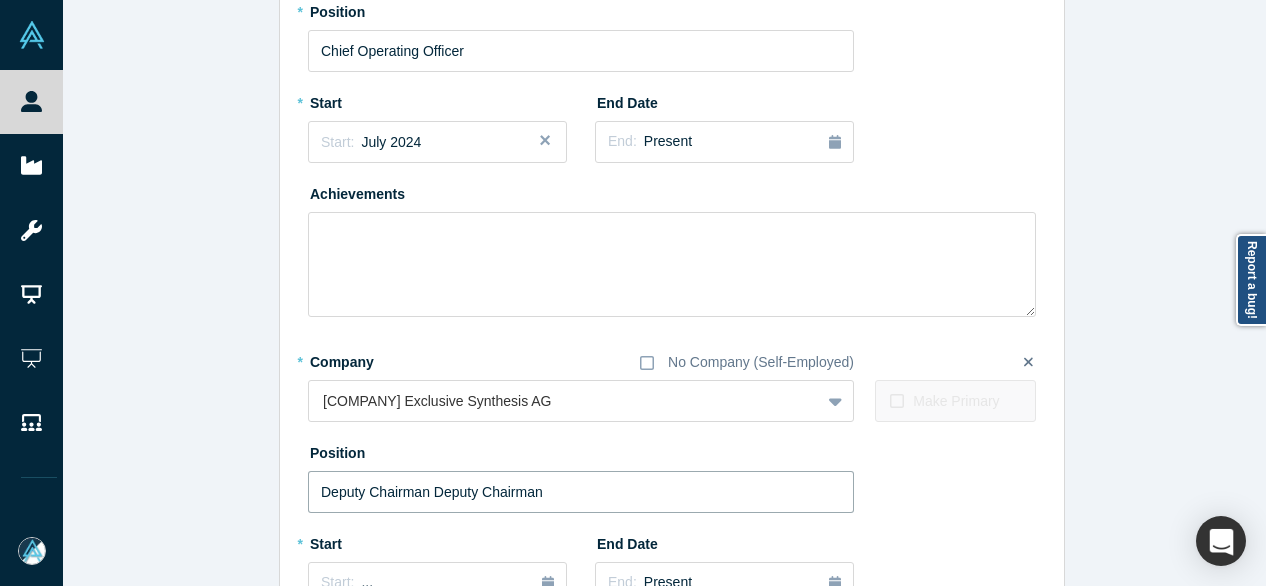 drag, startPoint x: 419, startPoint y: 490, endPoint x: 600, endPoint y: 496, distance: 181.09943 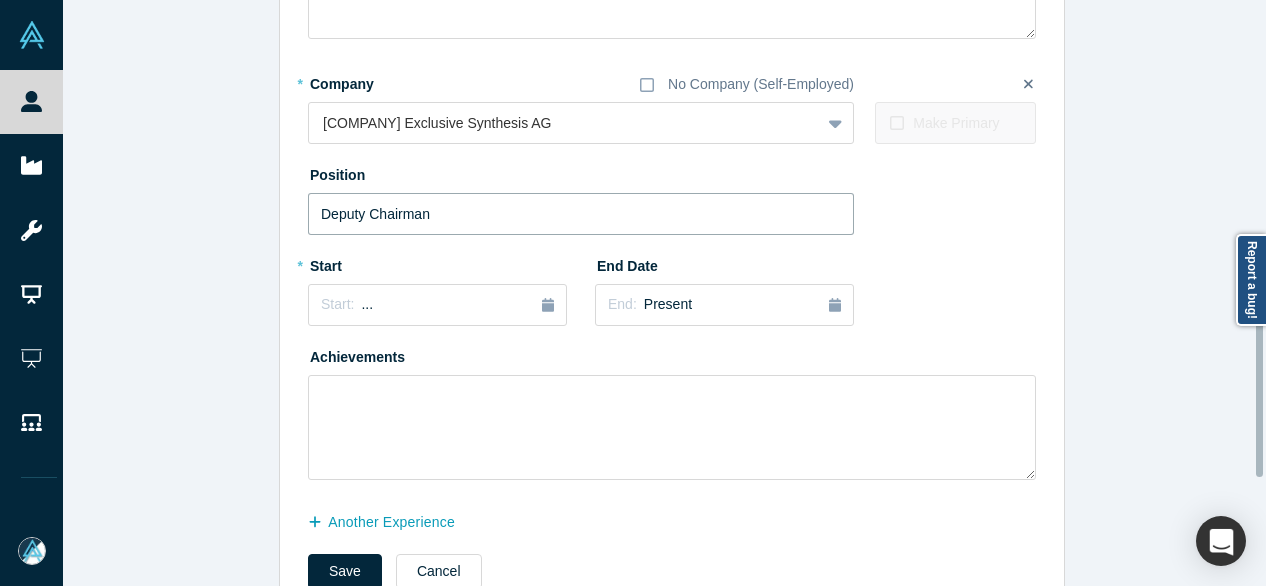 scroll, scrollTop: 960, scrollLeft: 0, axis: vertical 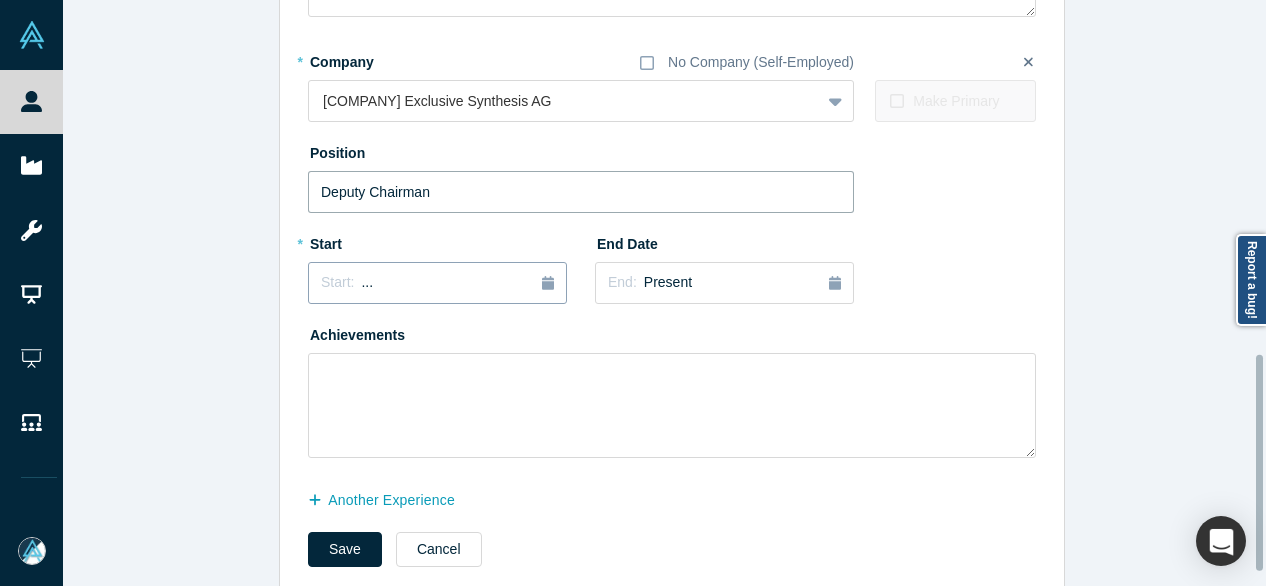 type on "Deputy Chairman" 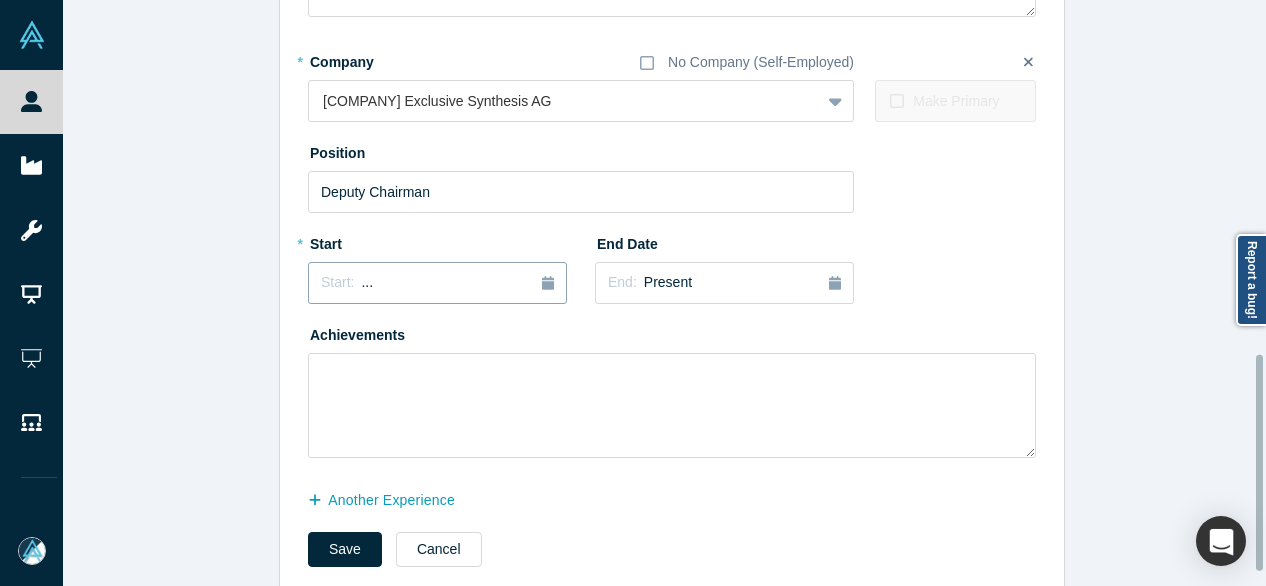 click on "Start: ..." at bounding box center [437, 283] 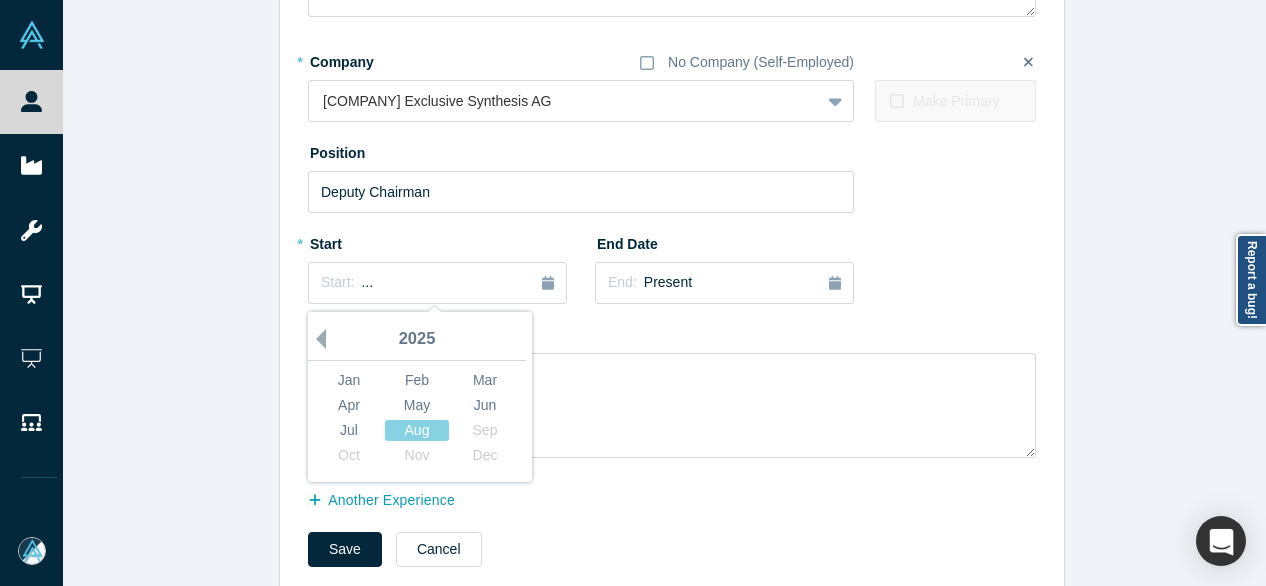 click on "Previous Year" at bounding box center (316, 339) 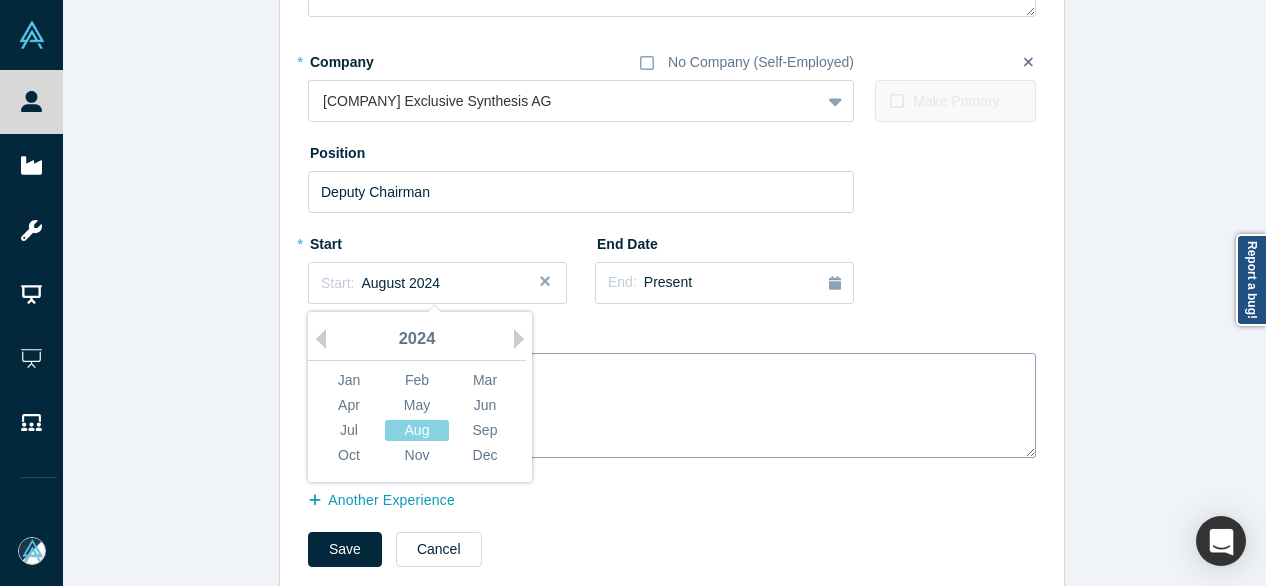 click on "Jul" at bounding box center [349, 430] 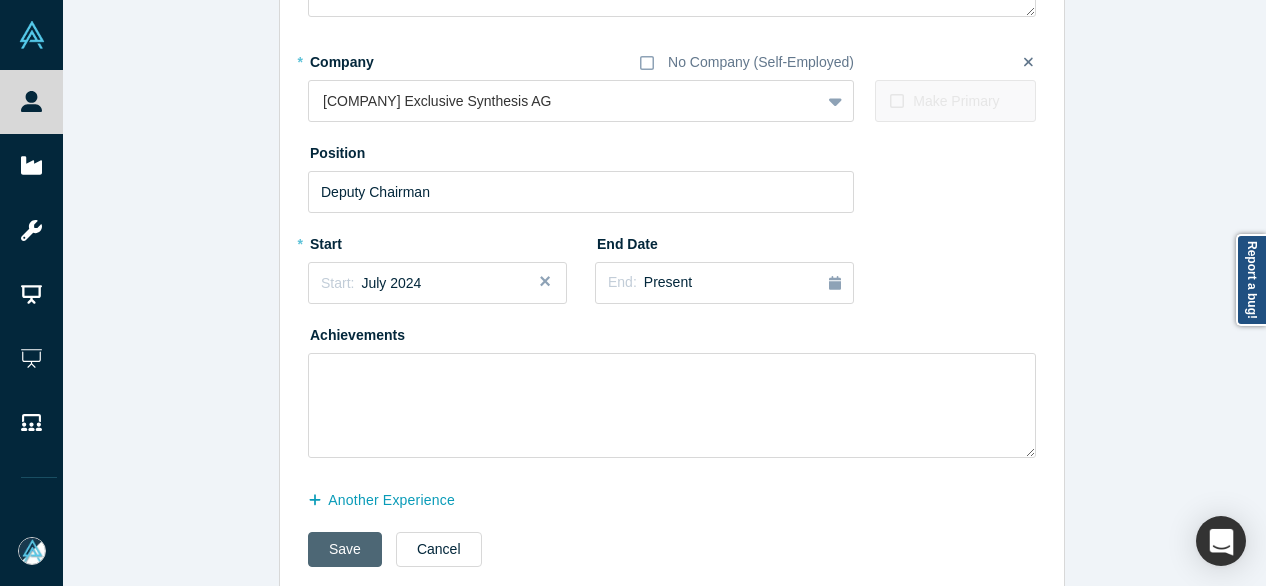 click on "Save" at bounding box center (345, 549) 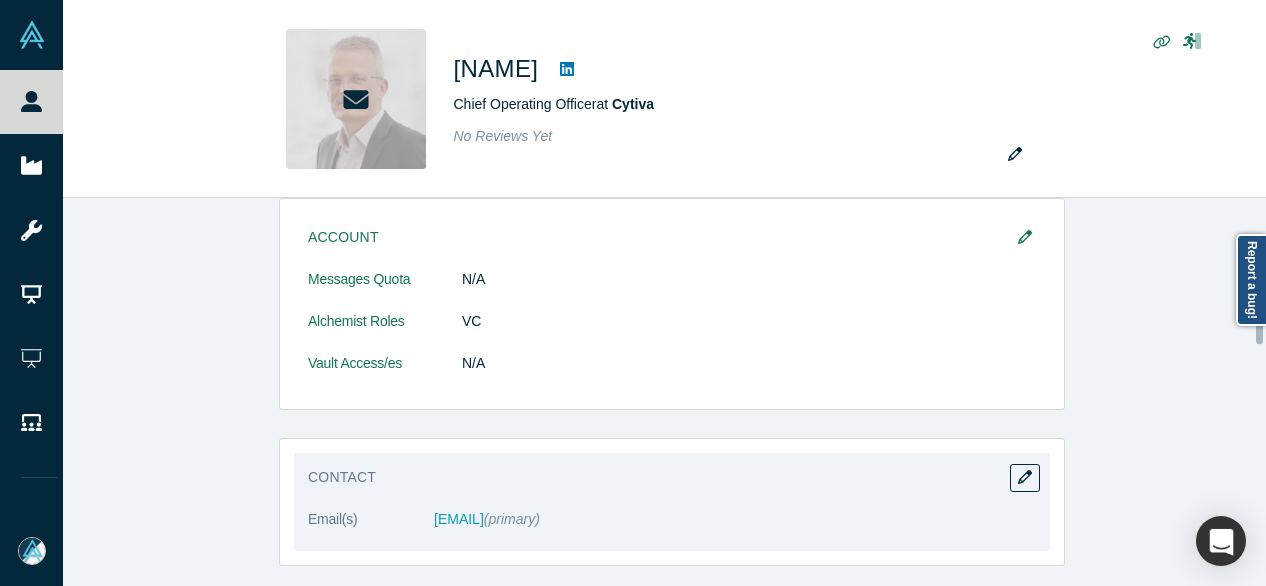 scroll, scrollTop: 400, scrollLeft: 0, axis: vertical 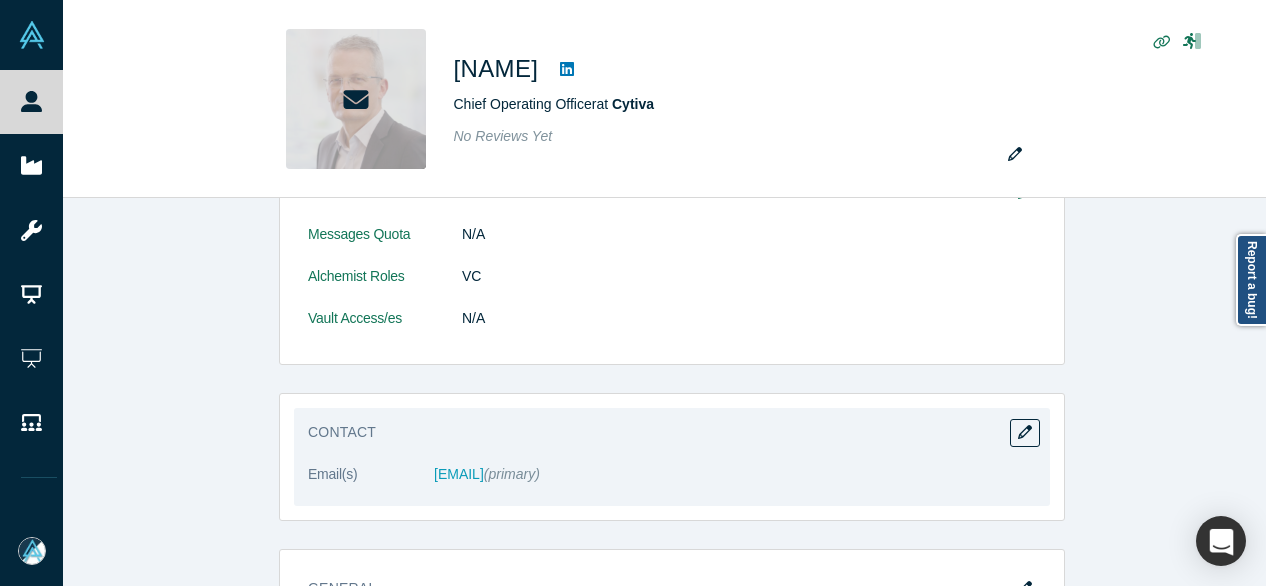 drag, startPoint x: 420, startPoint y: 482, endPoint x: 617, endPoint y: 485, distance: 197.02284 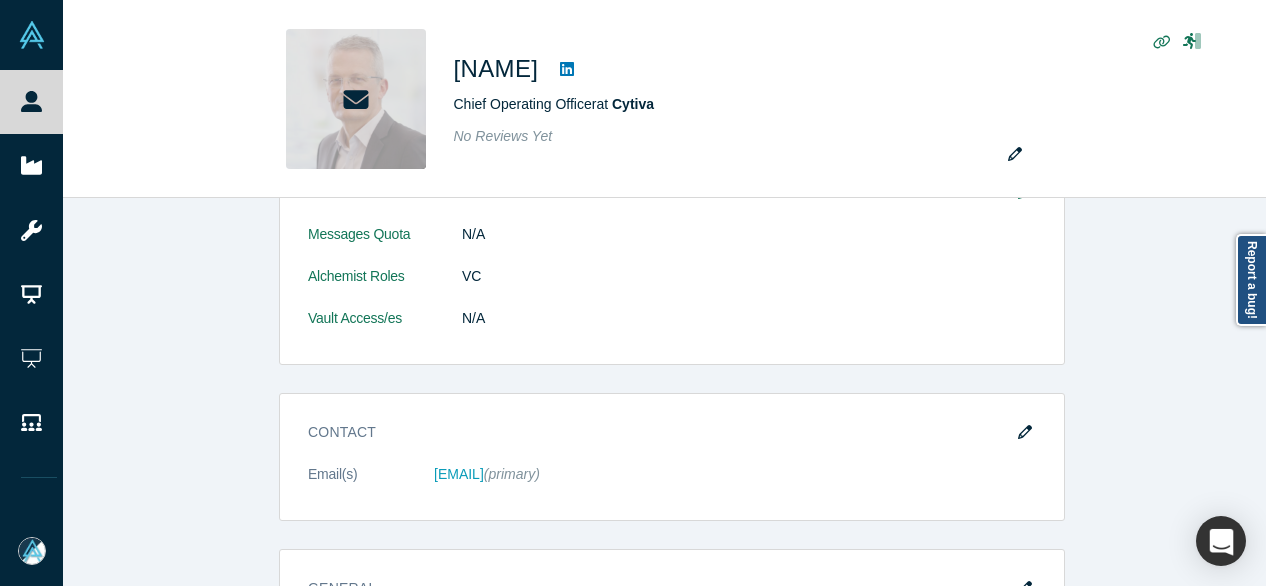 copy on "pierre-alain.ruffieux@lonza.com" 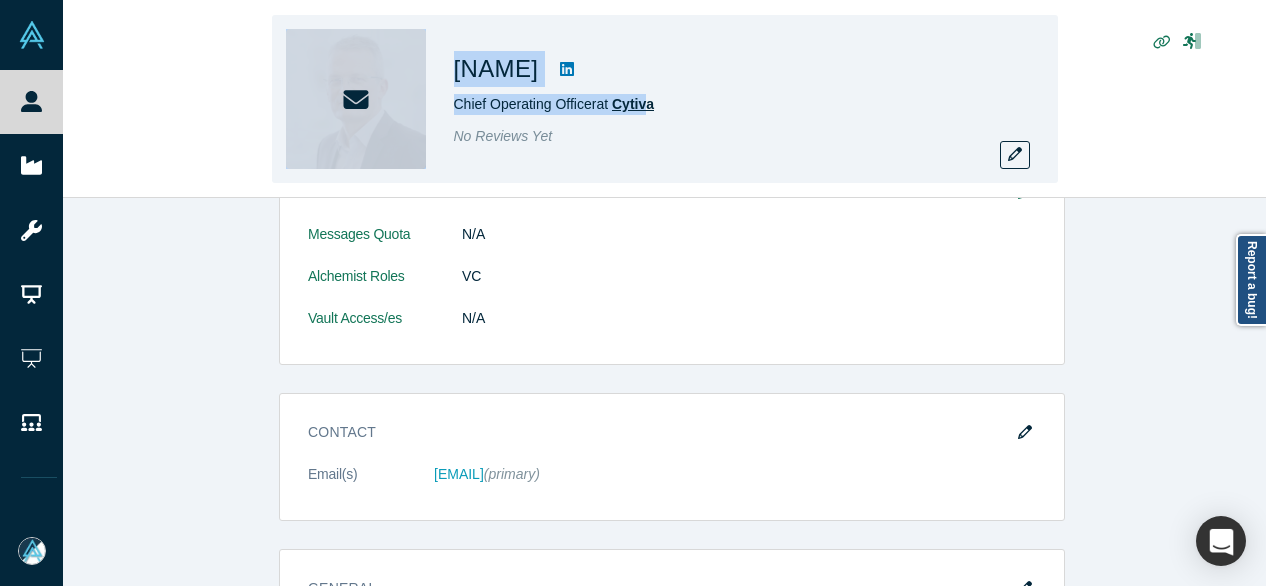drag, startPoint x: 439, startPoint y: 109, endPoint x: 650, endPoint y: 109, distance: 211 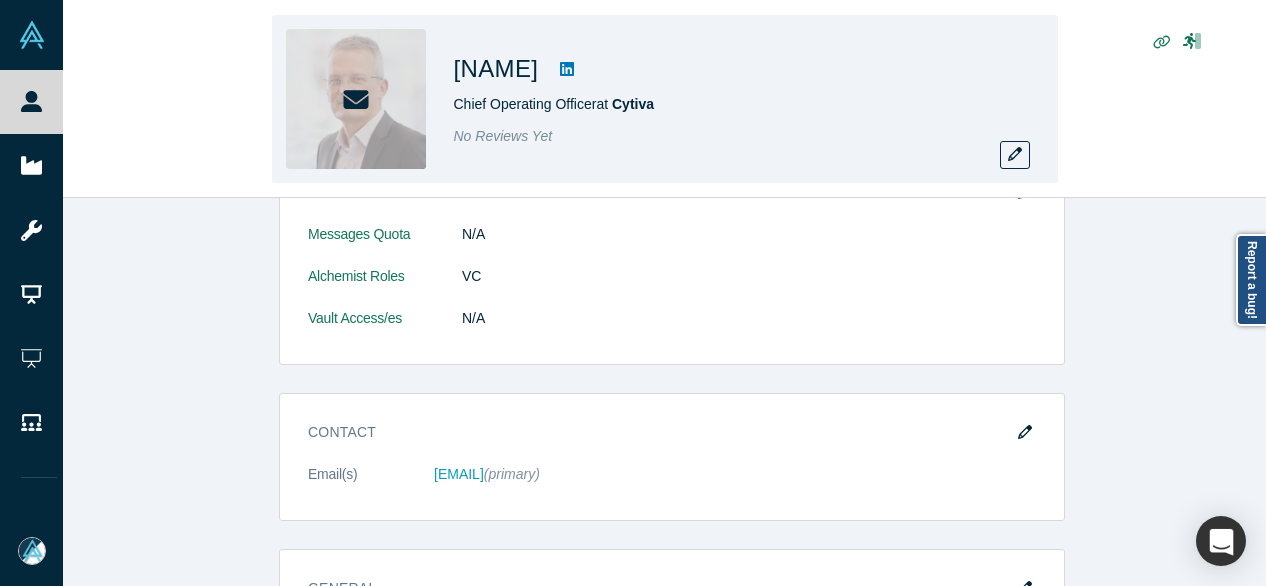 click on "Chief Operating Officer  at   Cytiva" at bounding box center [734, 104] 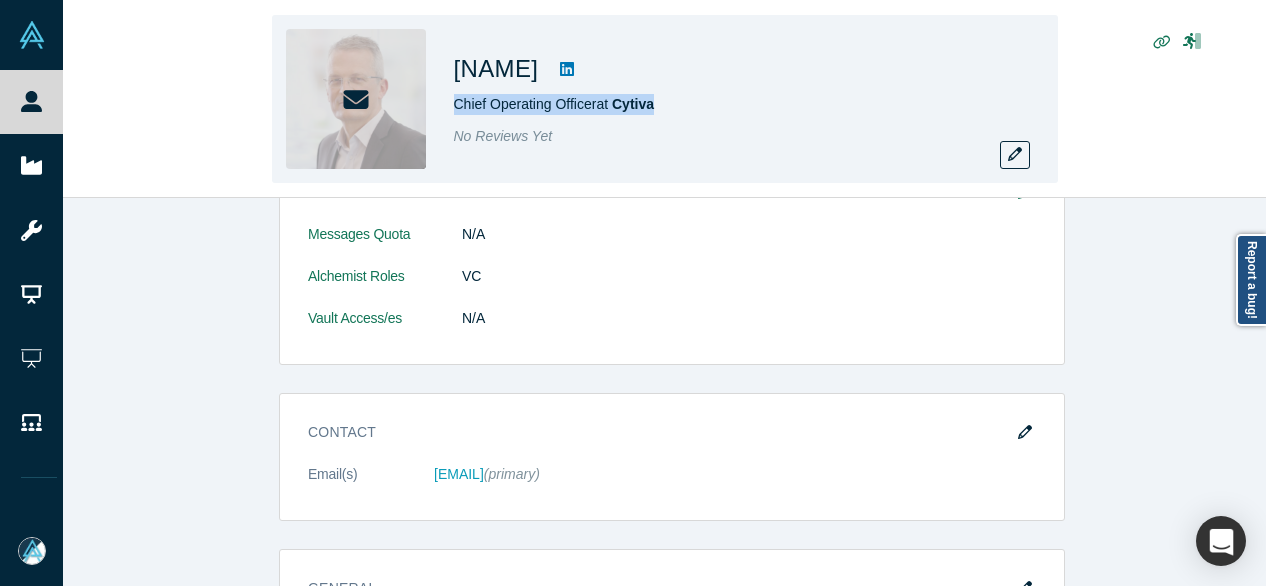 drag, startPoint x: 684, startPoint y: 101, endPoint x: 454, endPoint y: 105, distance: 230.03477 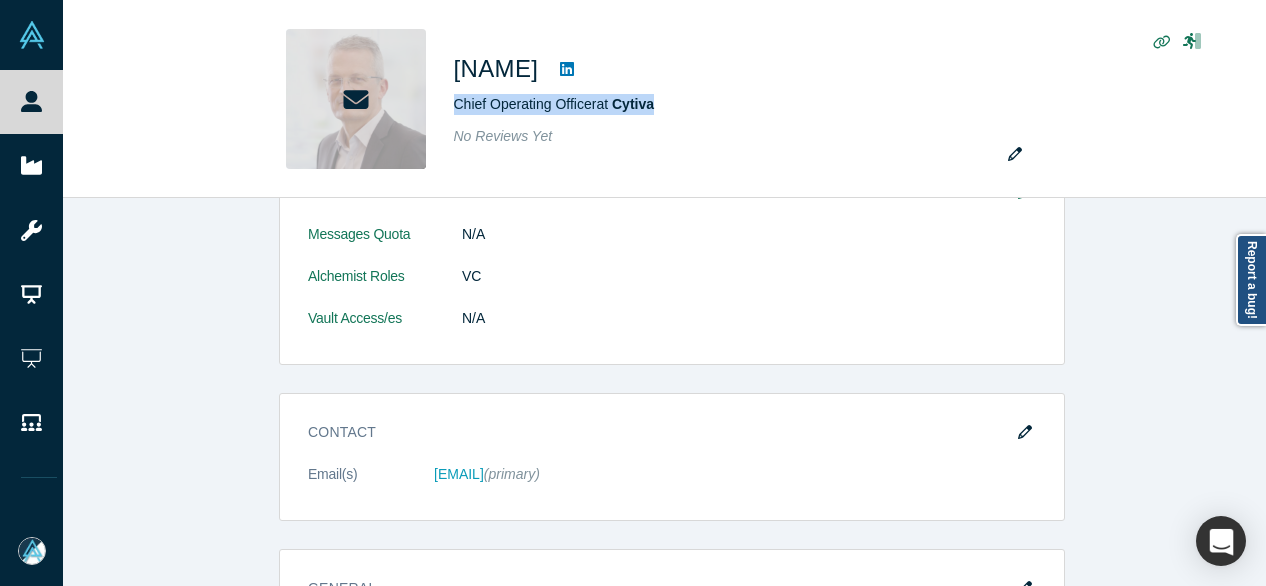 click at bounding box center [1025, 433] 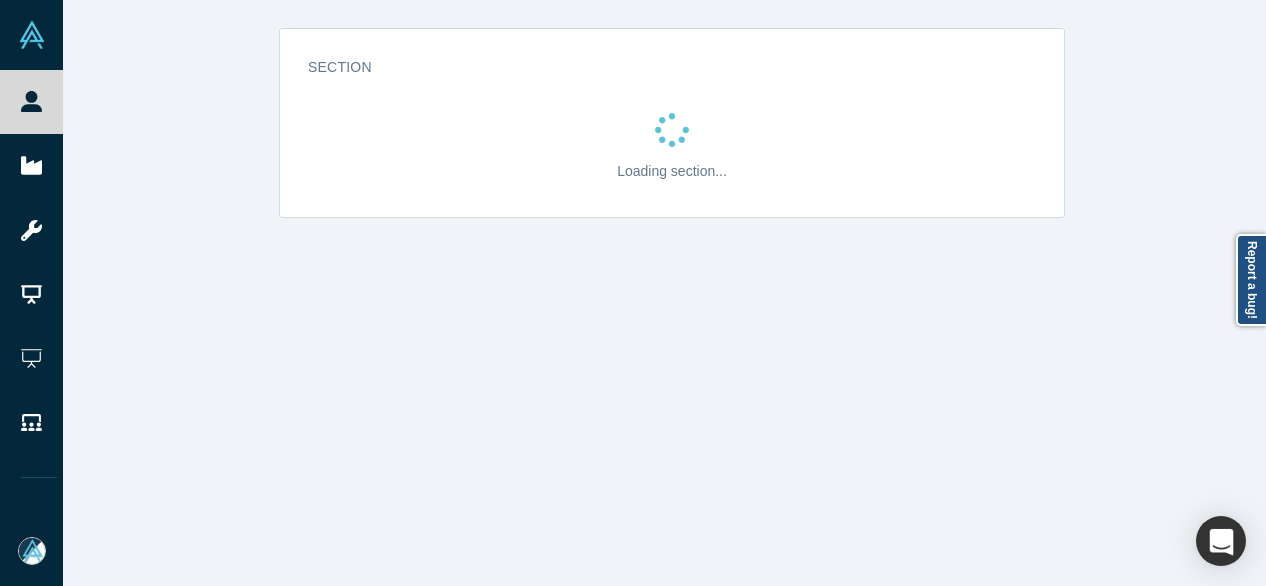 scroll, scrollTop: 0, scrollLeft: 0, axis: both 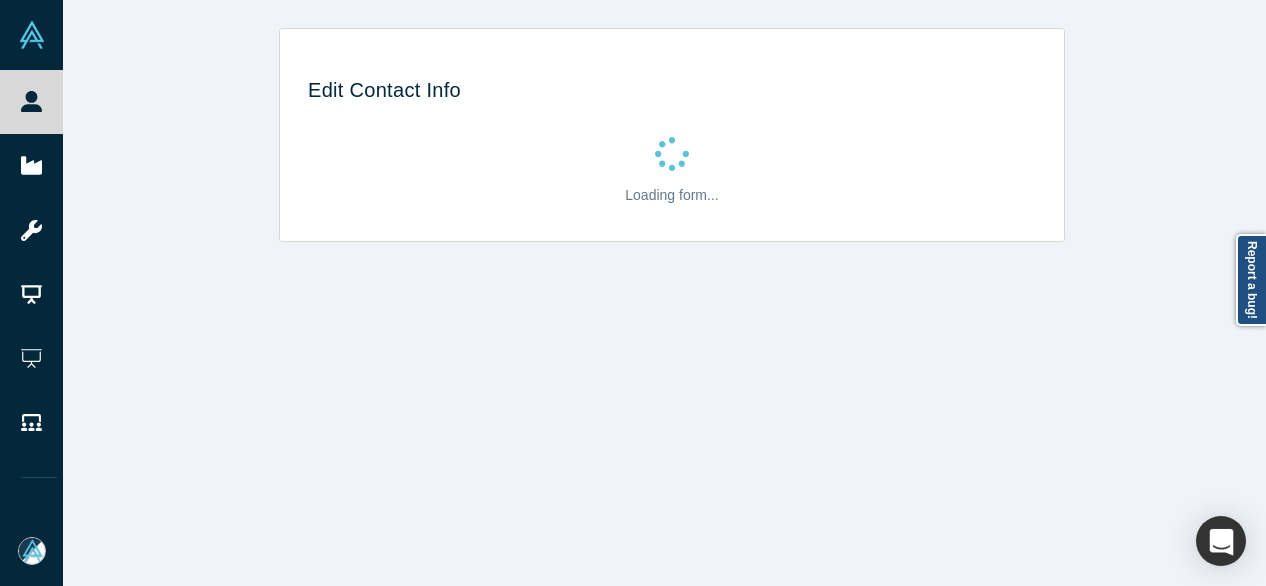 select on "US" 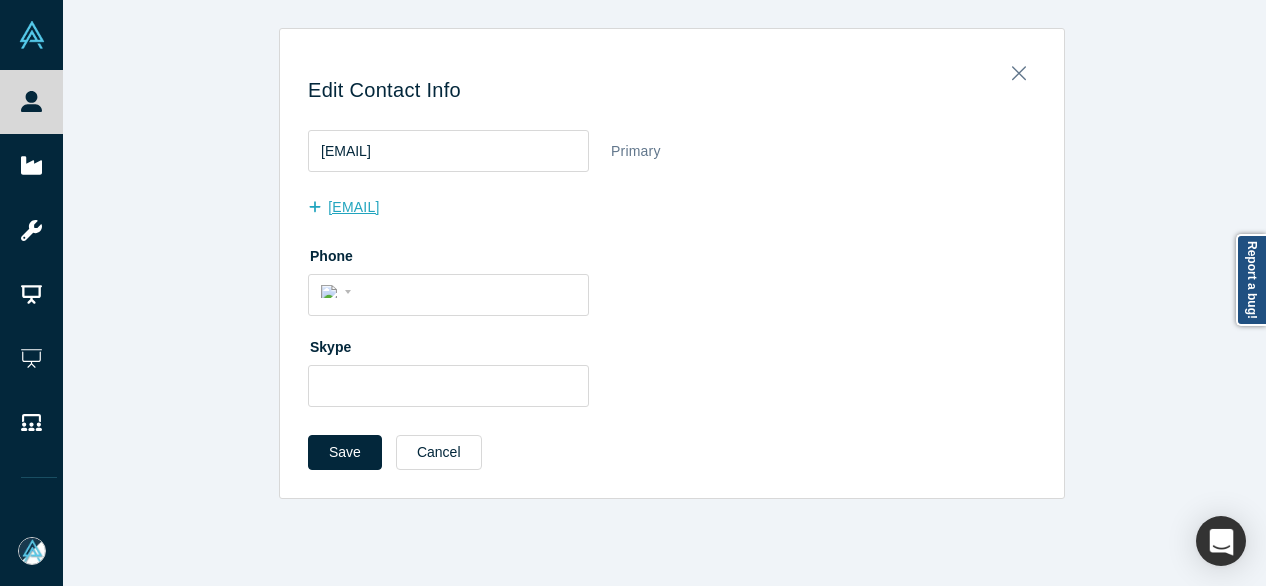 click on "another Email Address" at bounding box center (354, 207) 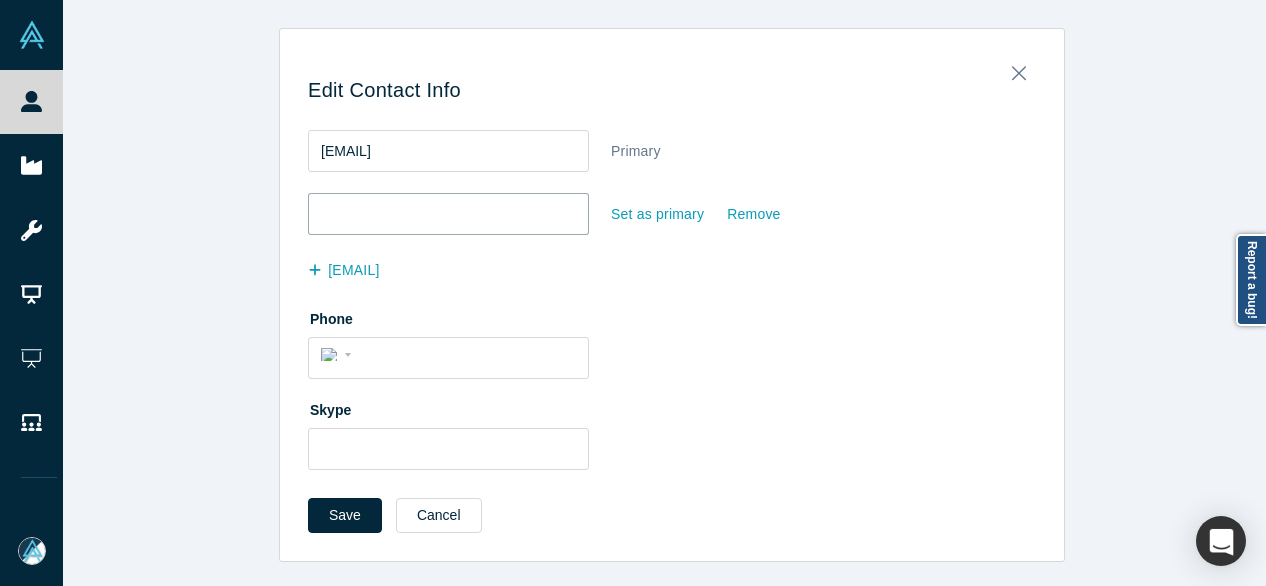 click at bounding box center [448, 214] 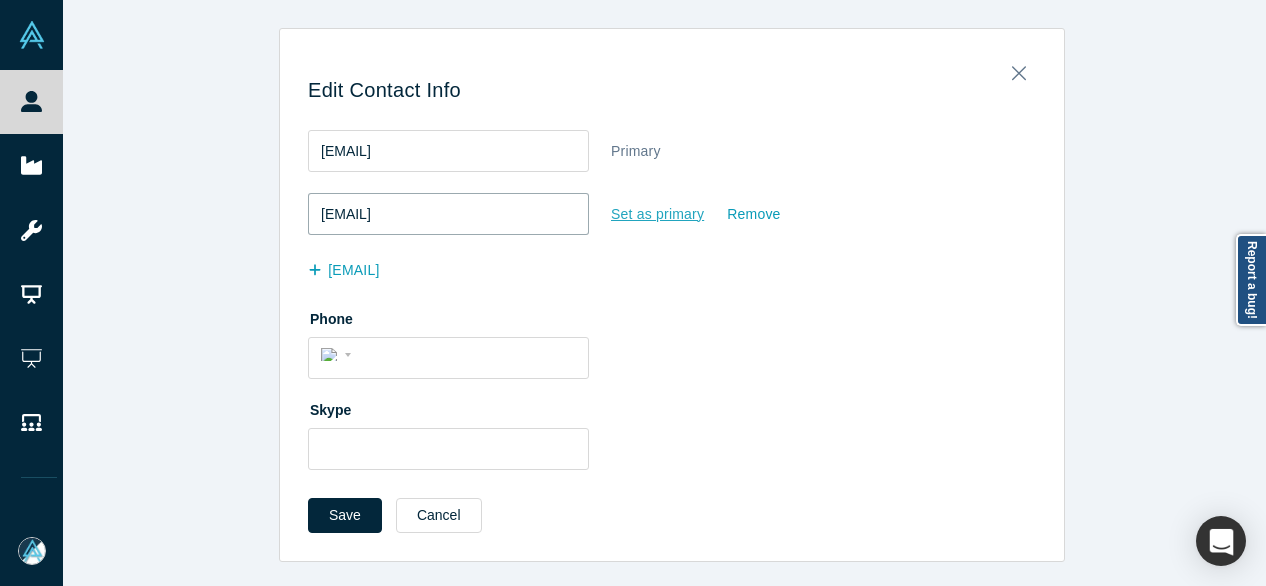 type on "pierre-alain.ruffieux@bluewin.ch" 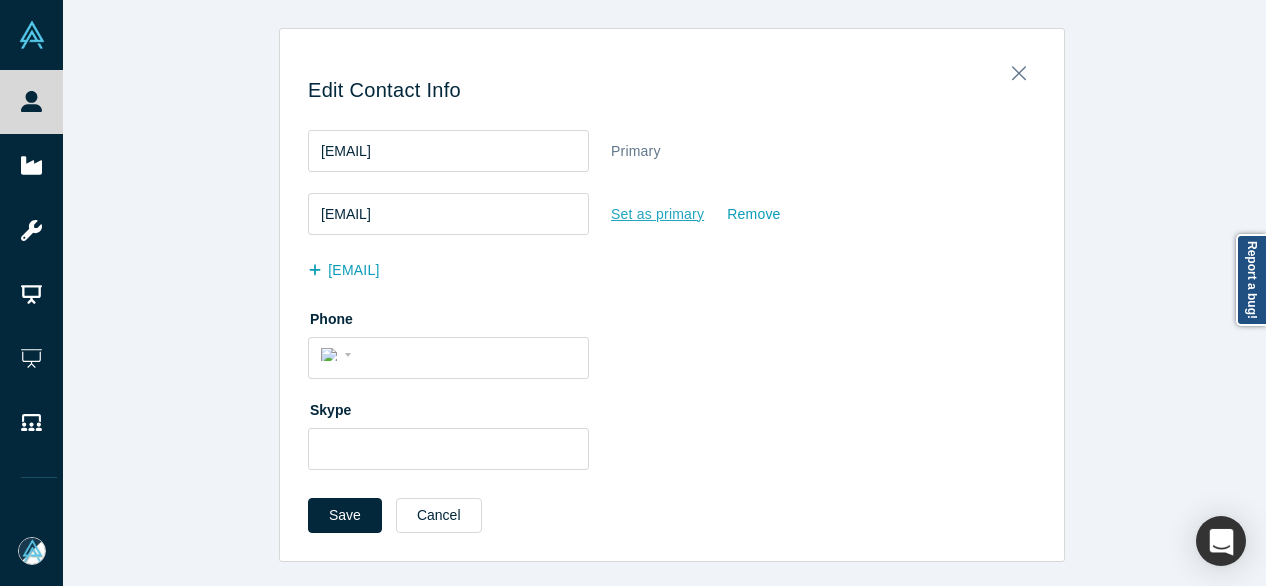 click on "Set as primary" at bounding box center [657, 214] 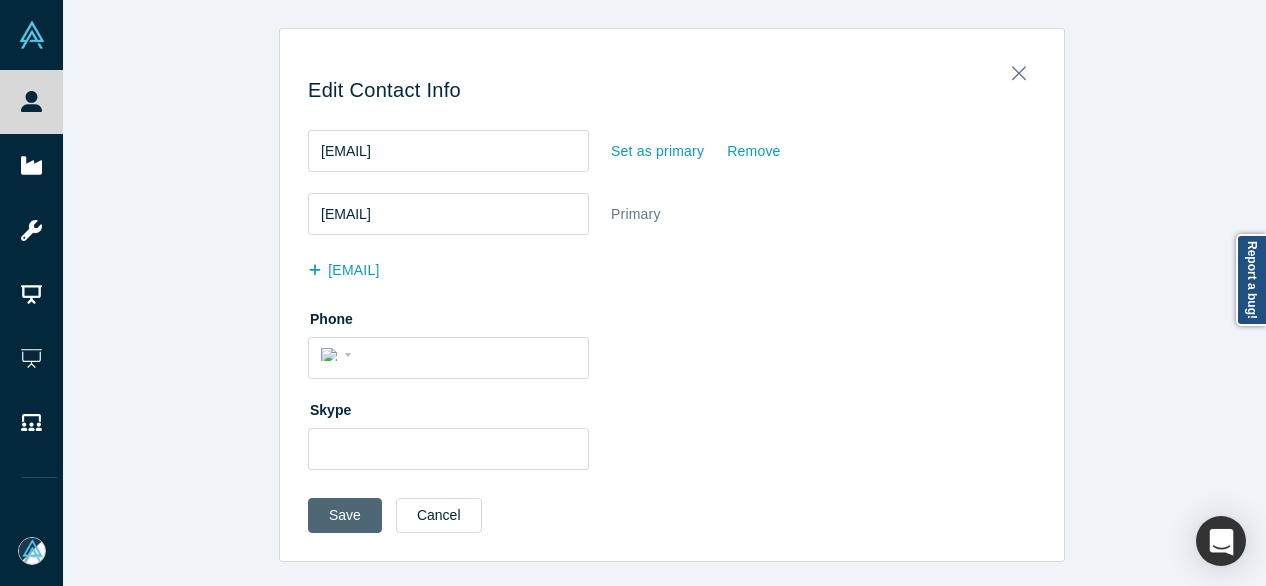 click on "Save" at bounding box center (345, 515) 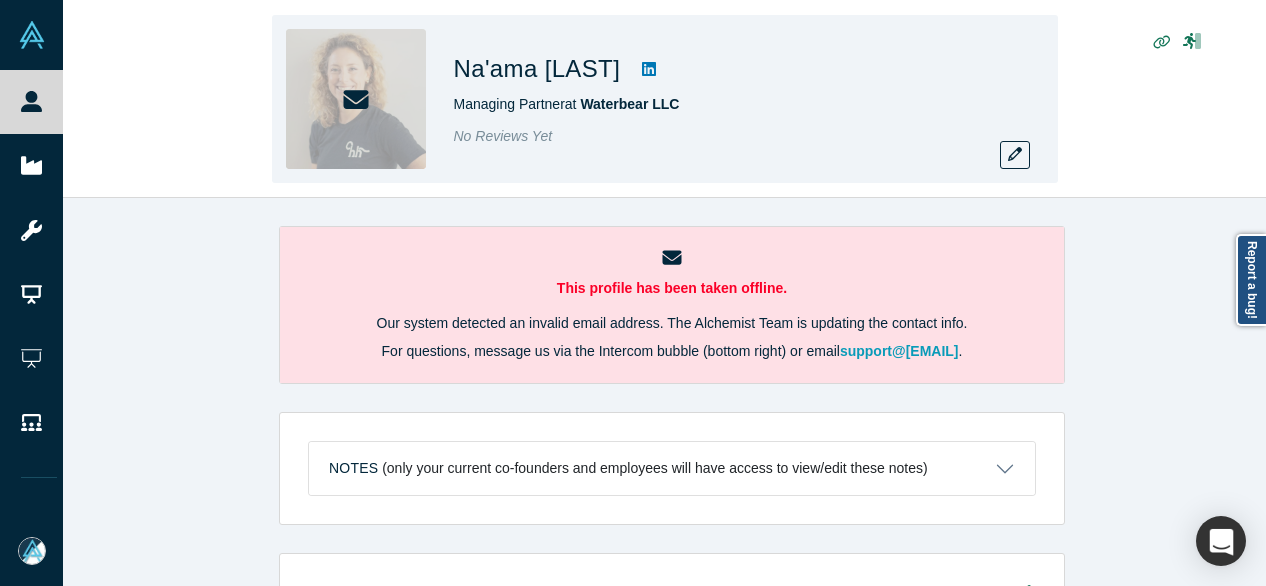 scroll, scrollTop: 0, scrollLeft: 0, axis: both 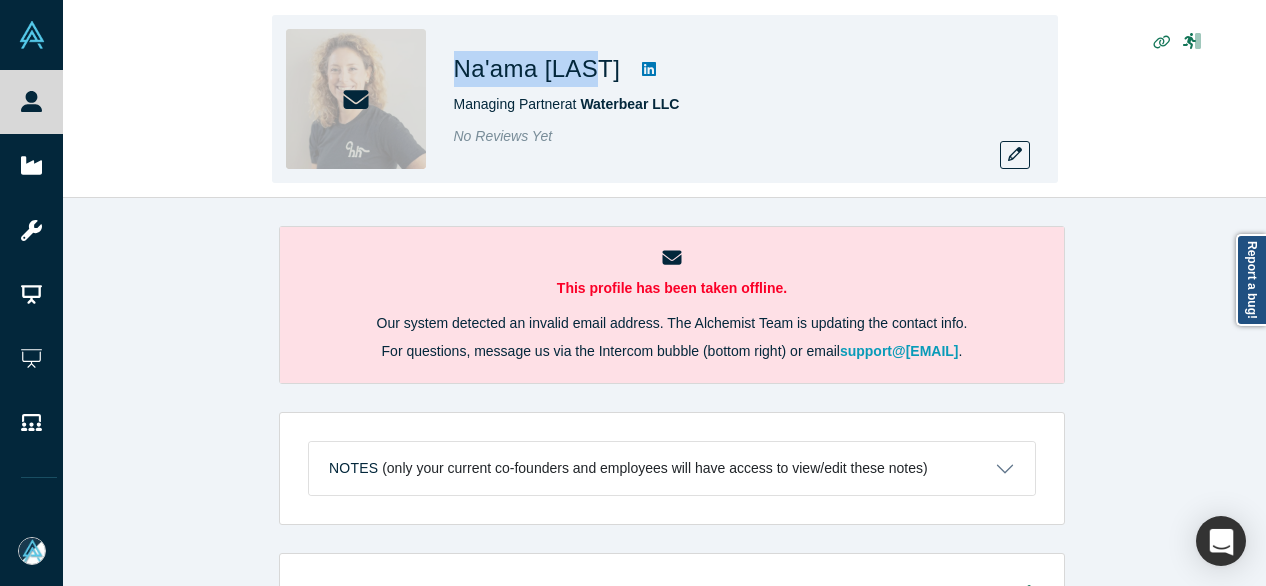 drag, startPoint x: 499, startPoint y: 68, endPoint x: 609, endPoint y: 75, distance: 110.2225 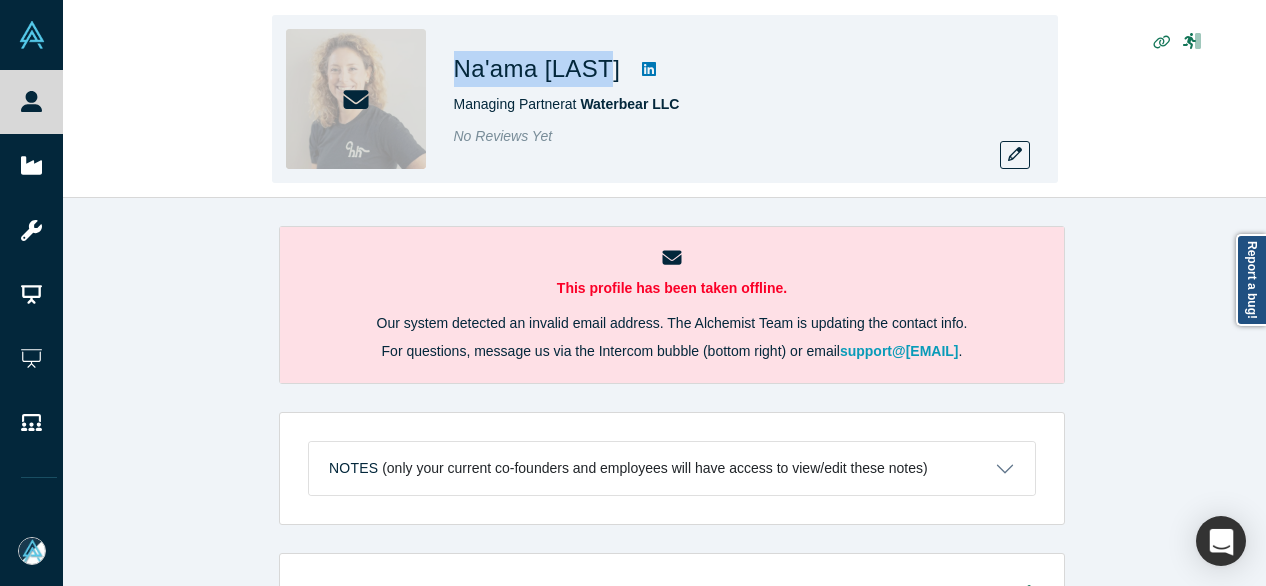 click on "Na'ama Moran" at bounding box center (537, 69) 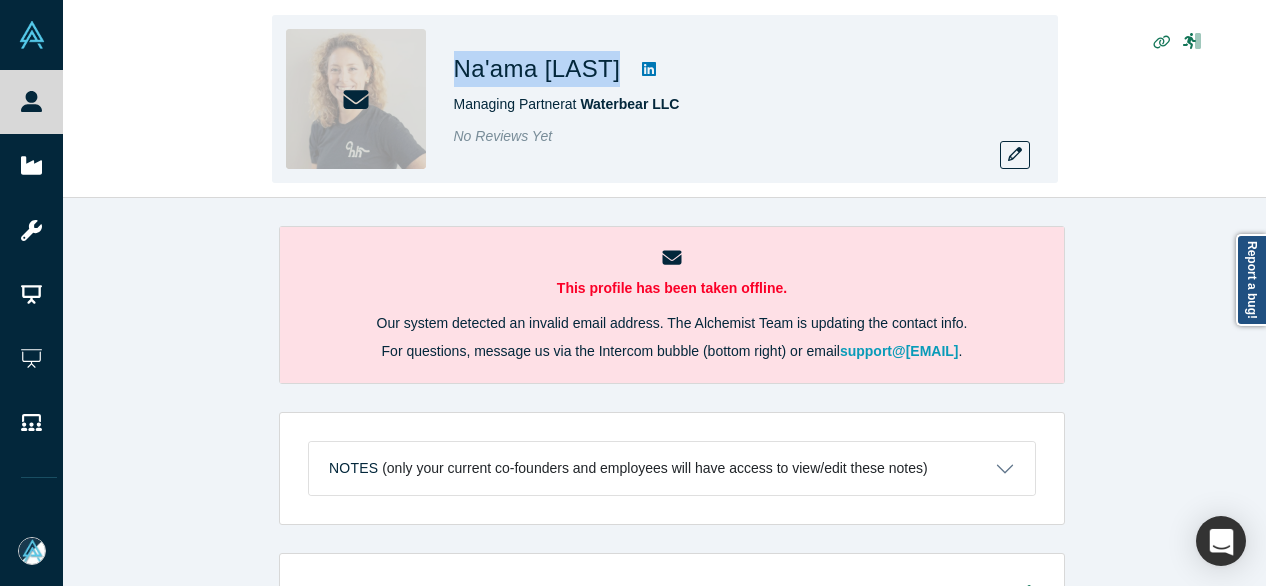 drag, startPoint x: 452, startPoint y: 70, endPoint x: 616, endPoint y: 75, distance: 164.0762 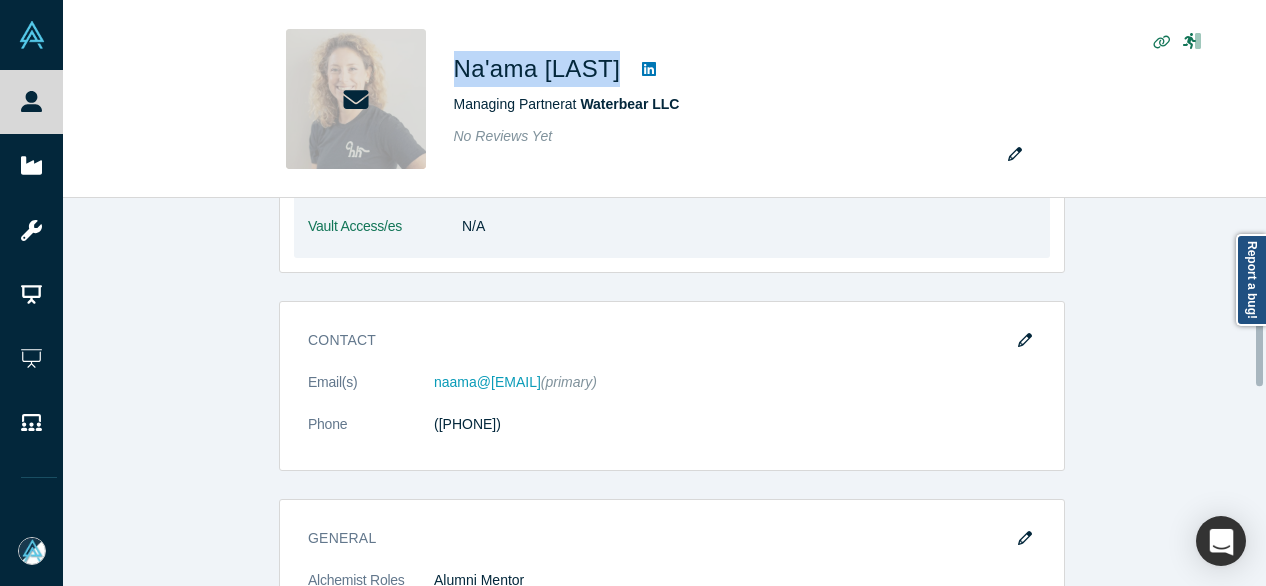 scroll, scrollTop: 500, scrollLeft: 0, axis: vertical 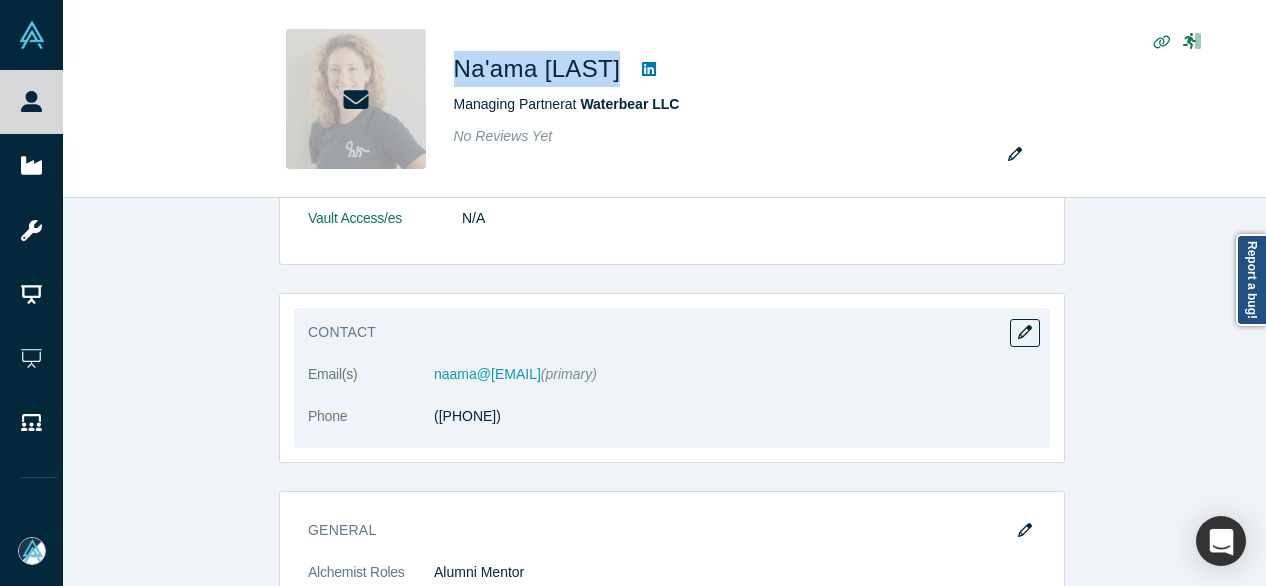 drag, startPoint x: 554, startPoint y: 385, endPoint x: 566, endPoint y: 384, distance: 12.0415945 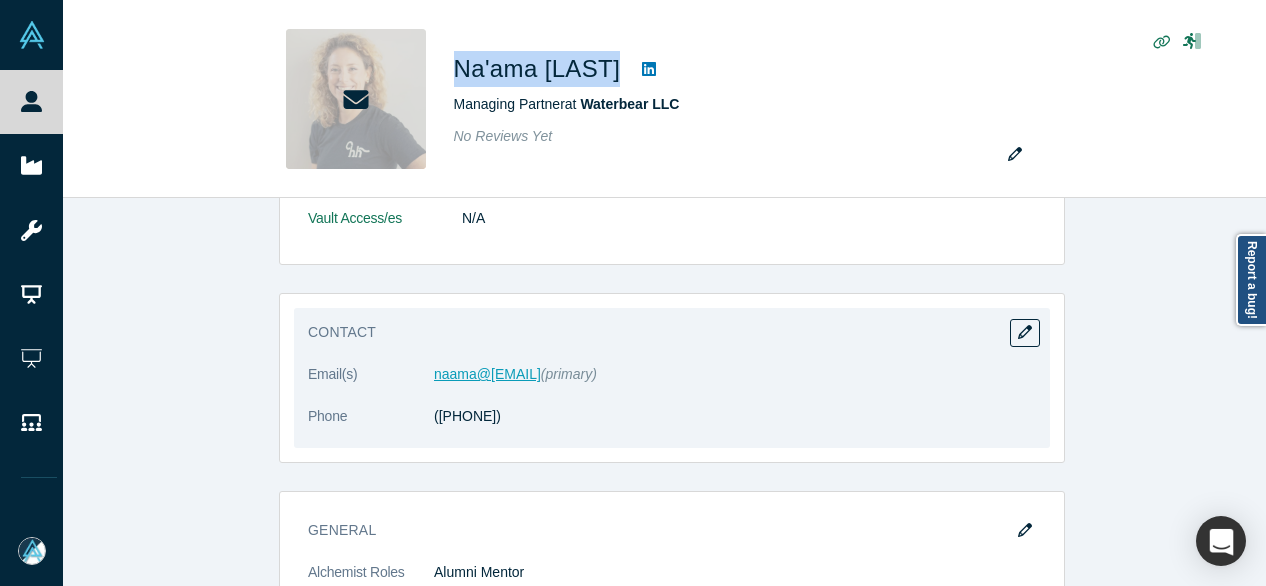 drag, startPoint x: 409, startPoint y: 365, endPoint x: 574, endPoint y: 364, distance: 165.00304 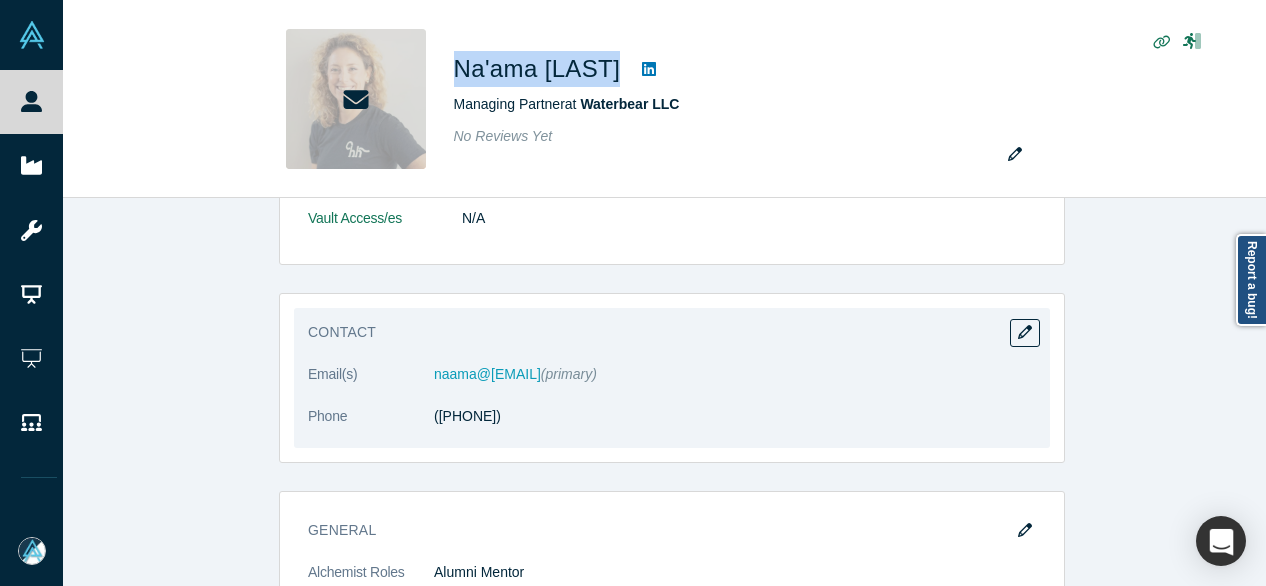 copy on "naama@gocheetah.com" 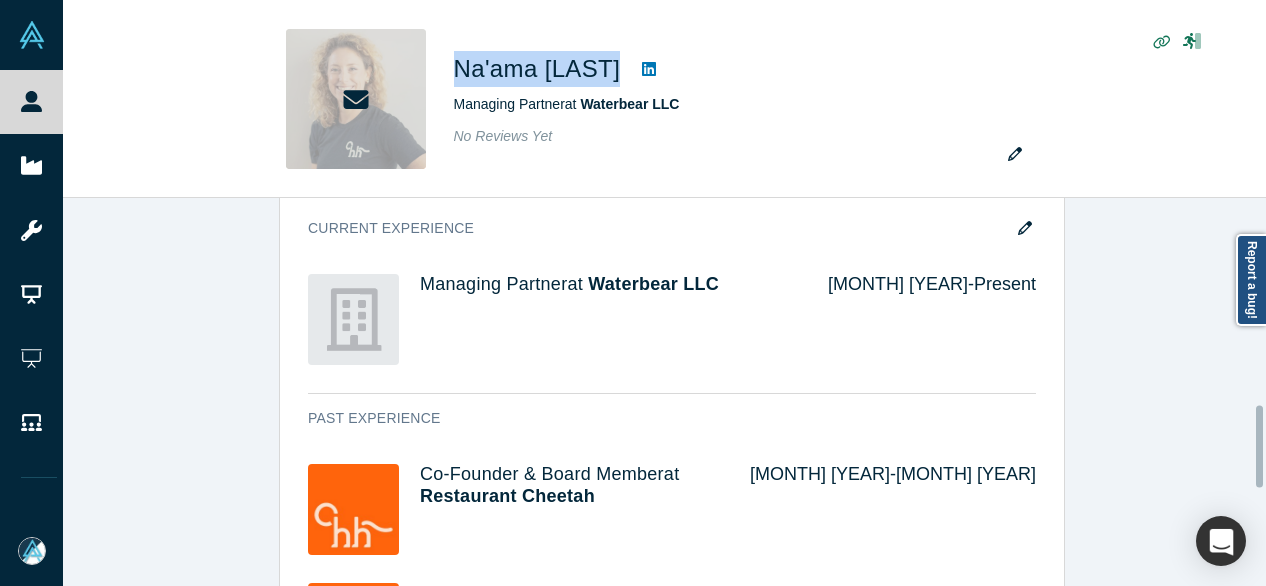 scroll, scrollTop: 900, scrollLeft: 0, axis: vertical 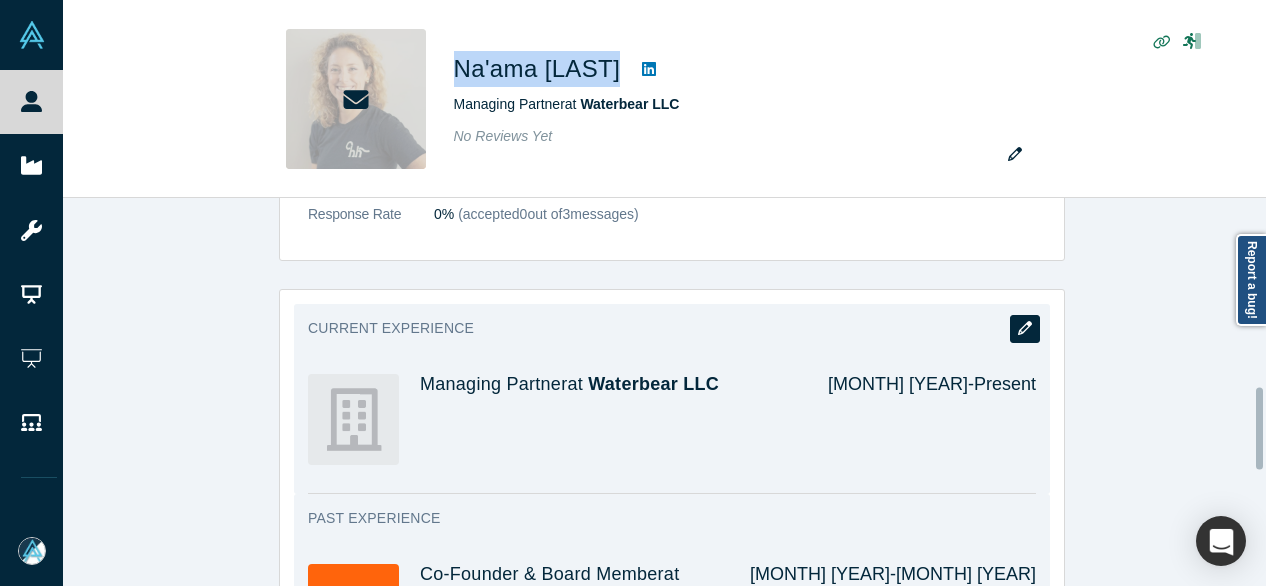 click at bounding box center (1025, 329) 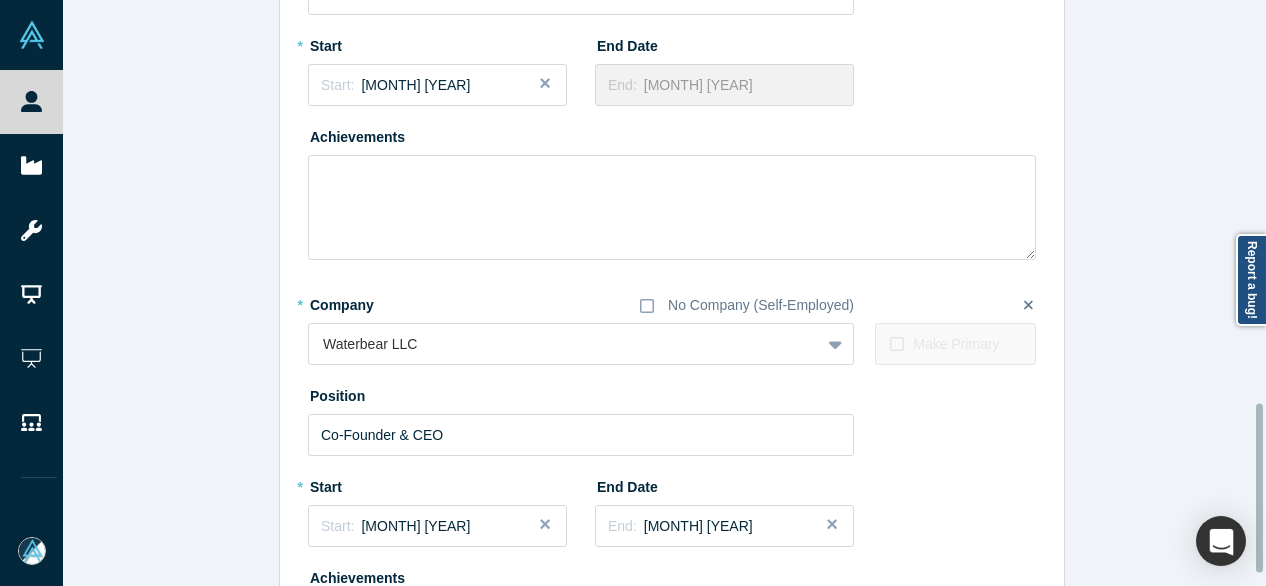 scroll, scrollTop: 1400, scrollLeft: 0, axis: vertical 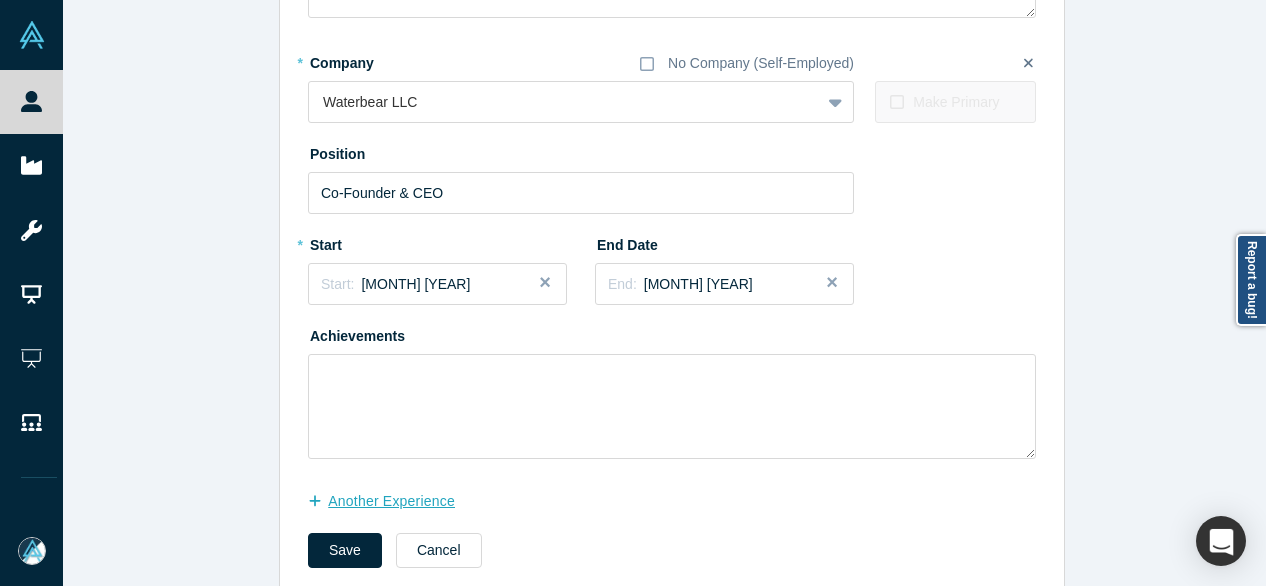 click on "another Experience" at bounding box center [392, 501] 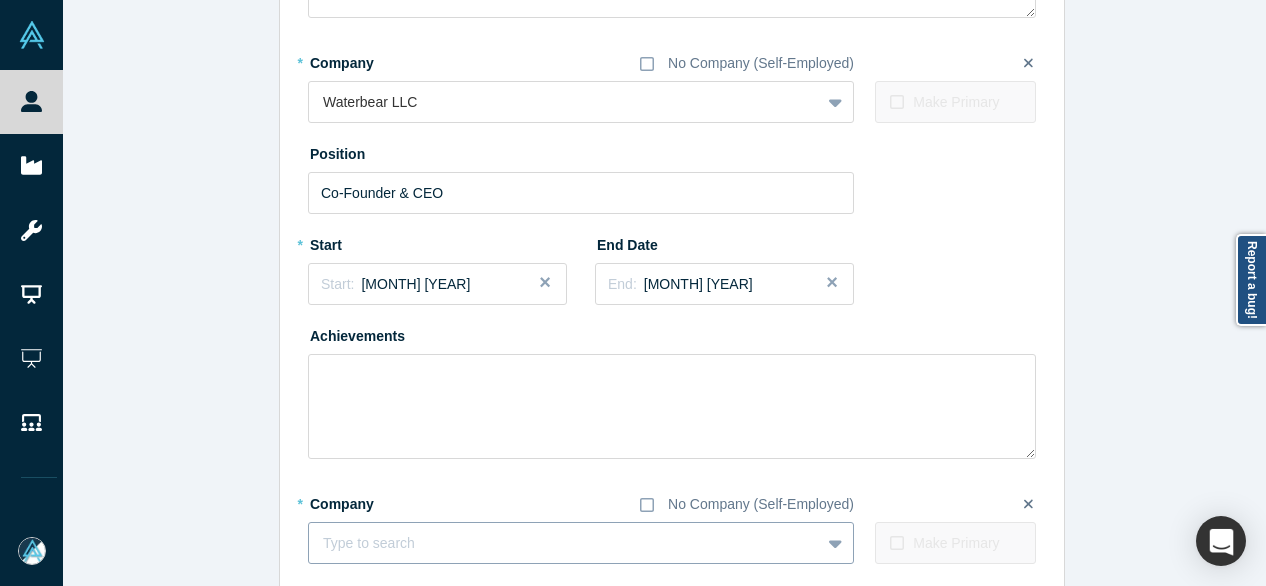 type 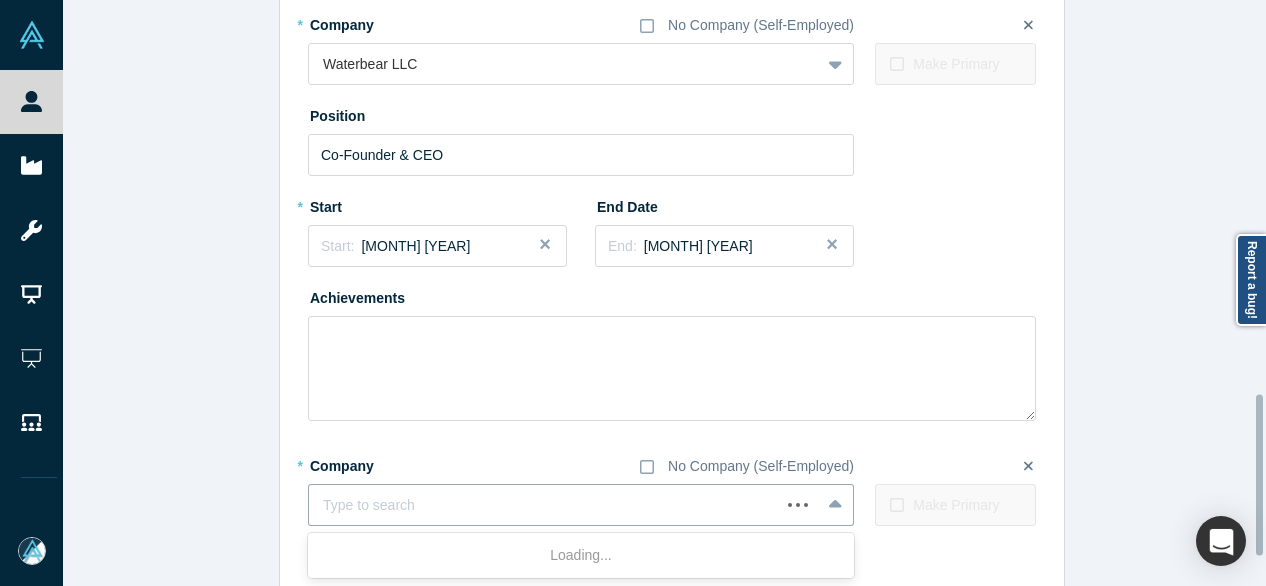 paste on "Co-Founder Co-Founder Waya" 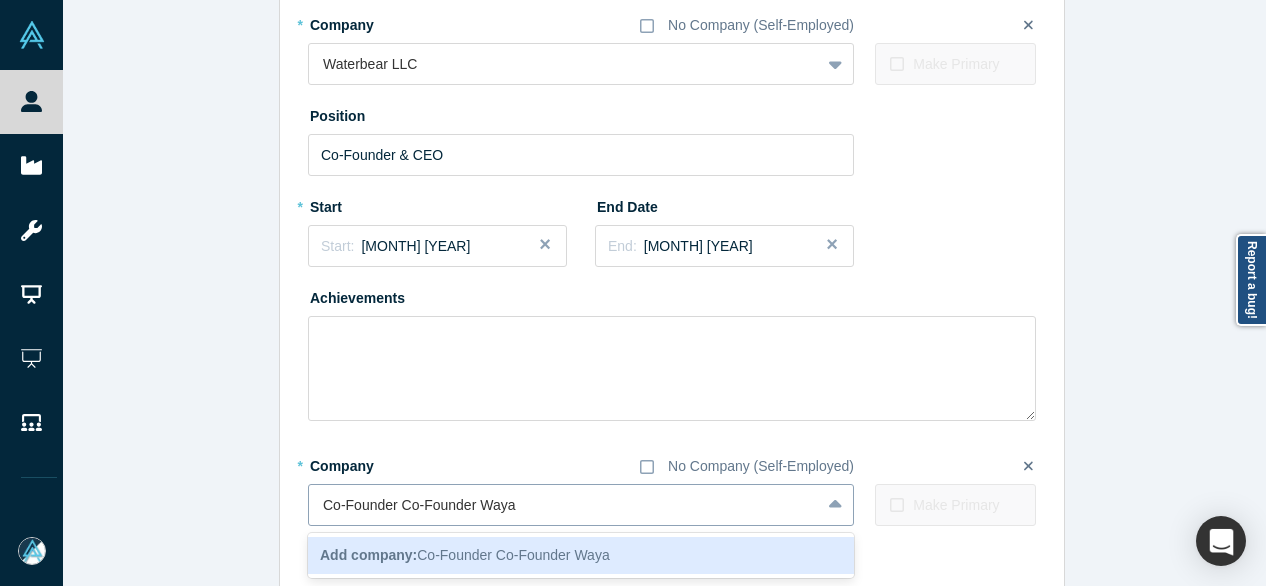 drag, startPoint x: 470, startPoint y: 507, endPoint x: 311, endPoint y: 503, distance: 159.05031 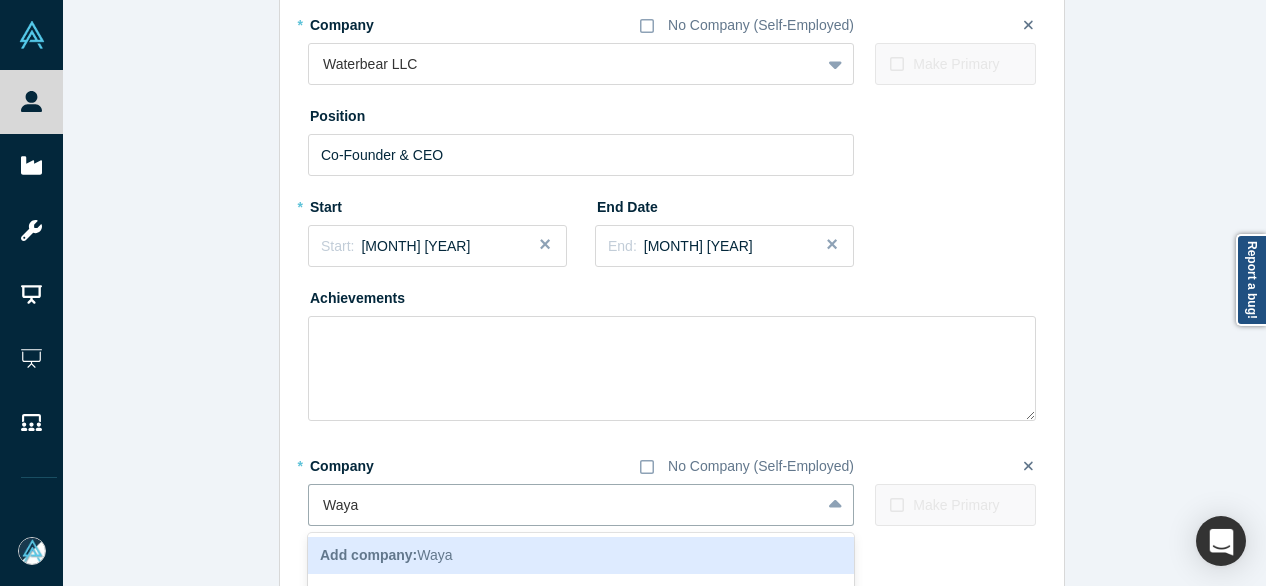 click on "Add company:" at bounding box center (368, 555) 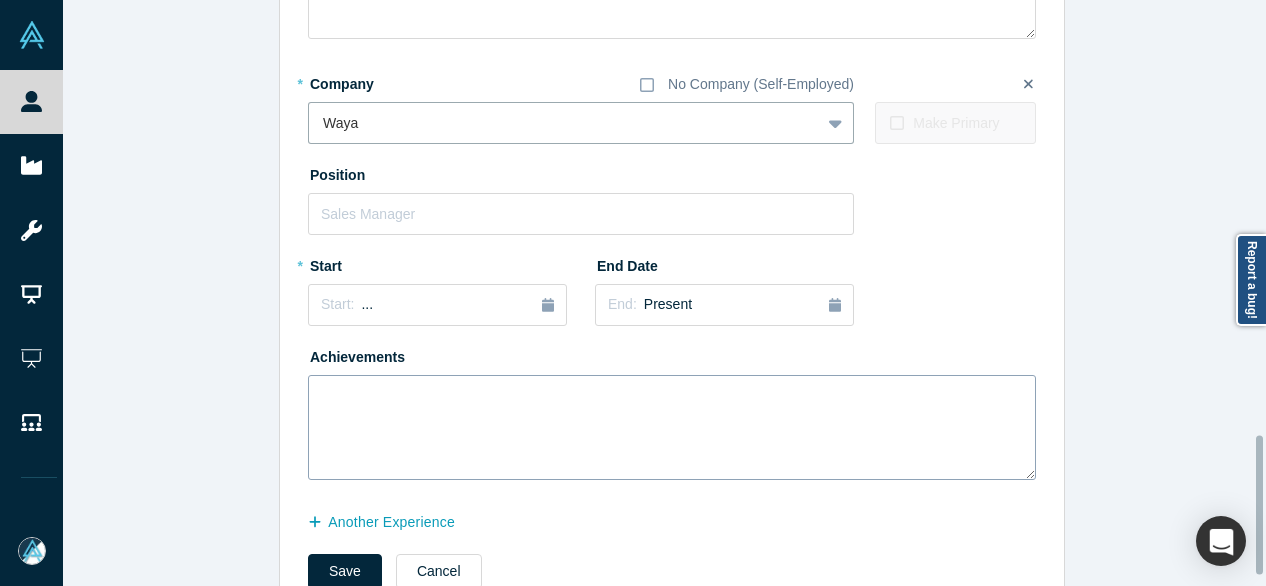 scroll, scrollTop: 1838, scrollLeft: 0, axis: vertical 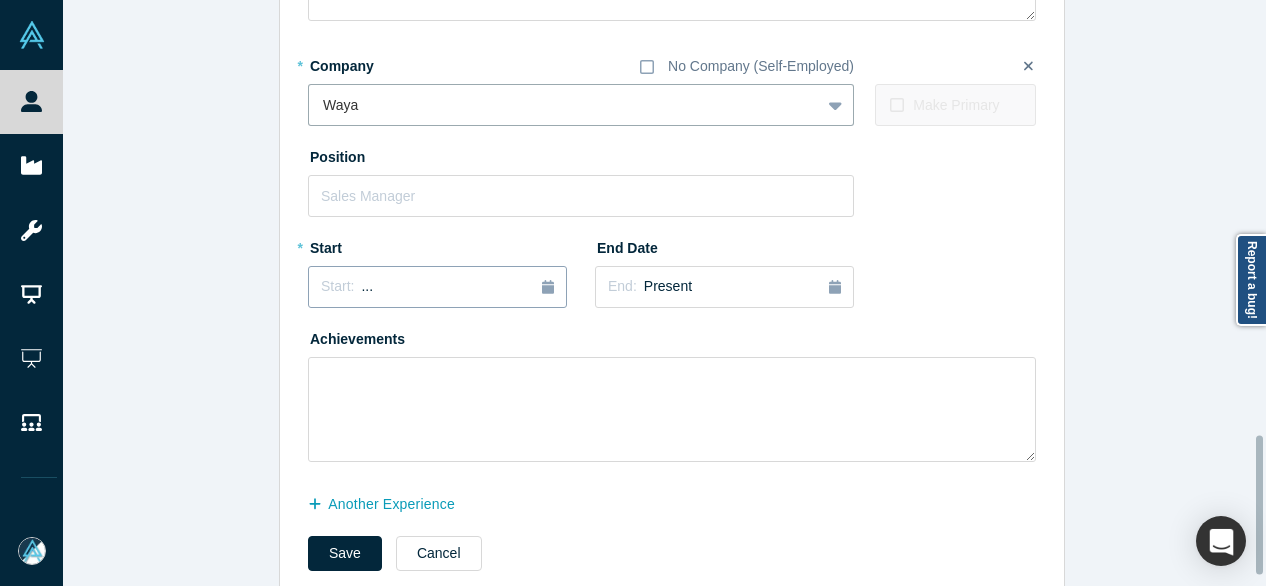 click on "Start: ..." at bounding box center (437, 287) 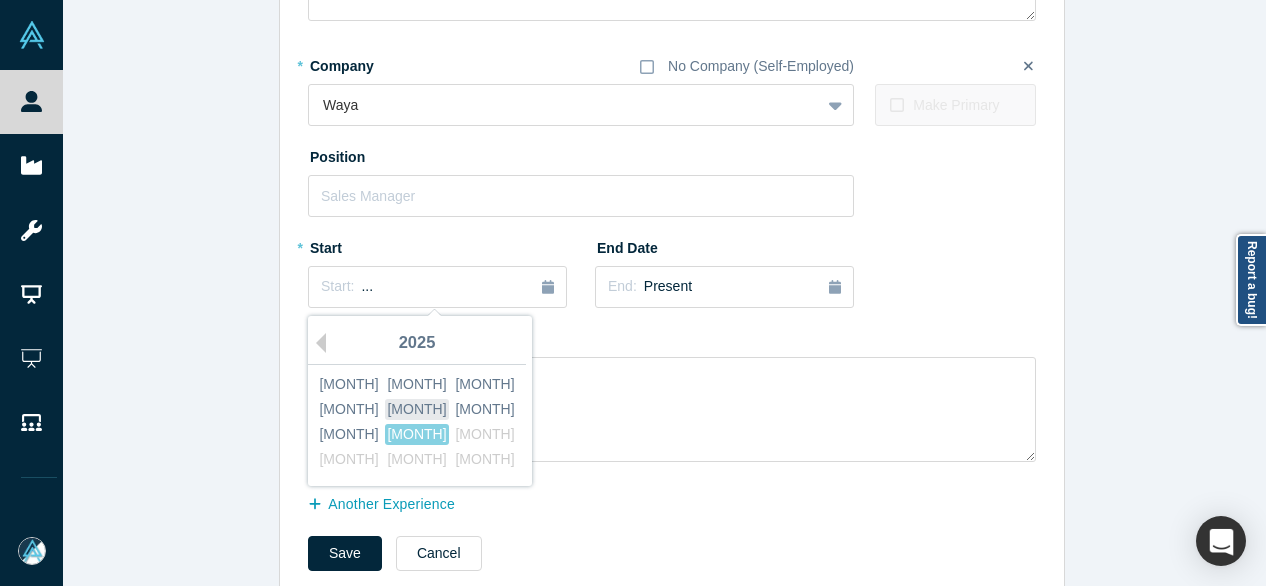 click on "May" at bounding box center [417, 409] 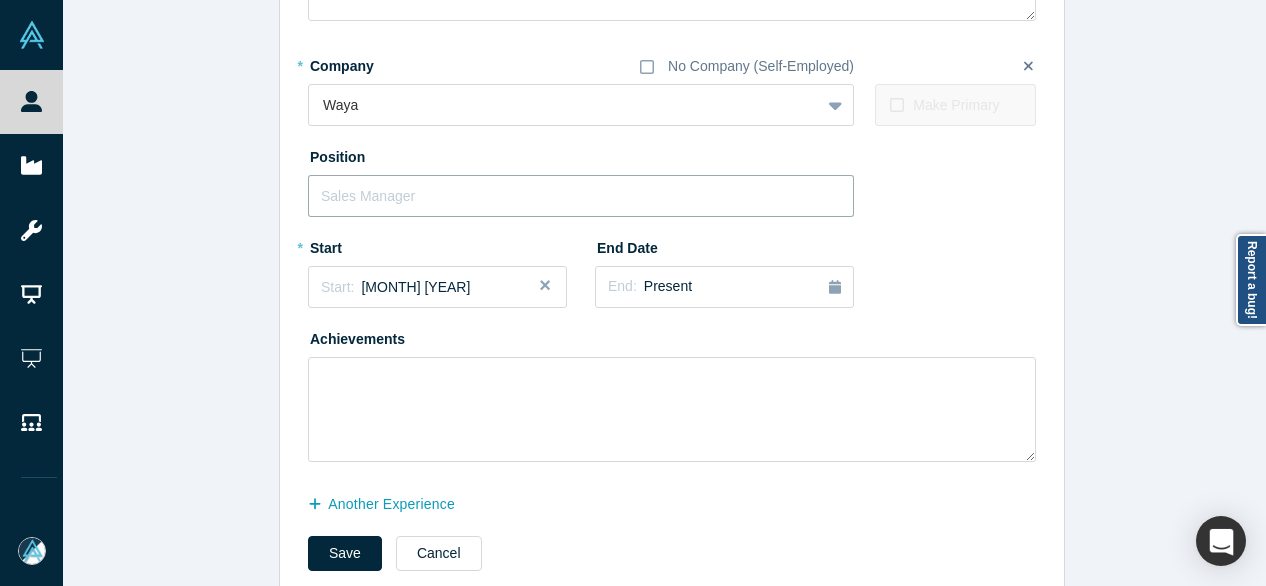 click at bounding box center [581, 196] 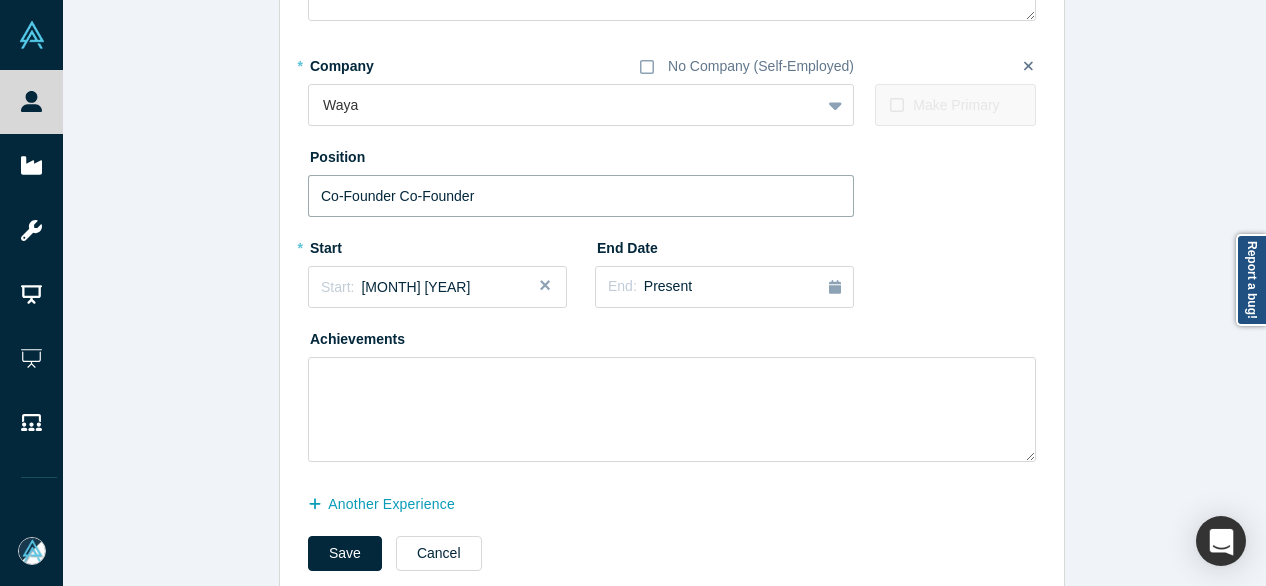 drag, startPoint x: 390, startPoint y: 196, endPoint x: 589, endPoint y: 217, distance: 200.10497 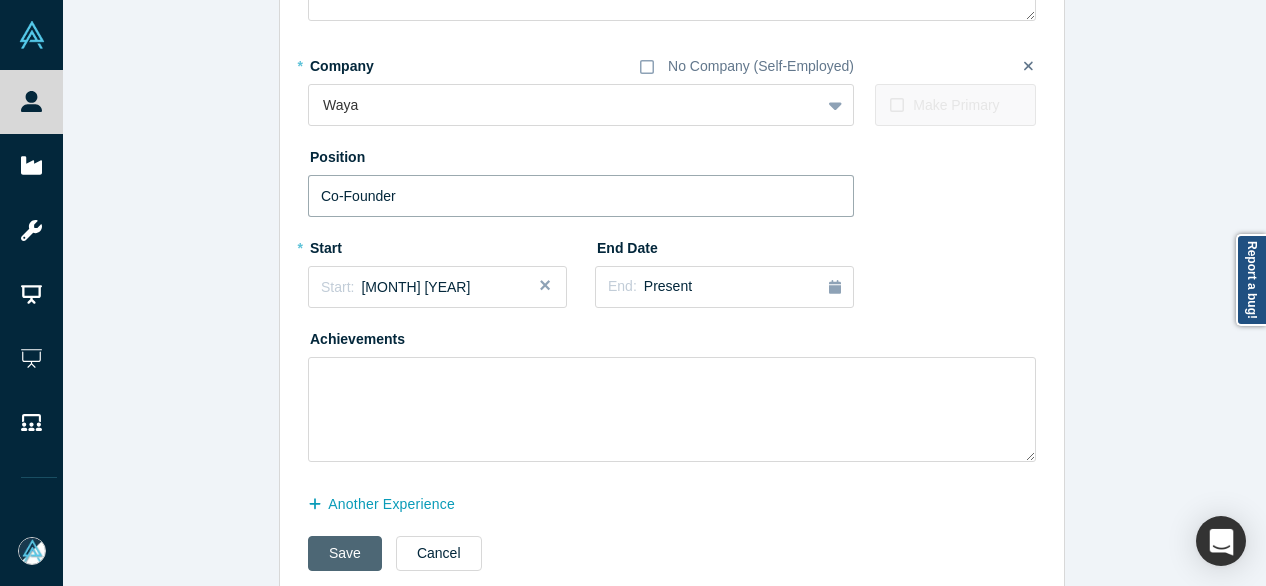 type on "Co-Founder" 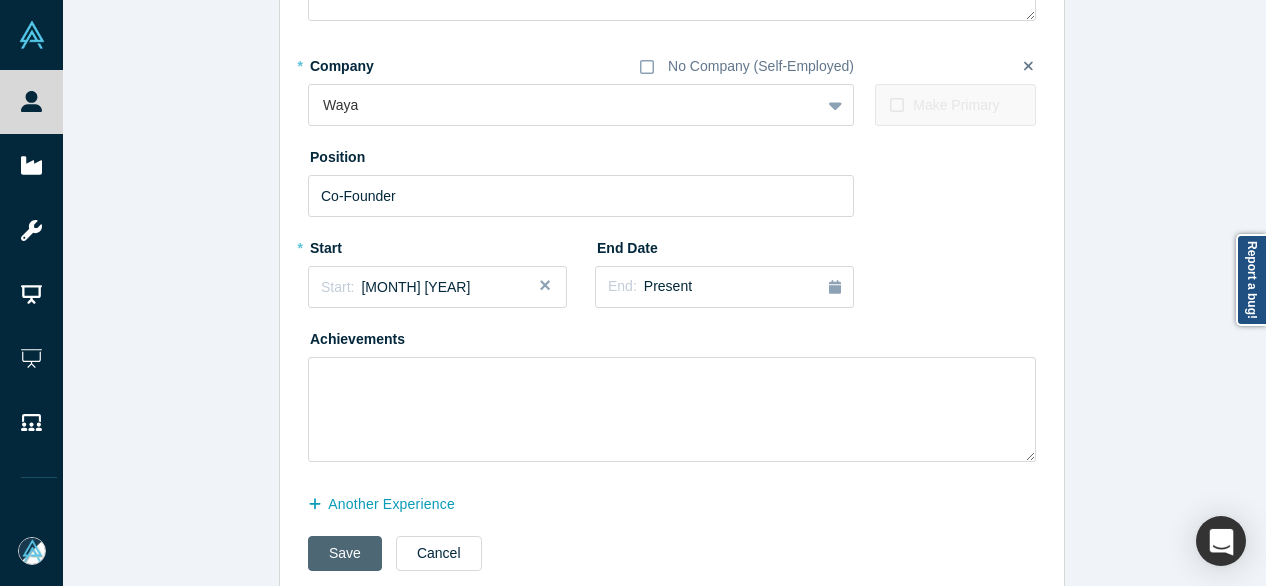 click on "Save" at bounding box center [345, 553] 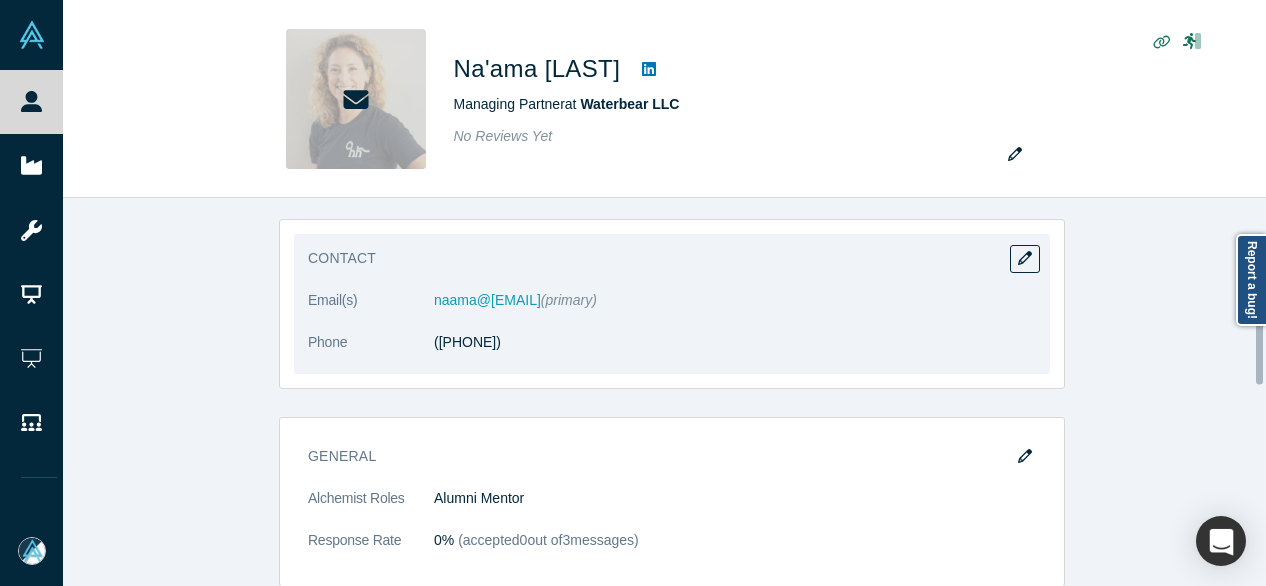 scroll, scrollTop: 800, scrollLeft: 0, axis: vertical 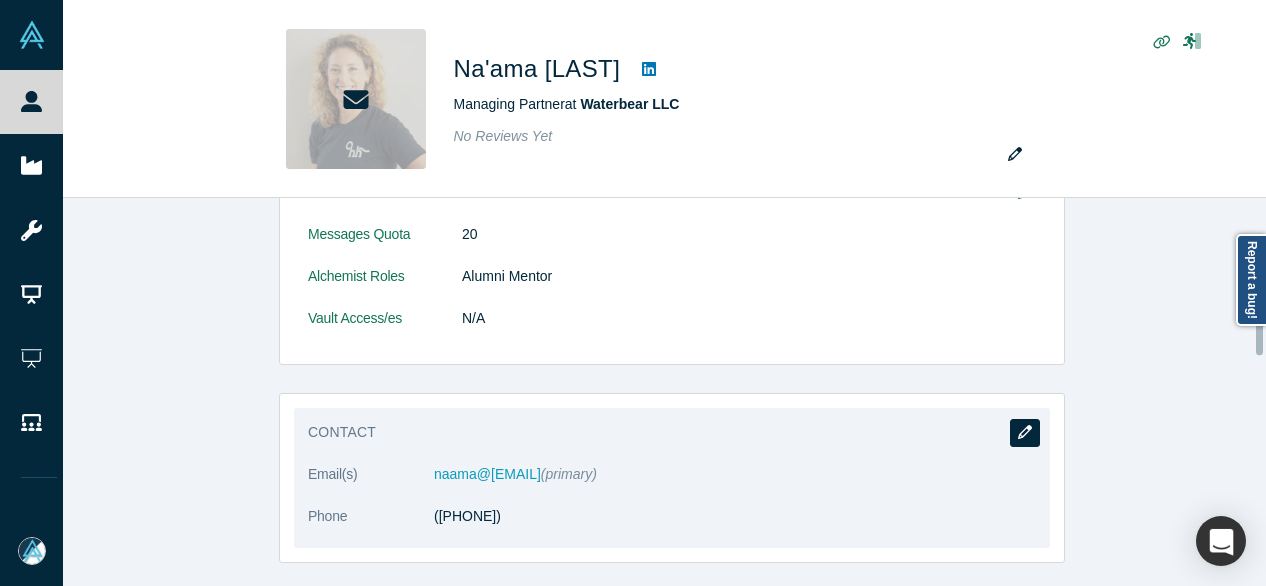 click at bounding box center (1025, 433) 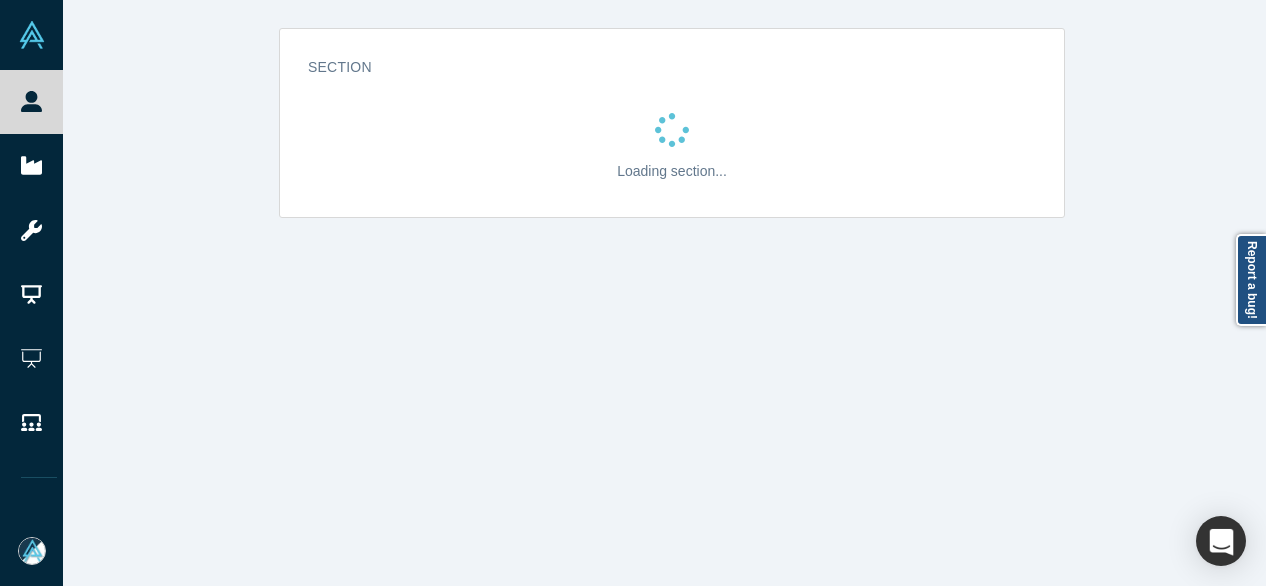 scroll, scrollTop: 0, scrollLeft: 0, axis: both 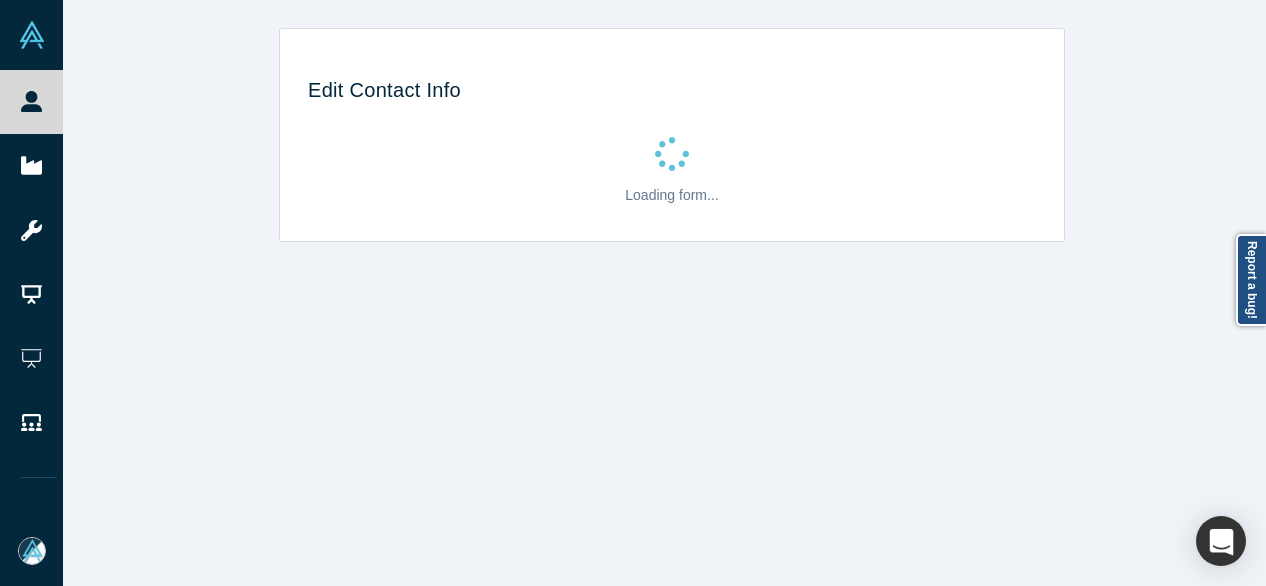 select on "US" 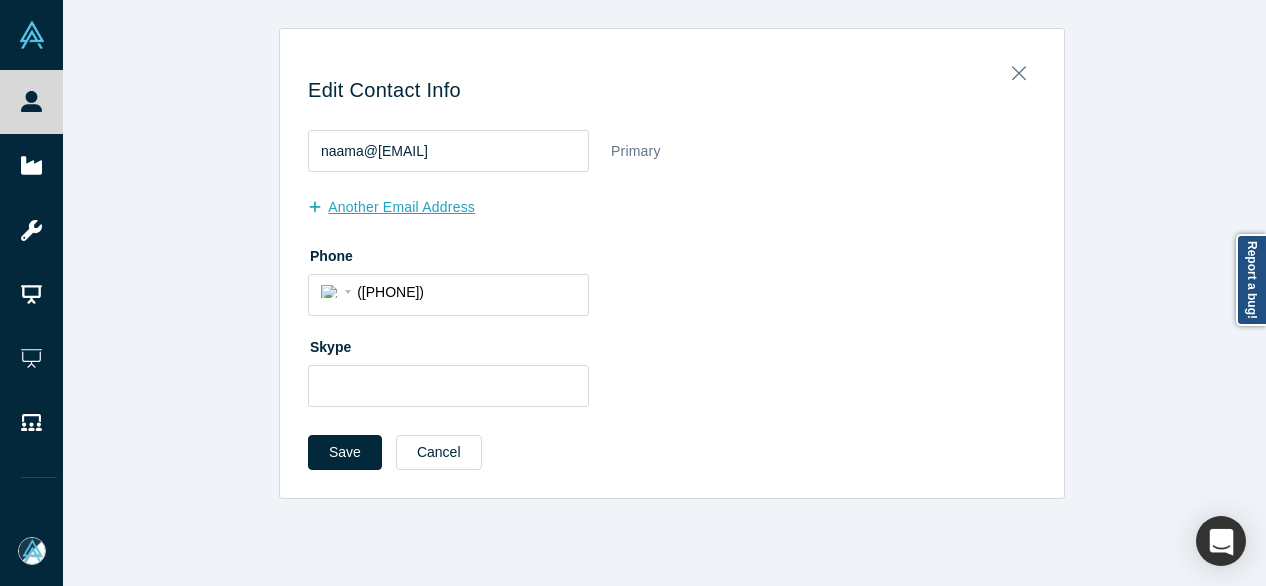 click on "another Email Address" at bounding box center [402, 207] 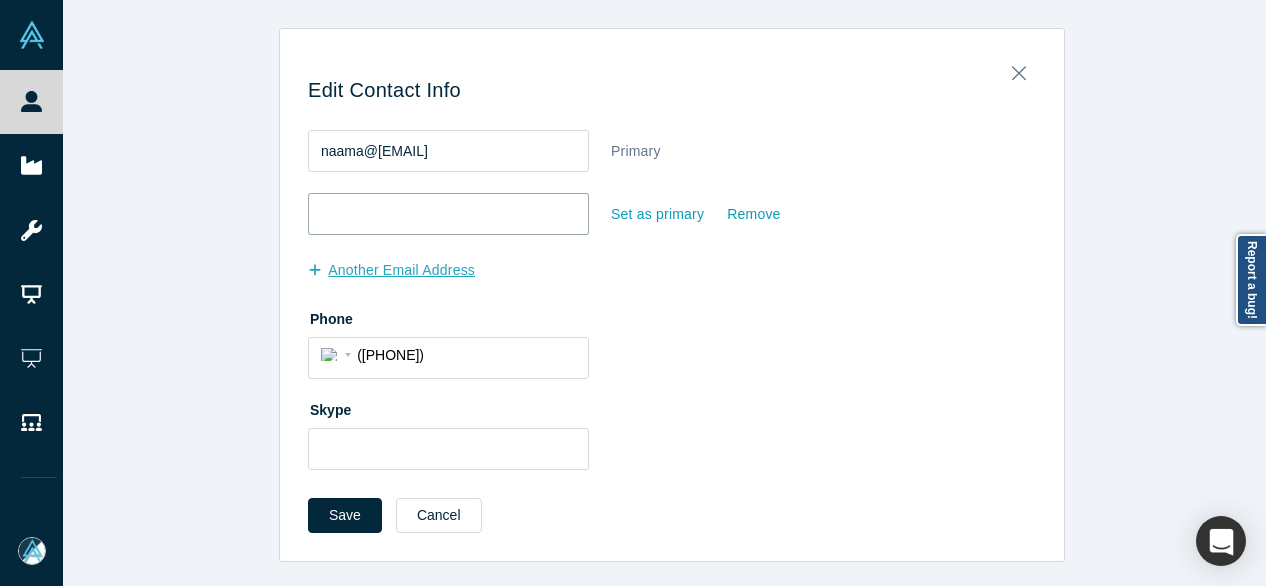 click at bounding box center [448, 214] 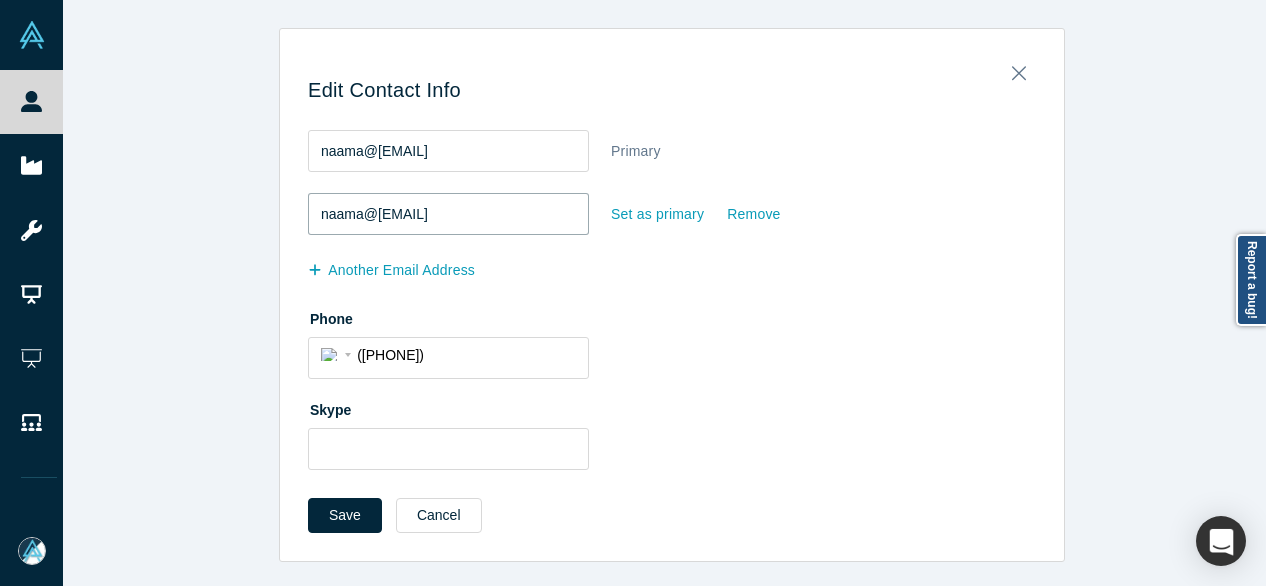 type on "naama.moran@gmail.com" 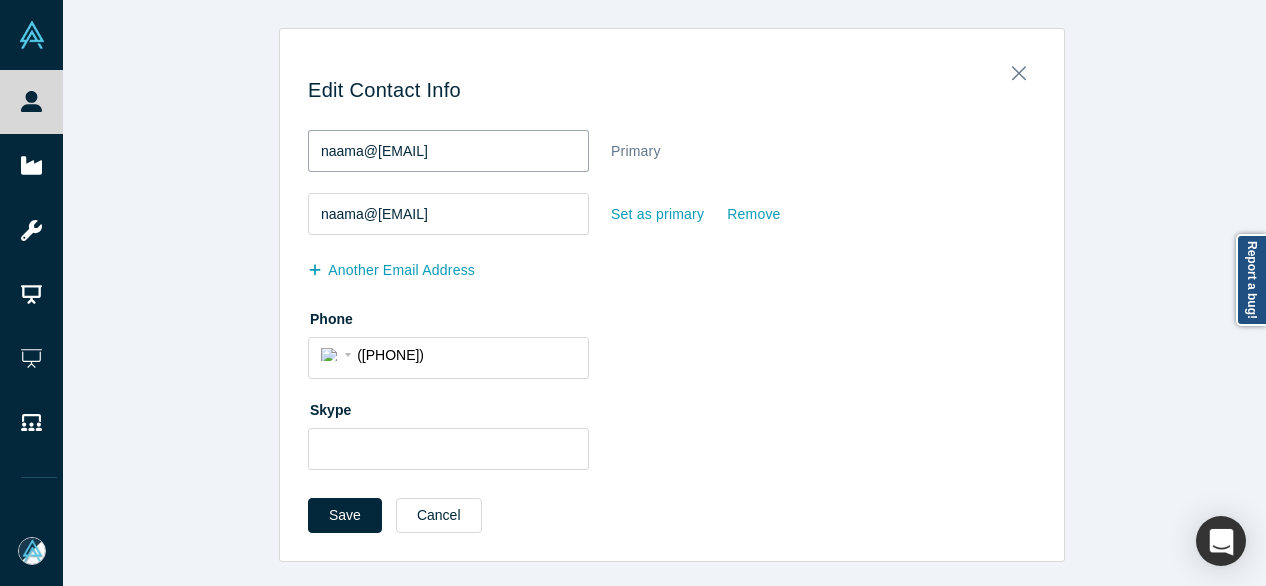 drag, startPoint x: 492, startPoint y: 148, endPoint x: 306, endPoint y: 143, distance: 186.0672 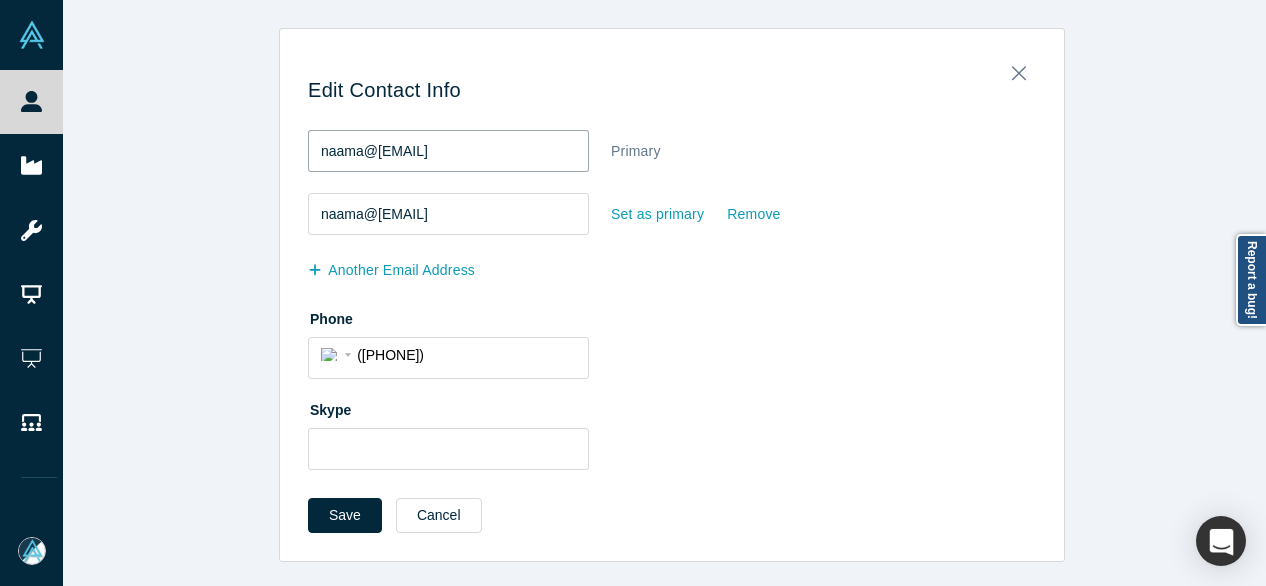 click on "naama@gocheetah.com" at bounding box center [448, 151] 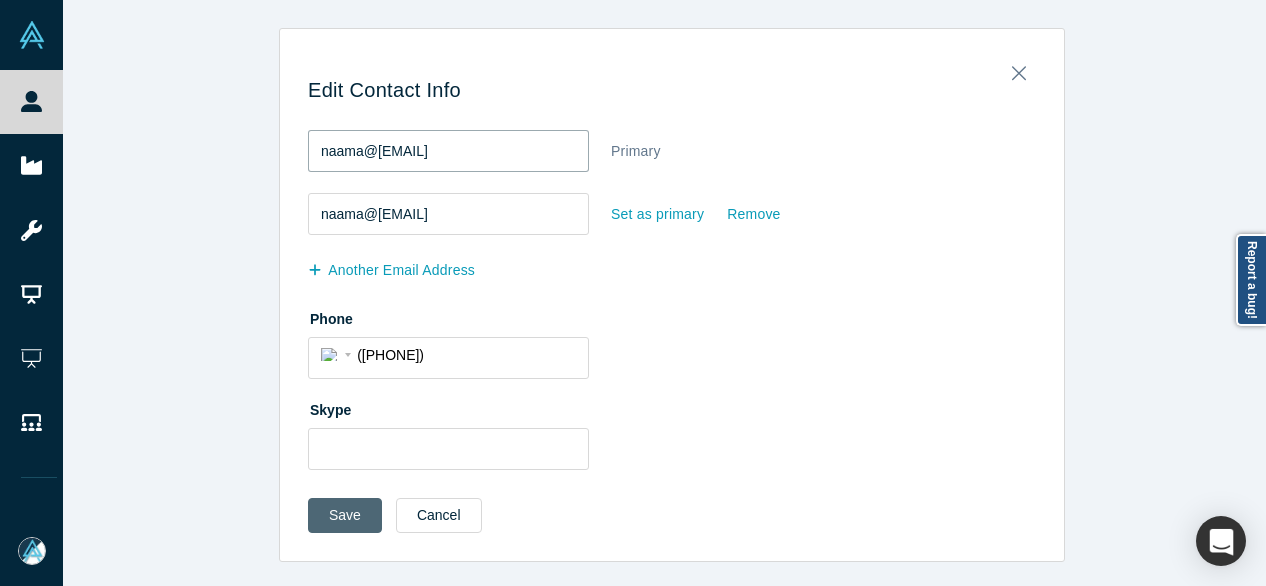 type on "naama@wayaframes.com" 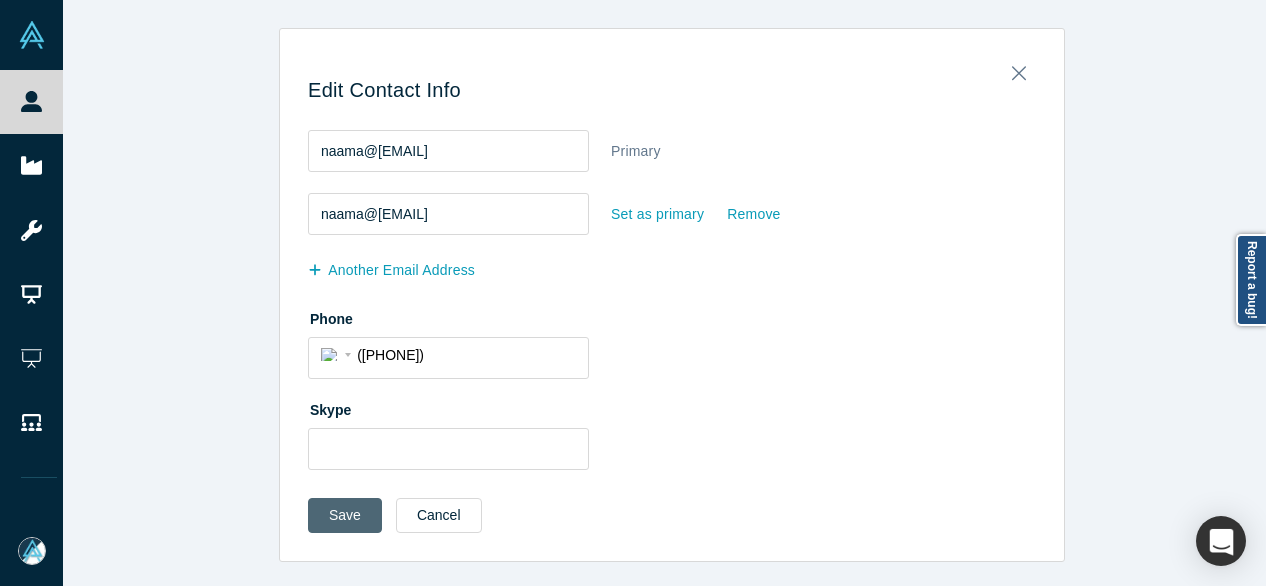 click on "Save" at bounding box center [345, 515] 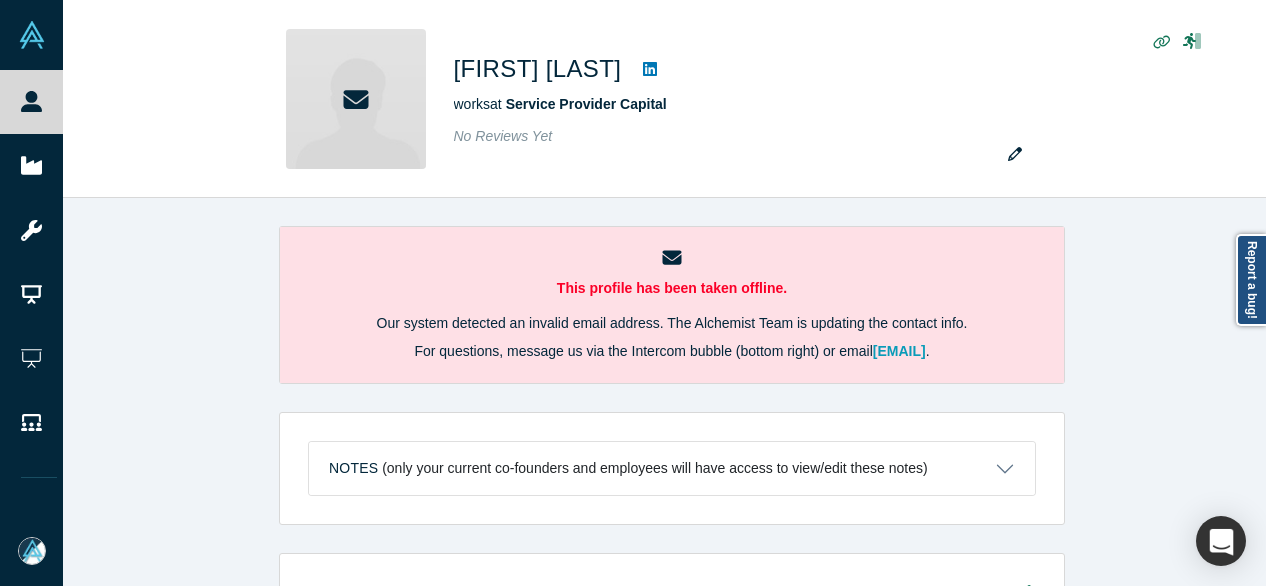 scroll, scrollTop: 0, scrollLeft: 0, axis: both 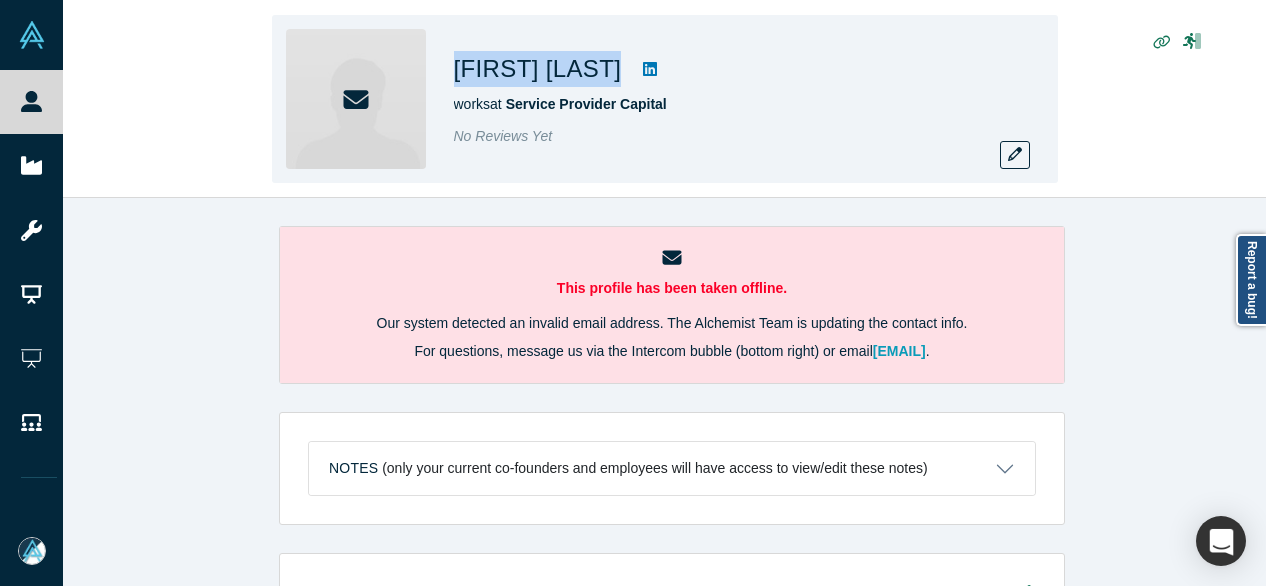 drag, startPoint x: 459, startPoint y: 66, endPoint x: 614, endPoint y: 79, distance: 155.5442 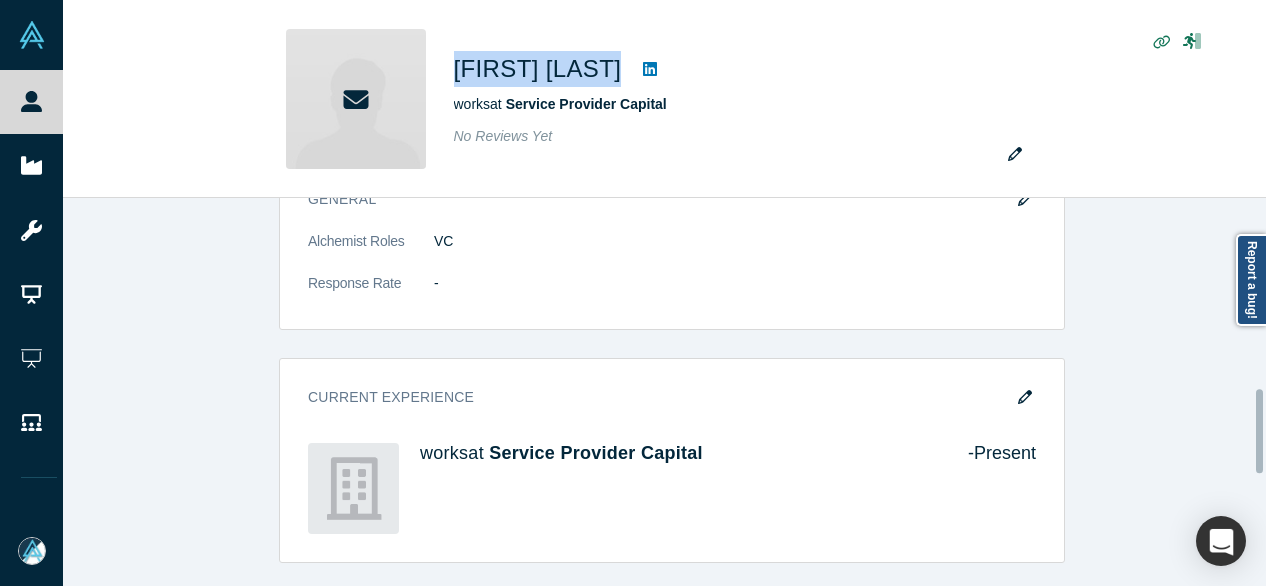 scroll, scrollTop: 900, scrollLeft: 0, axis: vertical 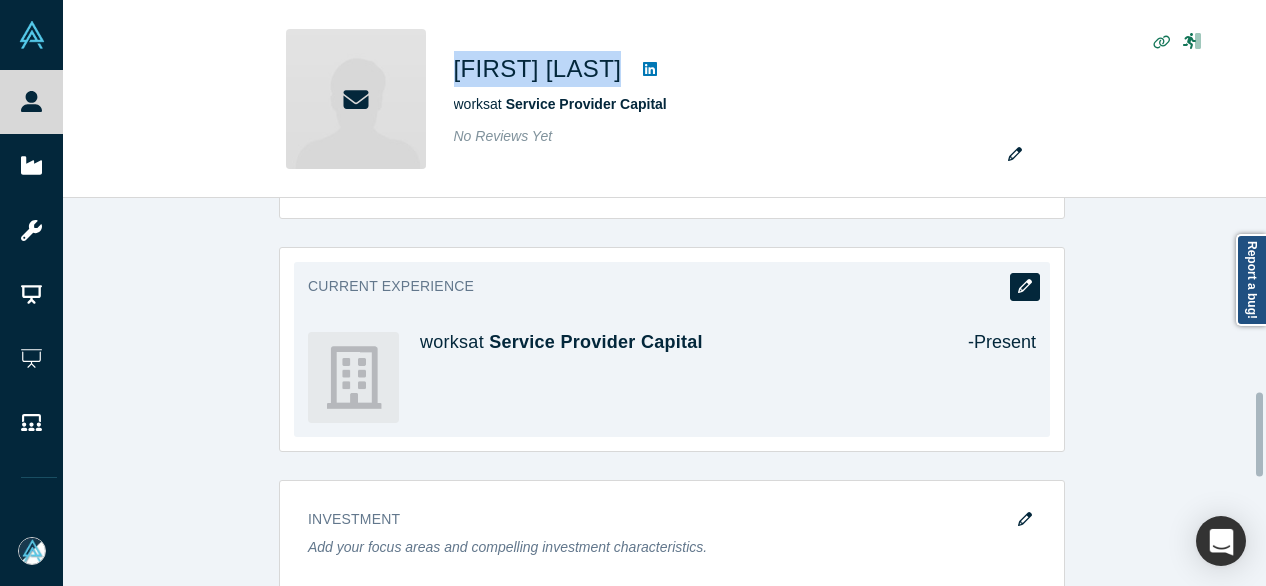 click at bounding box center (1025, 287) 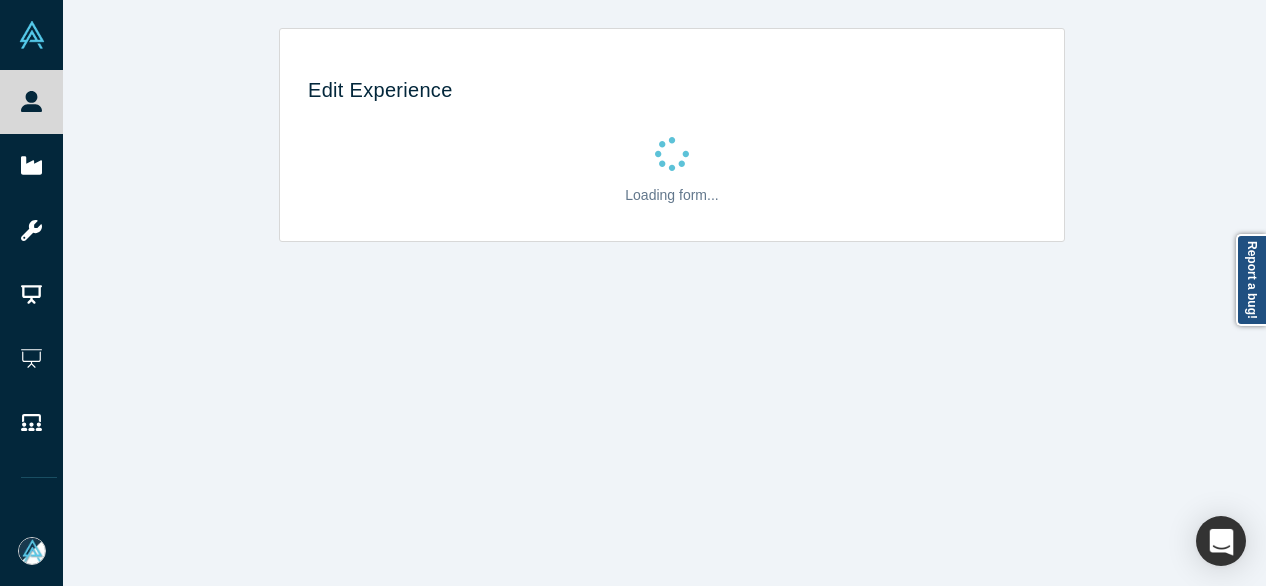 scroll, scrollTop: 0, scrollLeft: 0, axis: both 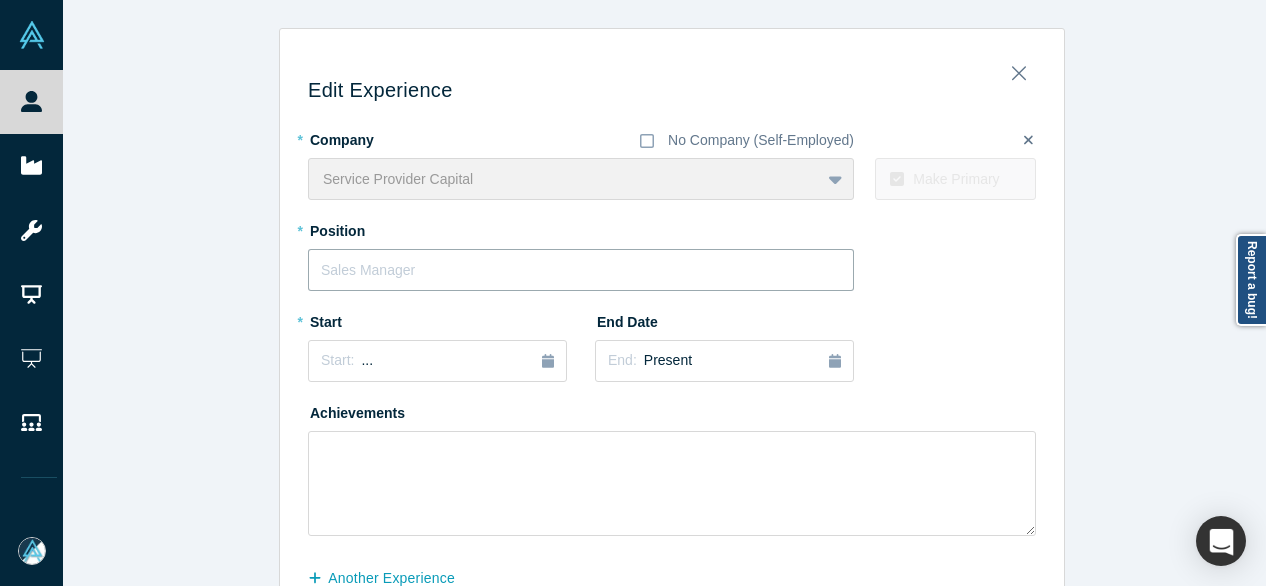 click at bounding box center (581, 270) 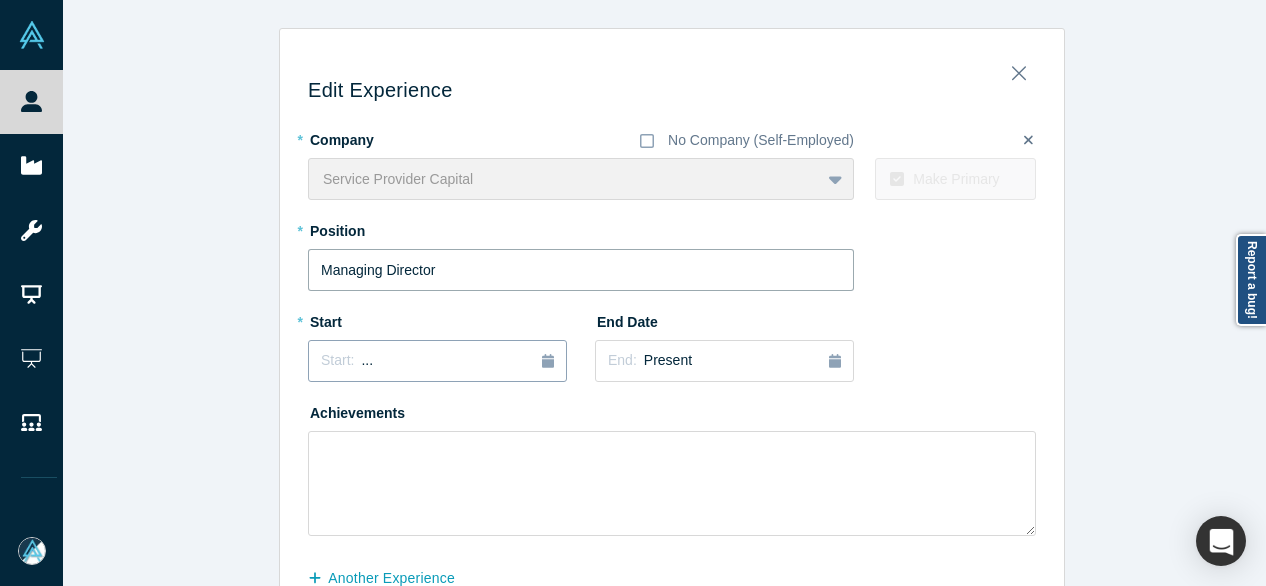 type on "Managing Director" 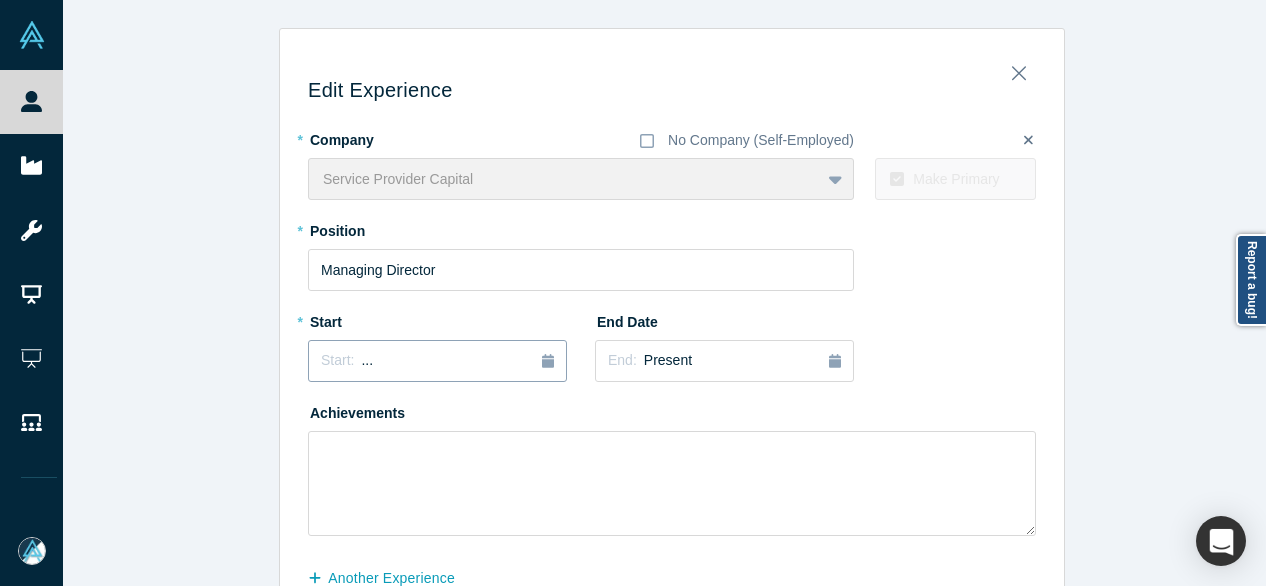click on "..." at bounding box center [367, 360] 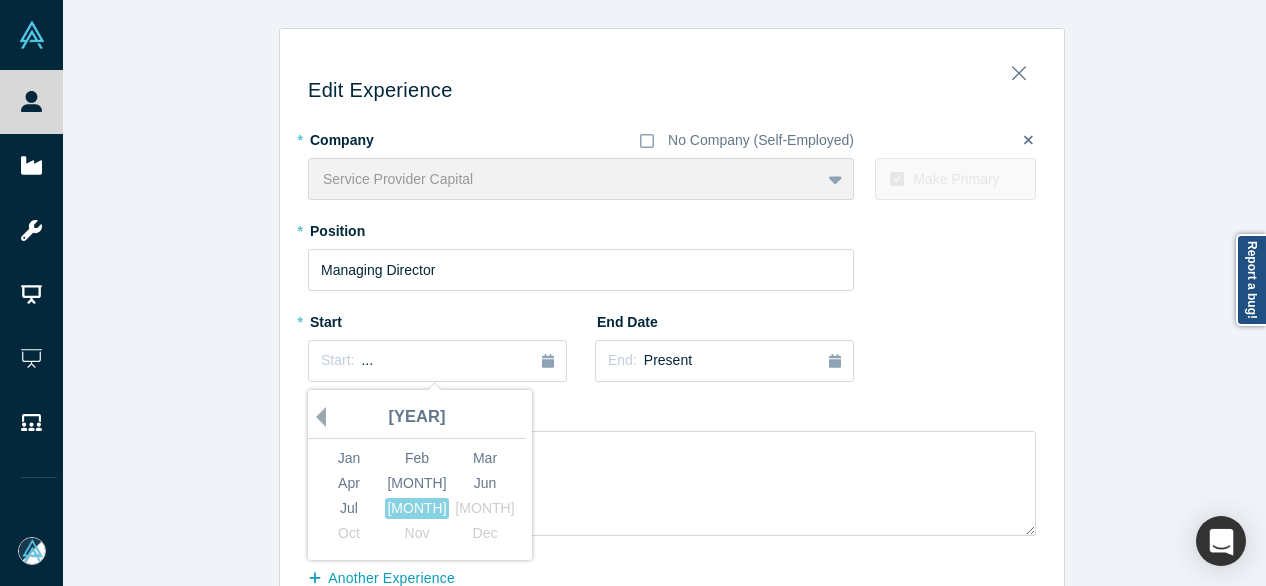 click on "Previous Year" at bounding box center (316, 417) 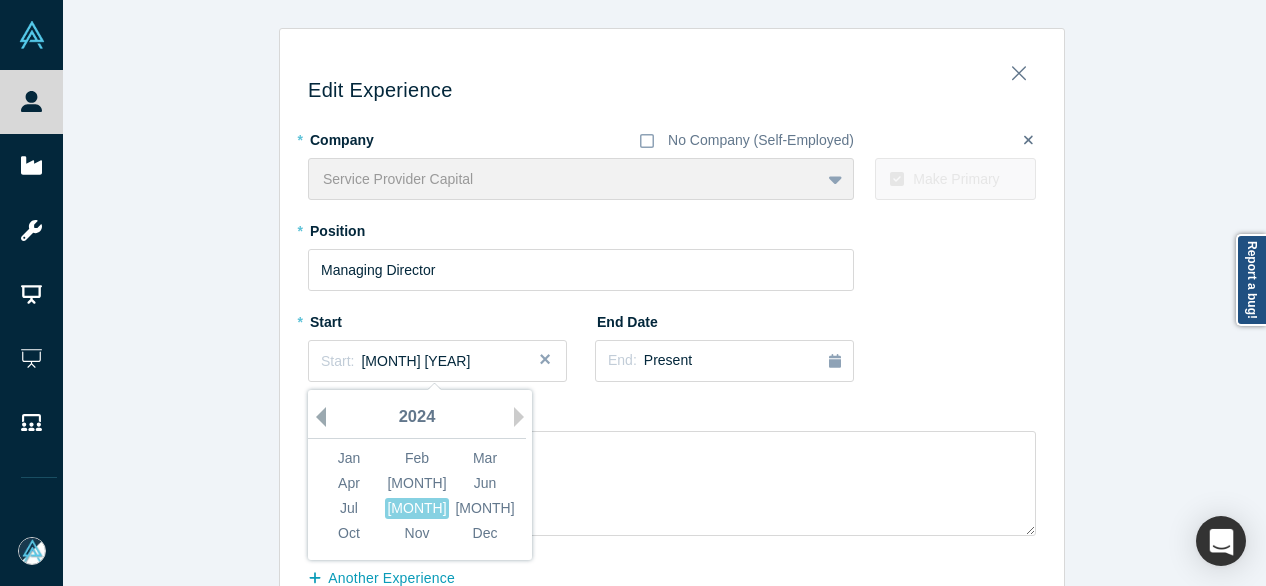 click on "Previous Year" at bounding box center (316, 417) 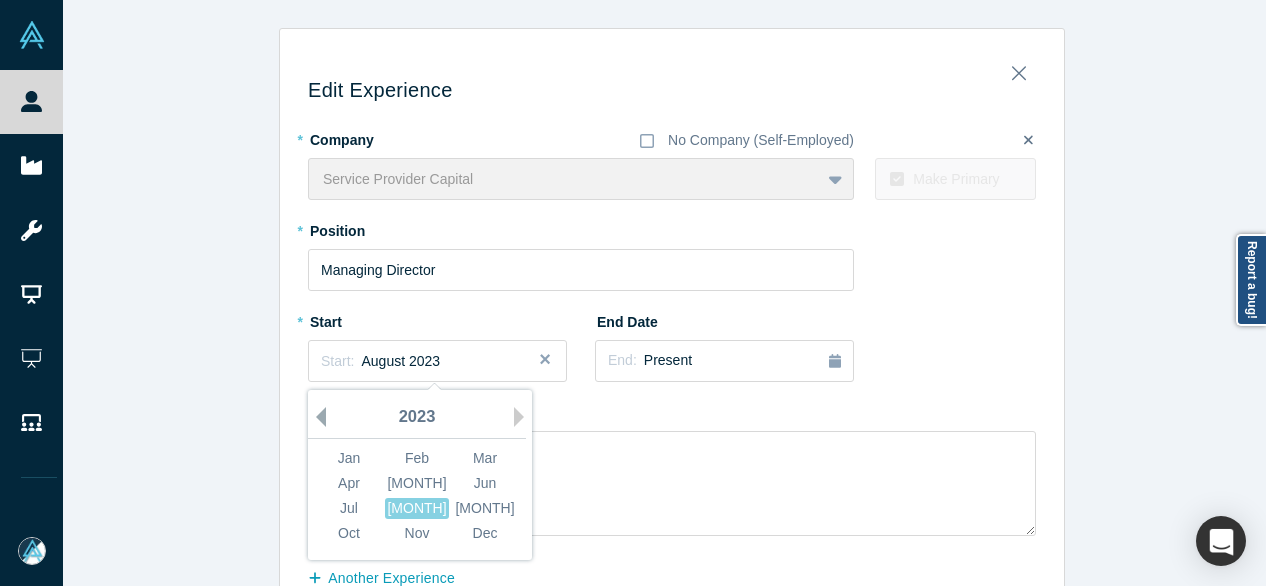click on "Previous Year" at bounding box center (316, 417) 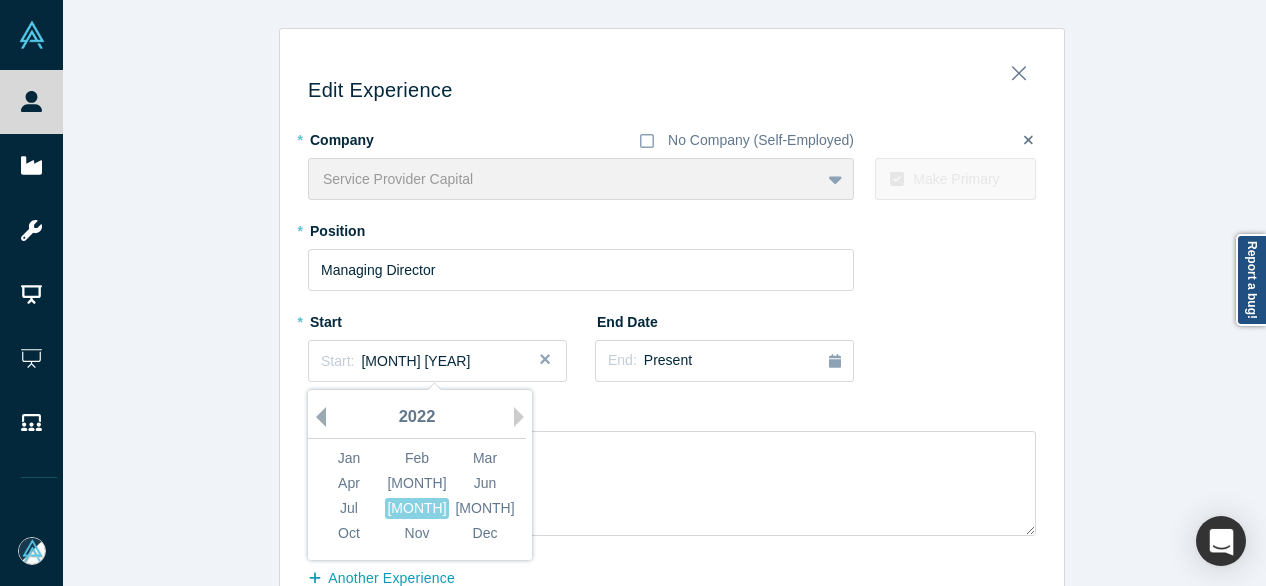 click on "Previous Year" at bounding box center (316, 417) 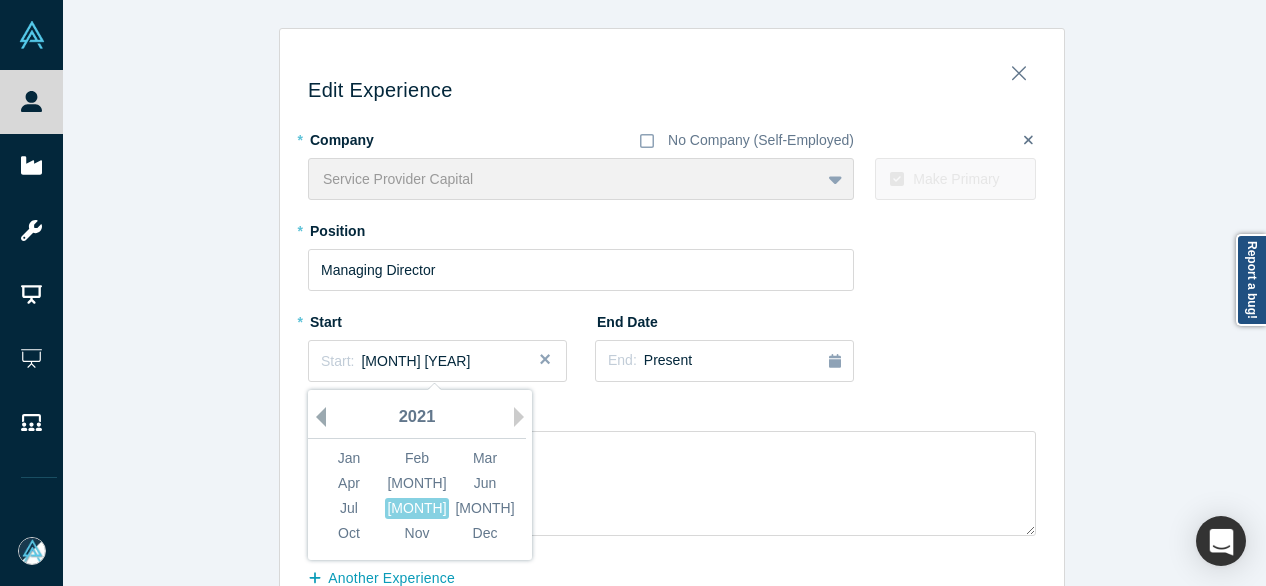click on "Previous Year" at bounding box center [316, 417] 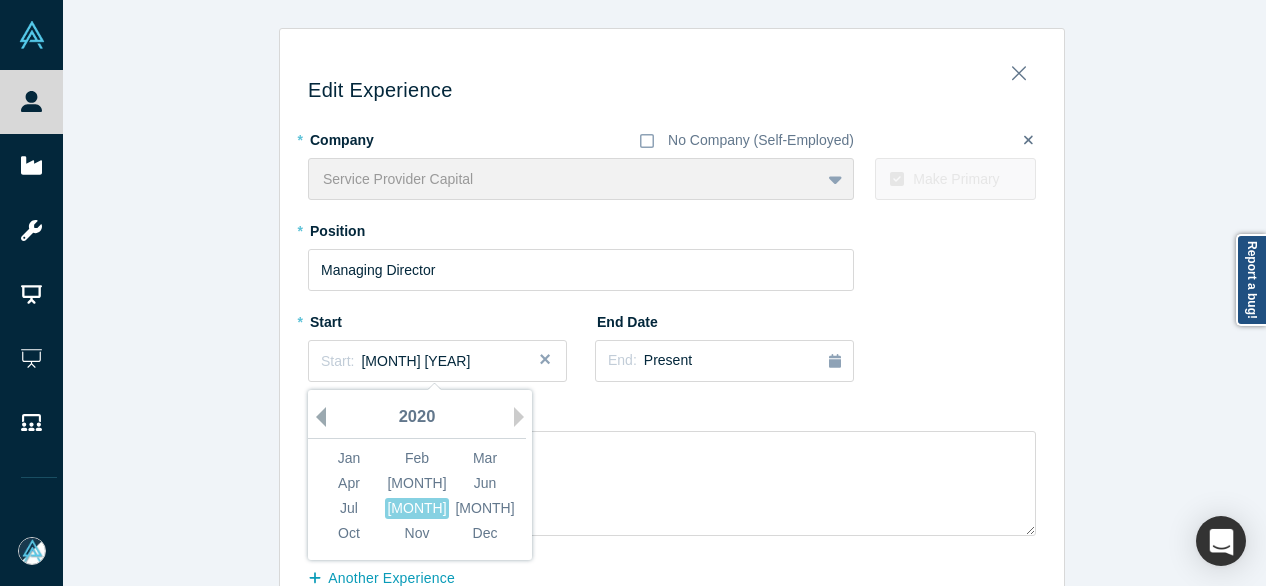 click on "Previous Year" at bounding box center [316, 417] 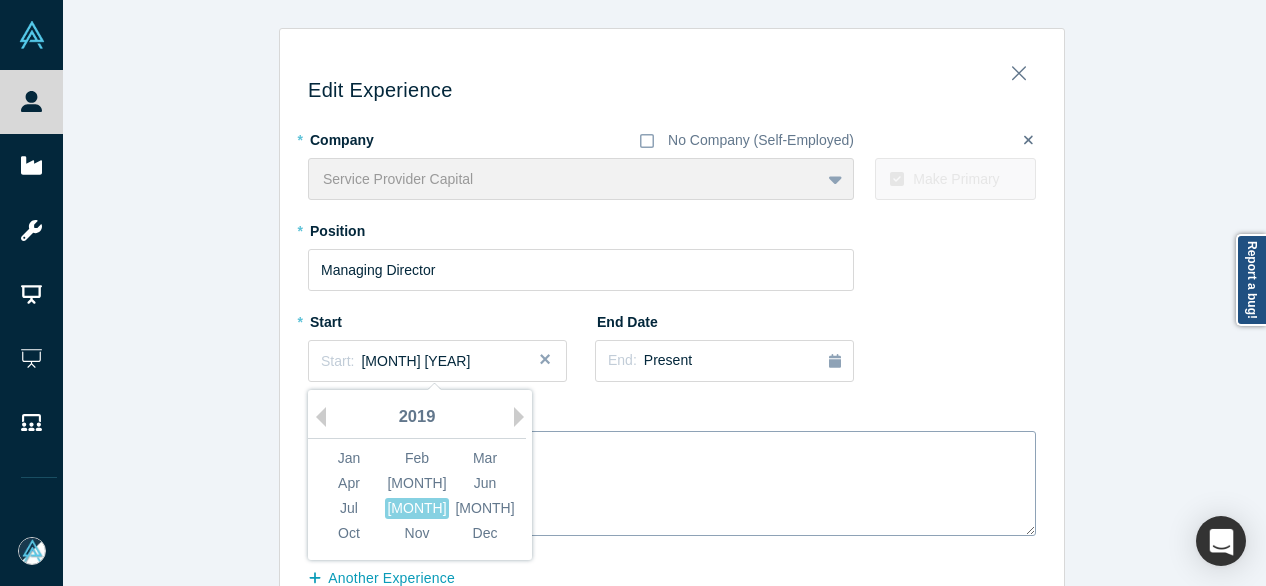 click on "Apr" at bounding box center (349, 483) 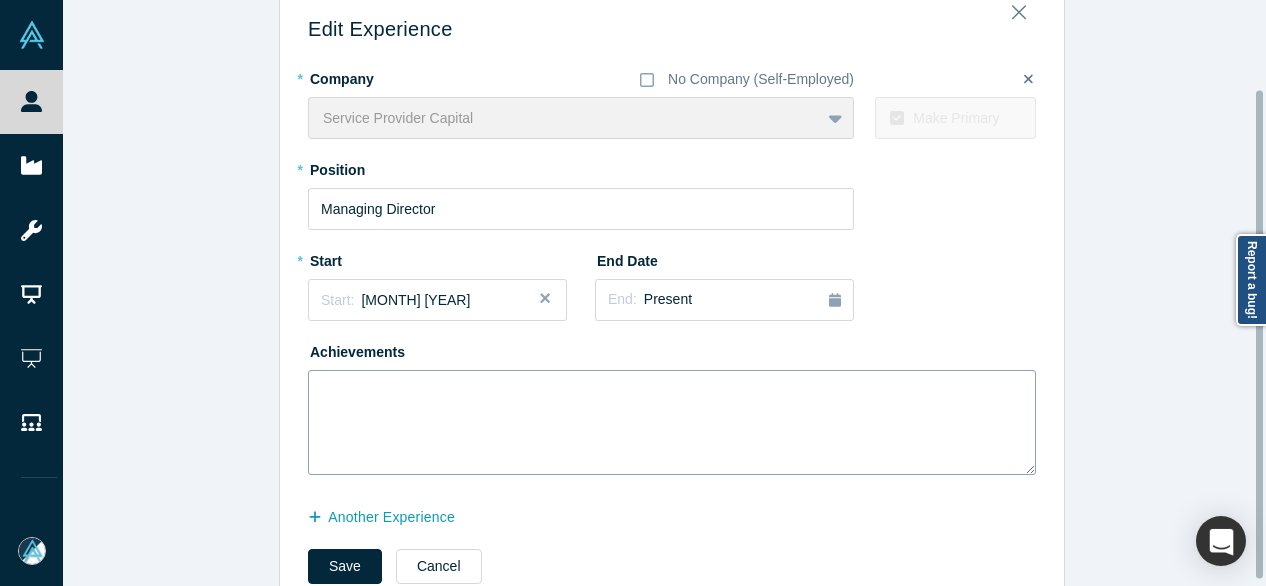 scroll, scrollTop: 114, scrollLeft: 0, axis: vertical 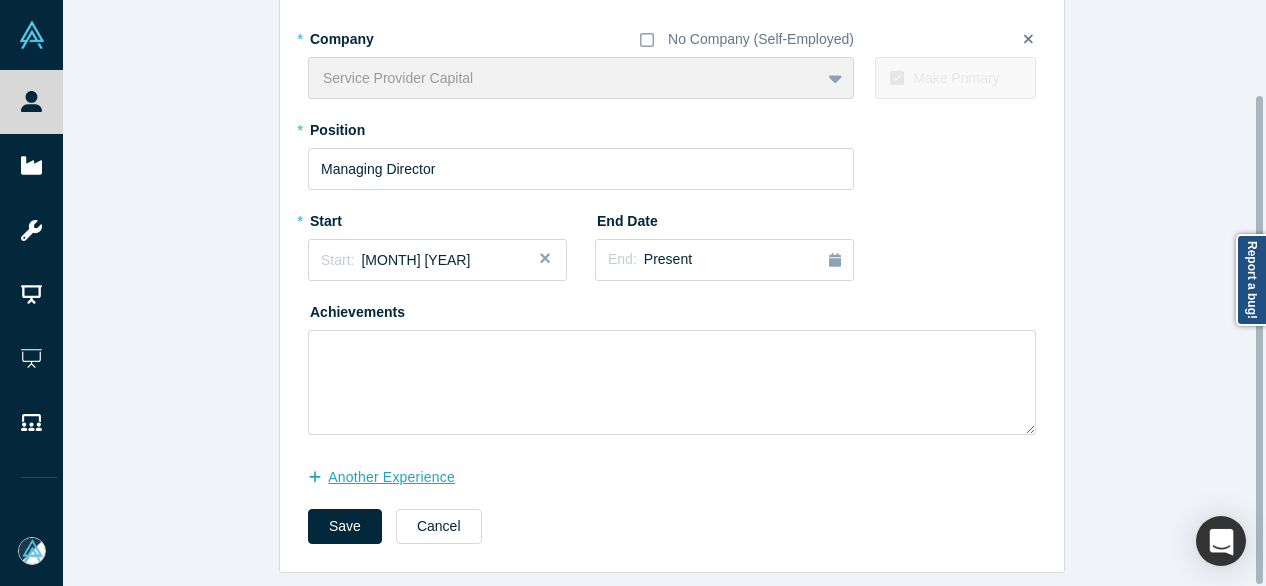 click on "another Experience" at bounding box center (392, 477) 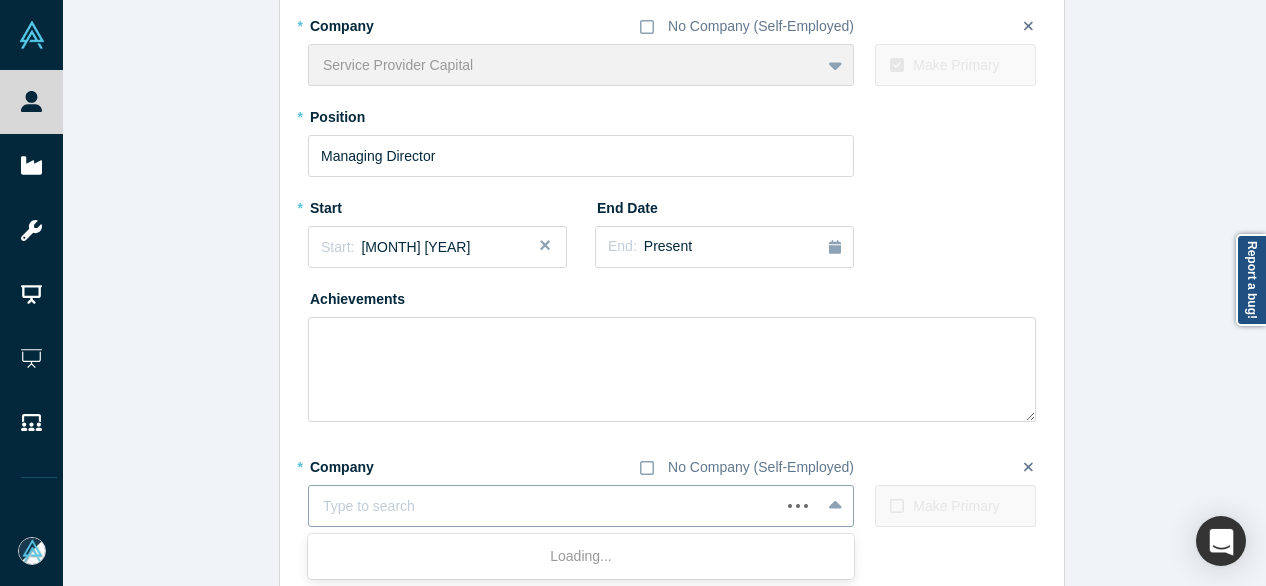 click at bounding box center [544, 506] 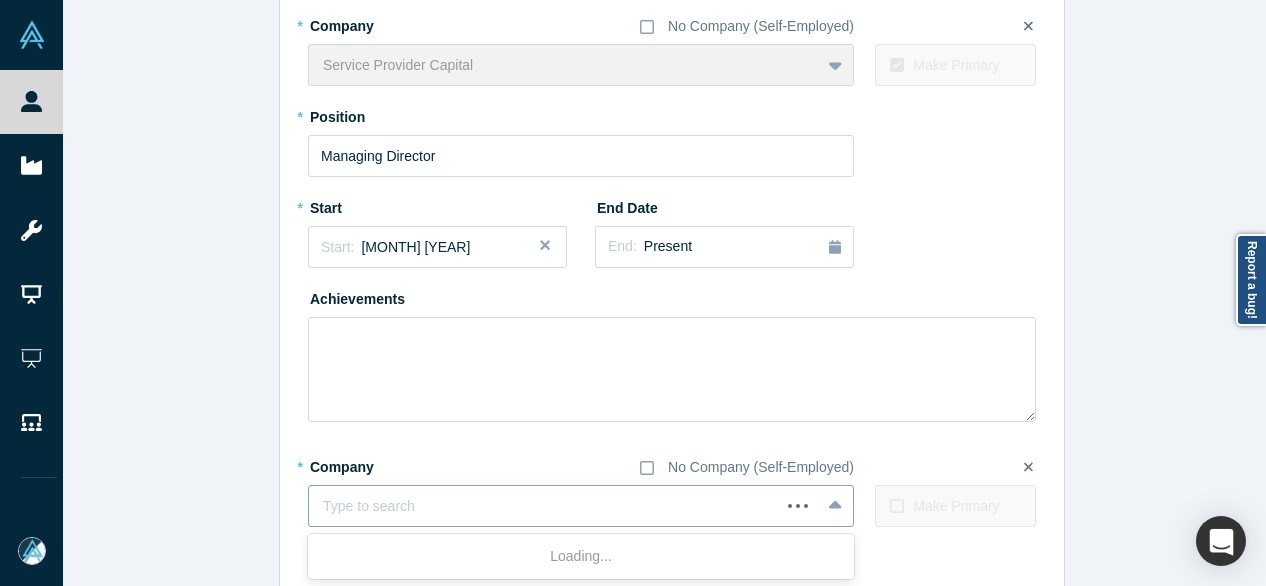 paste on "Director of Sales  Director of Sales  OneDigital | Resourcing Edge" 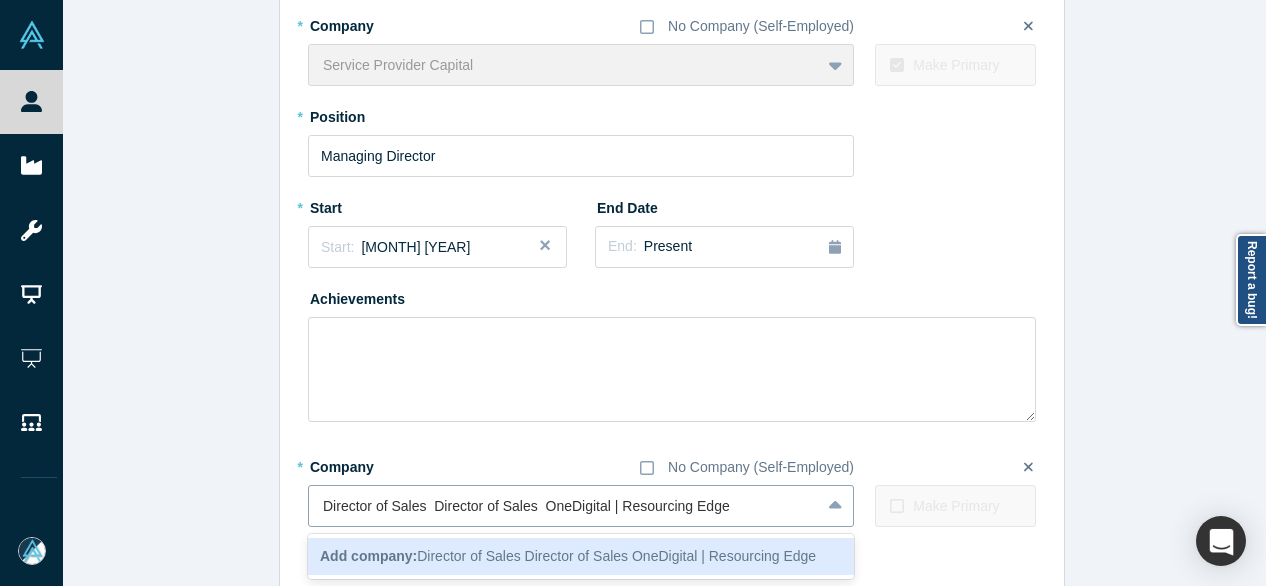 click on "Director of Sales  Director of Sales  OneDigital | Resourcing Edge" at bounding box center (528, 506) 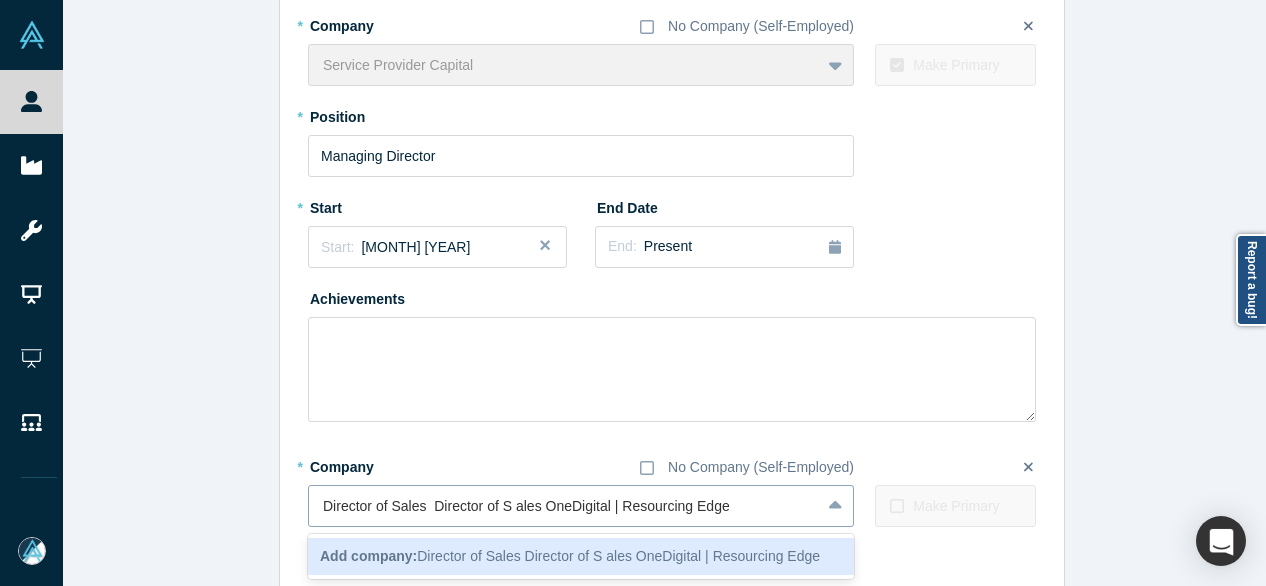 click on "Director of Sales  Director of S ales OneDigital | Resourcing Edge" at bounding box center (528, 506) 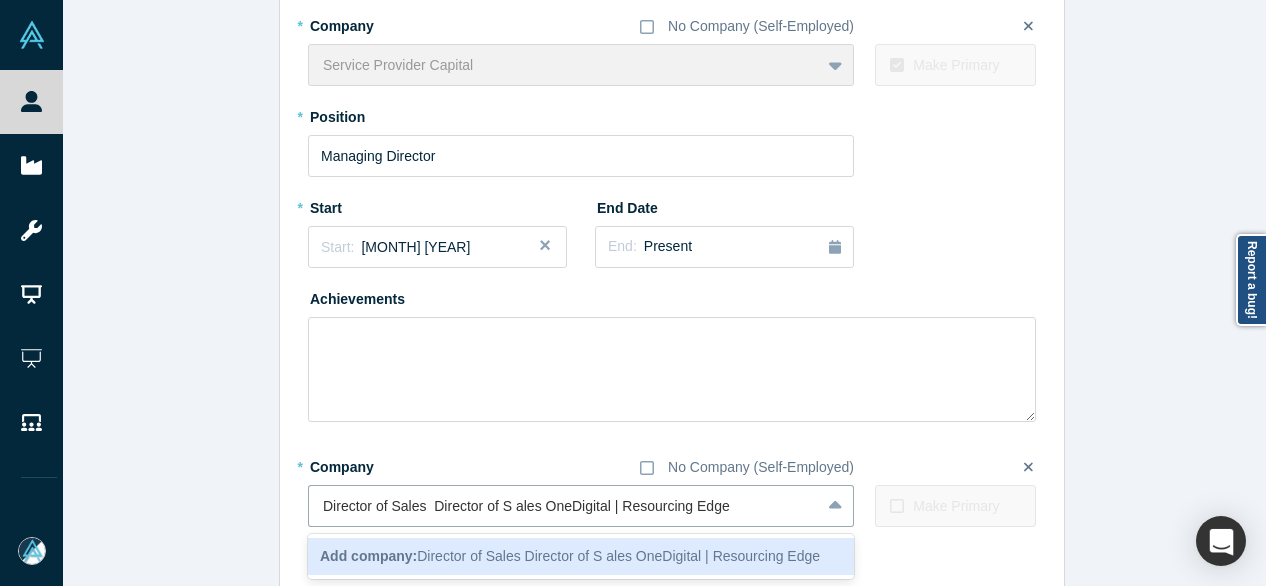 drag, startPoint x: 530, startPoint y: 507, endPoint x: 255, endPoint y: 508, distance: 275.00183 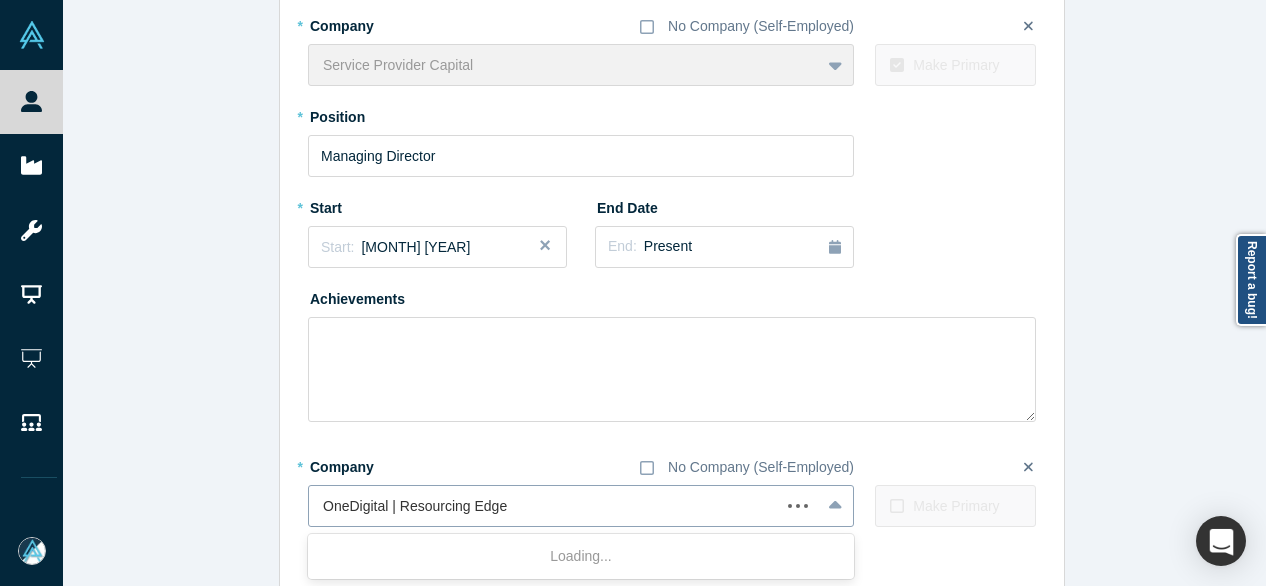 type on "OneDigital | Resourcing Edge" 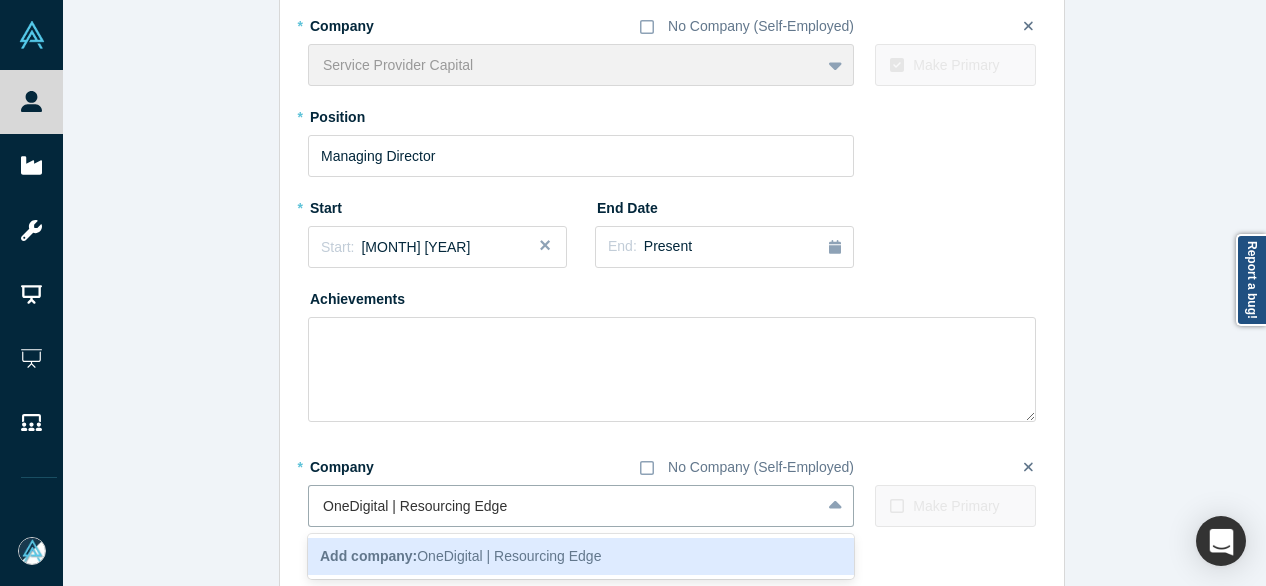 click on "Add company:" at bounding box center (368, 556) 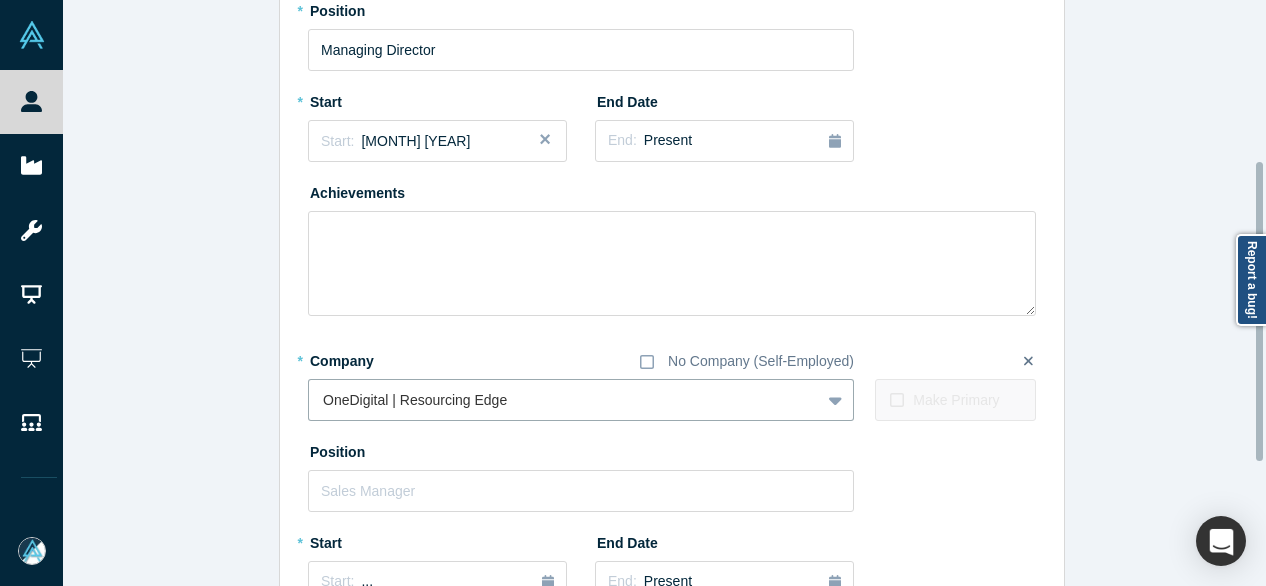 scroll, scrollTop: 314, scrollLeft: 0, axis: vertical 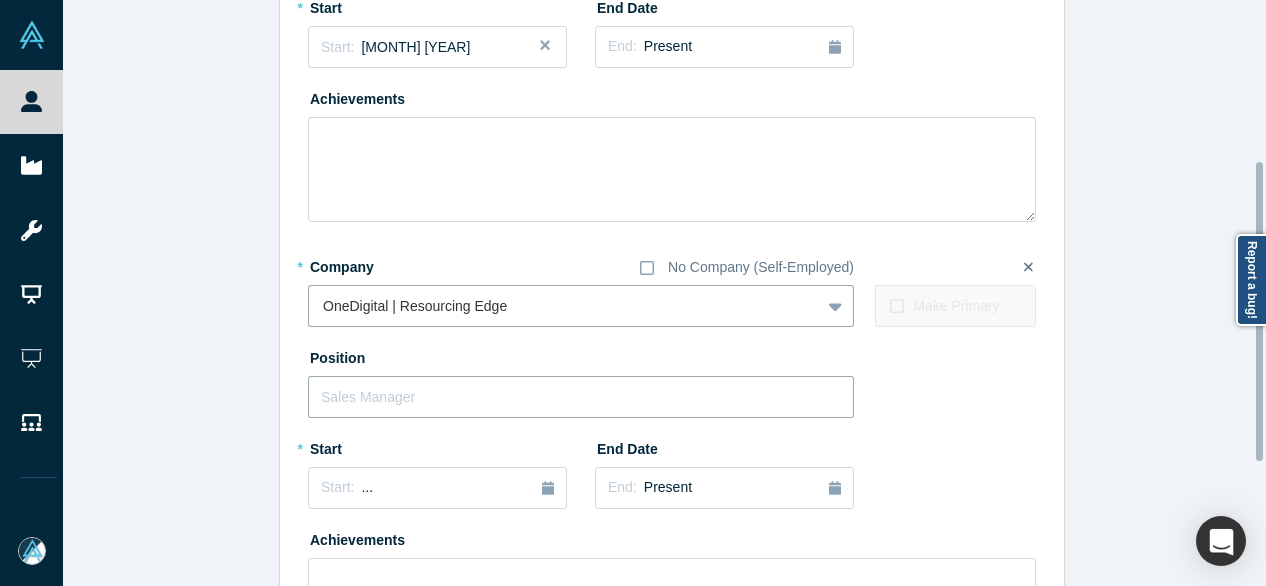 click at bounding box center [581, 397] 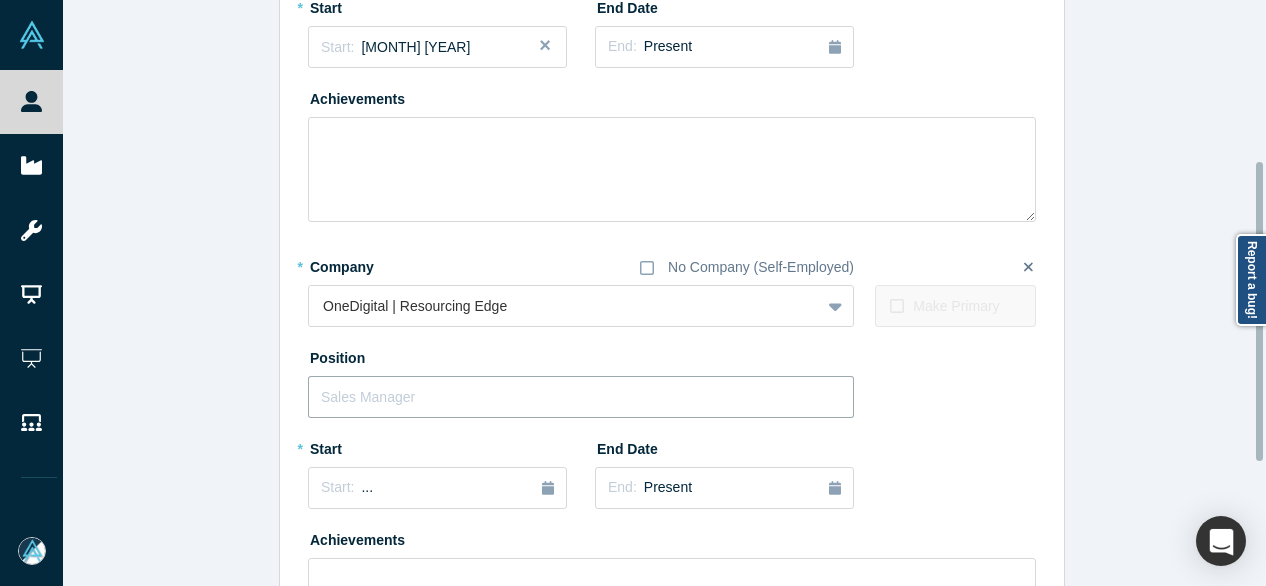 paste on "Director of Sales  Director of S ales" 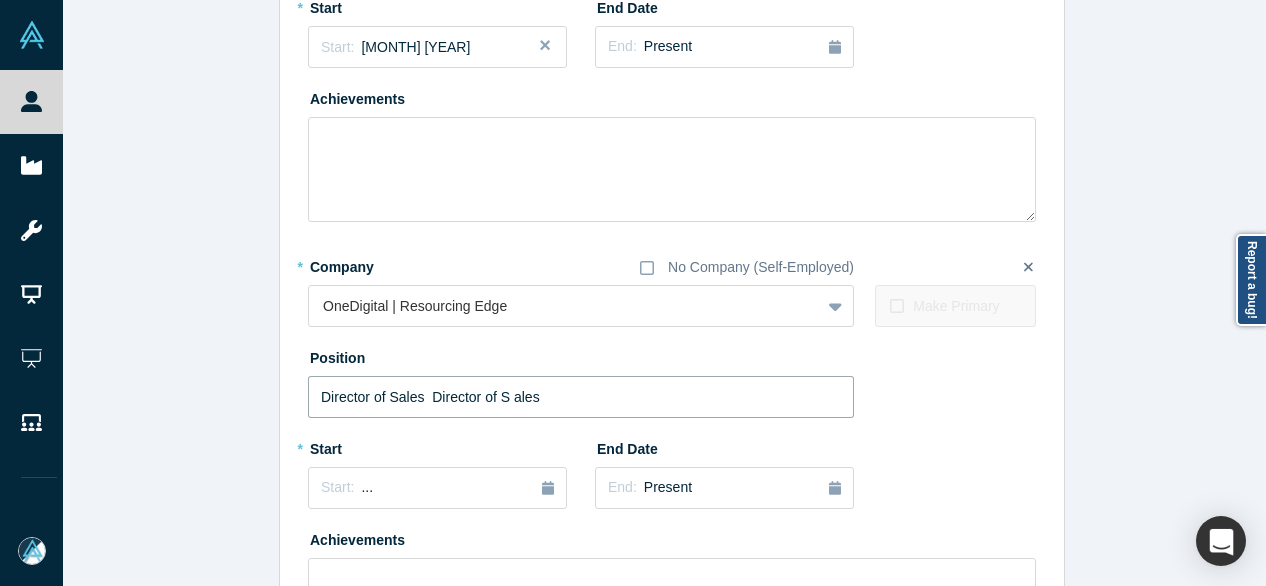drag, startPoint x: 414, startPoint y: 397, endPoint x: 631, endPoint y: 413, distance: 217.58907 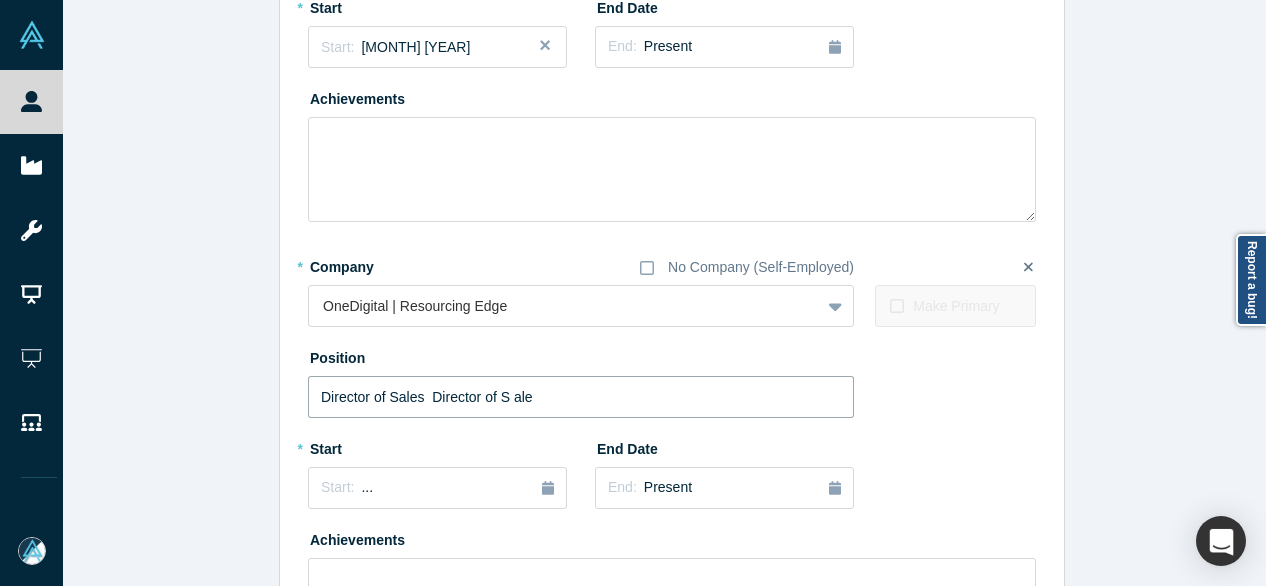 drag, startPoint x: 412, startPoint y: 401, endPoint x: 577, endPoint y: 406, distance: 165.07574 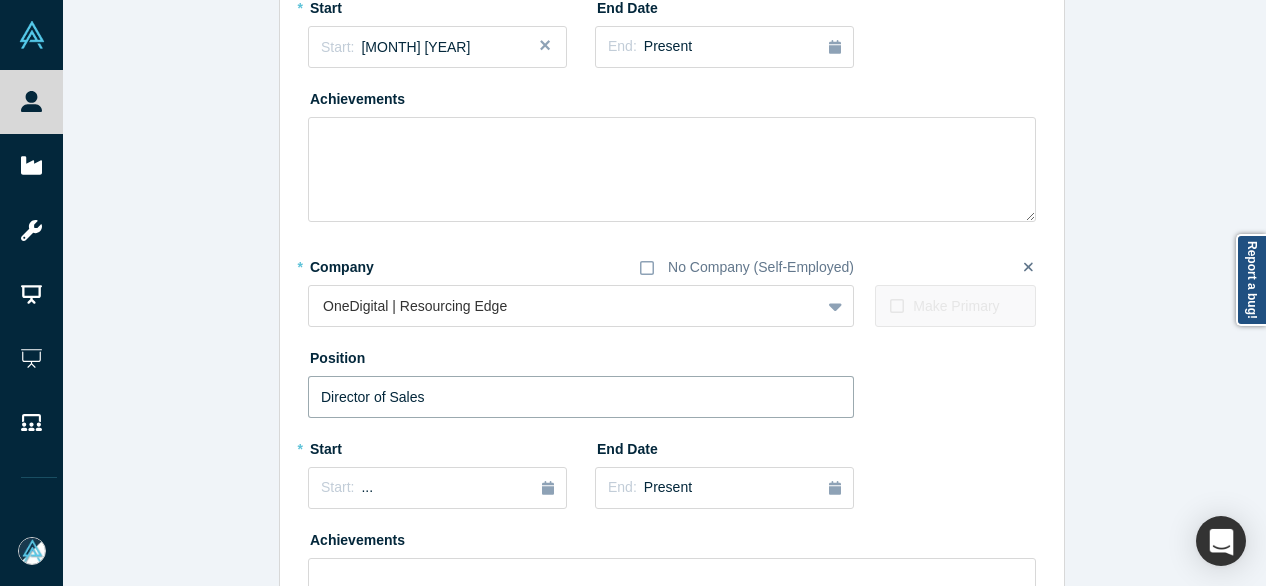 type on "Director of Sales" 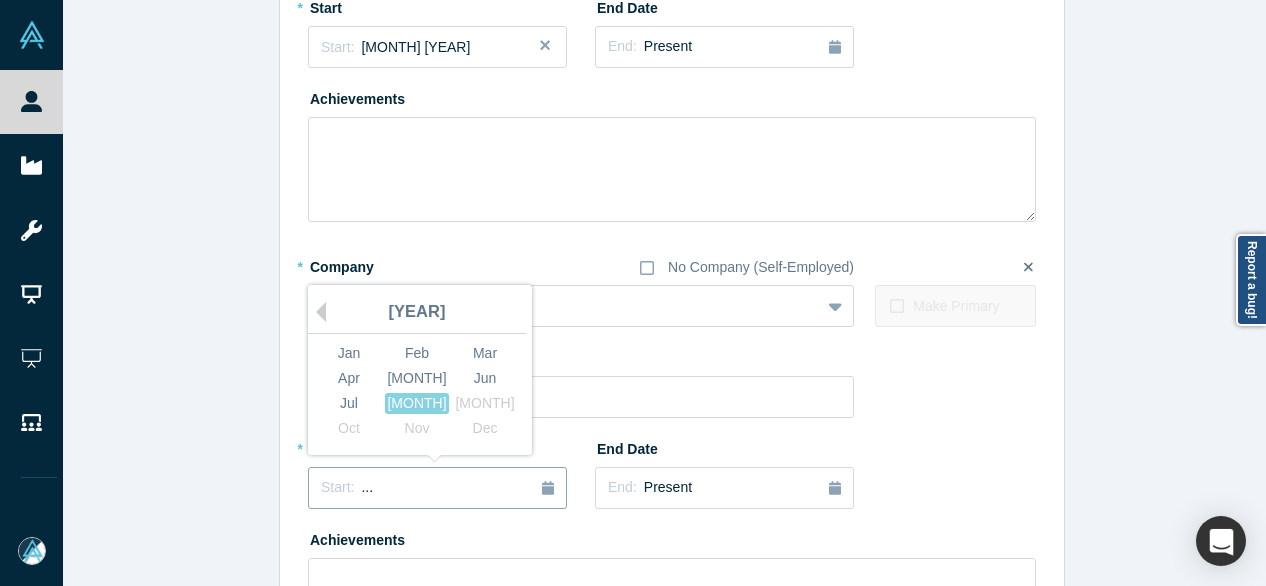 click on "Start: ..." at bounding box center (437, 488) 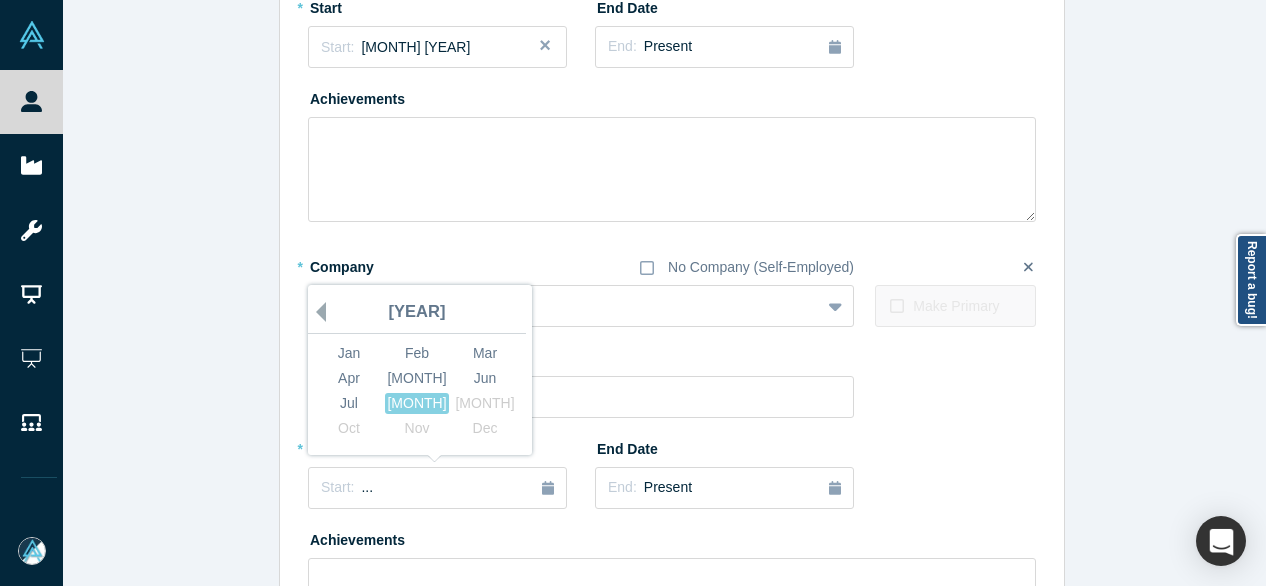 click on "Previous Year" at bounding box center [316, 312] 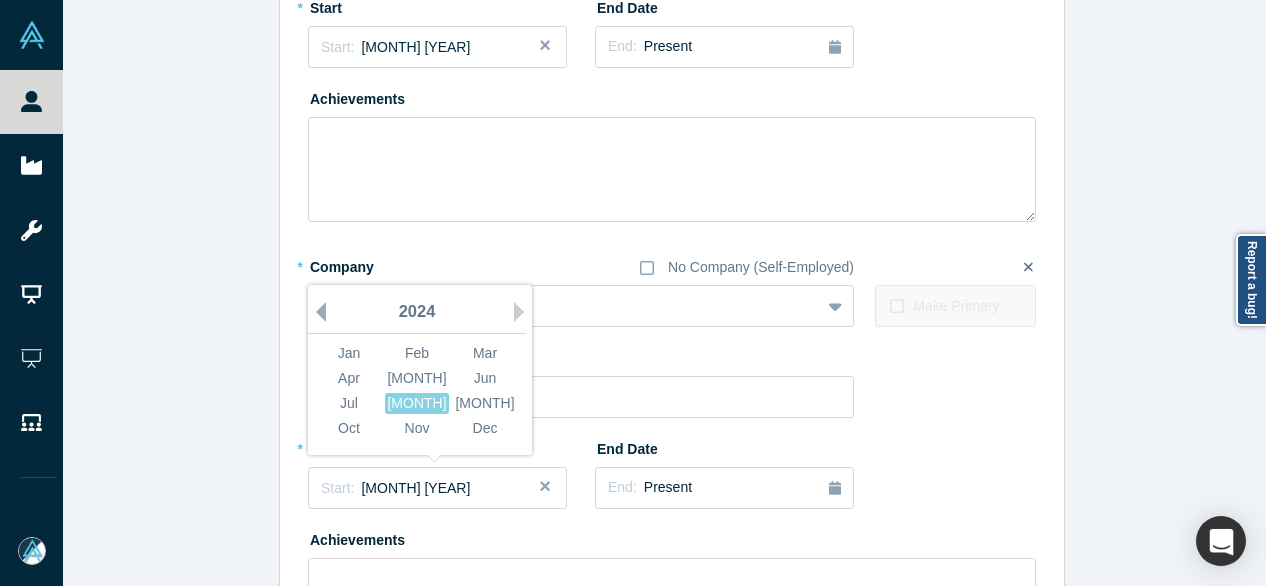 click on "Previous Year" at bounding box center [316, 312] 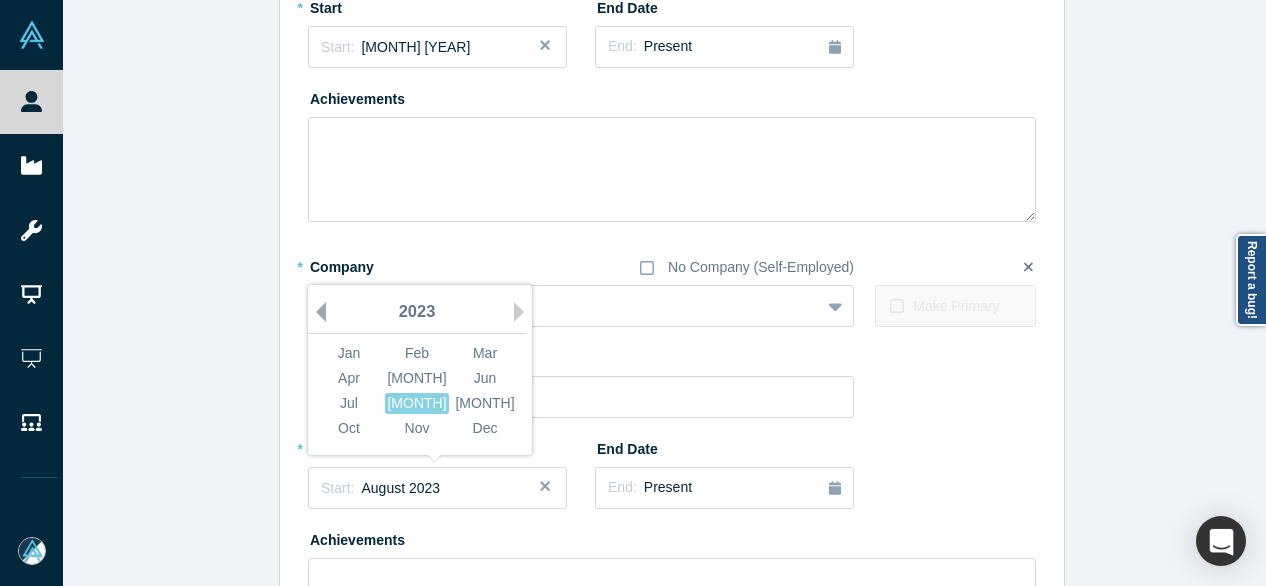 click on "Previous Year" at bounding box center (316, 312) 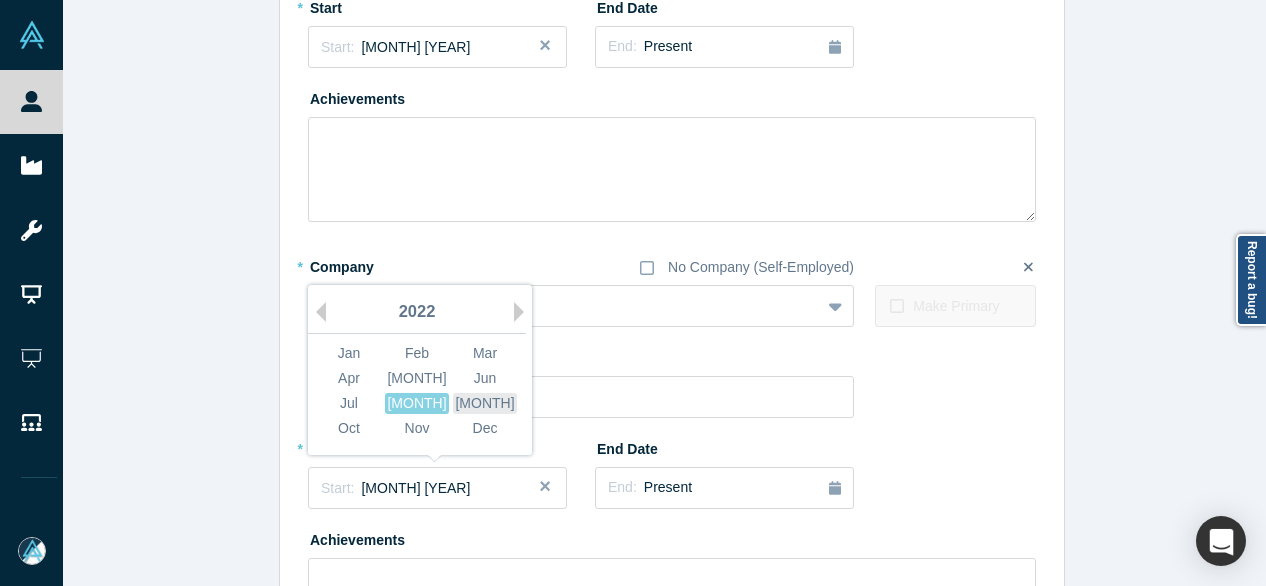 click on "[MONTH]" at bounding box center (485, 403) 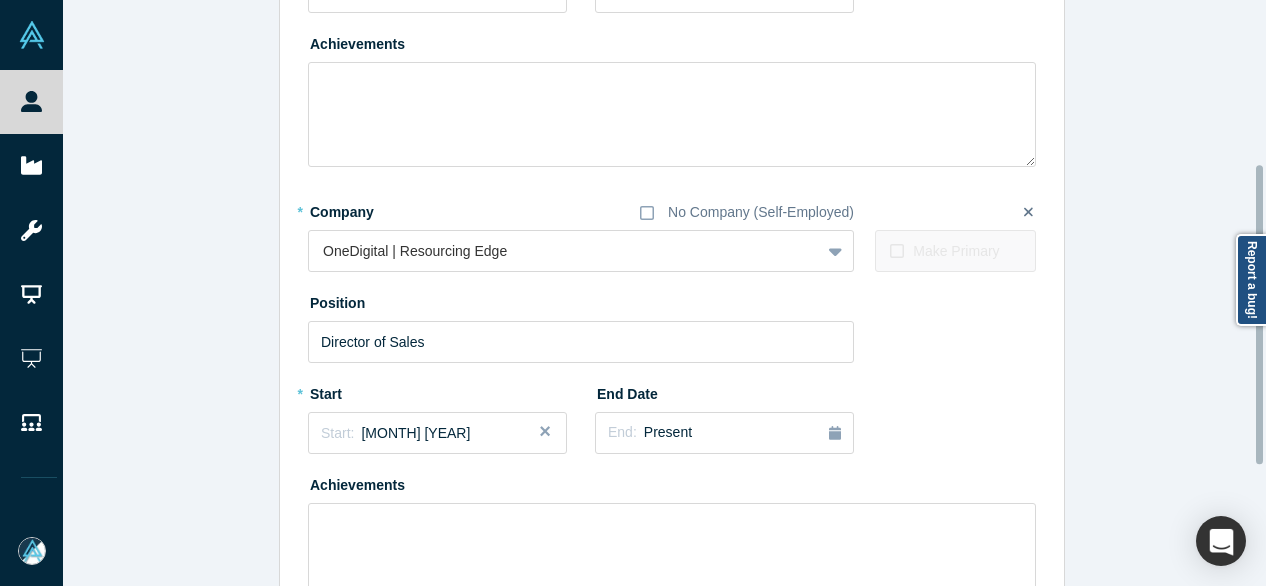 scroll, scrollTop: 555, scrollLeft: 0, axis: vertical 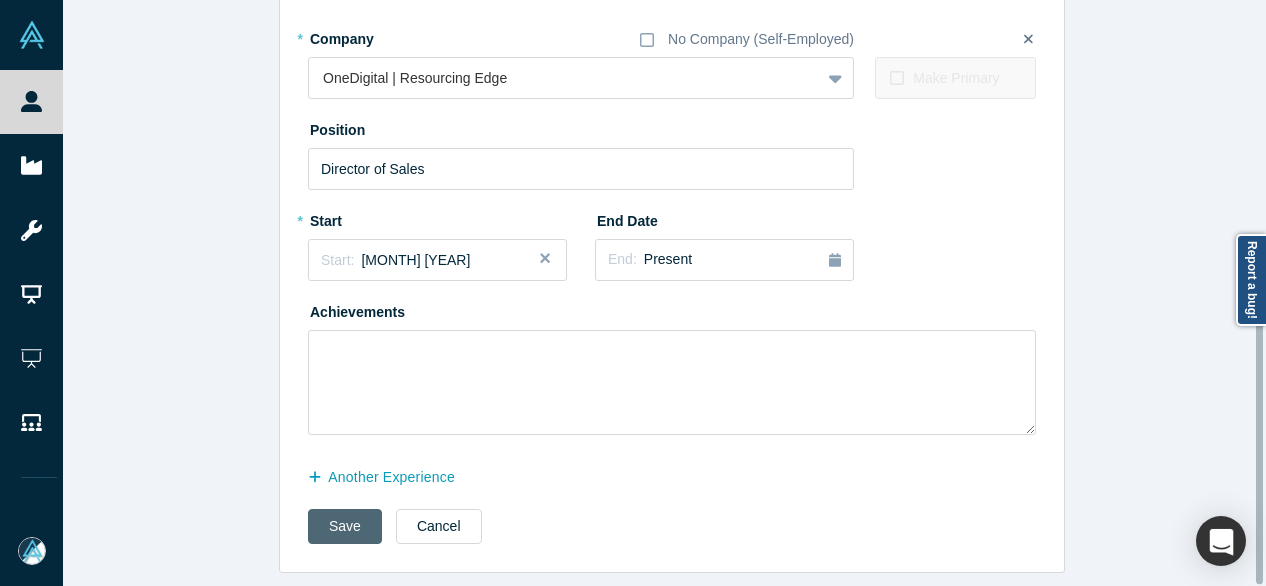 click on "Save" at bounding box center (345, 526) 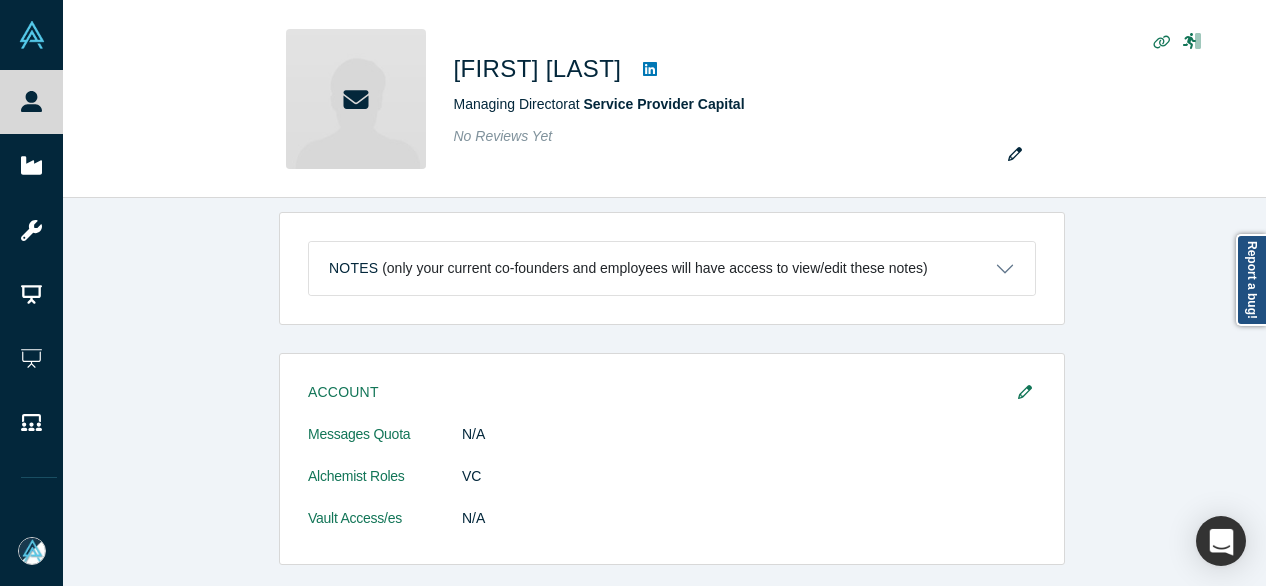 scroll, scrollTop: 400, scrollLeft: 0, axis: vertical 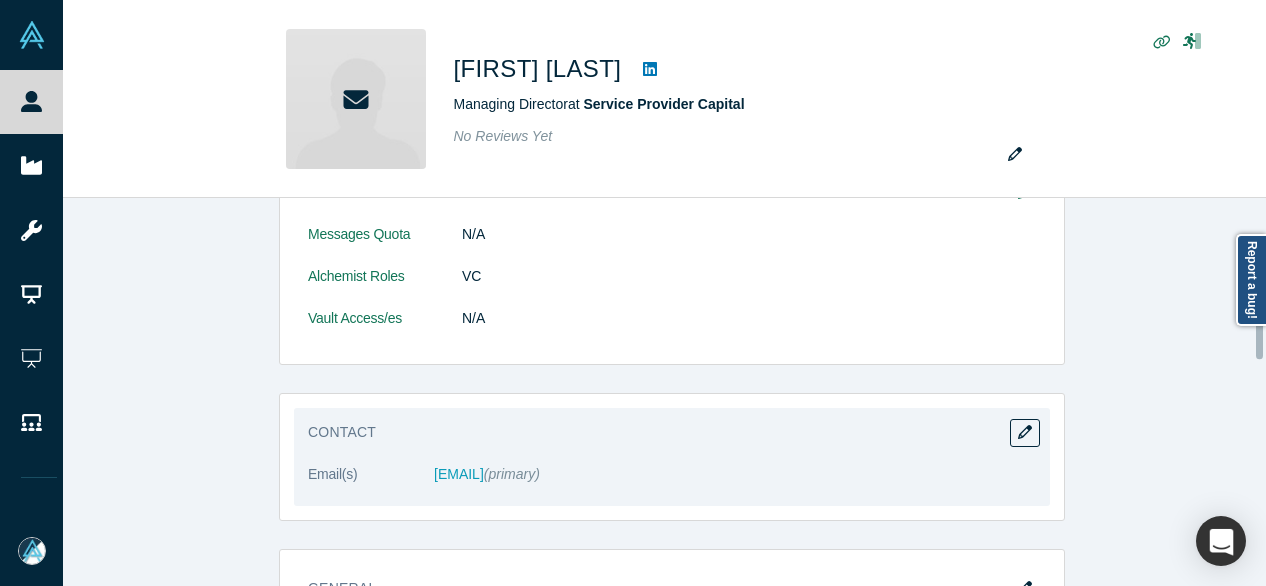 click on "pat@serviceprovidercapital.com  (primary)" at bounding box center (735, 474) 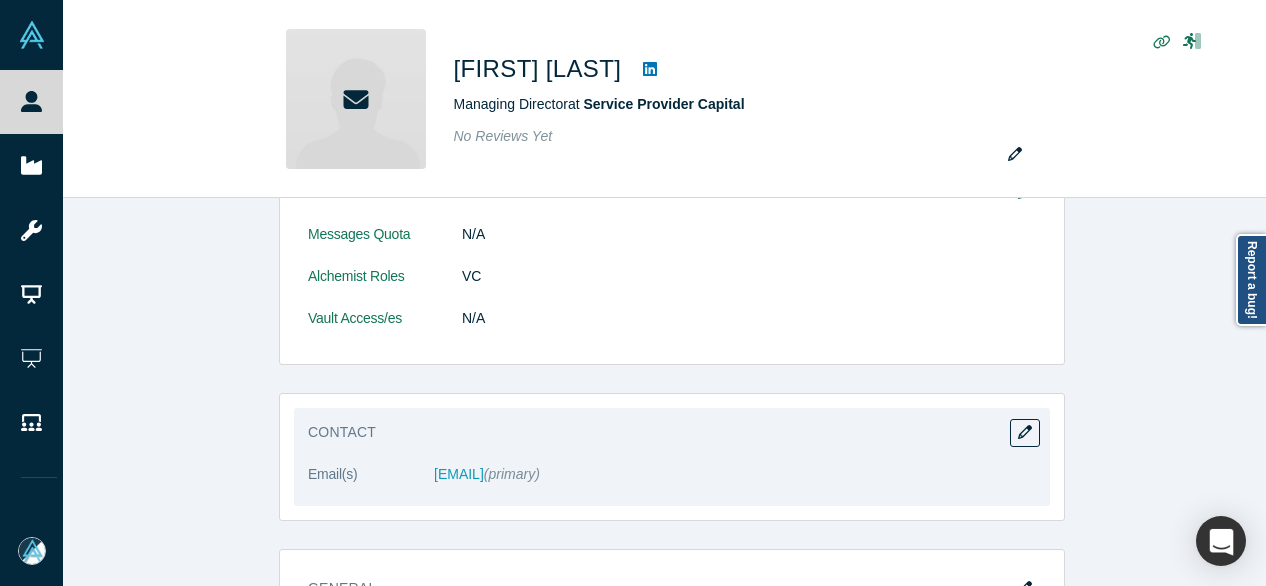 drag, startPoint x: 614, startPoint y: 479, endPoint x: 640, endPoint y: 479, distance: 26 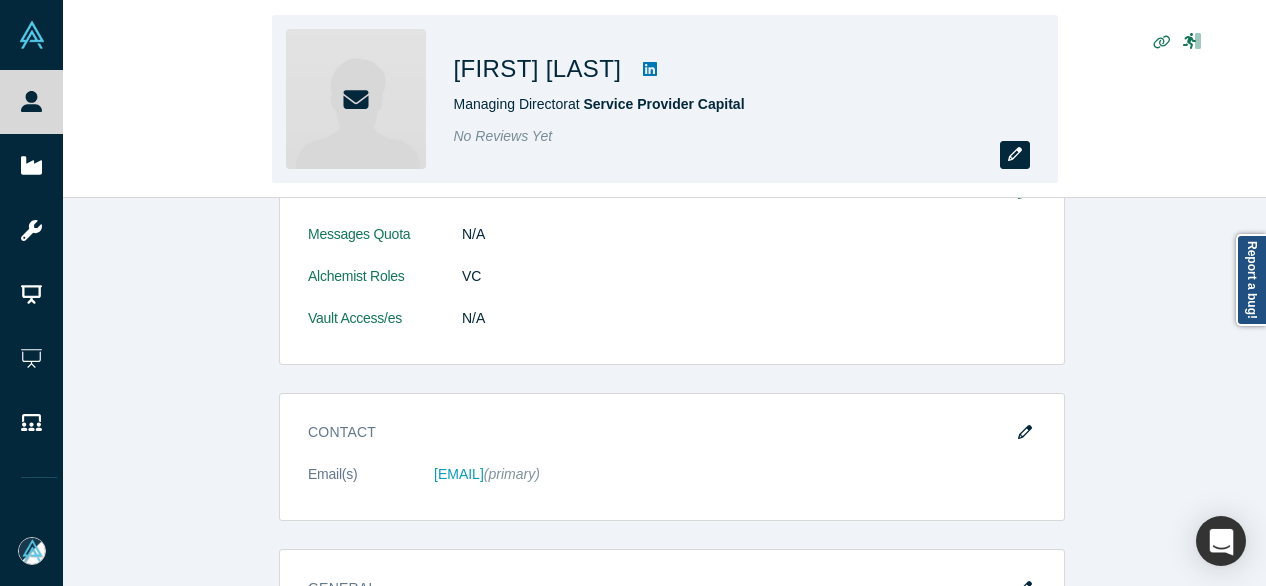 click 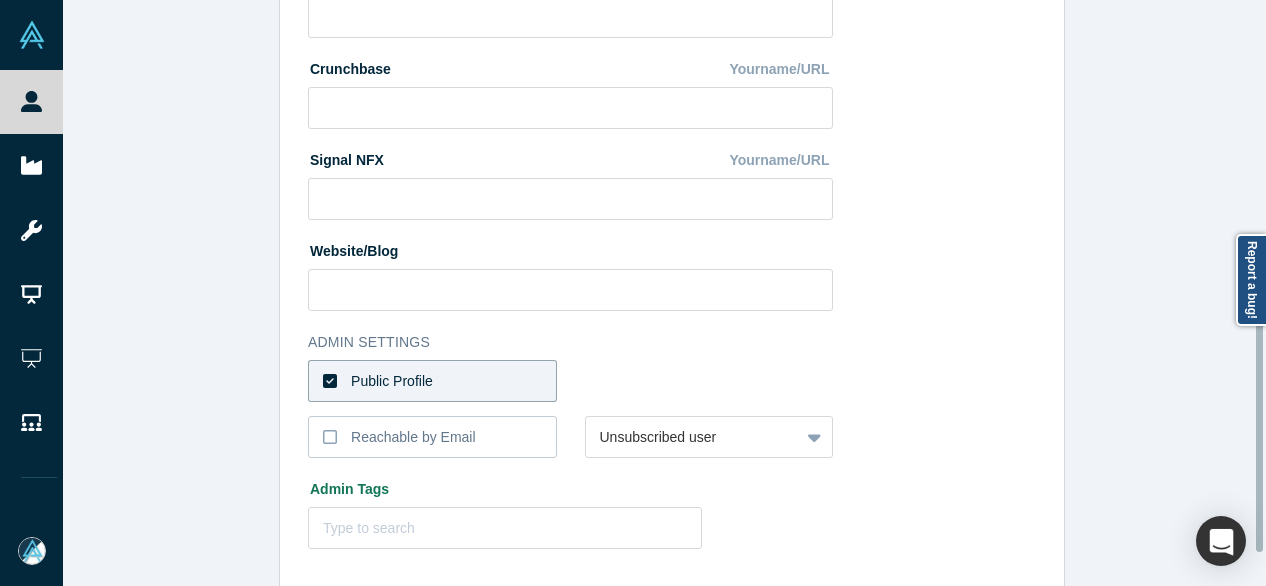 scroll, scrollTop: 896, scrollLeft: 0, axis: vertical 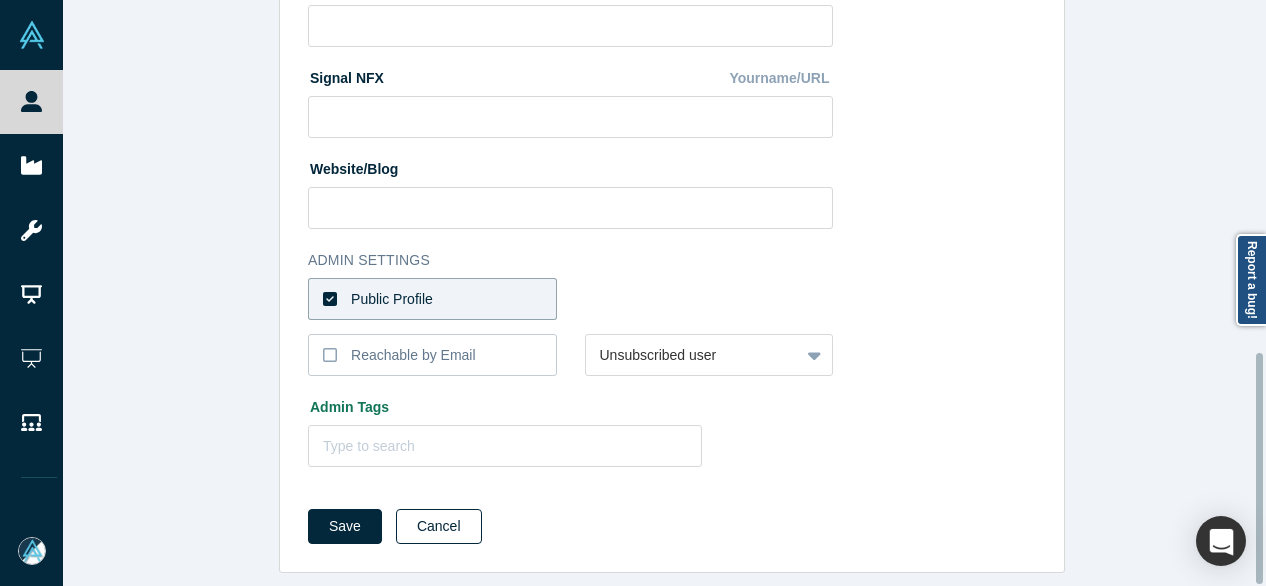 click on "Cancel" at bounding box center (439, 526) 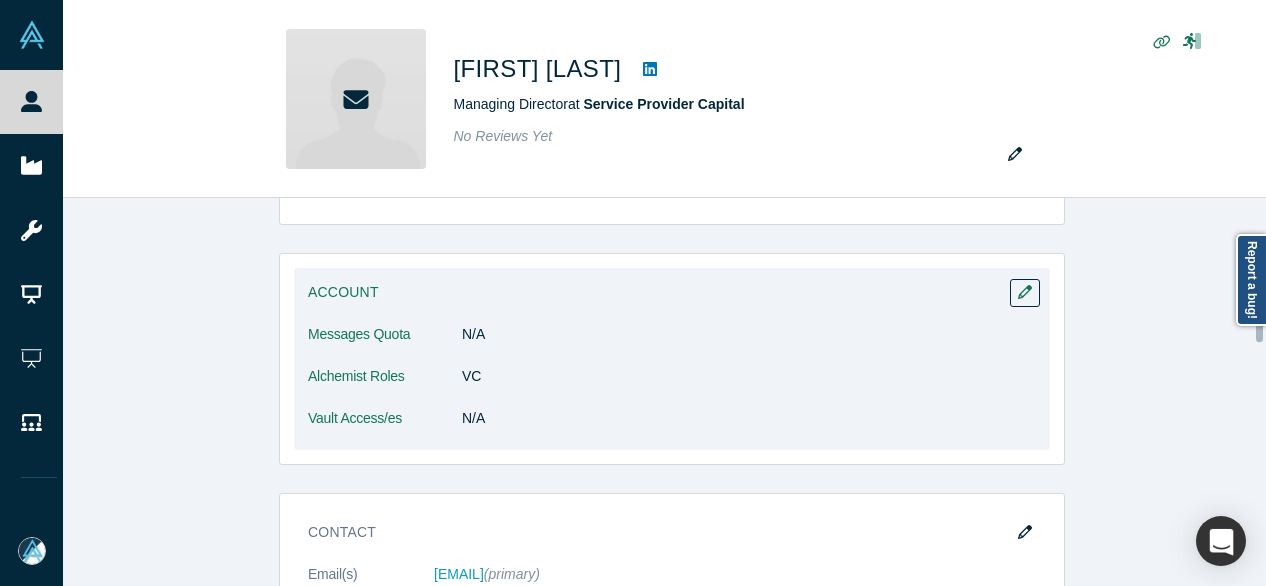 scroll, scrollTop: 500, scrollLeft: 0, axis: vertical 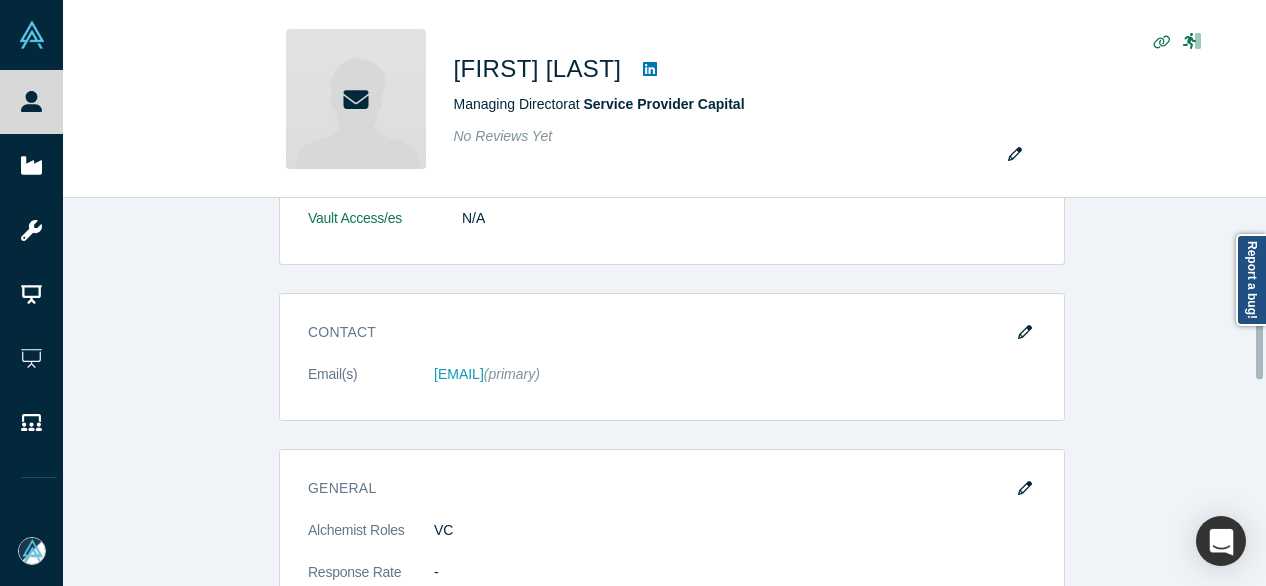 click 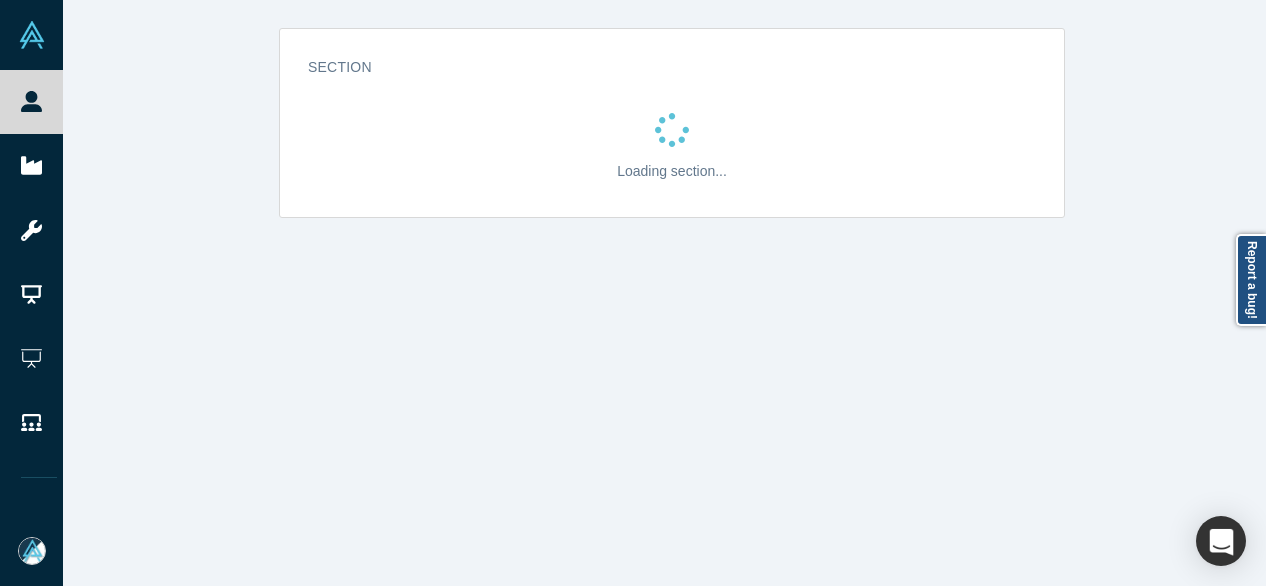 scroll, scrollTop: 0, scrollLeft: 0, axis: both 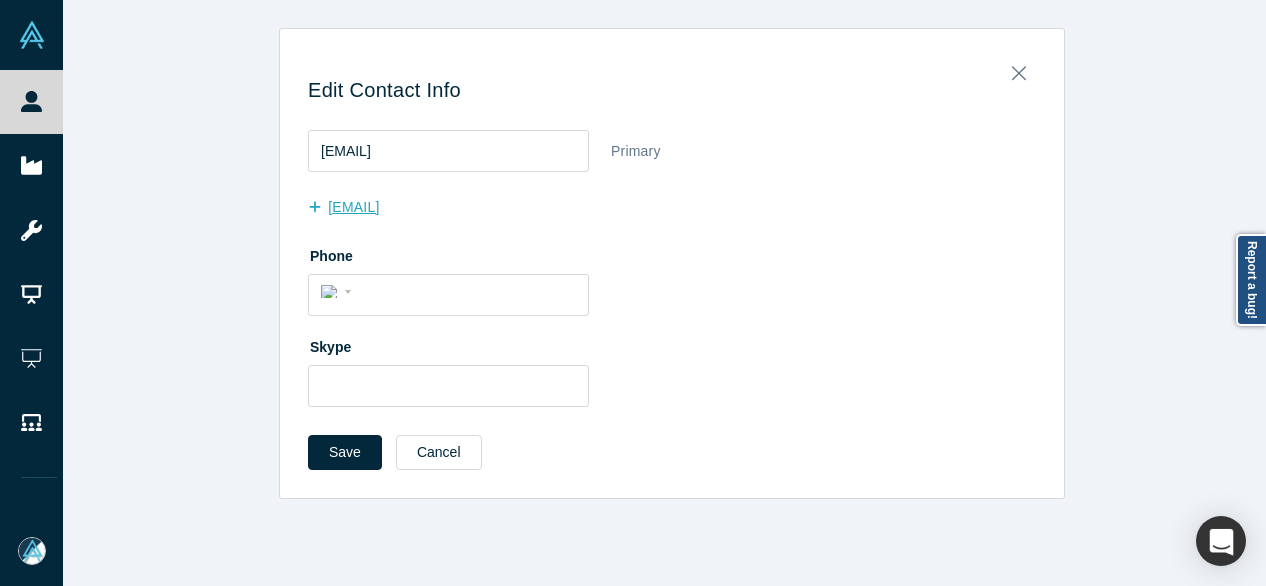 click on "another Email Address" at bounding box center [354, 207] 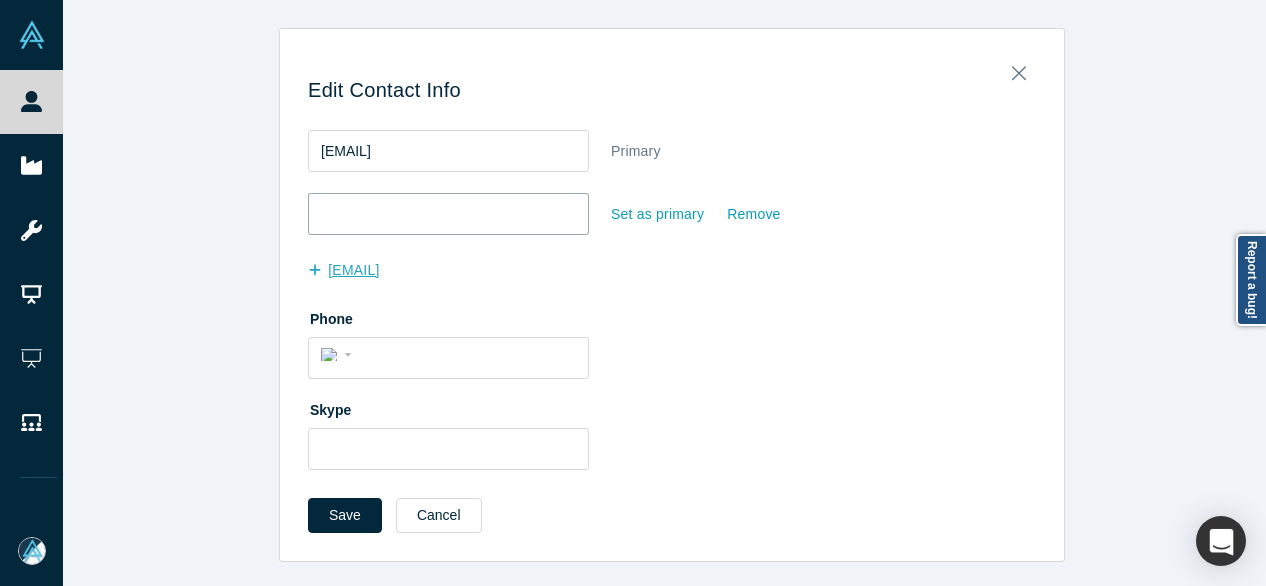 click at bounding box center [448, 214] 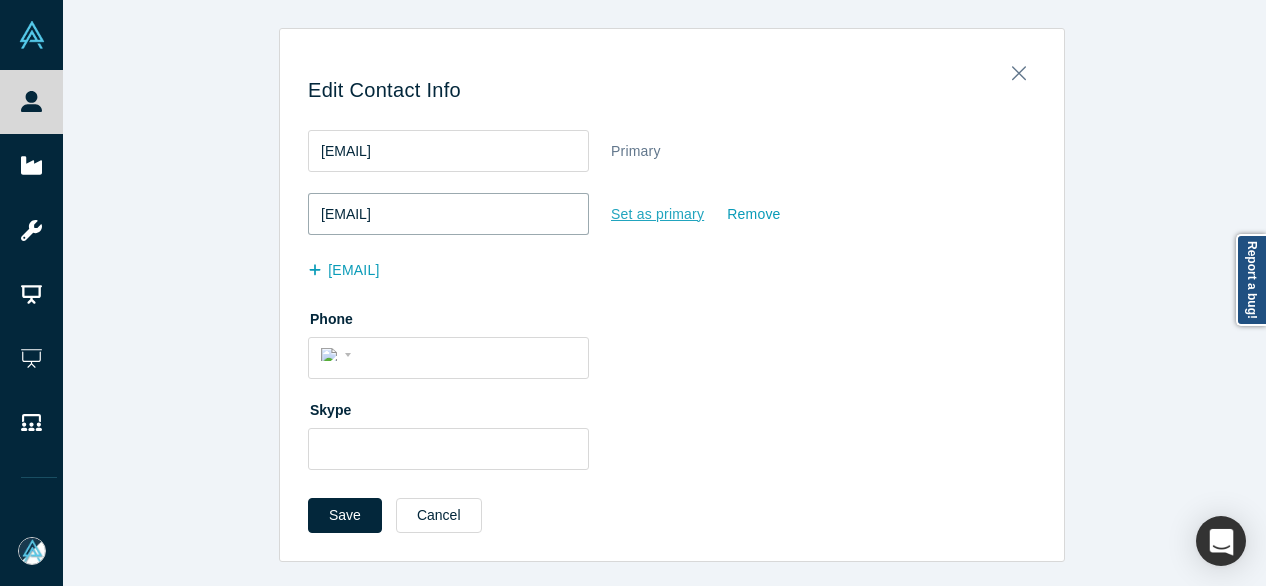 type on "cerone@gmail.com" 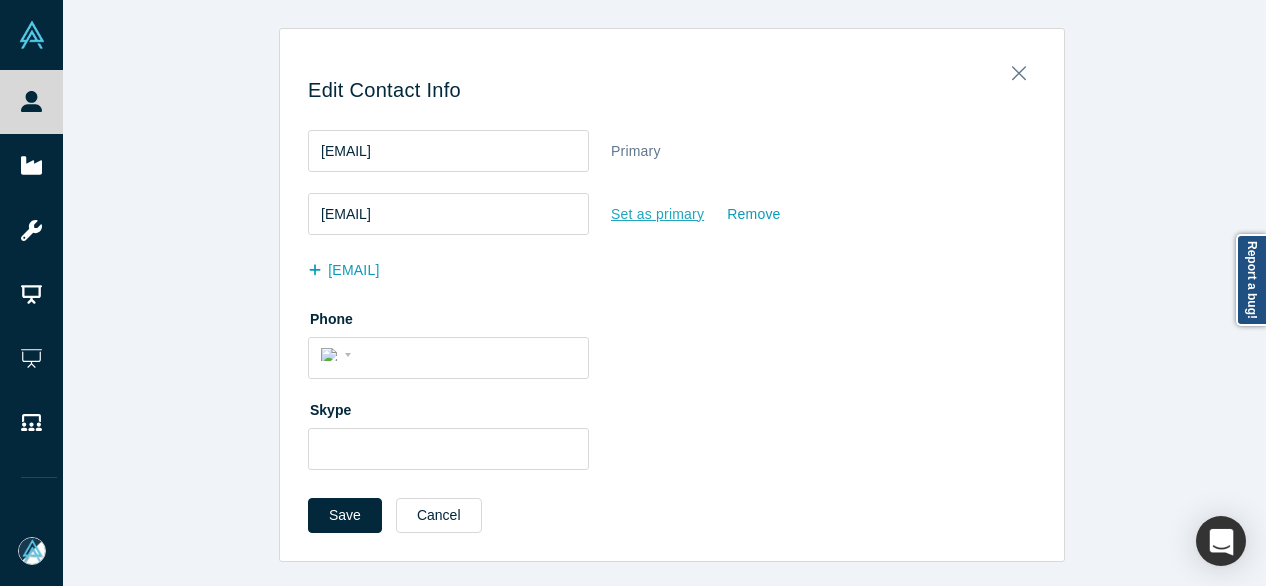 click on "Set as primary" at bounding box center (657, 214) 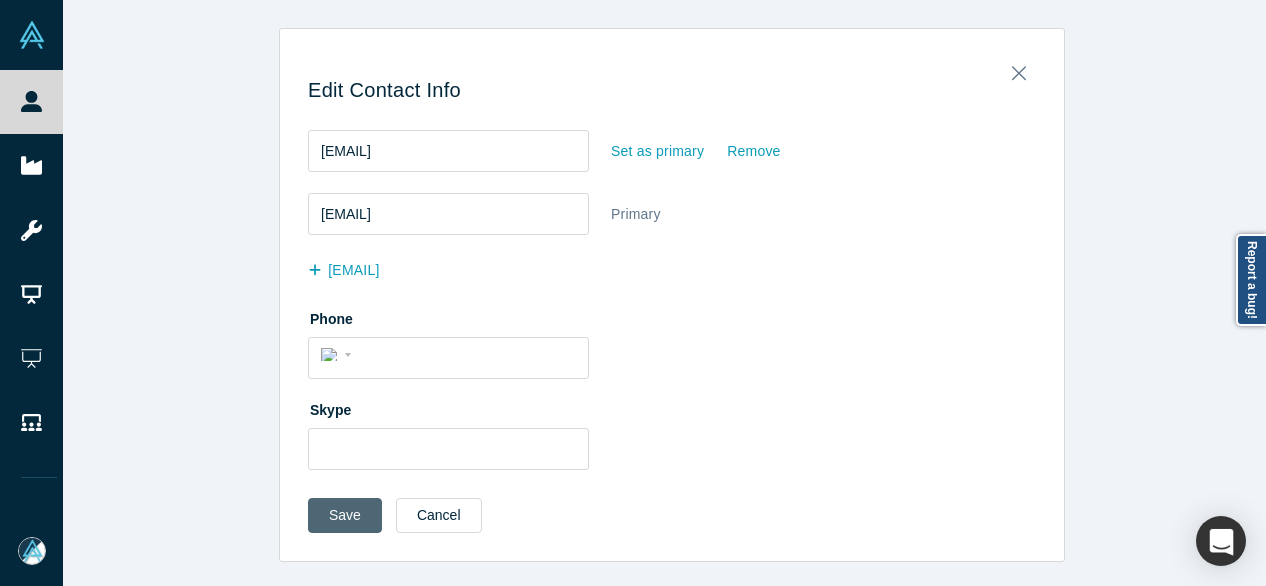 click on "Save" at bounding box center [345, 515] 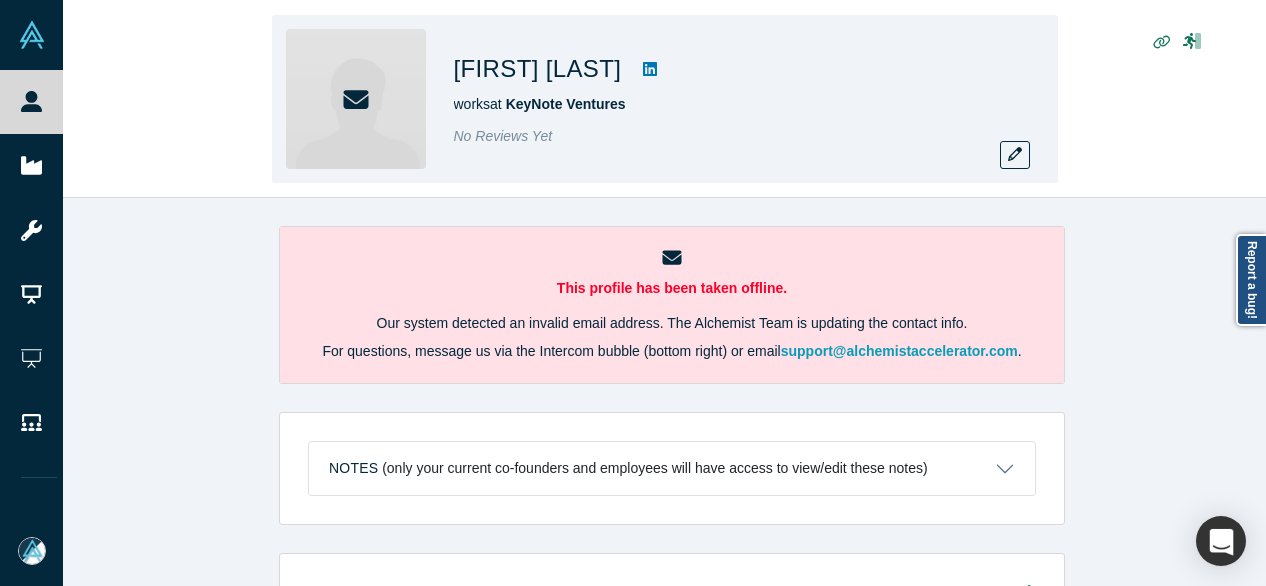 scroll, scrollTop: 0, scrollLeft: 0, axis: both 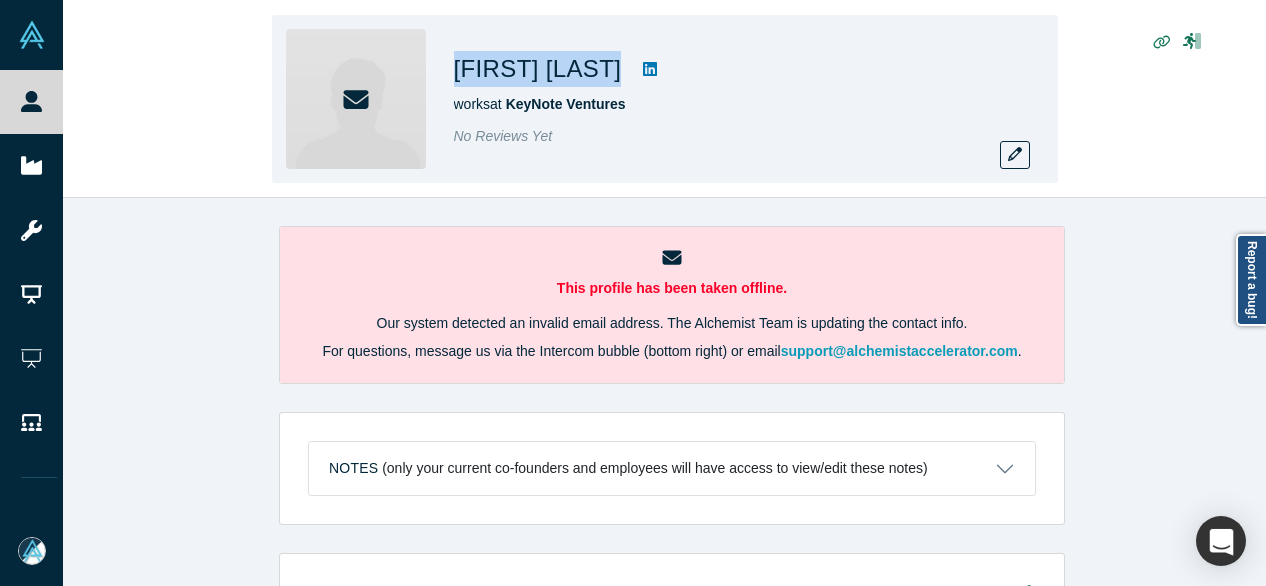 drag, startPoint x: 468, startPoint y: 61, endPoint x: 548, endPoint y: 66, distance: 80.1561 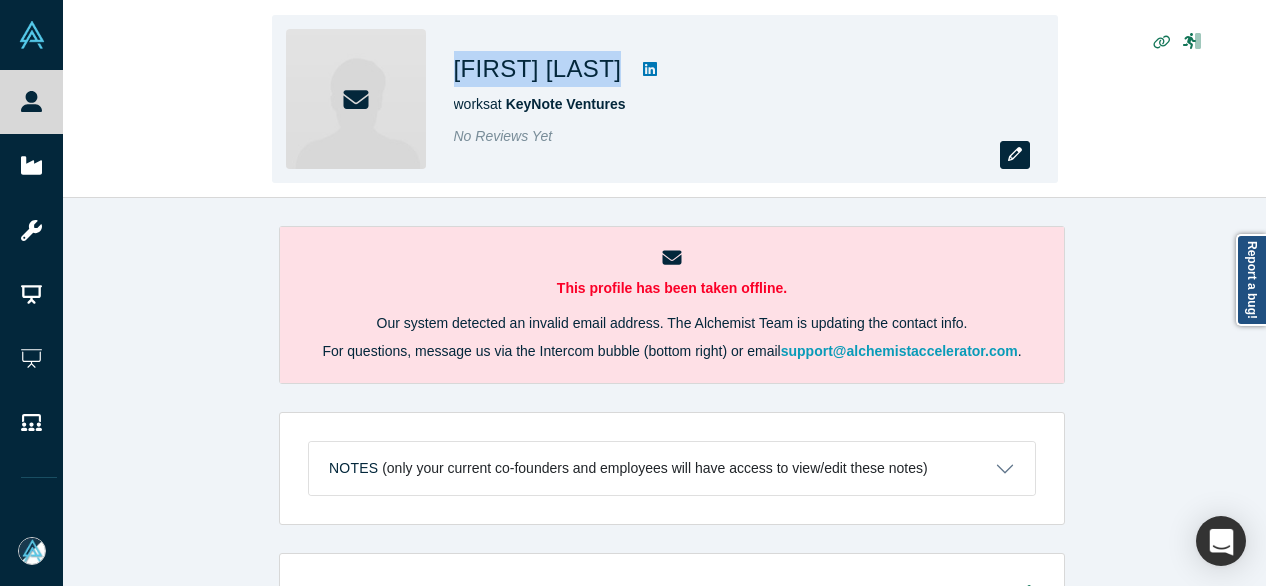 click 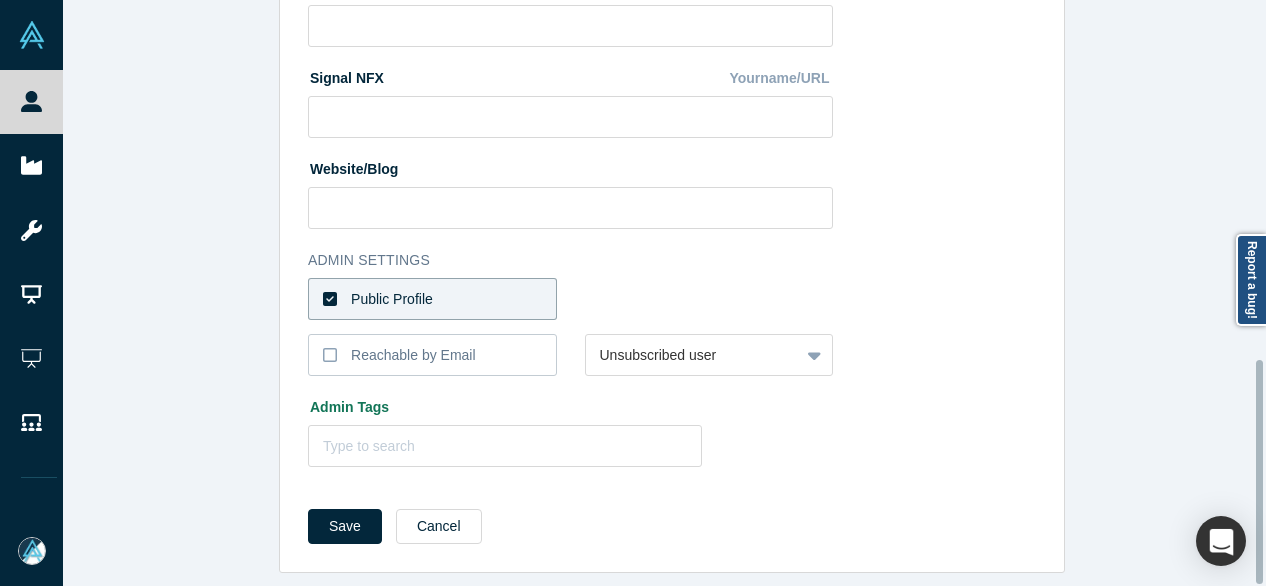 scroll, scrollTop: 938, scrollLeft: 0, axis: vertical 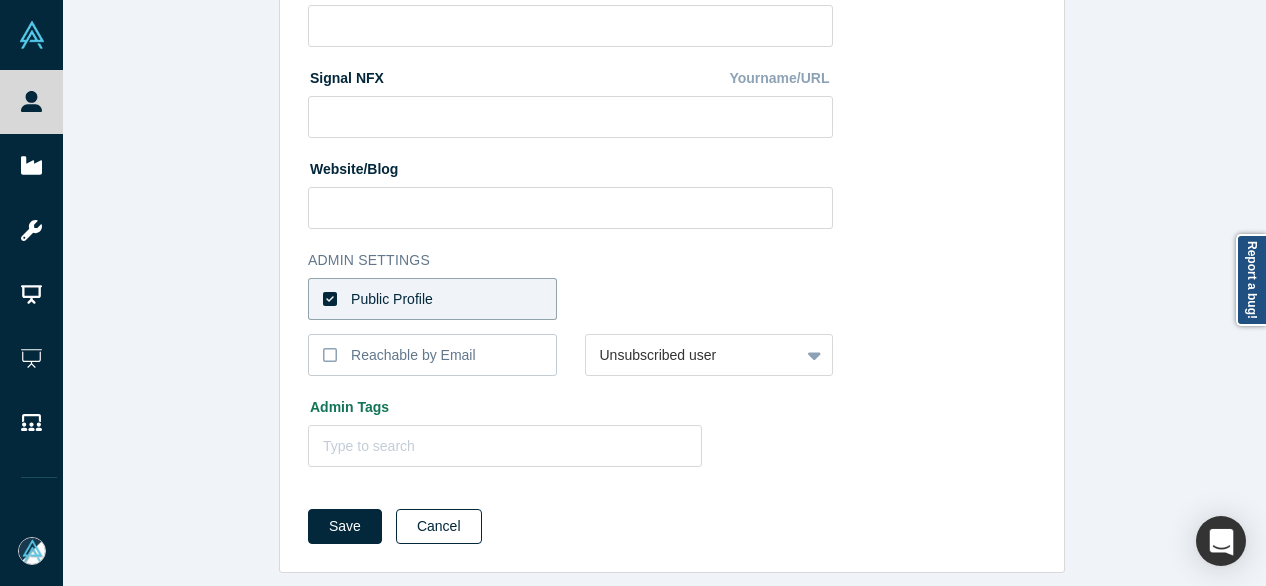 click on "Cancel" at bounding box center [439, 526] 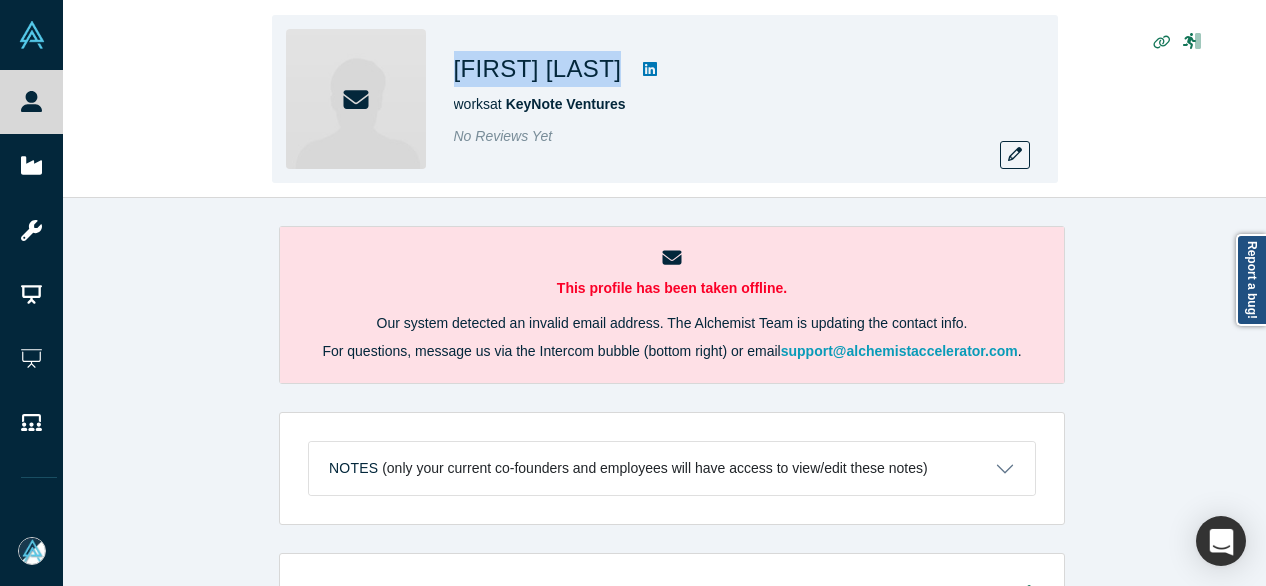 drag, startPoint x: 448, startPoint y: 65, endPoint x: 548, endPoint y: 69, distance: 100.07997 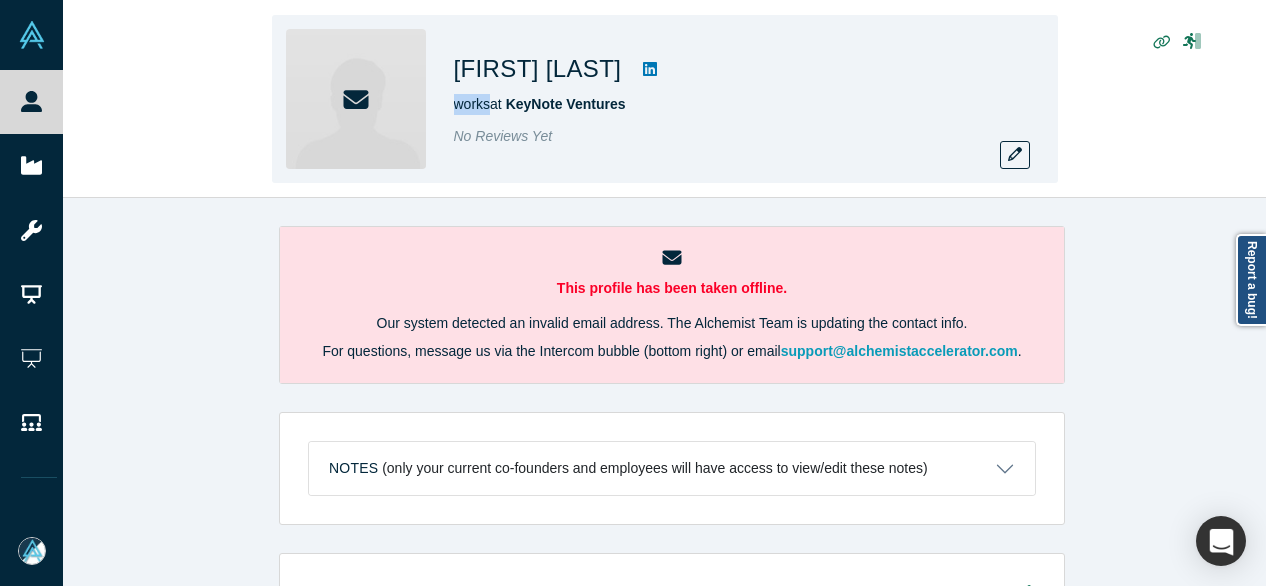click on "Paul Dali works  at   KeyNote Ventures No Reviews Yet" at bounding box center (734, 99) 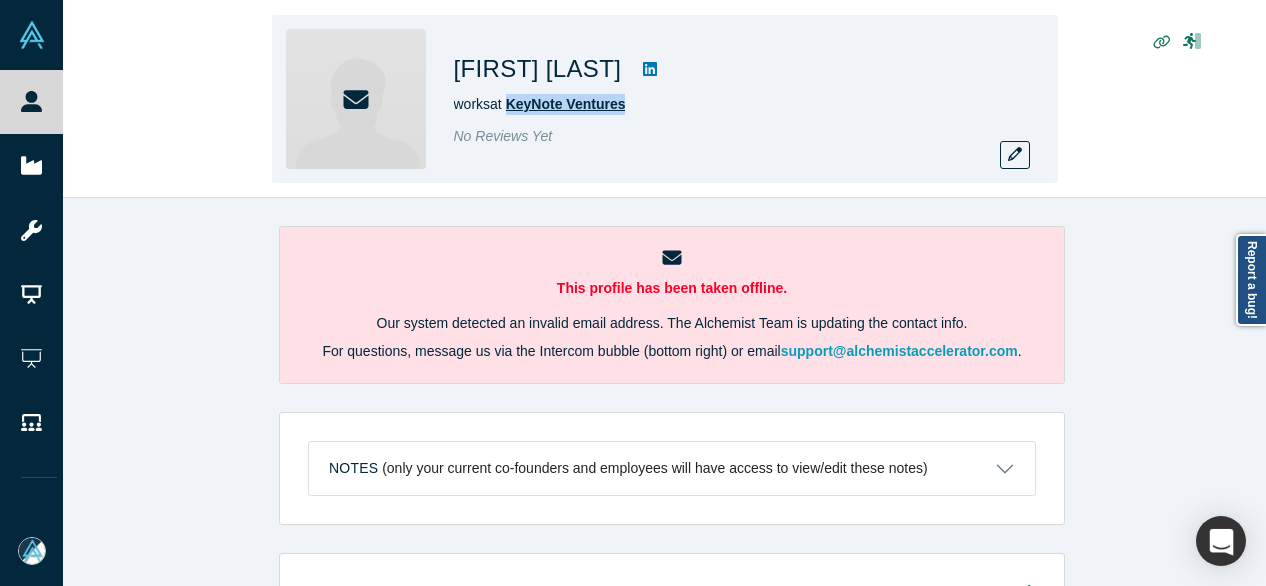 drag, startPoint x: 661, startPoint y: 97, endPoint x: 513, endPoint y: 108, distance: 148.40822 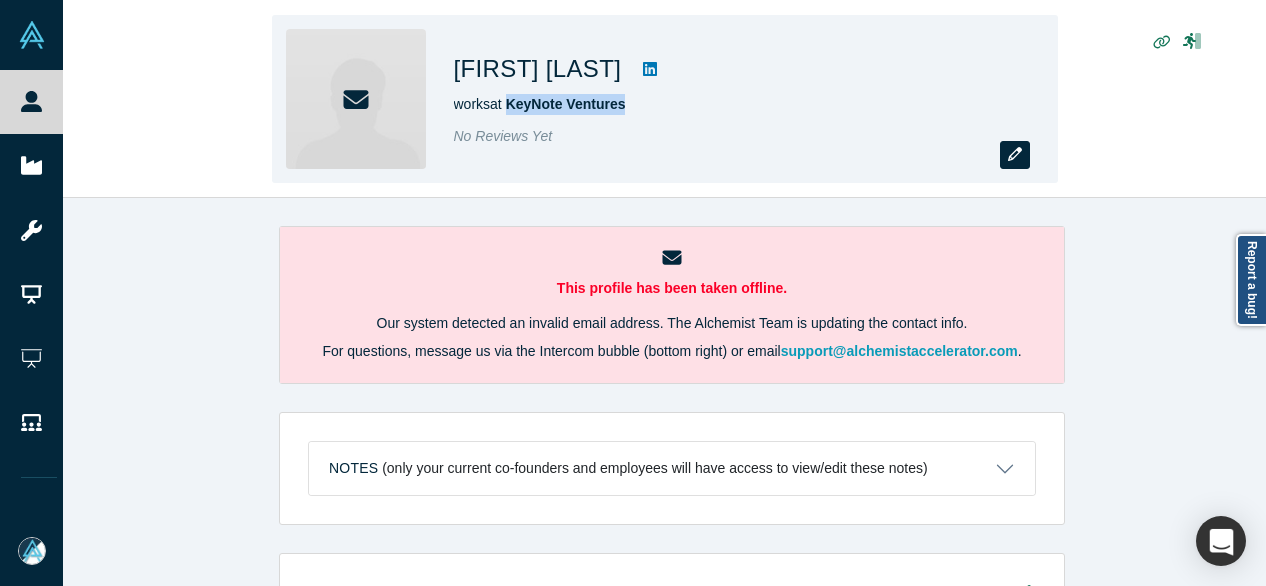 click at bounding box center [1015, 155] 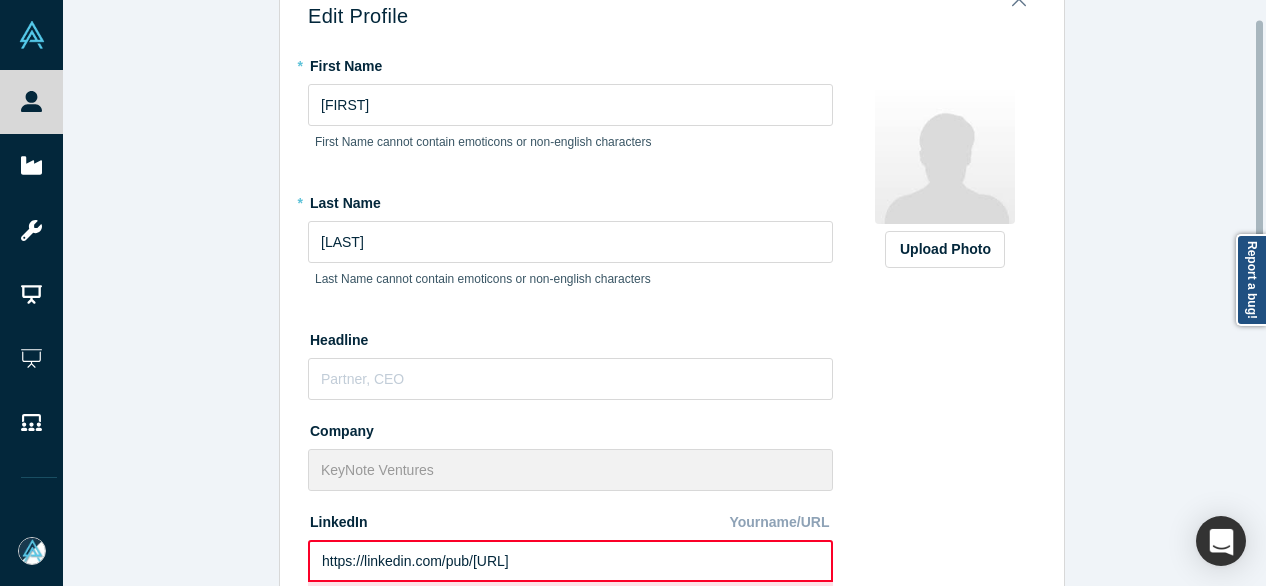 scroll, scrollTop: 200, scrollLeft: 0, axis: vertical 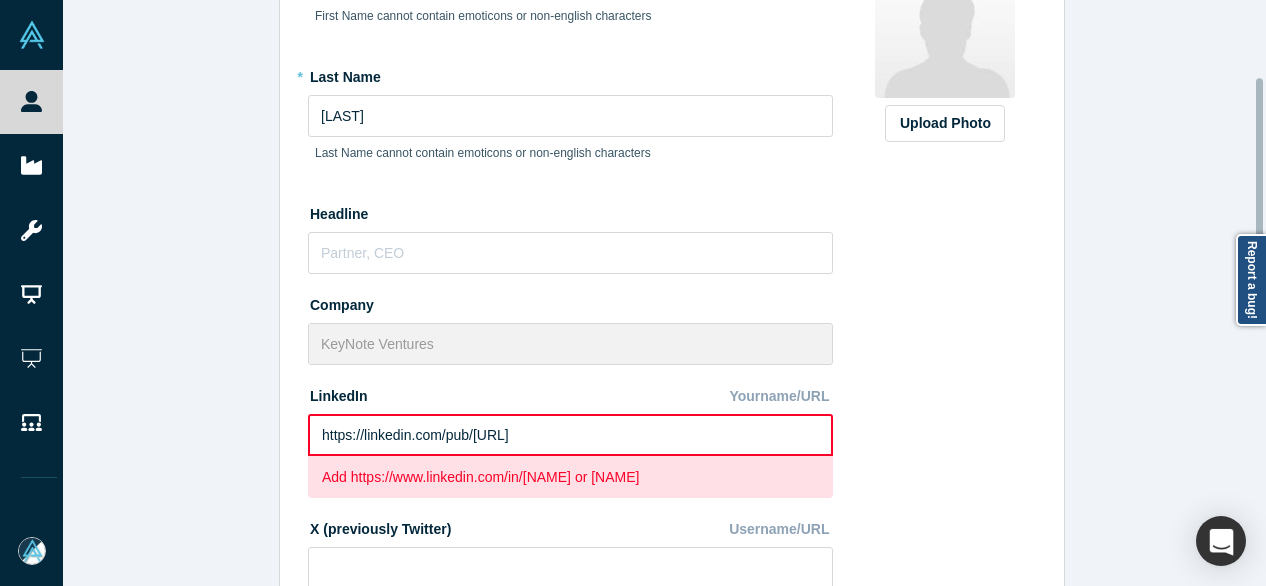 drag, startPoint x: 585, startPoint y: 443, endPoint x: 231, endPoint y: 413, distance: 355.26892 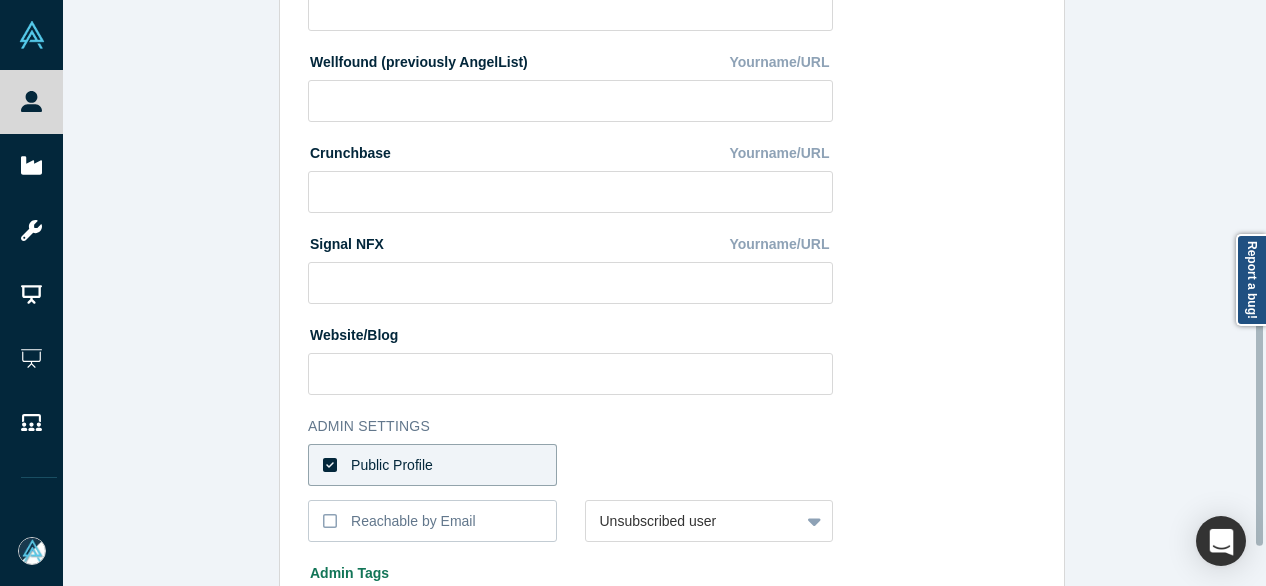 scroll, scrollTop: 800, scrollLeft: 0, axis: vertical 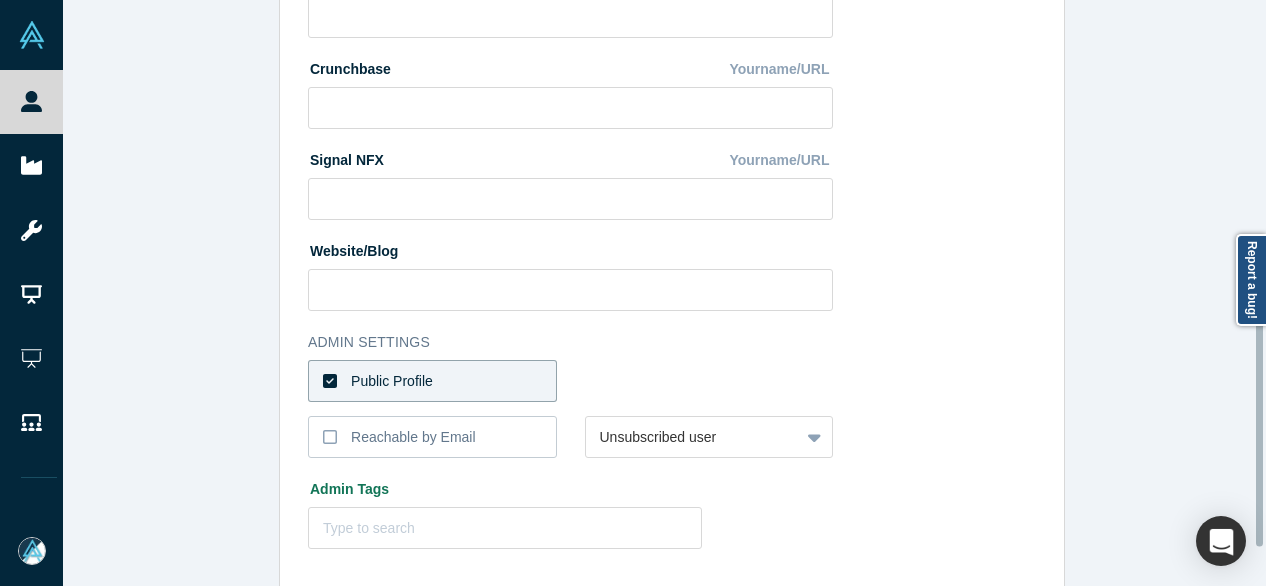 type 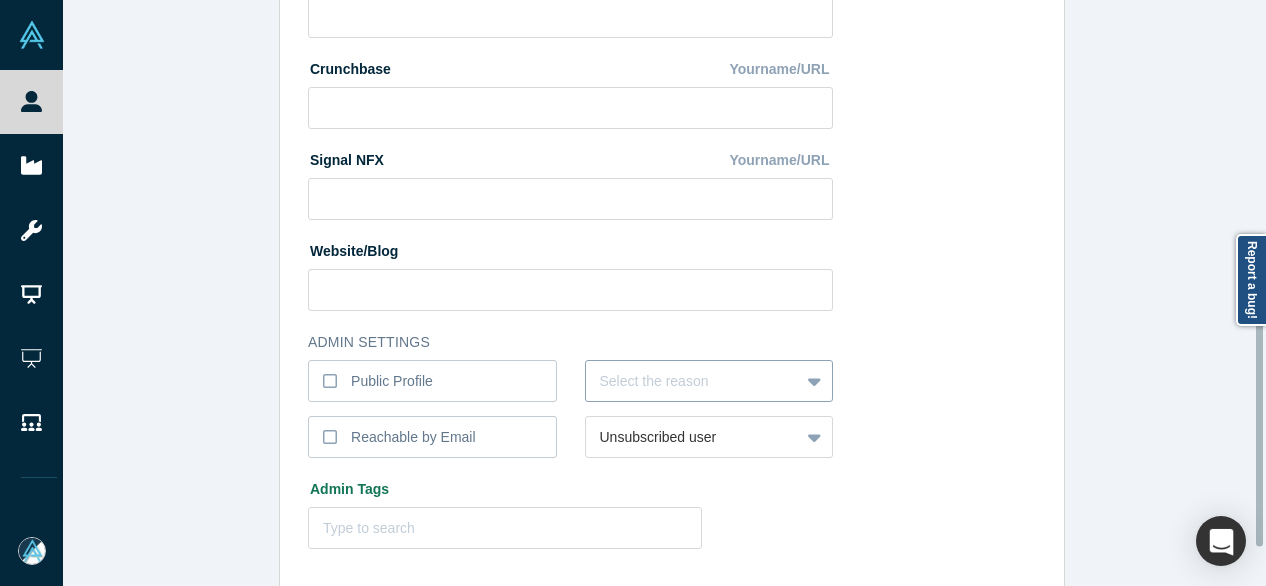 click on "Select the reason" at bounding box center [709, 381] 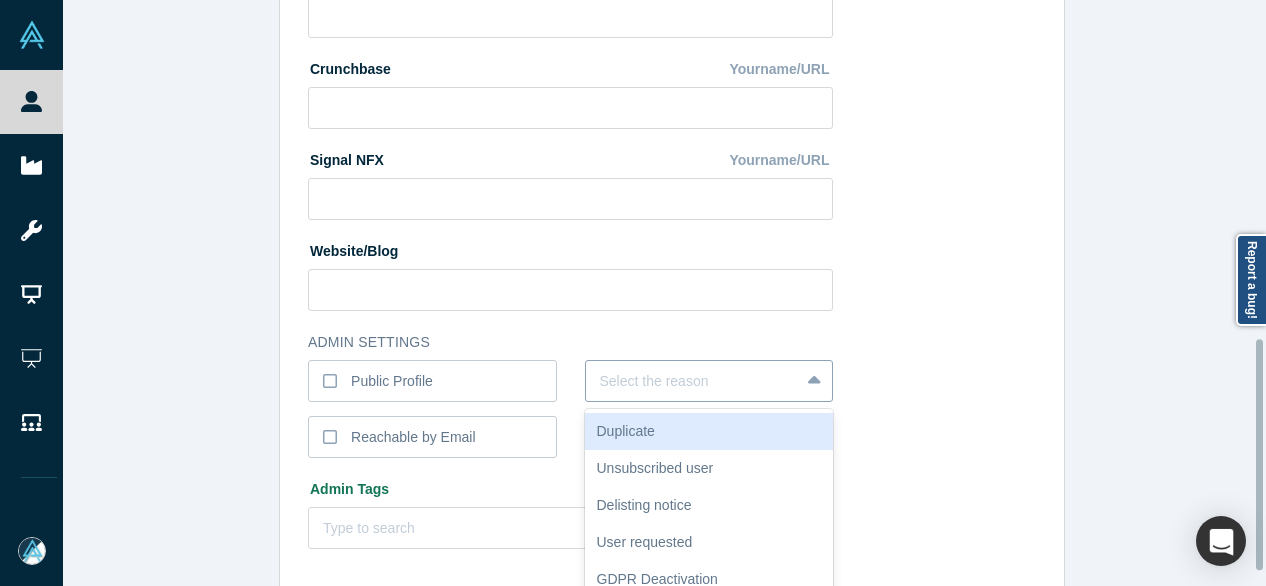 scroll, scrollTop: 860, scrollLeft: 0, axis: vertical 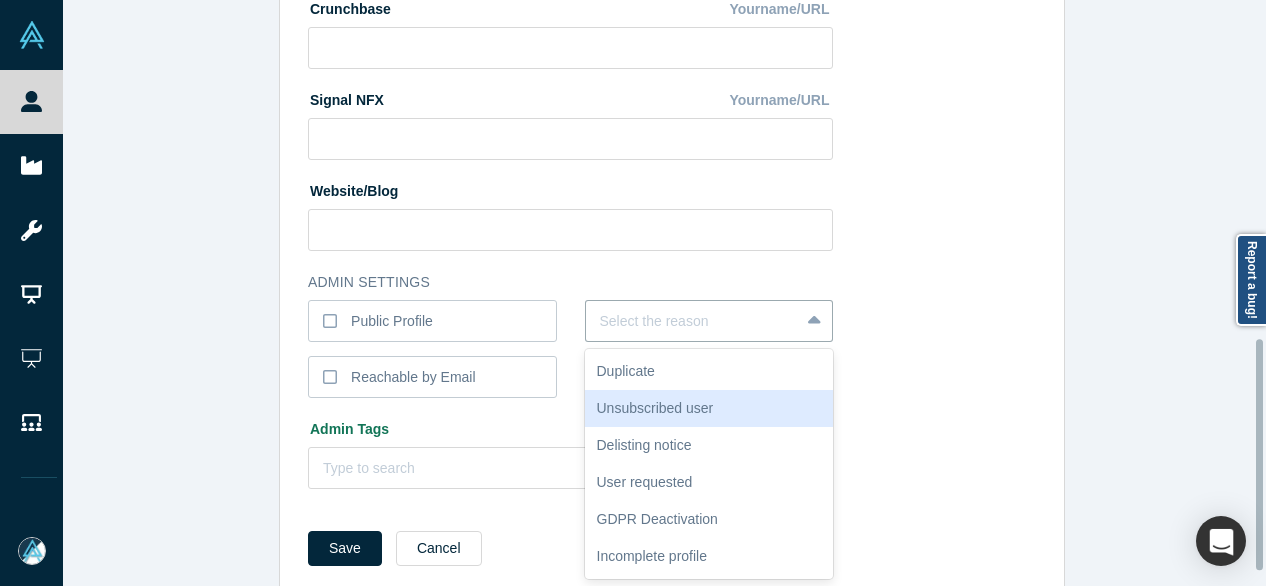 click on "Unsubscribed user" at bounding box center [709, 408] 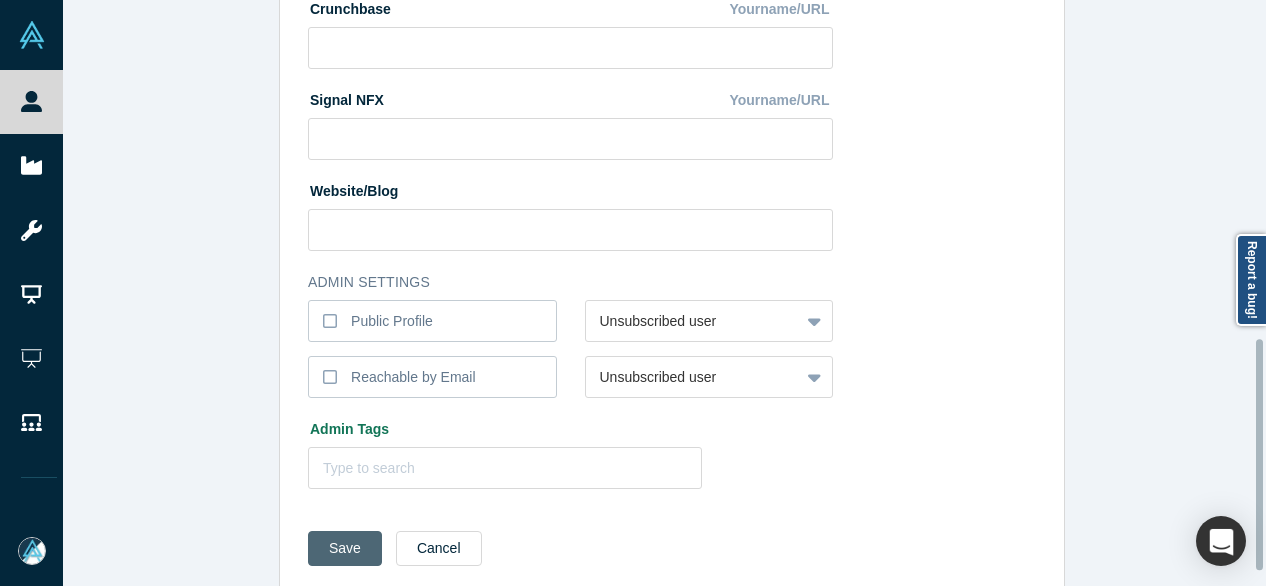 click on "Save" at bounding box center (345, 548) 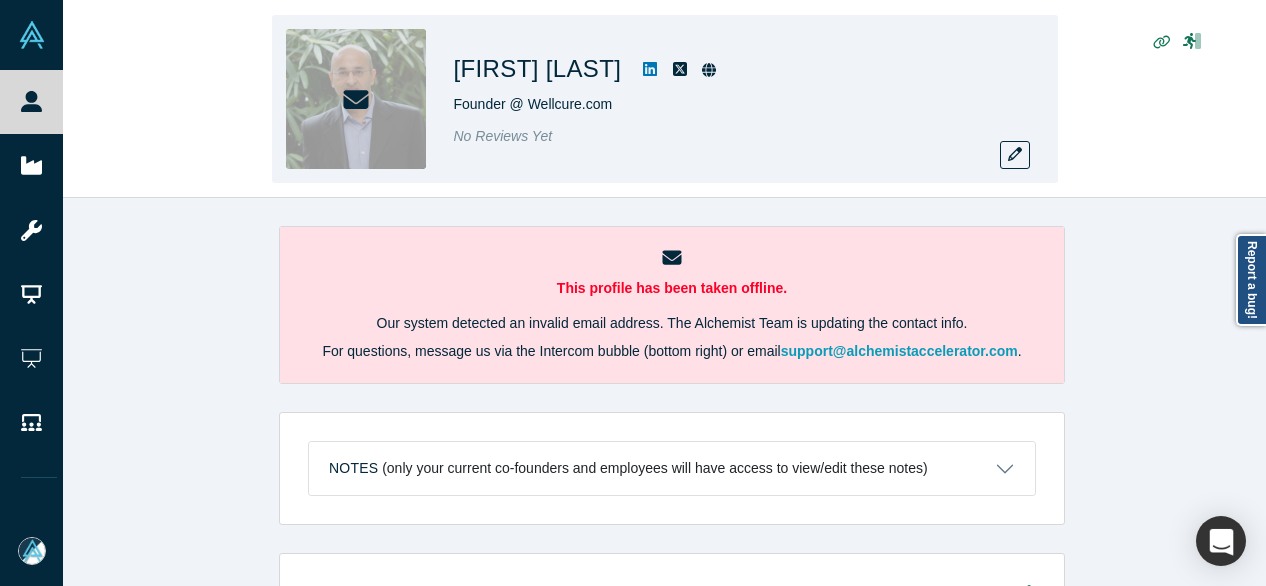 scroll, scrollTop: 0, scrollLeft: 0, axis: both 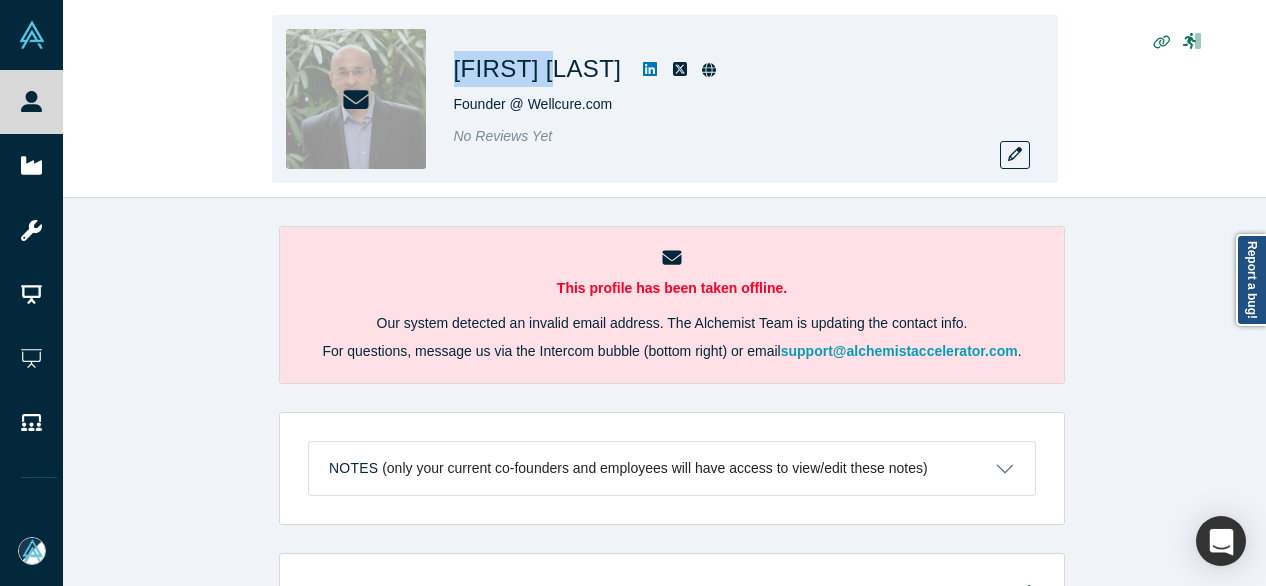 drag, startPoint x: 458, startPoint y: 70, endPoint x: 612, endPoint y: 76, distance: 154.11684 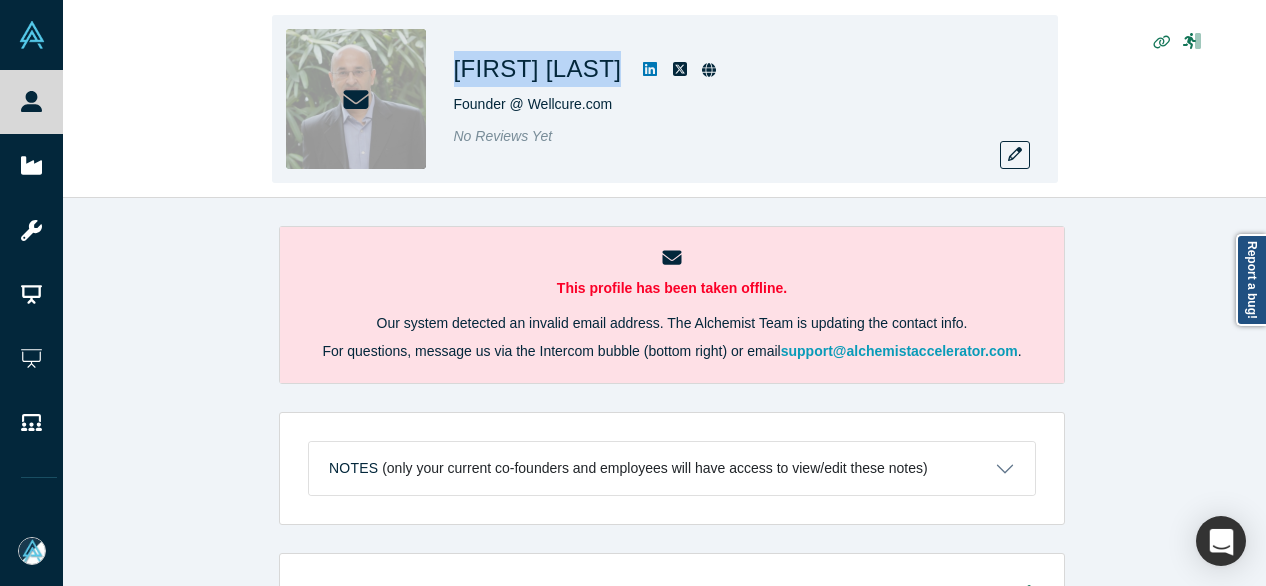 click at bounding box center [679, 69] 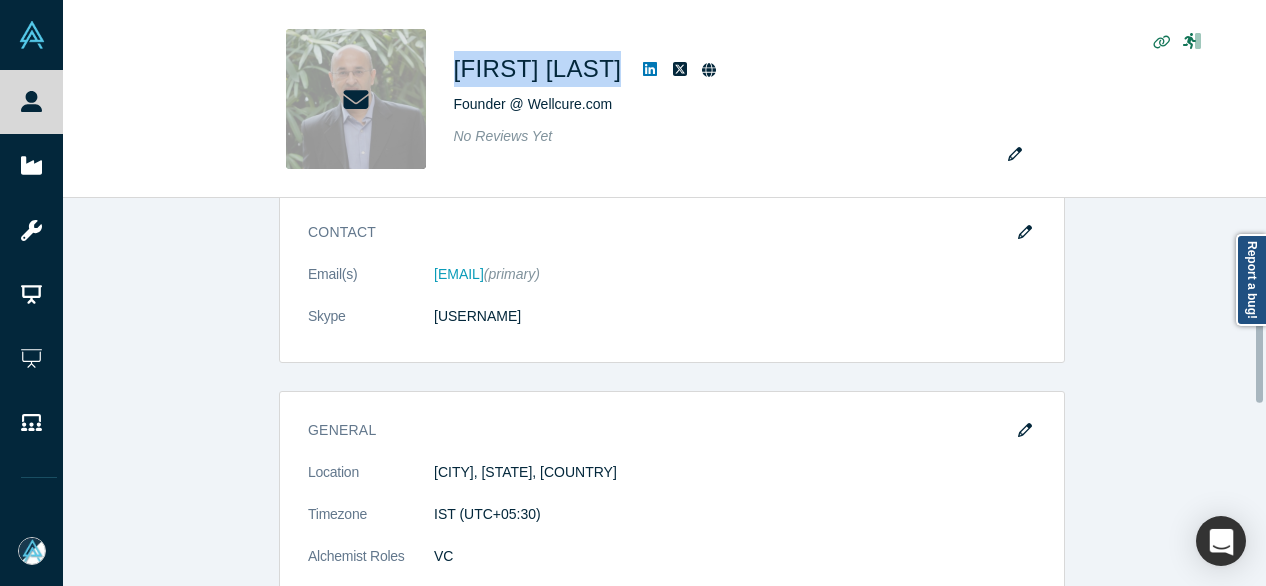 scroll, scrollTop: 900, scrollLeft: 0, axis: vertical 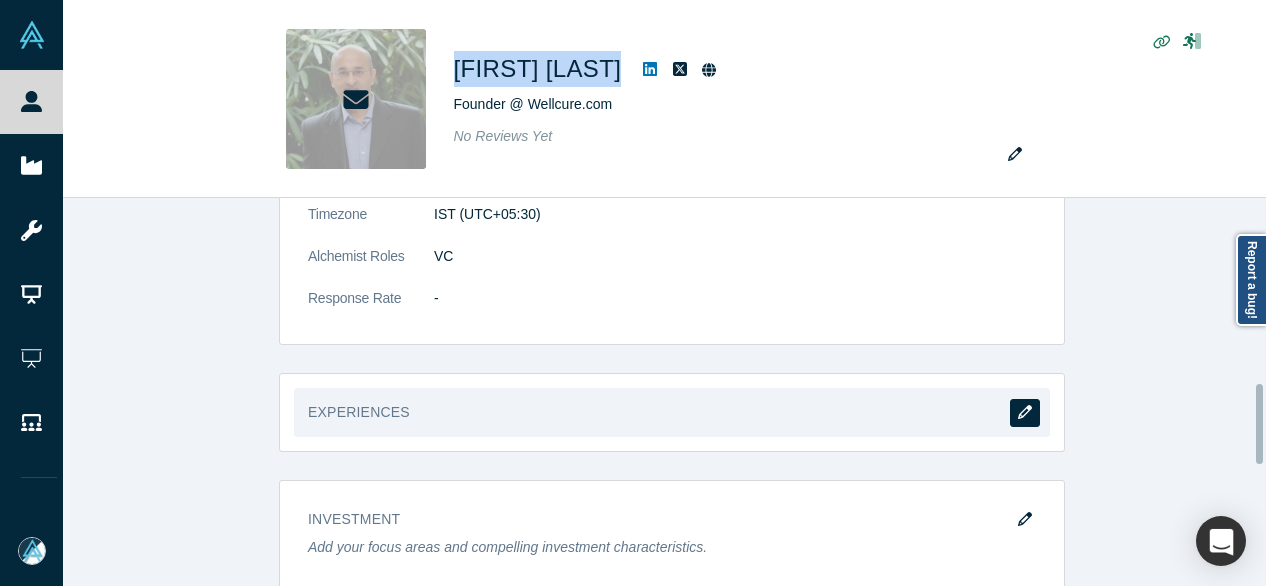 click at bounding box center (1025, 413) 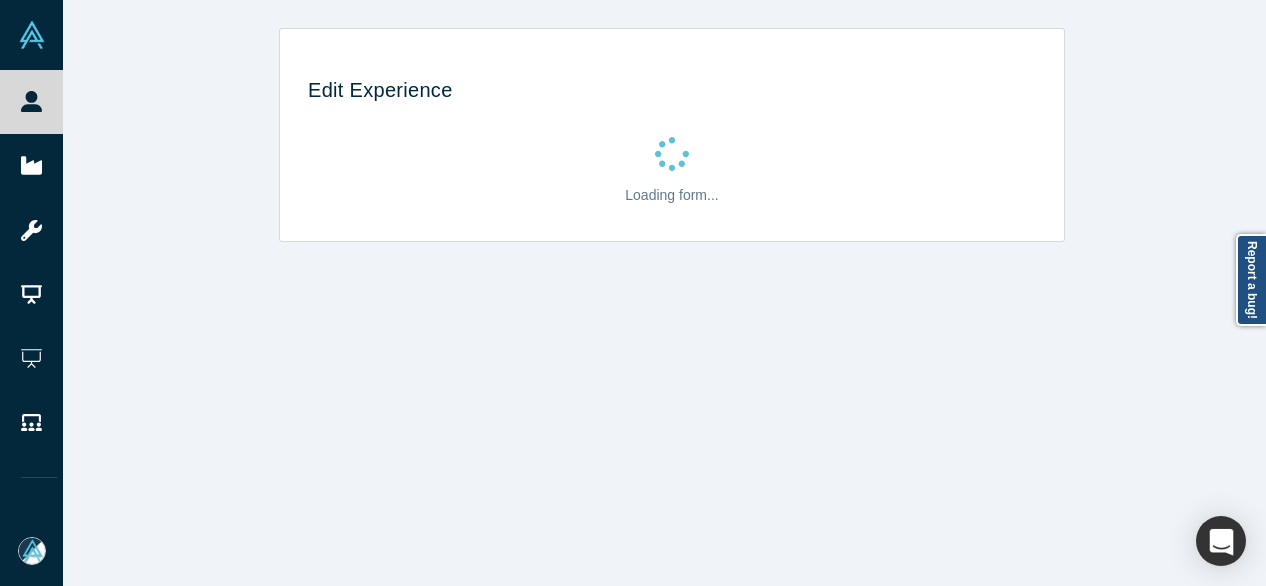 scroll, scrollTop: 0, scrollLeft: 0, axis: both 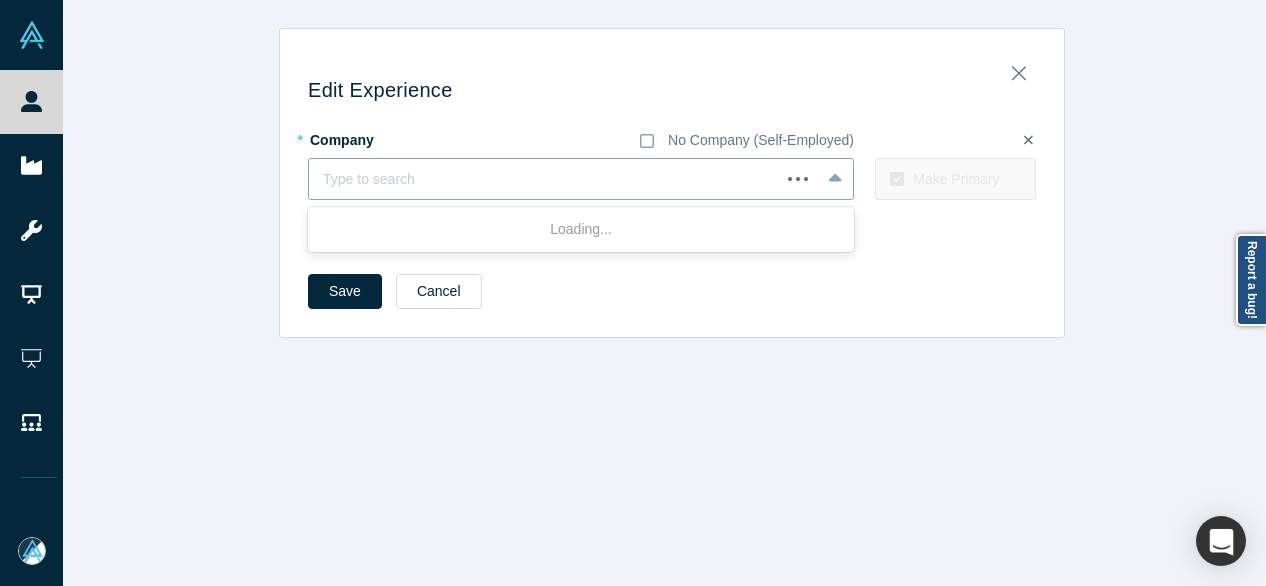 click at bounding box center (544, 179) 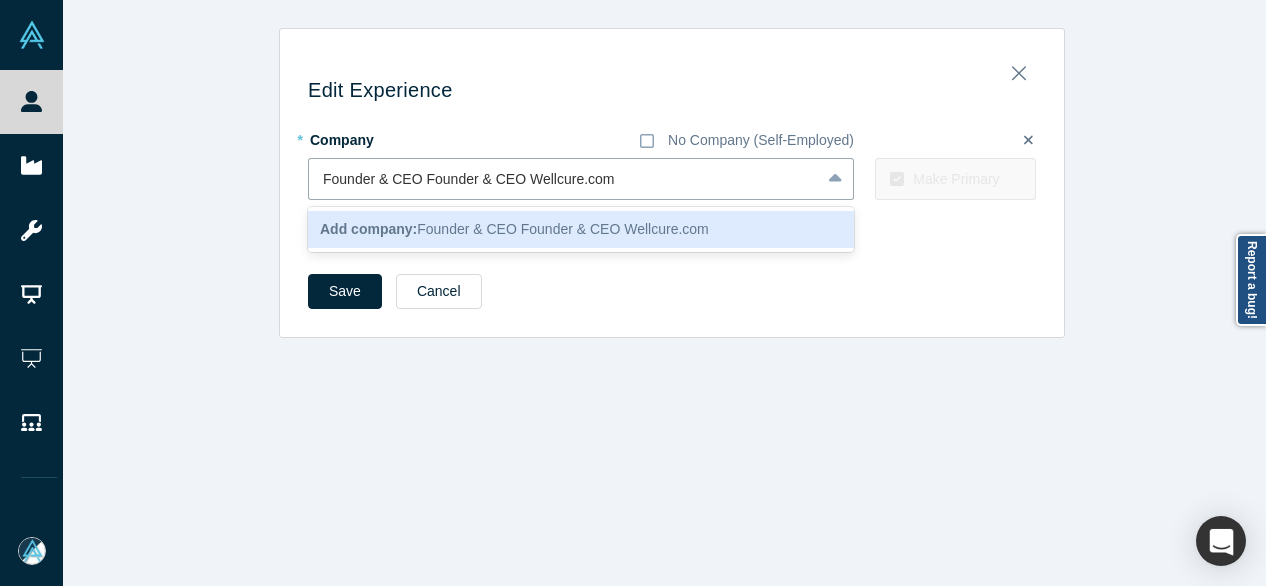 drag, startPoint x: 517, startPoint y: 183, endPoint x: 294, endPoint y: 188, distance: 223.05605 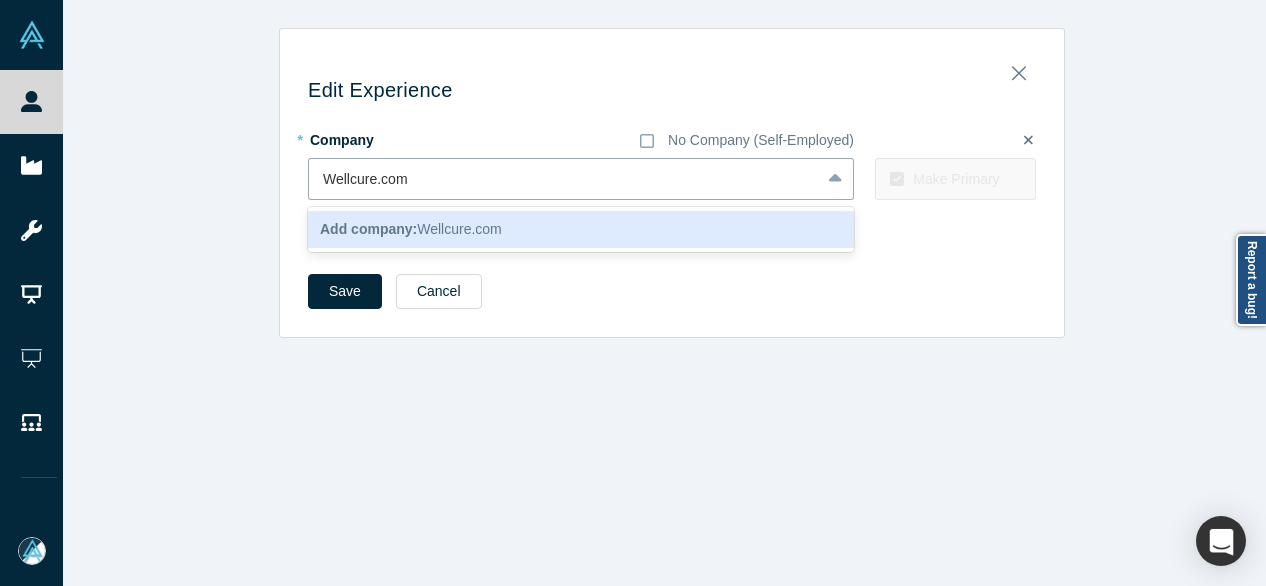 click on "Add company:  Wellcure.com" at bounding box center (411, 229) 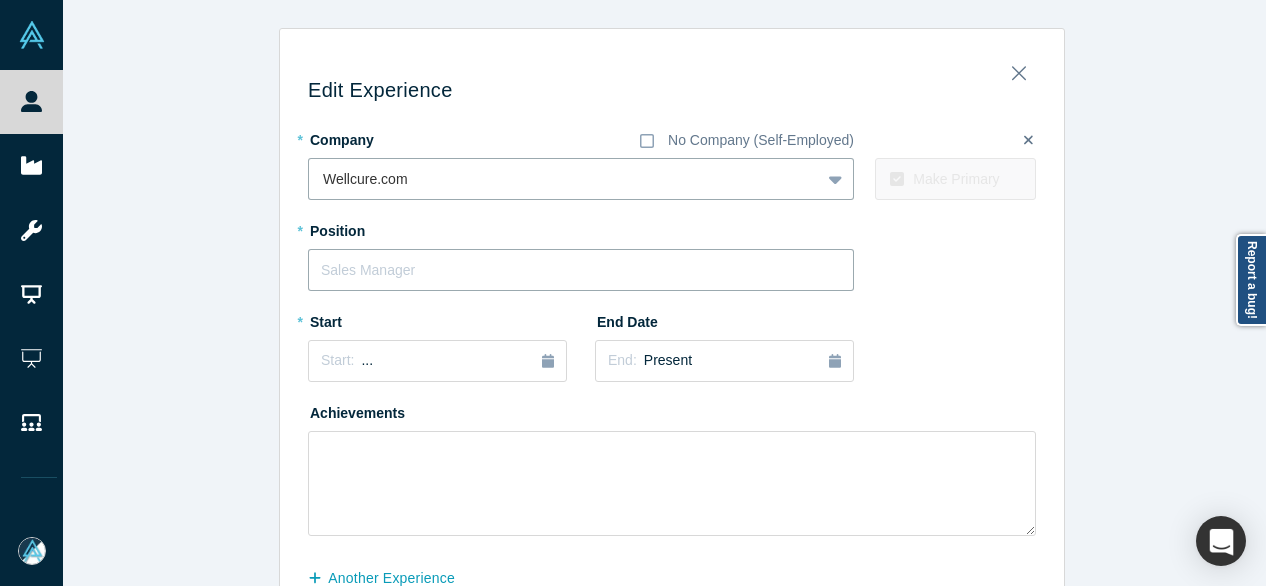 click at bounding box center [581, 270] 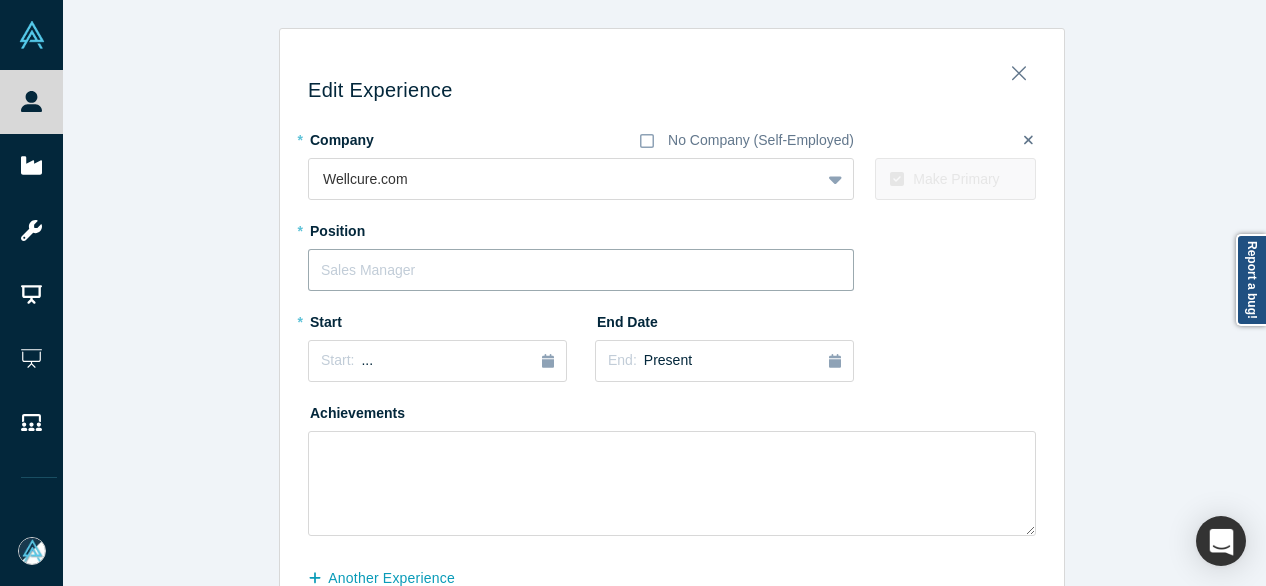 paste on "Founder & CEO Founder & CEO" 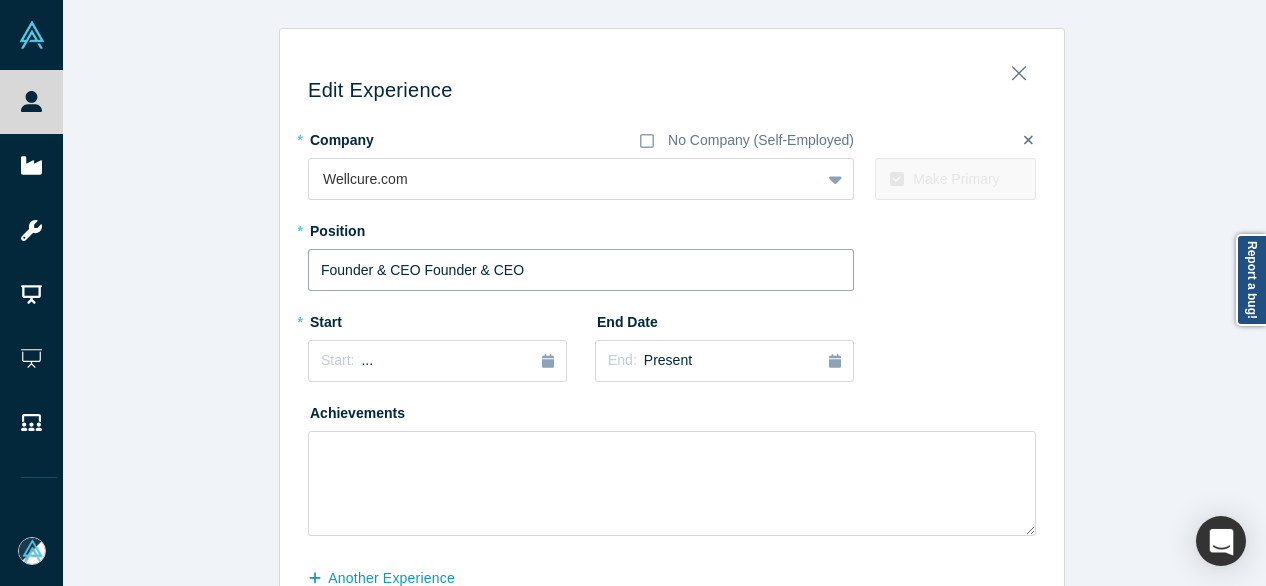 drag, startPoint x: 408, startPoint y: 268, endPoint x: 522, endPoint y: 261, distance: 114.21471 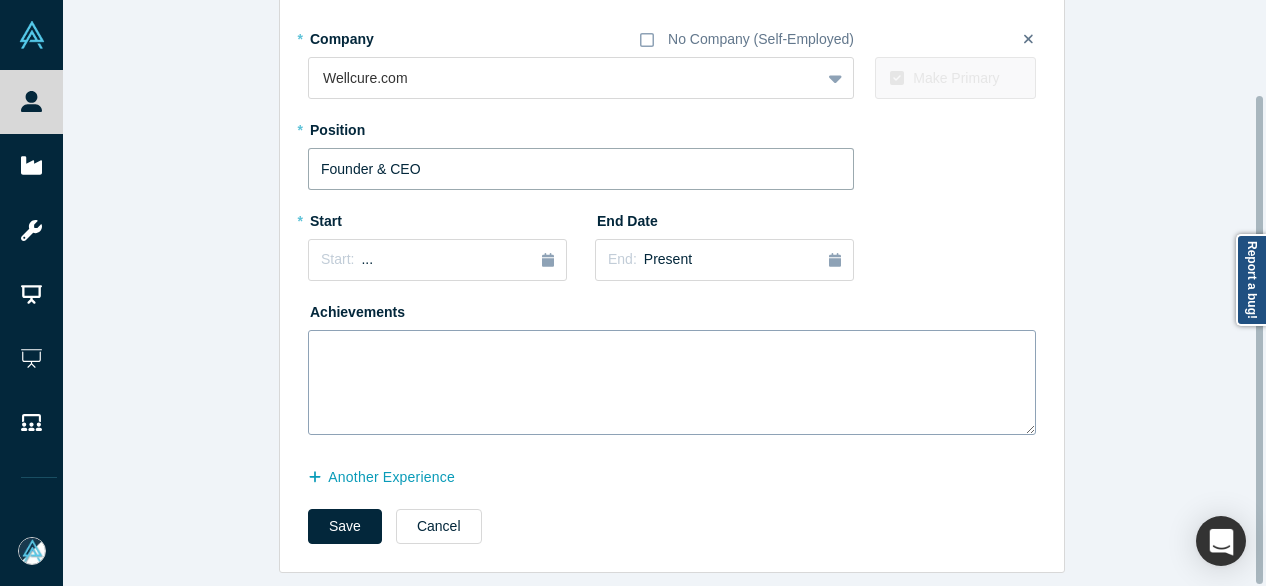 scroll, scrollTop: 114, scrollLeft: 0, axis: vertical 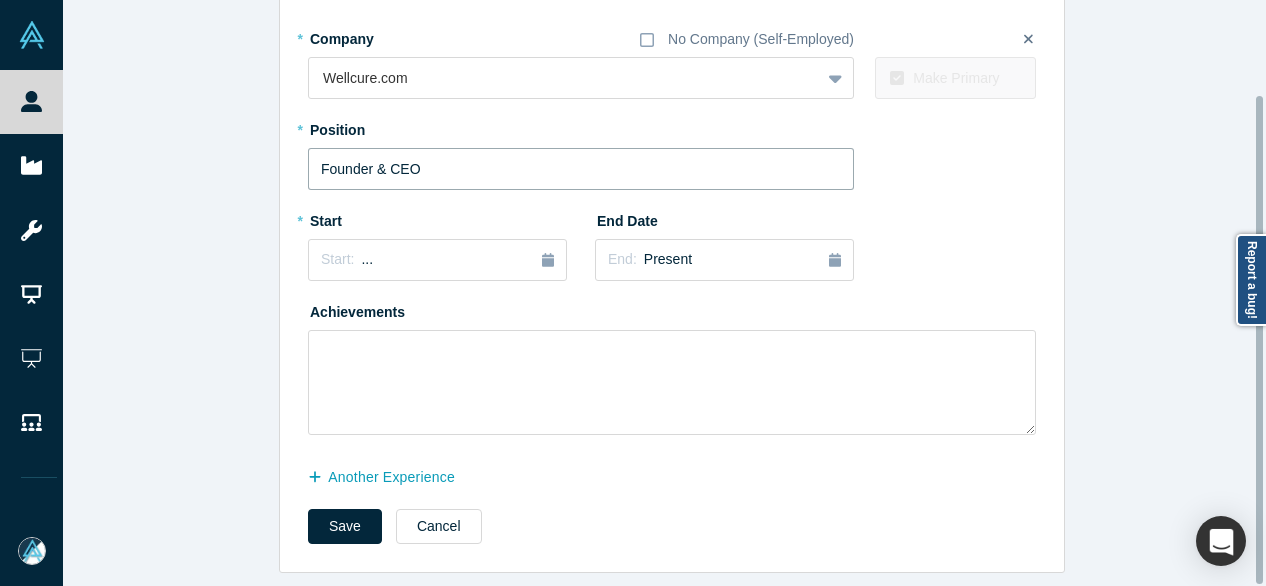 type on "Founder & CEO" 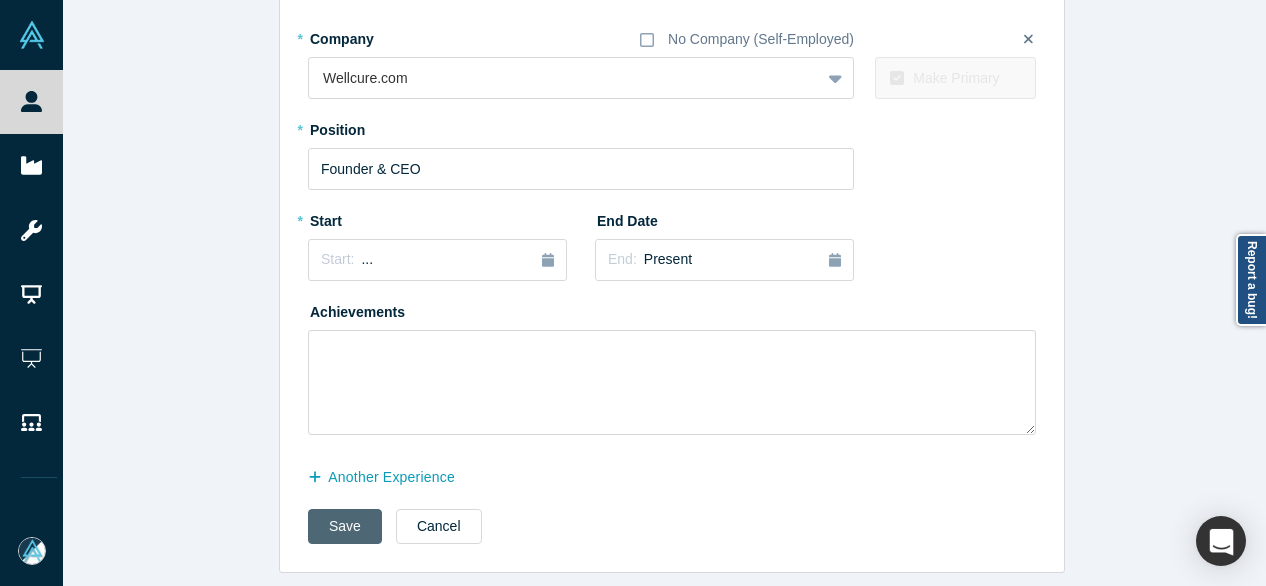 click on "Save" at bounding box center [345, 526] 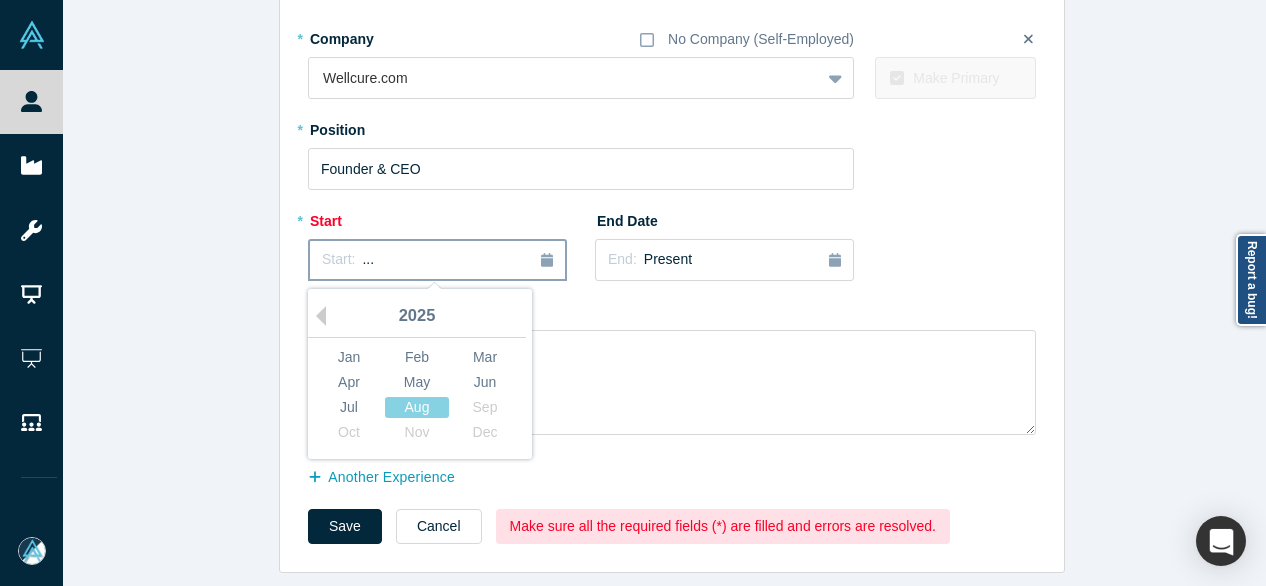 click on "Start: ..." at bounding box center (437, 260) 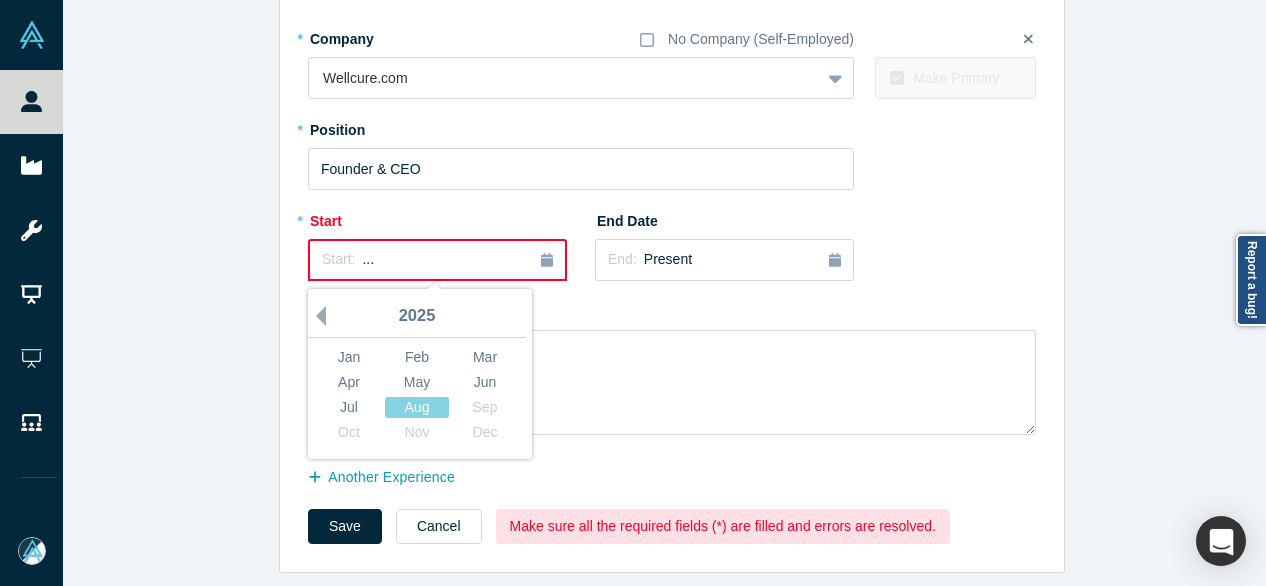 click on "Previous Year" at bounding box center (316, 316) 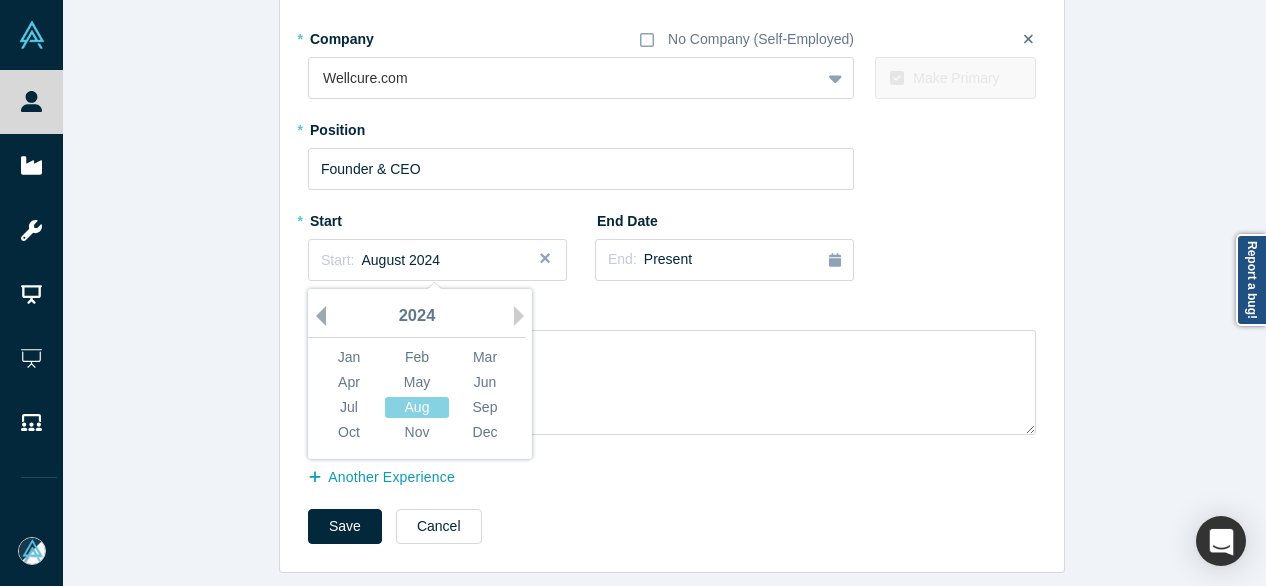 click on "Previous Year" at bounding box center [316, 316] 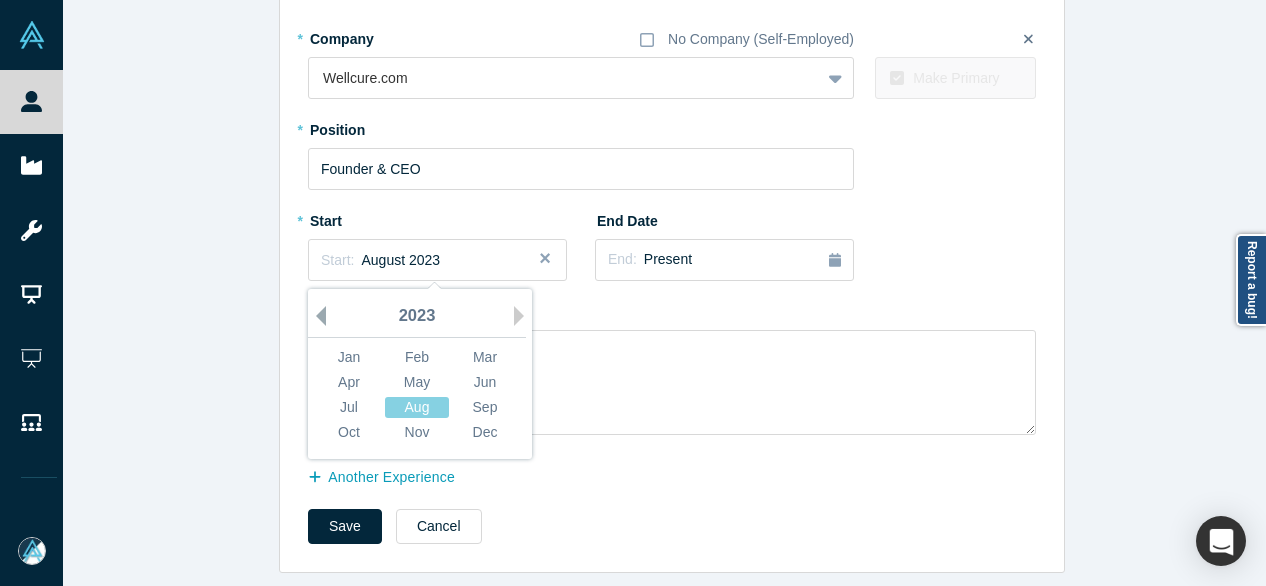 click on "Previous Year" at bounding box center [316, 316] 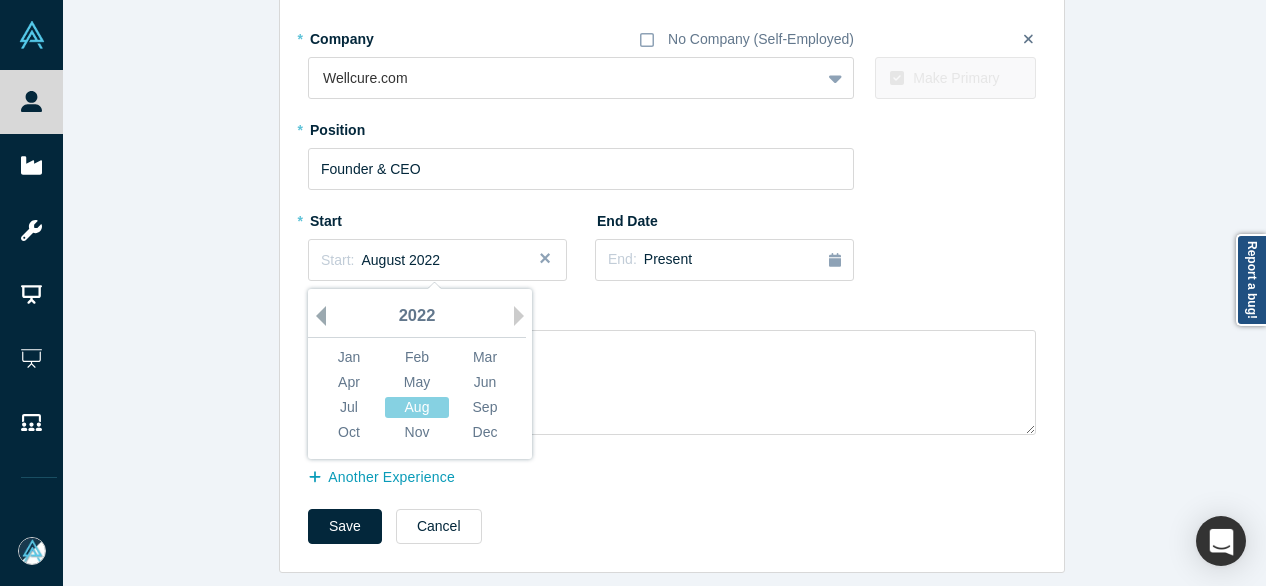 click on "Previous Year" at bounding box center [316, 316] 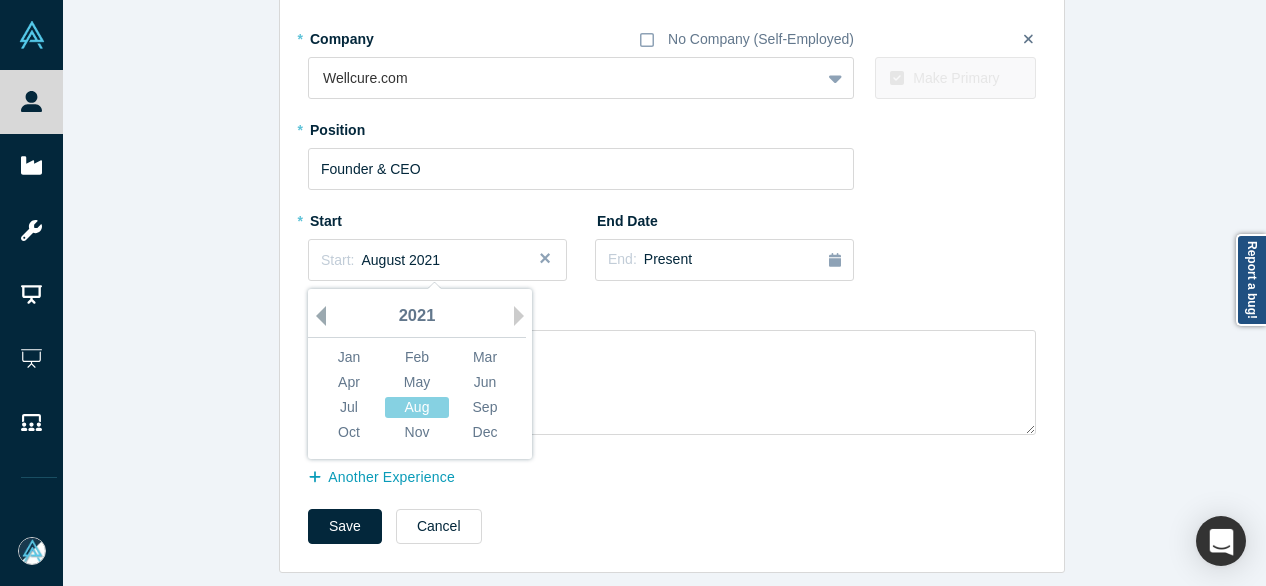 click on "Previous Year" at bounding box center (316, 316) 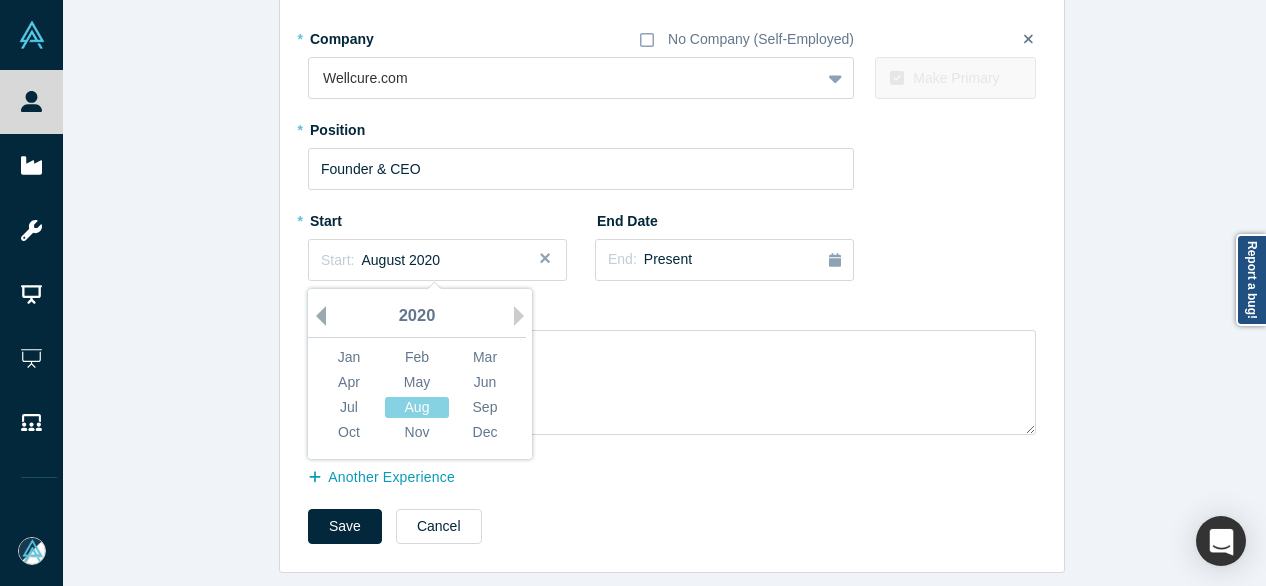 click on "Previous Year" at bounding box center [316, 316] 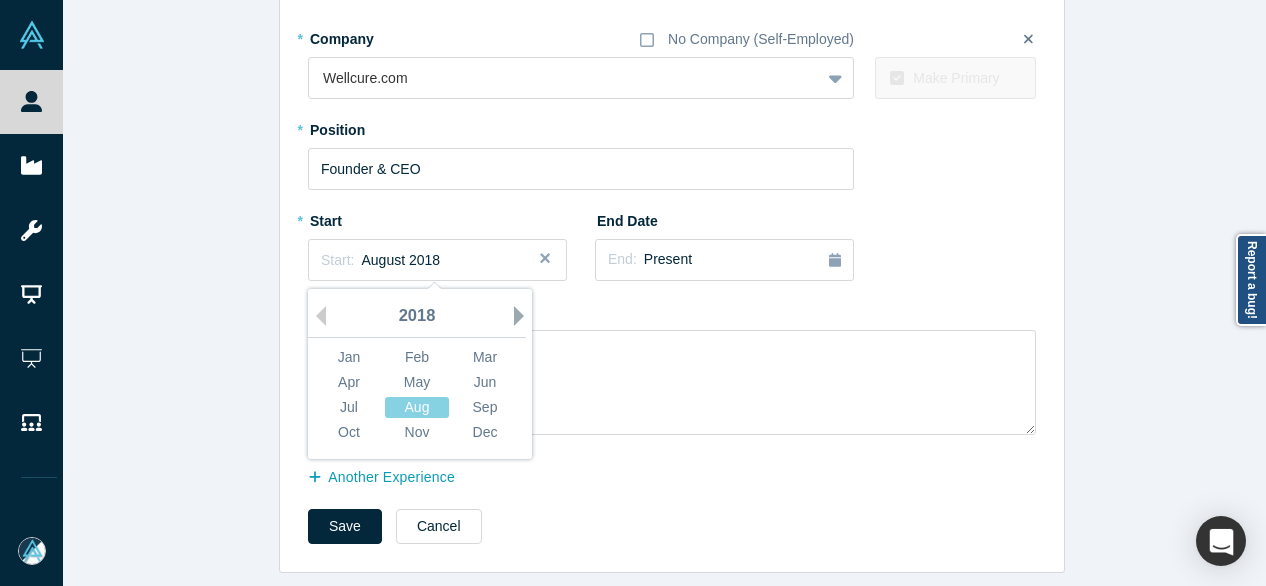 click on "Next Year" at bounding box center (524, 316) 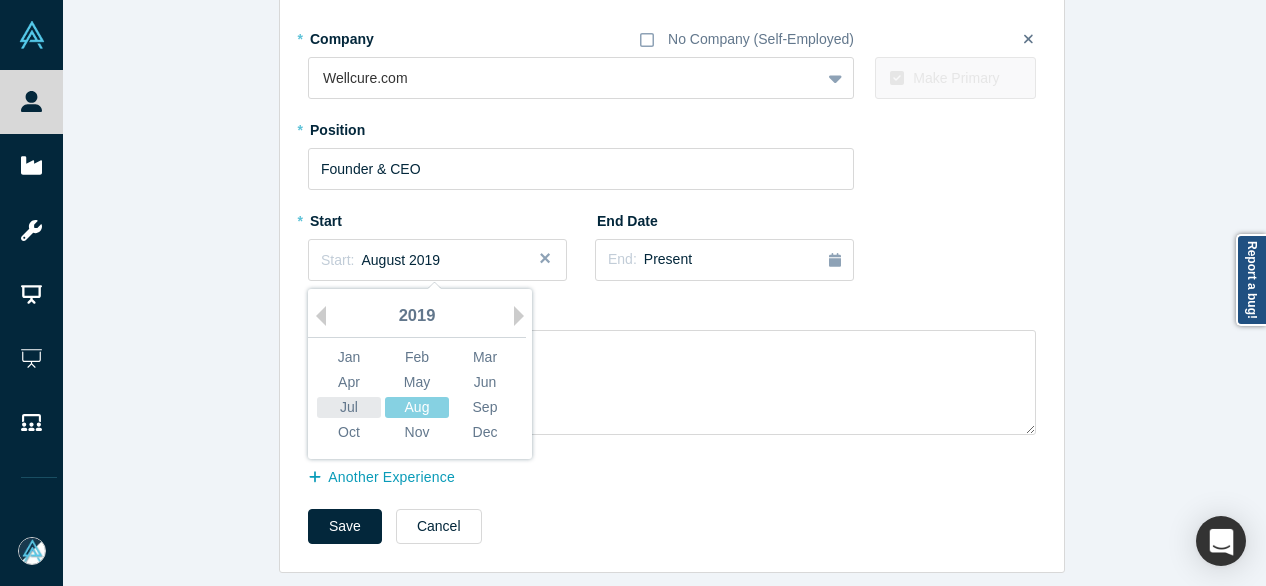 click on "Jul" at bounding box center [349, 407] 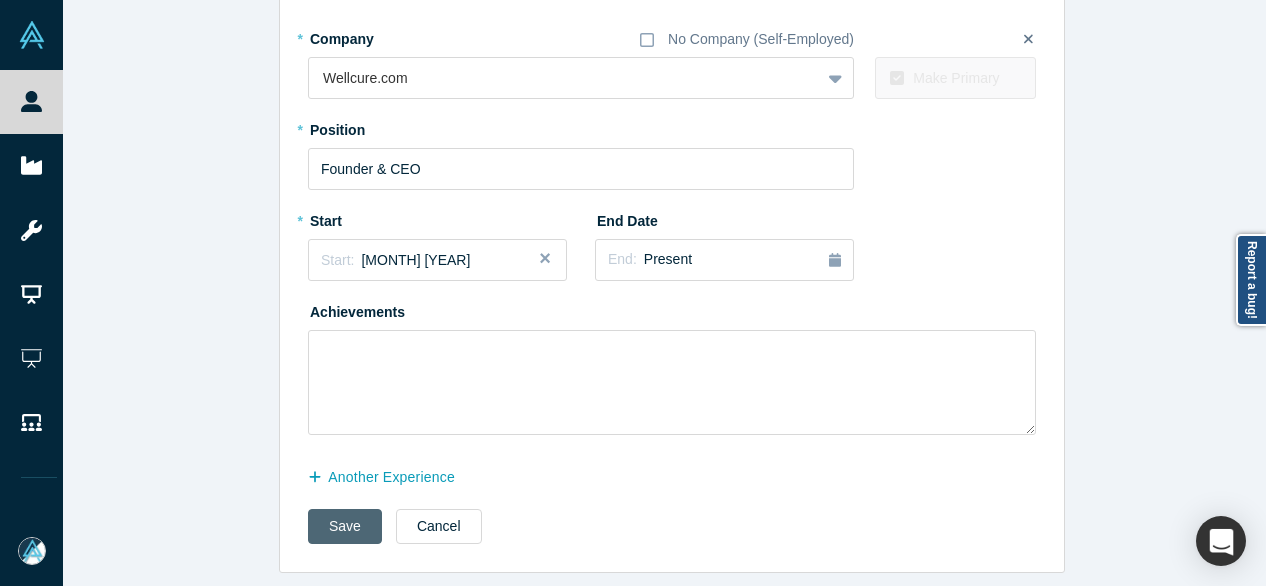 click on "Save" at bounding box center (345, 526) 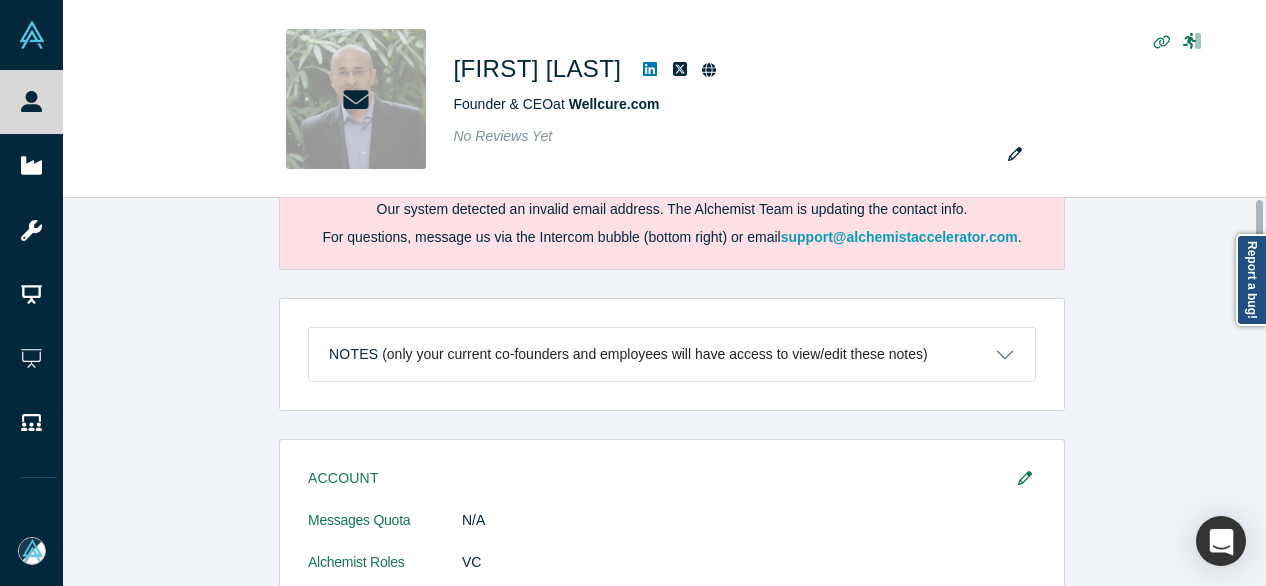 scroll, scrollTop: 0, scrollLeft: 0, axis: both 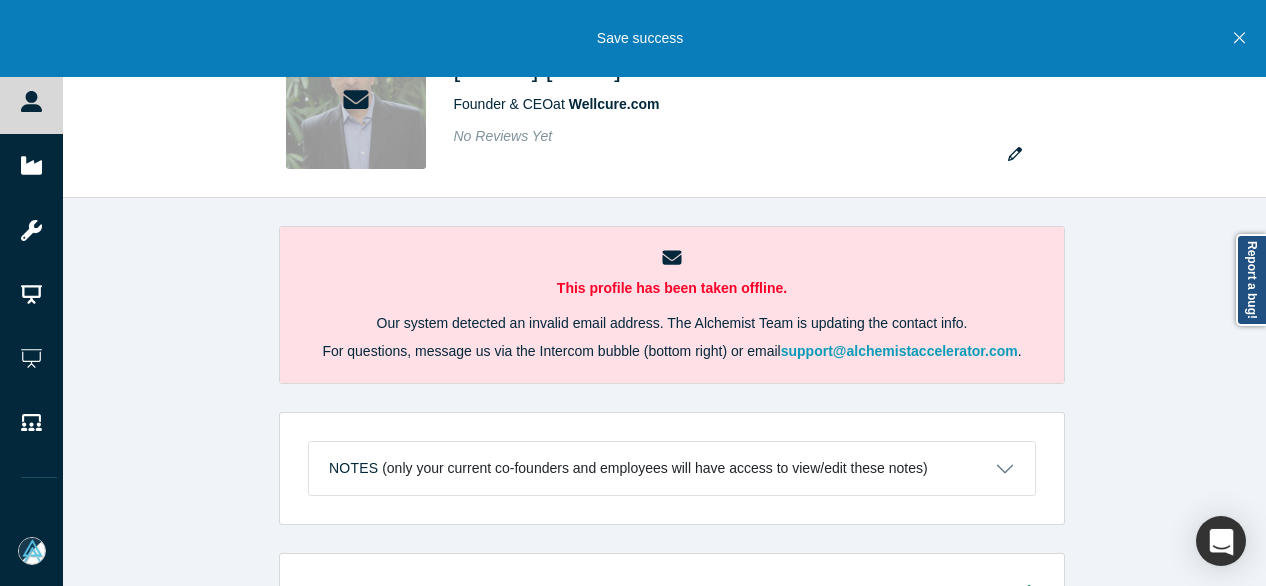 click on "This profile has been taken offline. Our system detected an invalid email address. The Alchemist Team is updating the contact info. For questions, message us via the Intercom bubble (bottom right) or email  support@alchemistaccelerator.com . Notes   (only your current co-founders and employees will have access to view/edit these notes) Notes will be visible only to your current co-founders. Save Cancel Account   Messages Quota N/A Alchemist Roles VC Vault Access/es N/A Contact   Email(s) sumeet.kapur@wellcure.com  (primary) Skype sumeet.kapur10 General   Location Gurugram, Haryana, India Timezone IST (UTC+05:30) Alchemist Roles VC Response Rate - Current Experience   Founder & CEO  at   Wellcure.com Jul 2019  -  Present Investment   Add your focus areas and compelling investment characteristics. Angel Funding   Add your typical check sizes and number of investments per year. Wellcure.com funding   Alchemist Portfolio   Add Alchemist companies you have invested in. Mentor / Advisor   Mentor Type N/A Time Zone" at bounding box center [672, 399] 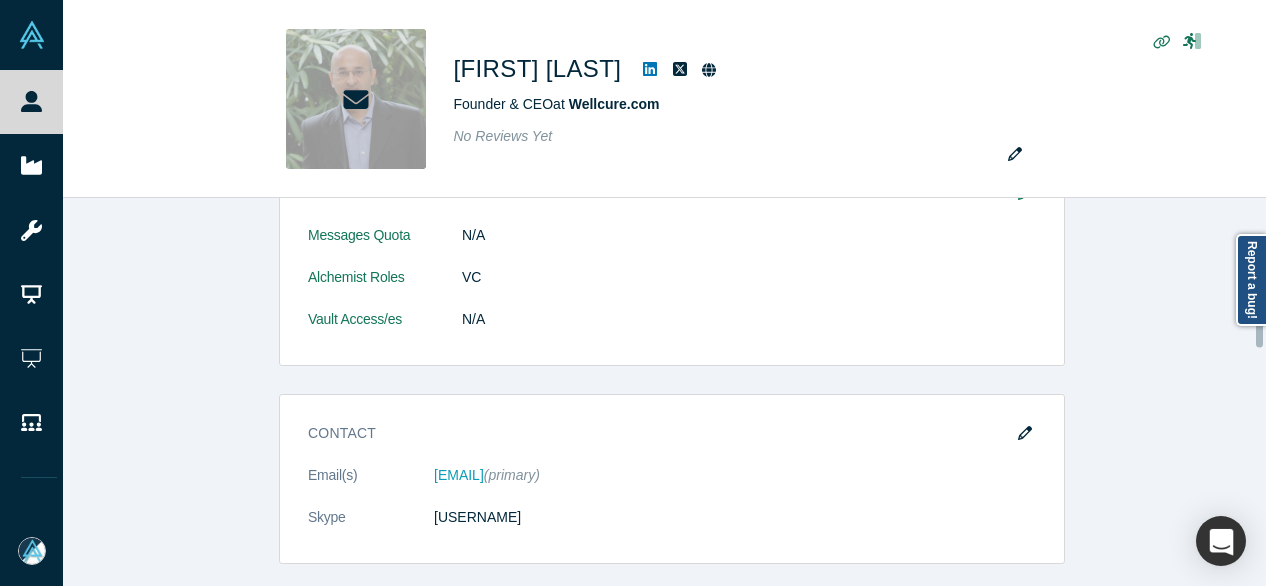 scroll, scrollTop: 400, scrollLeft: 0, axis: vertical 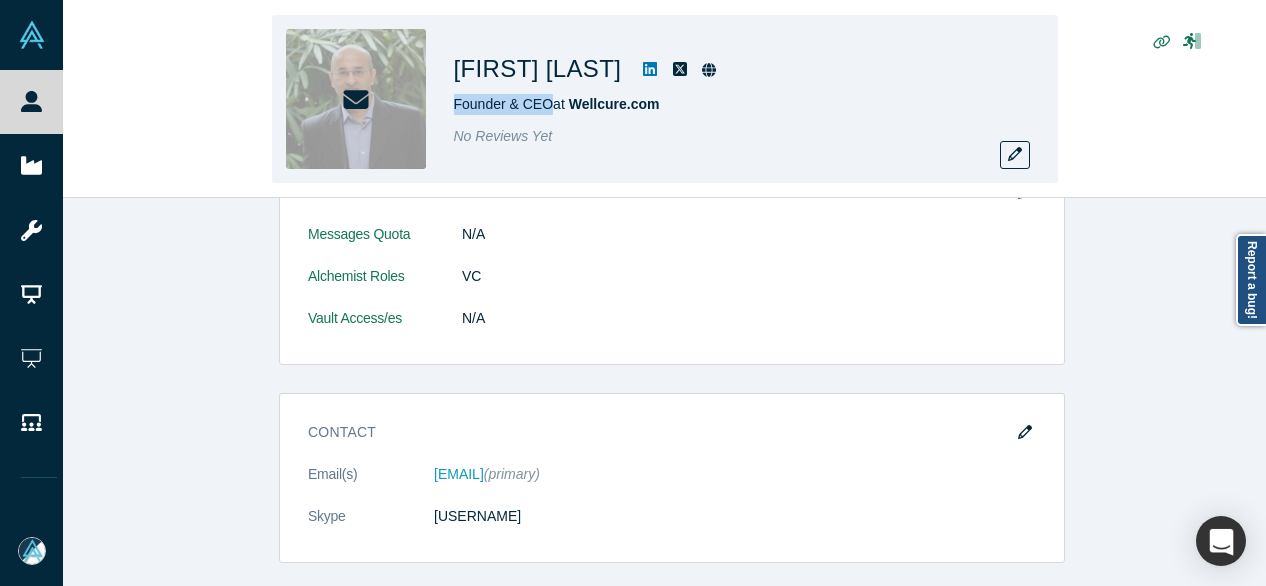 drag, startPoint x: 513, startPoint y: 101, endPoint x: 548, endPoint y: 103, distance: 35.057095 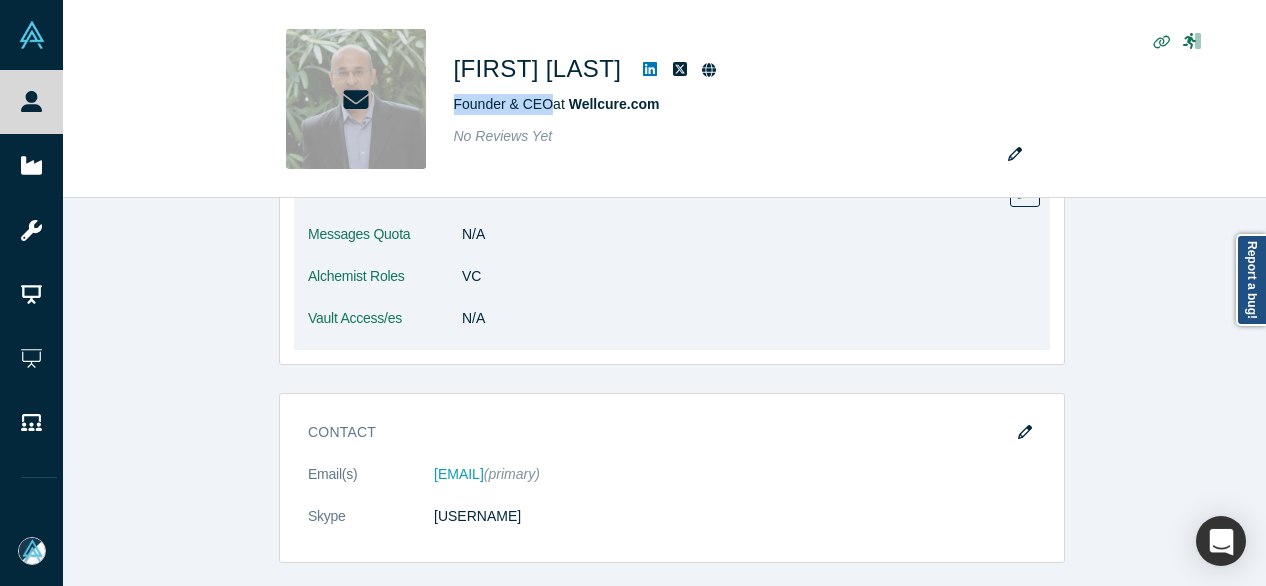 copy on "Founder & CEO" 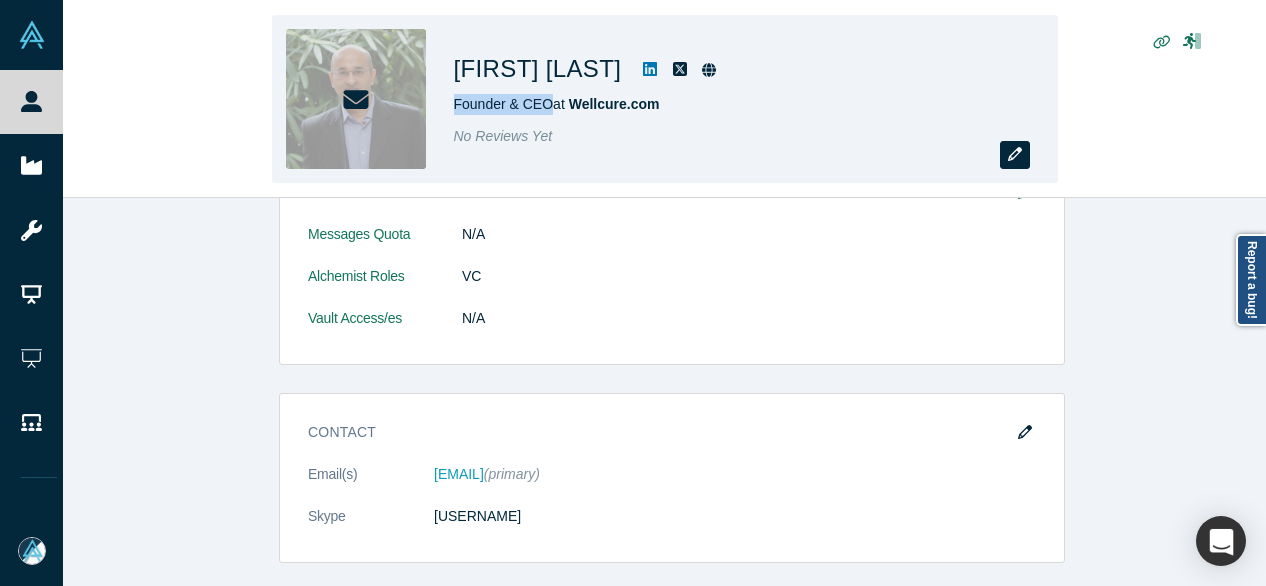 click 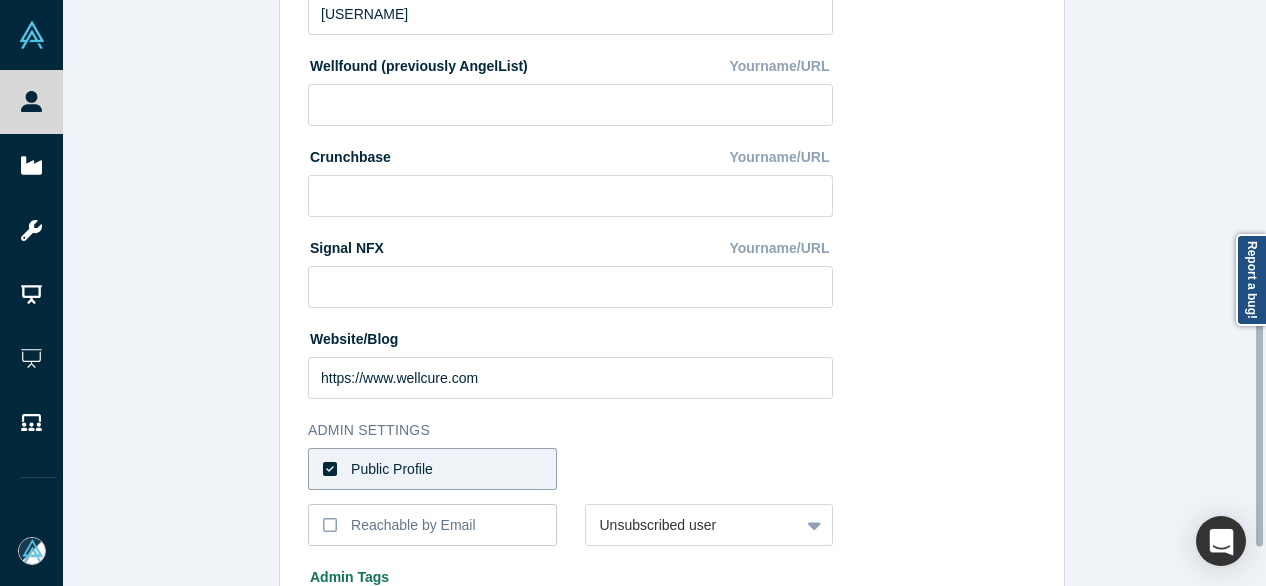 scroll, scrollTop: 800, scrollLeft: 0, axis: vertical 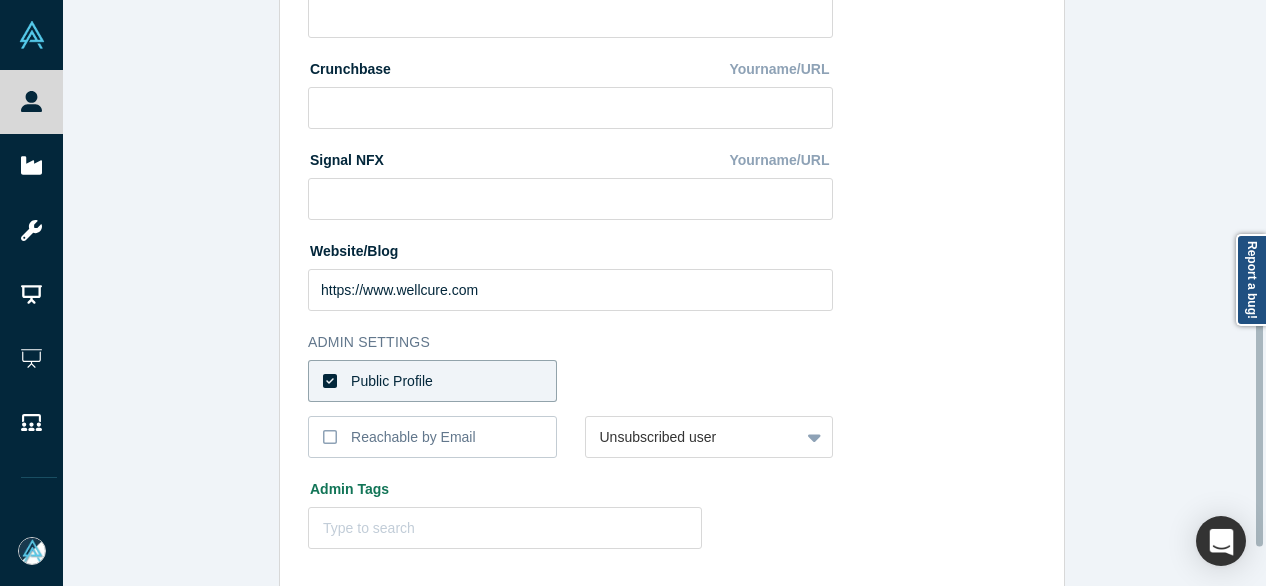 click on "Public Profile" at bounding box center (432, 381) 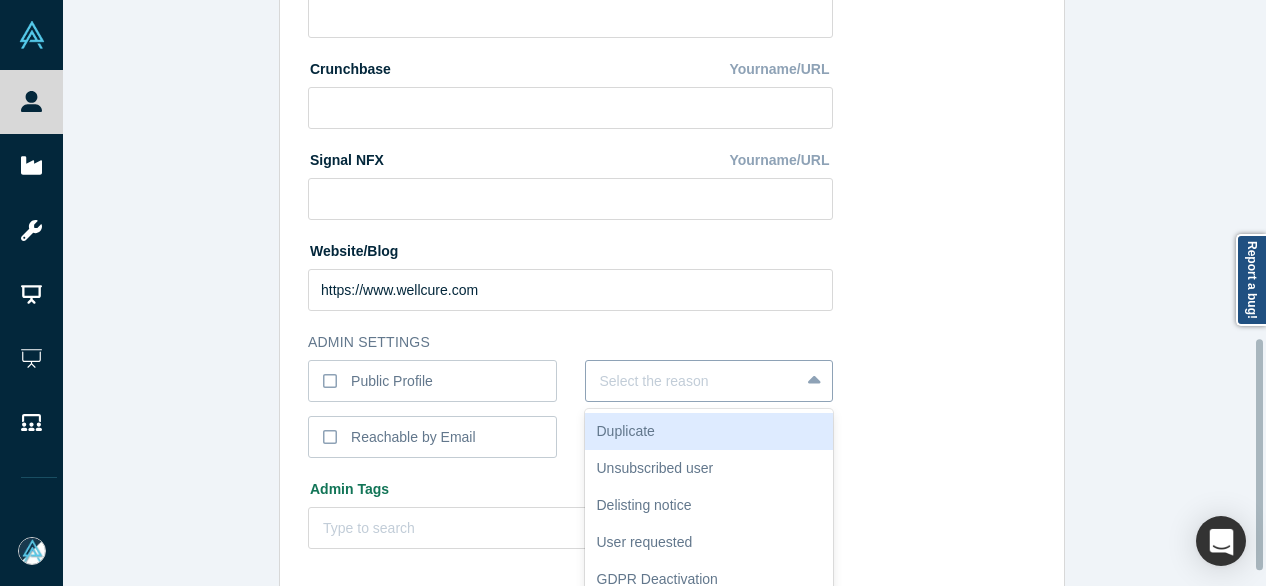 click on "6 results available. Use Up and Down to choose options, press Enter to select the currently focused option, press Escape to exit the menu, press Tab to select the option and exit the menu. Select the reason Duplicate Unsubscribed user Delisting notice User requested GDPR Deactivation Incomplete profile" at bounding box center [709, 381] 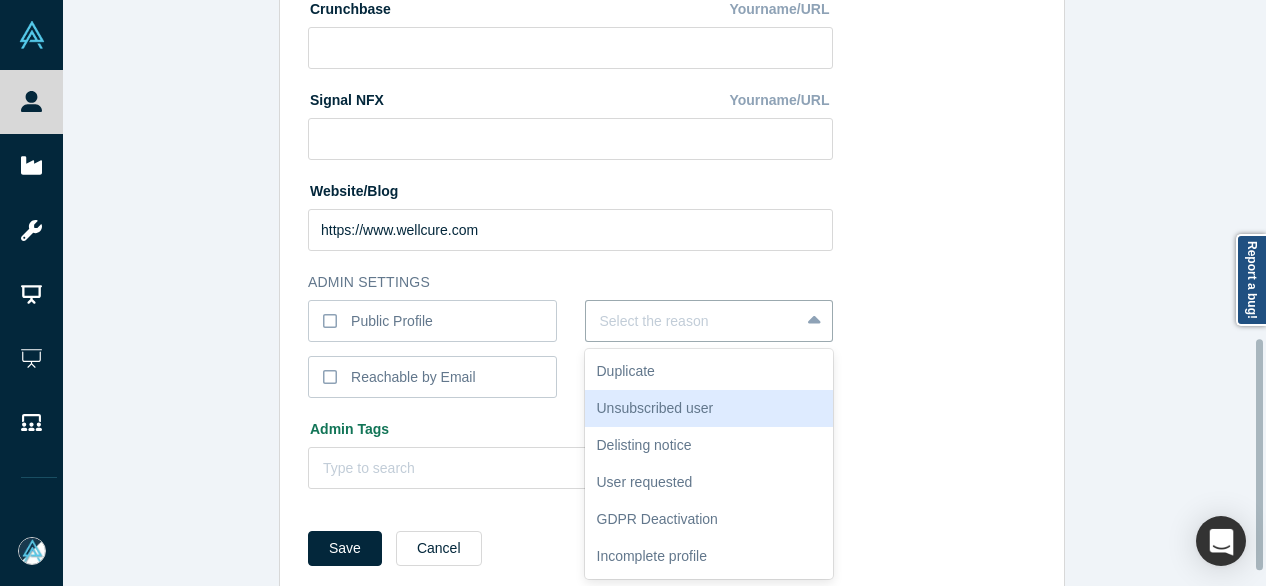 click on "Unsubscribed user" at bounding box center (709, 408) 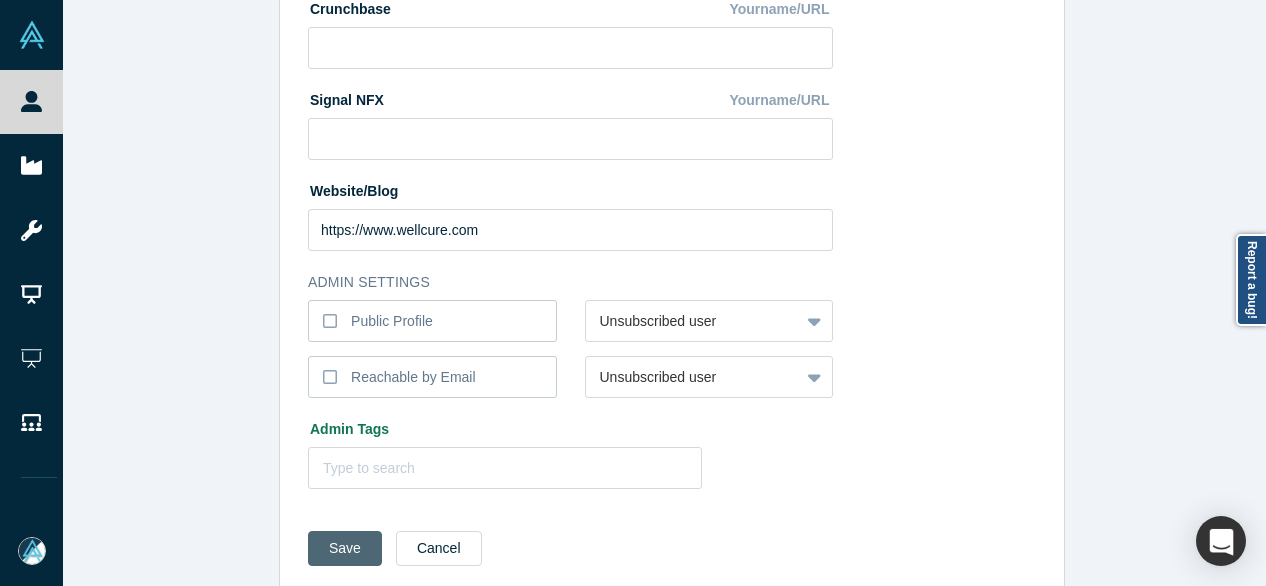 click on "Save" at bounding box center [345, 548] 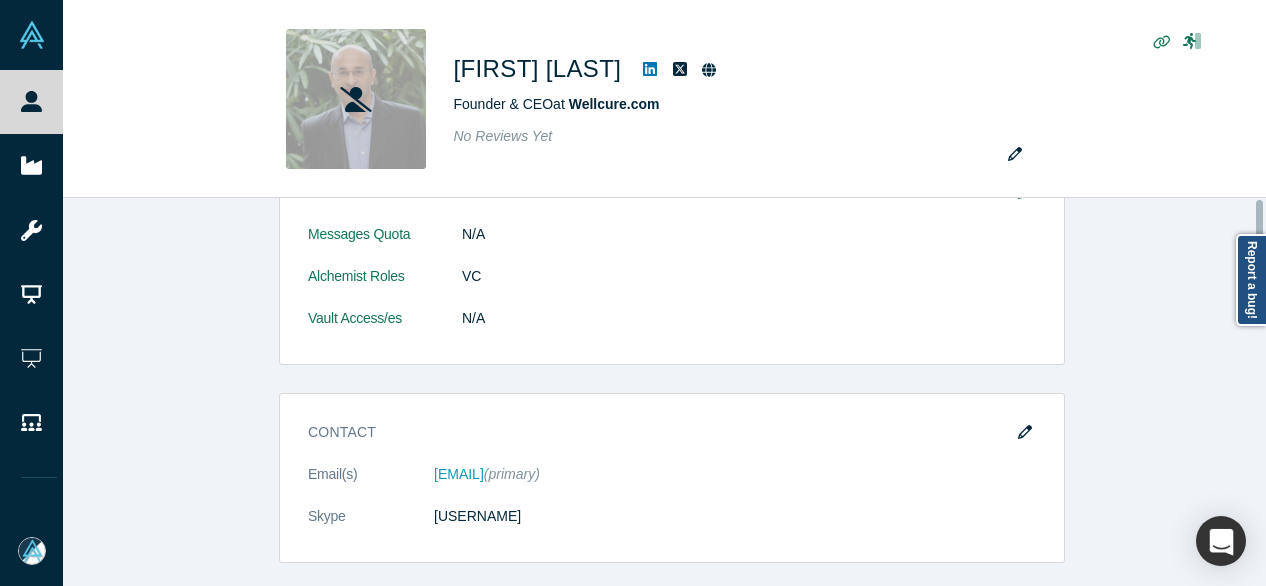 scroll, scrollTop: 0, scrollLeft: 0, axis: both 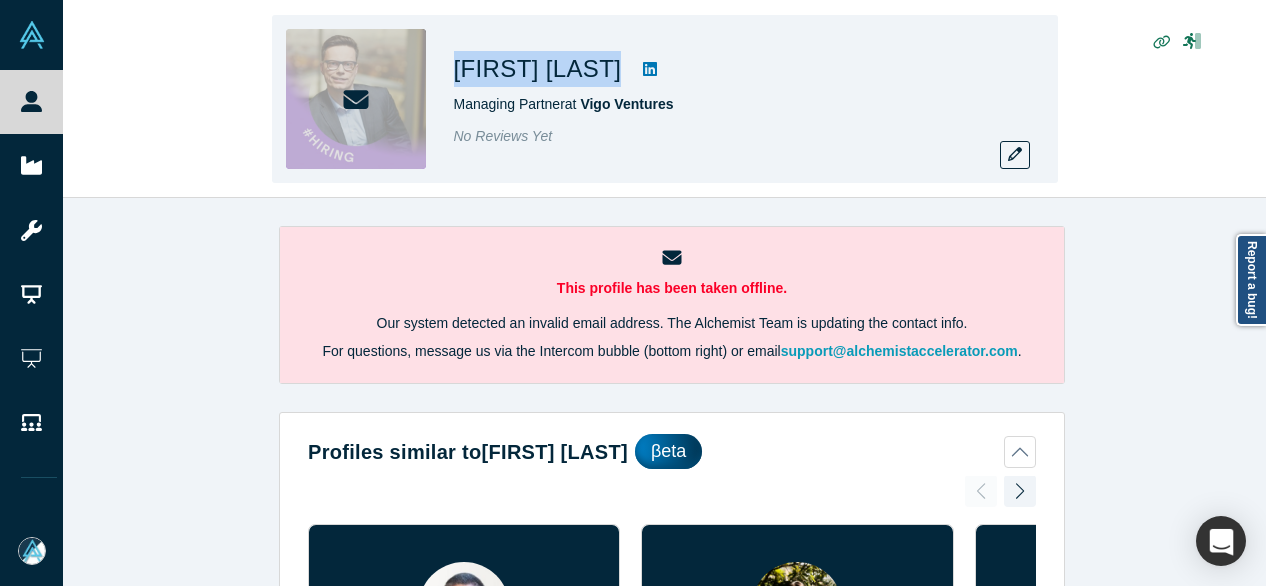 drag, startPoint x: 454, startPoint y: 70, endPoint x: 642, endPoint y: 69, distance: 188.00266 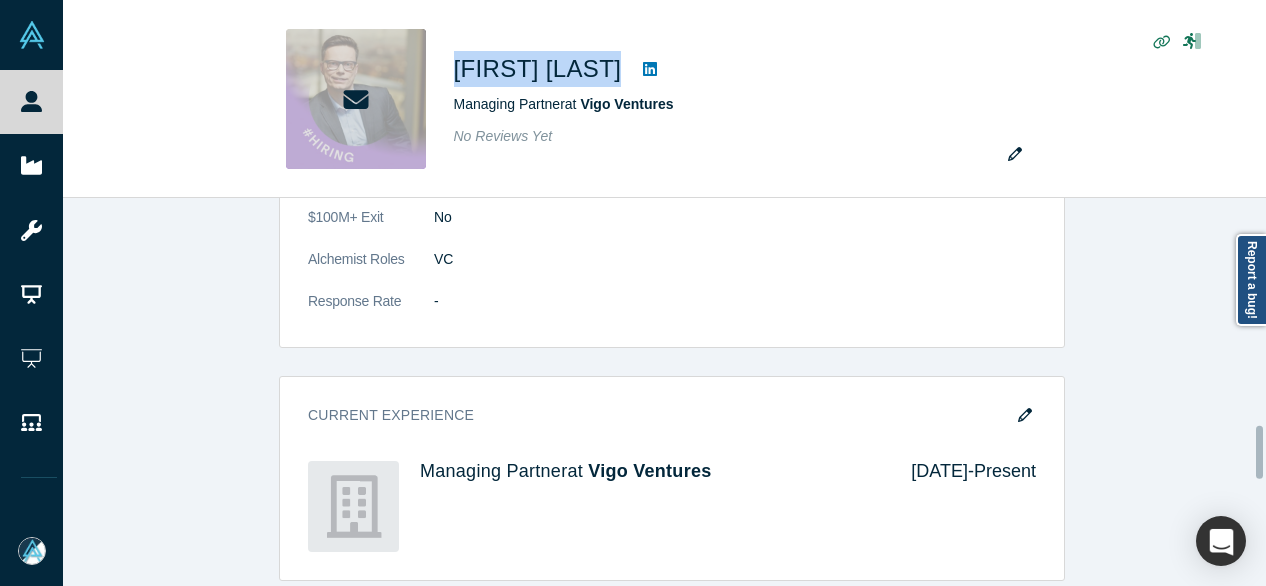 scroll, scrollTop: 1700, scrollLeft: 0, axis: vertical 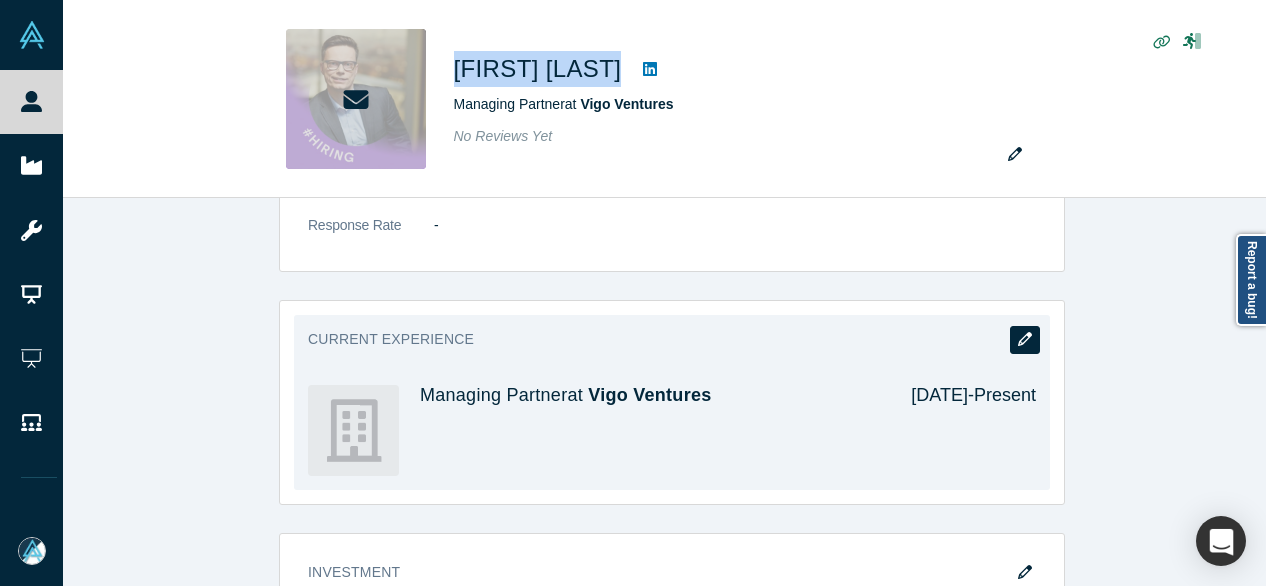 click at bounding box center [1025, 340] 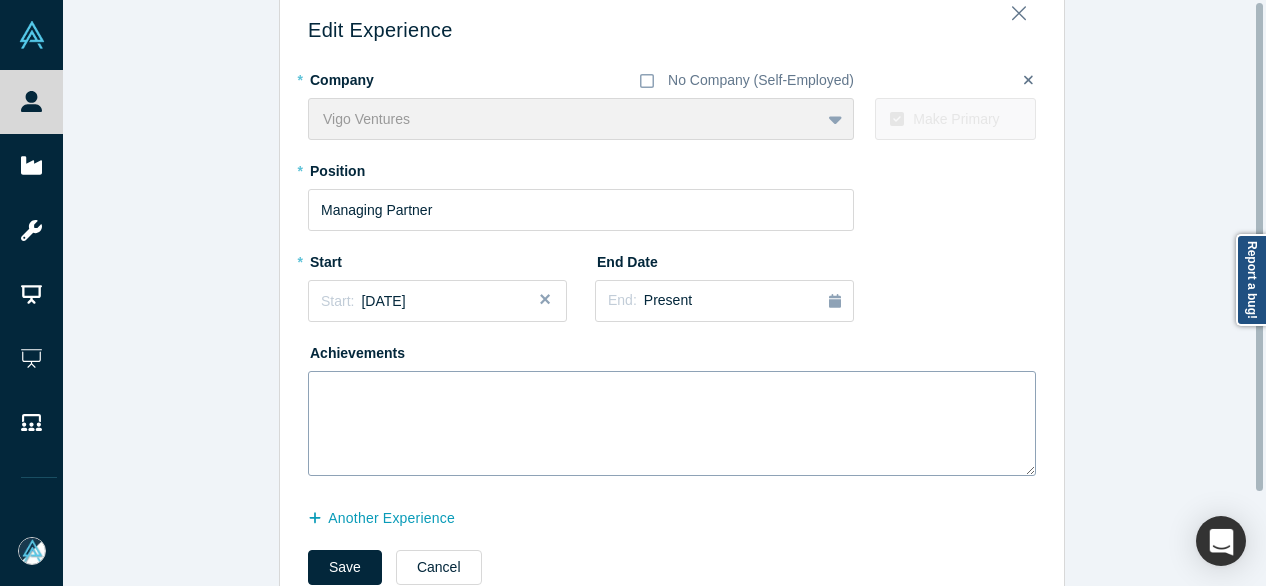 scroll, scrollTop: 114, scrollLeft: 0, axis: vertical 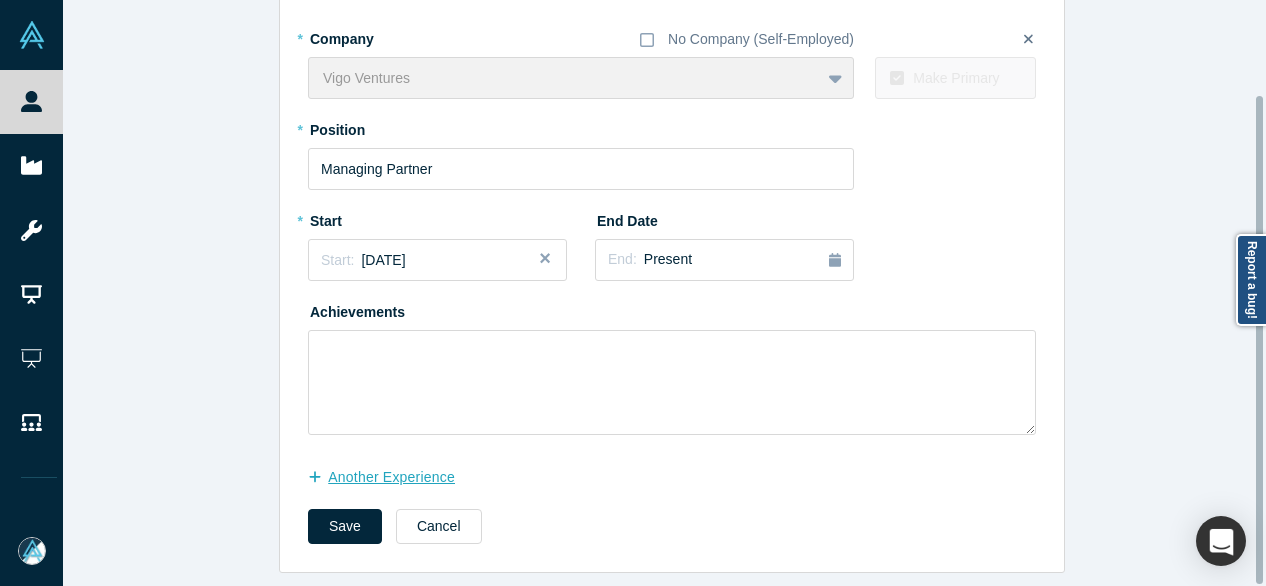 click on "another Experience" at bounding box center [392, 477] 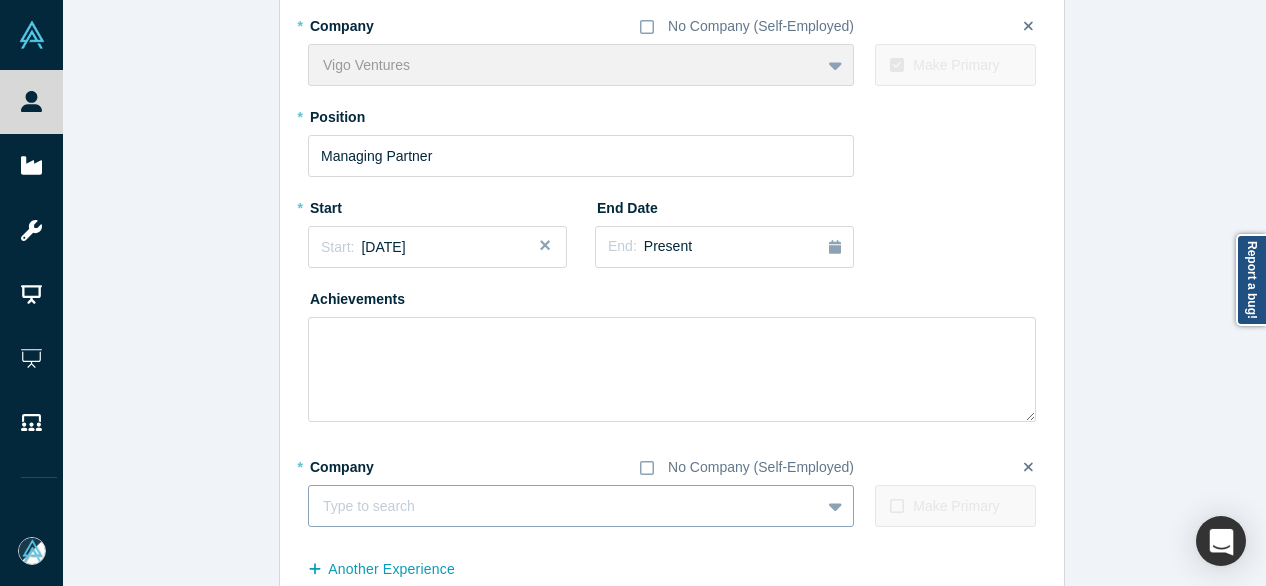 click at bounding box center (564, 506) 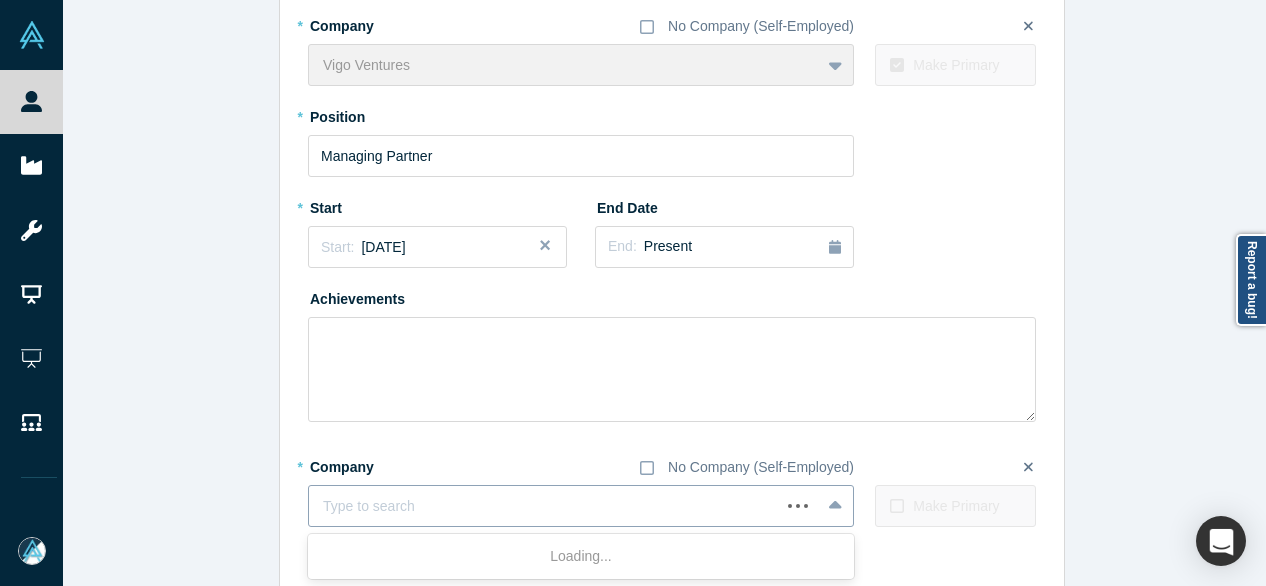 paste on "Femtum logo Private Investor Private Investor Femtum" 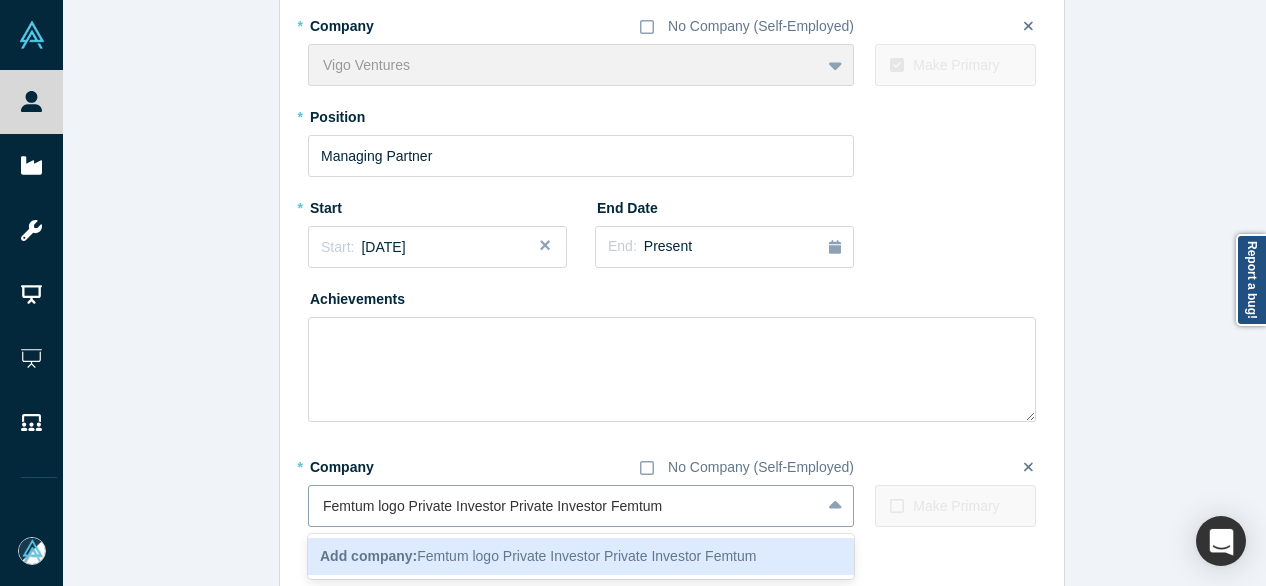 drag, startPoint x: 600, startPoint y: 512, endPoint x: 308, endPoint y: 514, distance: 292.00684 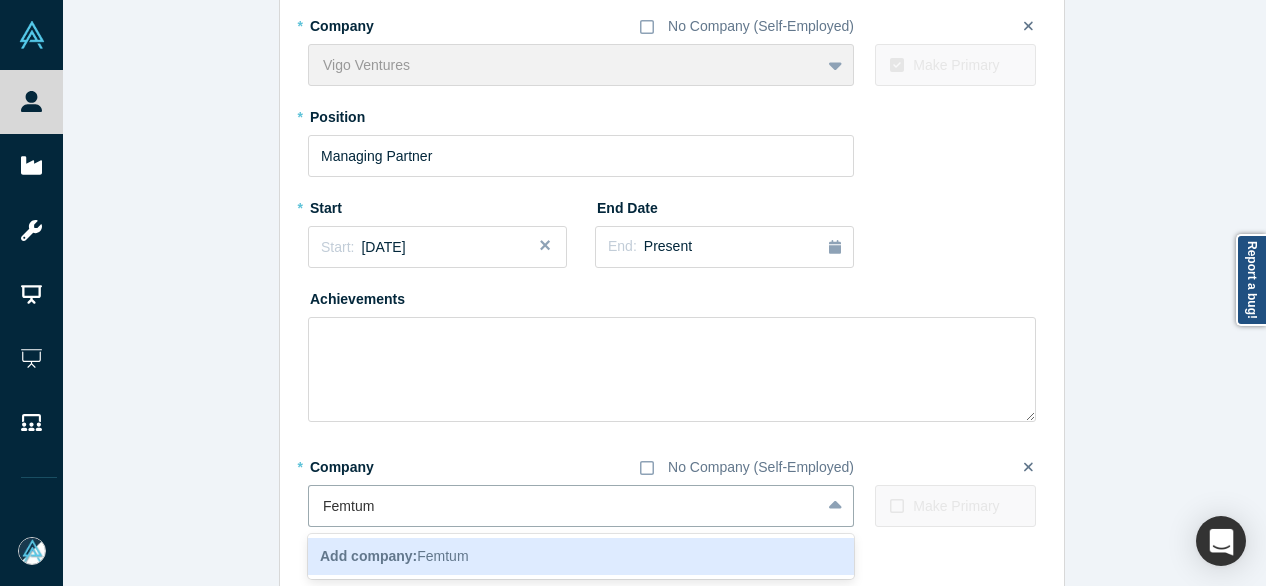 click on "Add company:  Femtum" at bounding box center (394, 556) 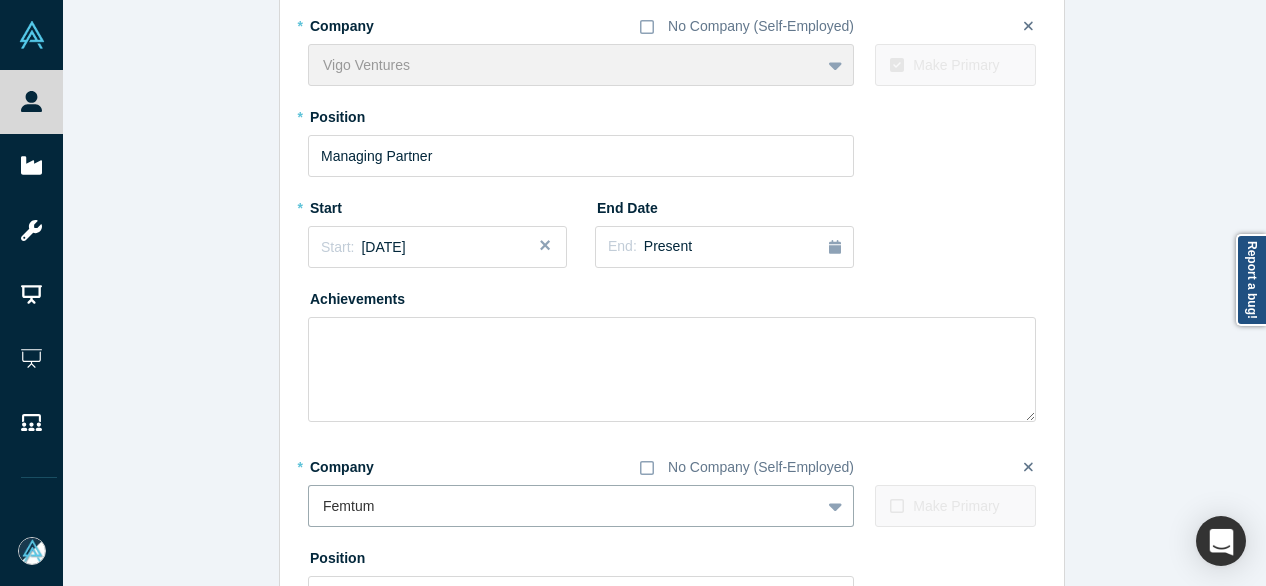 type 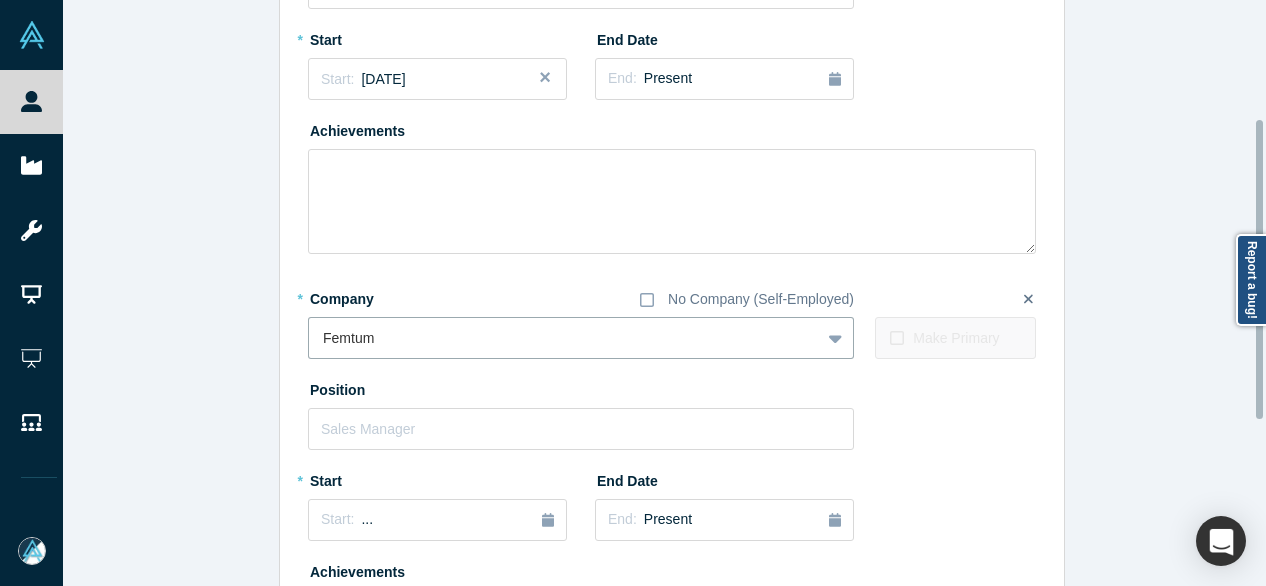 scroll, scrollTop: 314, scrollLeft: 0, axis: vertical 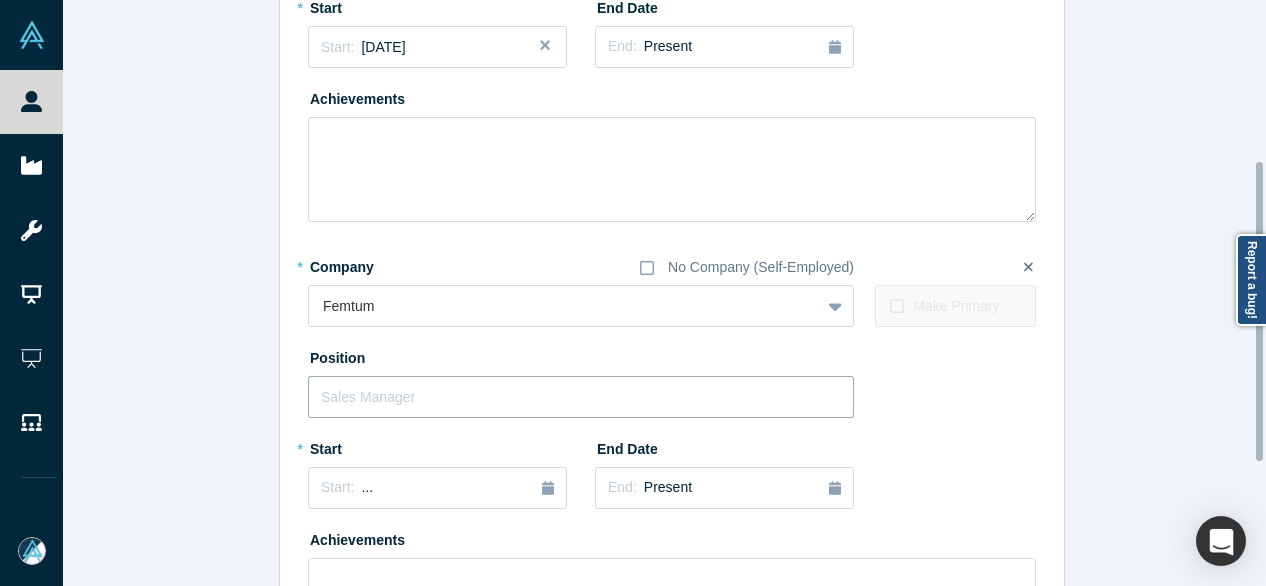 click at bounding box center (581, 397) 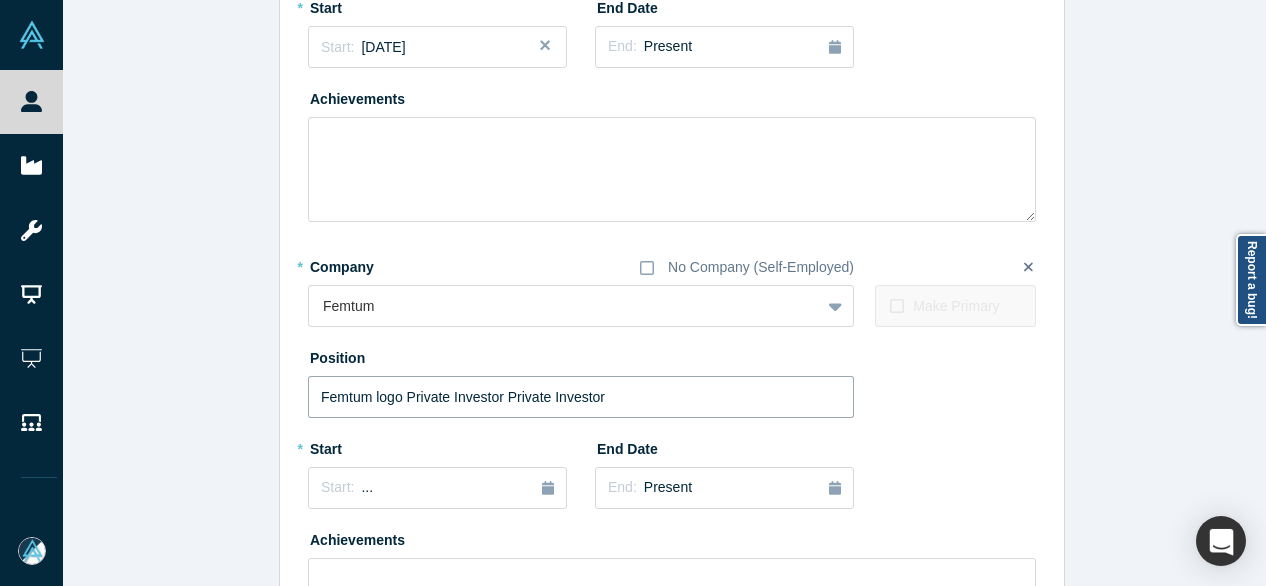 drag, startPoint x: 497, startPoint y: 397, endPoint x: 171, endPoint y: 385, distance: 326.2208 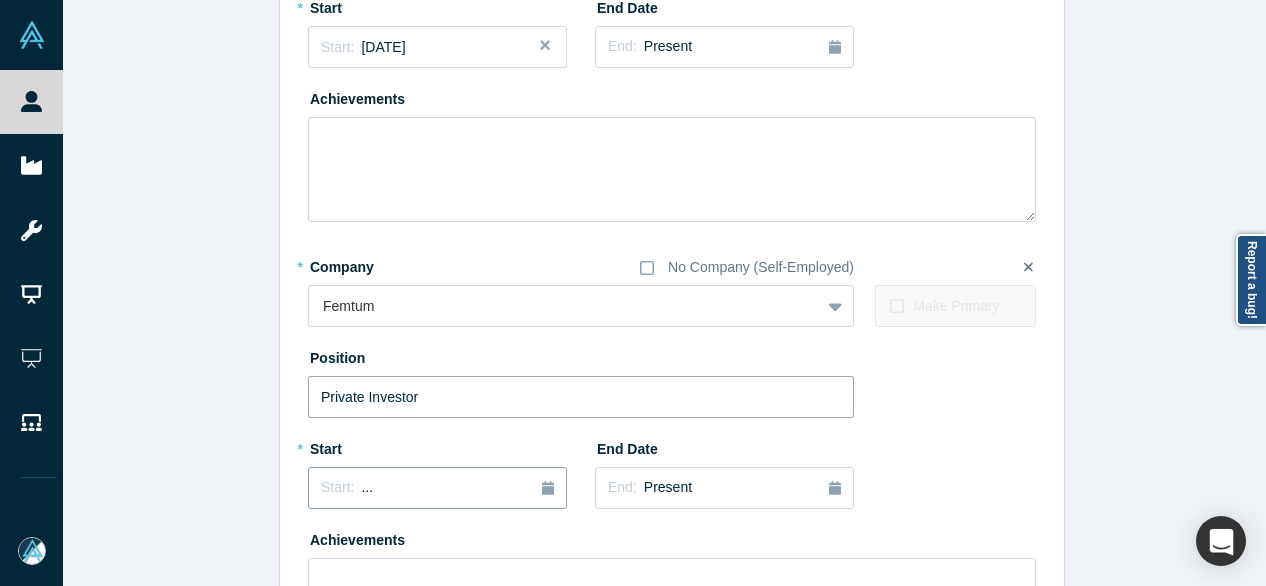 type on "Private Investor" 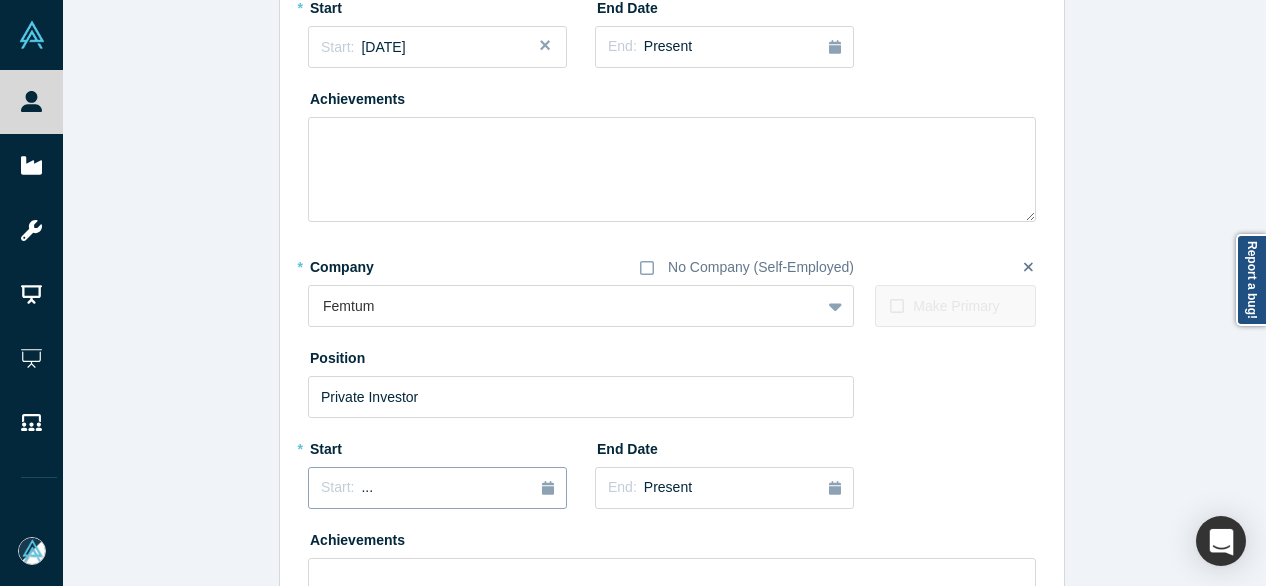 click on "Start: ..." at bounding box center (437, 488) 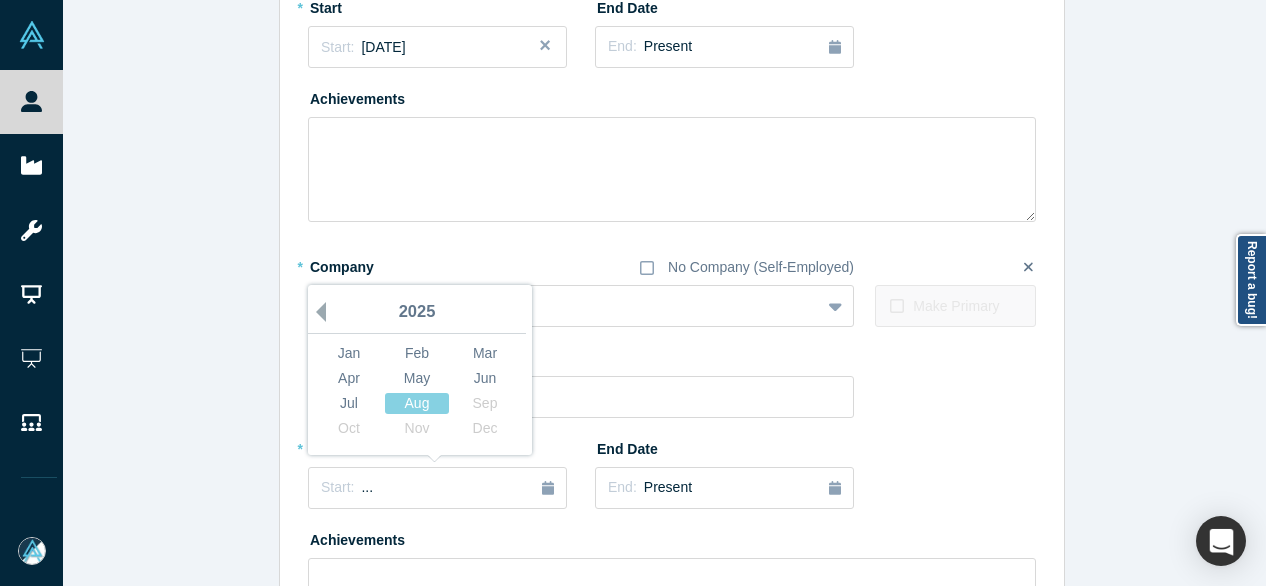 click on "Previous Year" at bounding box center (316, 312) 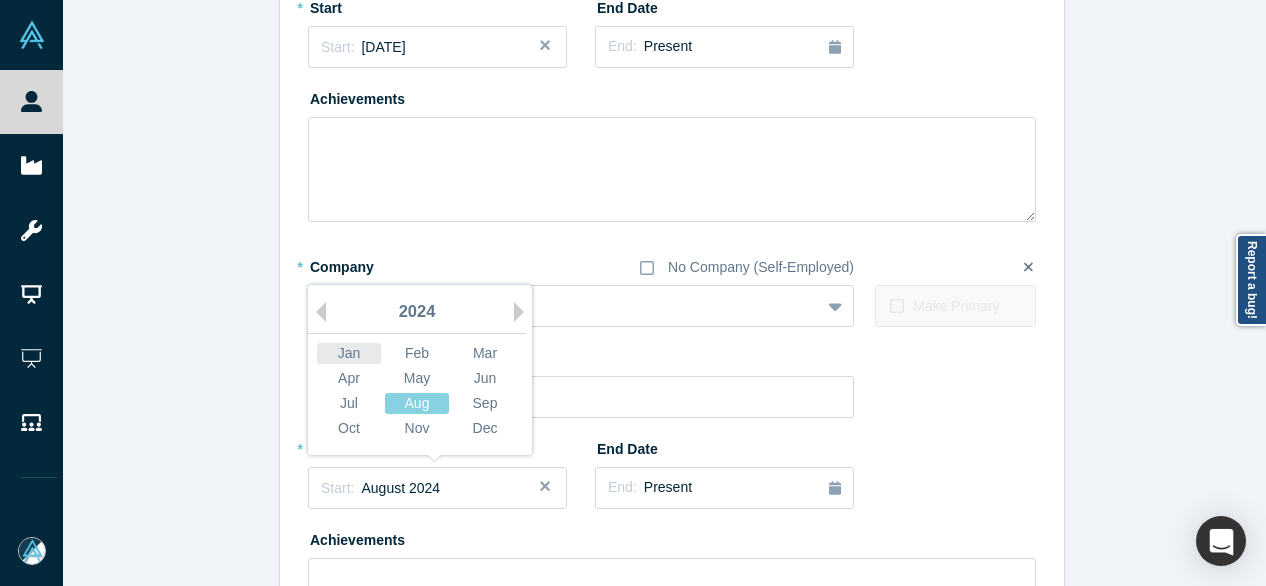 click on "Jan" at bounding box center [349, 353] 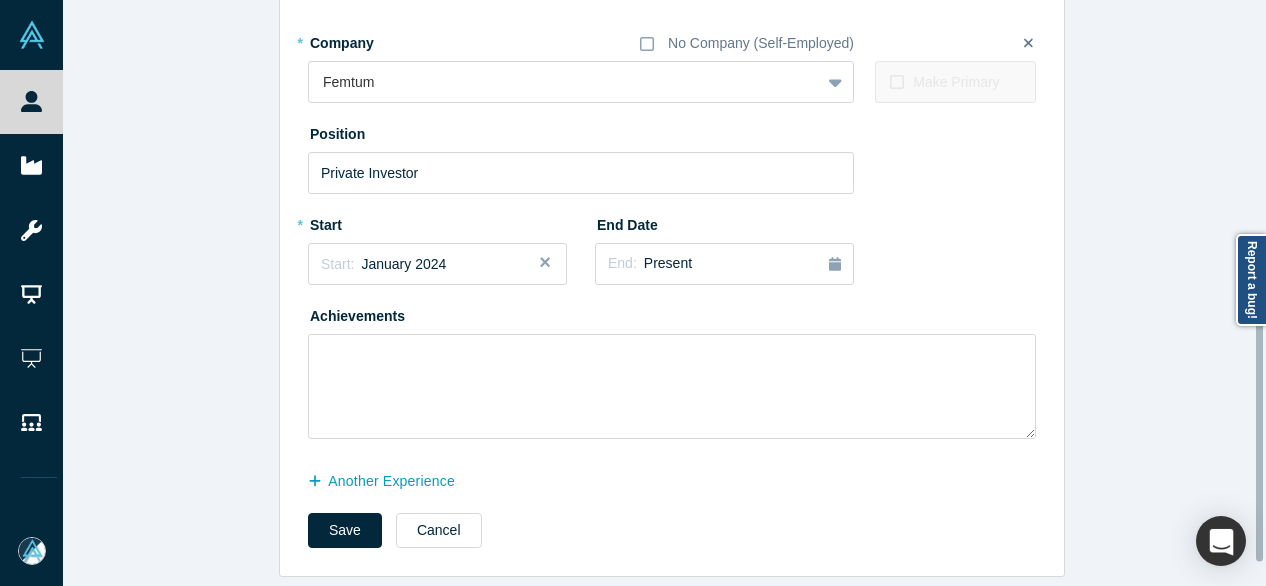 scroll, scrollTop: 555, scrollLeft: 0, axis: vertical 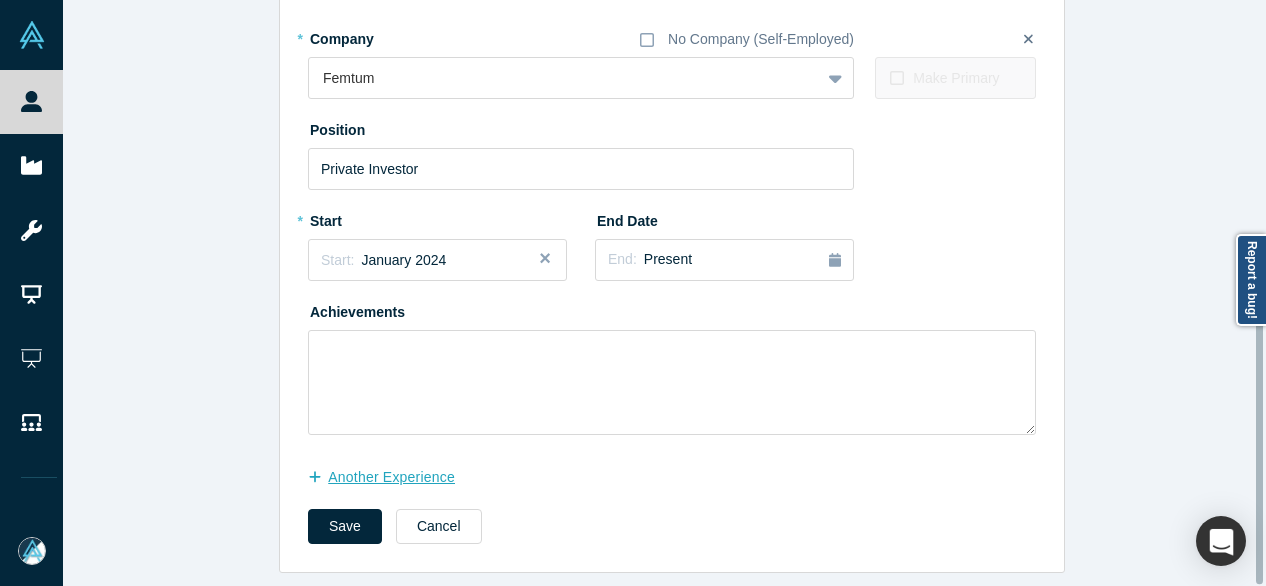 click on "another Experience" at bounding box center (392, 477) 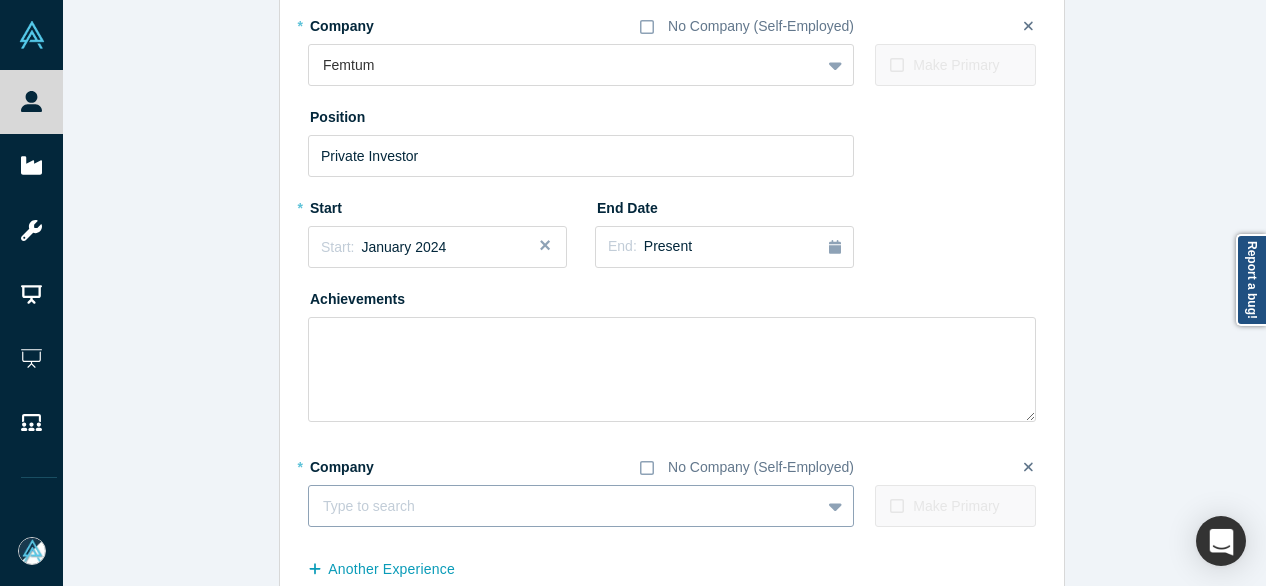 click at bounding box center [564, 506] 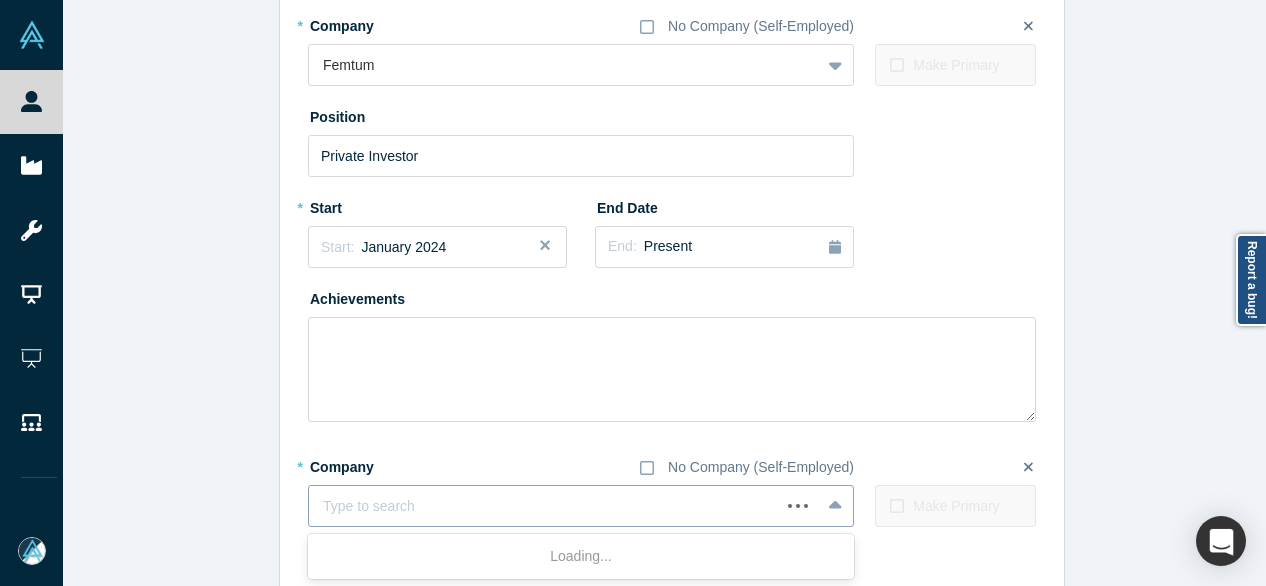 paste on "Private Investor Private Investor SpexAI GmbH" 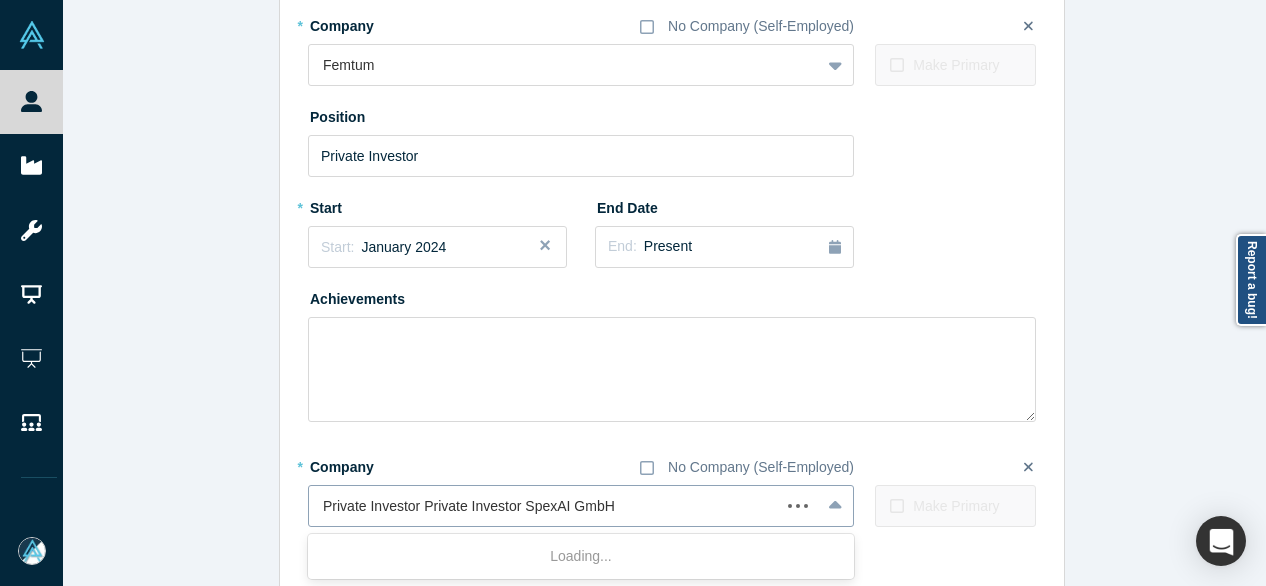 drag, startPoint x: 513, startPoint y: 513, endPoint x: 306, endPoint y: 495, distance: 207.78113 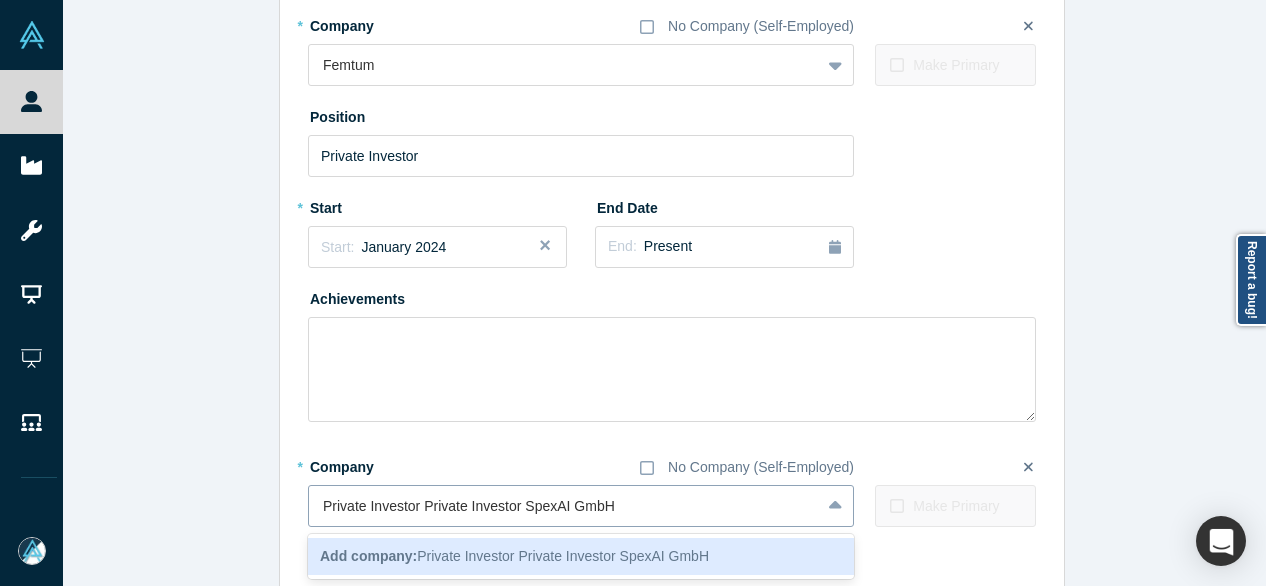 type on "SpexAI GmbH" 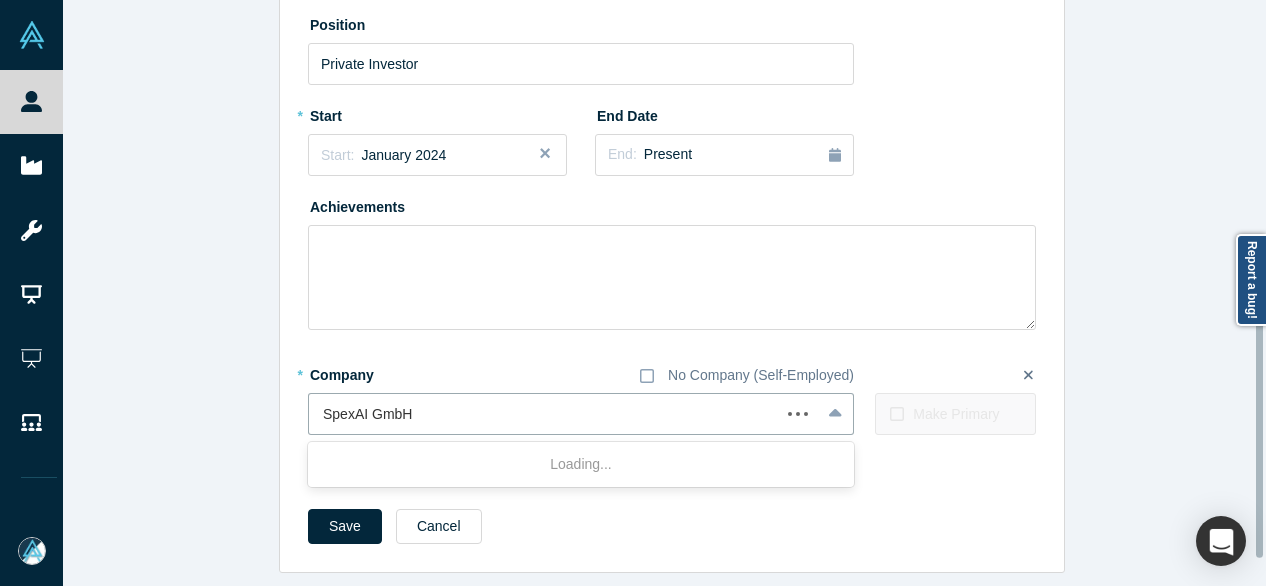 scroll, scrollTop: 660, scrollLeft: 0, axis: vertical 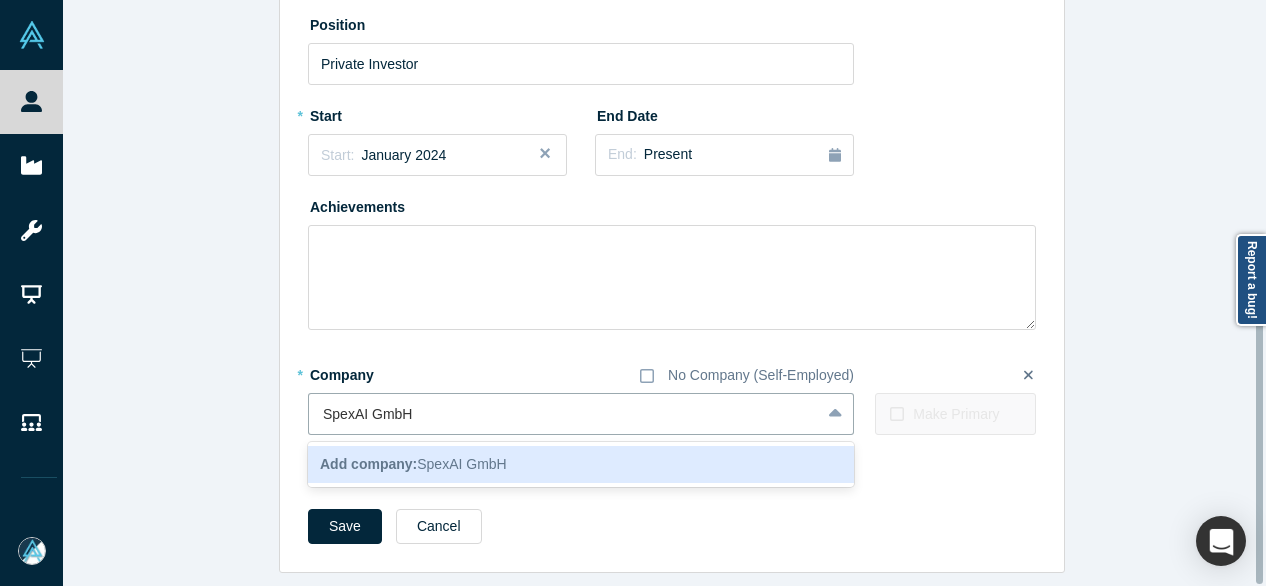 click on "Add company:" at bounding box center (368, 464) 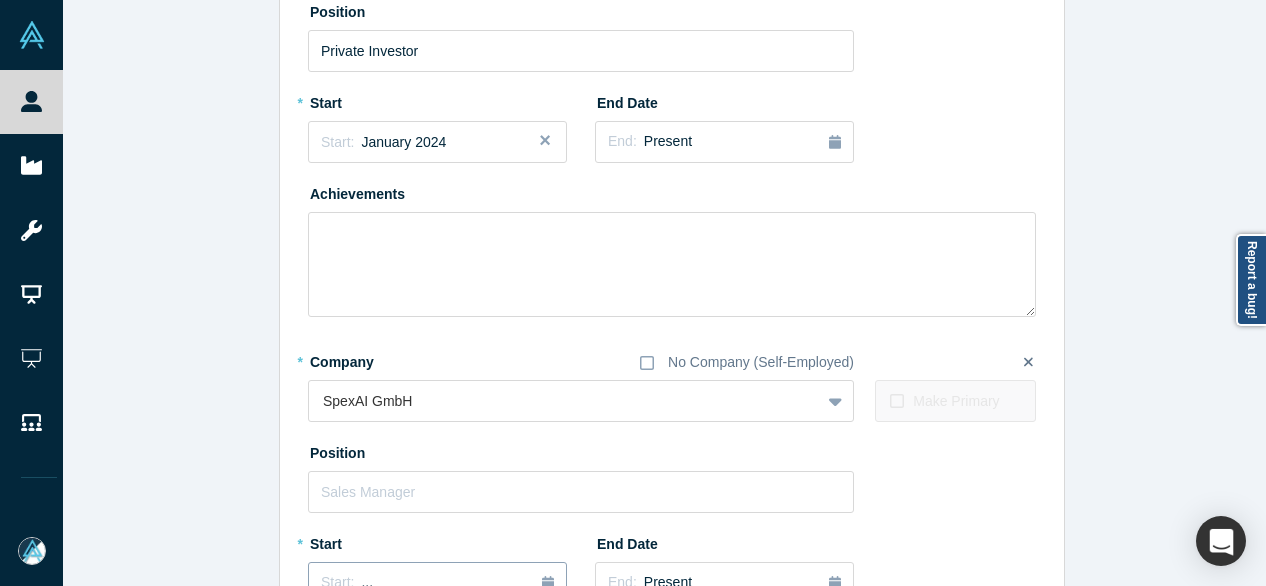 click on "..." at bounding box center [367, 582] 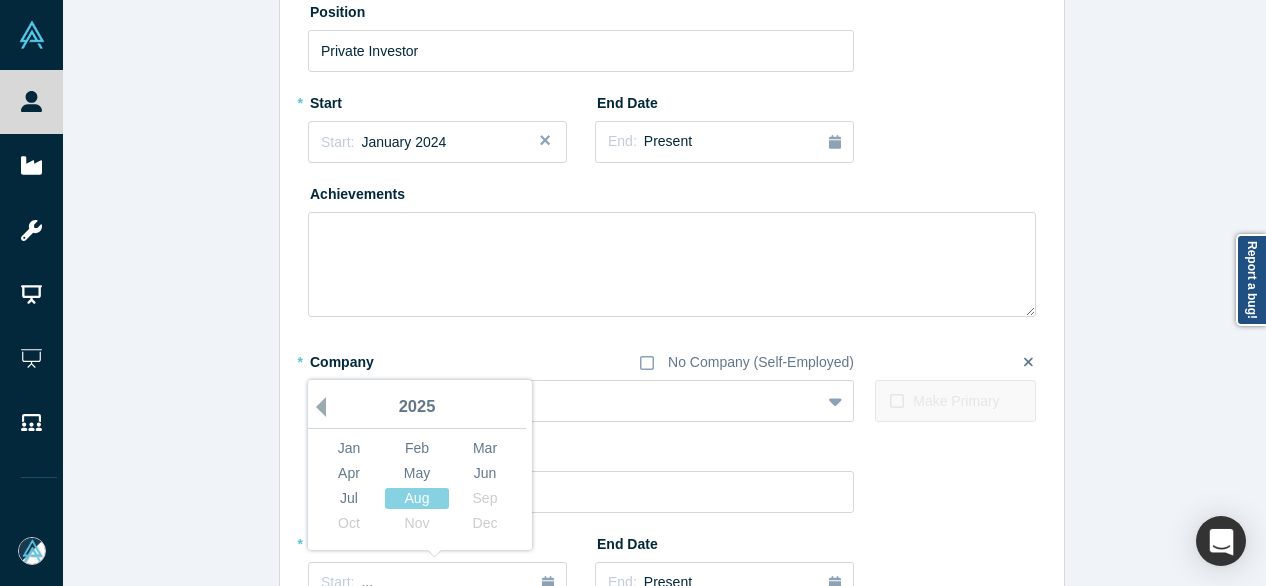 click on "Previous Year" at bounding box center (316, 407) 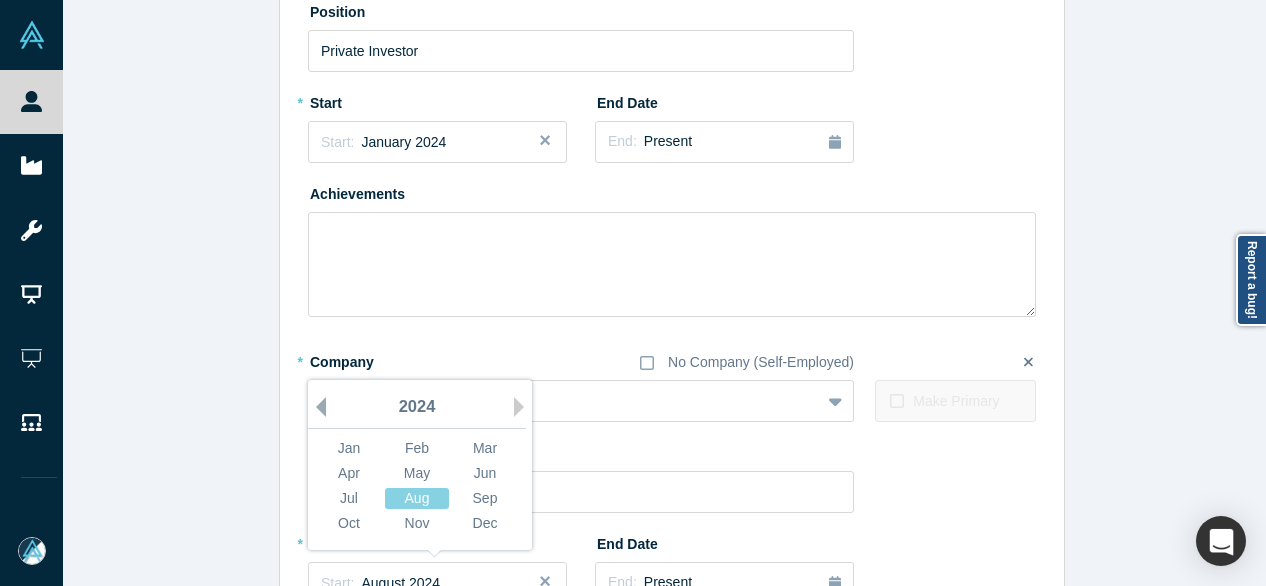 click on "Previous Year" at bounding box center (316, 407) 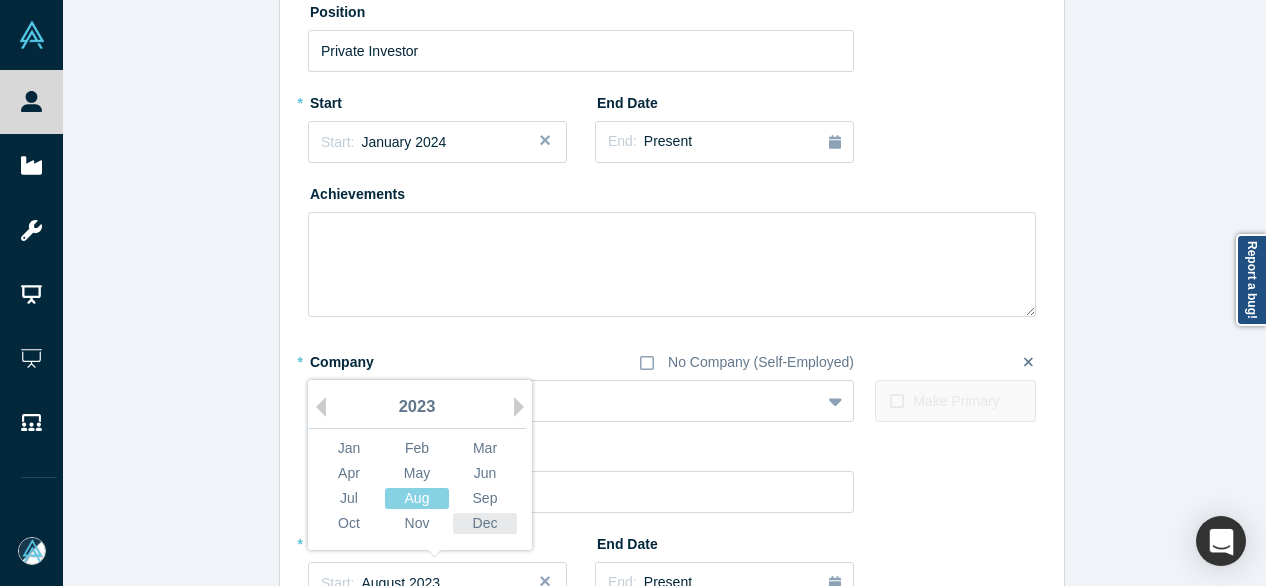 click on "Dec" at bounding box center (485, 523) 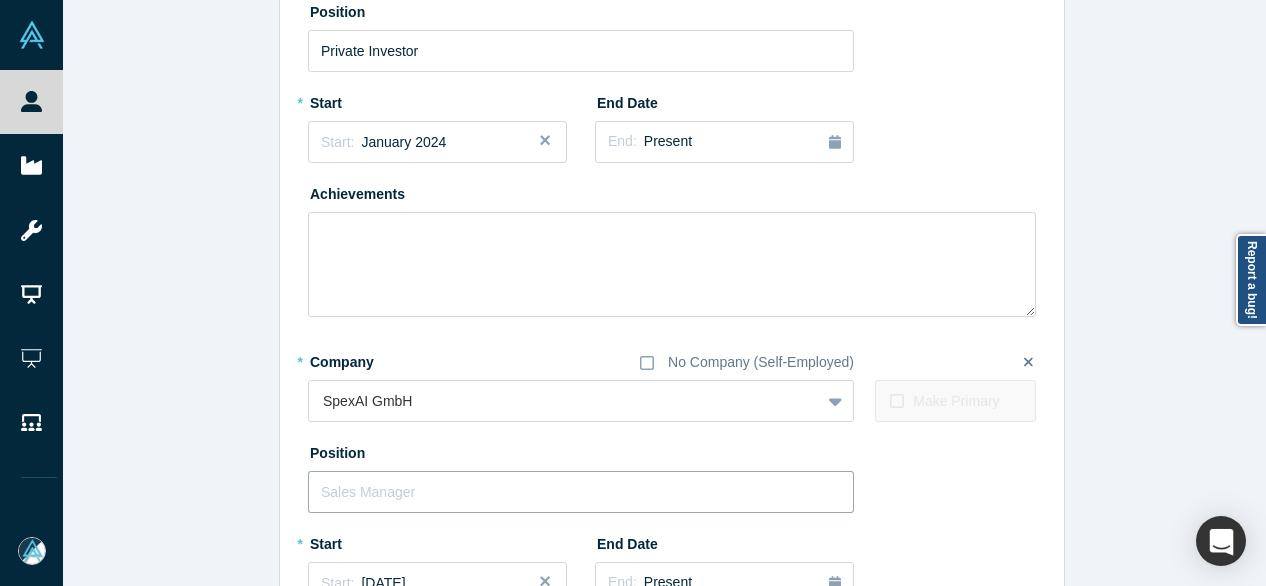 click at bounding box center (581, 492) 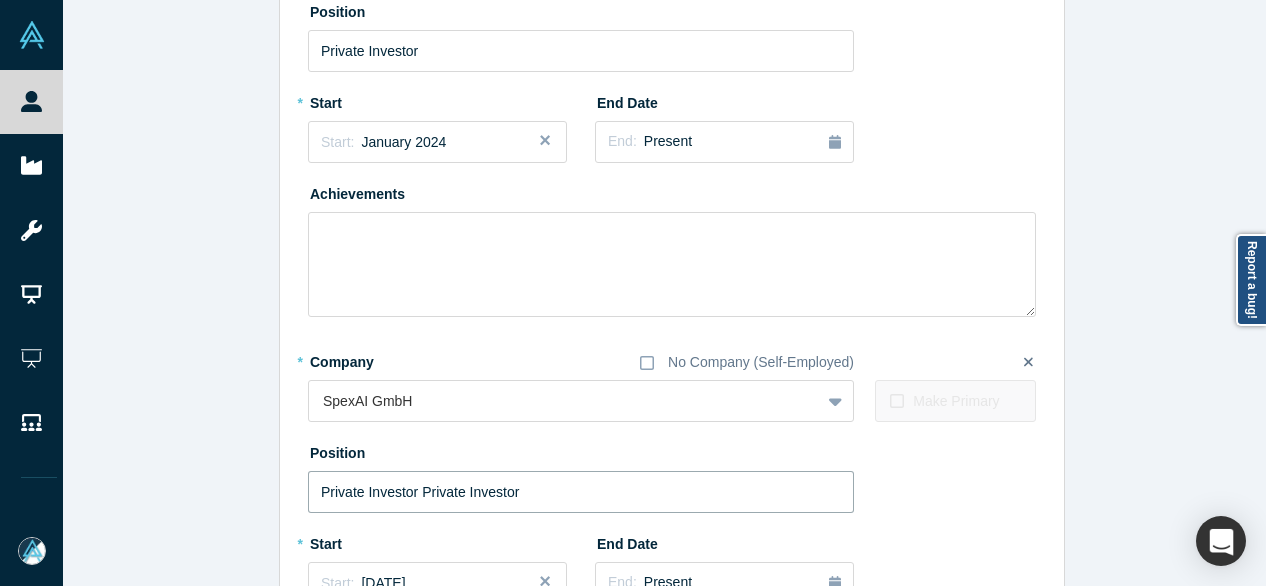 drag, startPoint x: 410, startPoint y: 493, endPoint x: 710, endPoint y: 504, distance: 300.2016 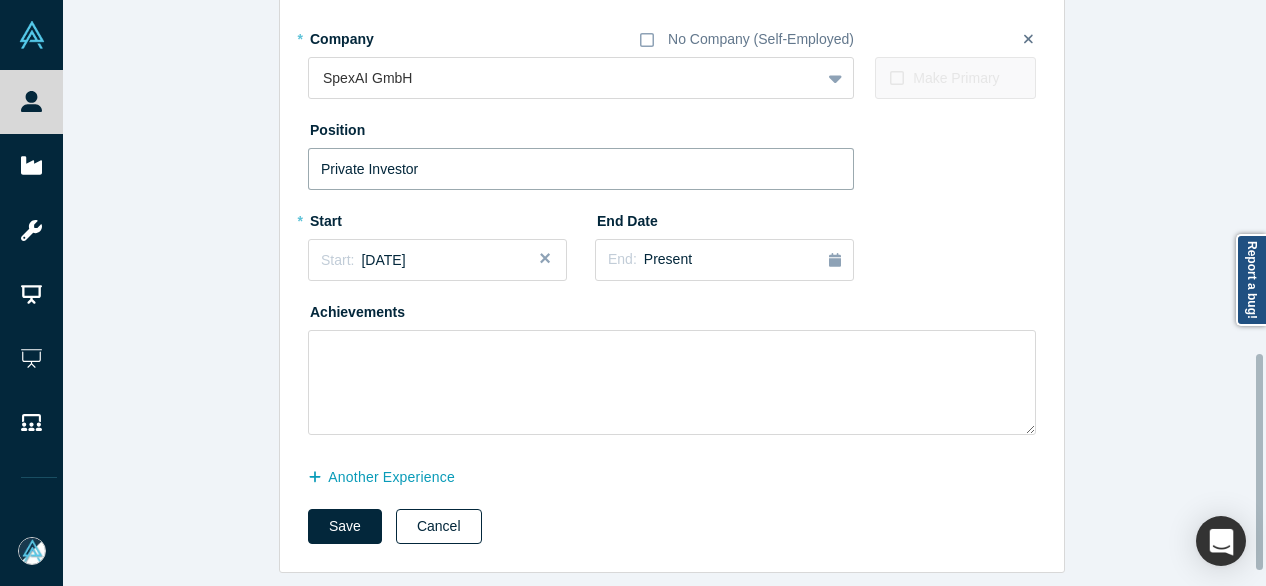 scroll, scrollTop: 996, scrollLeft: 0, axis: vertical 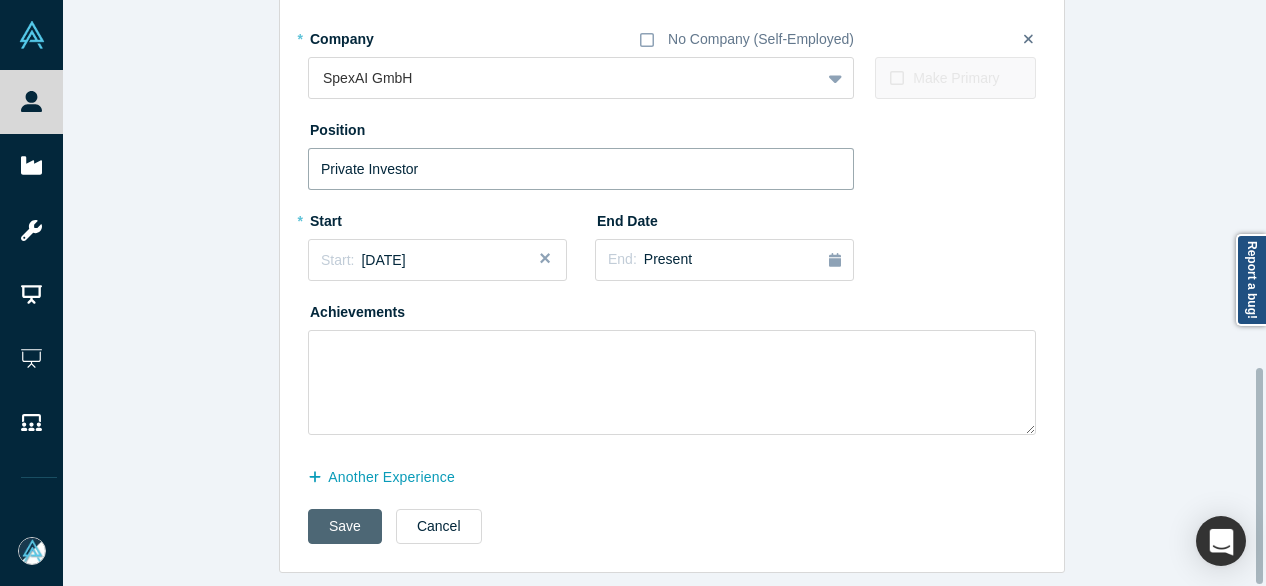 type on "Private Investor" 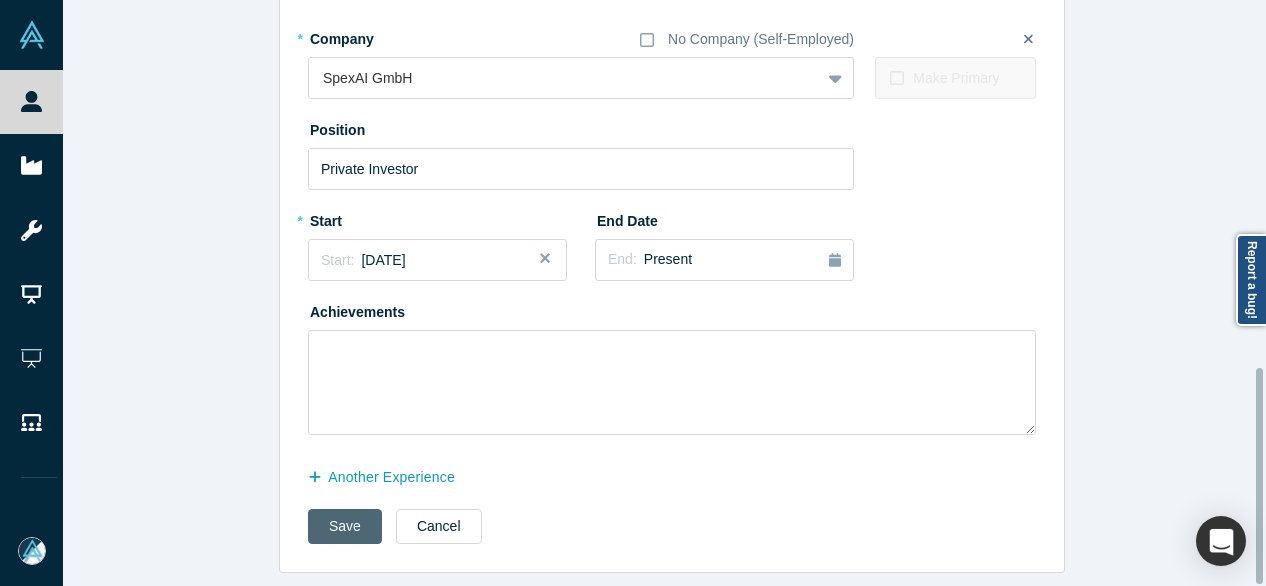 click on "Save" at bounding box center (345, 526) 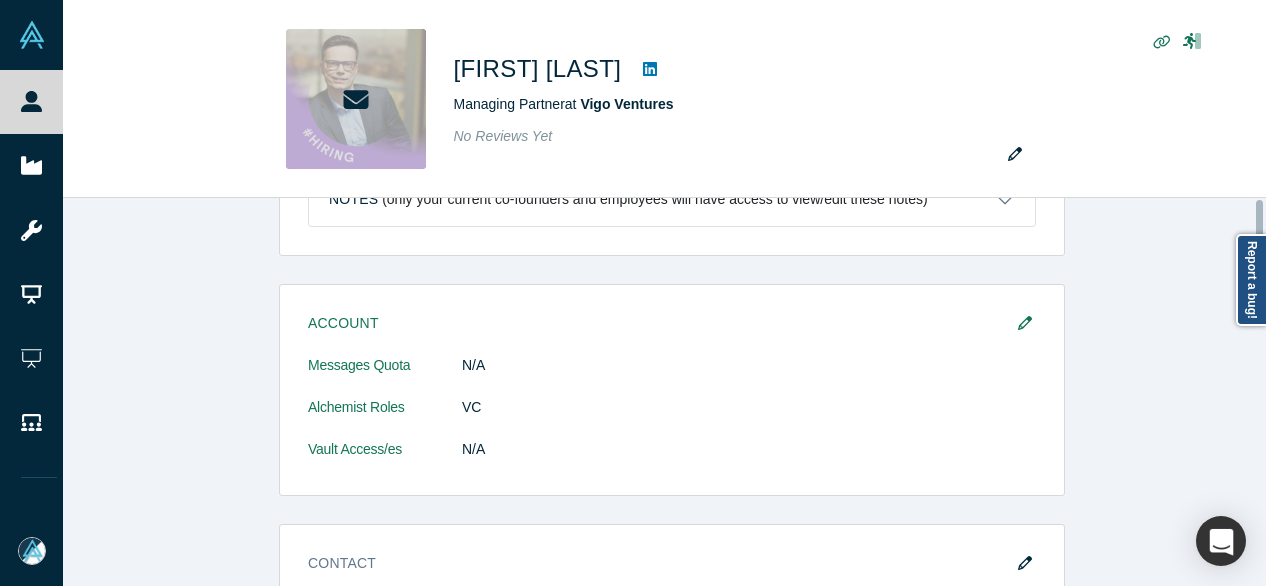 scroll, scrollTop: 0, scrollLeft: 0, axis: both 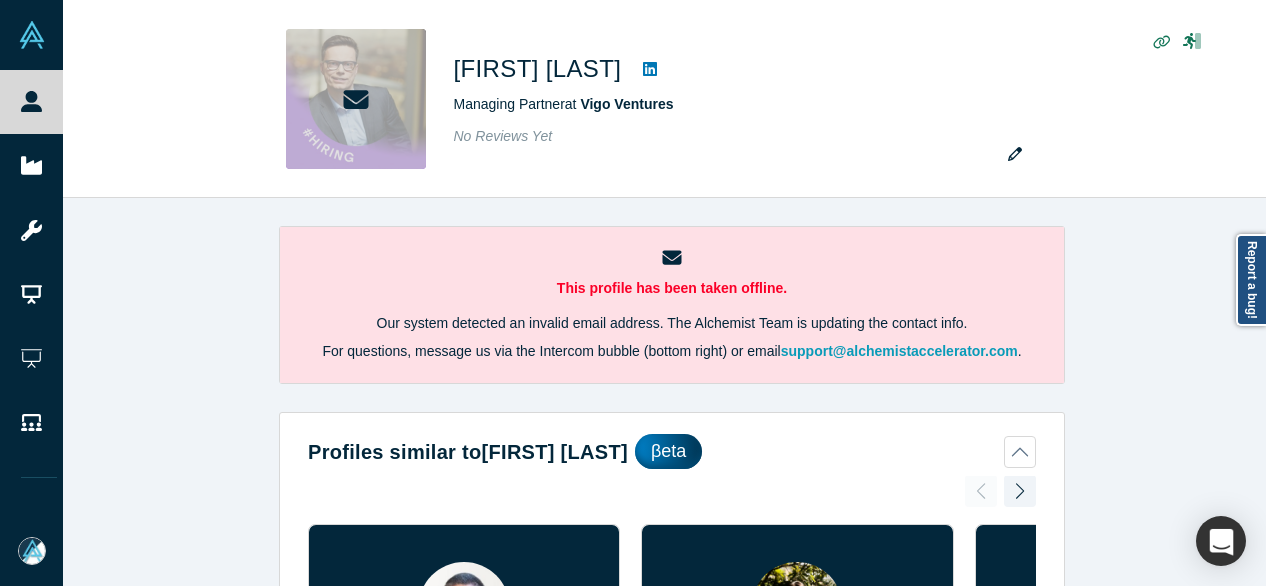 drag, startPoint x: 214, startPoint y: 288, endPoint x: 226, endPoint y: 273, distance: 19.209373 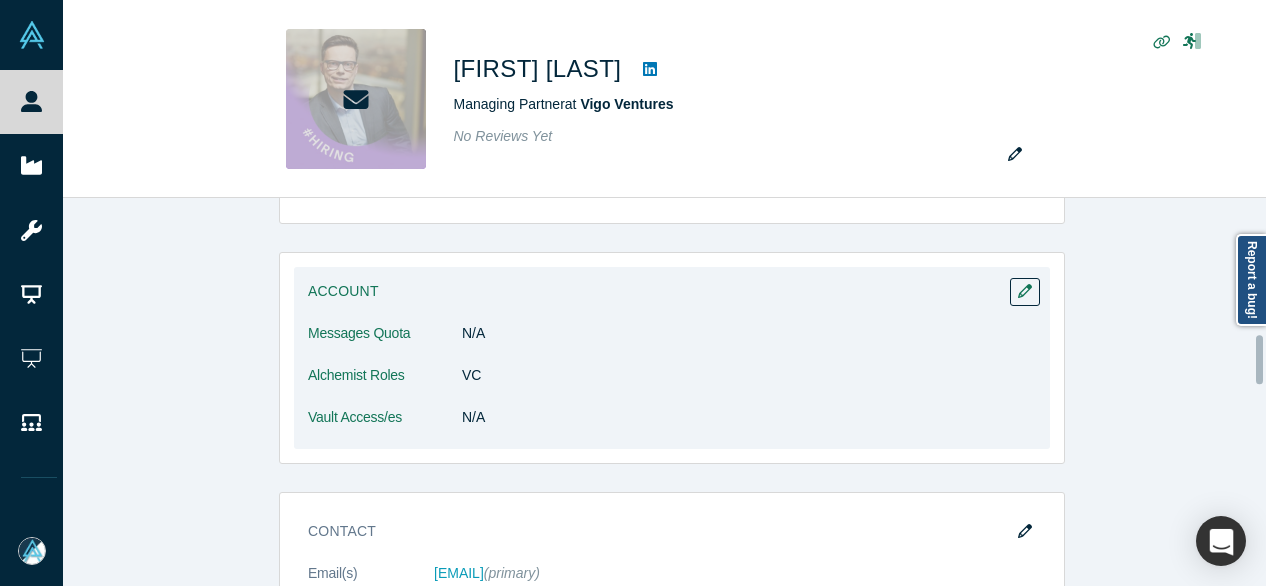 scroll, scrollTop: 1100, scrollLeft: 0, axis: vertical 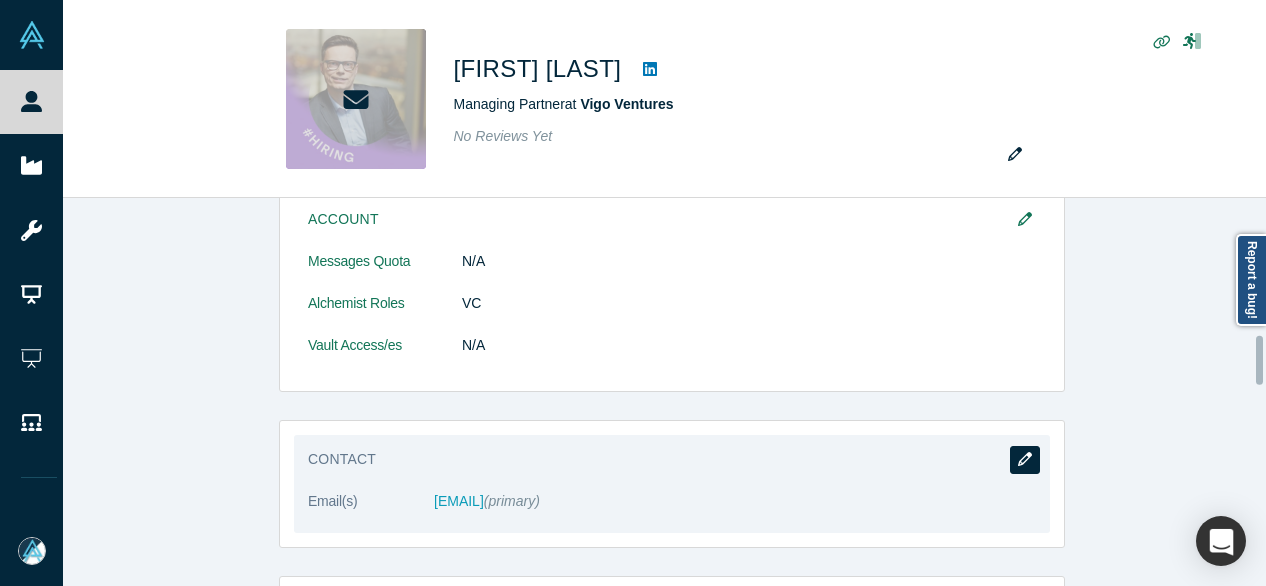 click 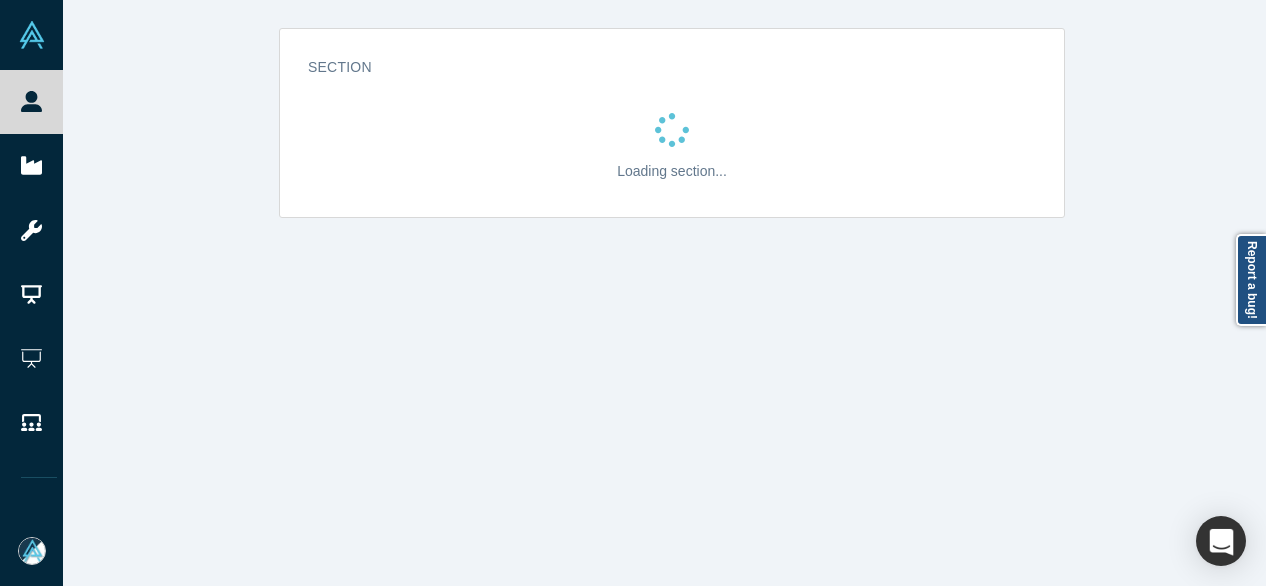 scroll, scrollTop: 0, scrollLeft: 0, axis: both 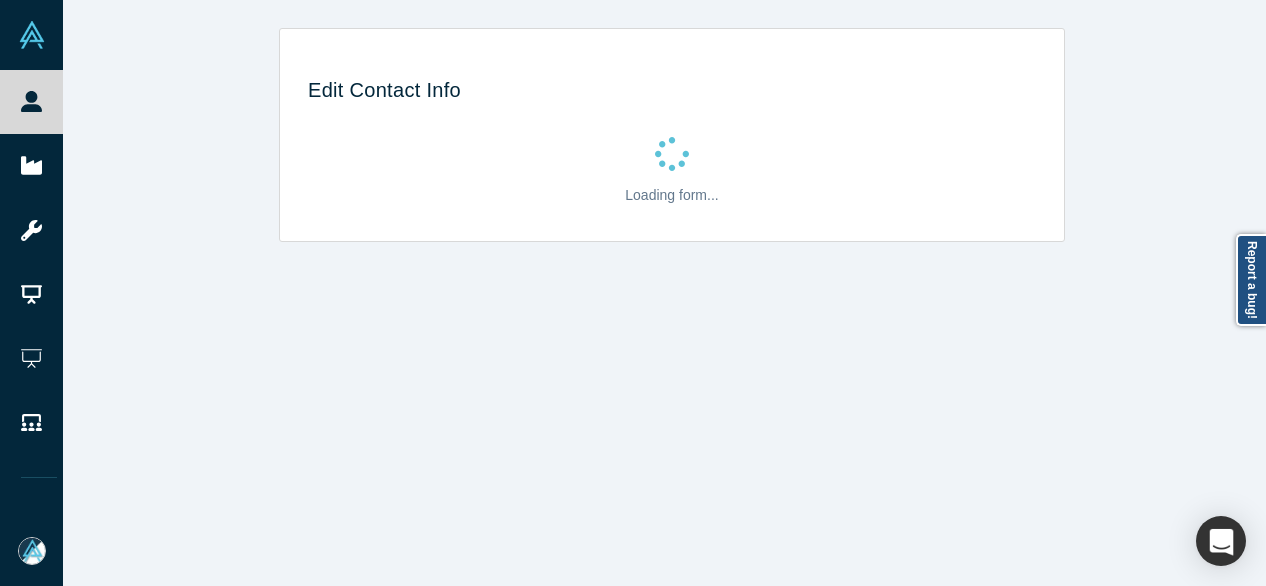 select on "US" 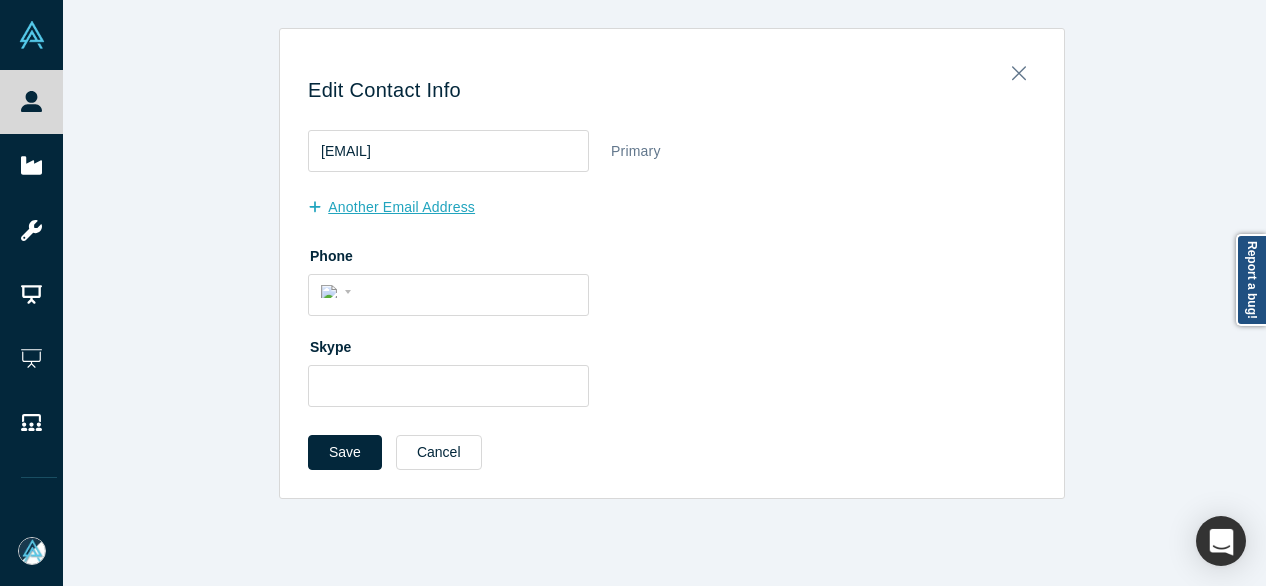 click on "another Email Address" at bounding box center (402, 207) 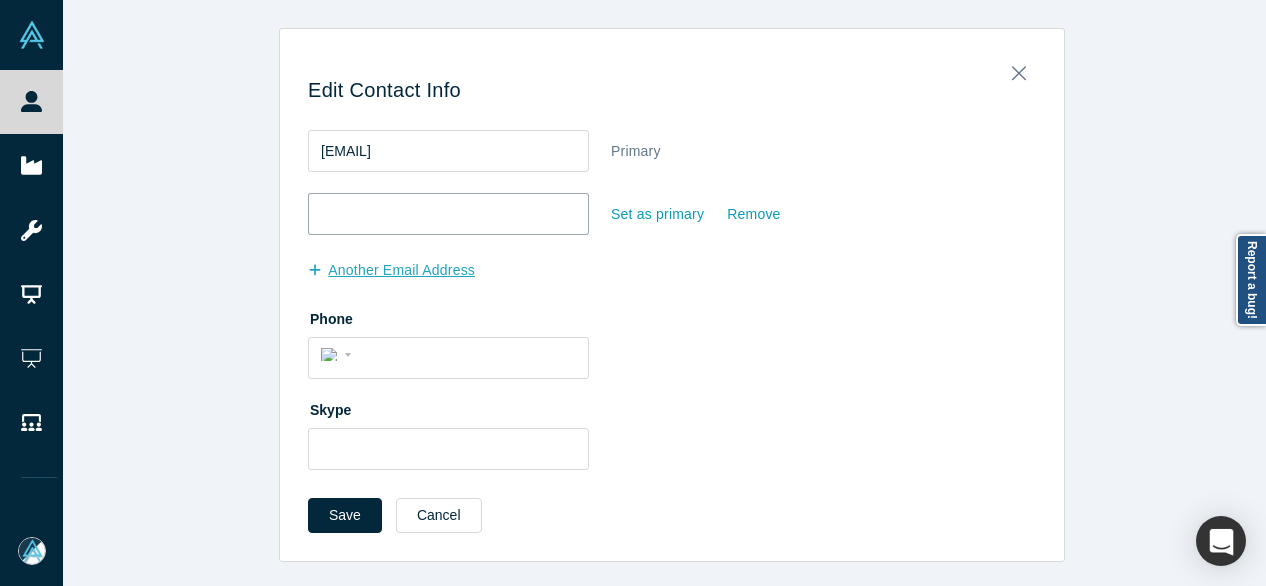 click at bounding box center (448, 214) 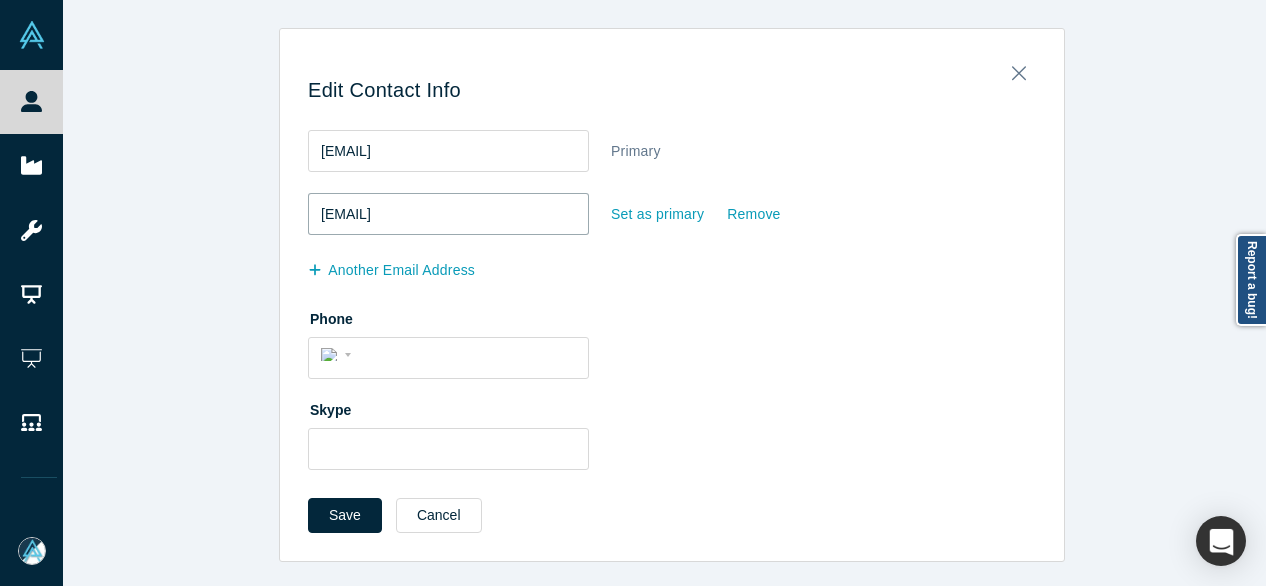 type on "[EMAIL]" 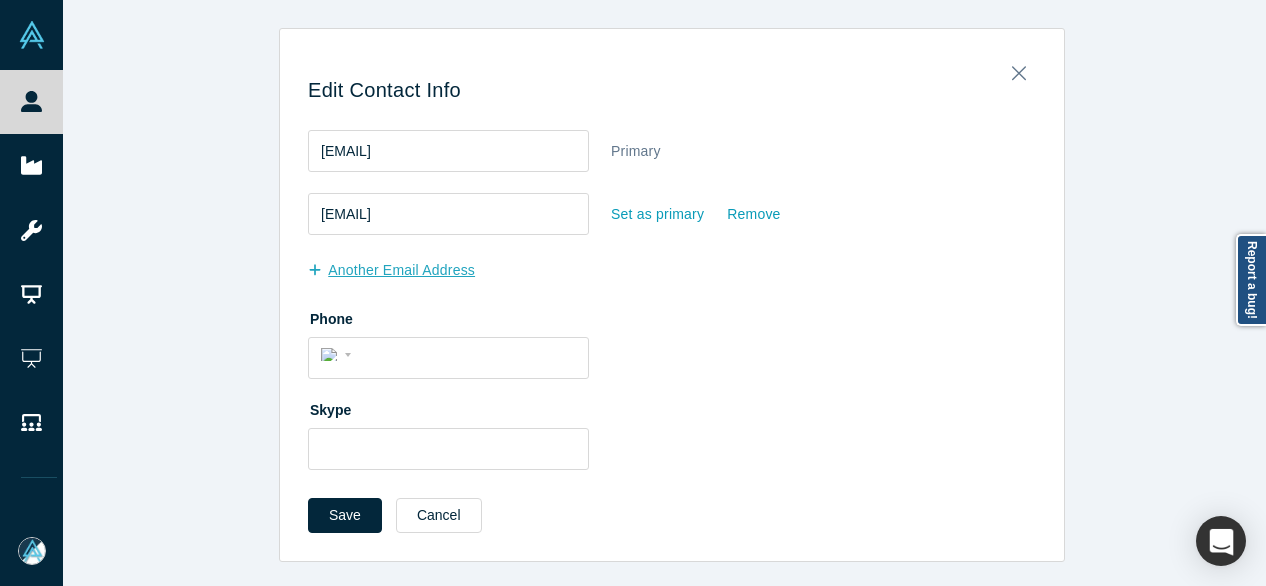 click on "another Email Address" at bounding box center [402, 270] 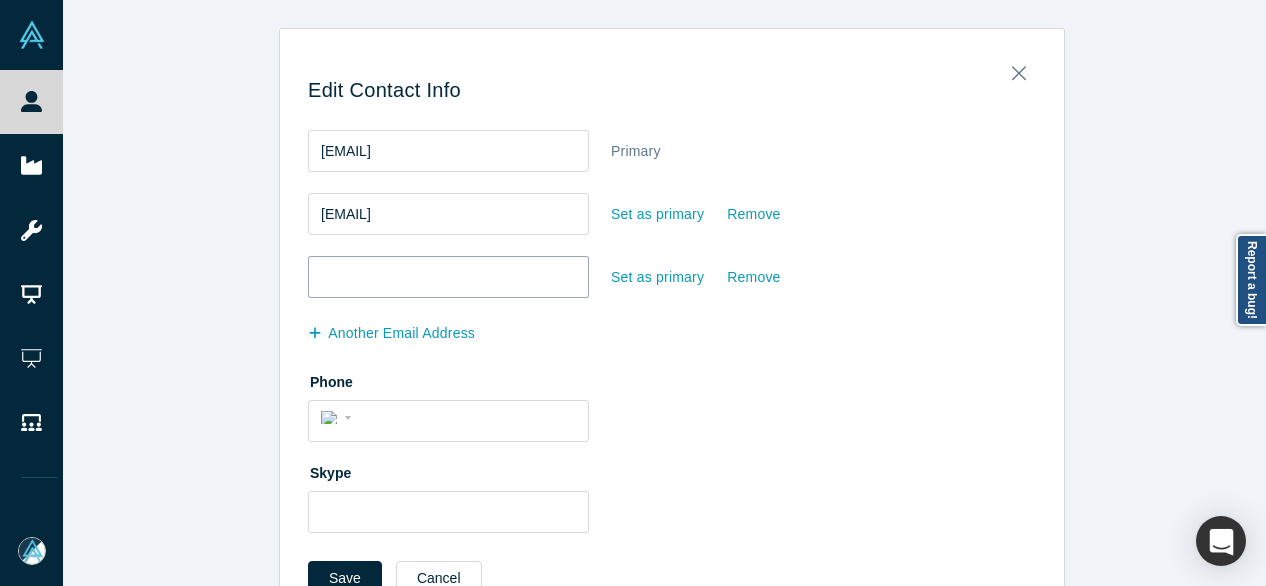 click at bounding box center (448, 277) 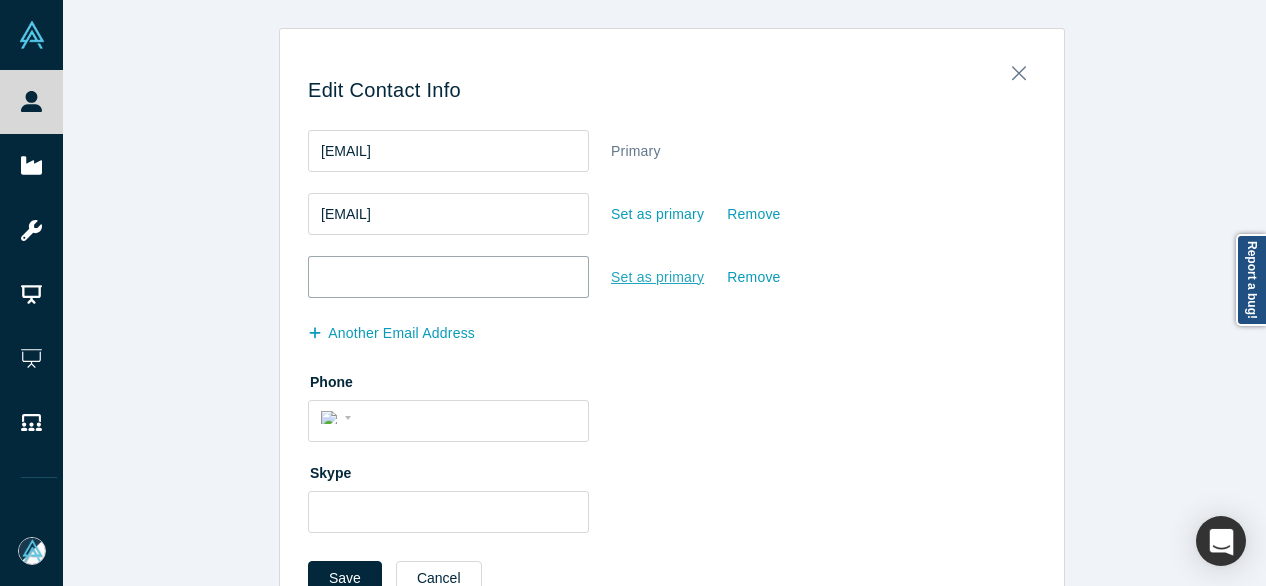 paste on "[EMAIL]" 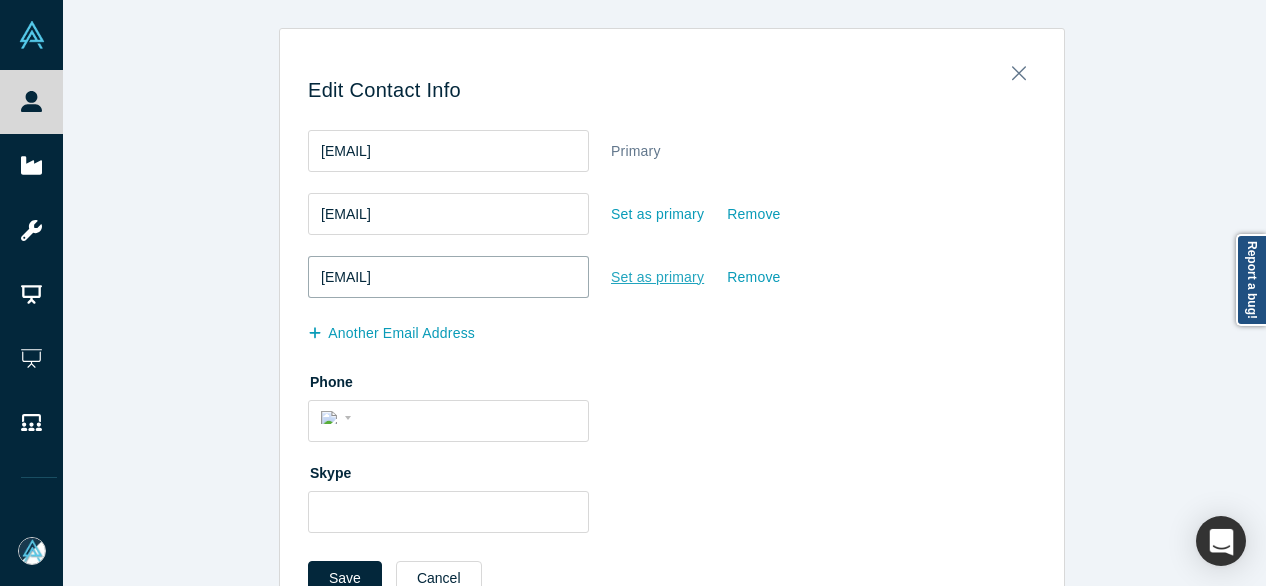 type on "[EMAIL]" 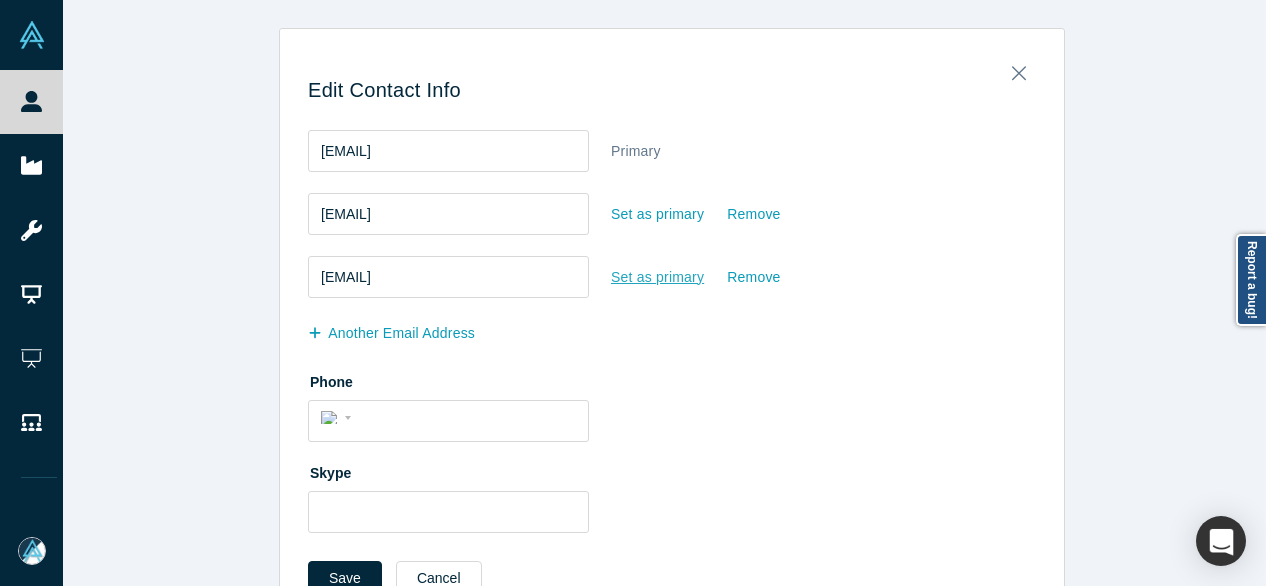 click on "Set as primary" at bounding box center [657, 277] 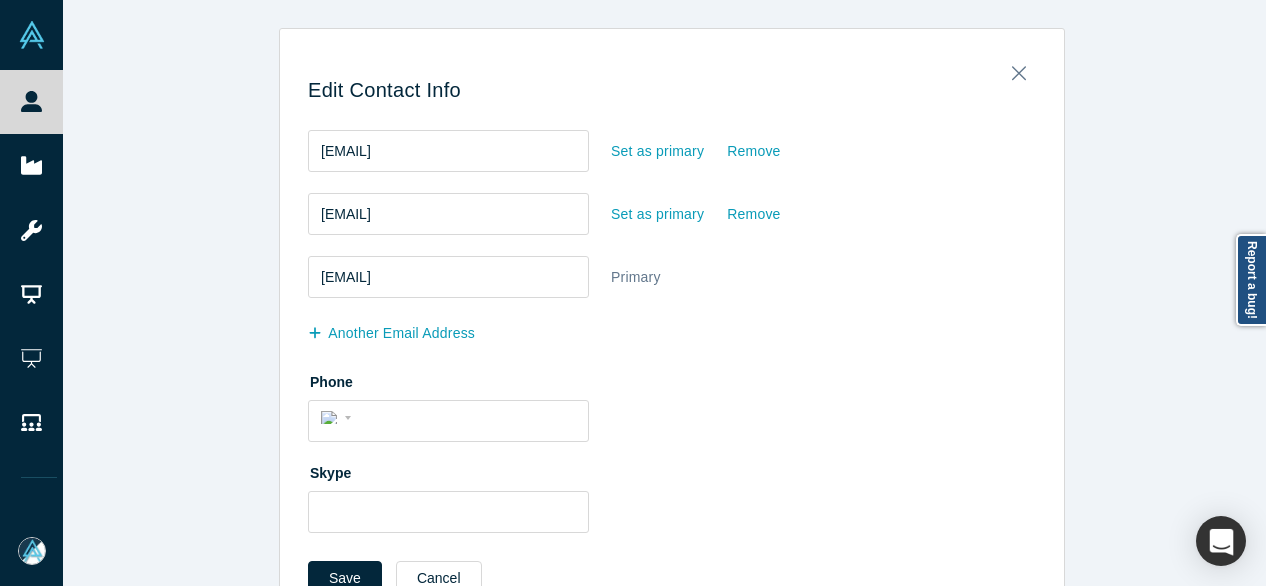 click on "Save" at bounding box center (345, 578) 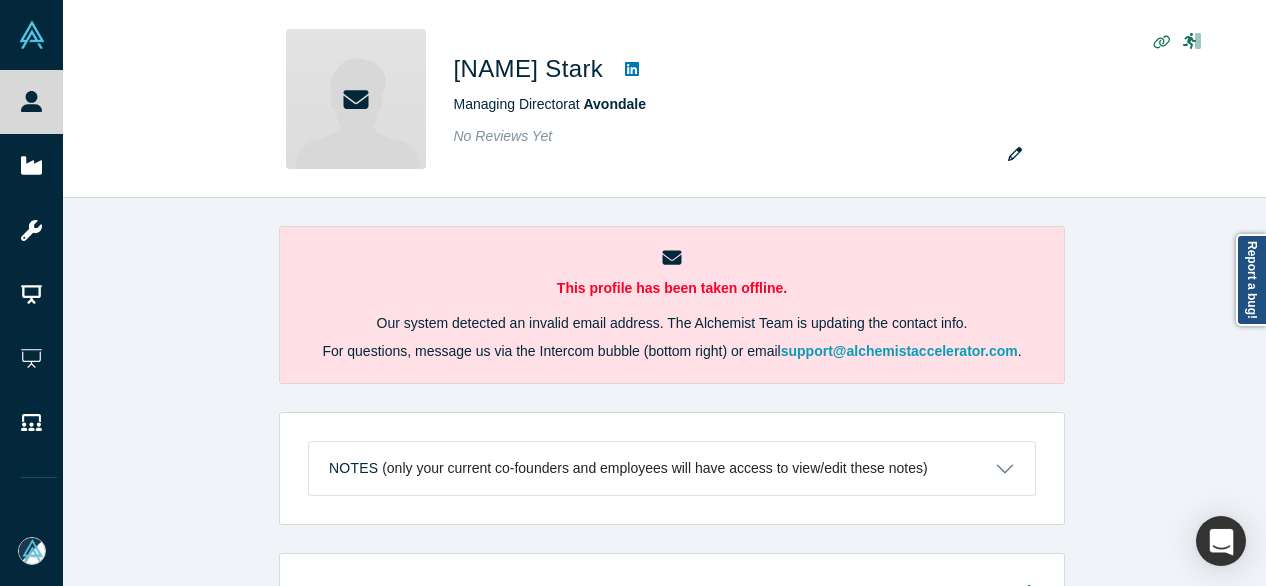 scroll, scrollTop: 0, scrollLeft: 0, axis: both 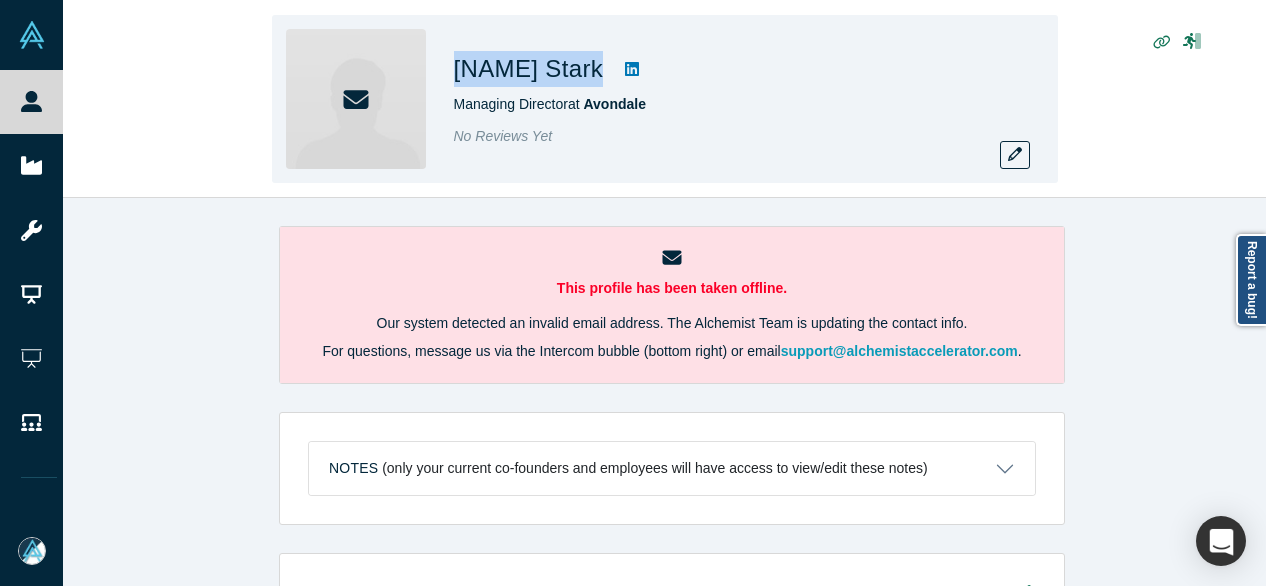 drag, startPoint x: 492, startPoint y: 76, endPoint x: 560, endPoint y: 79, distance: 68.06615 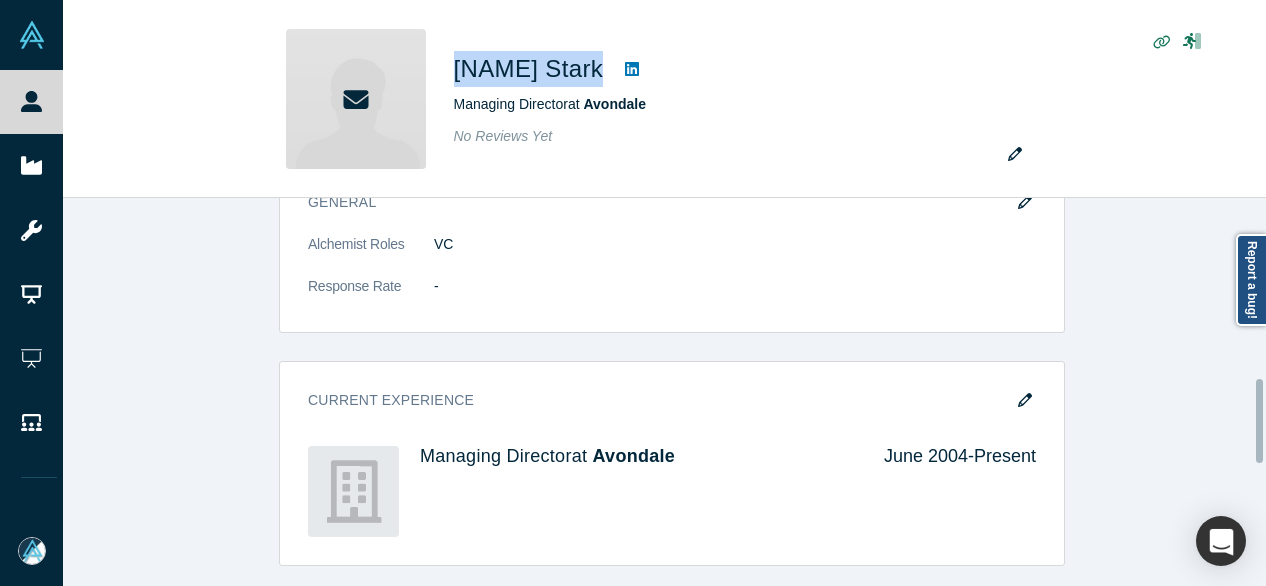 scroll, scrollTop: 900, scrollLeft: 0, axis: vertical 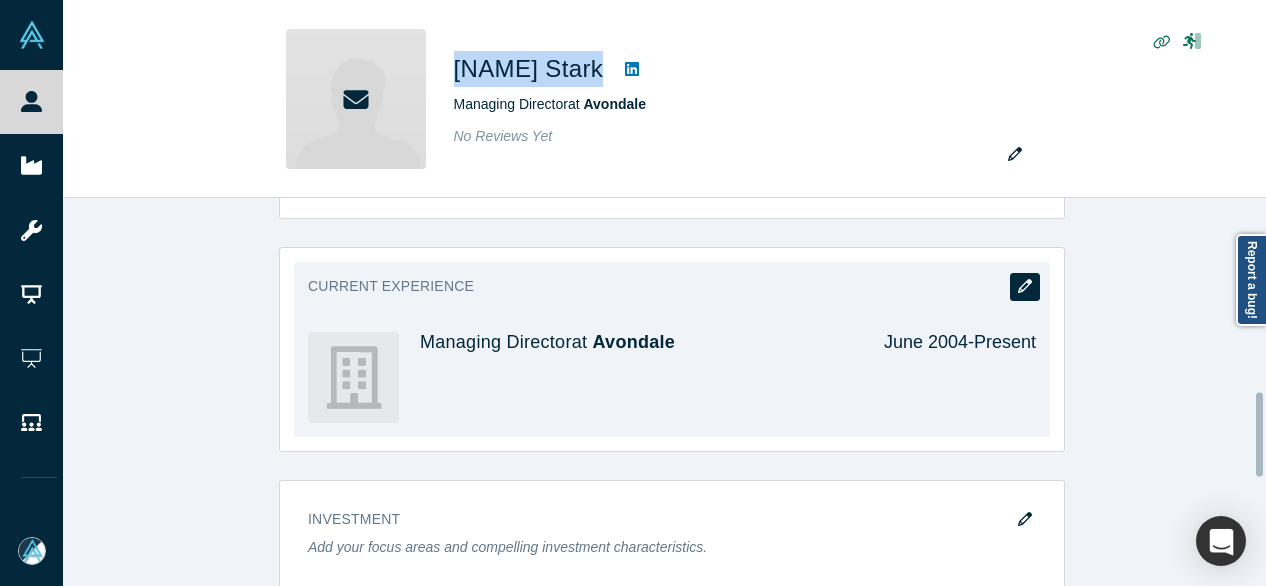 click 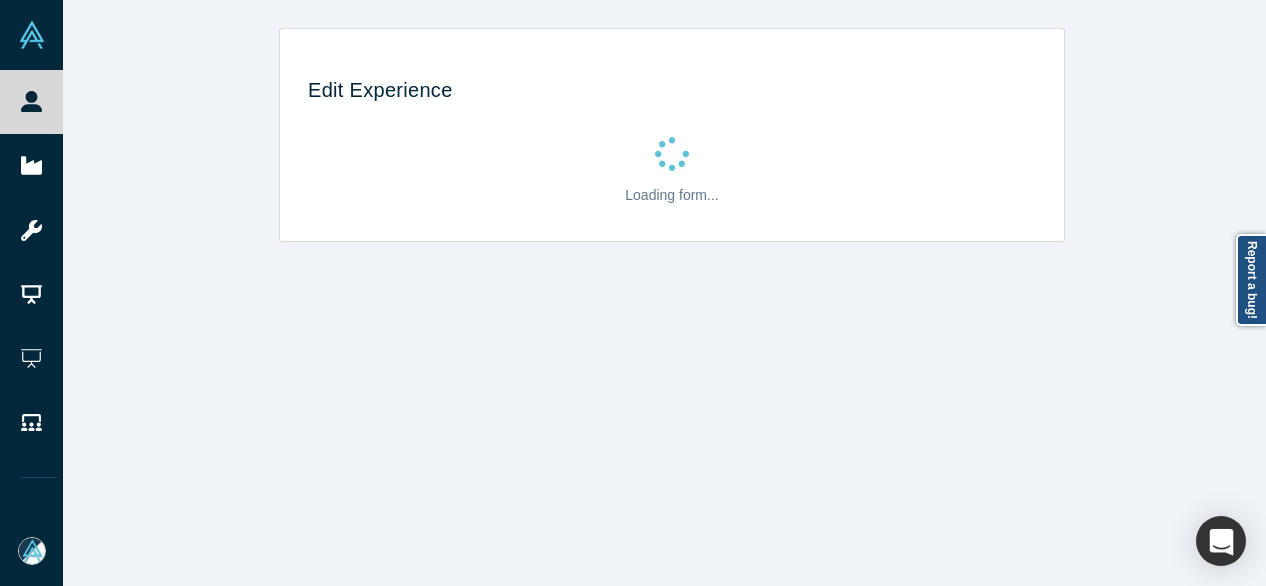 scroll, scrollTop: 0, scrollLeft: 0, axis: both 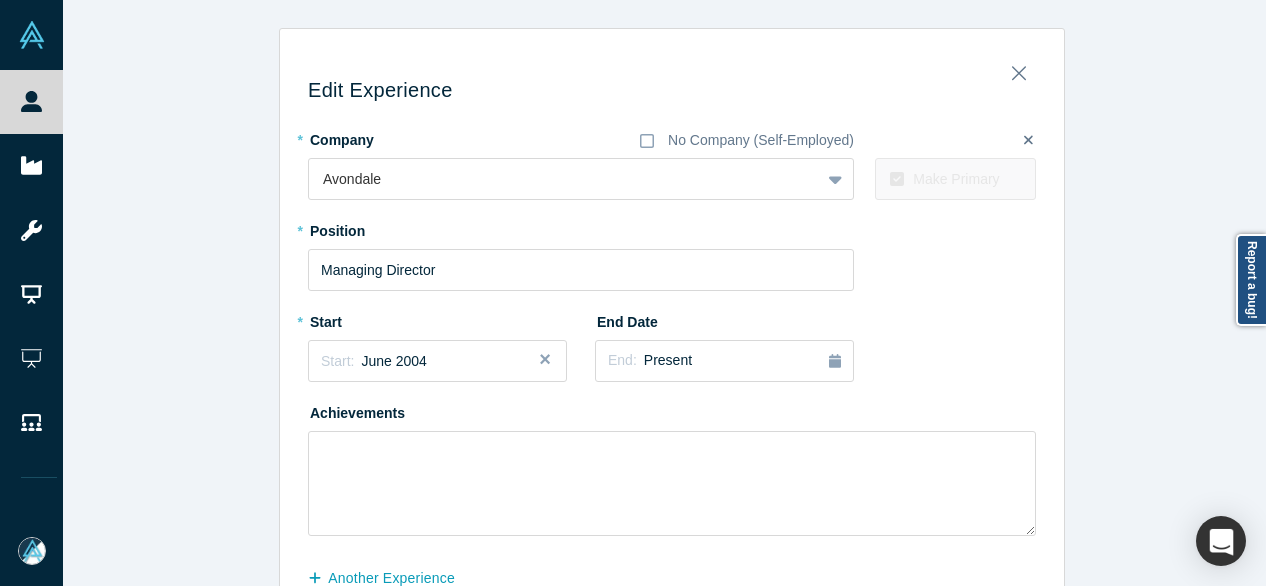 click on "Edit Experience * Company No Company (Self-Employed) Avondale
To pick up a draggable item, press the space bar.
While dragging, use the arrow keys to move the item.
Press space again to drop the item in its new position, or press escape to cancel.
Make Primary * Position Managing Director * Start Start: June 2004 End Date End: Present Achievements another Experience Save Cancel" at bounding box center (672, 351) 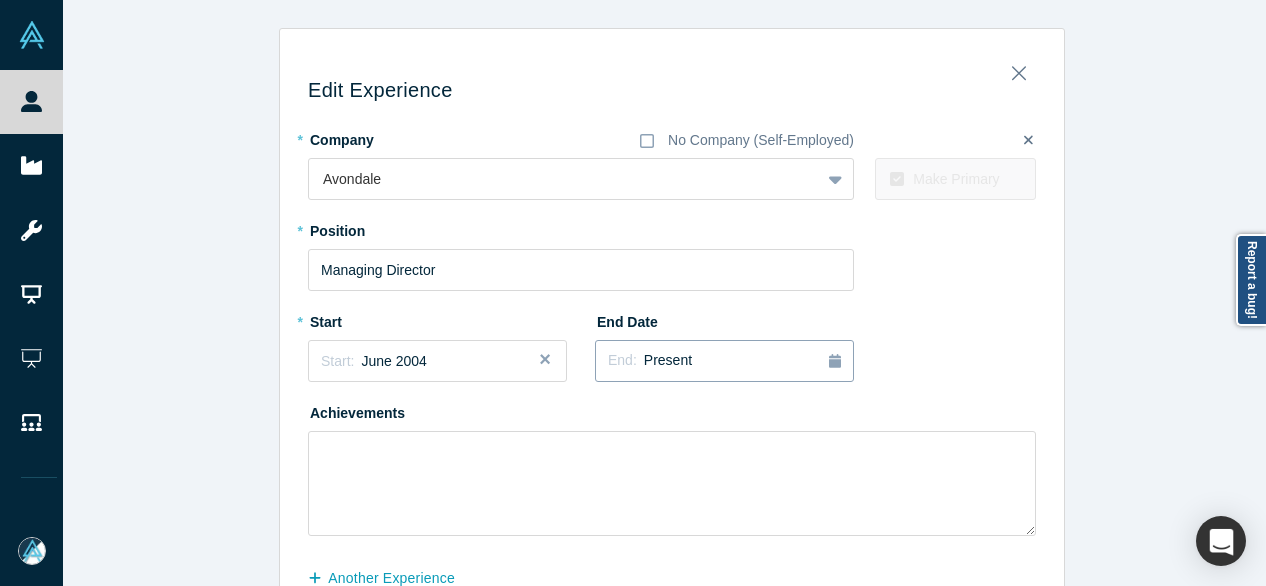 click on "End: Present" at bounding box center (650, 361) 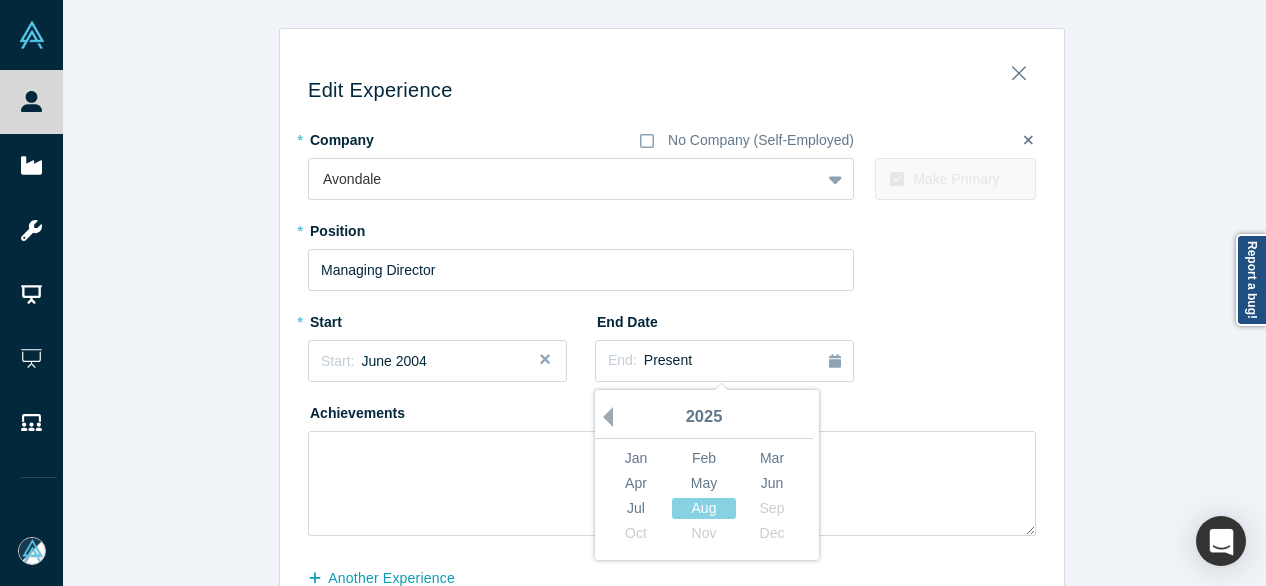 click on "Previous Year" at bounding box center (603, 417) 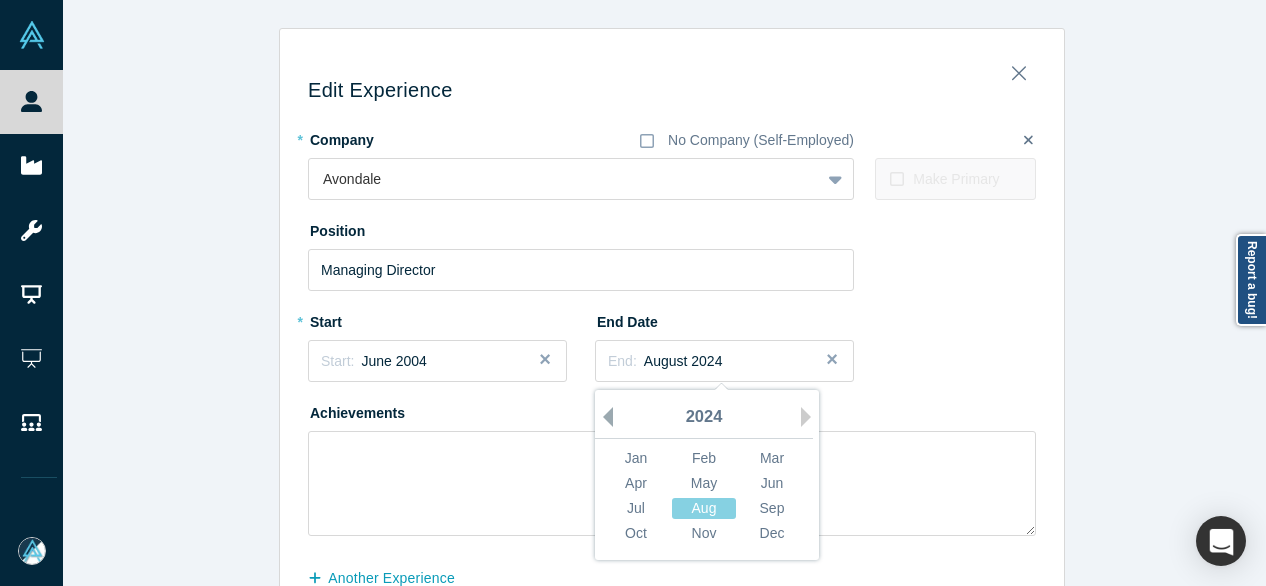 click on "Previous Year" at bounding box center (603, 417) 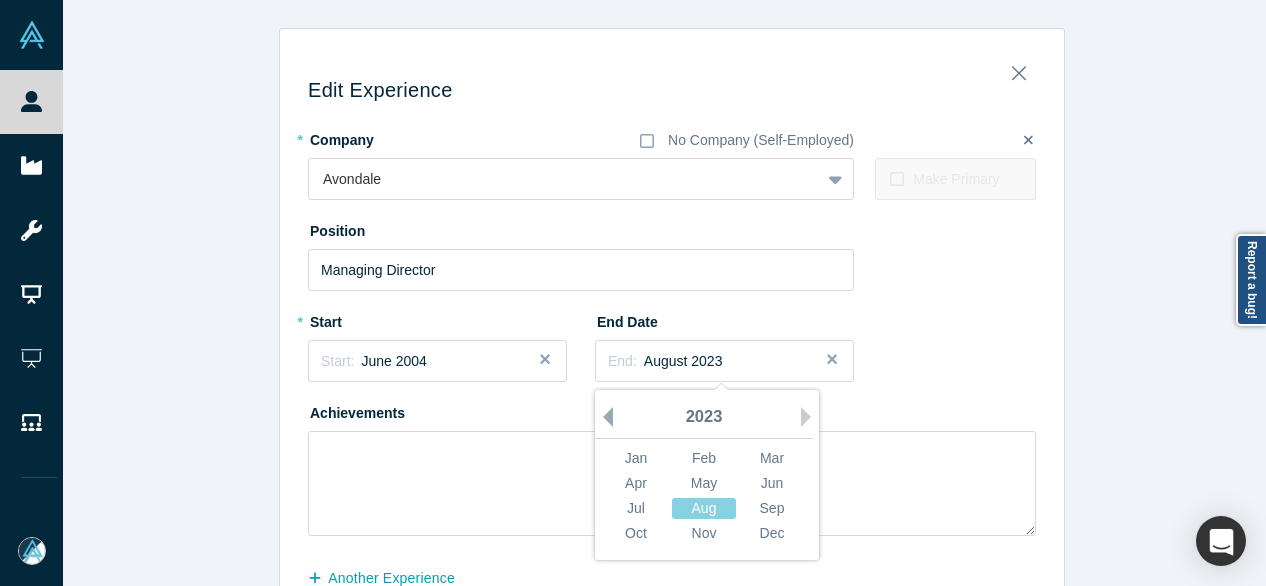 click on "Previous Year" at bounding box center [603, 417] 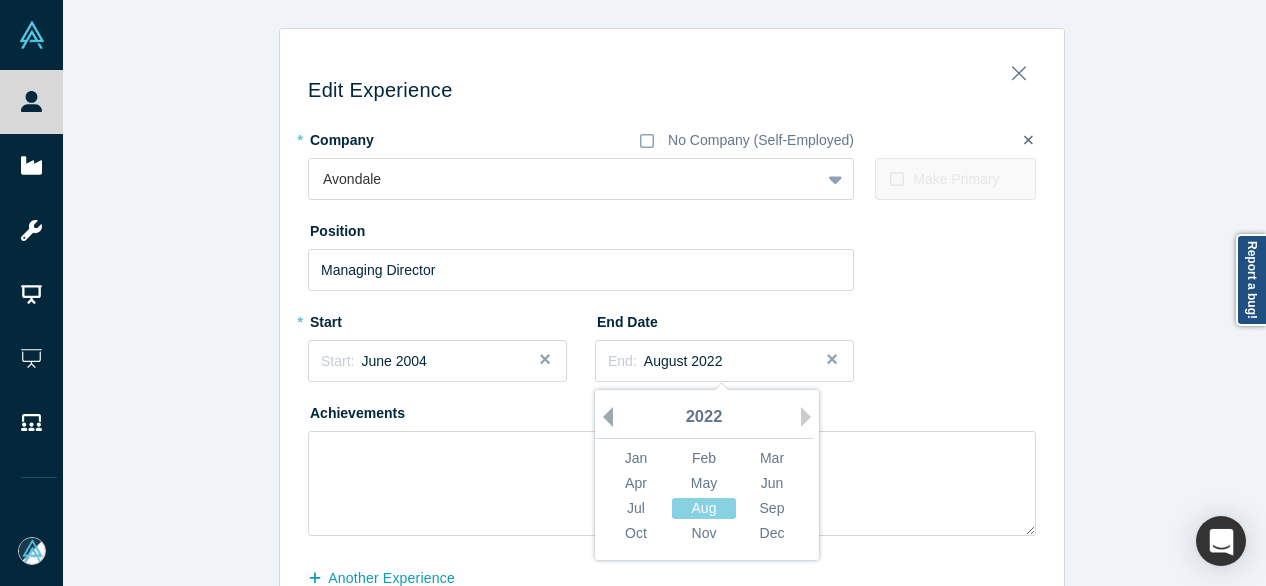 click on "Previous Year" at bounding box center [603, 417] 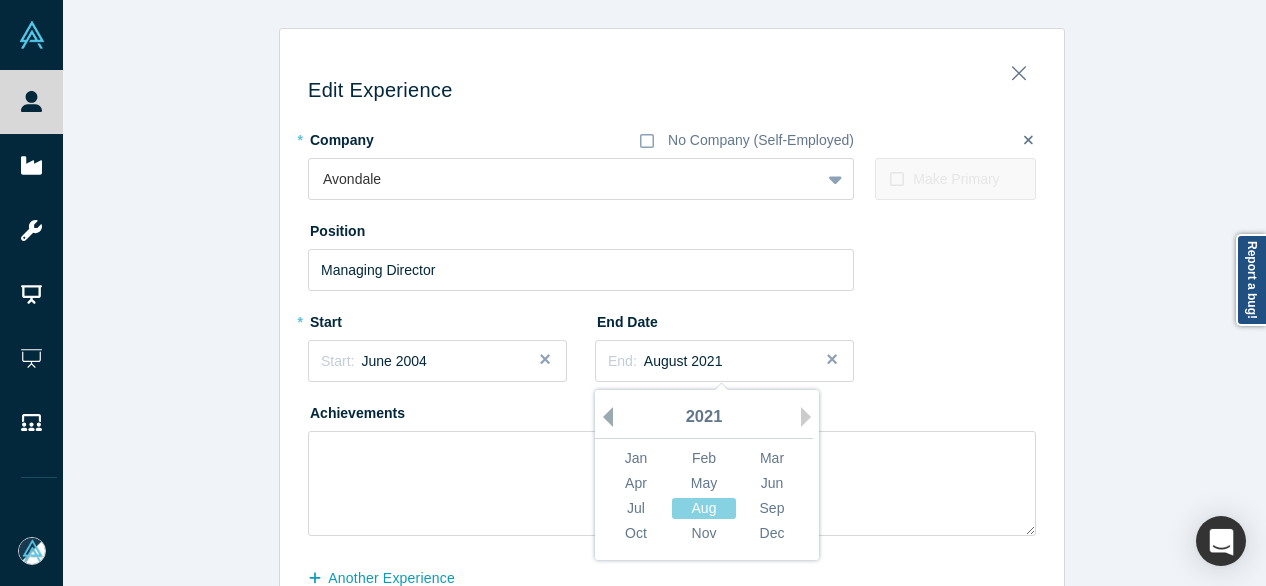 click on "Previous Year" at bounding box center (603, 417) 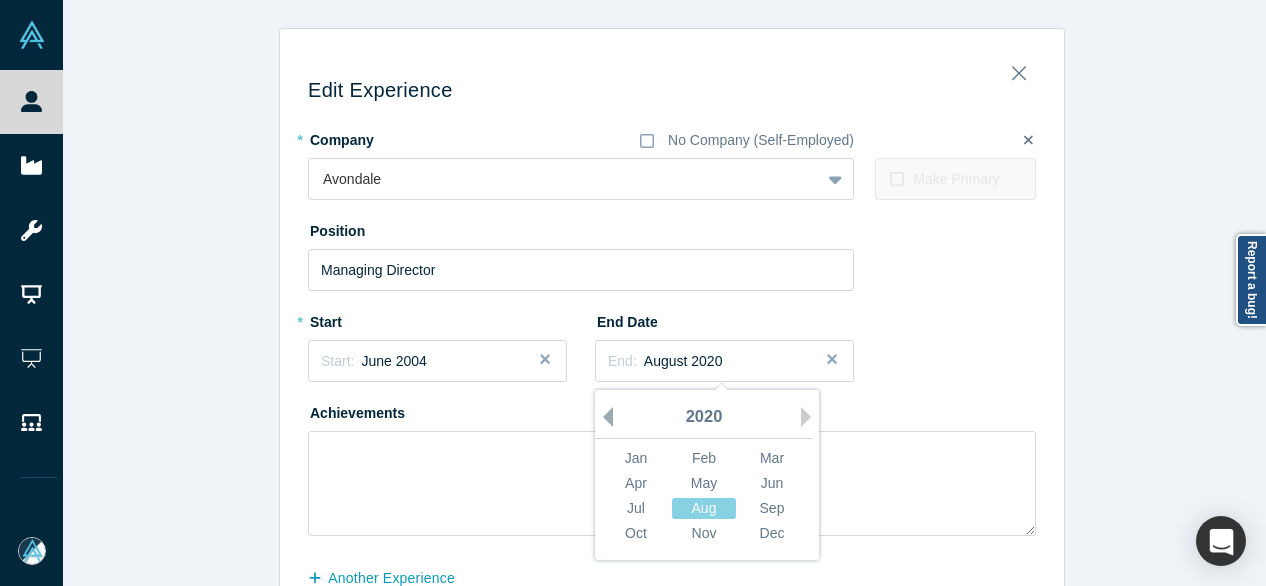 click on "Previous Year" at bounding box center (603, 417) 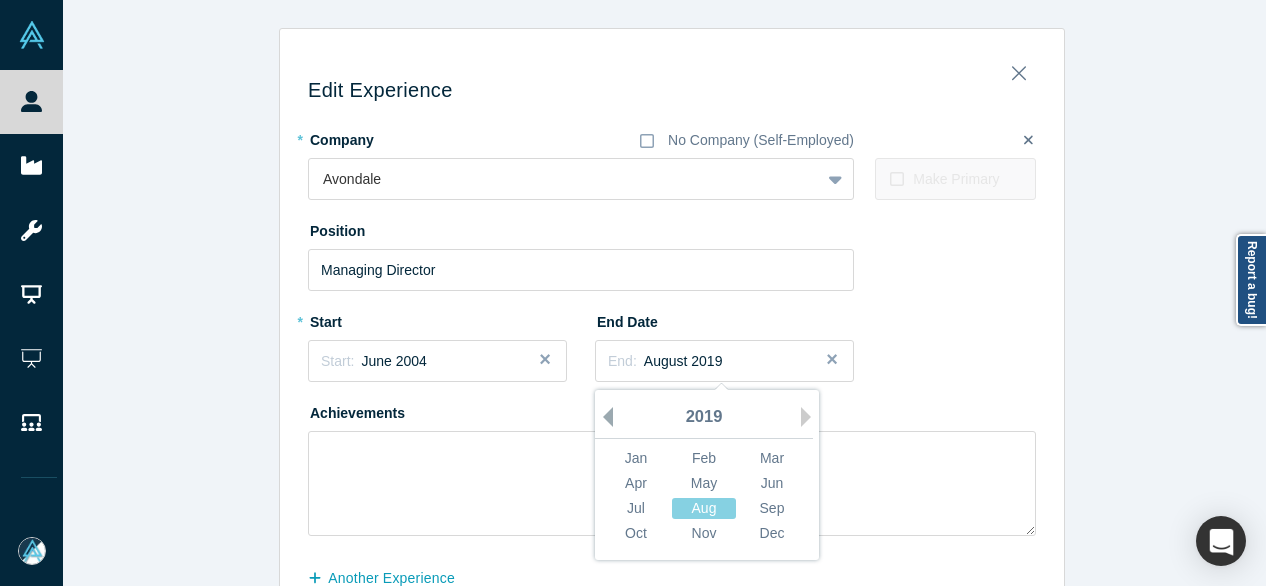 click on "Previous Year" at bounding box center [603, 417] 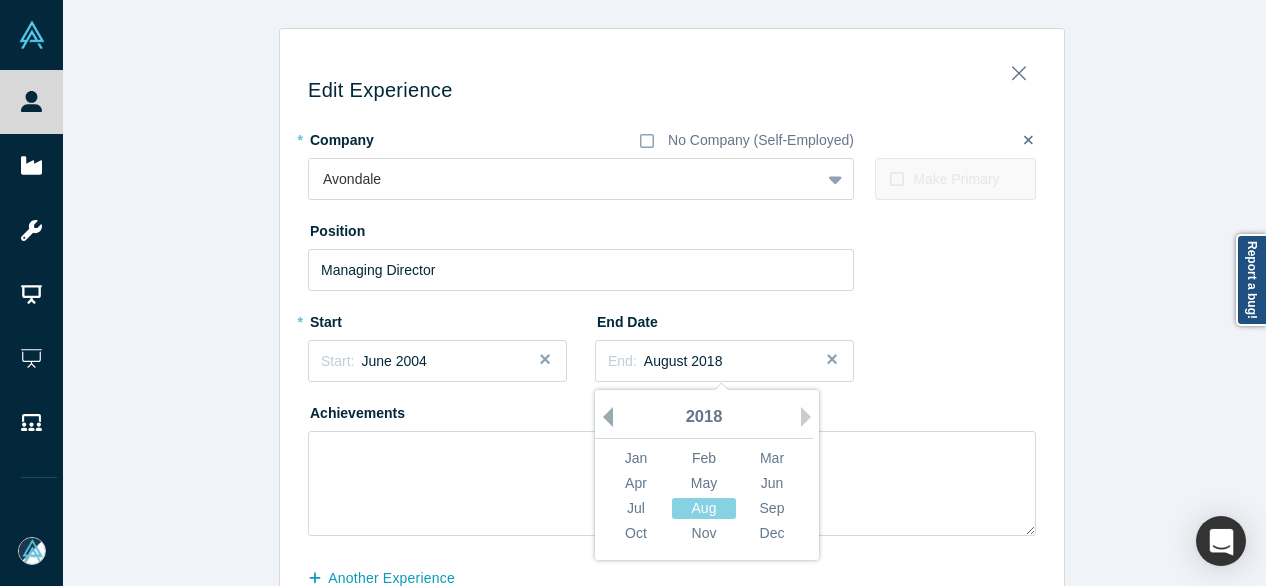 click on "Previous Year" at bounding box center (603, 417) 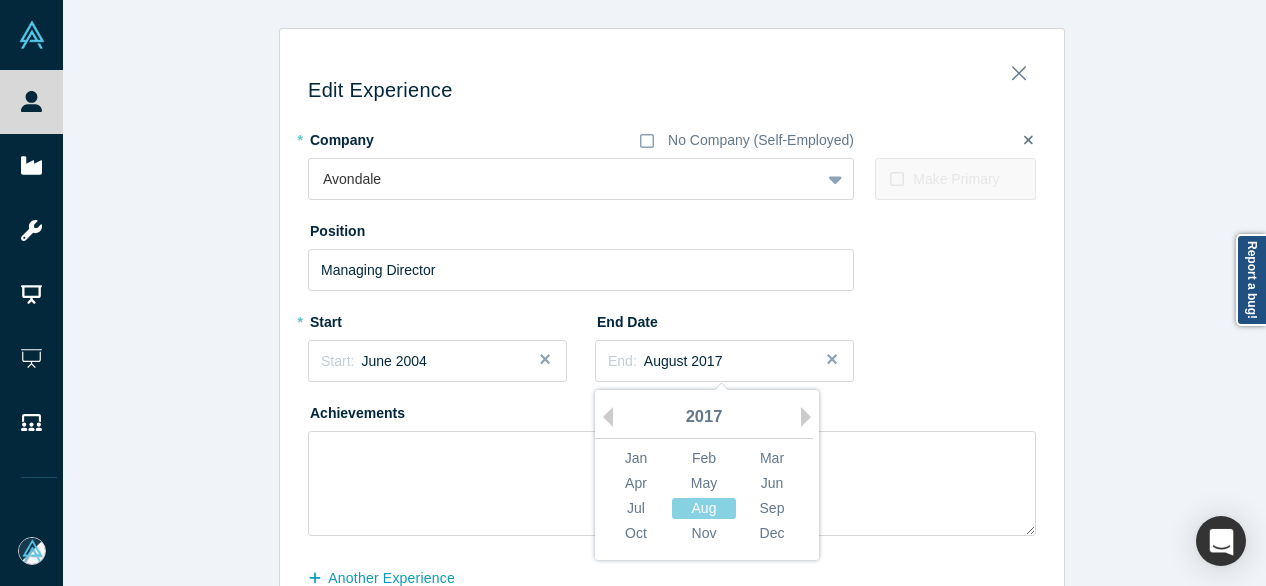 click on "Previous Year Next Year 2017 Jan Feb Mar Apr May Jun Jul Aug Sep Oct Nov Dec" at bounding box center [707, 475] 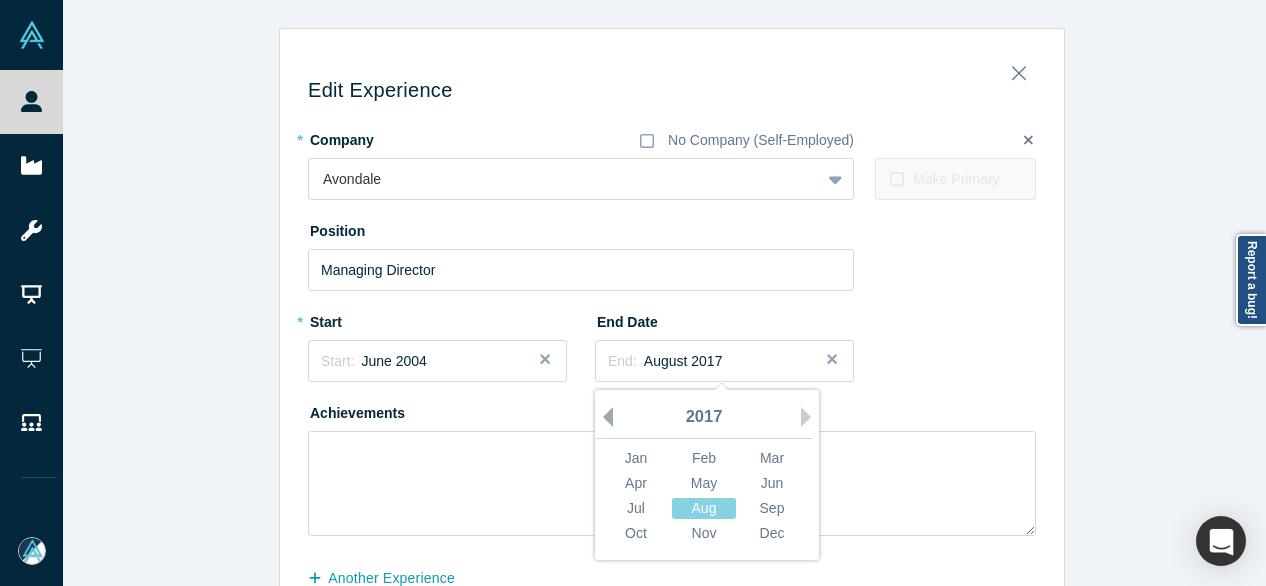 click on "Previous Year" at bounding box center [603, 417] 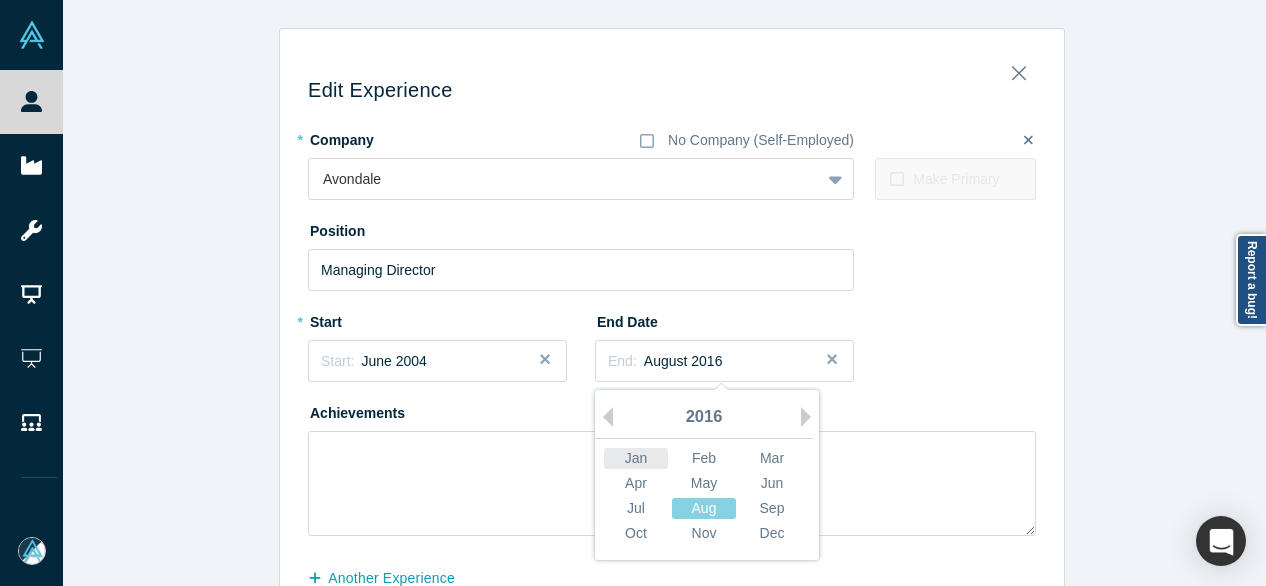 click on "Jan" at bounding box center (636, 458) 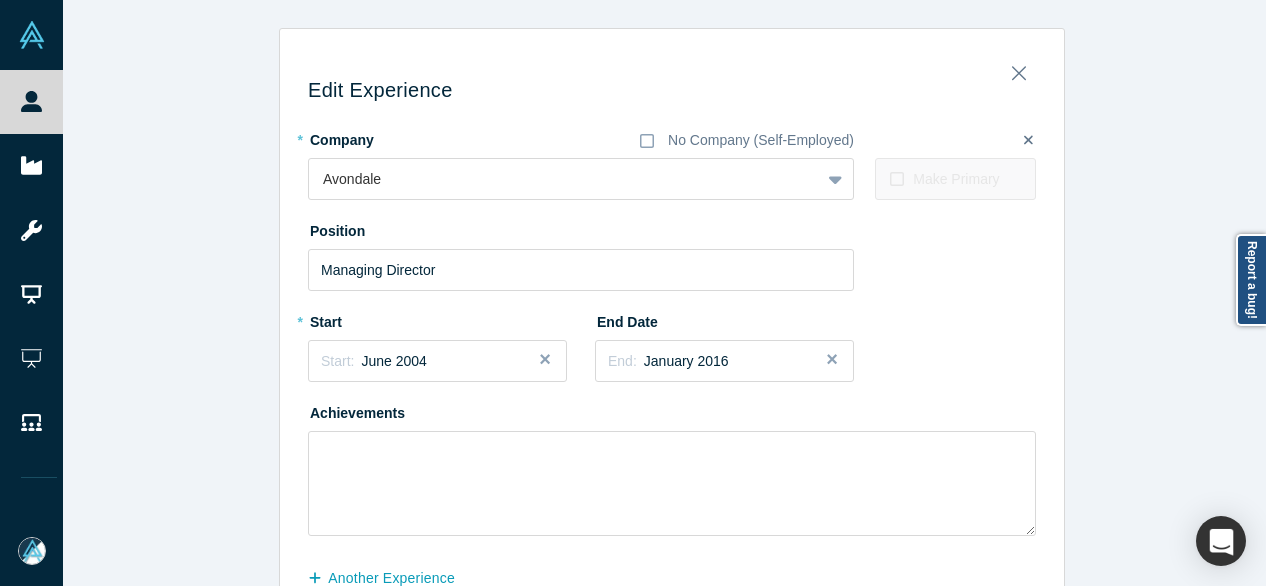 click on "another Experience" at bounding box center (392, 578) 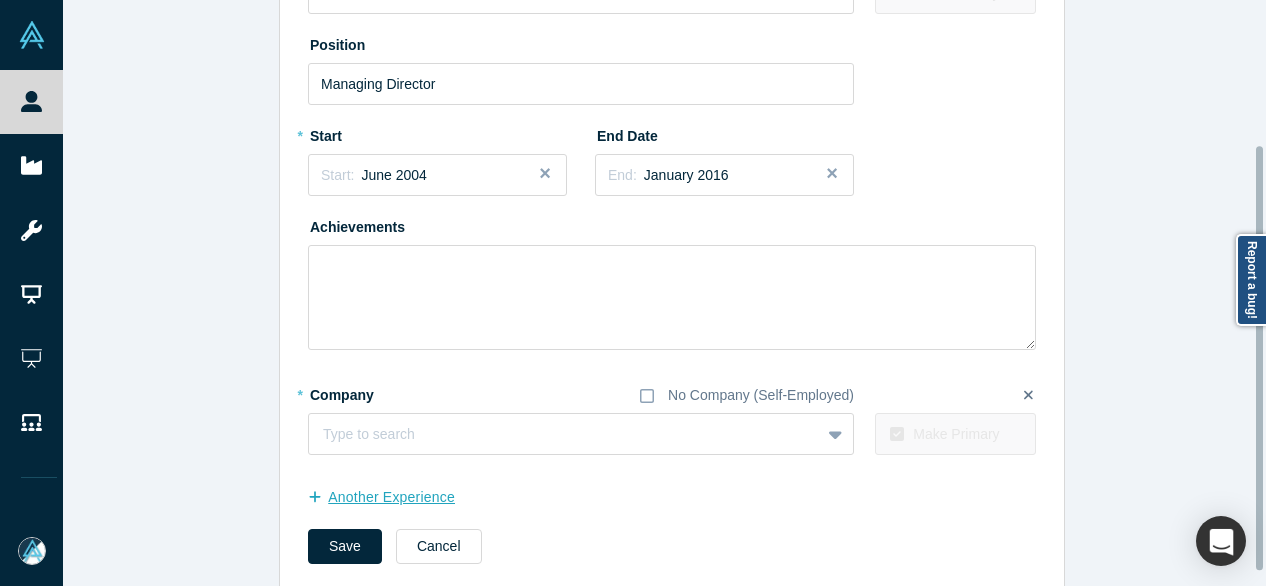 scroll, scrollTop: 200, scrollLeft: 0, axis: vertical 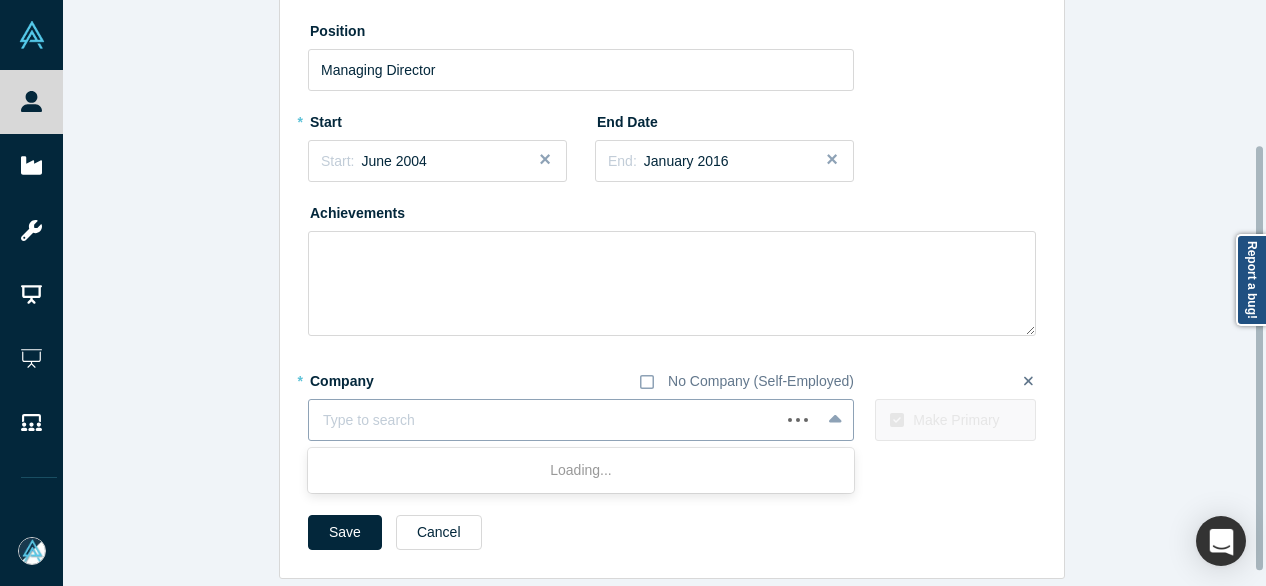 click at bounding box center (544, 420) 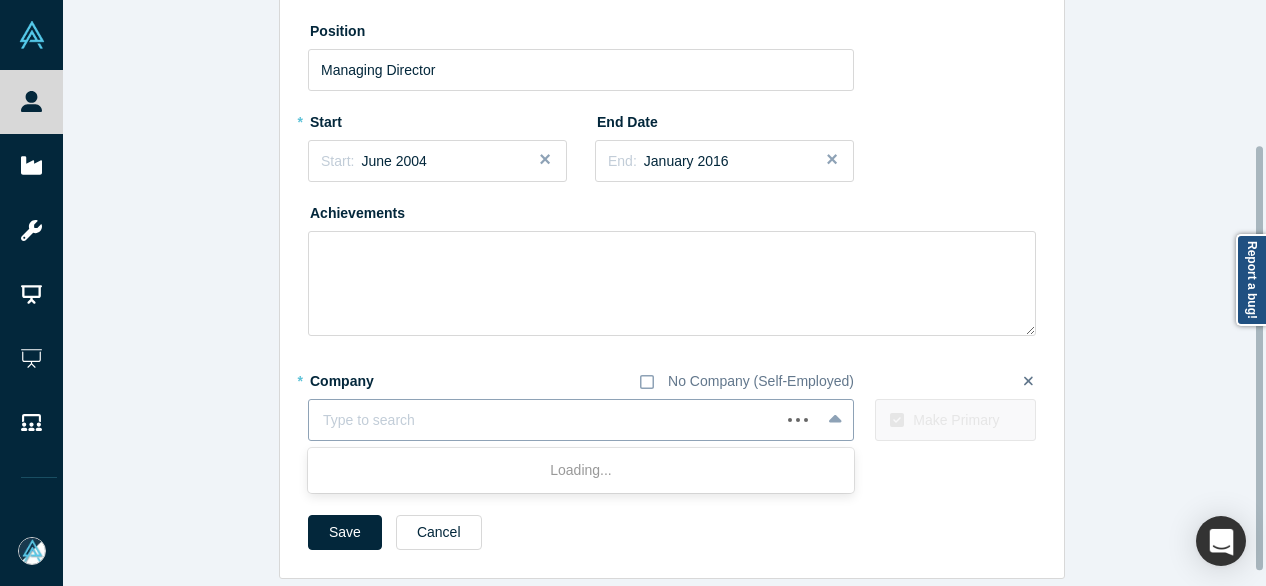 paste on "Managing Director Managing Director Avondale Insurtech Ventures" 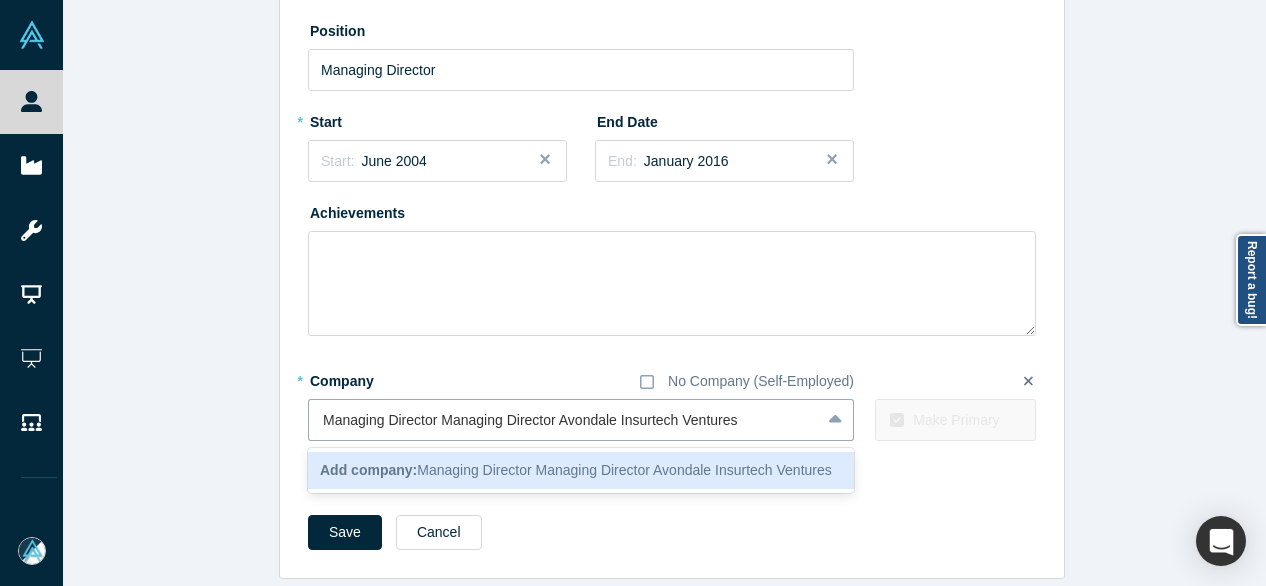 drag, startPoint x: 552, startPoint y: 424, endPoint x: 258, endPoint y: 413, distance: 294.20572 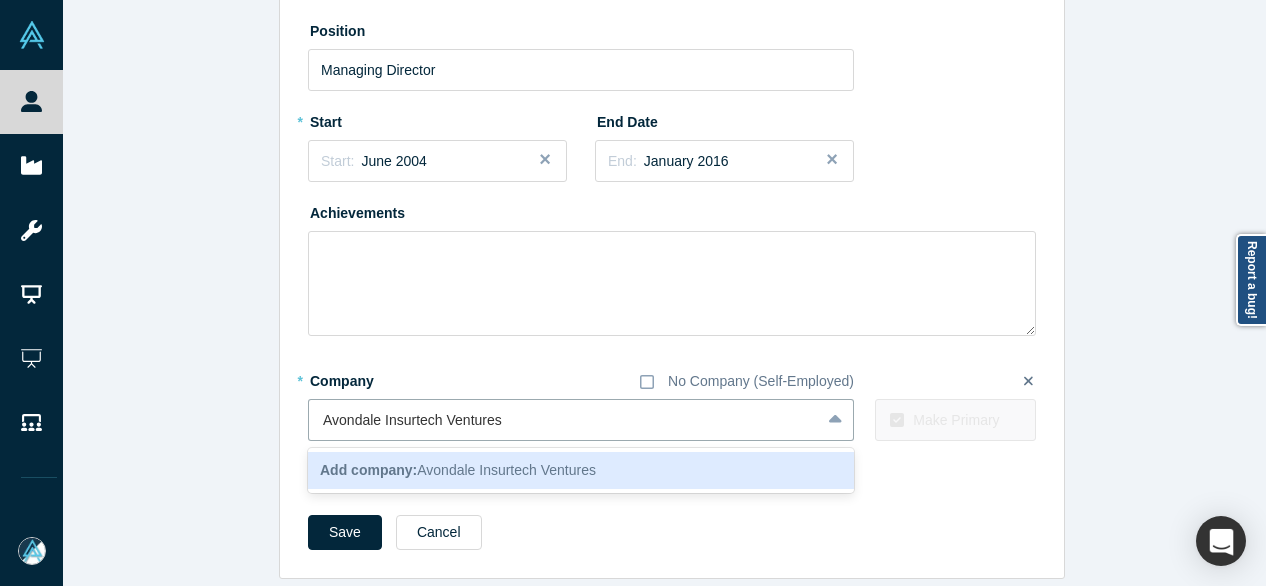 click on "Add company:" at bounding box center (368, 470) 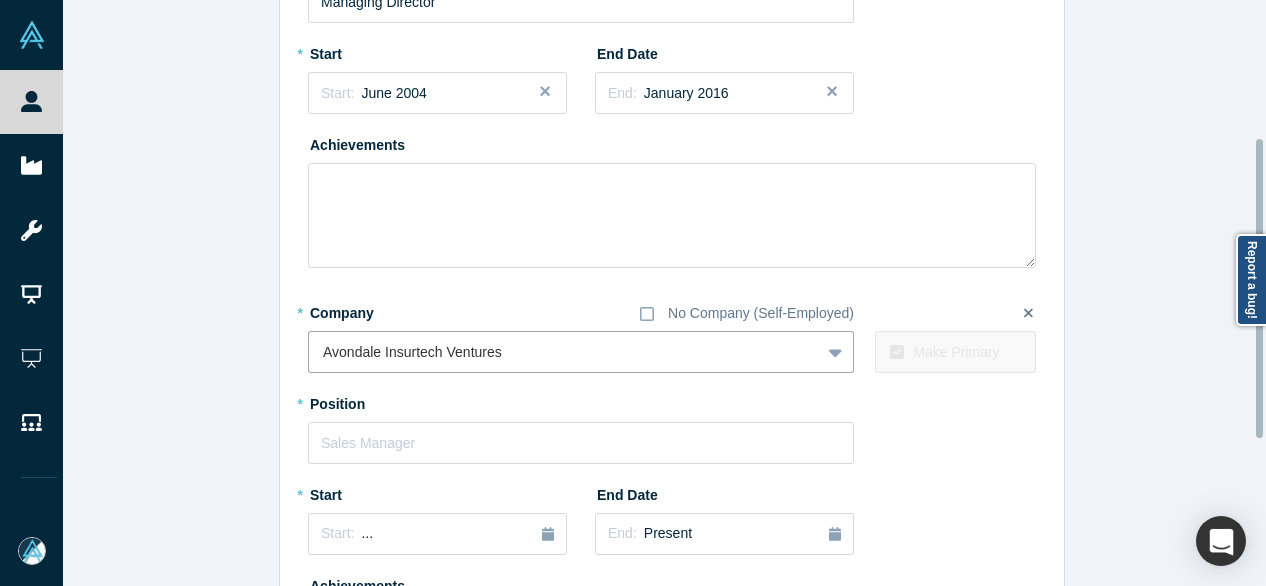 scroll, scrollTop: 300, scrollLeft: 0, axis: vertical 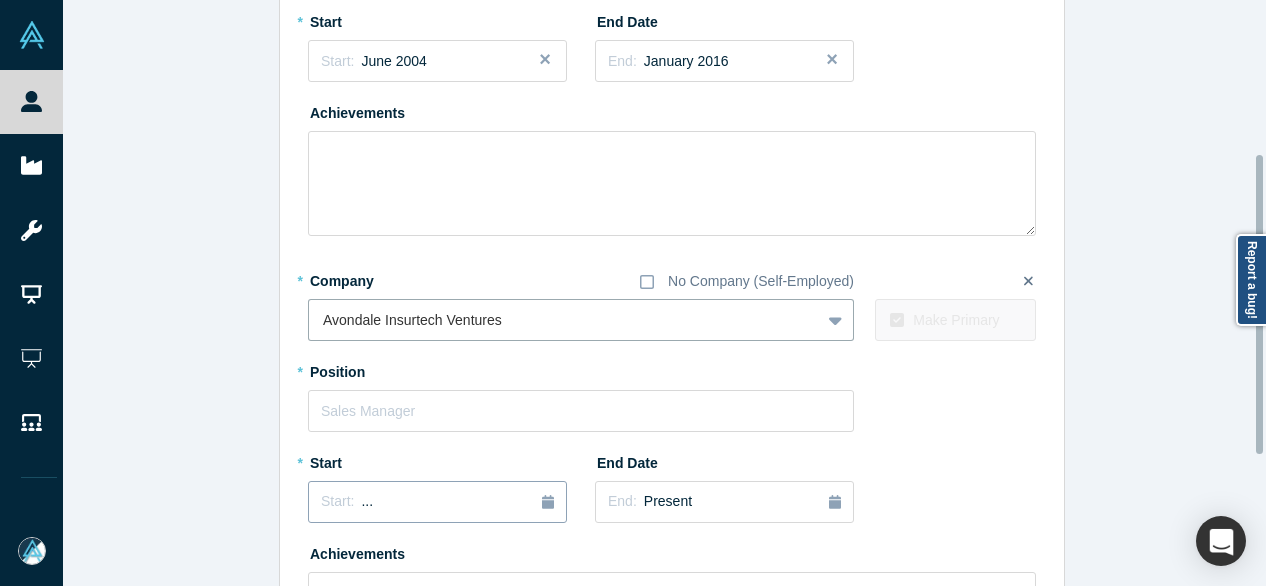 click on "Start: ..." at bounding box center [437, 502] 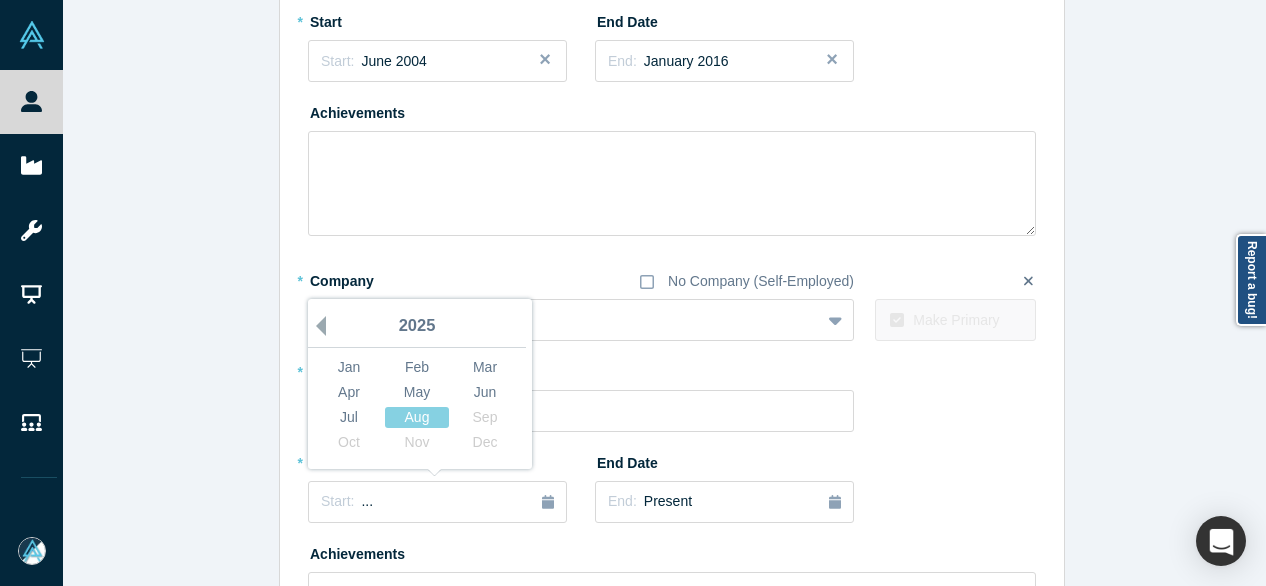 click on "Previous Year" at bounding box center [316, 326] 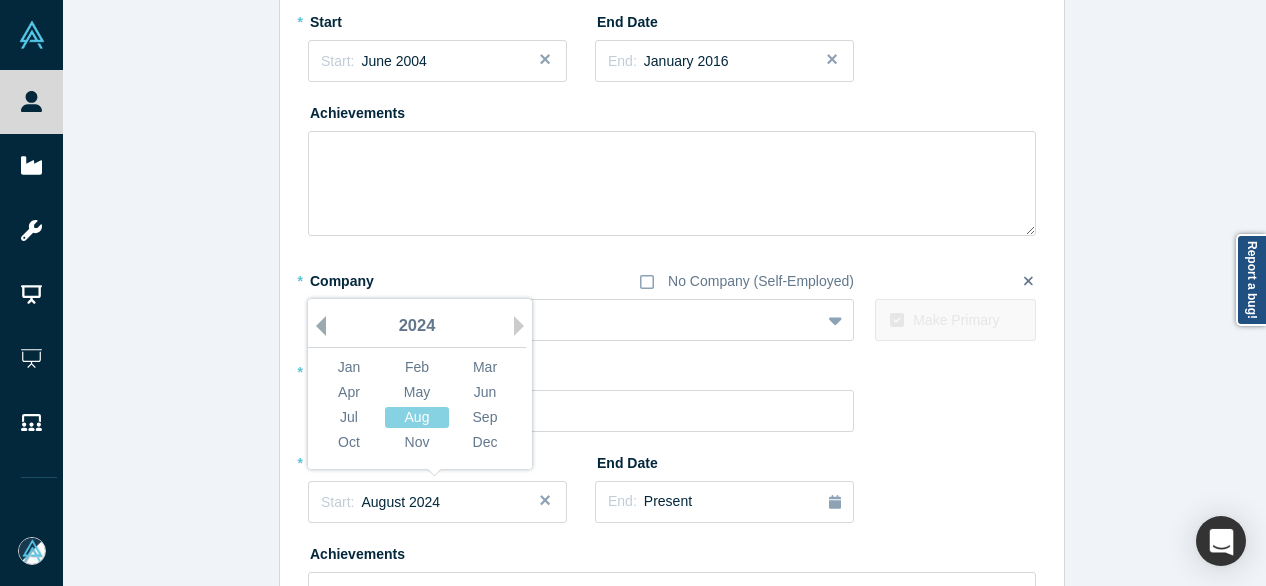 click on "Previous Year" at bounding box center [316, 326] 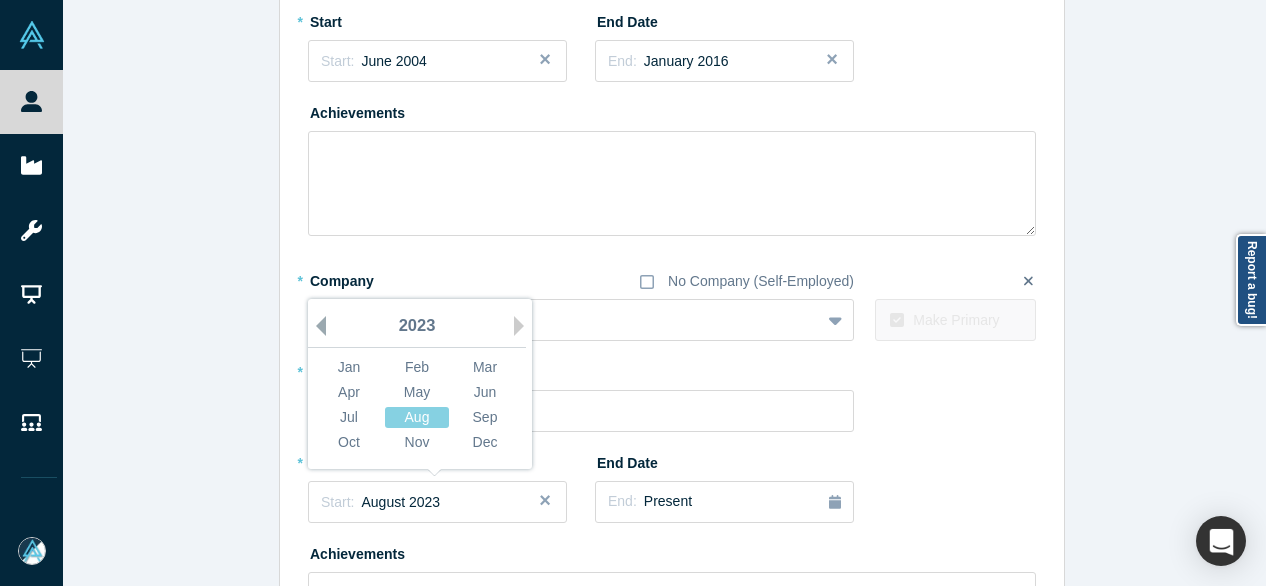 click on "Previous Year" at bounding box center [316, 326] 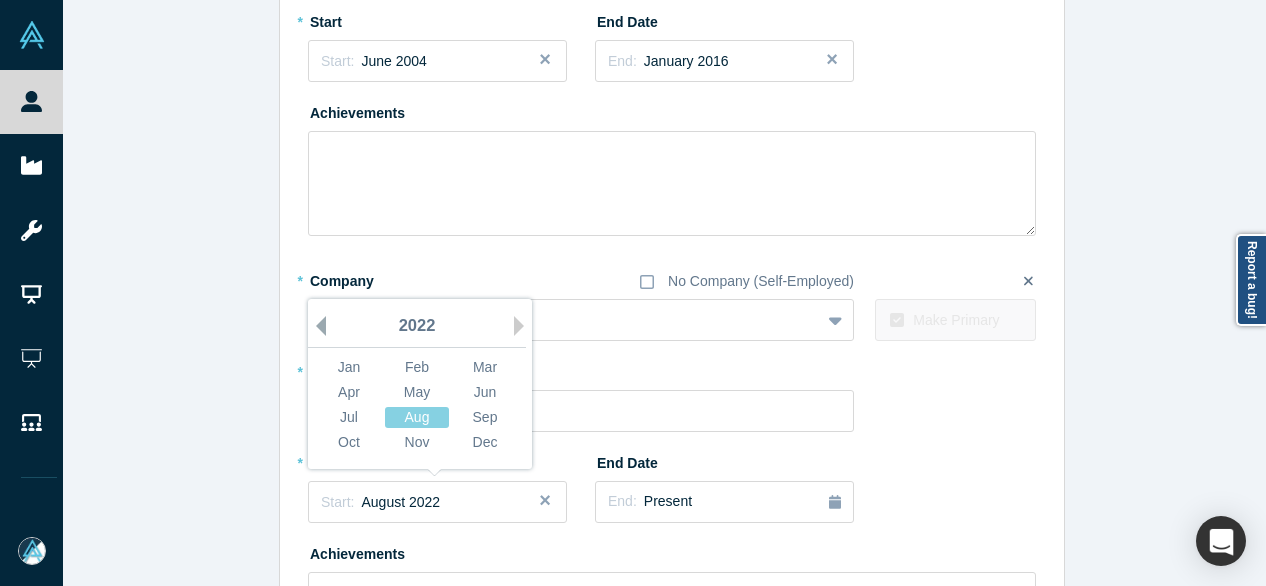 click on "Previous Year" at bounding box center (316, 326) 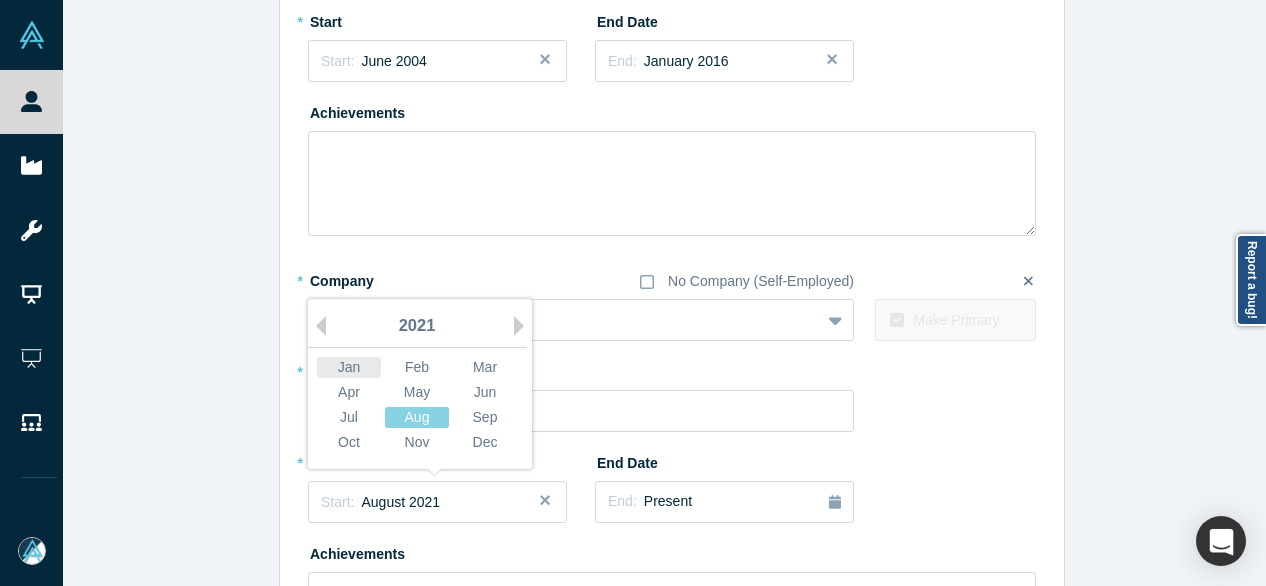 click on "Jan" at bounding box center [349, 367] 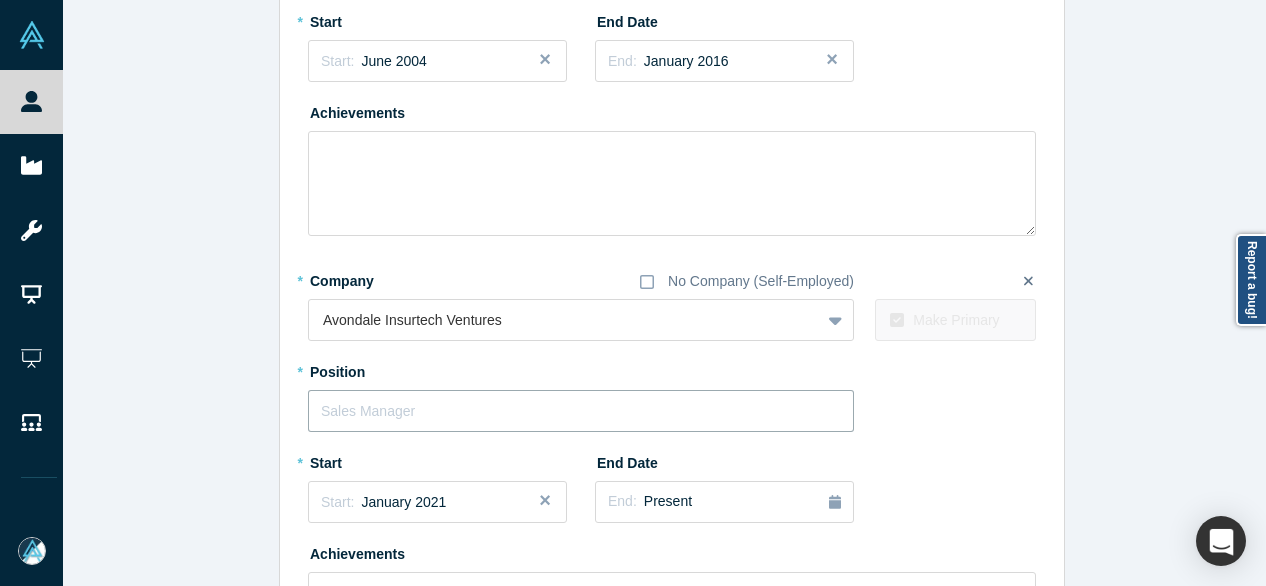 click at bounding box center [581, 411] 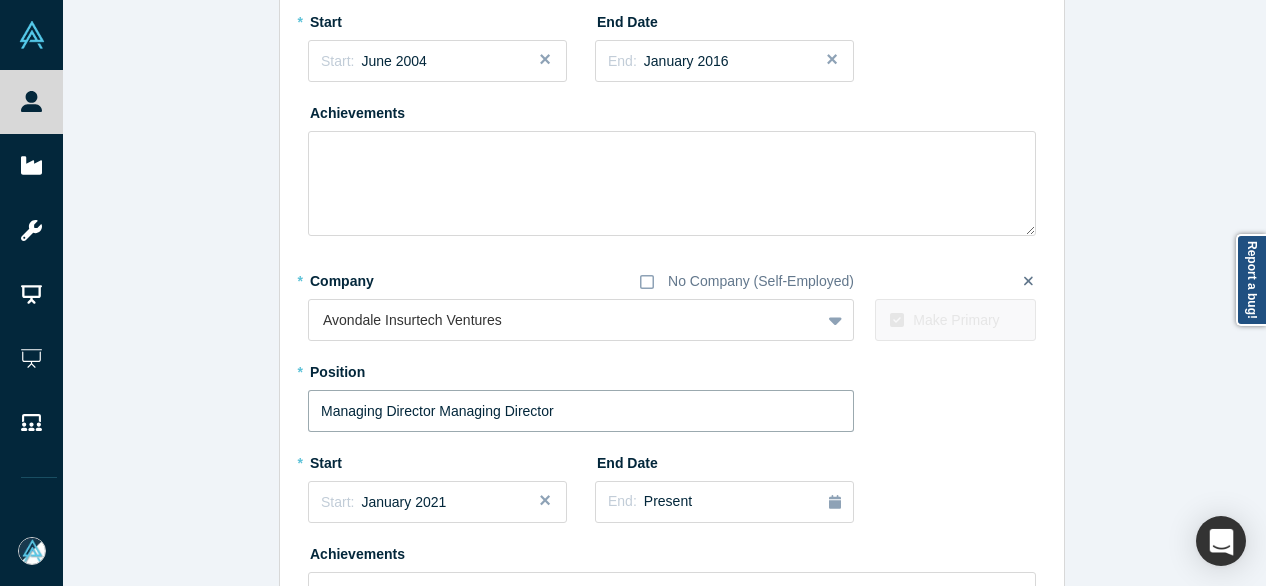 drag, startPoint x: 432, startPoint y: 409, endPoint x: 597, endPoint y: 426, distance: 165.87344 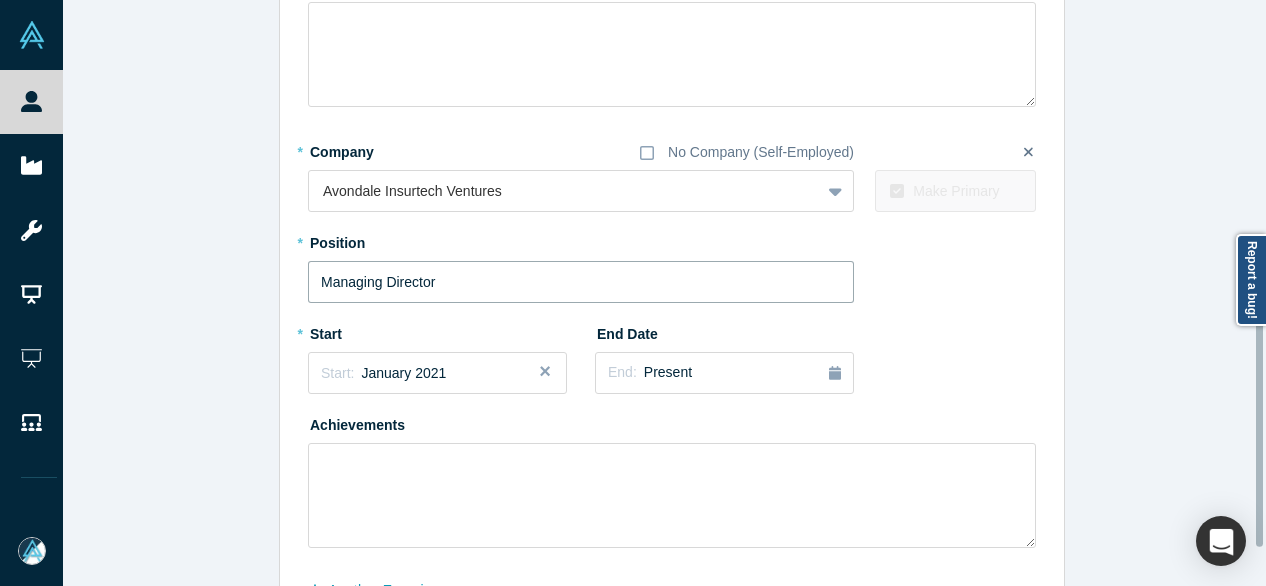 scroll, scrollTop: 500, scrollLeft: 0, axis: vertical 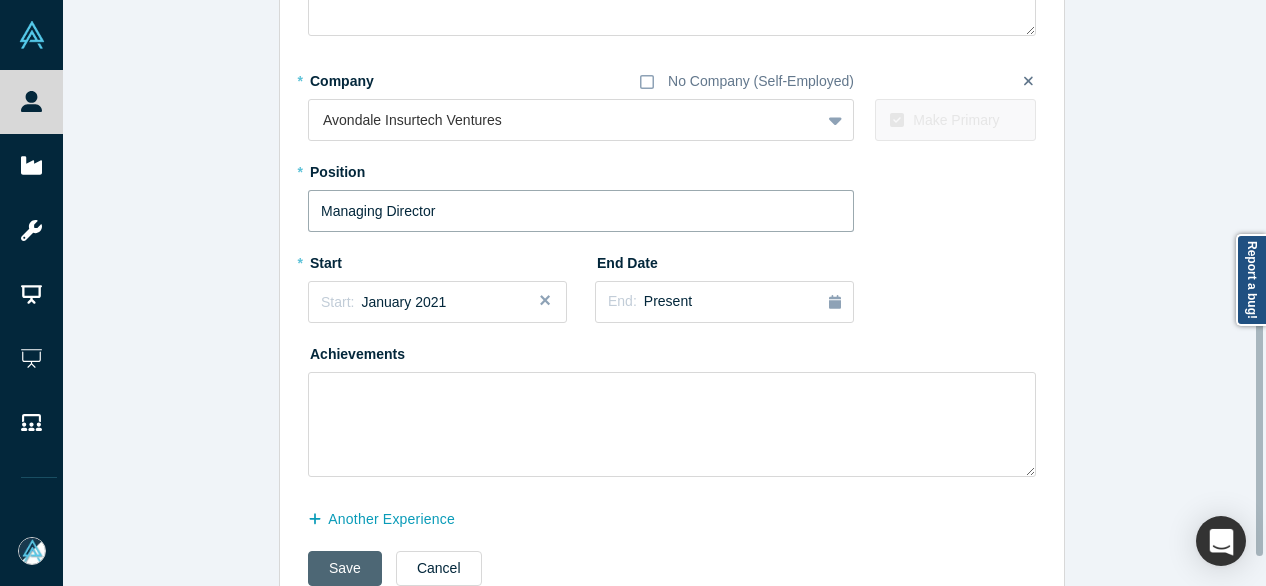 type on "Managing Director" 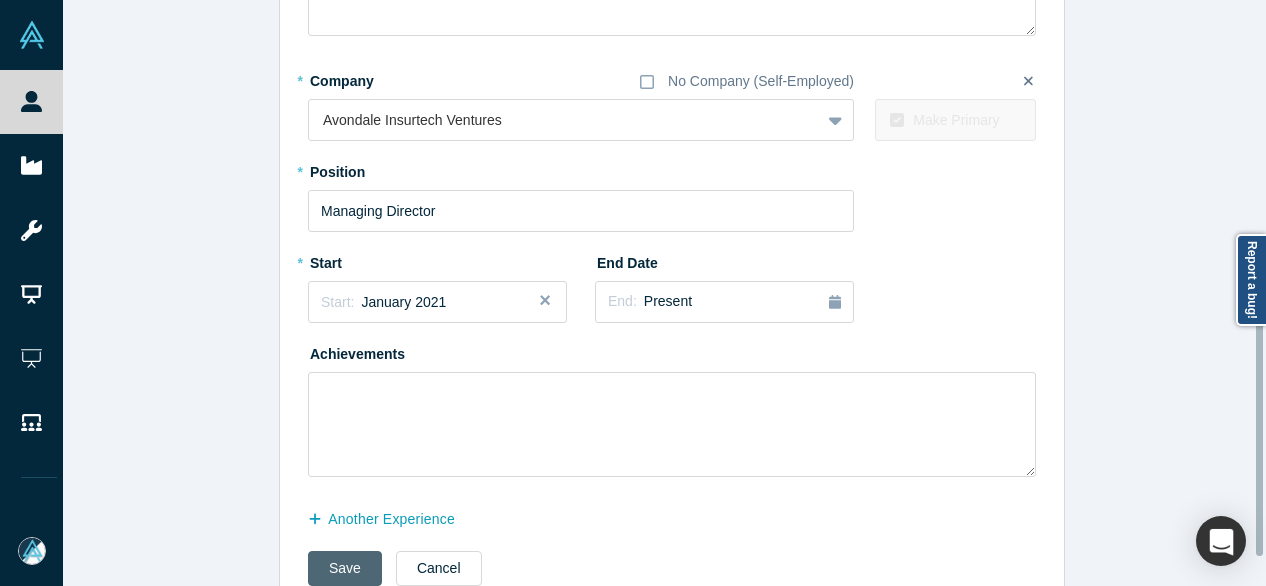 click on "Save" at bounding box center [345, 568] 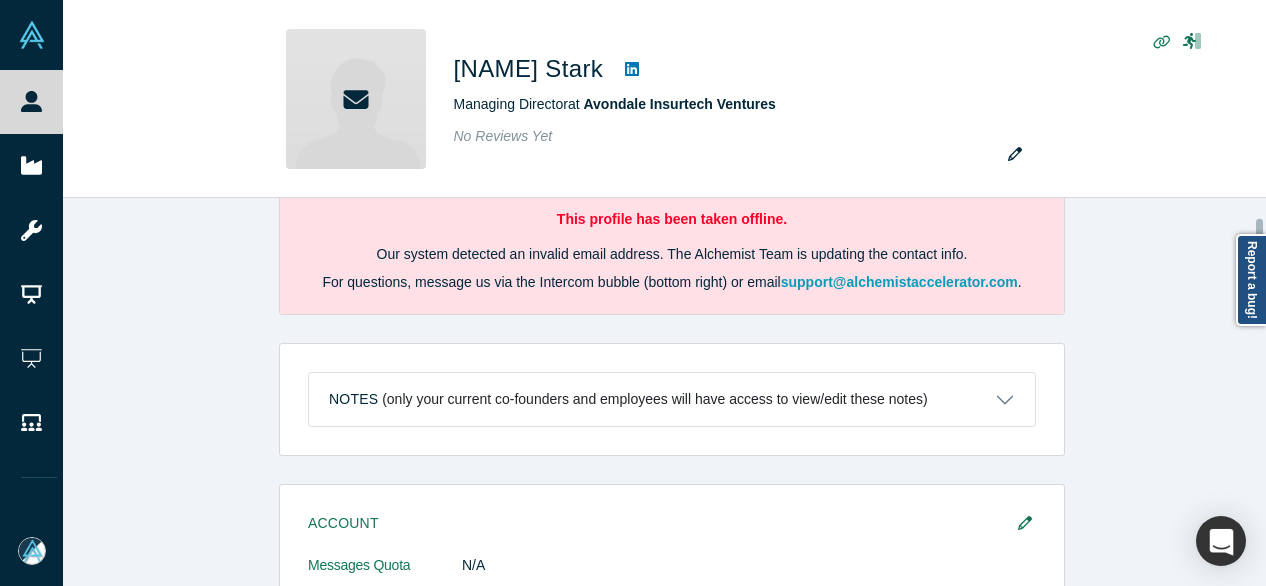 scroll, scrollTop: 100, scrollLeft: 0, axis: vertical 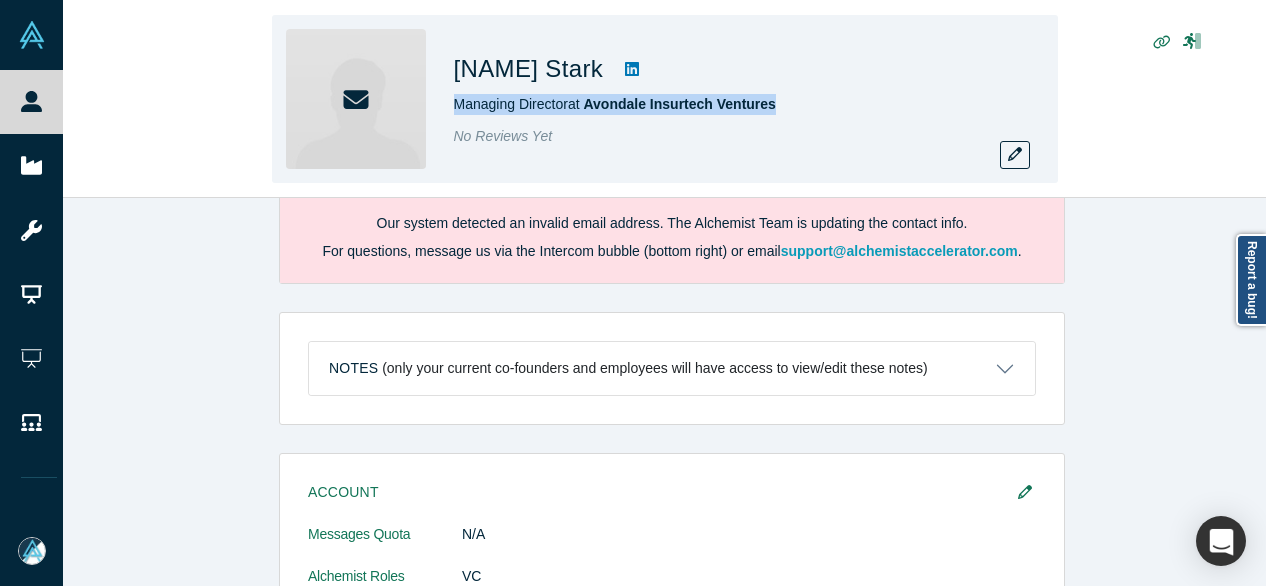 drag, startPoint x: 450, startPoint y: 108, endPoint x: 790, endPoint y: 106, distance: 340.0059 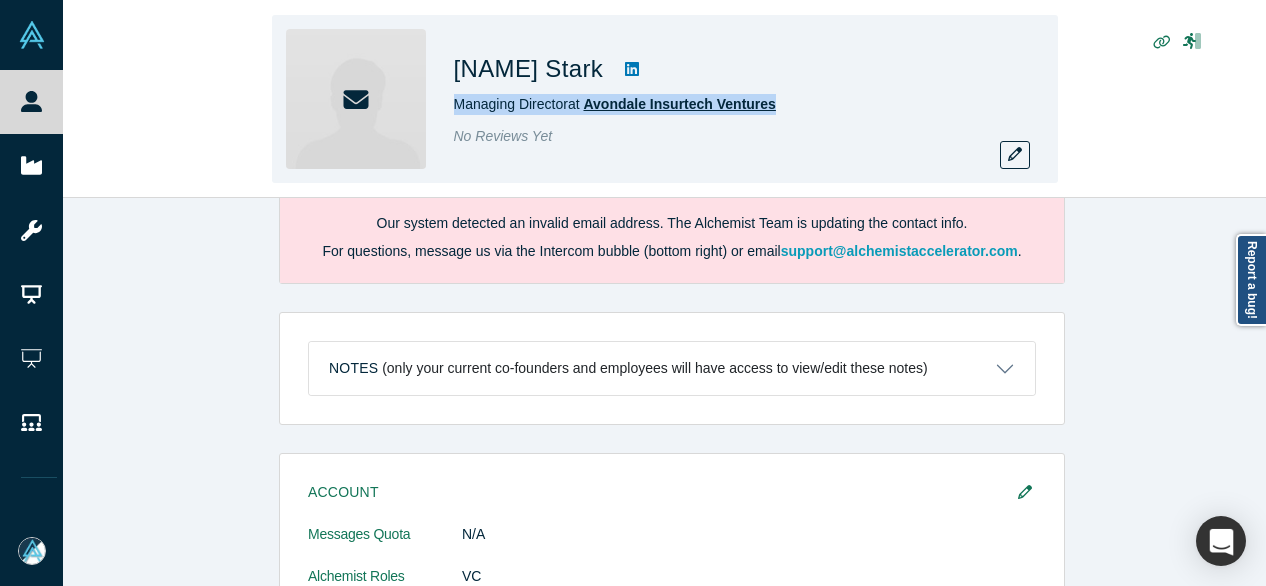copy on "Managing Director  at   Avondale Insurtech Ventures" 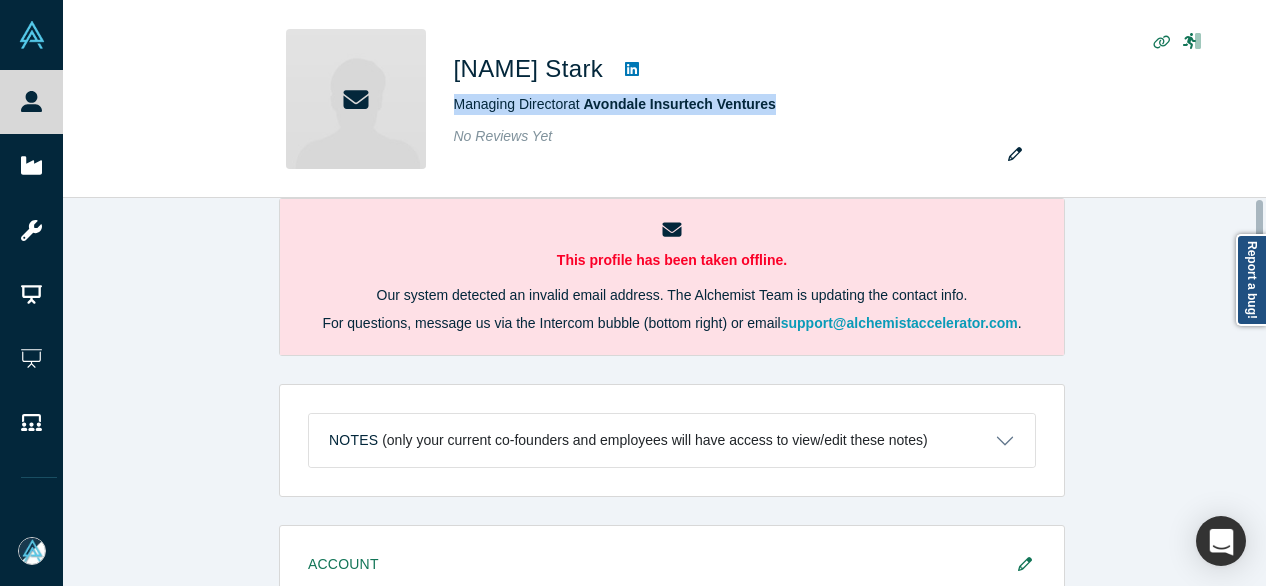 scroll, scrollTop: 0, scrollLeft: 0, axis: both 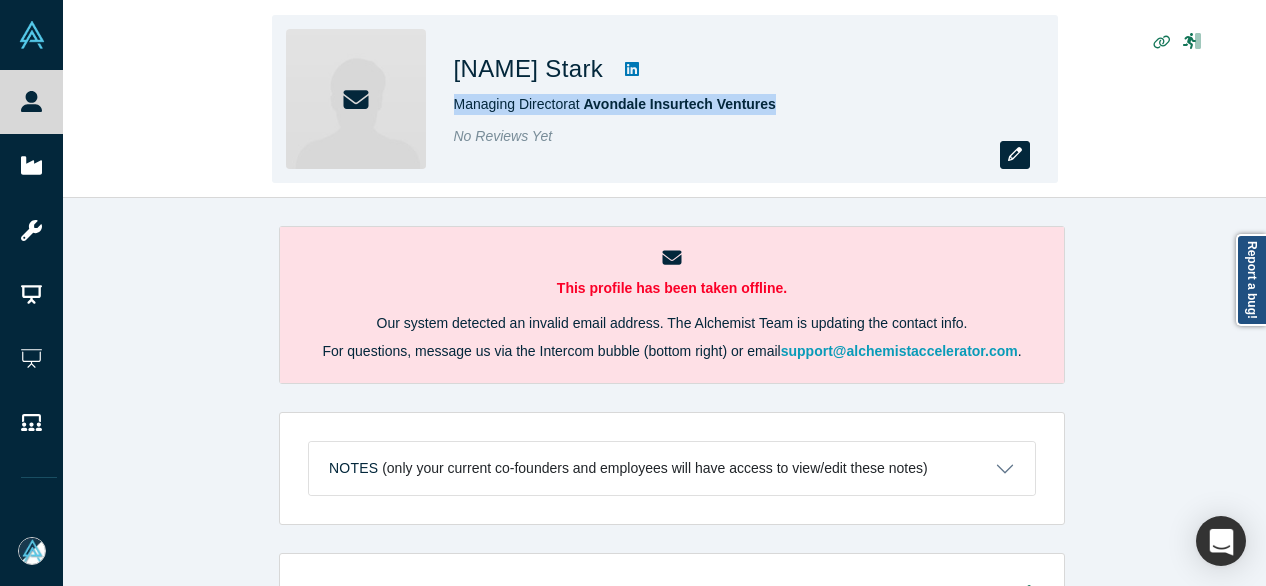 click 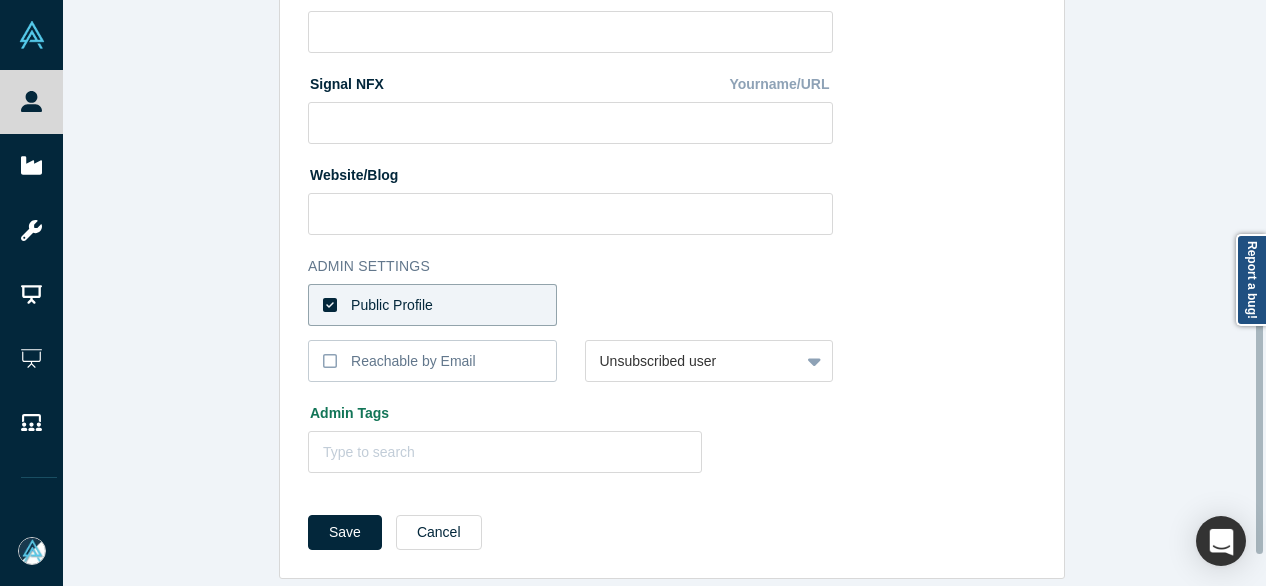 scroll, scrollTop: 896, scrollLeft: 0, axis: vertical 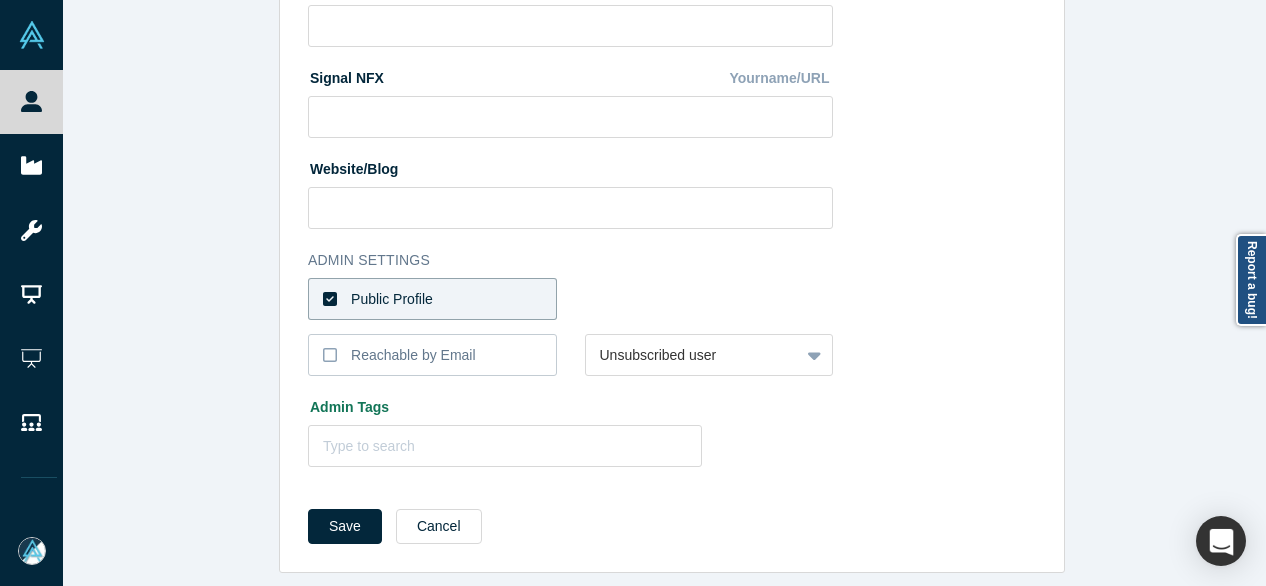 click on "Public Profile" at bounding box center (432, 299) 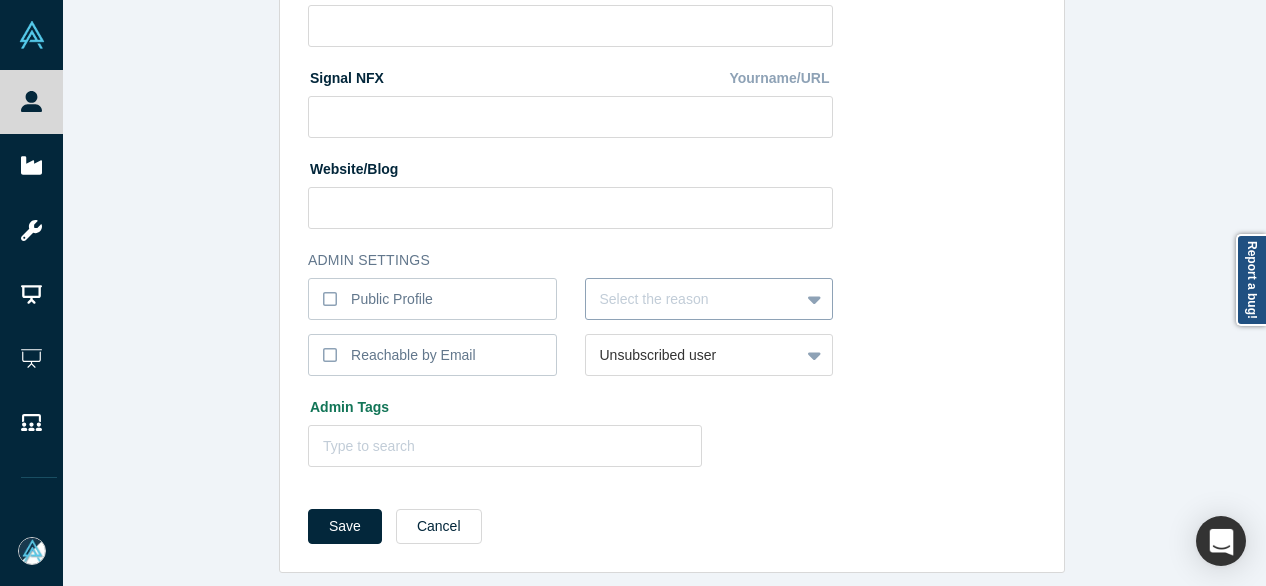 click at bounding box center [693, 299] 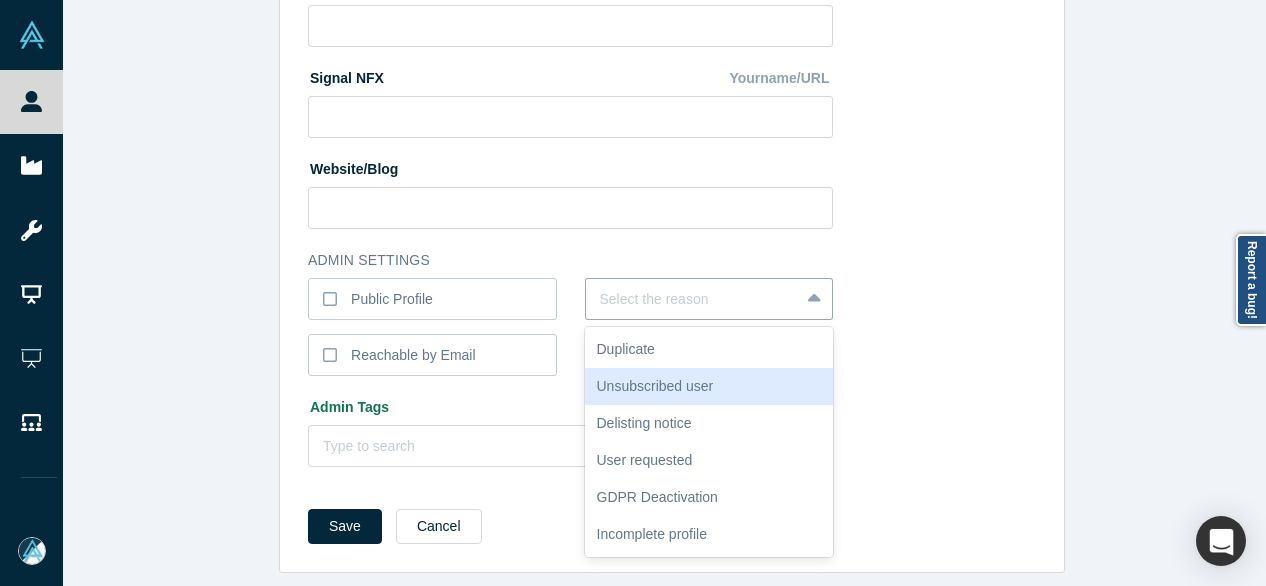 click on "Unsubscribed user" at bounding box center [709, 386] 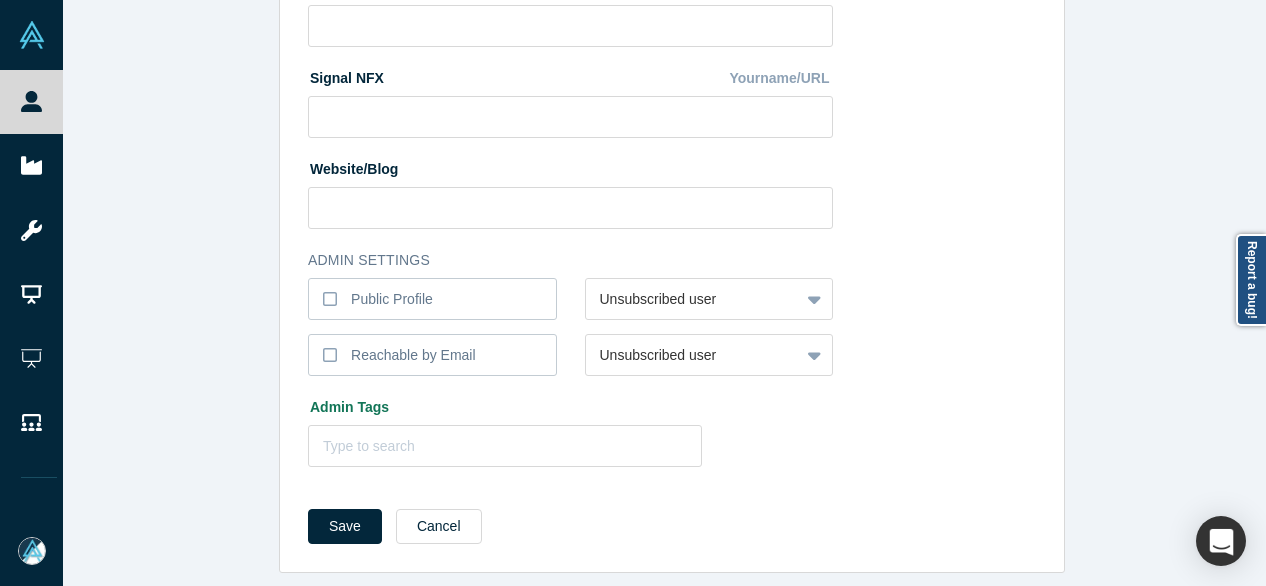 drag, startPoint x: 336, startPoint y: 505, endPoint x: 276, endPoint y: 291, distance: 222.2521 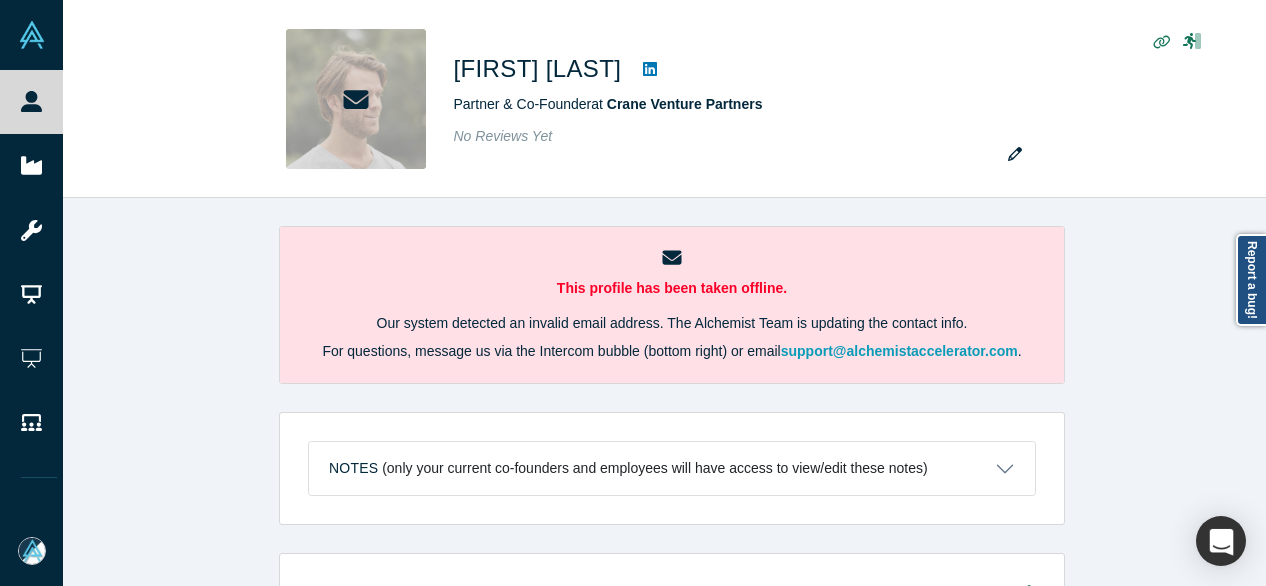 scroll, scrollTop: 0, scrollLeft: 0, axis: both 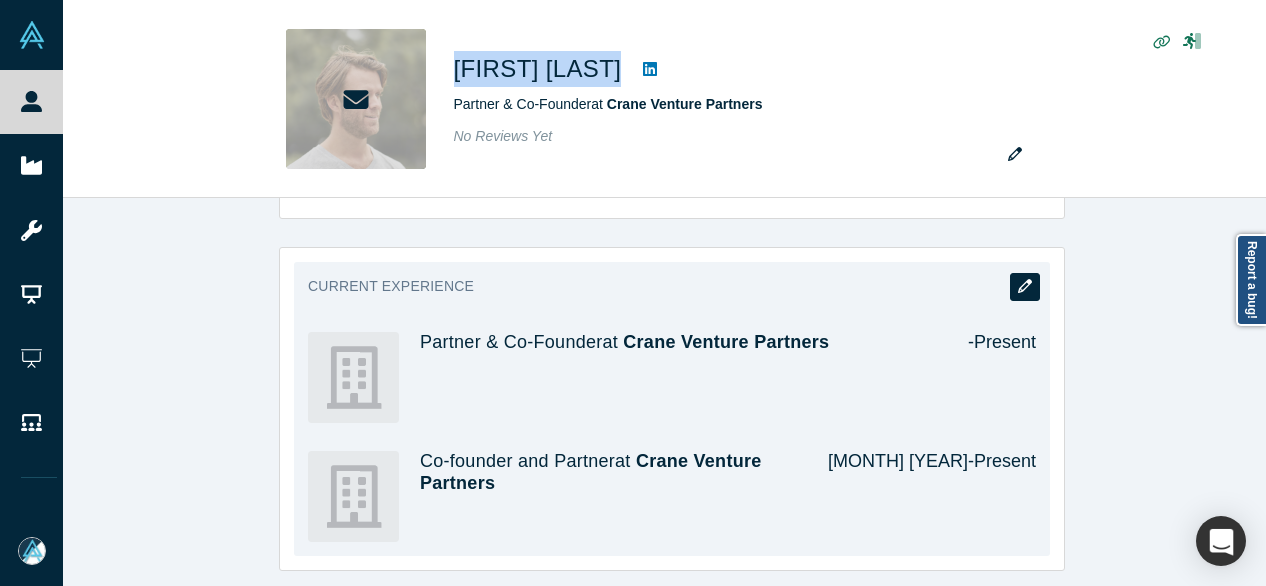 click 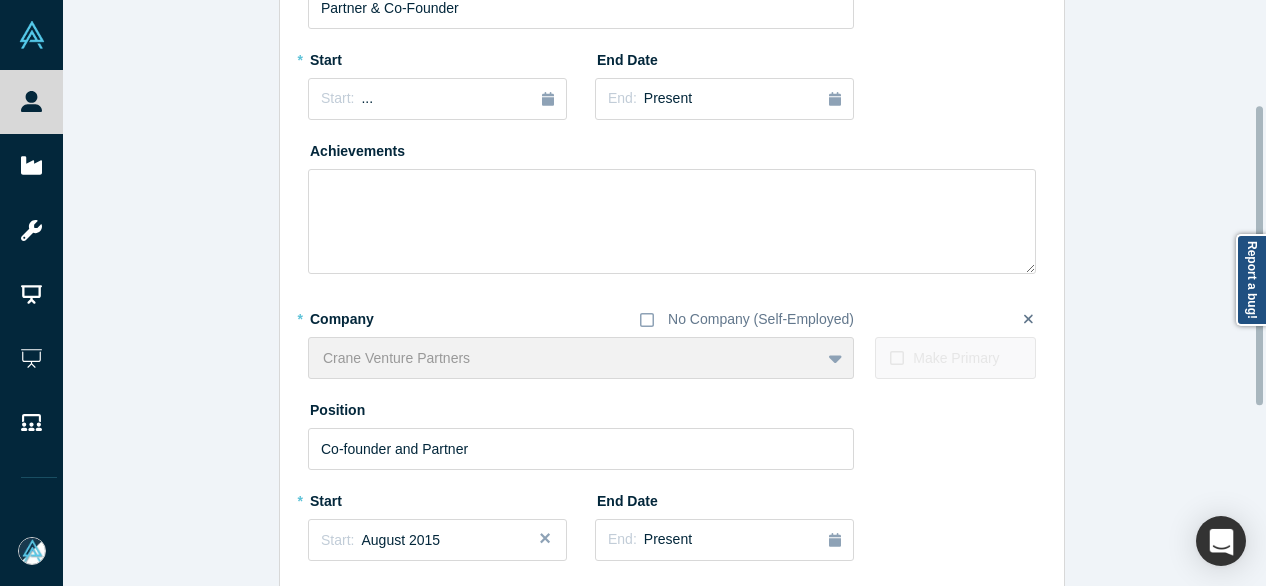 scroll, scrollTop: 200, scrollLeft: 0, axis: vertical 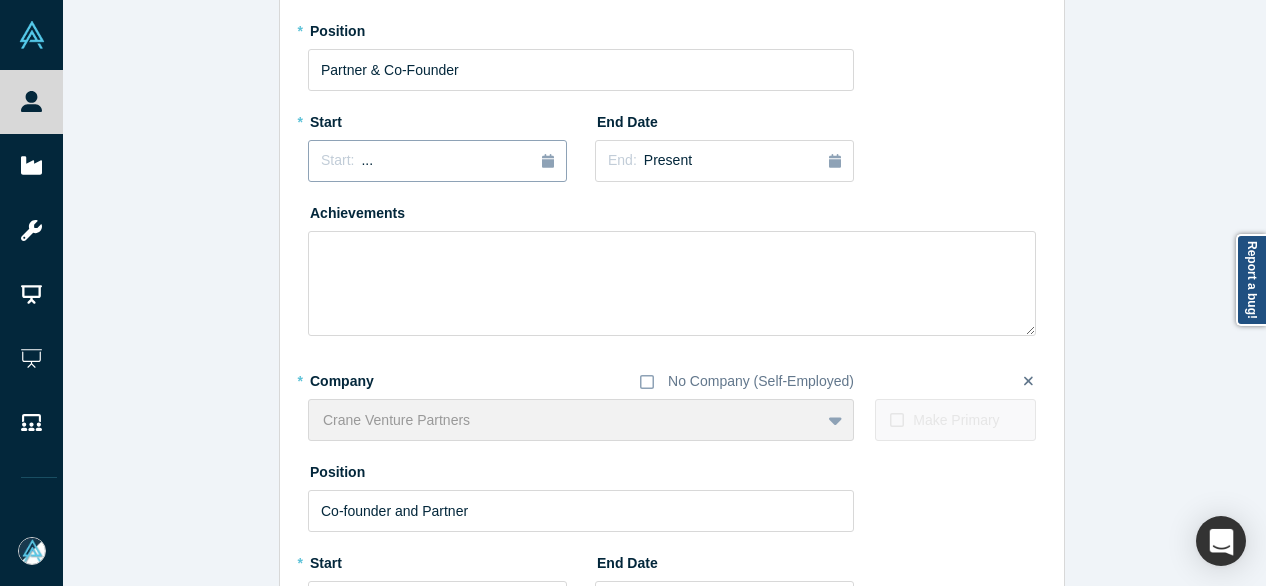 click on "Start: ..." at bounding box center (437, 161) 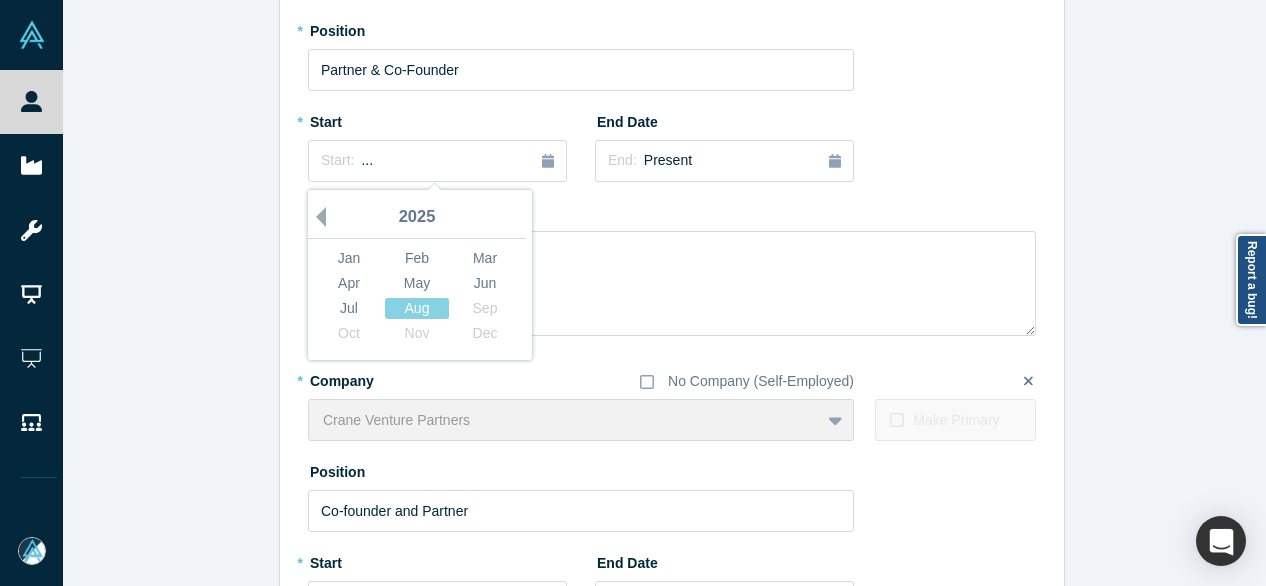 click on "Previous Year" at bounding box center [316, 217] 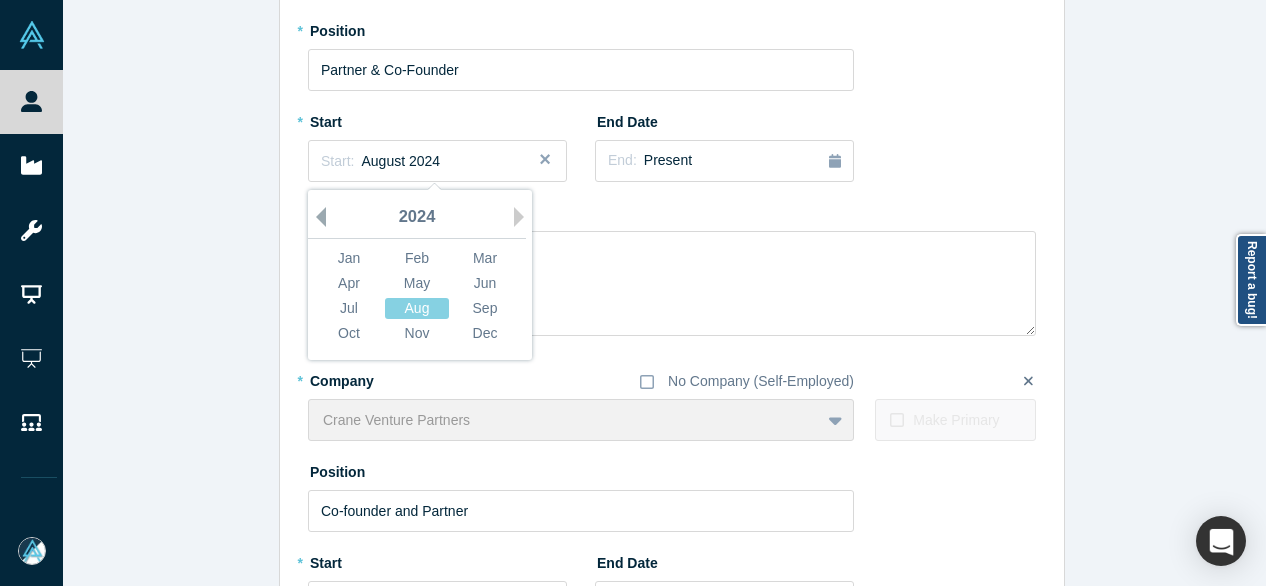 click on "Previous Year" at bounding box center (316, 217) 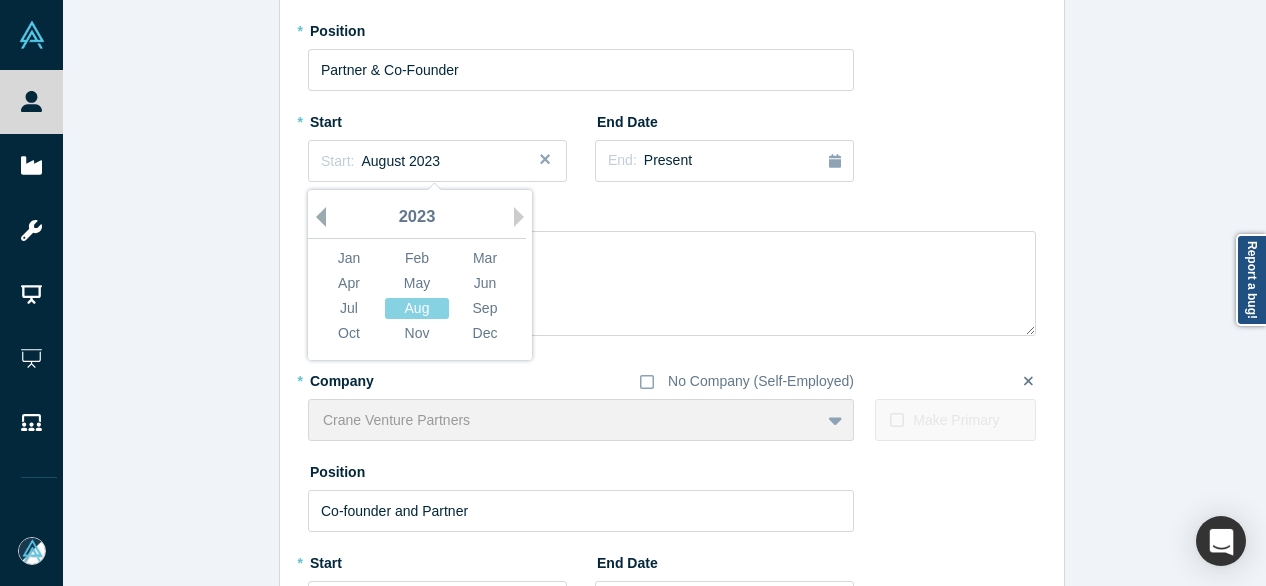 click on "Previous Year" at bounding box center (316, 217) 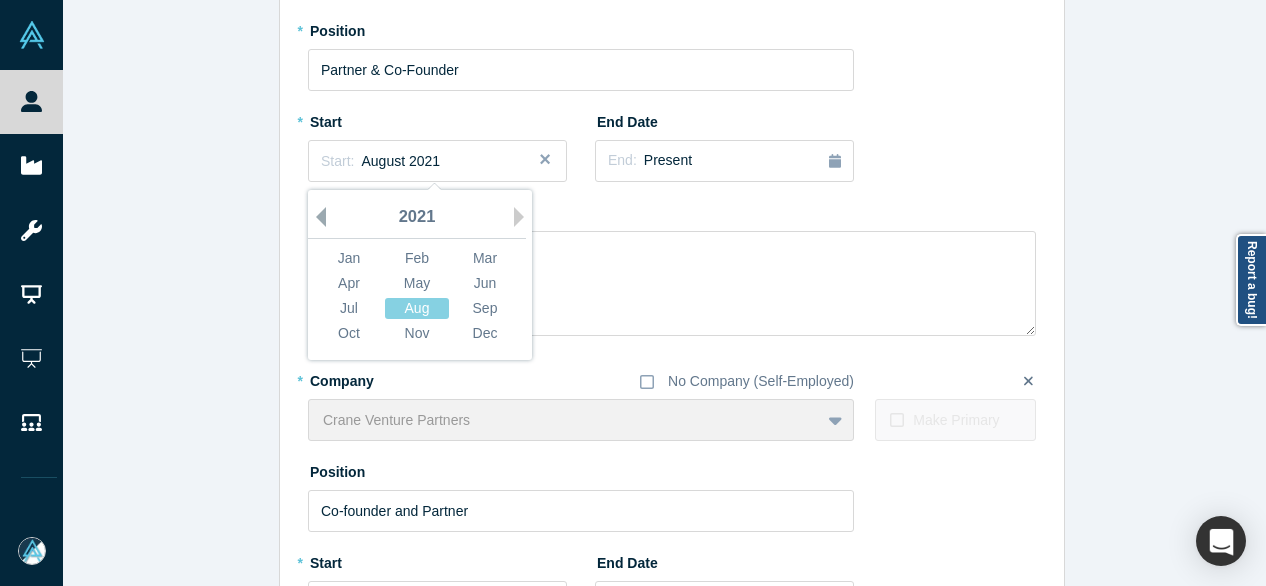 click on "Previous Year" at bounding box center (316, 217) 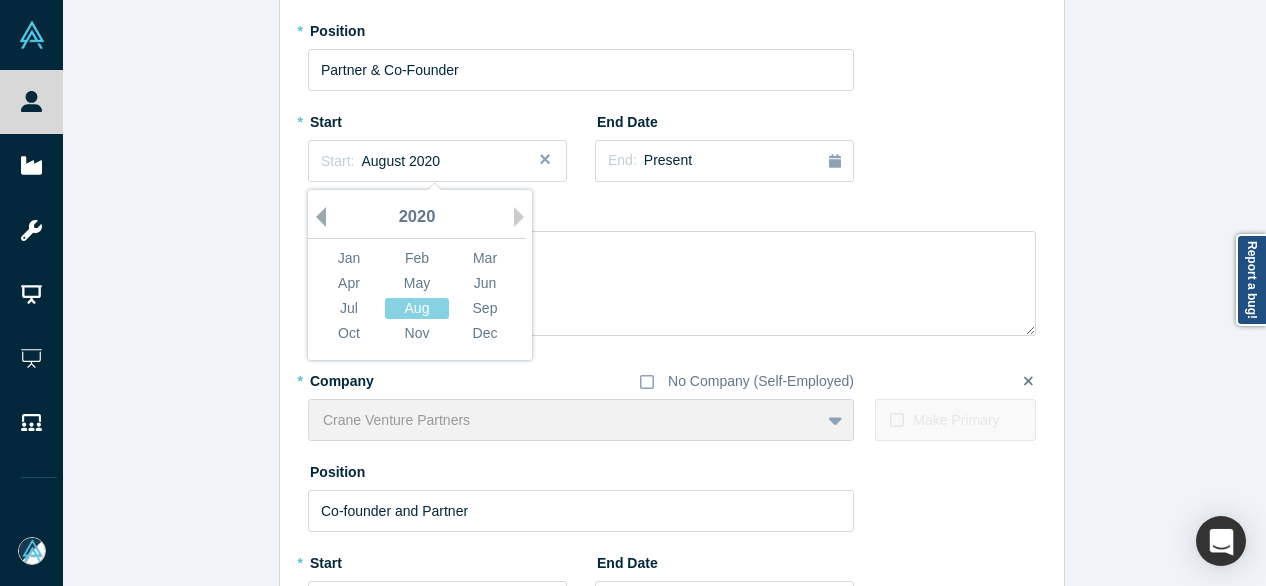 click on "Previous Year" at bounding box center (316, 217) 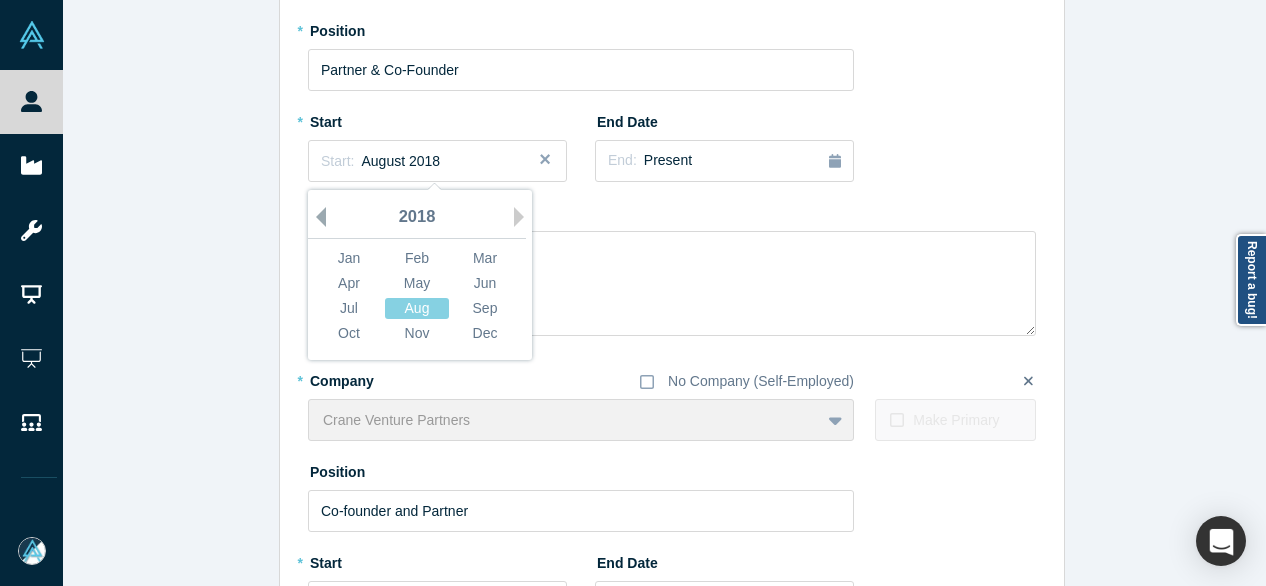 click on "Previous Year" at bounding box center (316, 217) 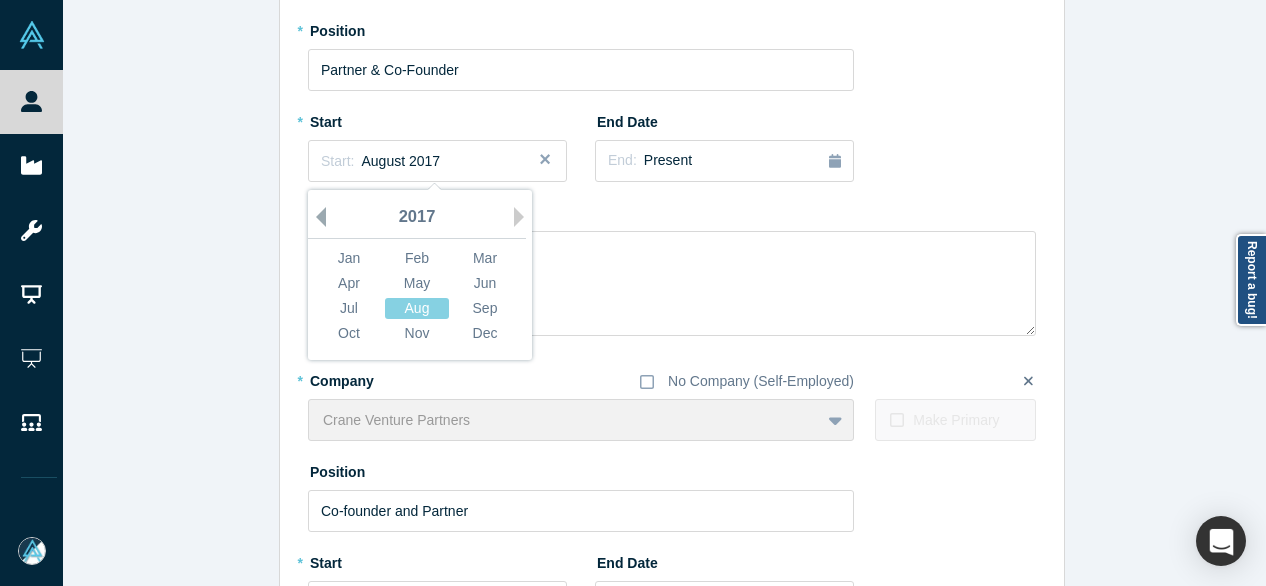 click on "Previous Year" at bounding box center [316, 217] 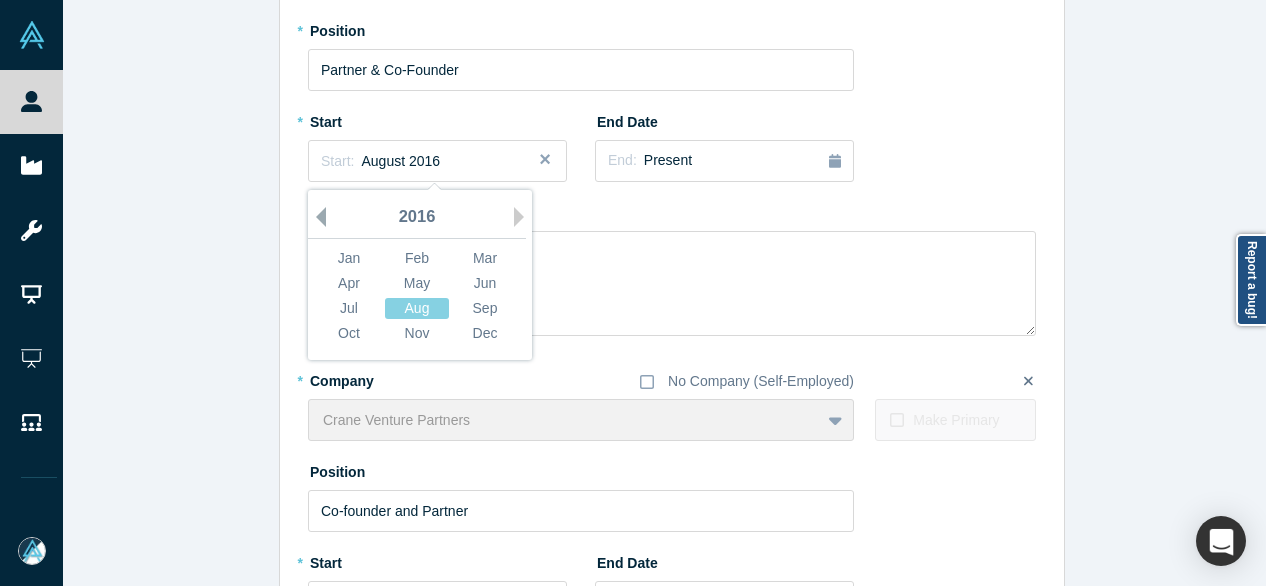 click on "Previous Year" at bounding box center (316, 217) 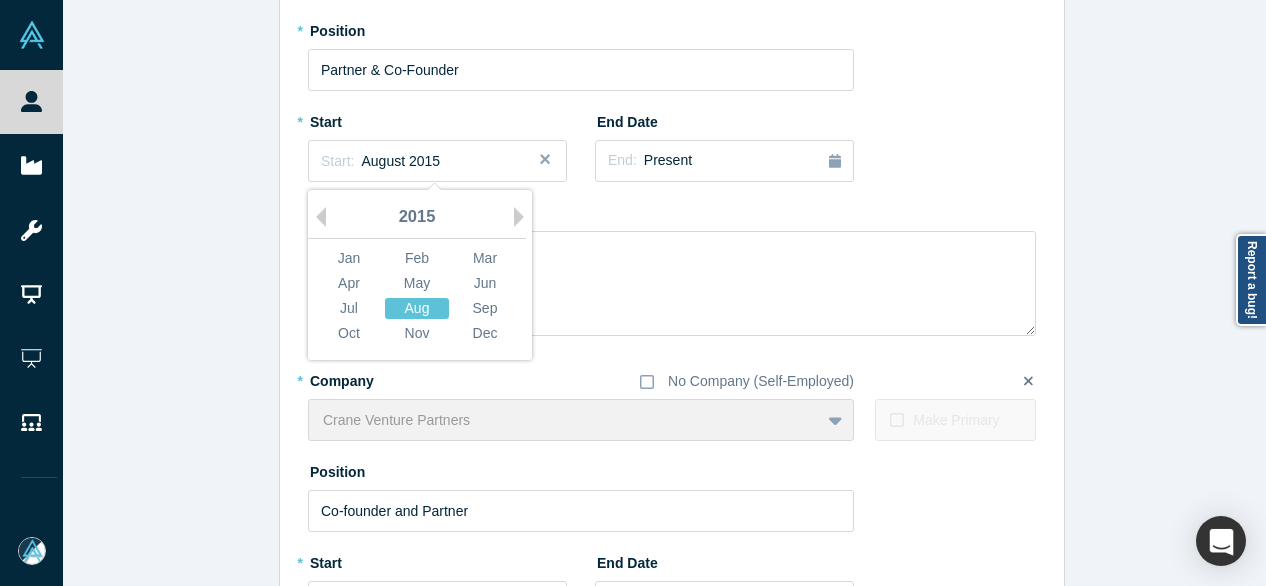 click on "Aug" at bounding box center (417, 308) 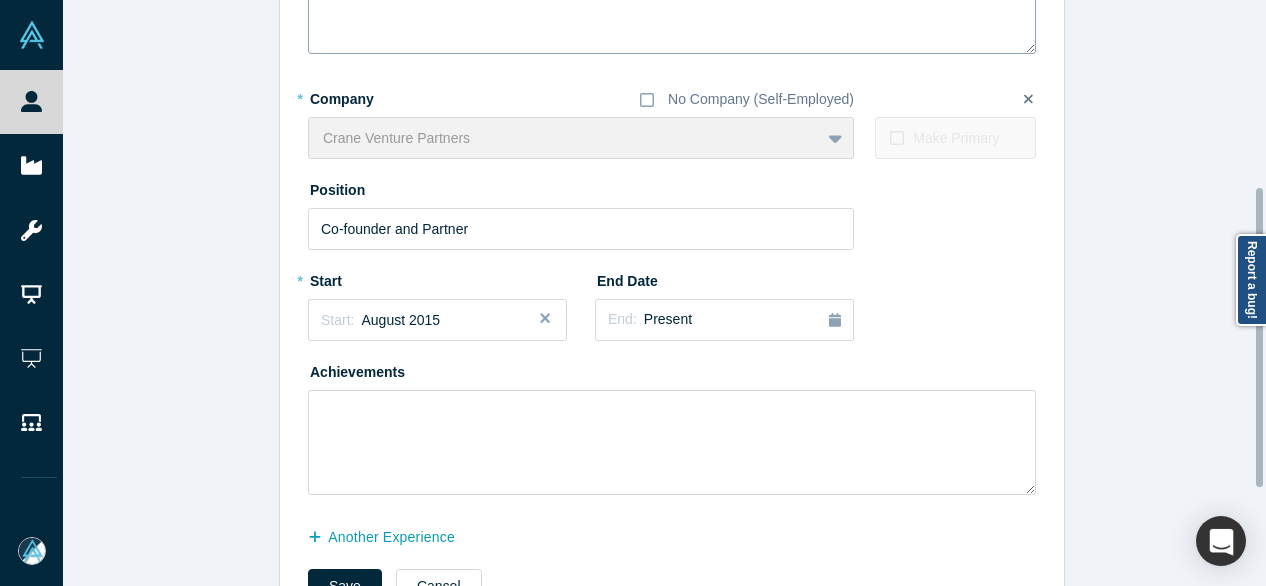 scroll, scrollTop: 500, scrollLeft: 0, axis: vertical 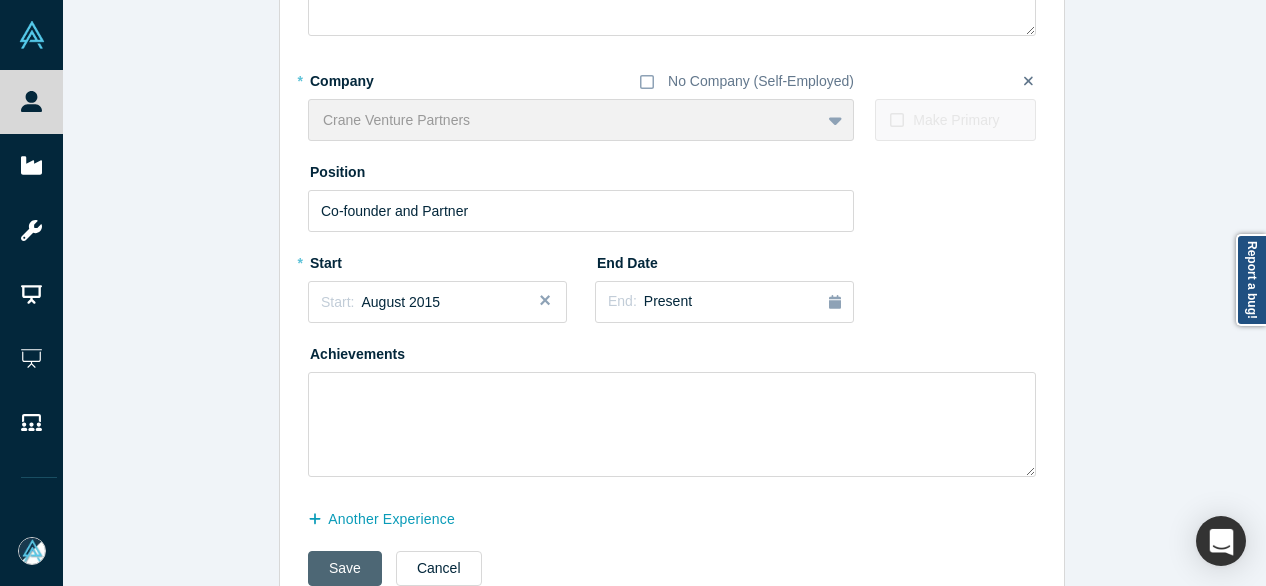click on "Save" at bounding box center (345, 568) 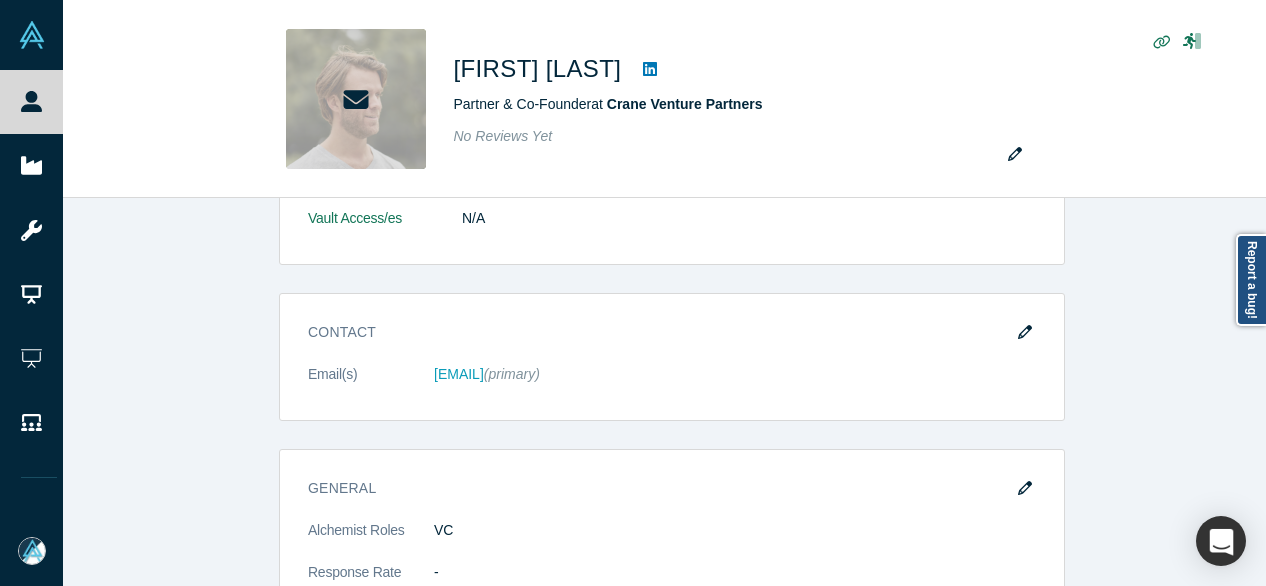 scroll, scrollTop: 0, scrollLeft: 0, axis: both 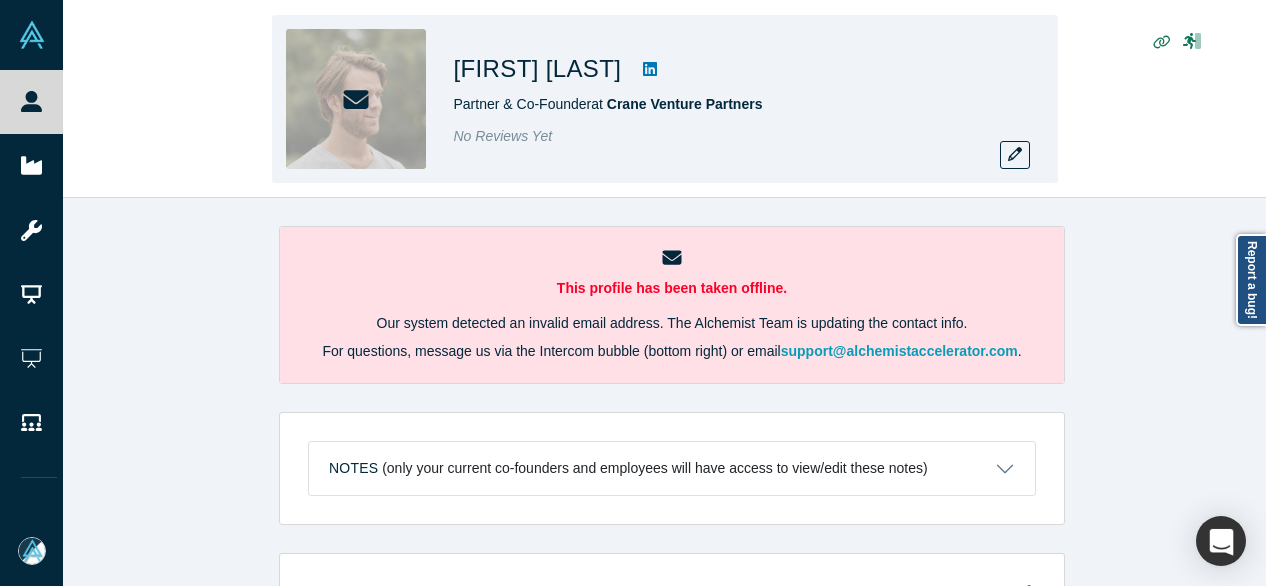 drag, startPoint x: 1016, startPoint y: 153, endPoint x: 562, endPoint y: 151, distance: 454.0044 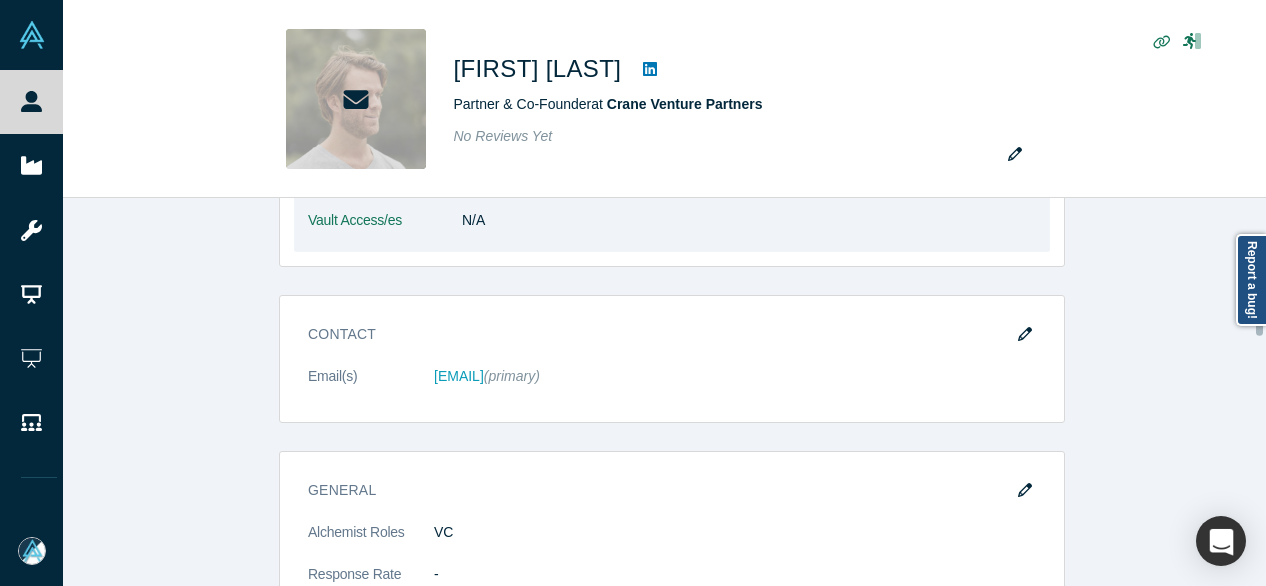 scroll, scrollTop: 500, scrollLeft: 0, axis: vertical 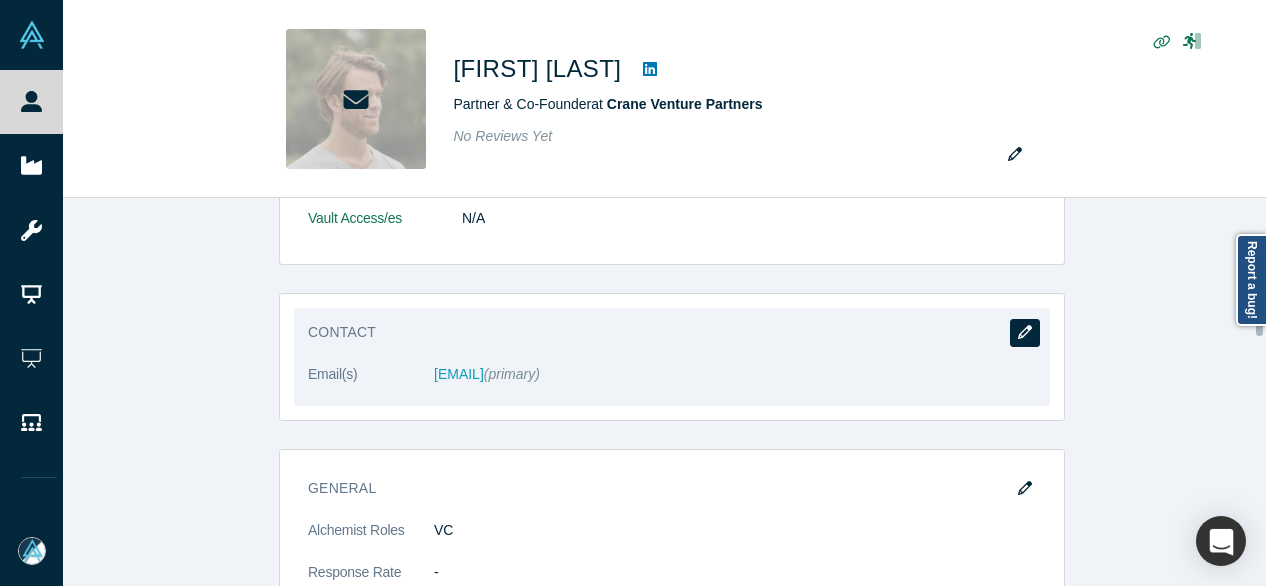 click 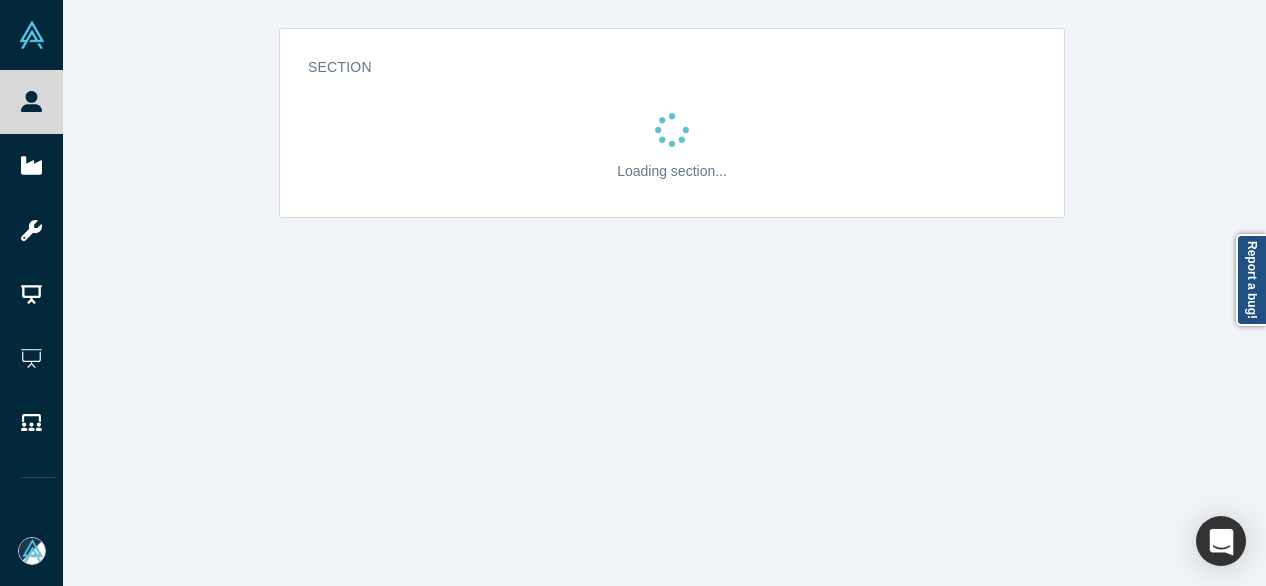 scroll, scrollTop: 0, scrollLeft: 0, axis: both 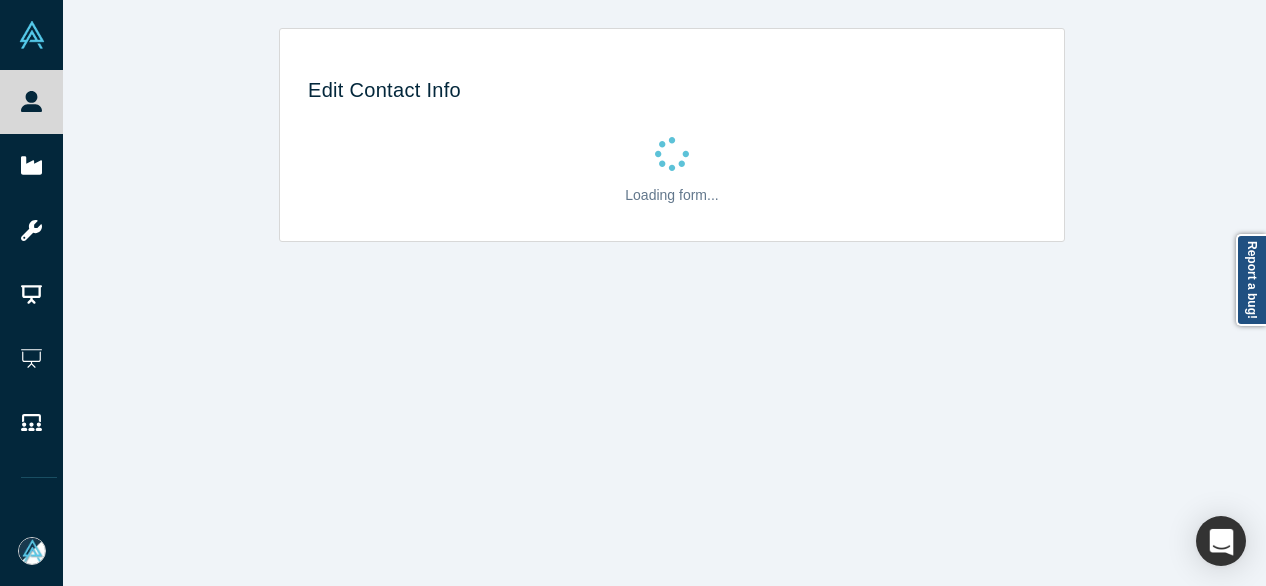select on "US" 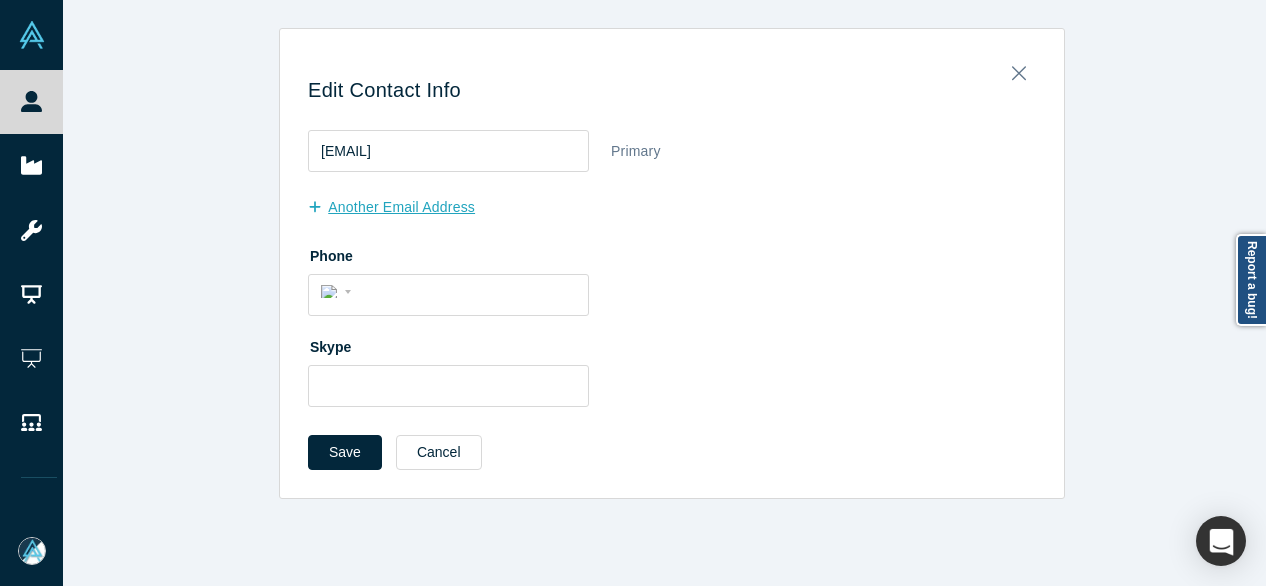 click on "another Email Address" at bounding box center [402, 207] 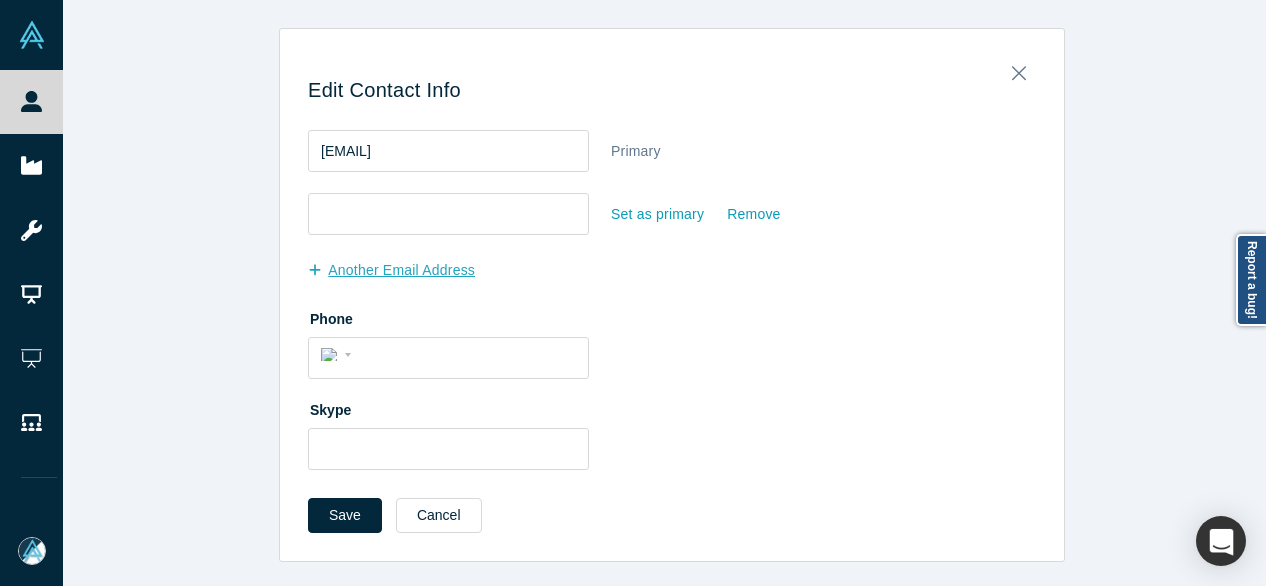 click at bounding box center (448, 214) 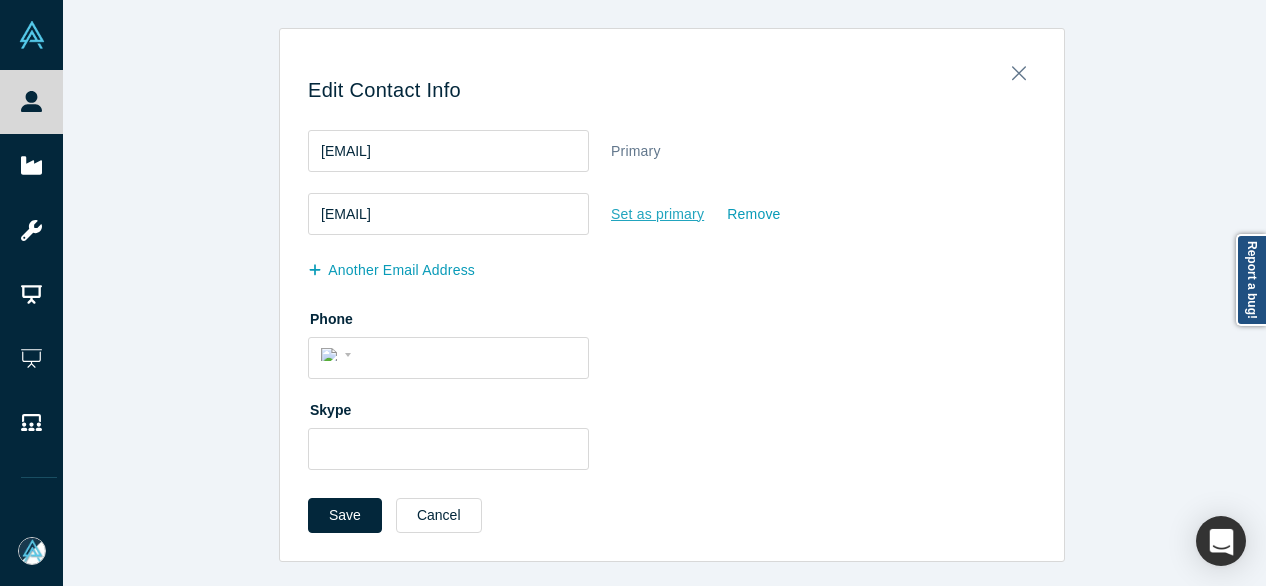 type on "[EMAIL]" 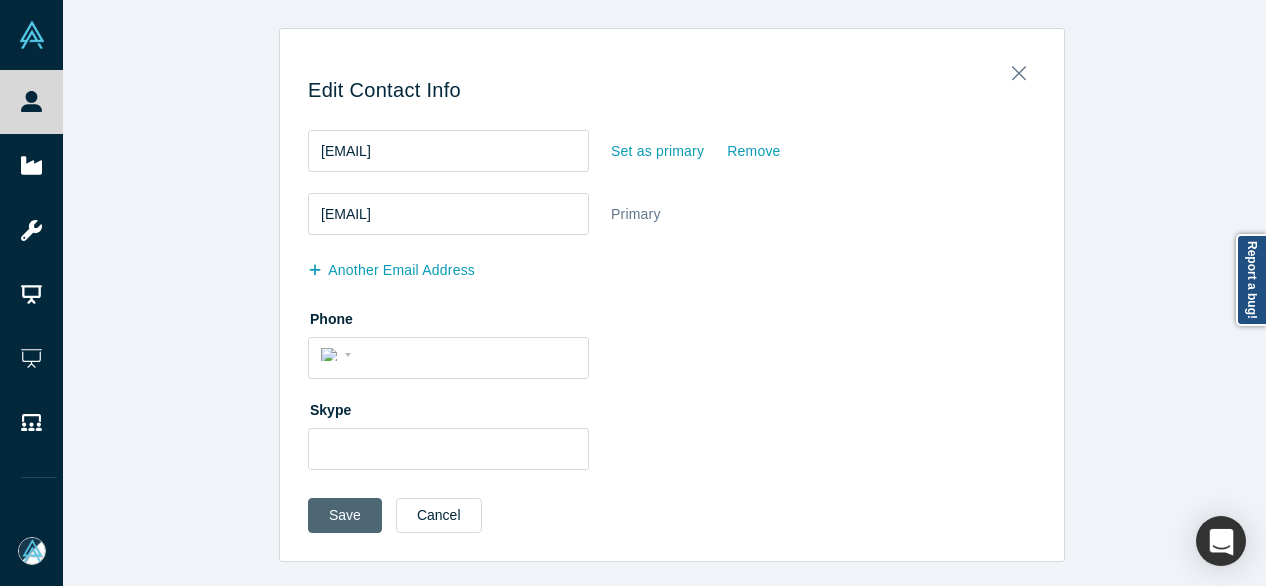 click on "Save" at bounding box center (345, 515) 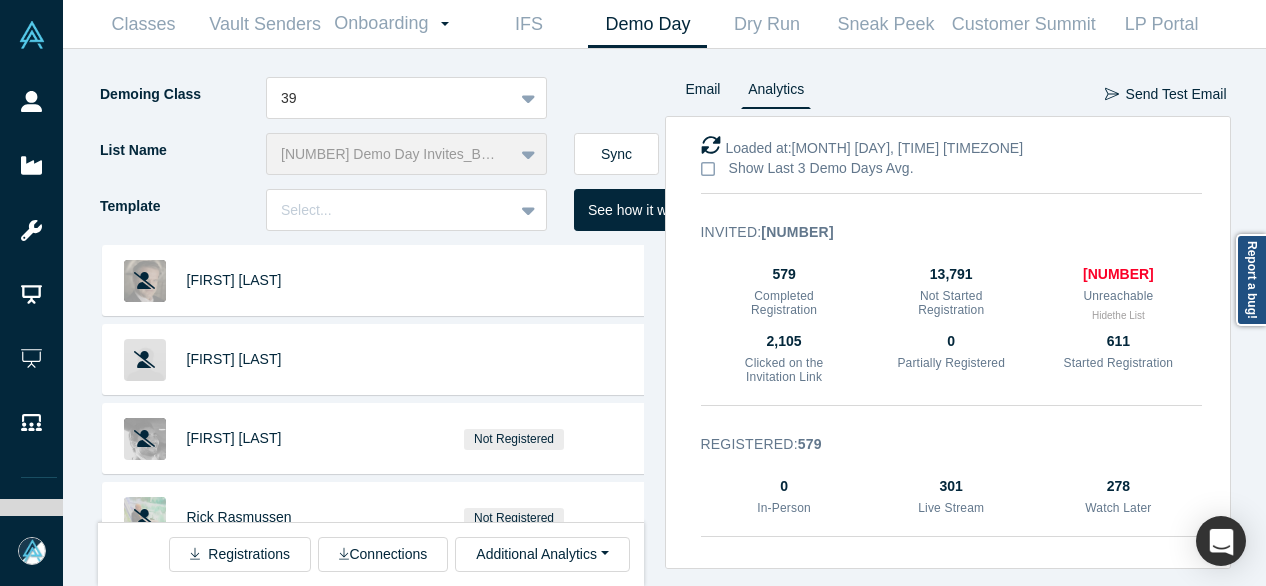 scroll, scrollTop: 0, scrollLeft: 0, axis: both 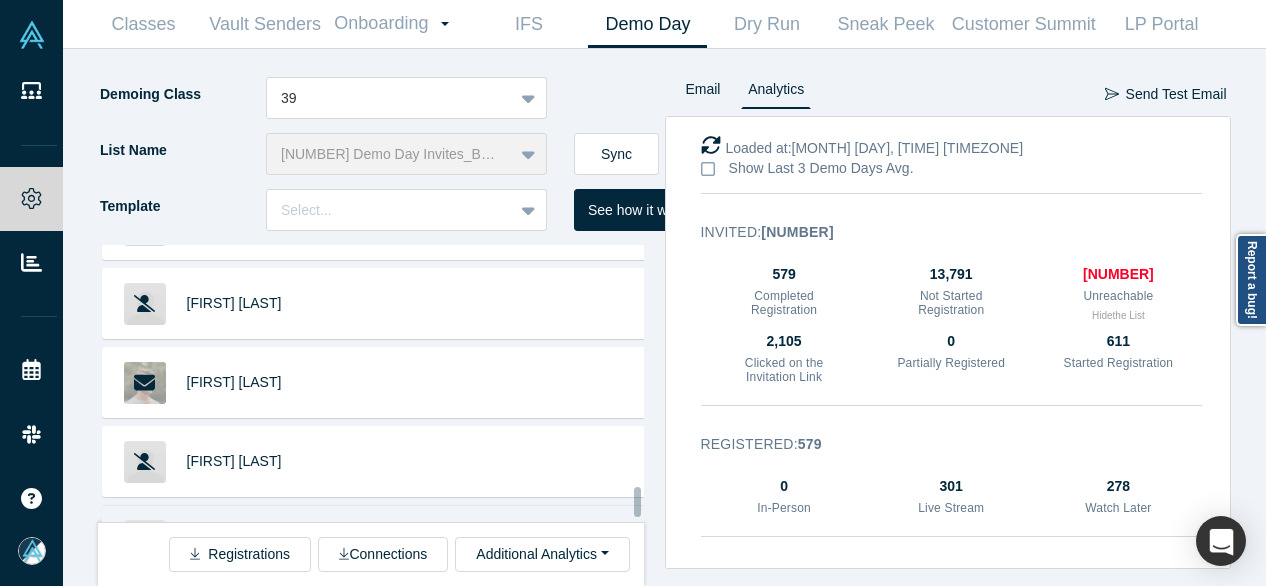 click on "[FIRST] [LAST]" at bounding box center (234, 540) 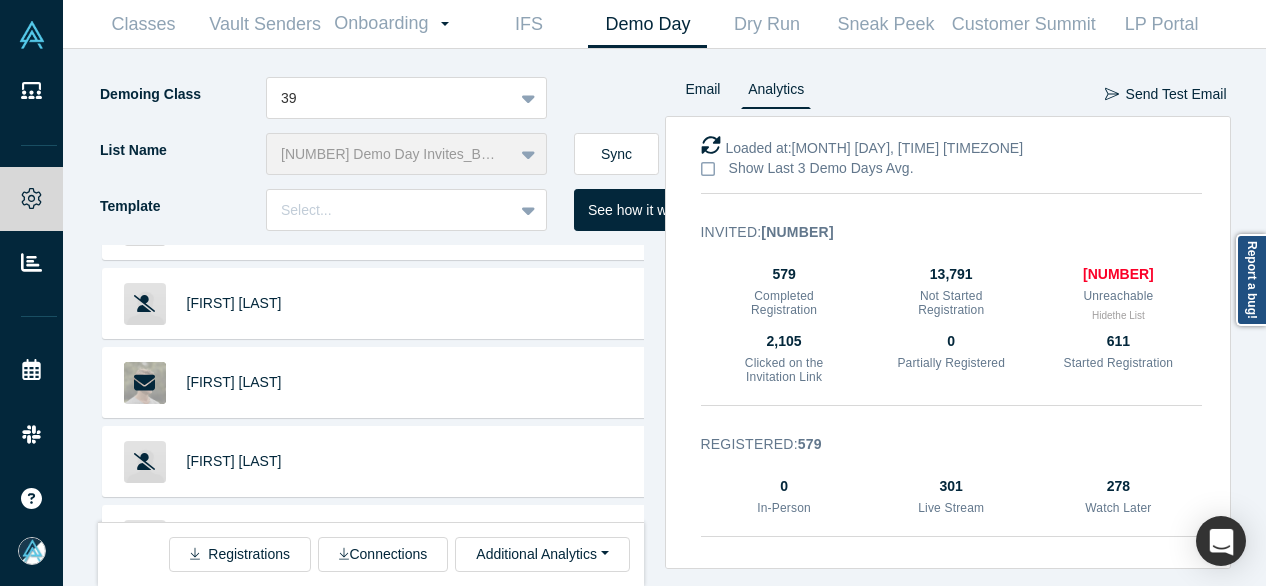 click on "[FIRST] [LAST]" at bounding box center [234, 619] 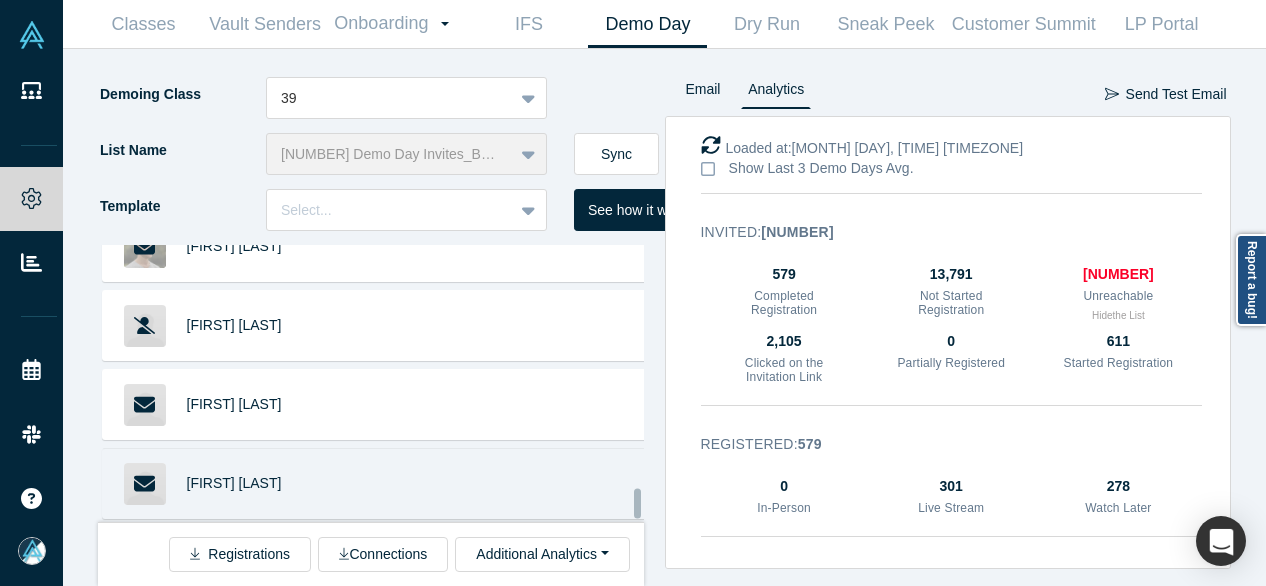 scroll, scrollTop: 24588, scrollLeft: 0, axis: vertical 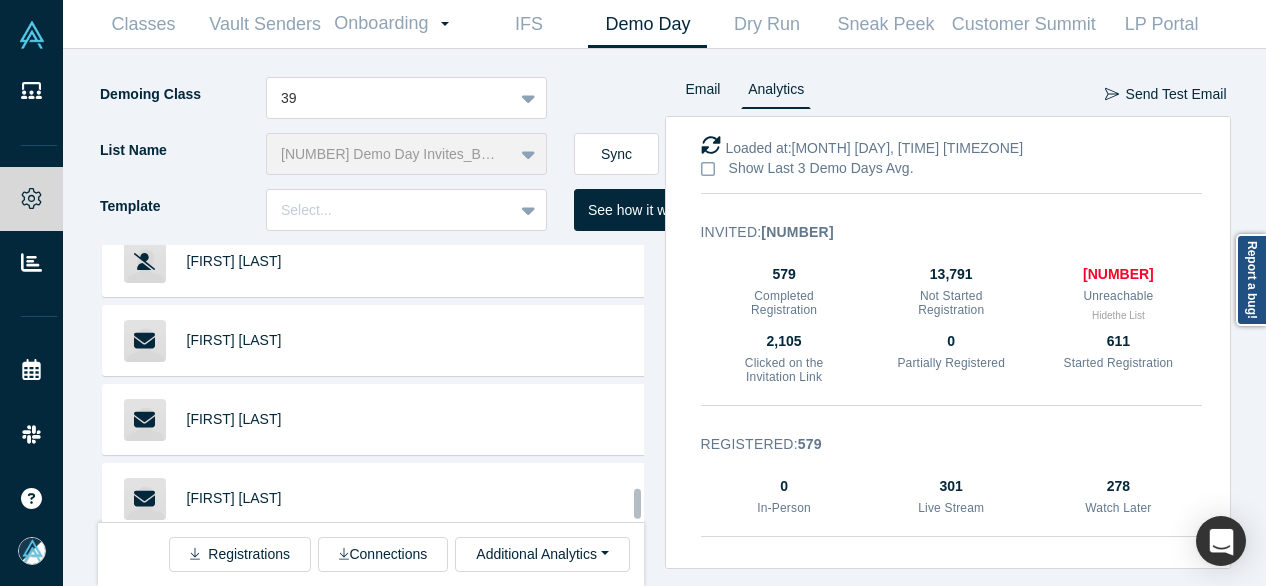 click on "[FIRST] [LAST]" at bounding box center (234, 656) 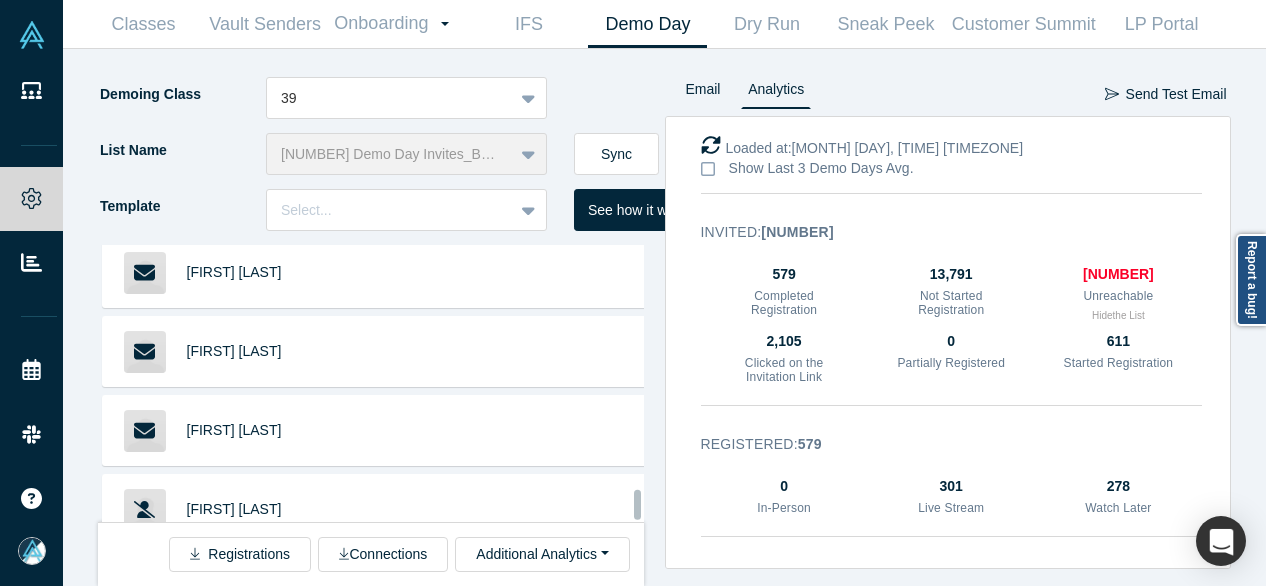 scroll, scrollTop: 24688, scrollLeft: 0, axis: vertical 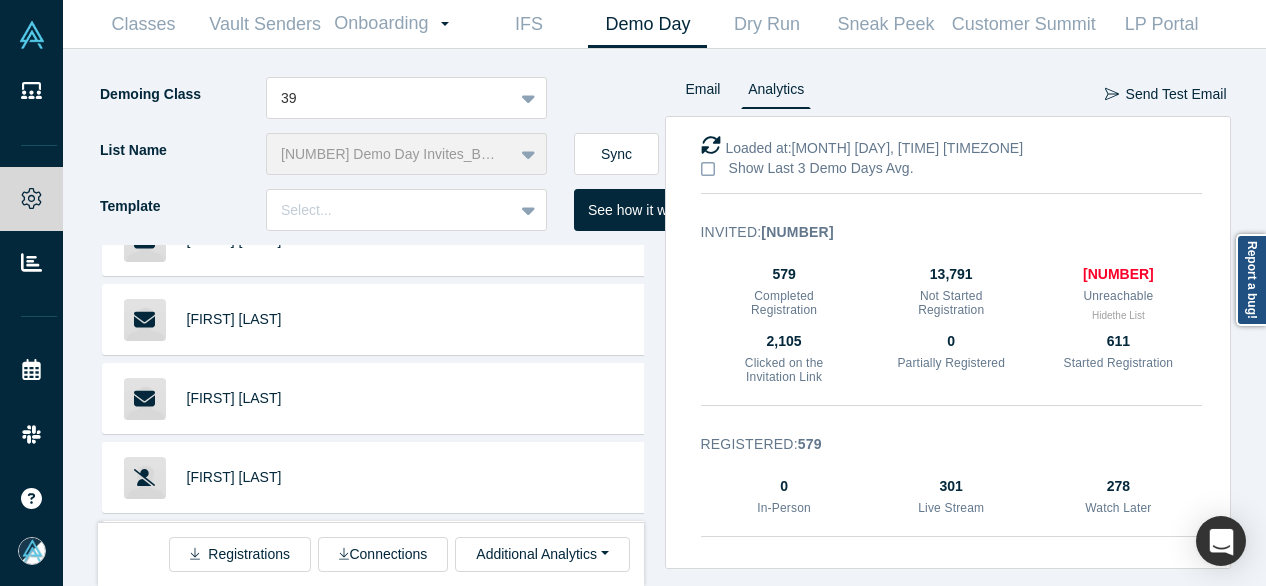 click on "[FIRST] [LAST]" at bounding box center (234, 635) 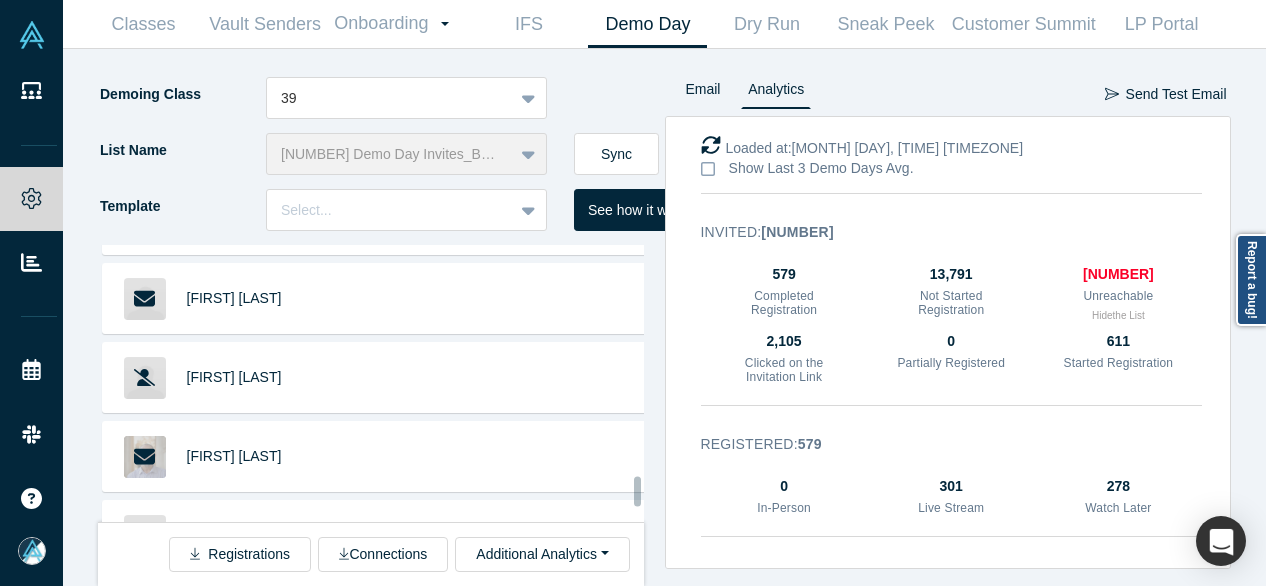 click on "[FIRST] [LAST]" at bounding box center (234, 614) 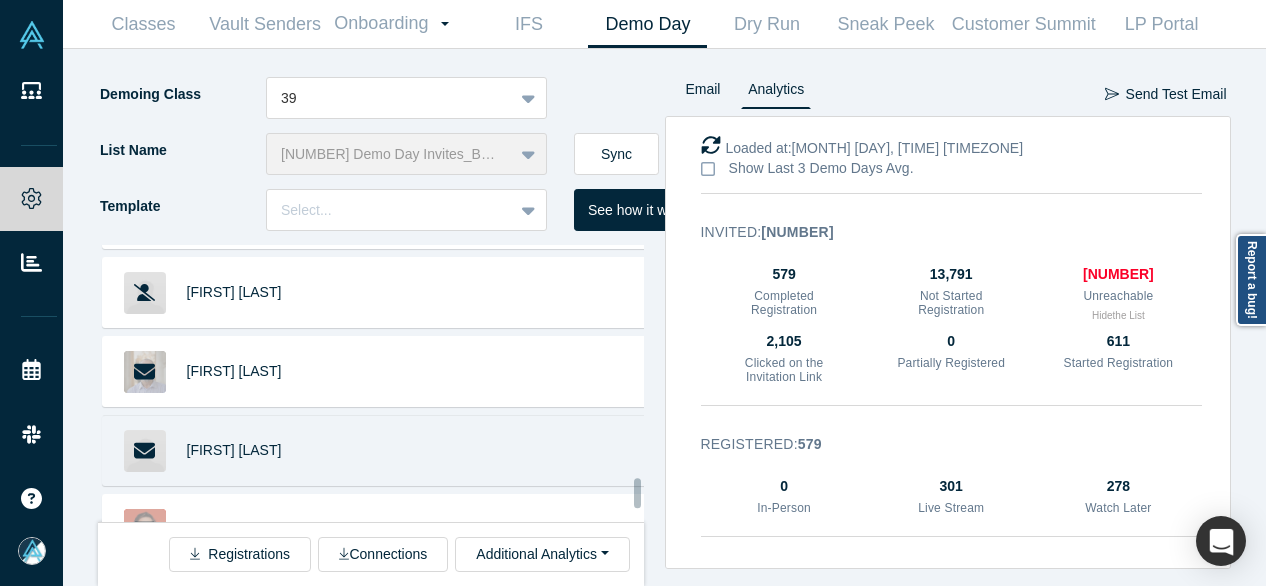 scroll, scrollTop: 24988, scrollLeft: 0, axis: vertical 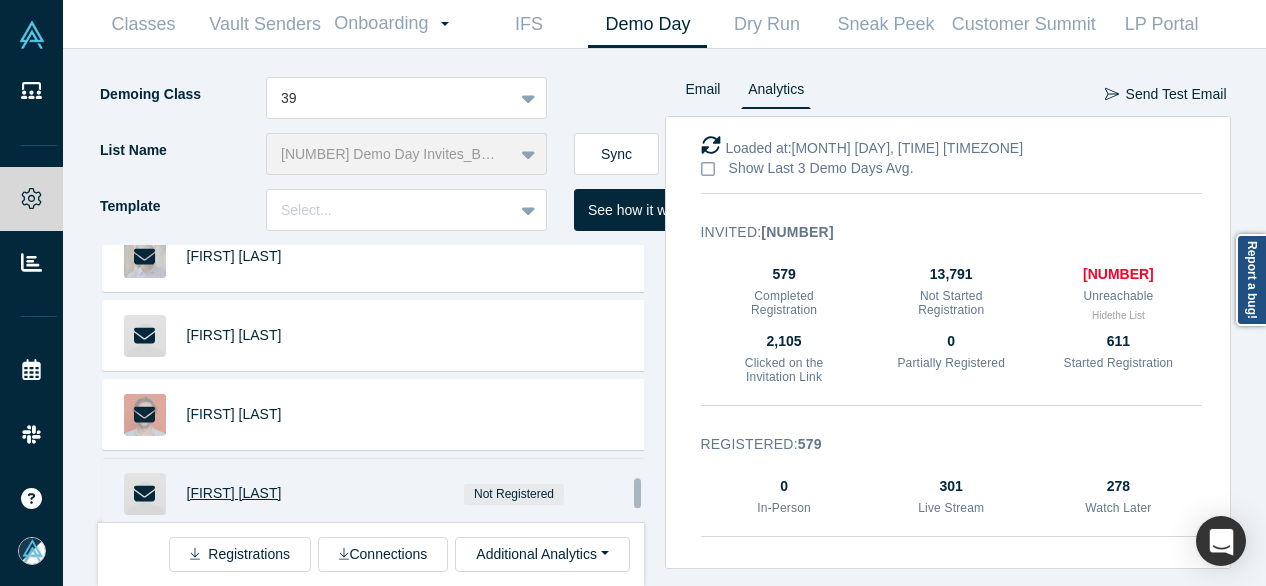 click on "[FIRST] [LAST]" at bounding box center (234, 493) 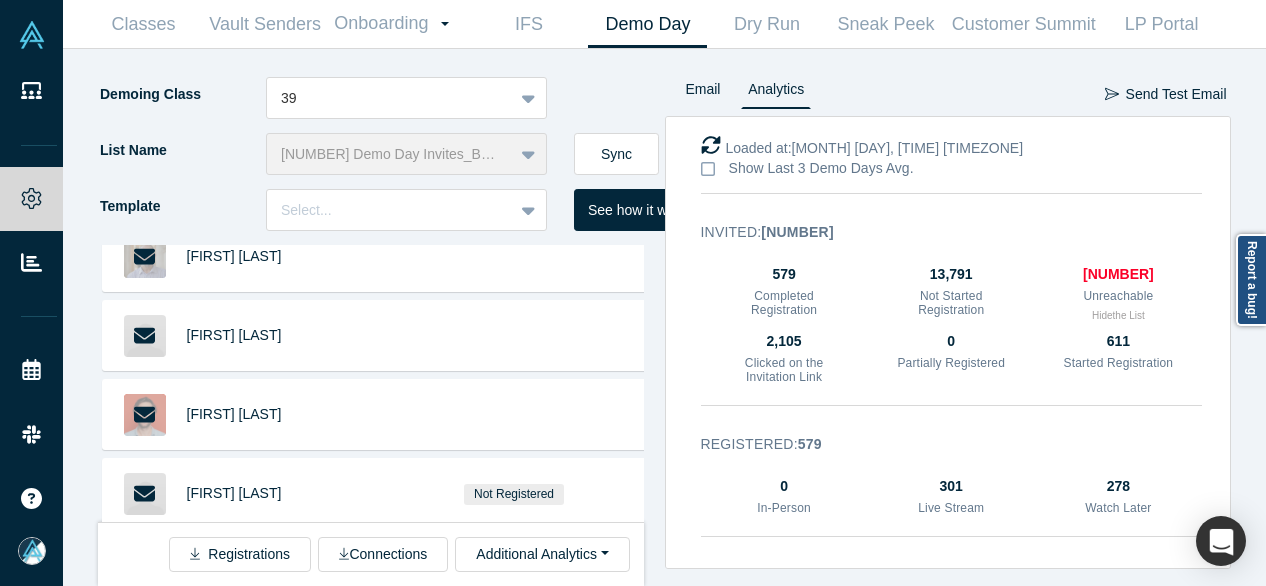 click on "[FIRST] [LAST]" at bounding box center [234, 572] 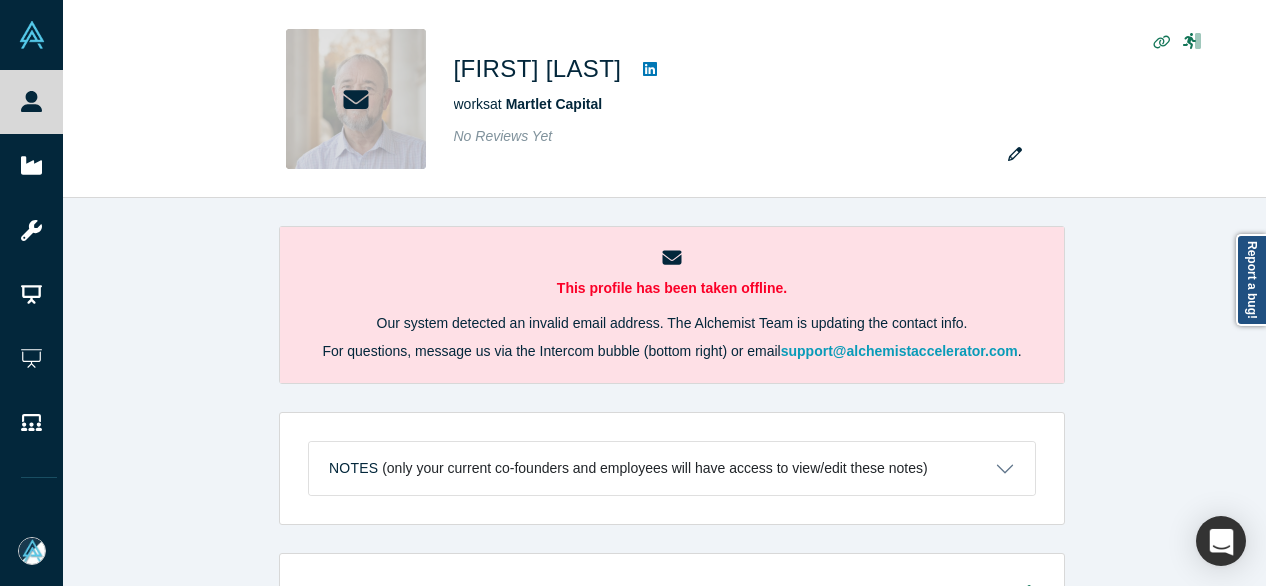 scroll, scrollTop: 0, scrollLeft: 0, axis: both 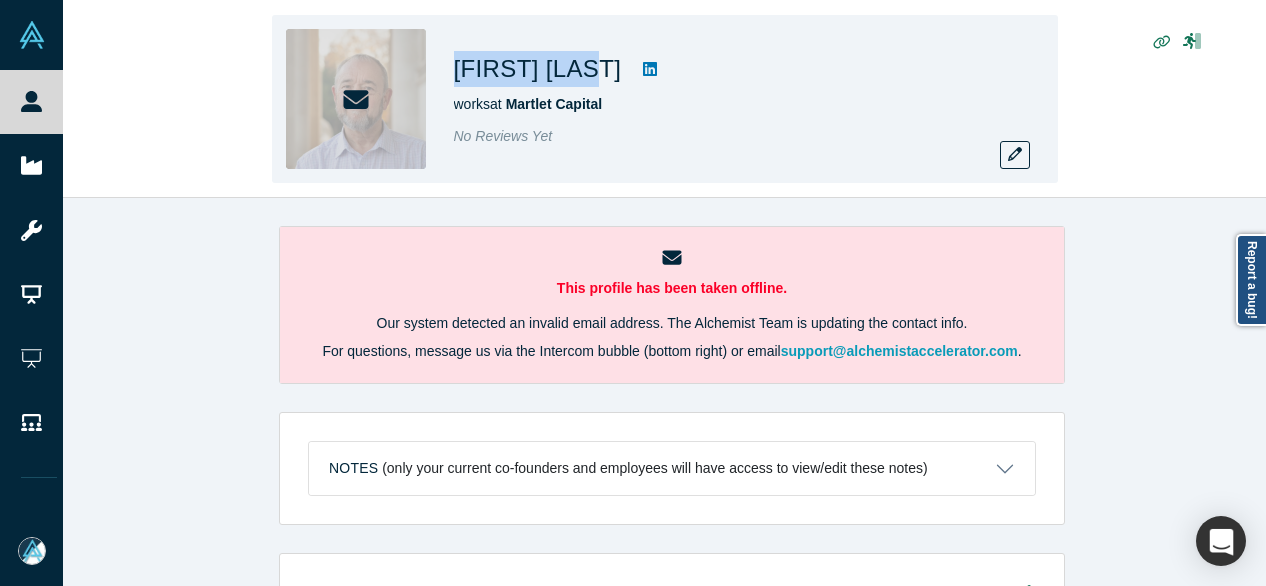 drag, startPoint x: 456, startPoint y: 75, endPoint x: 593, endPoint y: 69, distance: 137.13132 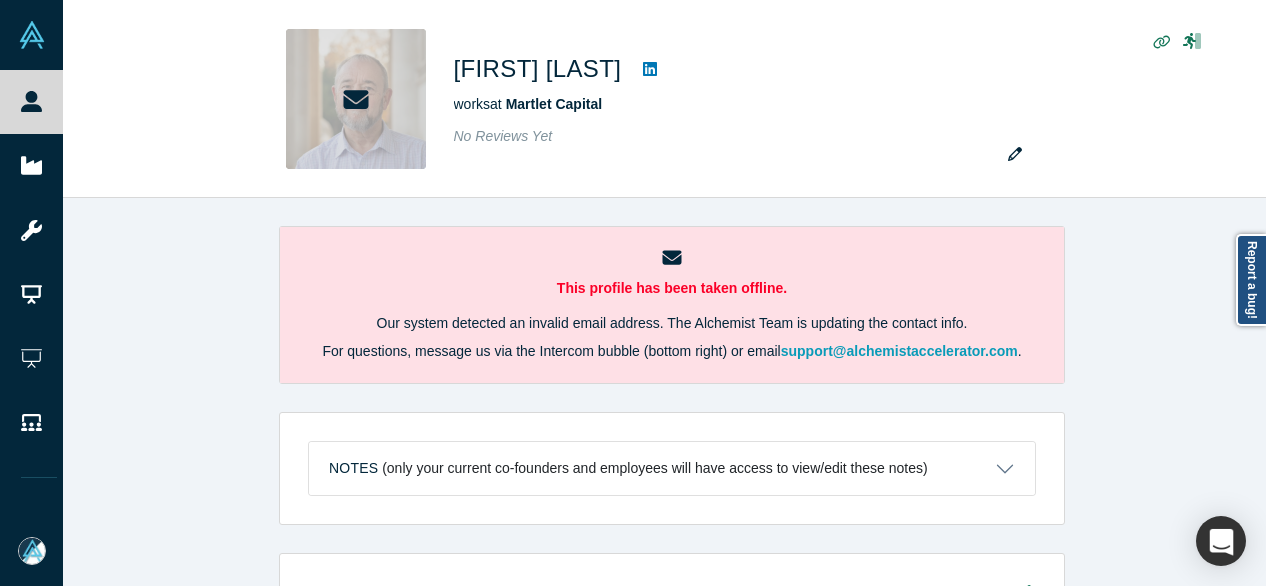 click on "This profile has been taken offline. Our system detected an invalid email address. The Alchemist Team is updating the contact info. For questions, message us via the Intercom bubble (bottom right) or email  support@example.com . Notes   (only your current co-founders and employees will have access to view/edit these notes) Notes will be visible only to your current co-founders. Save Cancel Account   Messages Quota N/A Alchemist Roles VC Vault Access/es N/A Contact   Email(s) [EMAIL]  (primary) General   Alchemist Roles VC Response Rate - Current Experience   works  at   Martlet Capital  -  Present Investment   Add your focus areas and compelling investment characteristics. Angel Funding   Add your typical check sizes and number of investments per year. Martlet Capital funding   Alchemist Portfolio   Add Alchemist companies you have invested in. Mentor / Advisor   Select your mentor type and your availability. Show Empty Sections" at bounding box center (672, 399) 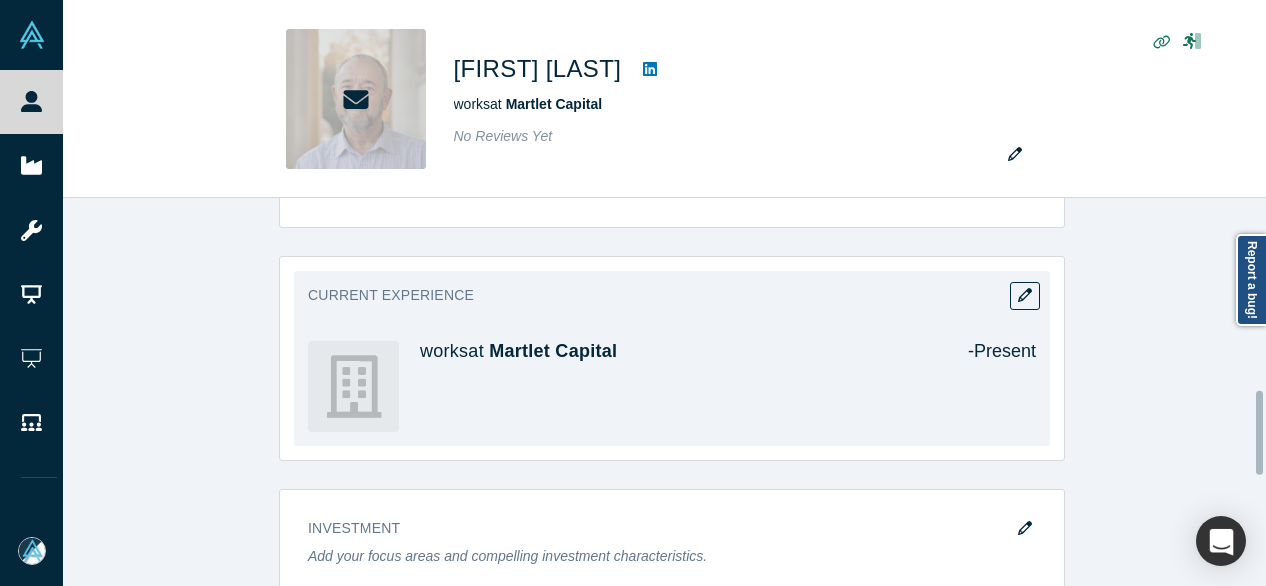 scroll, scrollTop: 900, scrollLeft: 0, axis: vertical 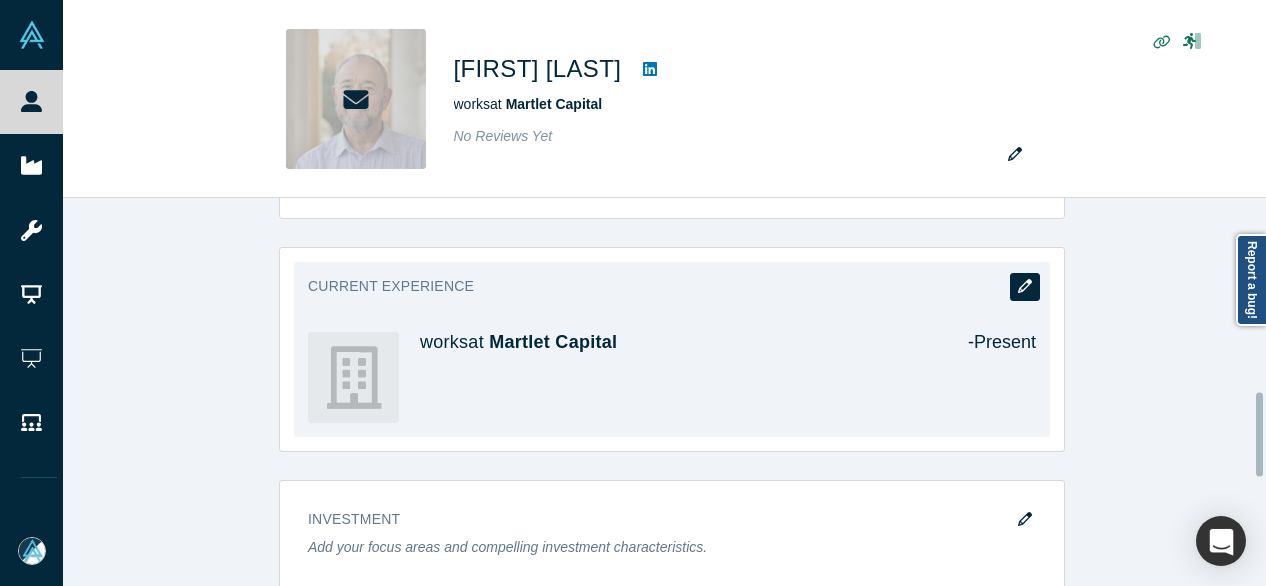 click 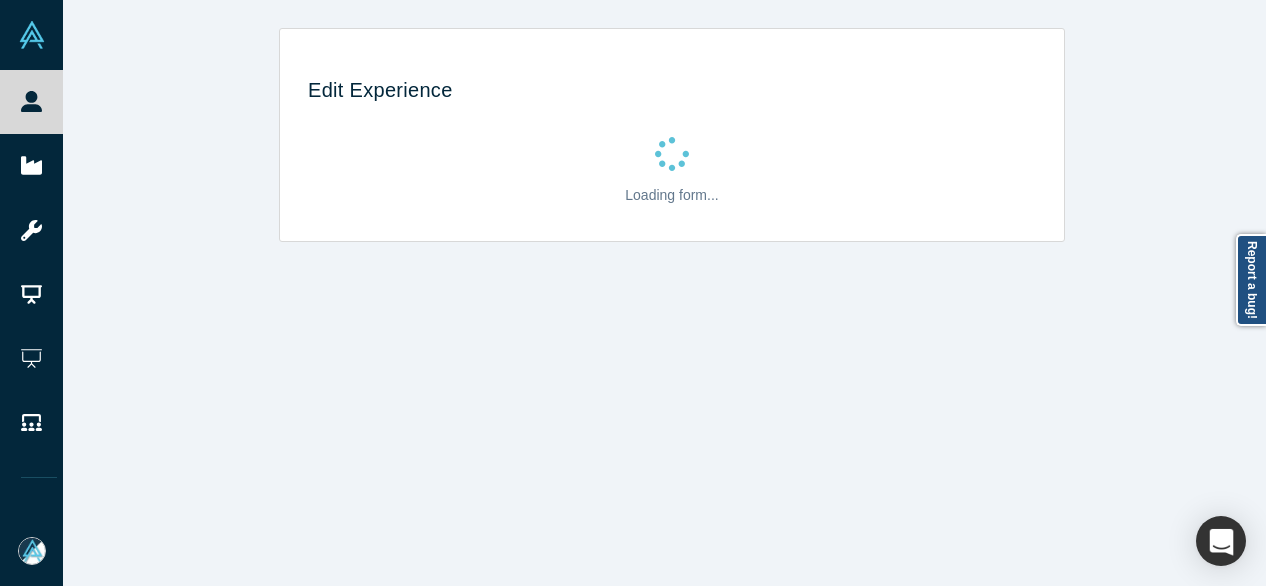 scroll, scrollTop: 0, scrollLeft: 0, axis: both 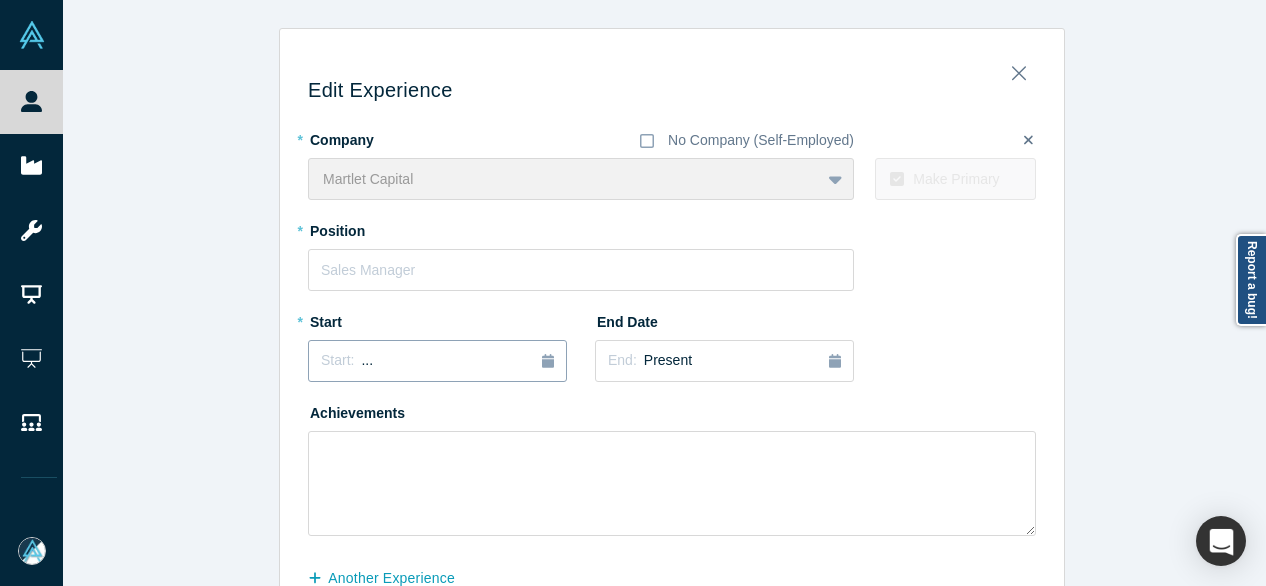 click on "..." at bounding box center (367, 360) 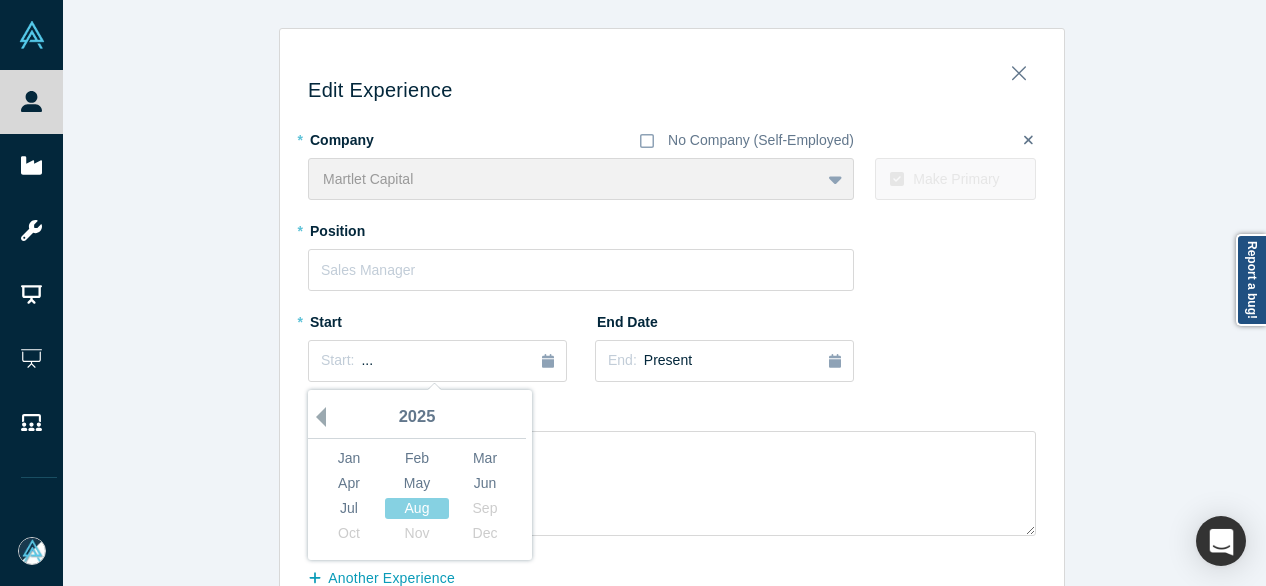 click on "Previous Year" at bounding box center (316, 417) 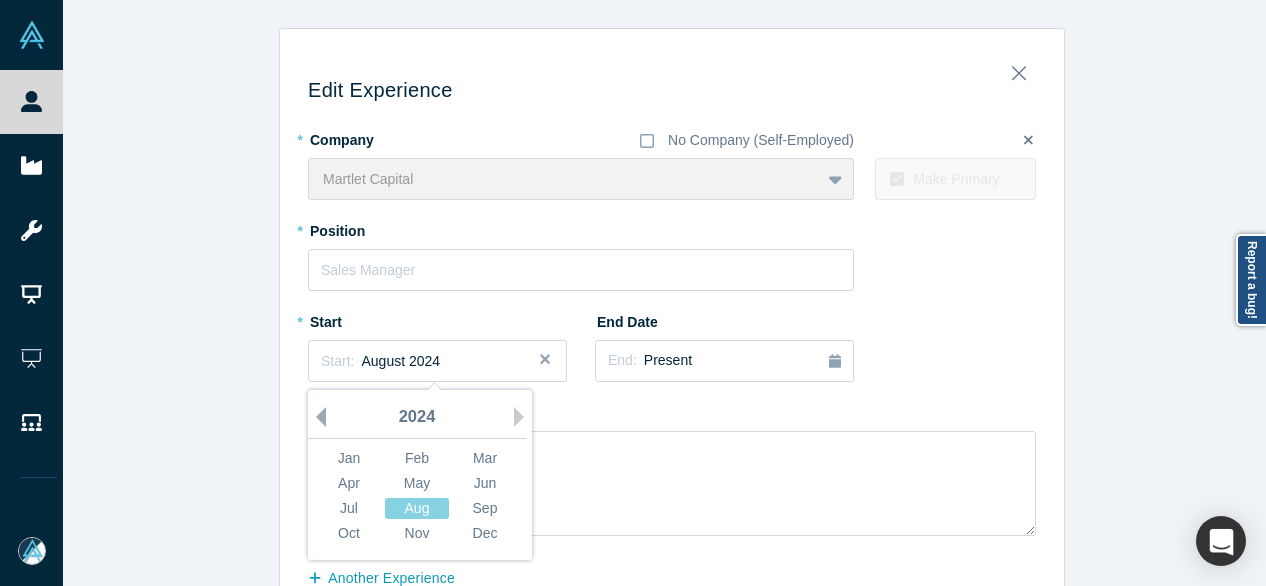 click on "Previous Year" at bounding box center [316, 417] 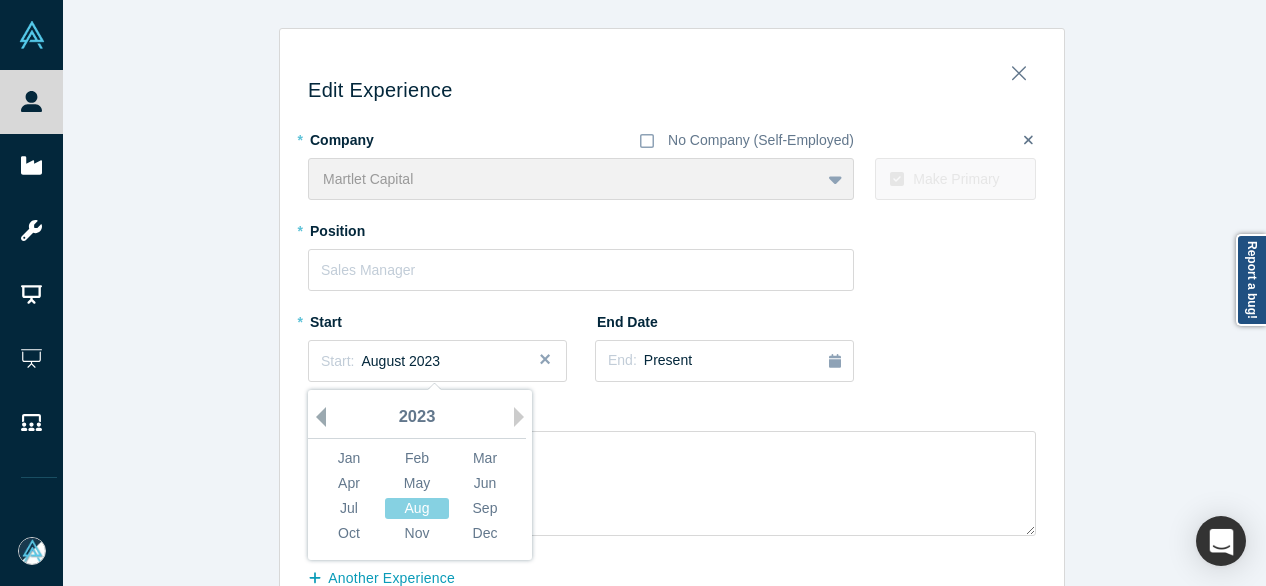 click on "Previous Year" at bounding box center [316, 417] 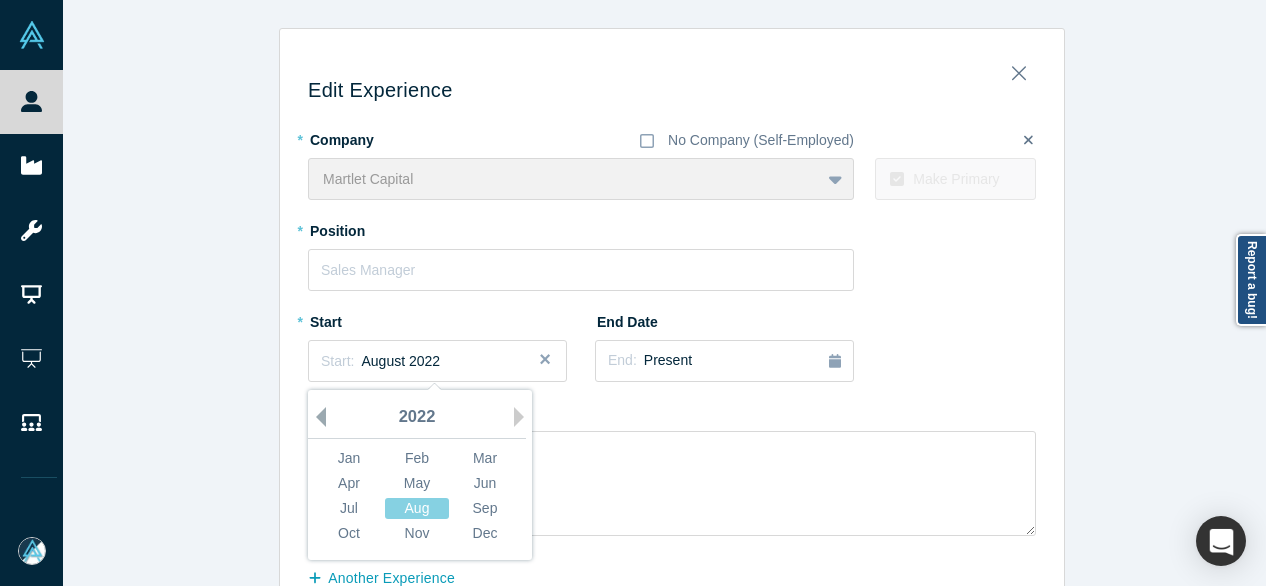 click on "Previous Year" at bounding box center (316, 417) 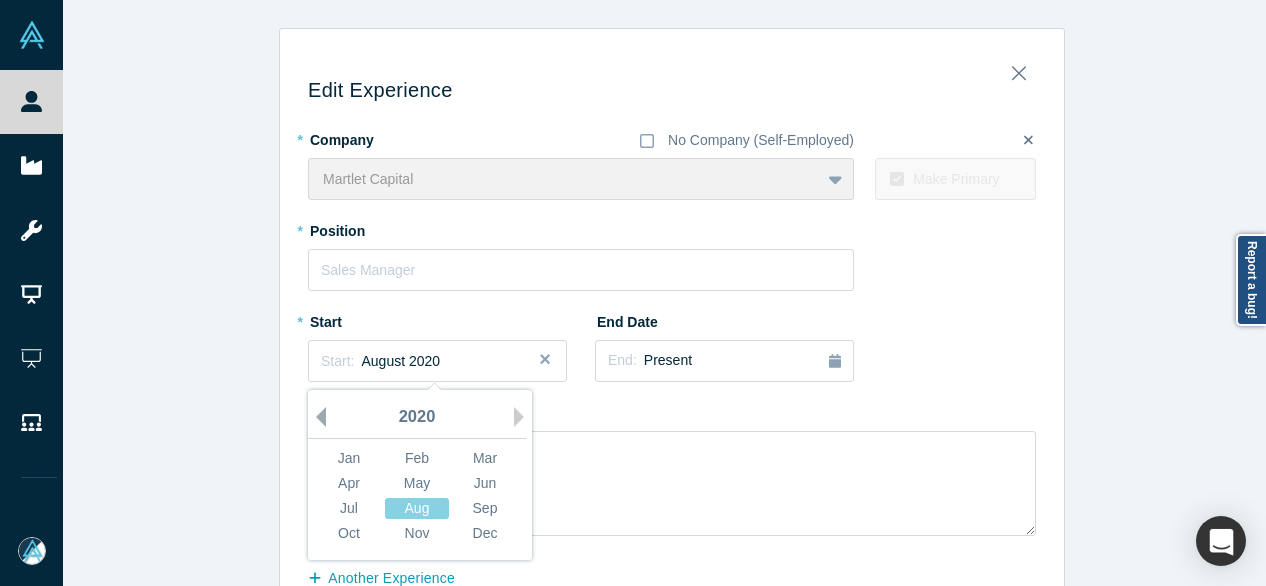 click on "Previous Year" at bounding box center [316, 417] 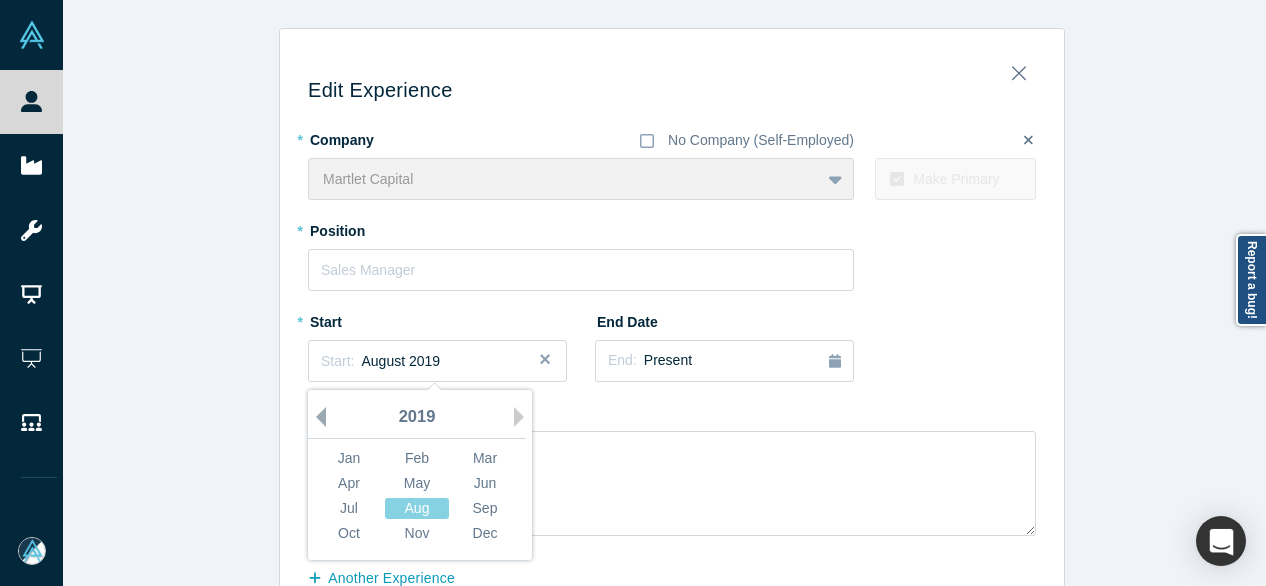 click on "Previous Year" at bounding box center [316, 417] 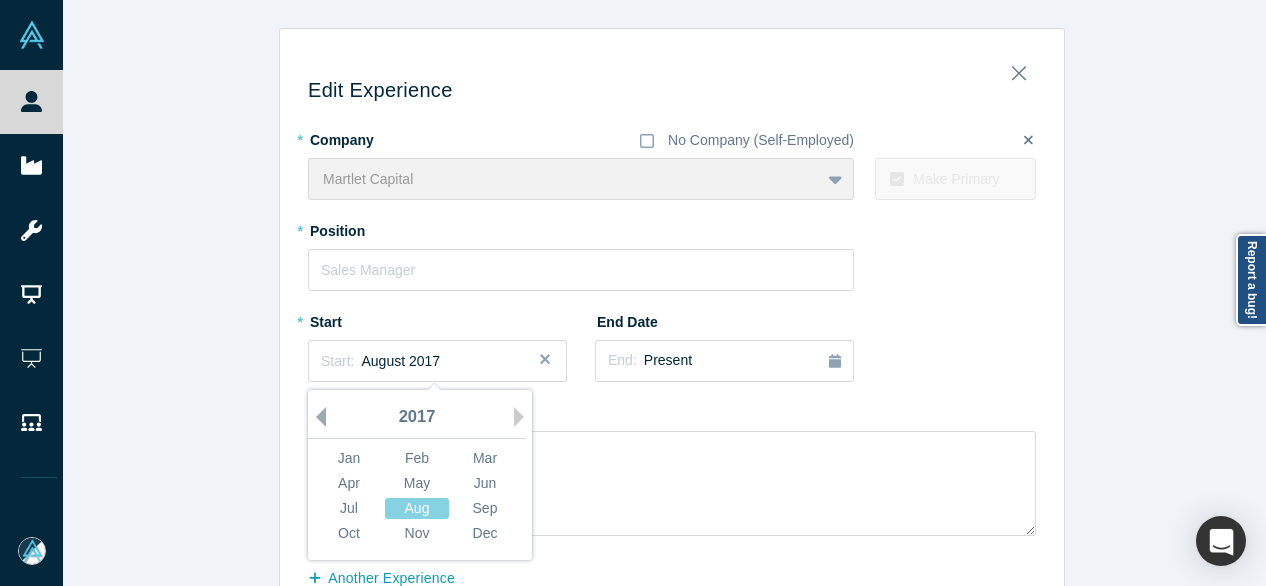 click on "Previous Year" at bounding box center (316, 417) 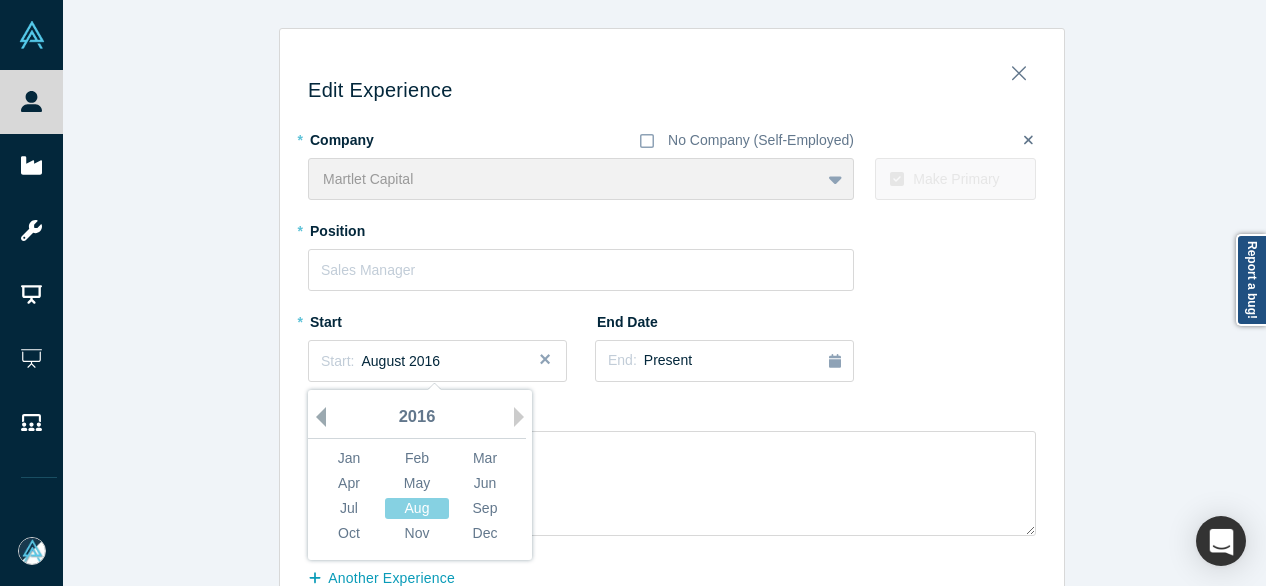 click on "Previous Year" at bounding box center (316, 417) 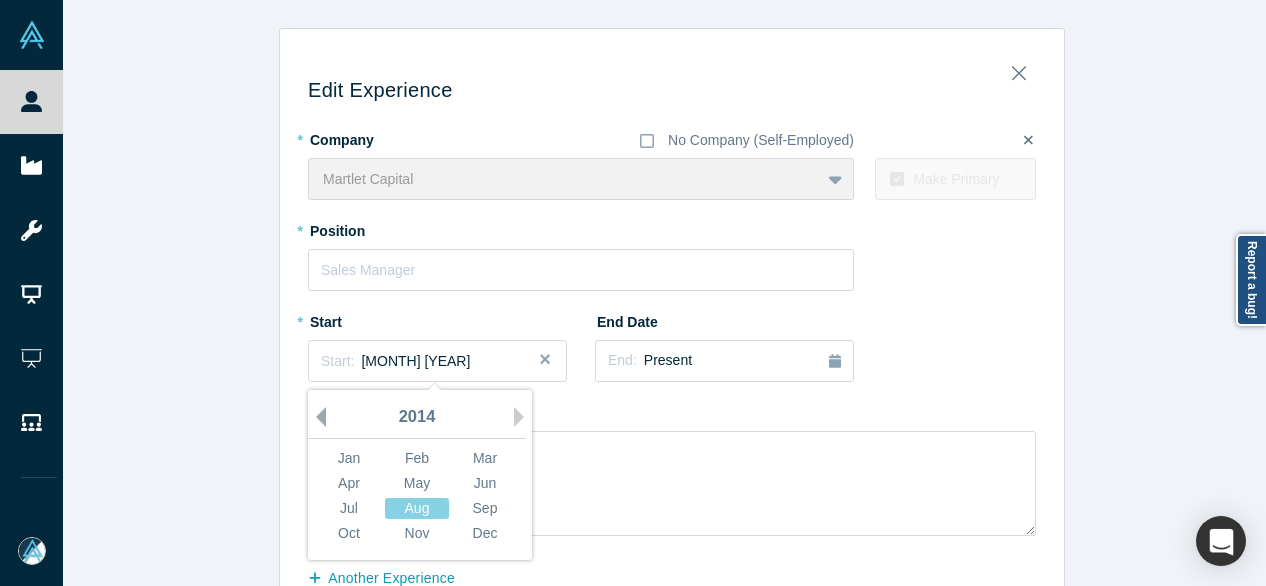 click on "Previous Year" at bounding box center [316, 417] 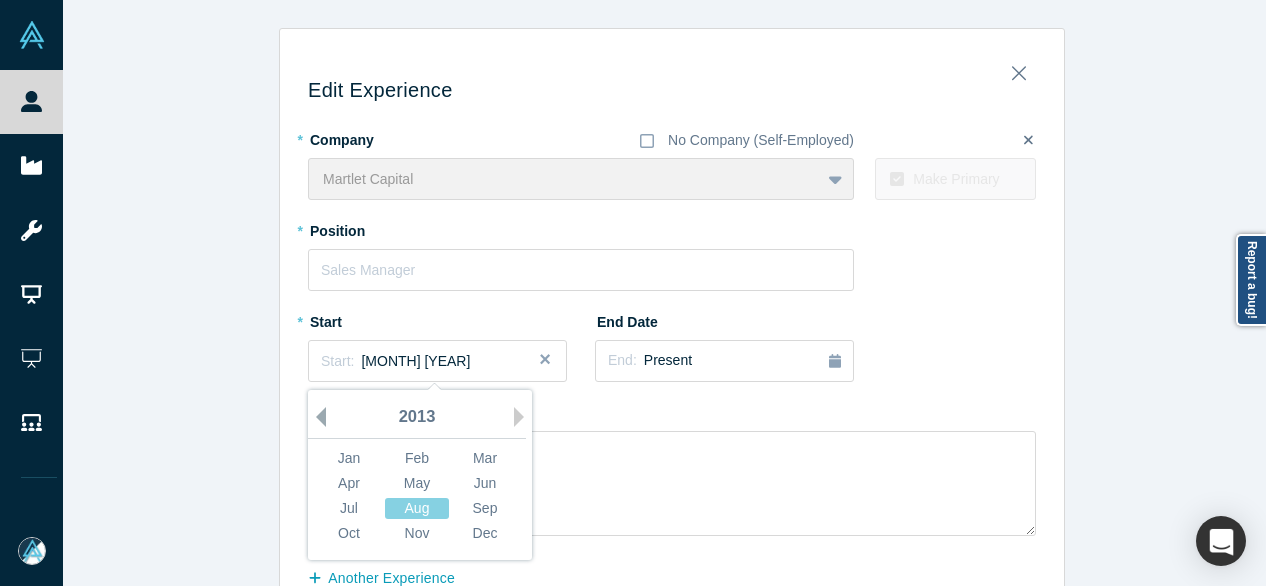 click on "Previous Year" at bounding box center (316, 417) 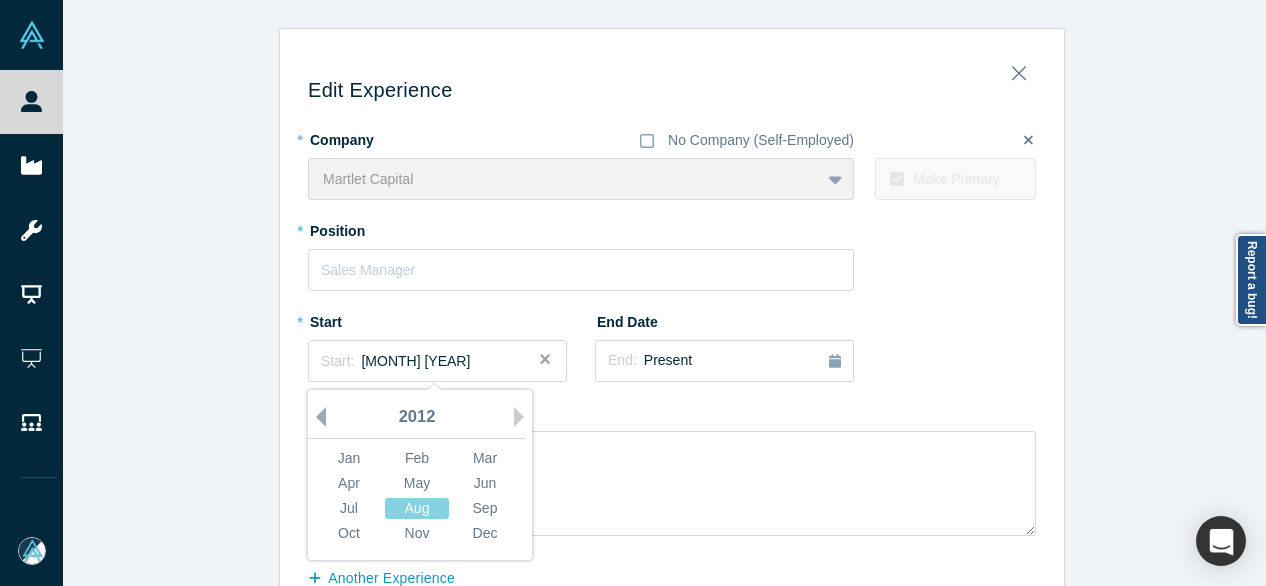click on "Previous Year" at bounding box center [316, 417] 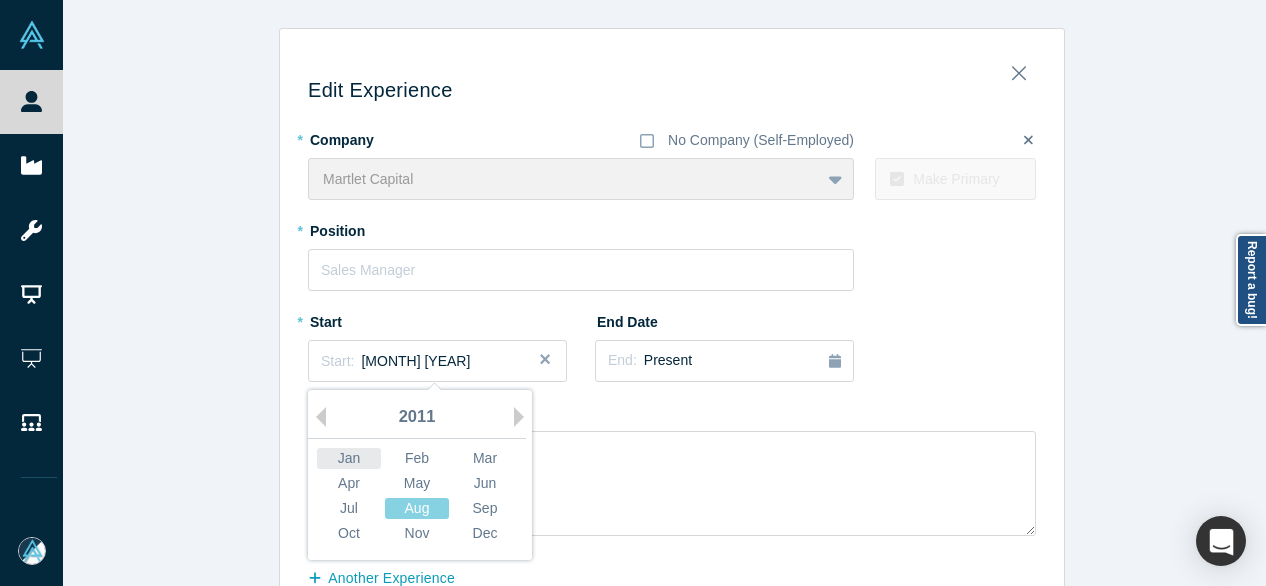 click on "Jan" at bounding box center [349, 458] 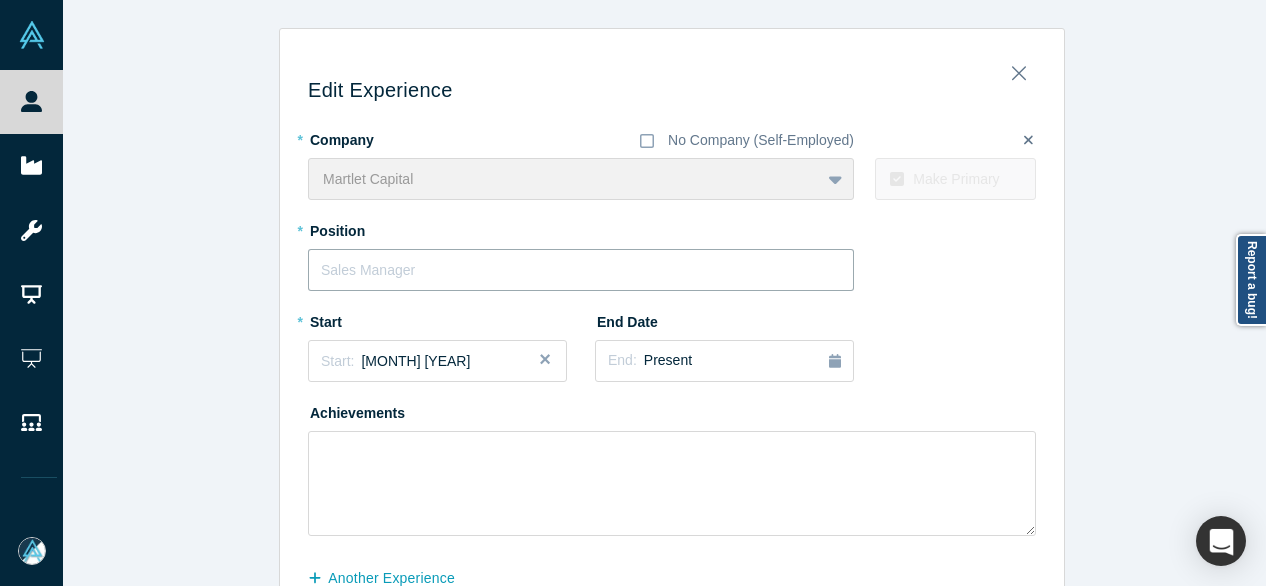 click at bounding box center (581, 270) 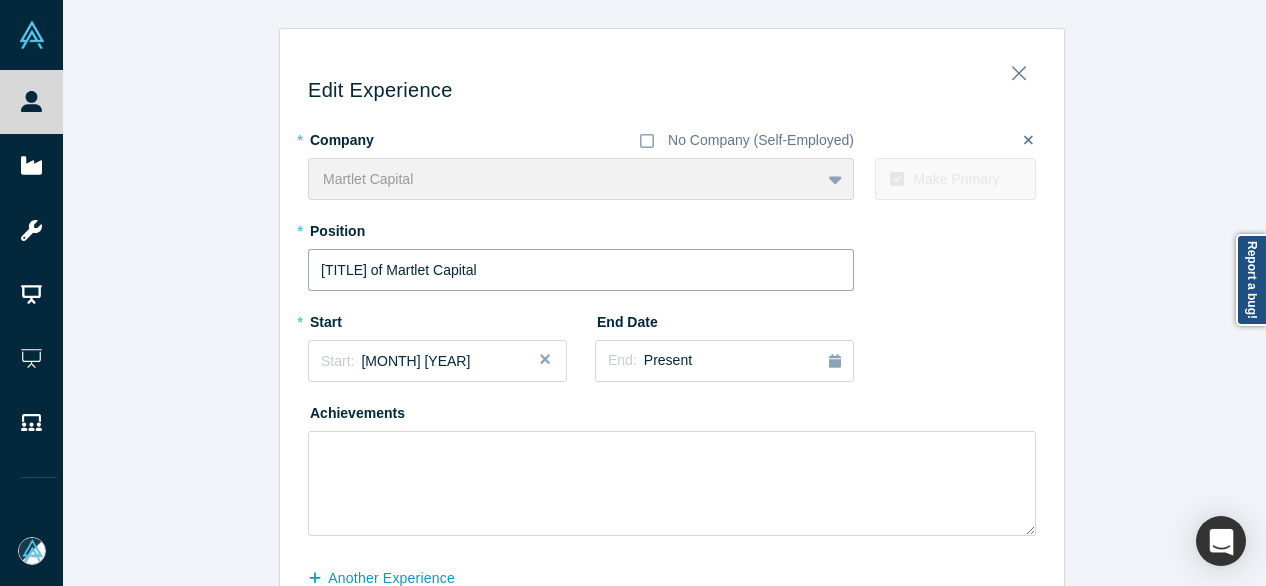 drag, startPoint x: 386, startPoint y: 273, endPoint x: 551, endPoint y: 271, distance: 165.01212 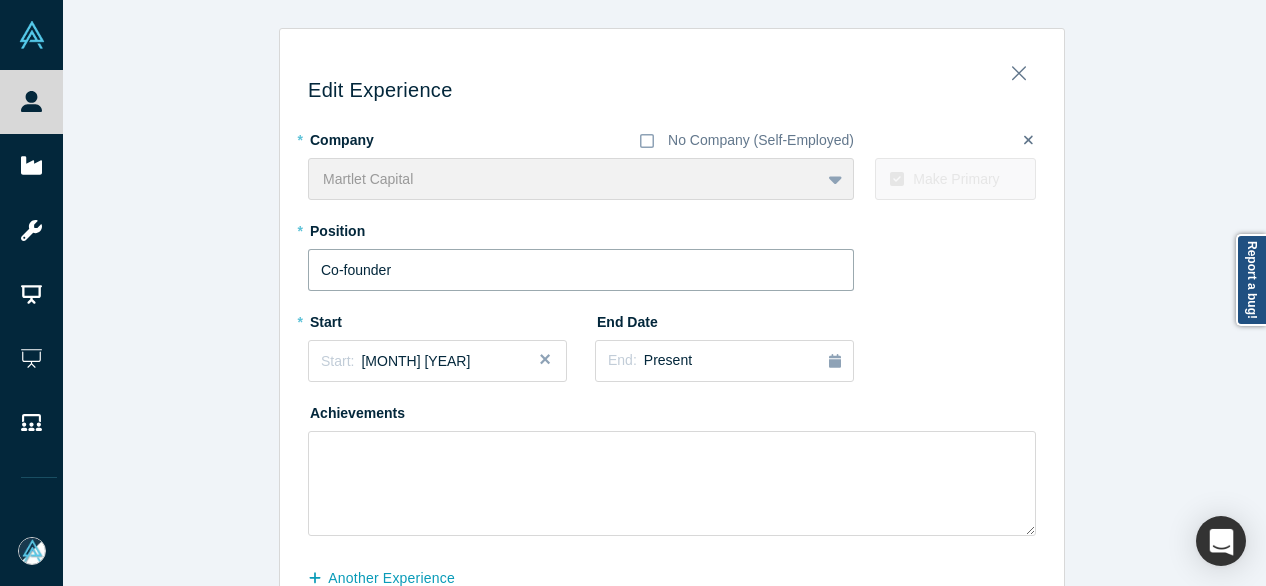 click on "Co-founder" at bounding box center [581, 270] 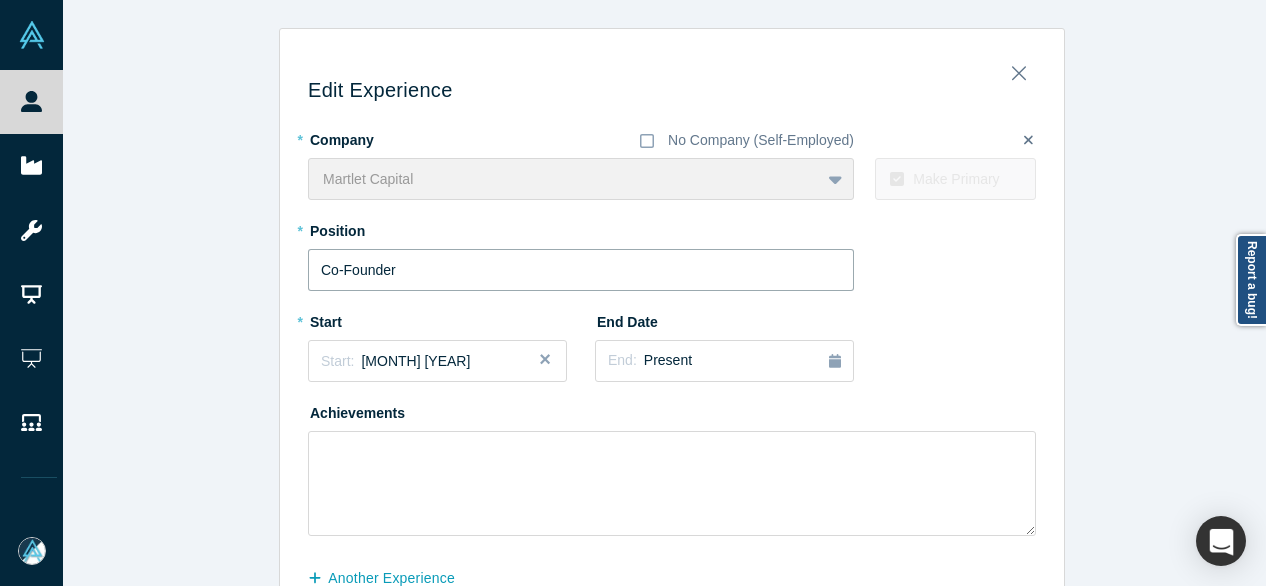 type on "Co-Founder" 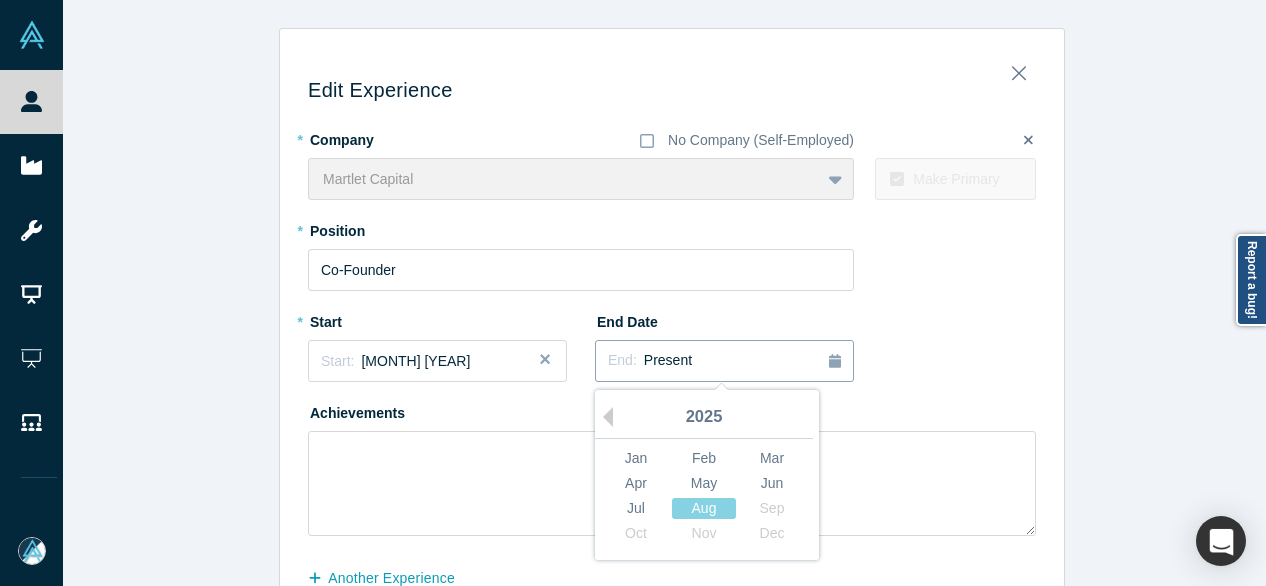click on "Present" at bounding box center [668, 360] 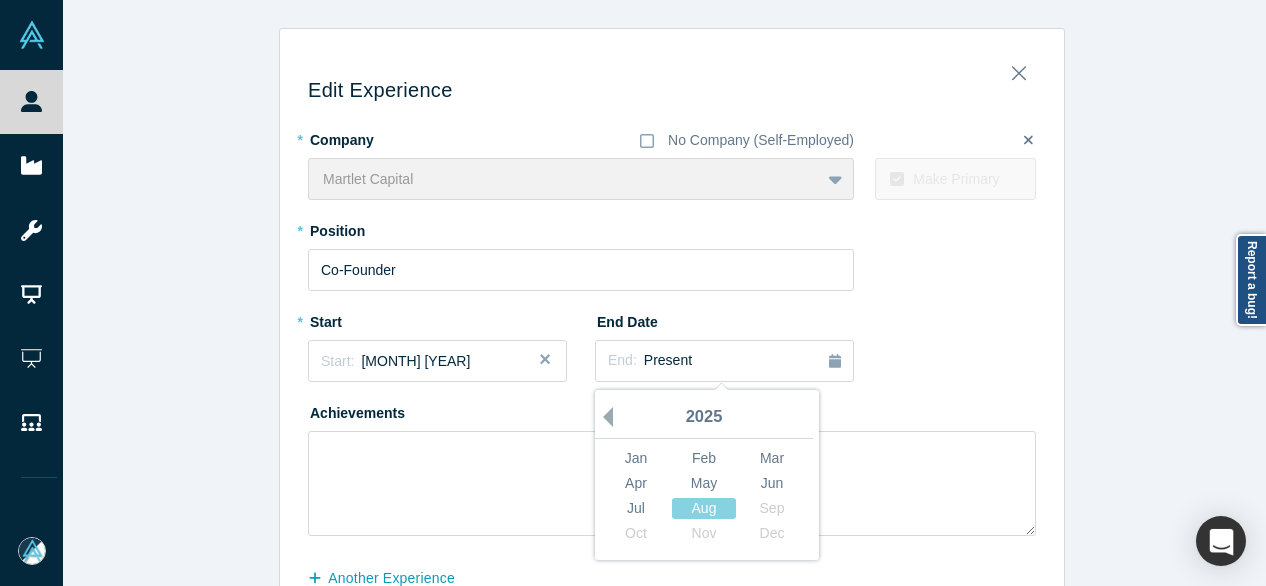 click on "Previous Year" at bounding box center (603, 417) 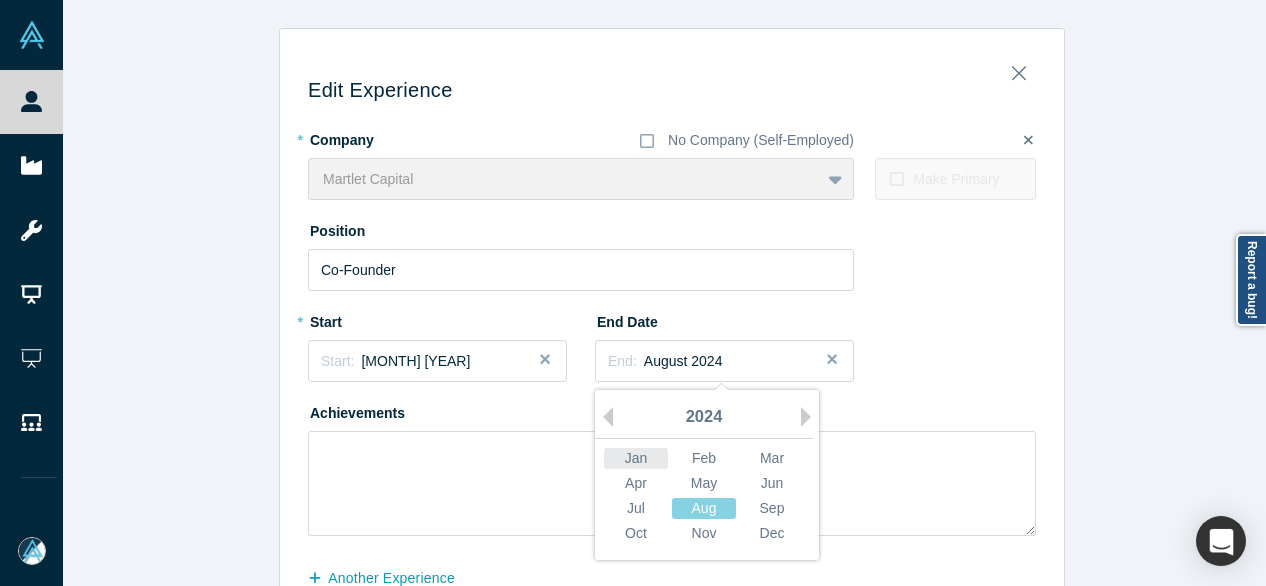 click on "Jan" at bounding box center (636, 458) 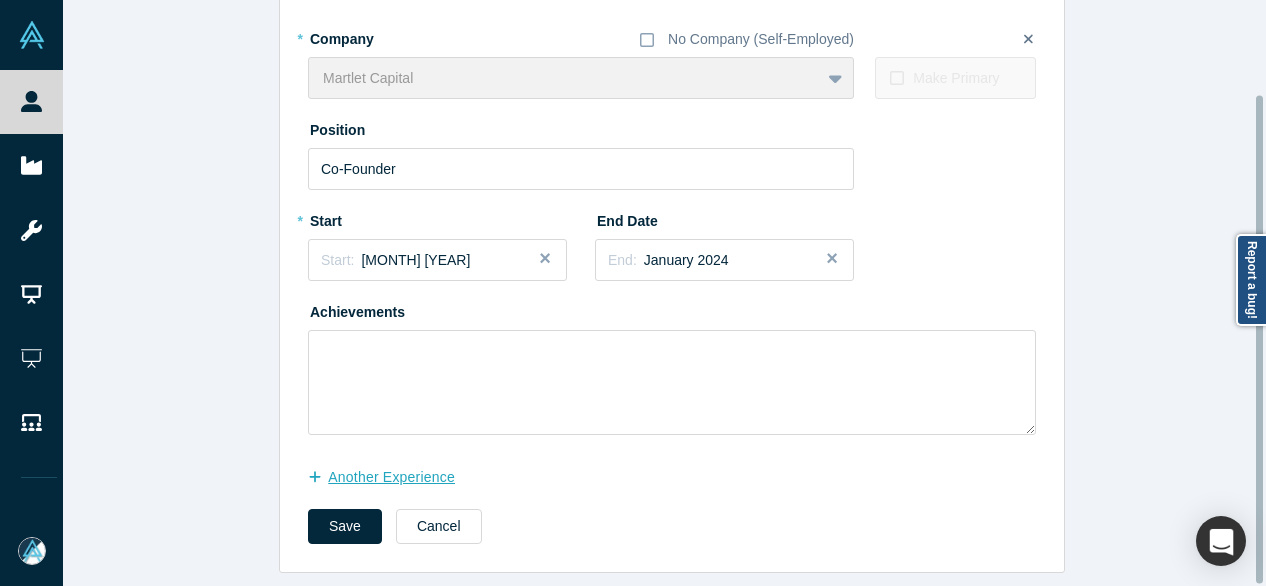 scroll, scrollTop: 114, scrollLeft: 0, axis: vertical 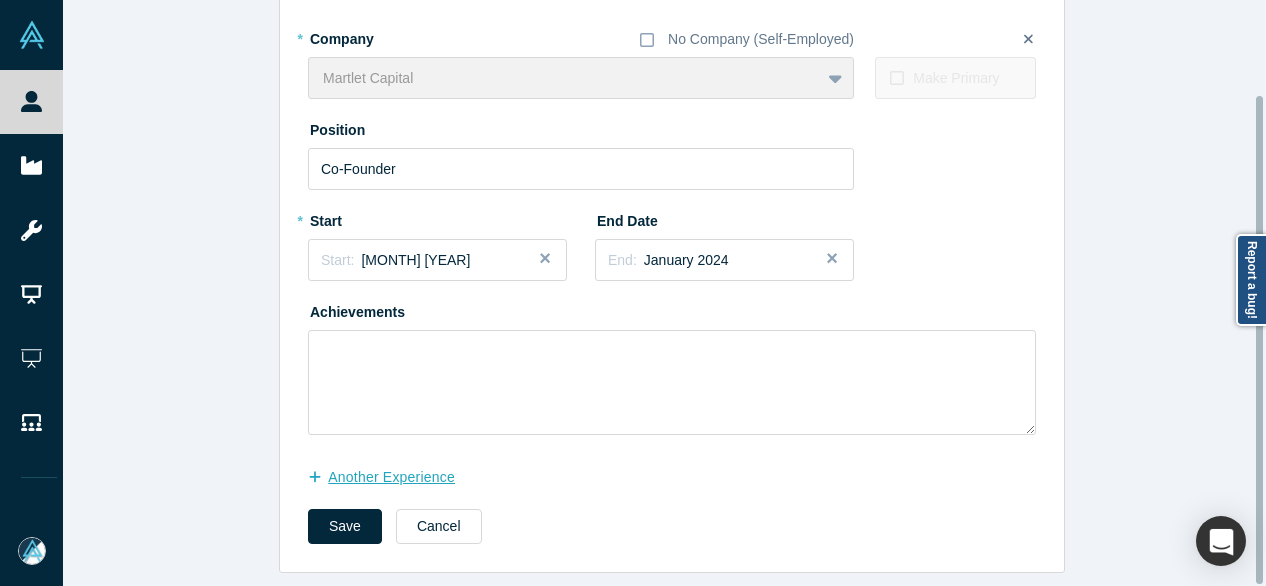 click on "another Experience" at bounding box center (392, 477) 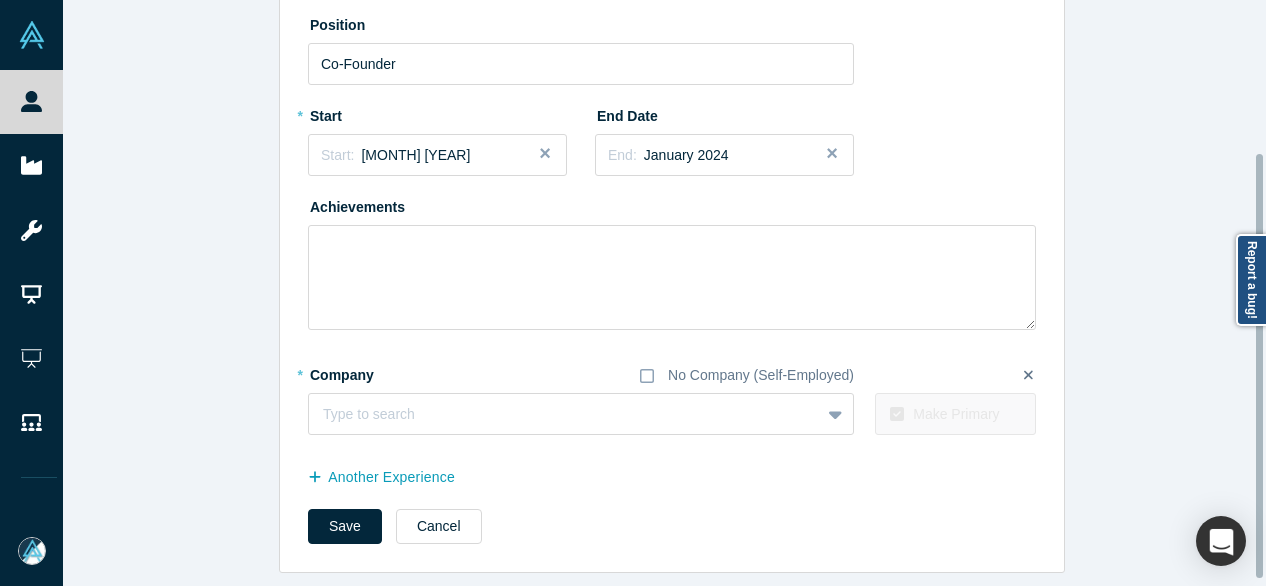 scroll, scrollTop: 219, scrollLeft: 0, axis: vertical 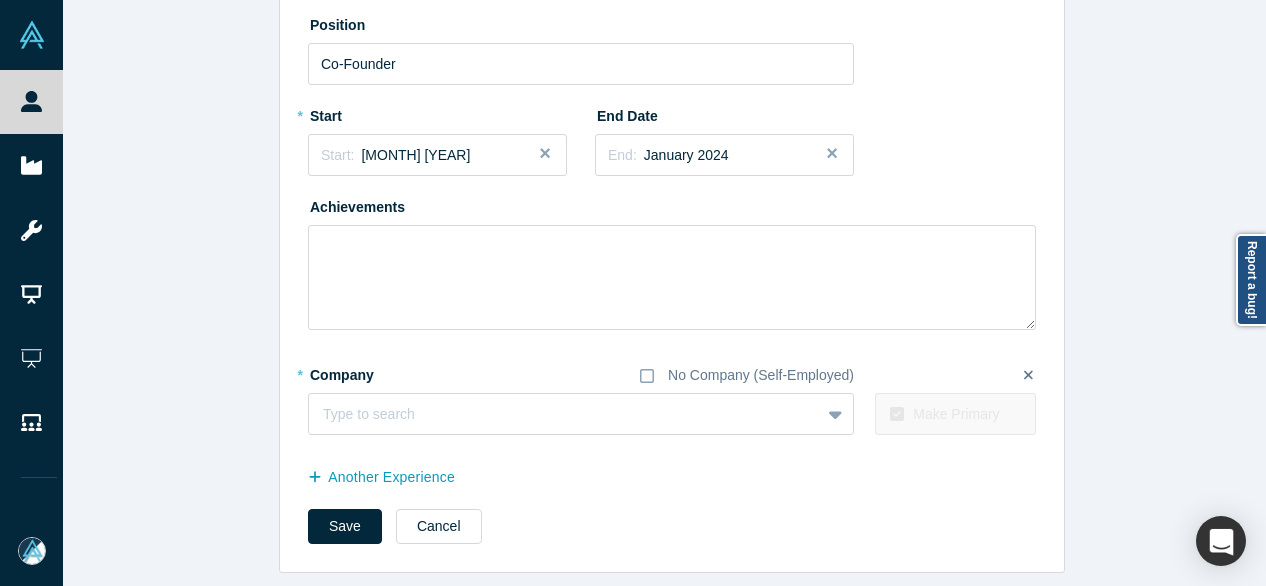 click 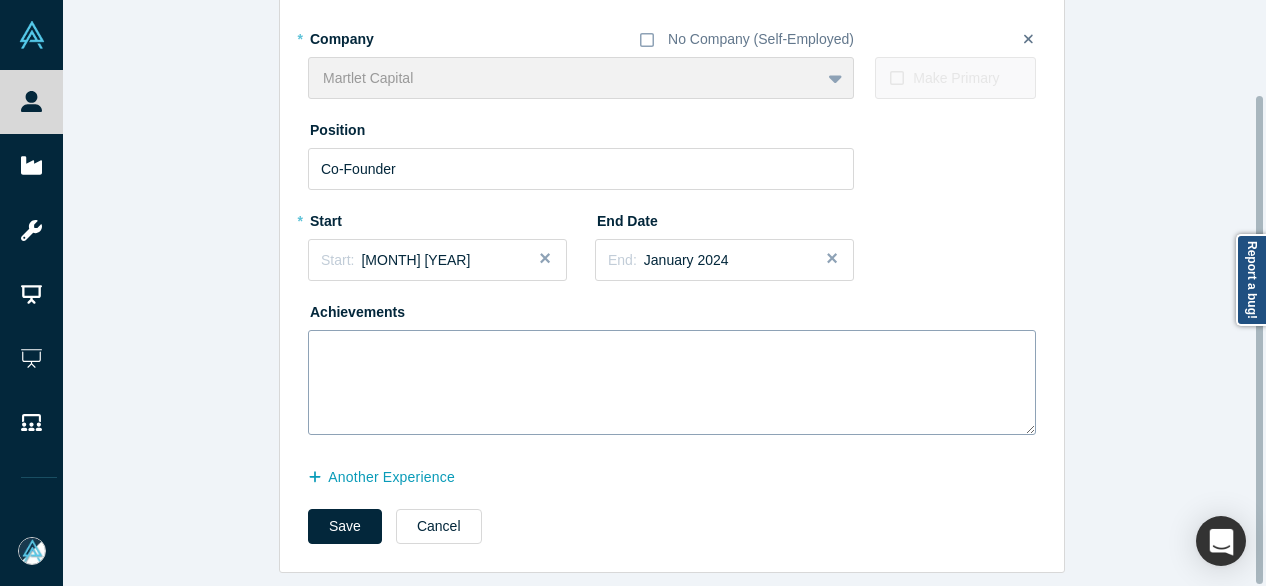 scroll, scrollTop: 114, scrollLeft: 0, axis: vertical 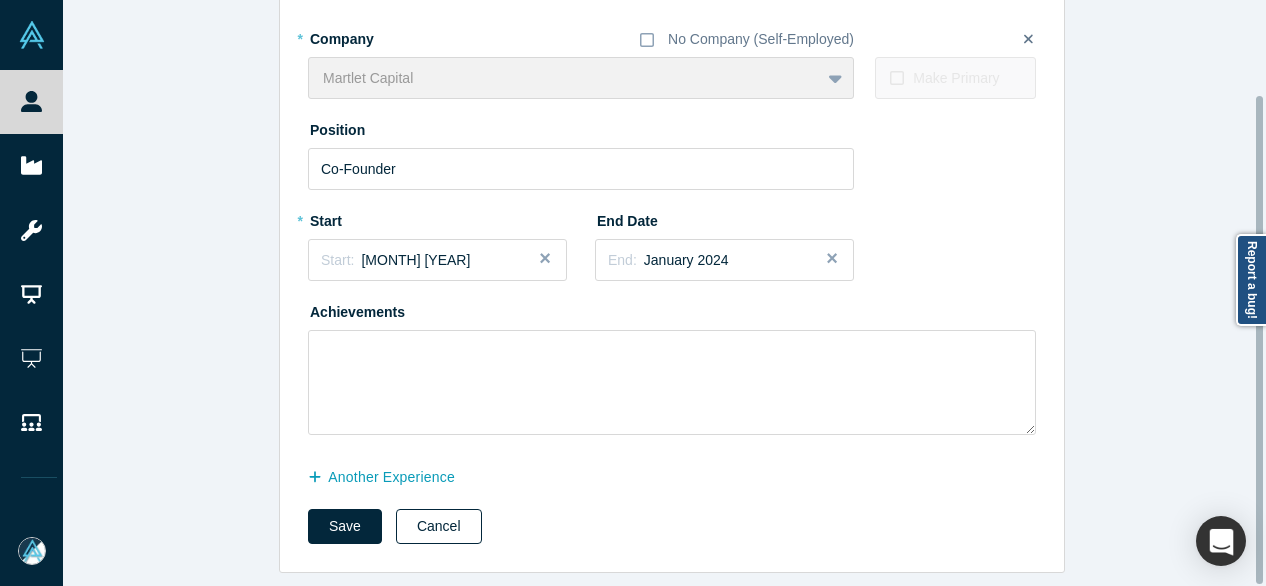 click on "Cancel" at bounding box center [439, 526] 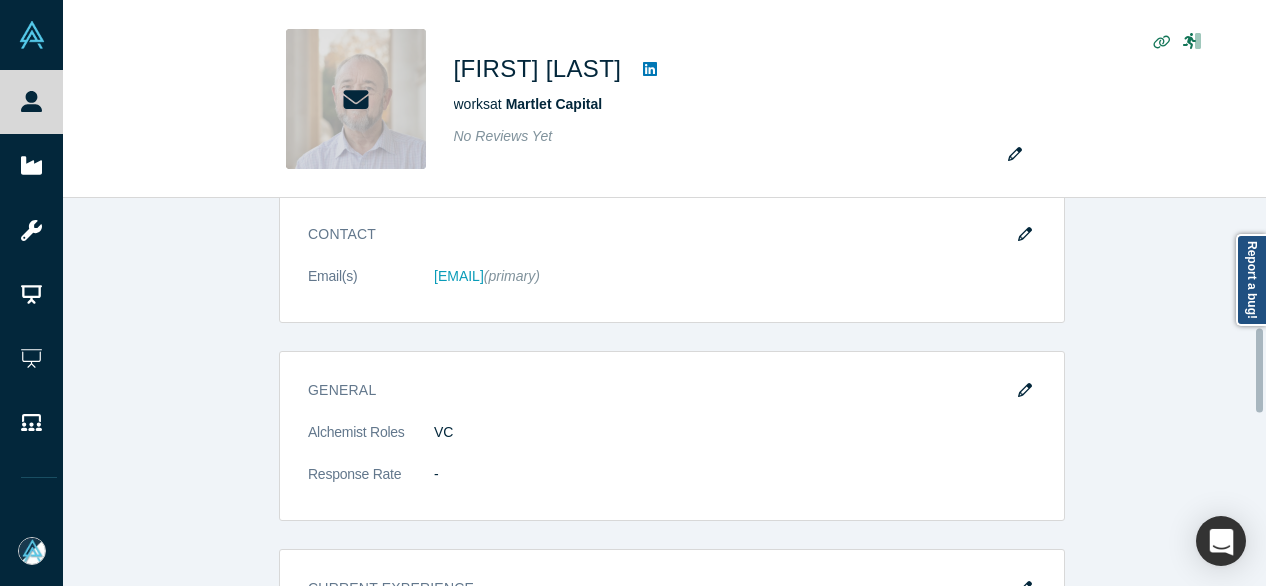 scroll, scrollTop: 600, scrollLeft: 0, axis: vertical 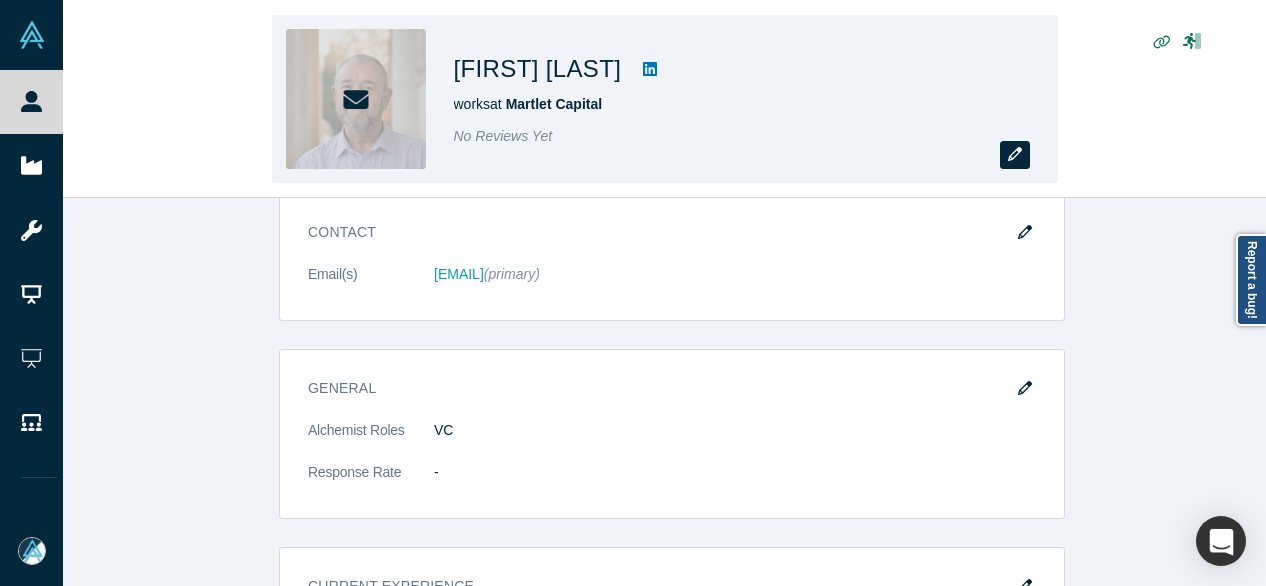 click at bounding box center (1015, 155) 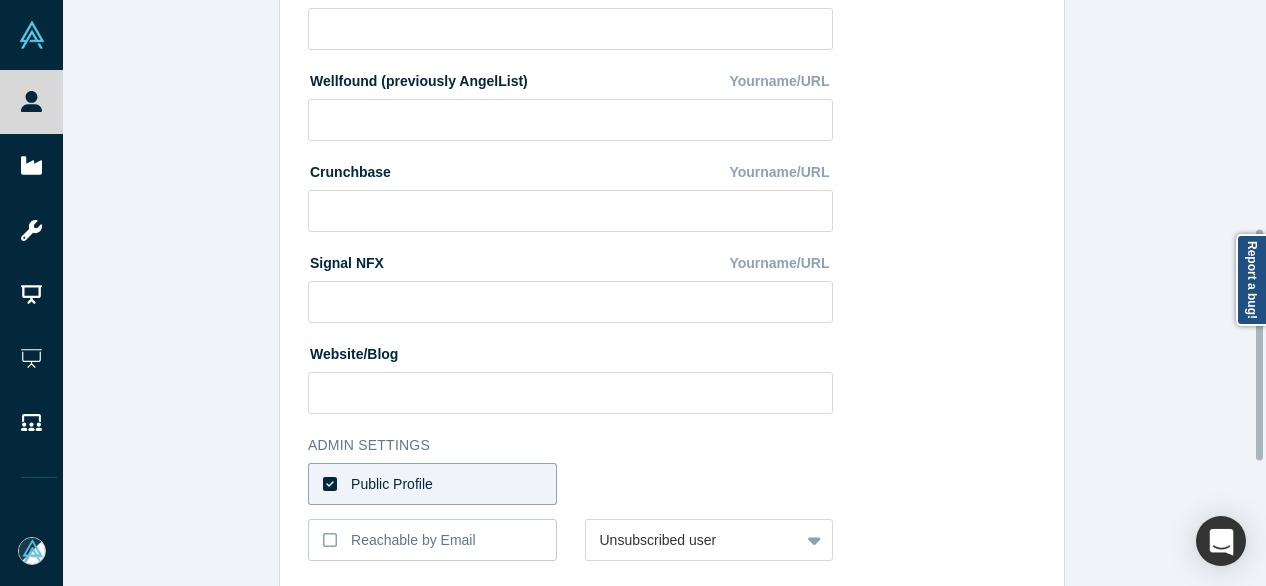 scroll, scrollTop: 700, scrollLeft: 0, axis: vertical 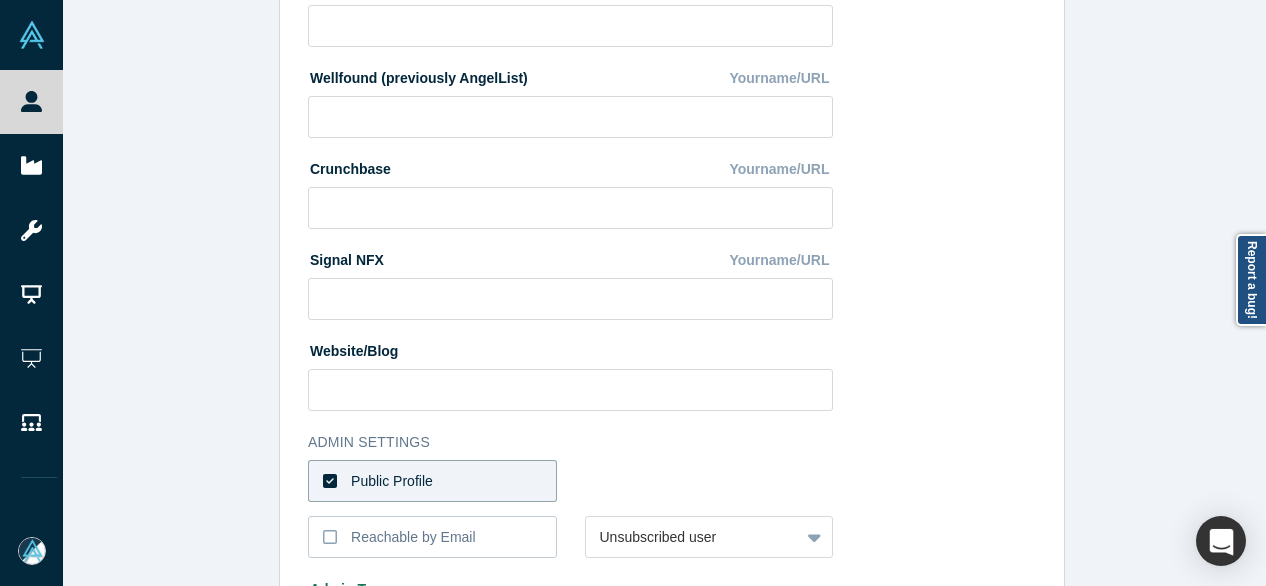 click on "Public Profile" at bounding box center (432, 481) 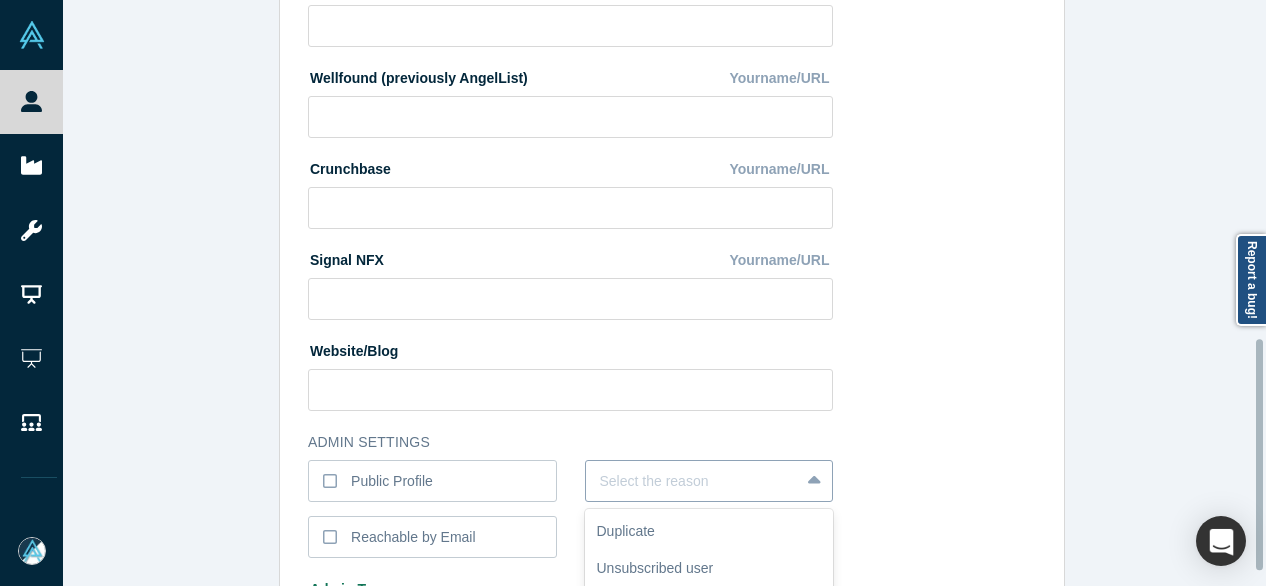 scroll, scrollTop: 860, scrollLeft: 0, axis: vertical 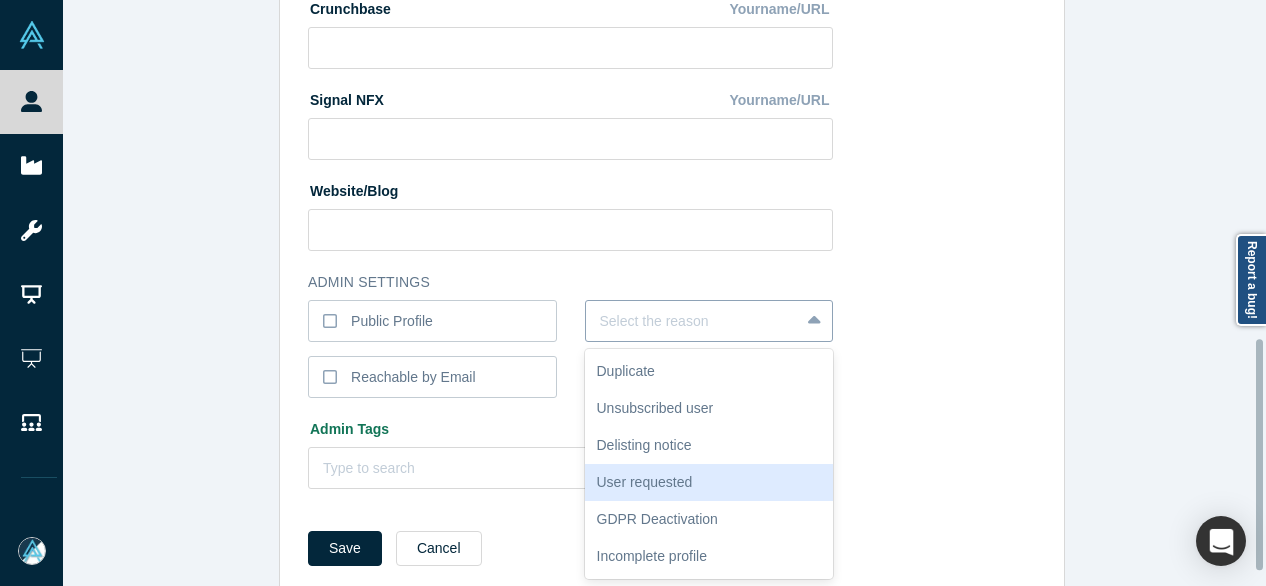 click on "6 results available. Use Up and Down to choose options, press Enter to select the currently focused option, press Escape to exit the menu, press Tab to select the option and exit the menu. Select the reason Duplicate Unsubscribed user Delisting notice User requested GDPR Deactivation Incomplete profile" at bounding box center (709, 321) 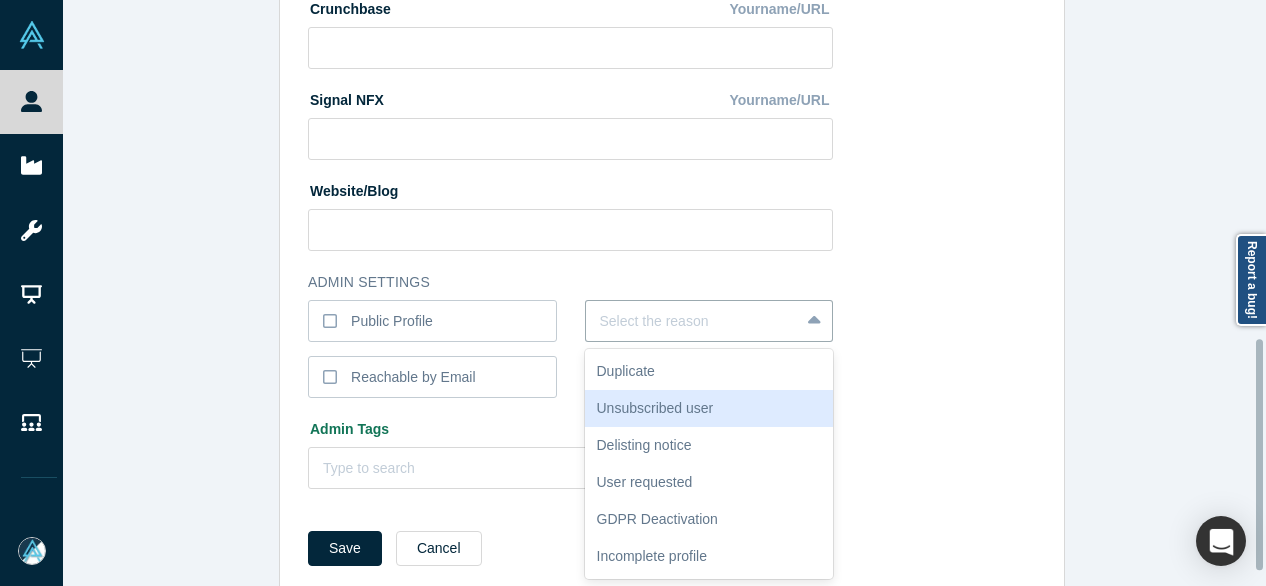 click on "Unsubscribed user" at bounding box center (709, 408) 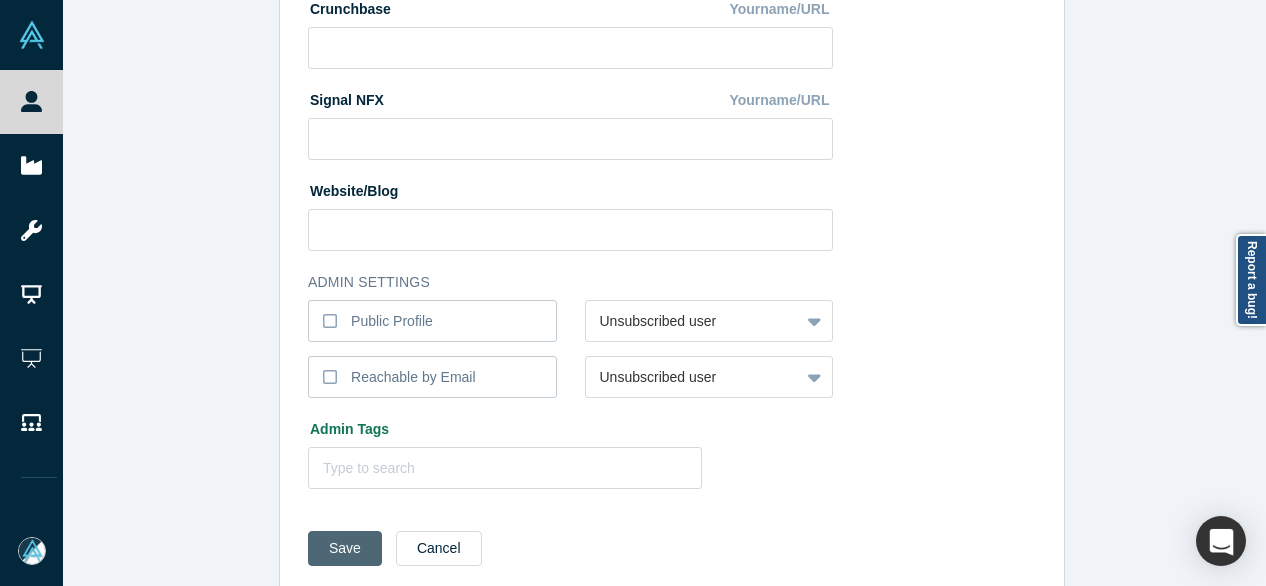 click on "Save" at bounding box center (345, 548) 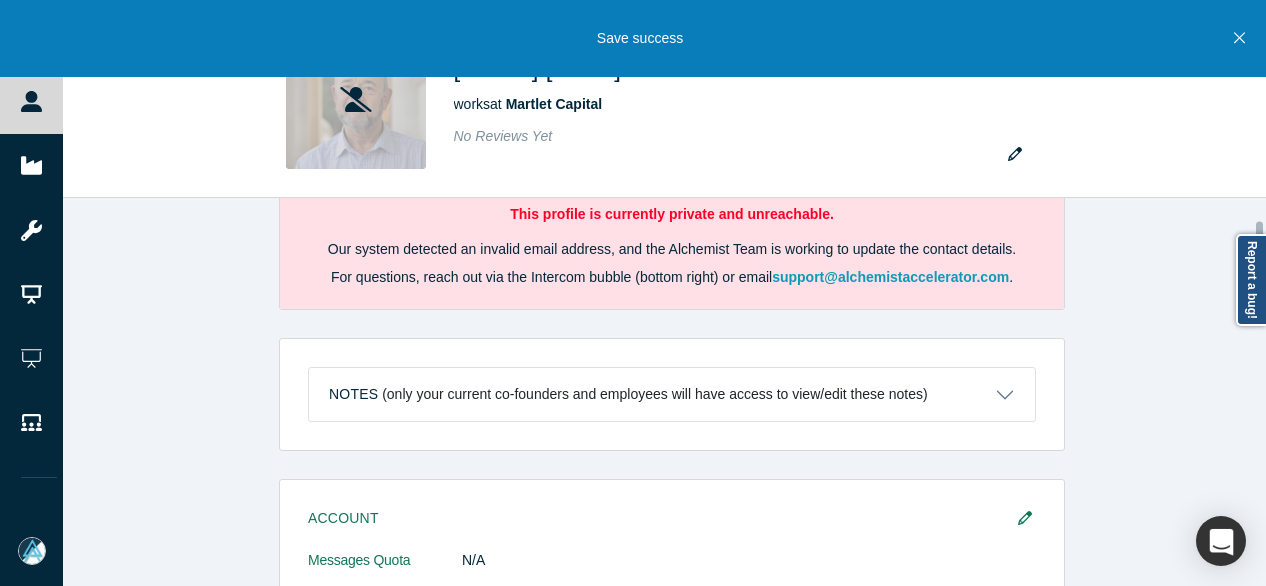 scroll, scrollTop: 100, scrollLeft: 0, axis: vertical 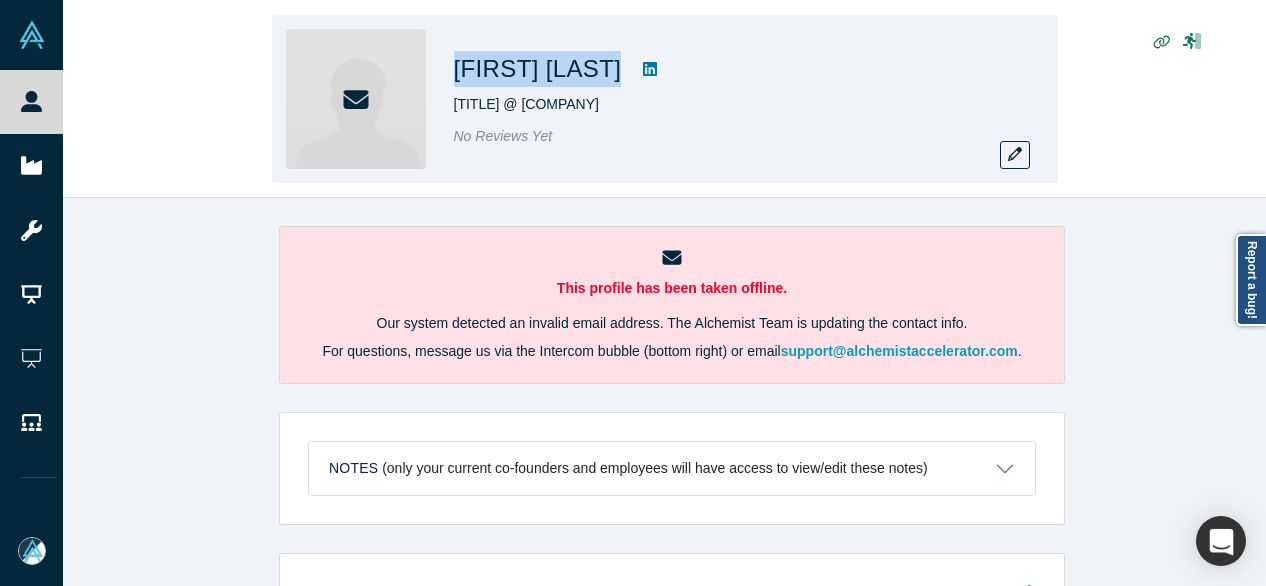 drag, startPoint x: 452, startPoint y: 76, endPoint x: 612, endPoint y: 76, distance: 160 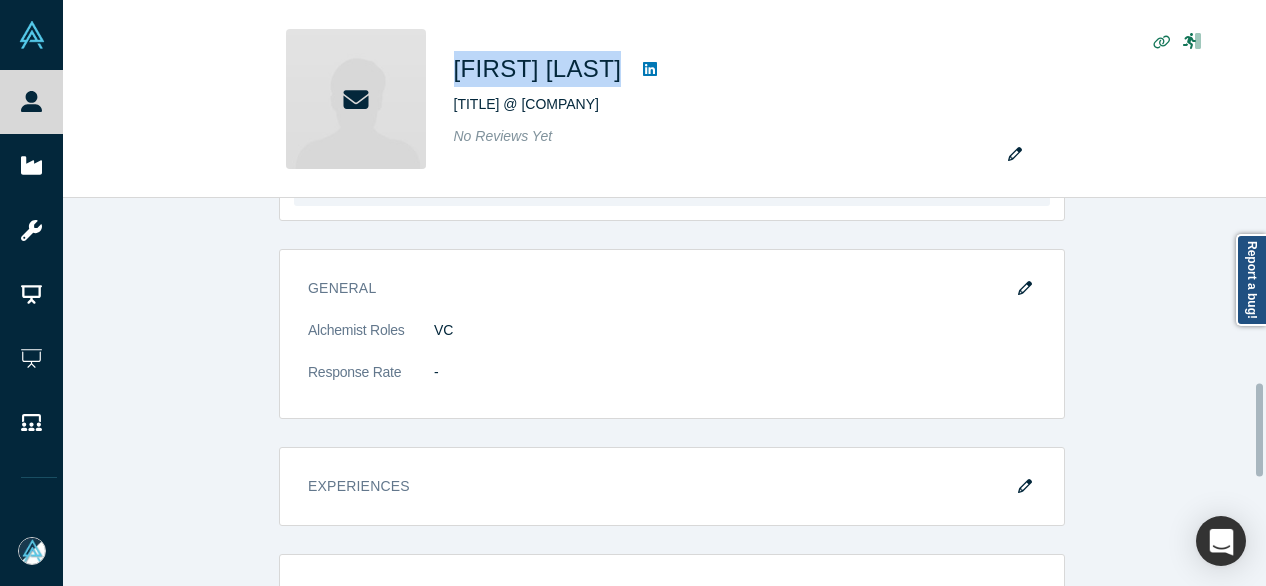 scroll, scrollTop: 800, scrollLeft: 0, axis: vertical 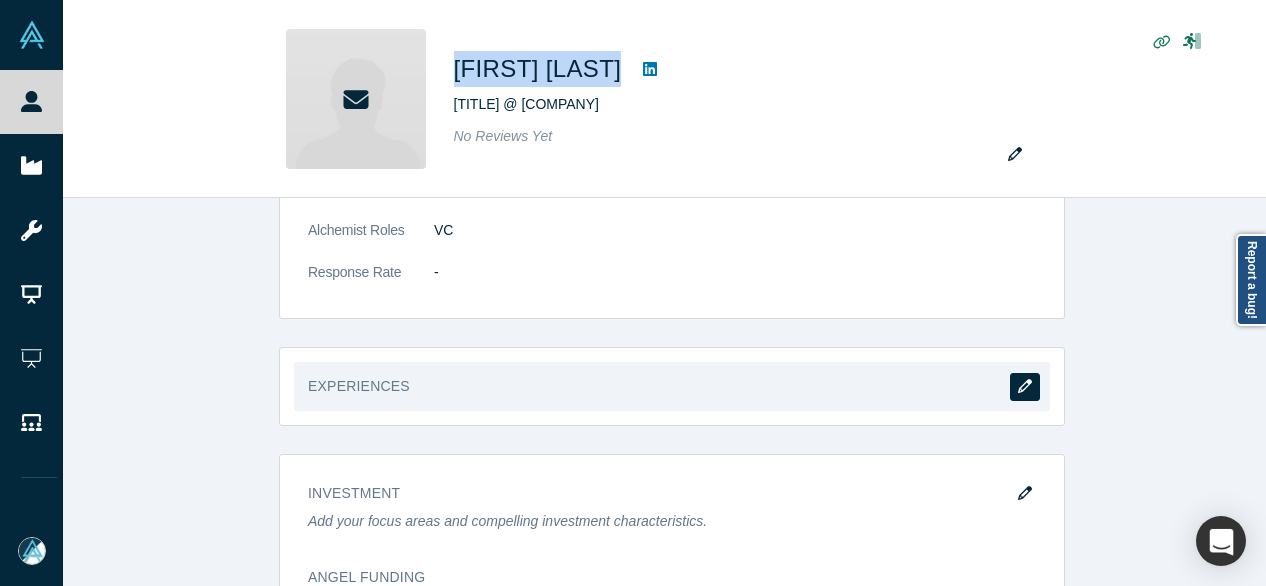 click at bounding box center (1025, 387) 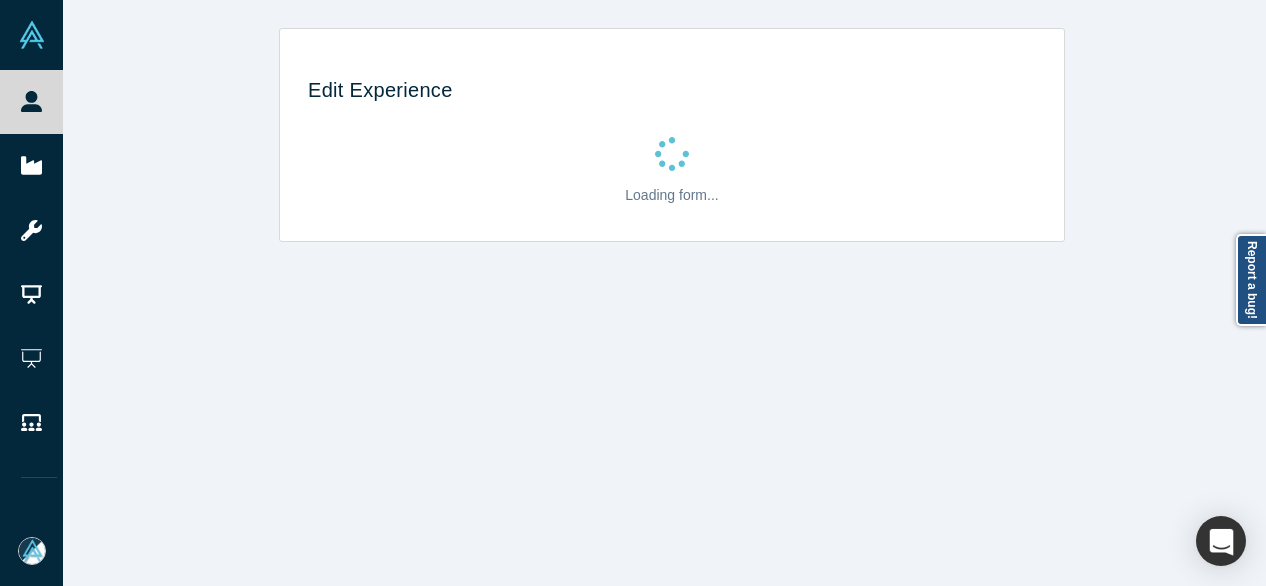 scroll, scrollTop: 0, scrollLeft: 0, axis: both 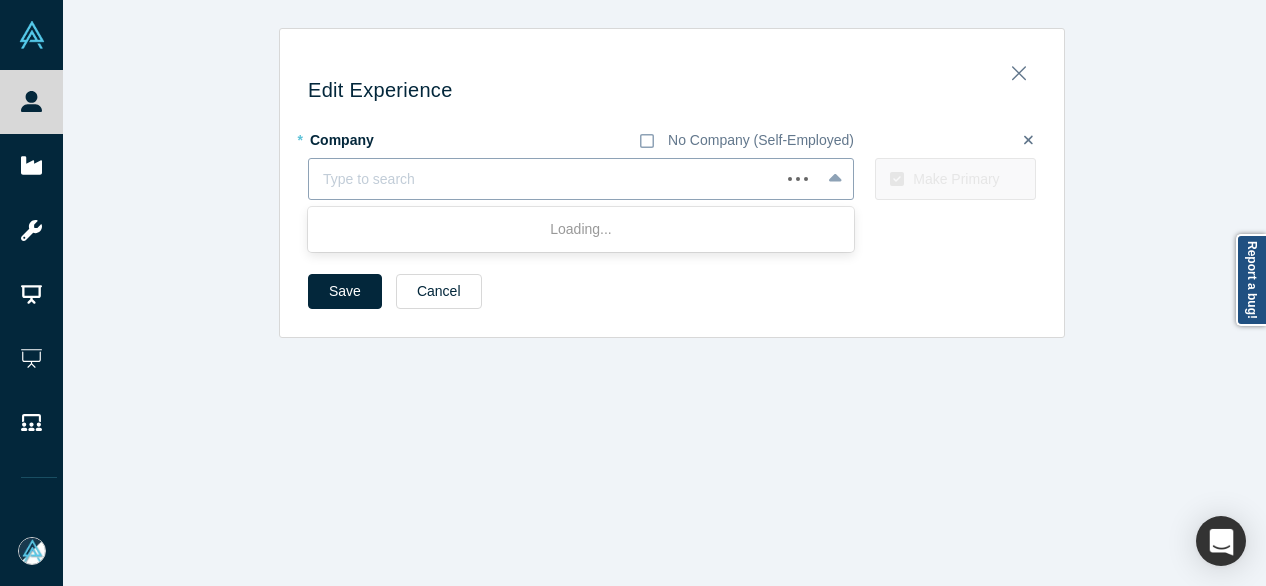 click at bounding box center (544, 179) 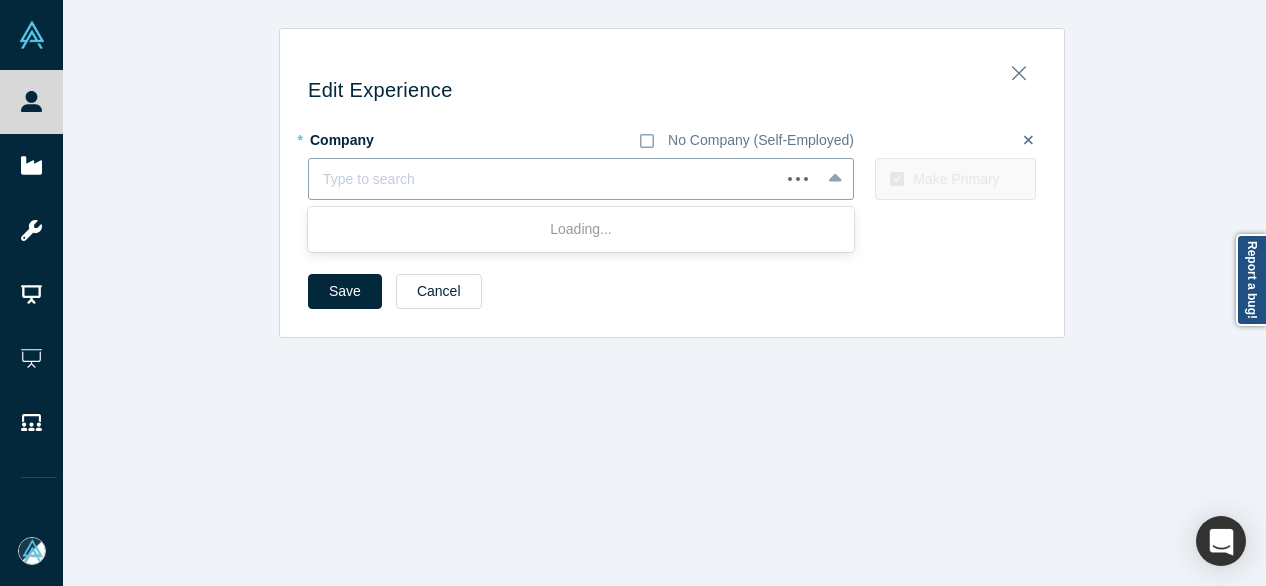 paste on "[TITLE] and [TITLE] [COMPANY] ([ABBREVIATION])" 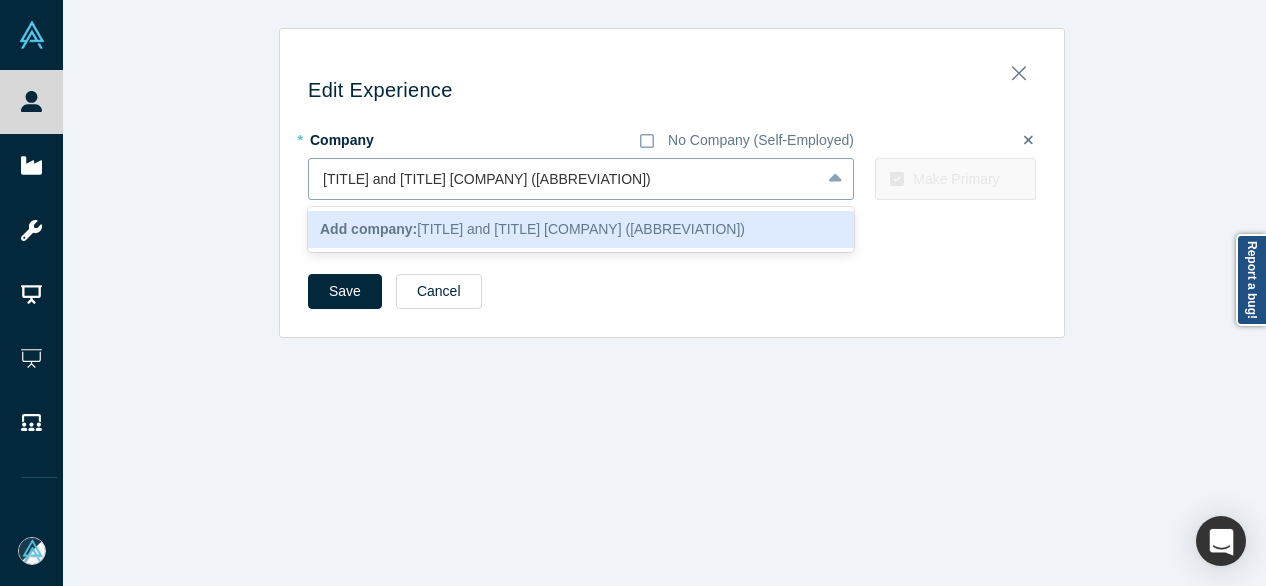 drag, startPoint x: 547, startPoint y: 183, endPoint x: 757, endPoint y: 188, distance: 210.05951 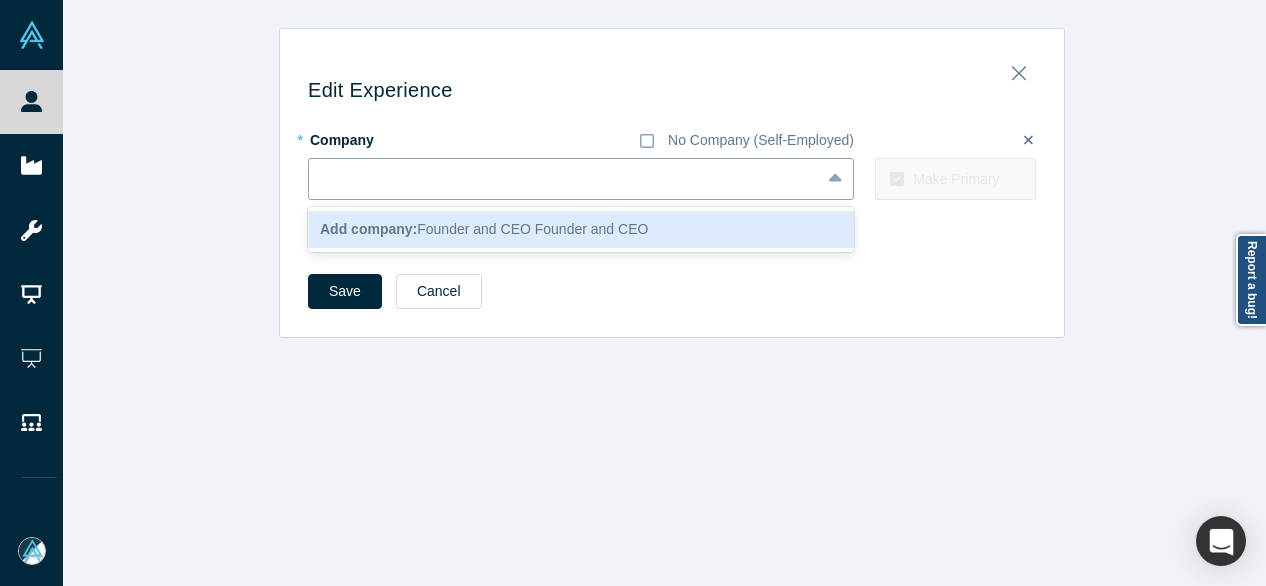 click at bounding box center [564, 179] 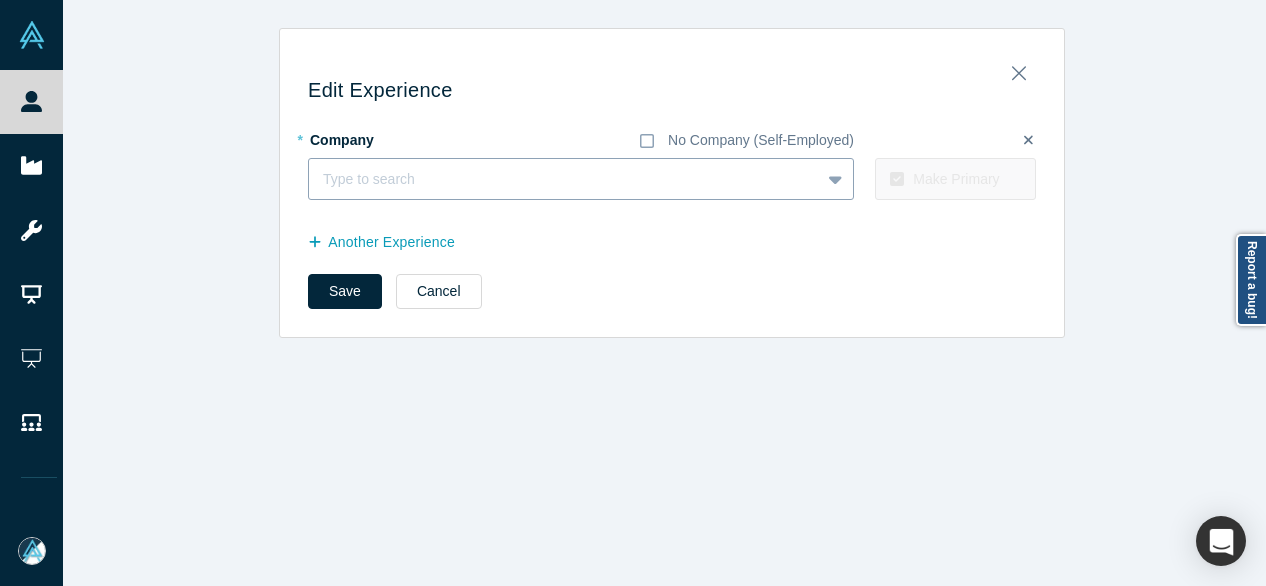 paste on "[COMPANY] ([ABBREVIATION])" 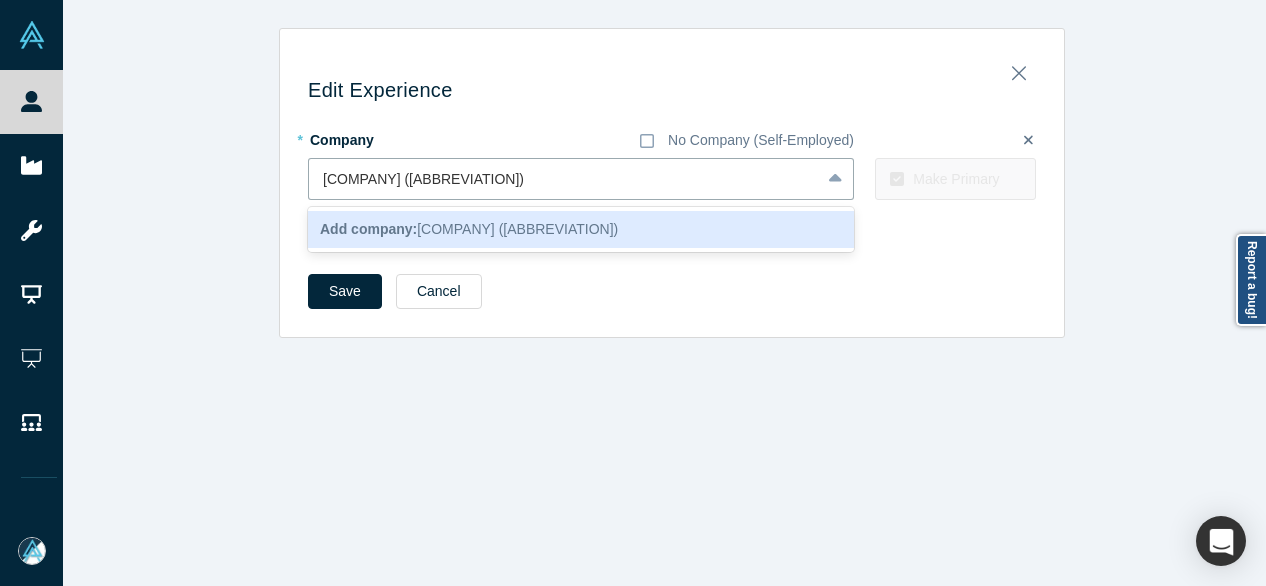 type on "[COMPANY] ([ABBREVIATION])" 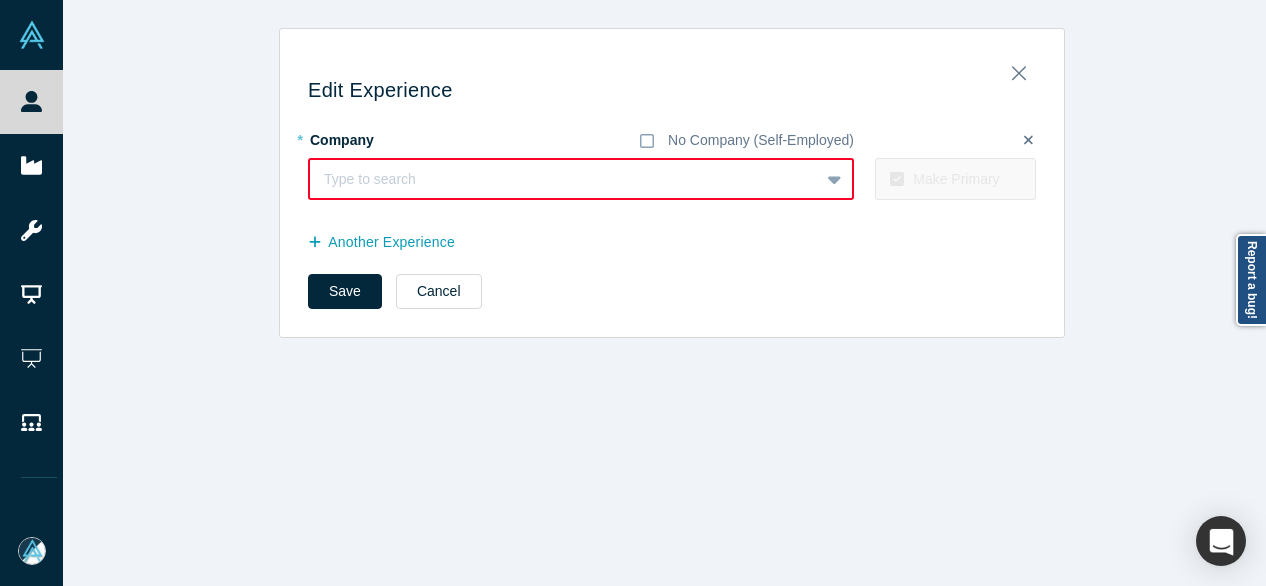 paste on "[TITLE] and [TITLE] [COMPANY] ([ABBREVIATION])" 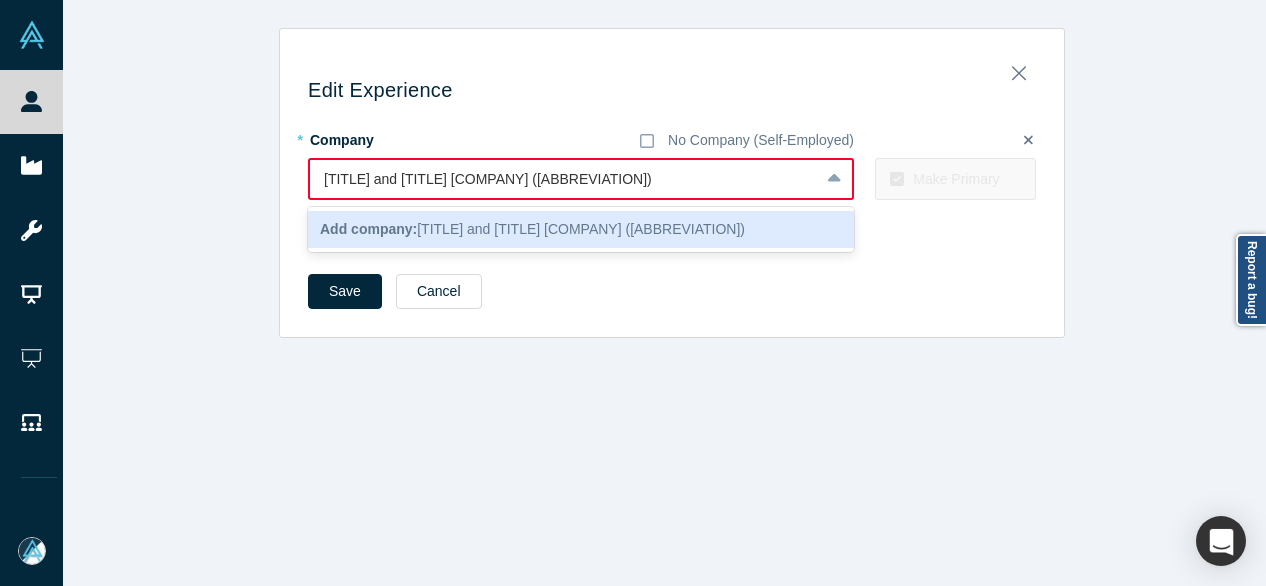 drag, startPoint x: 543, startPoint y: 181, endPoint x: 306, endPoint y: 183, distance: 237.00844 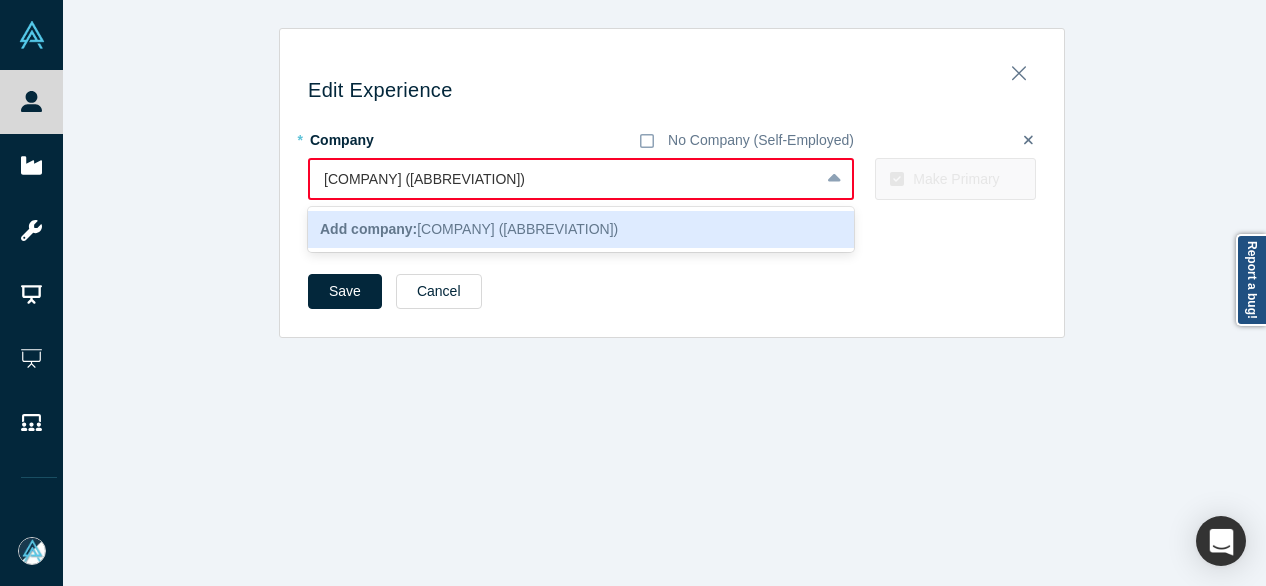 click on "Add company:" at bounding box center (368, 229) 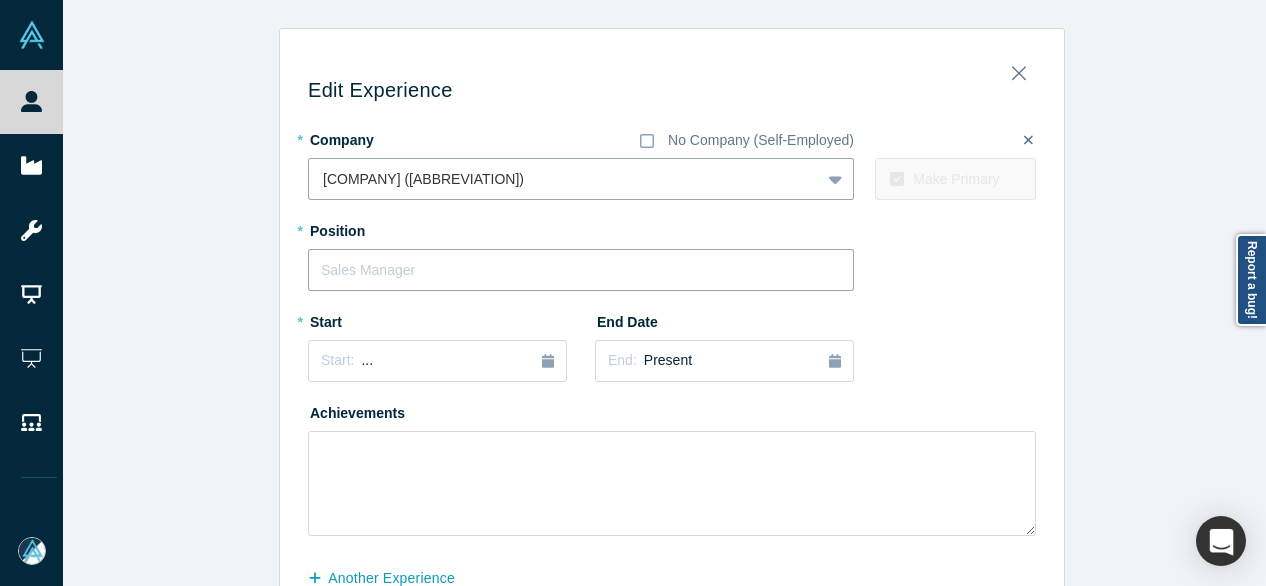 click at bounding box center [581, 270] 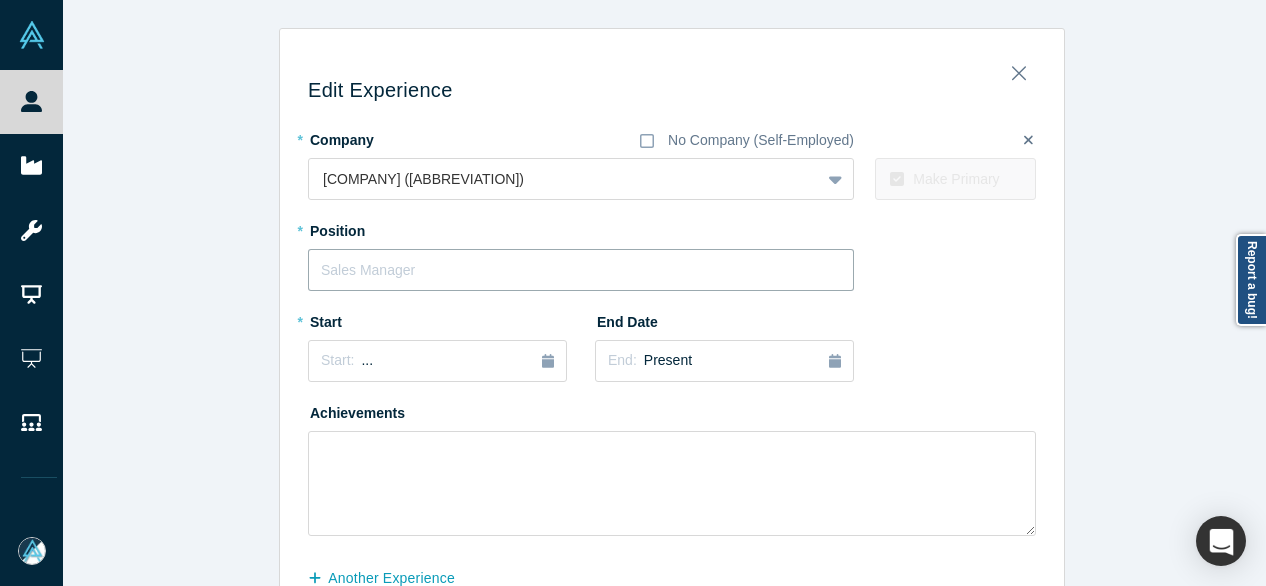 paste on "Founder and CEO Founder and CEO" 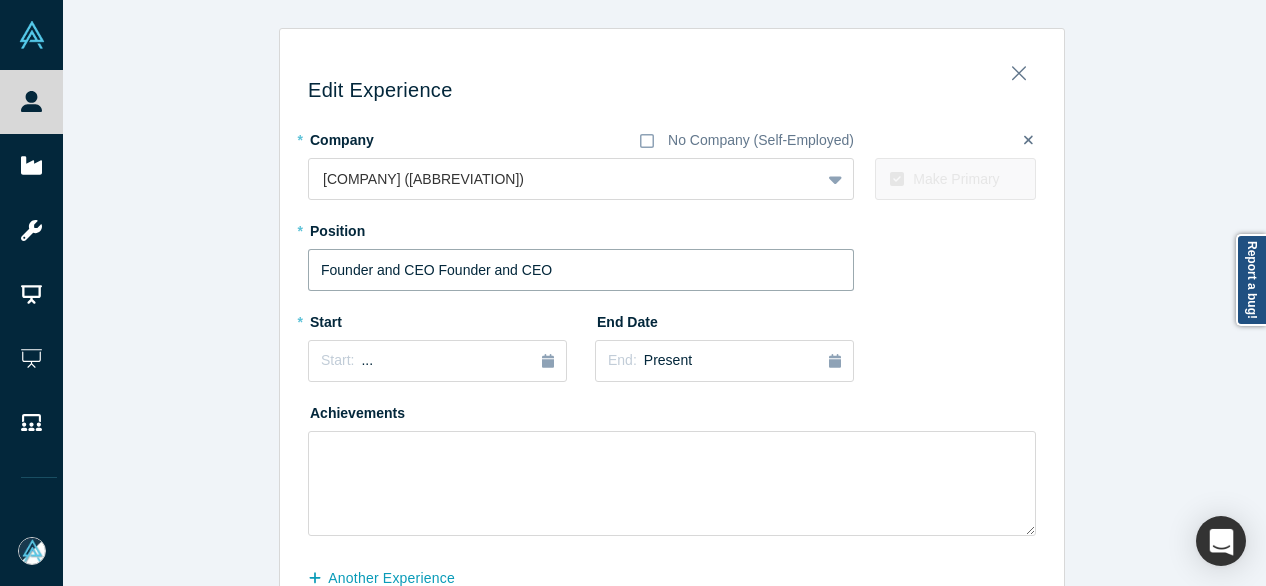 drag, startPoint x: 418, startPoint y: 268, endPoint x: 580, endPoint y: 273, distance: 162.07715 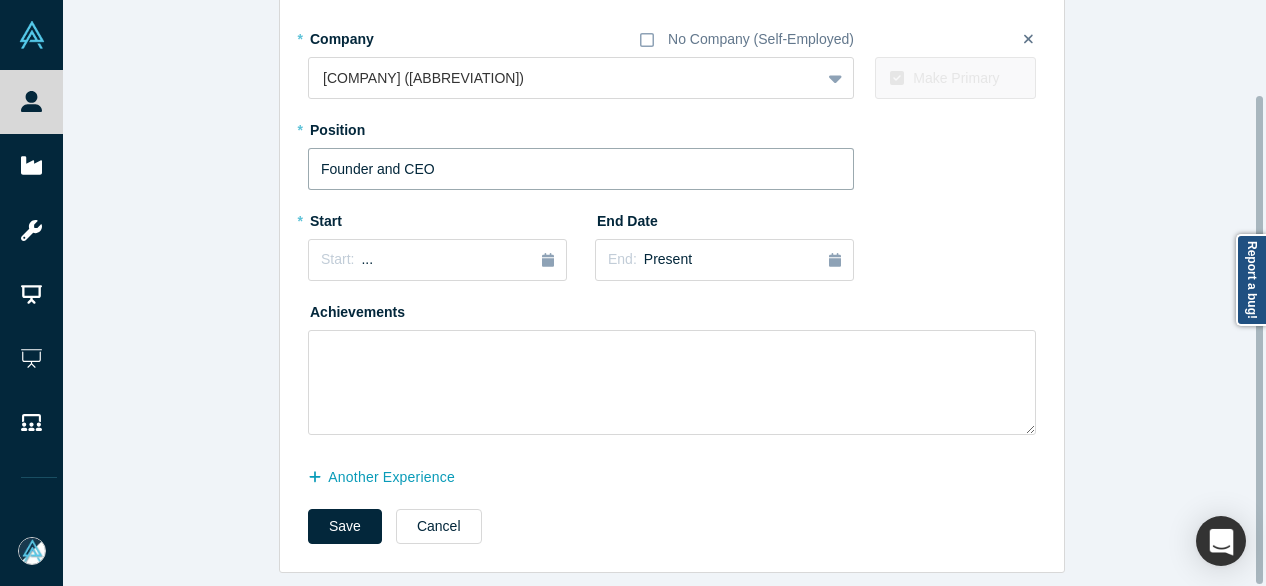 scroll, scrollTop: 114, scrollLeft: 0, axis: vertical 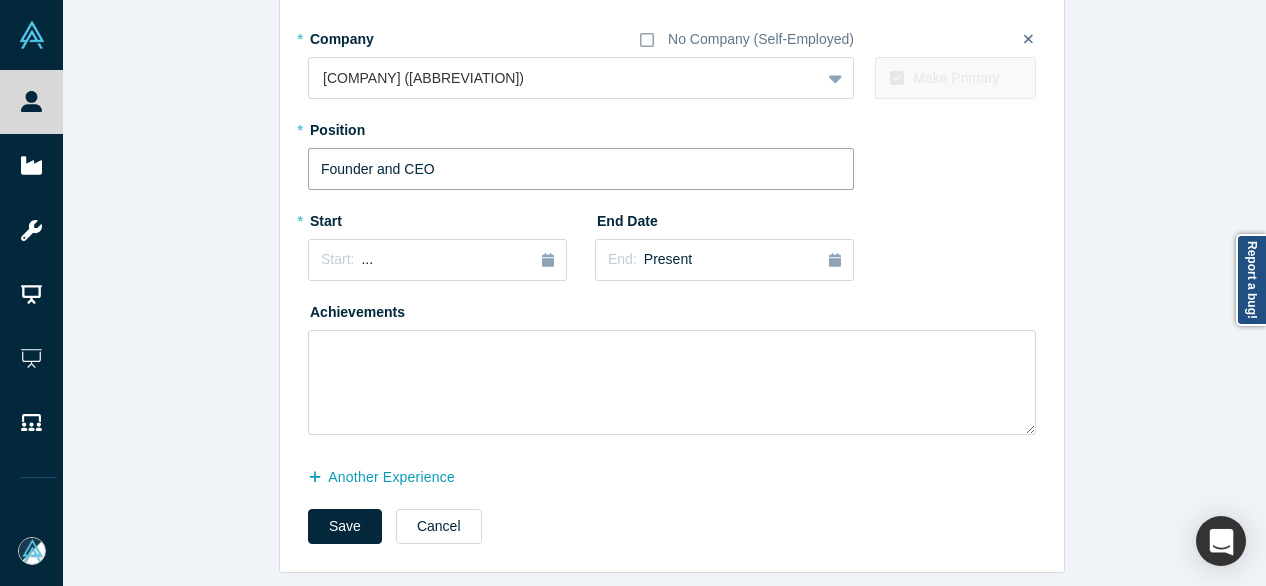 type on "Founder and CEO" 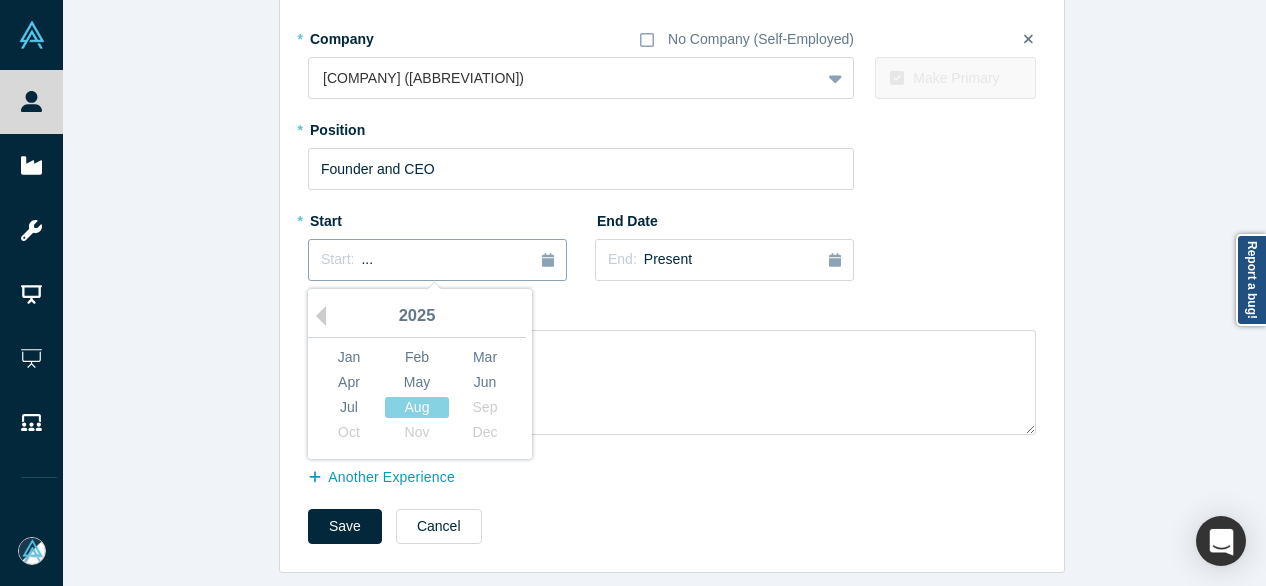 click on "Start: ..." at bounding box center [437, 260] 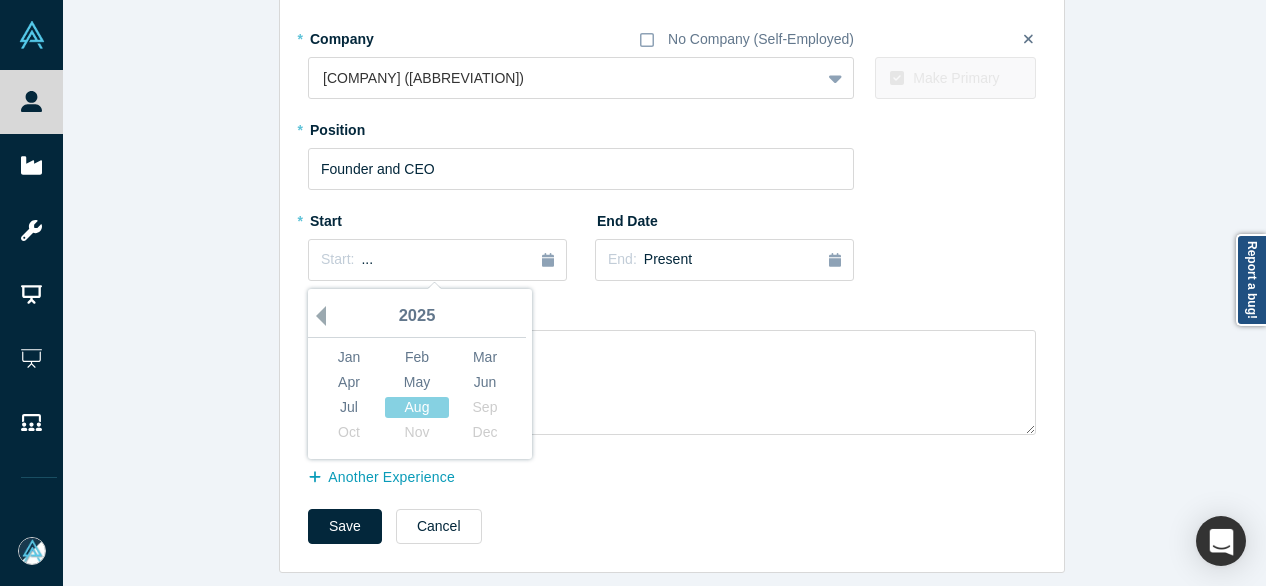 click on "Previous Year" at bounding box center (316, 316) 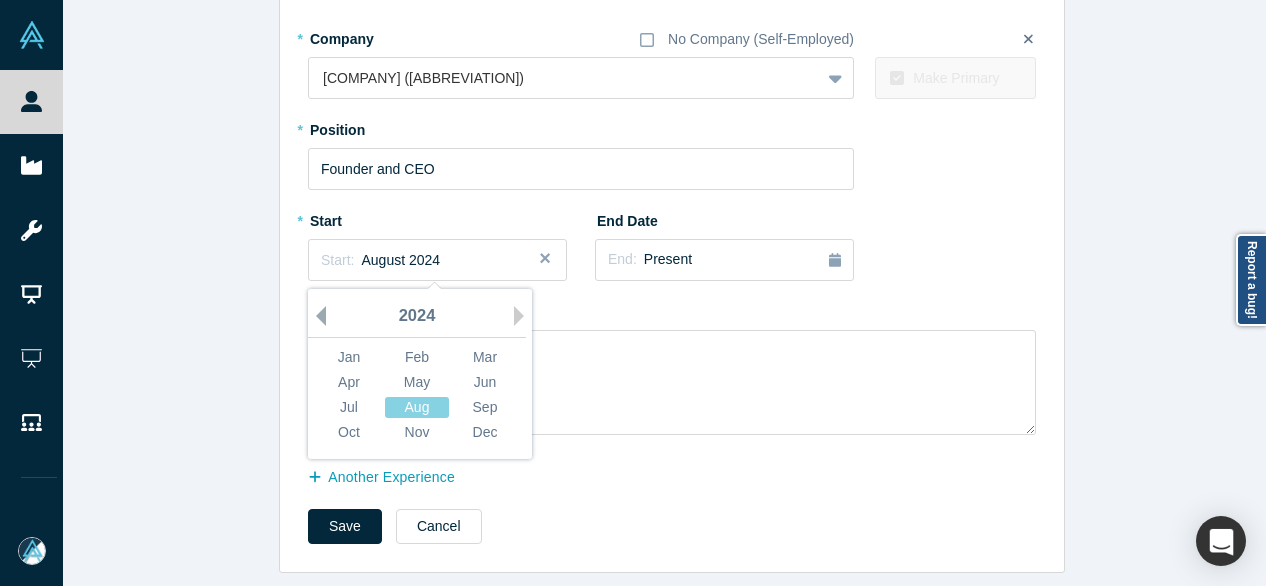 click on "Previous Year" at bounding box center (316, 316) 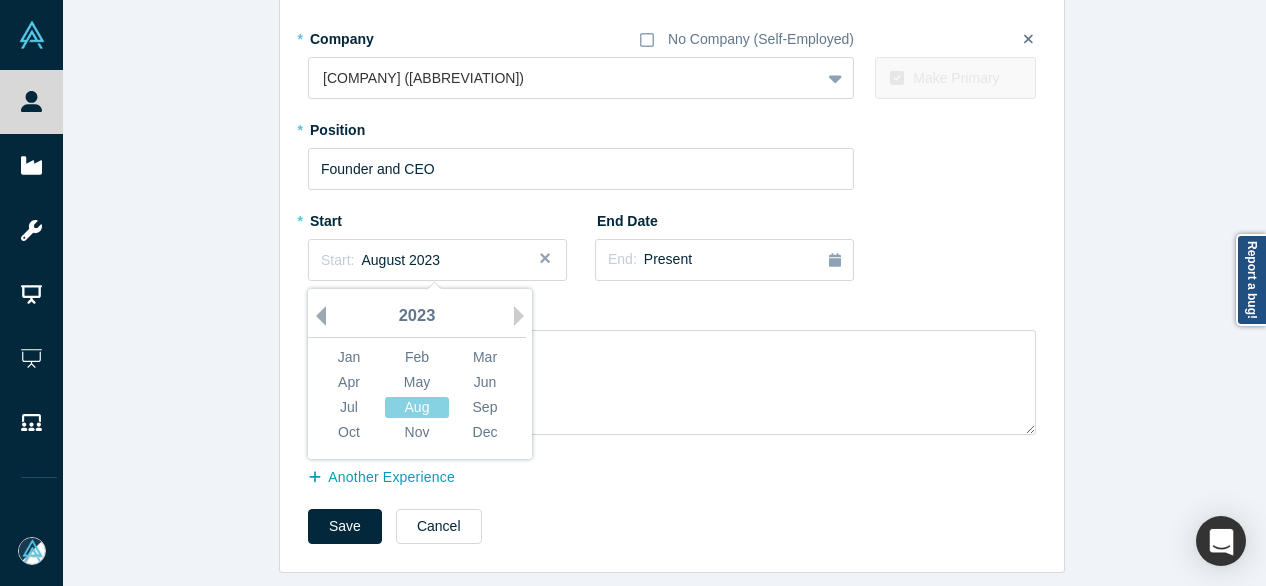 click on "Previous Year" at bounding box center [316, 316] 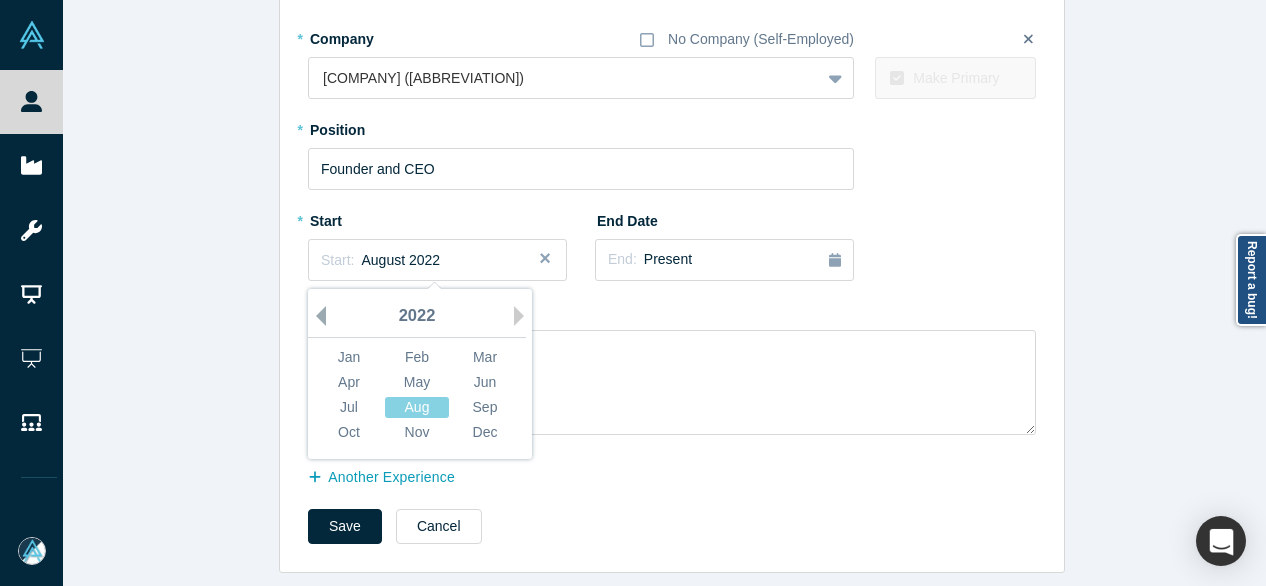 click on "Previous Year" at bounding box center (316, 316) 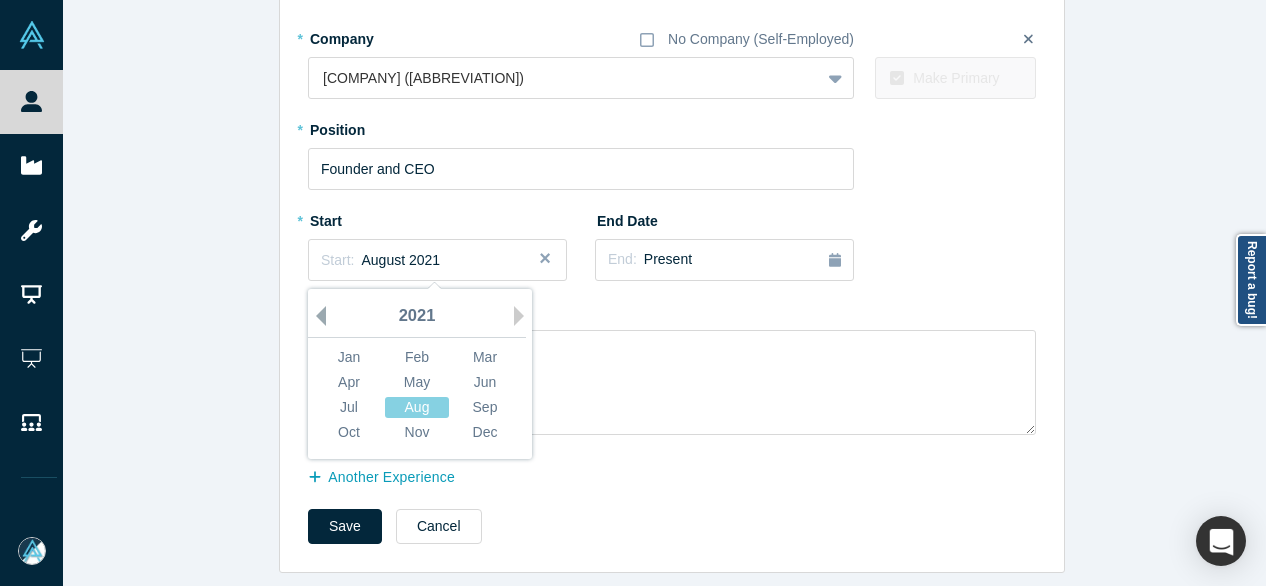 click on "Previous Year" at bounding box center [316, 316] 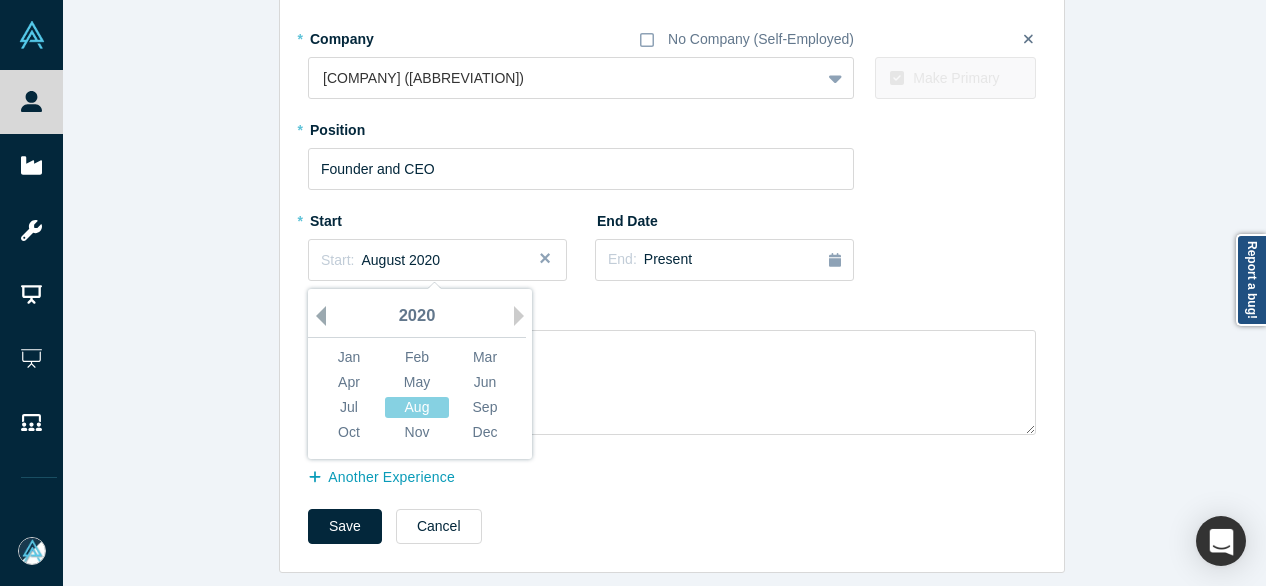 click on "Previous Year" at bounding box center (316, 316) 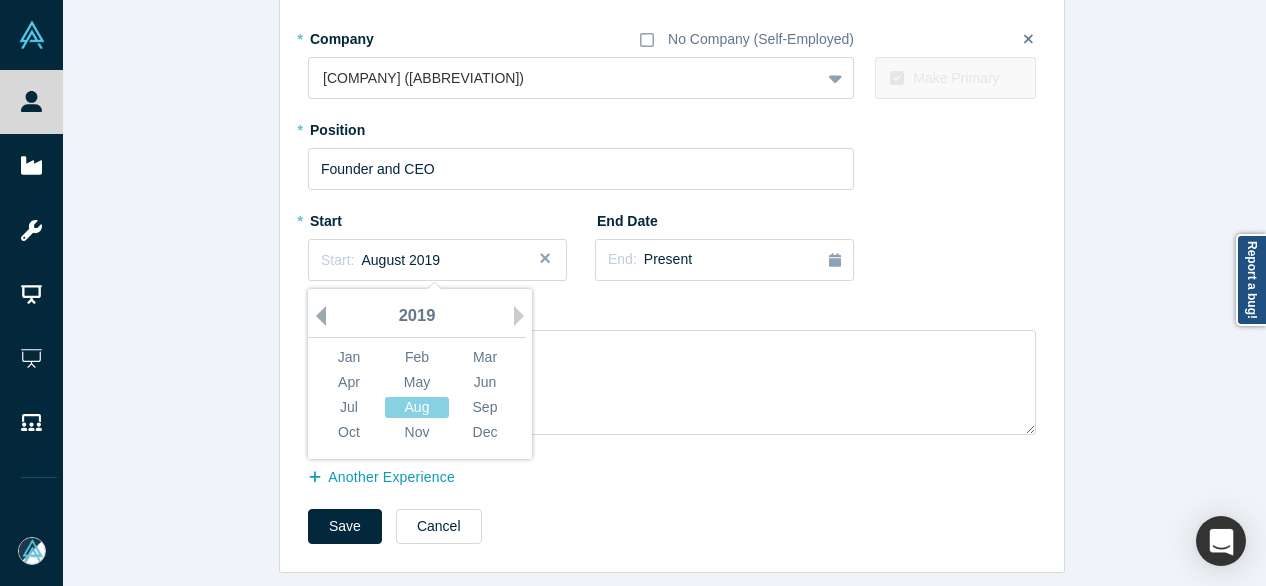 click on "Previous Year" at bounding box center (316, 316) 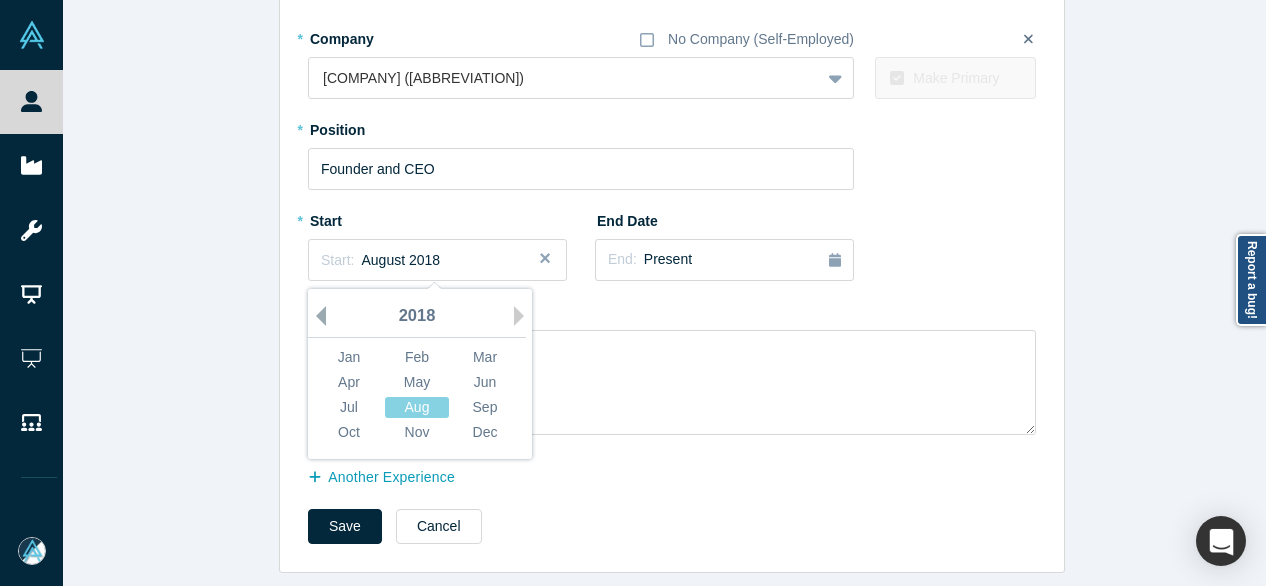 click on "Previous Year" at bounding box center (316, 316) 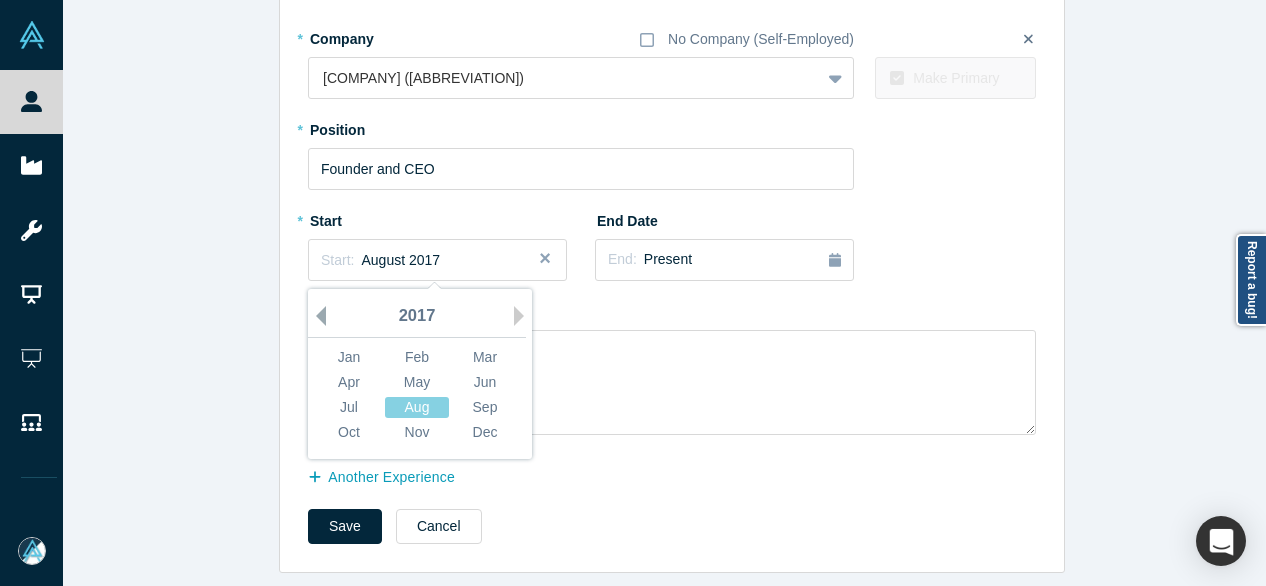 click on "Previous Year" at bounding box center (316, 316) 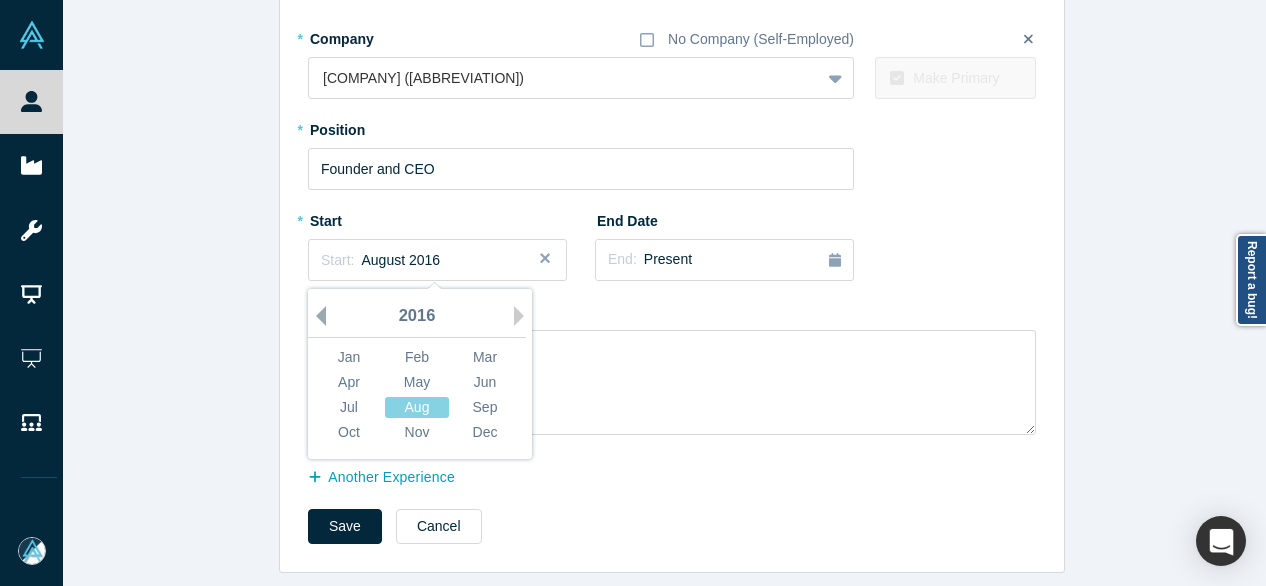 click on "Previous Year" at bounding box center [316, 316] 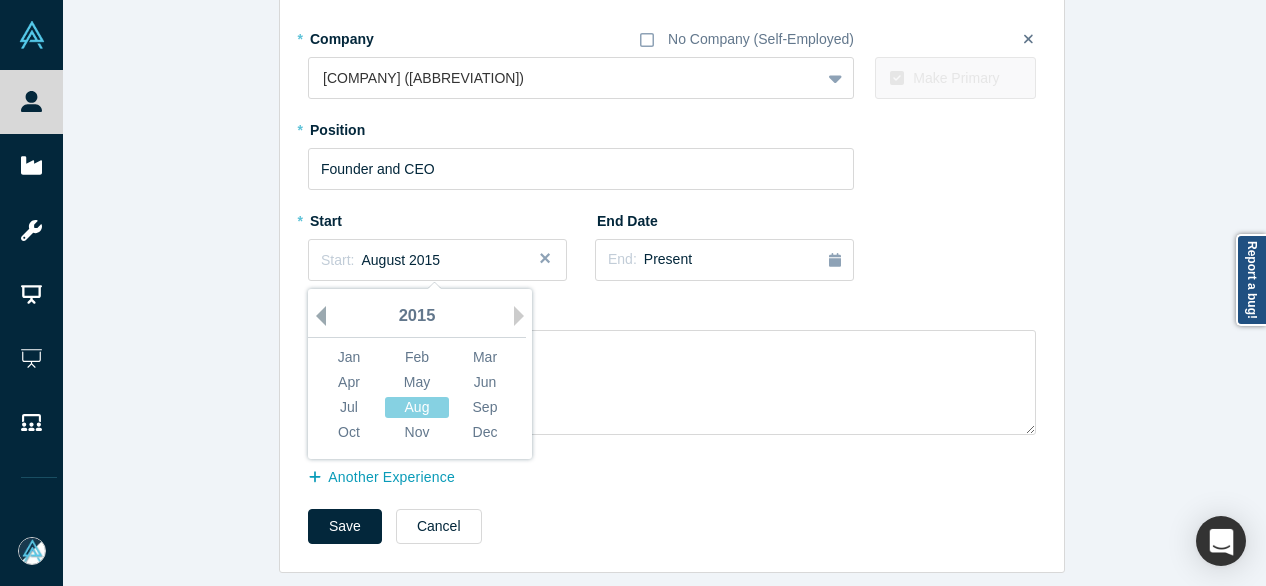 click on "Previous Year" at bounding box center [316, 316] 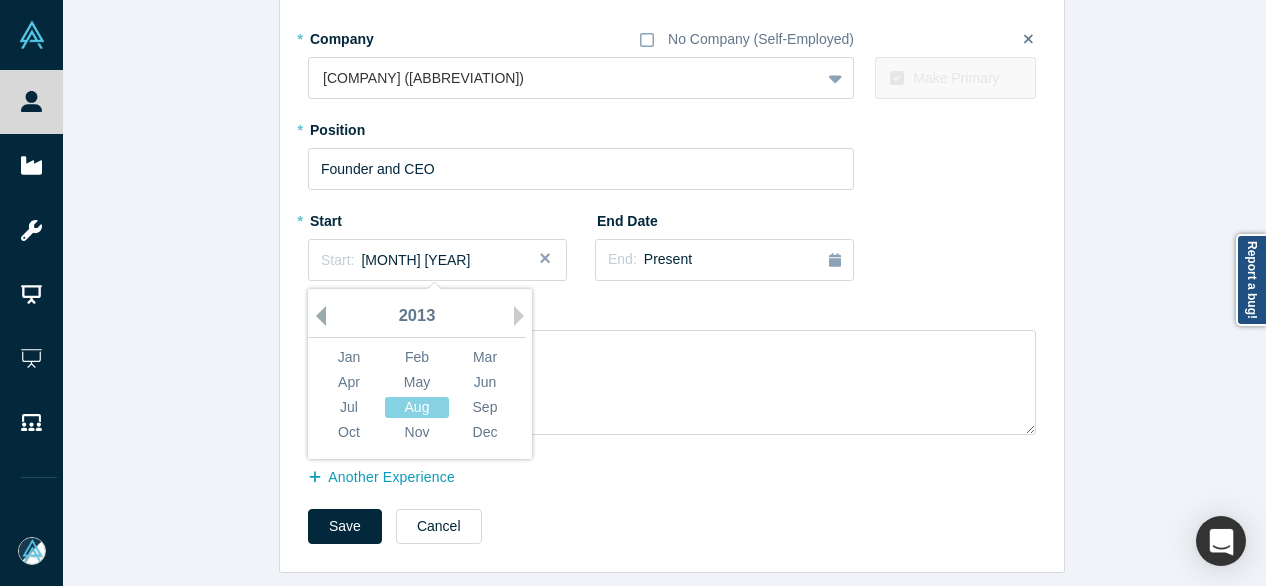 click on "Previous Year" at bounding box center [316, 316] 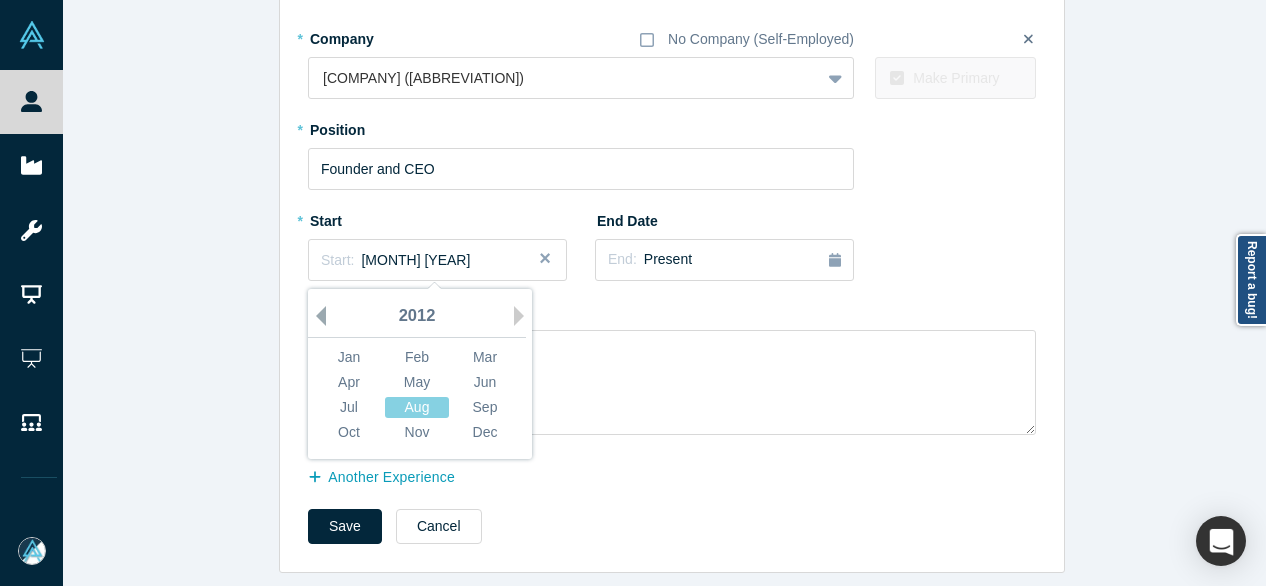 click on "Previous Year" at bounding box center (316, 316) 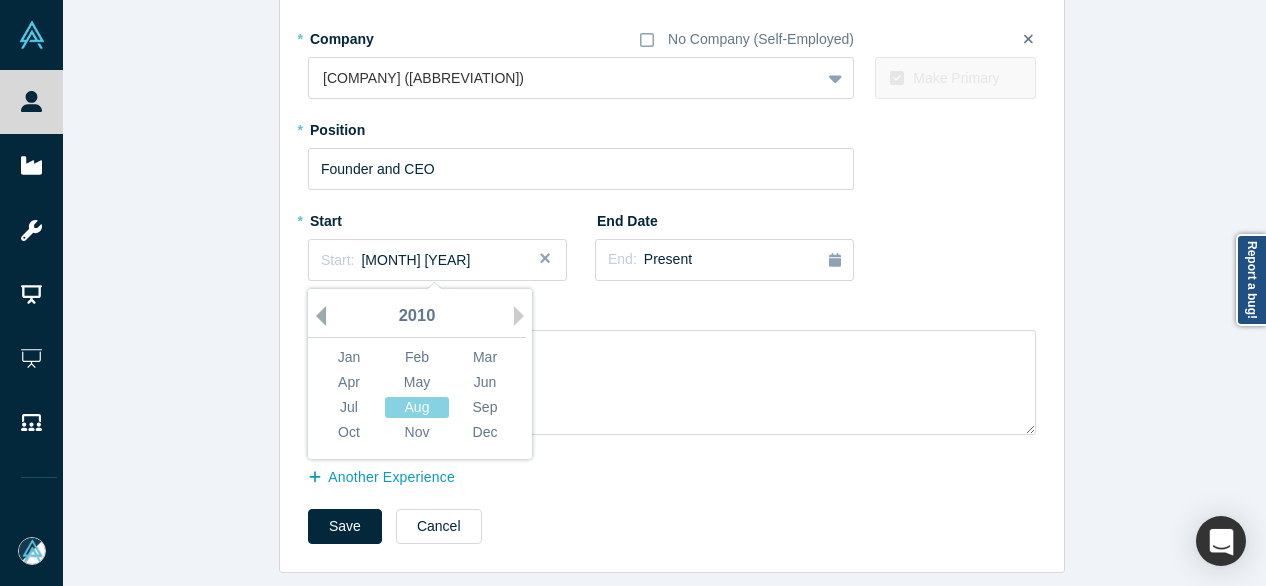 click on "Previous Year" at bounding box center (316, 316) 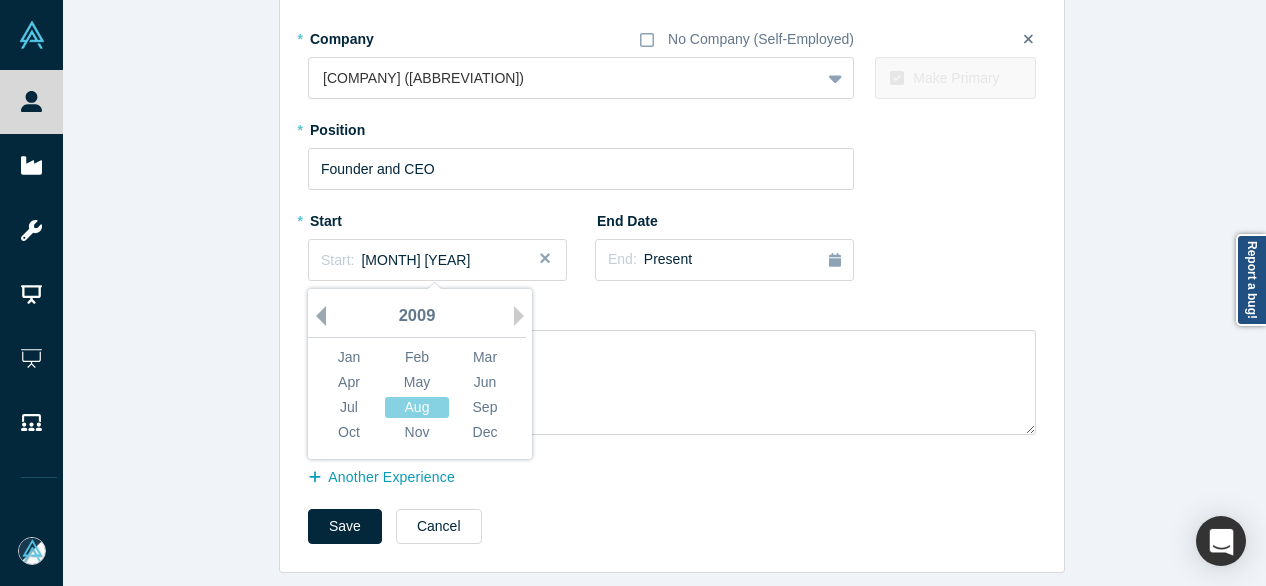 click on "Previous Year" at bounding box center (316, 316) 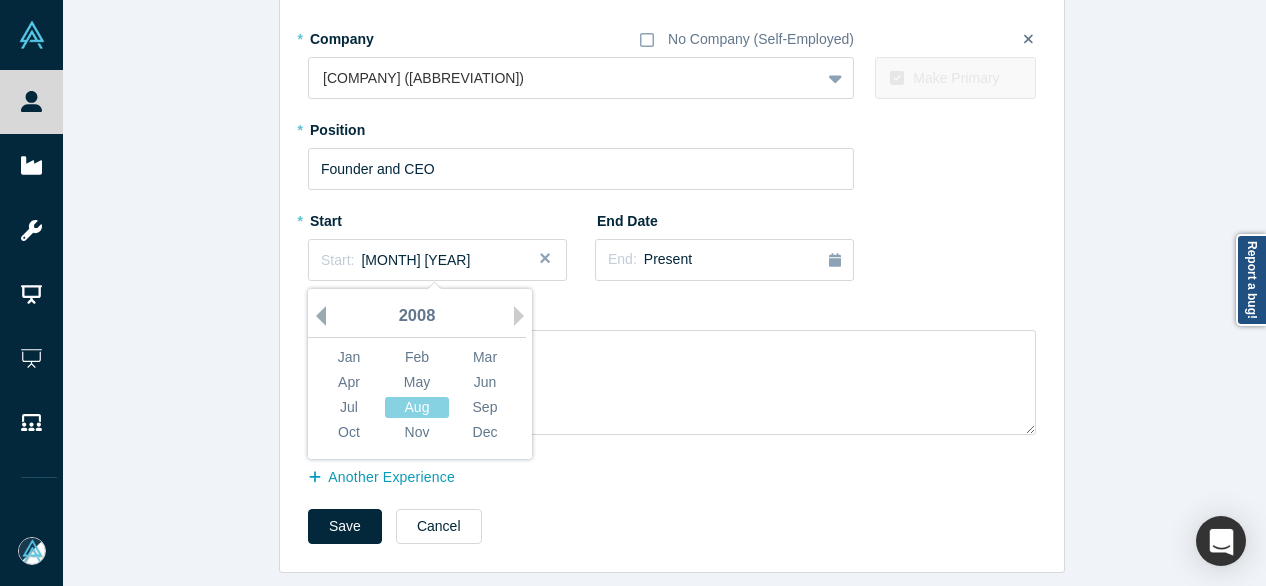 click on "Previous Year" at bounding box center [316, 316] 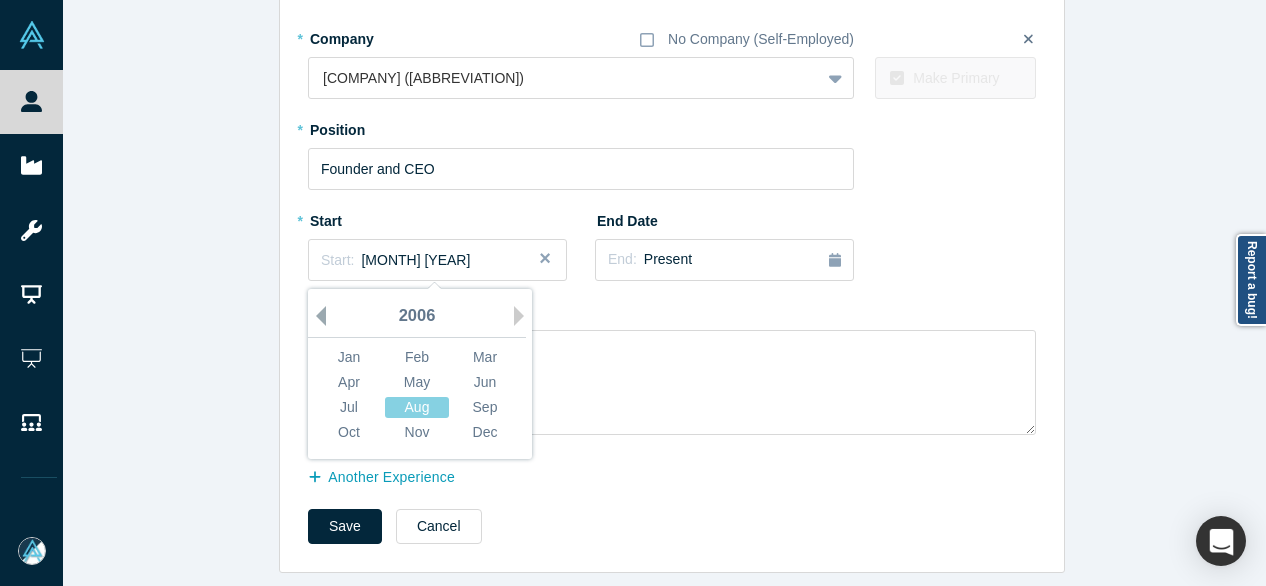 click on "Previous Year" at bounding box center [316, 316] 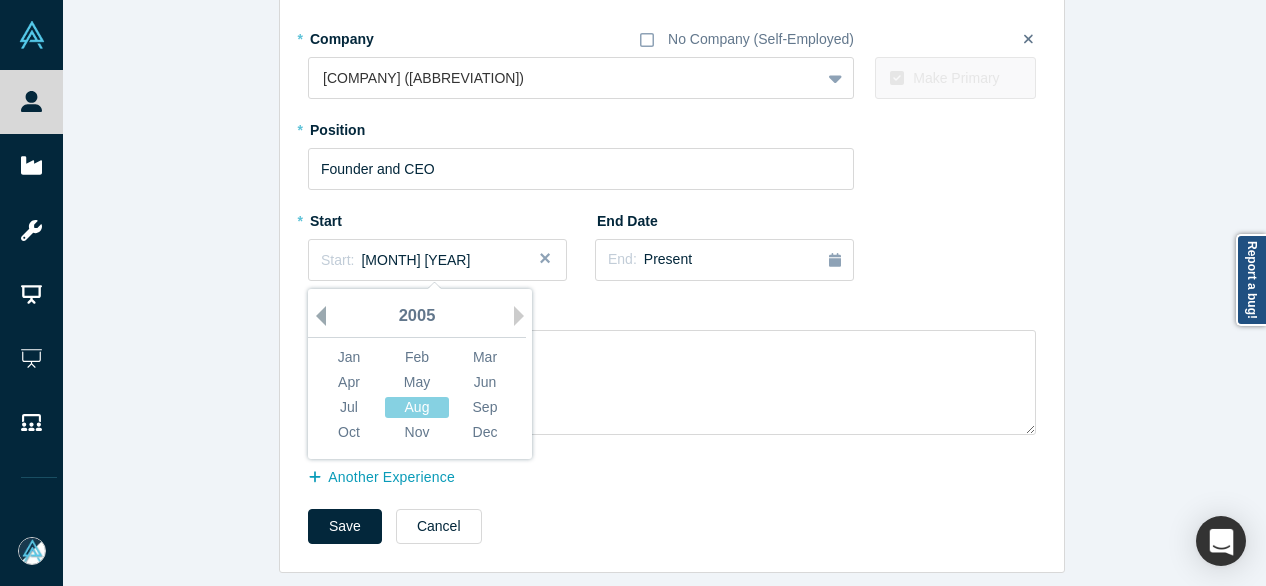 click on "Previous Year" at bounding box center [316, 316] 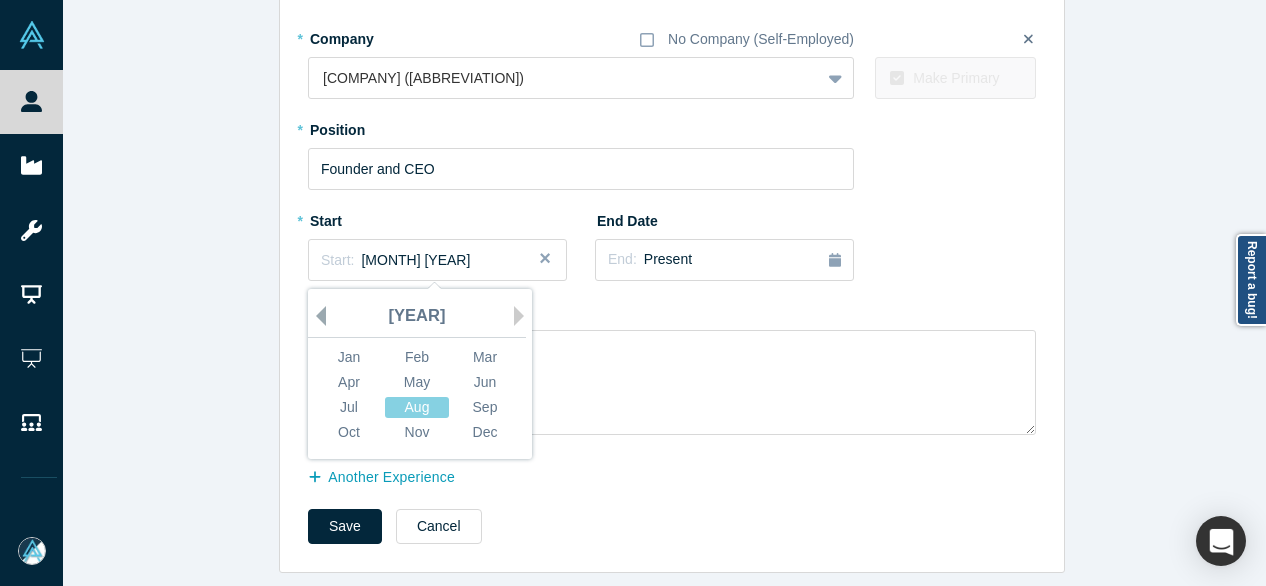 click on "Previous Year" at bounding box center (316, 316) 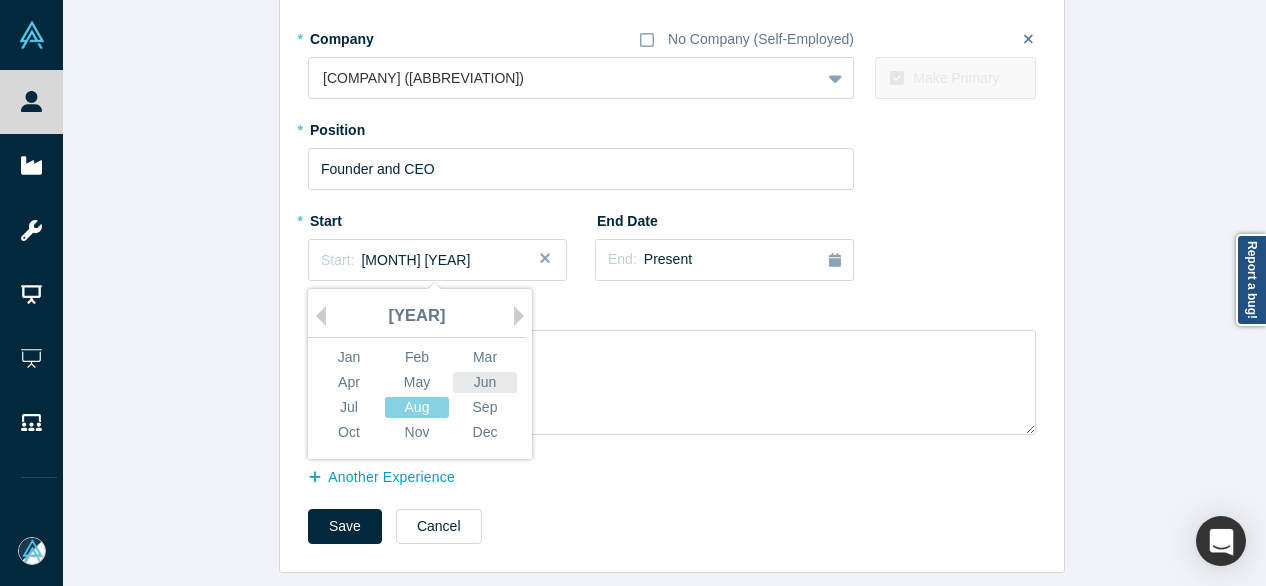 click on "Jun" at bounding box center [485, 382] 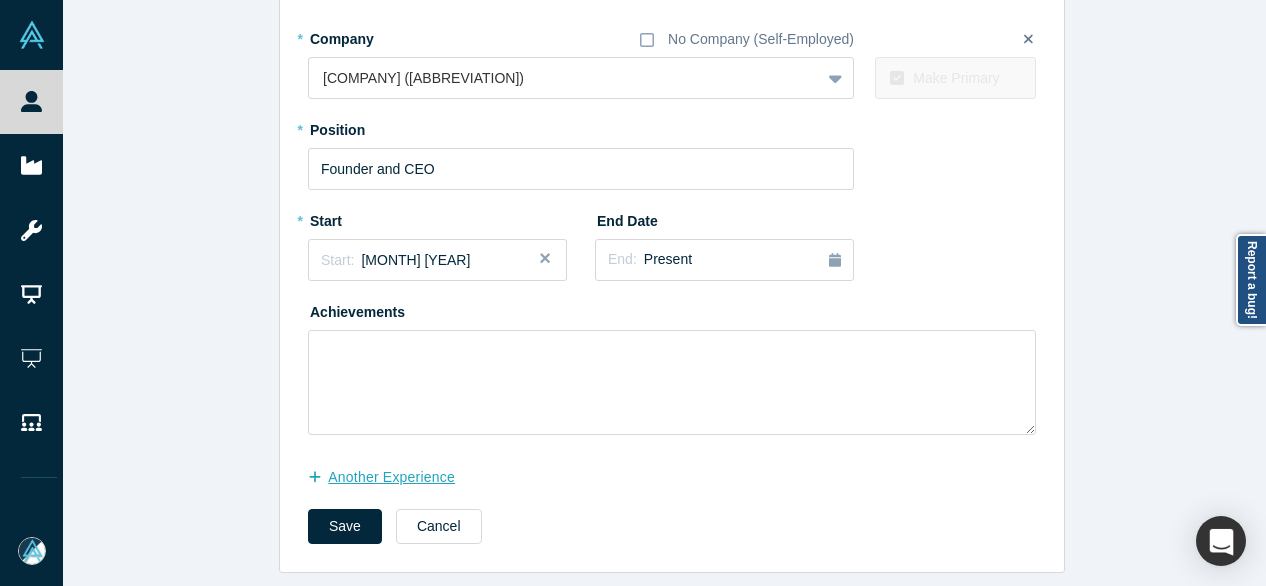 click on "another Experience" at bounding box center [392, 477] 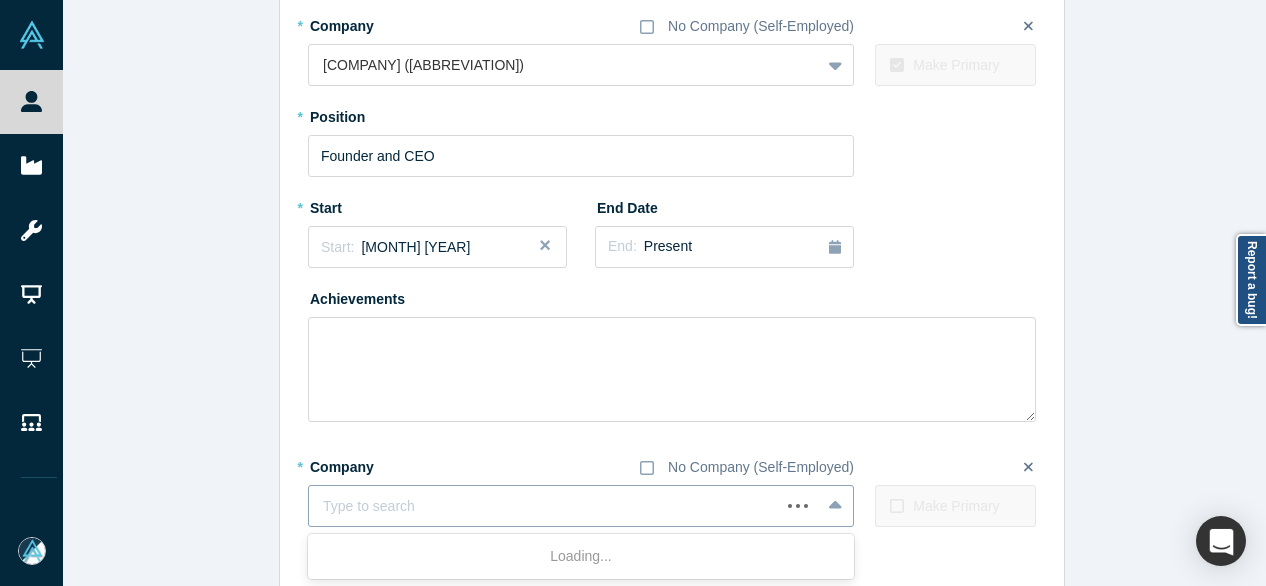 click at bounding box center (544, 506) 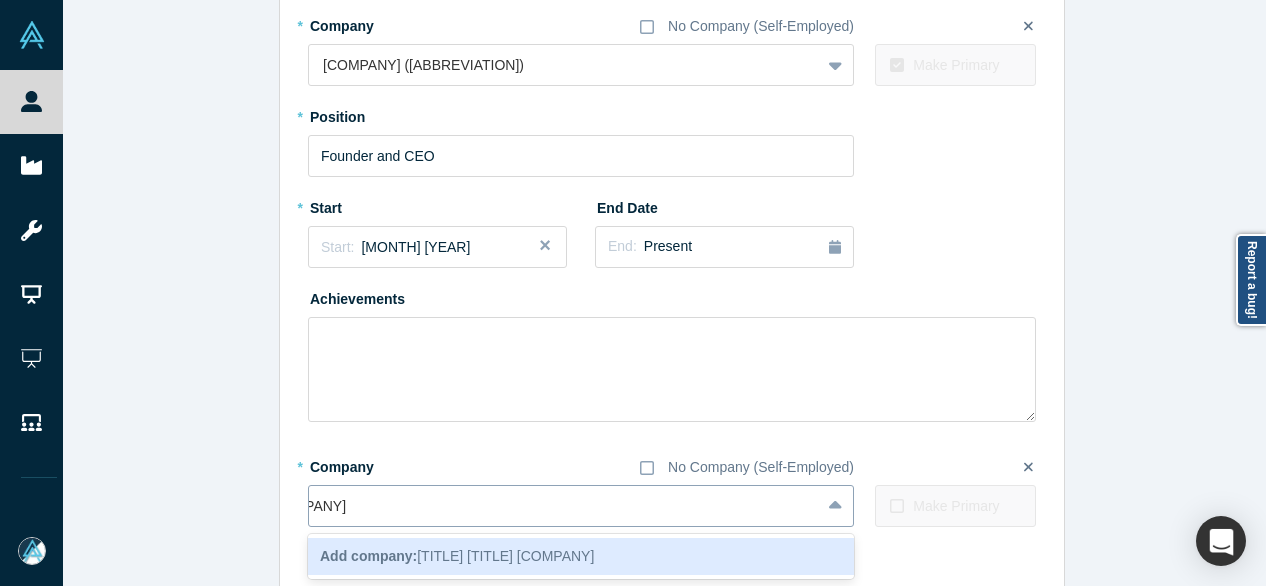 scroll, scrollTop: 0, scrollLeft: 146, axis: horizontal 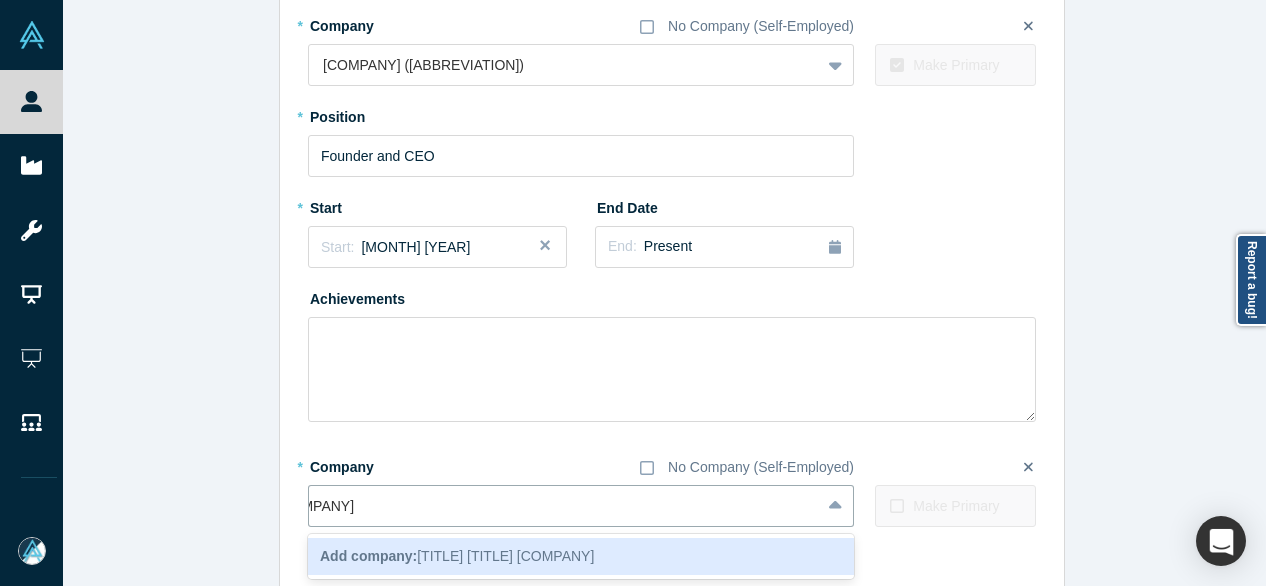 drag, startPoint x: 618, startPoint y: 507, endPoint x: 267, endPoint y: 513, distance: 351.05127 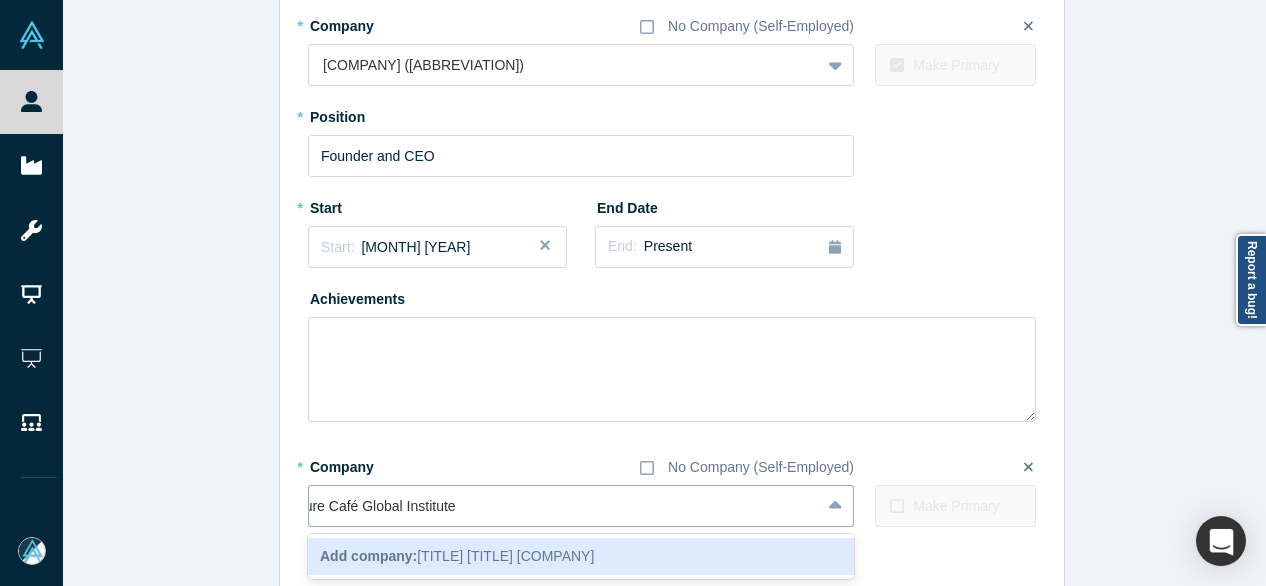scroll, scrollTop: 0, scrollLeft: 0, axis: both 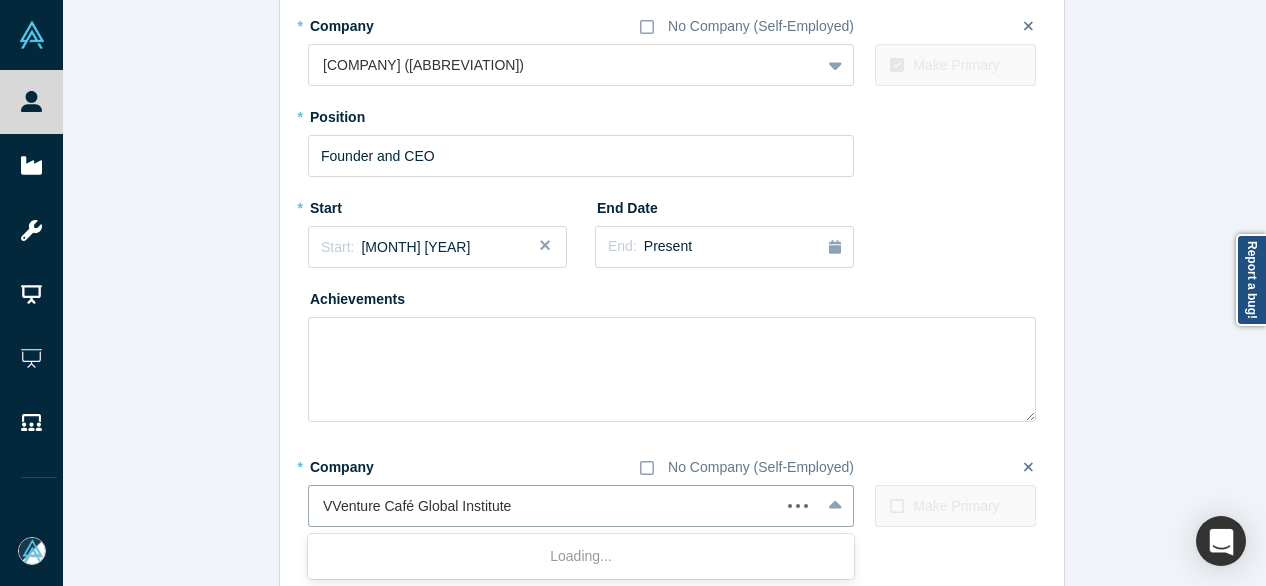 type on "Venture Café Global Institute" 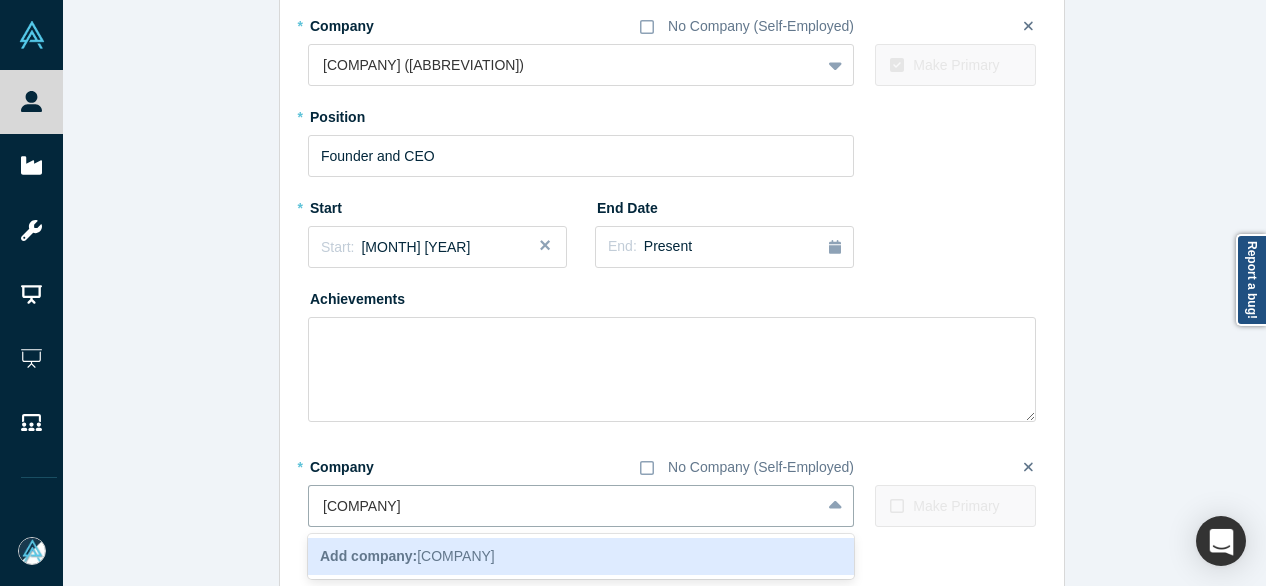 click on "Add company:  Venture Café Global Institute" at bounding box center [581, 556] 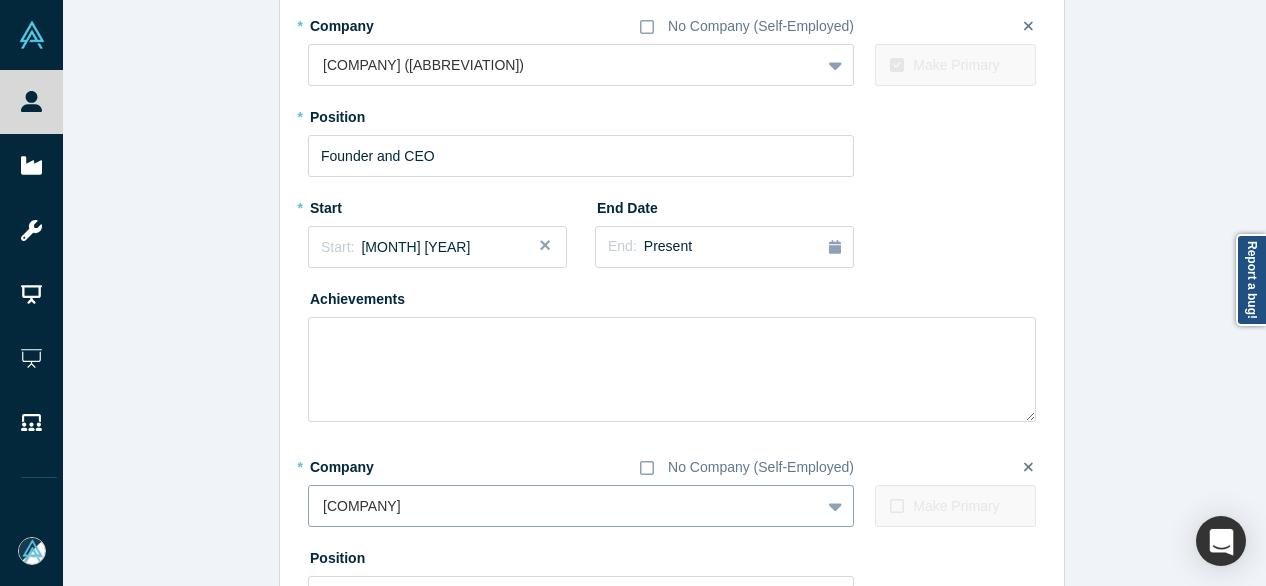 paste on "Co-Founder and Founding Chair Co-Founder and Founding Chair LabCentral" 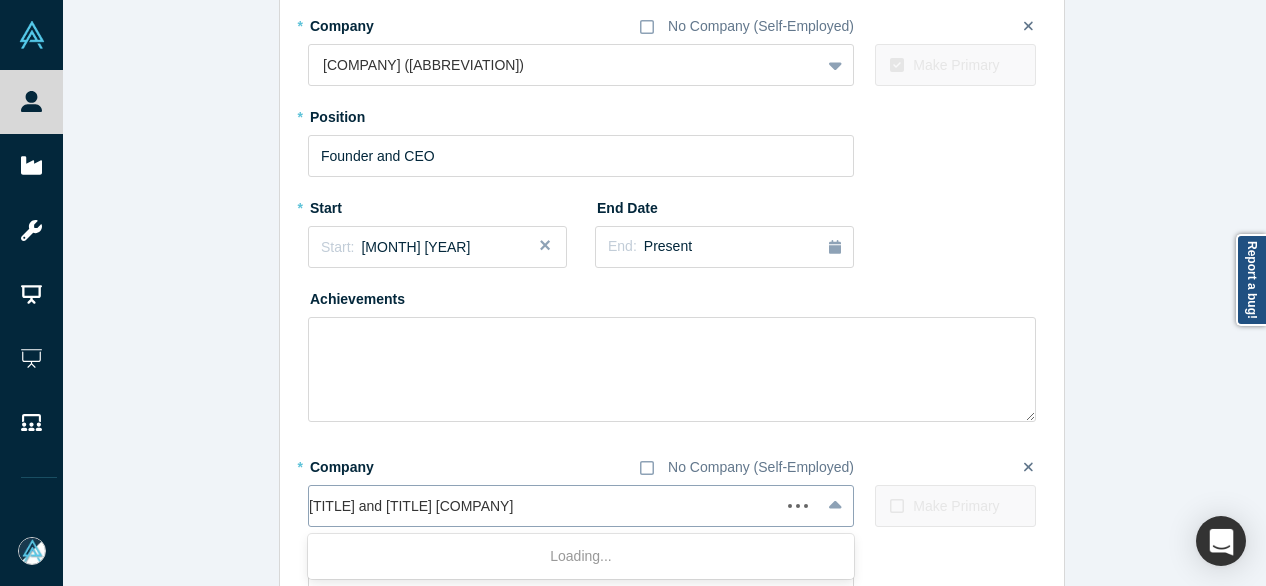 scroll, scrollTop: 0, scrollLeft: 0, axis: both 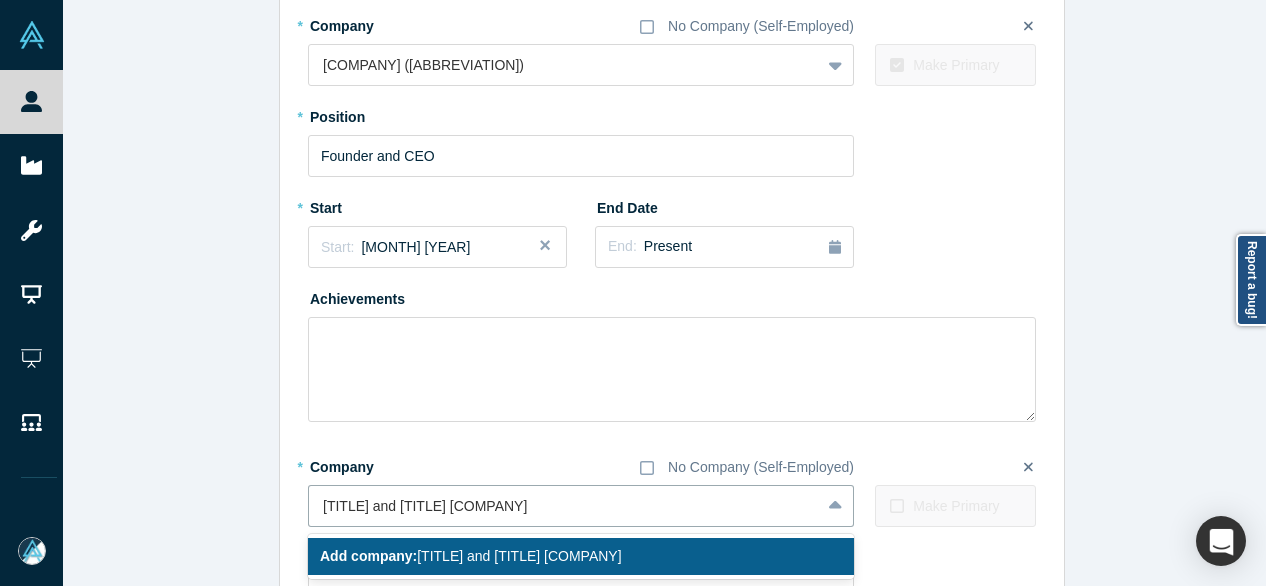 drag, startPoint x: 721, startPoint y: 509, endPoint x: 248, endPoint y: 510, distance: 473.00107 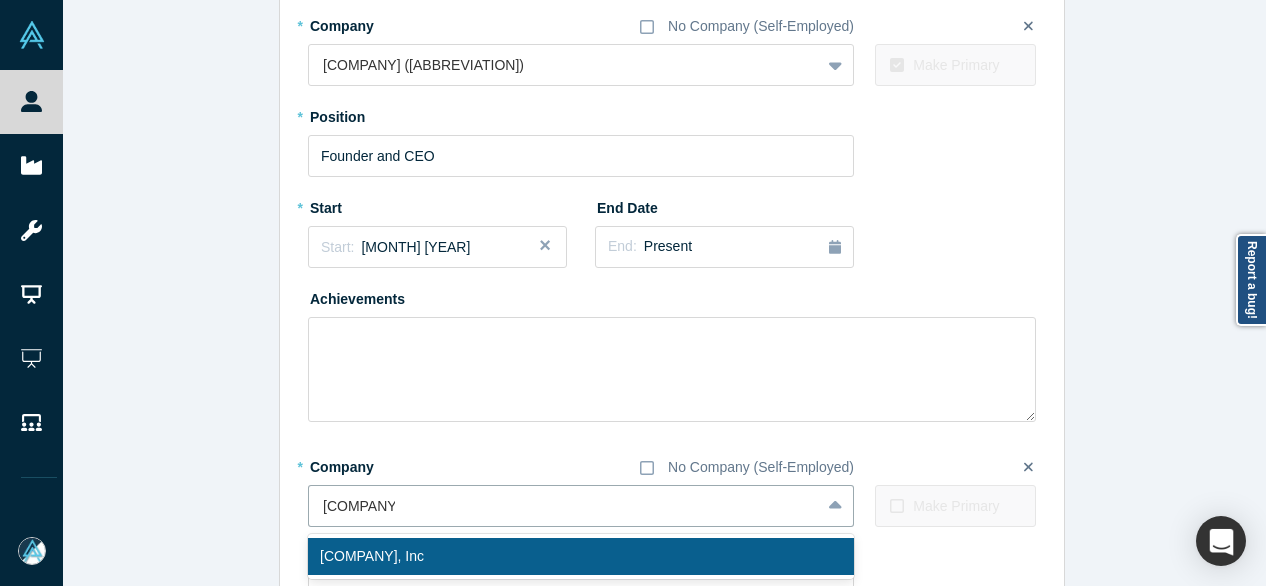 click on "LabCentral, Inc" at bounding box center (581, 556) 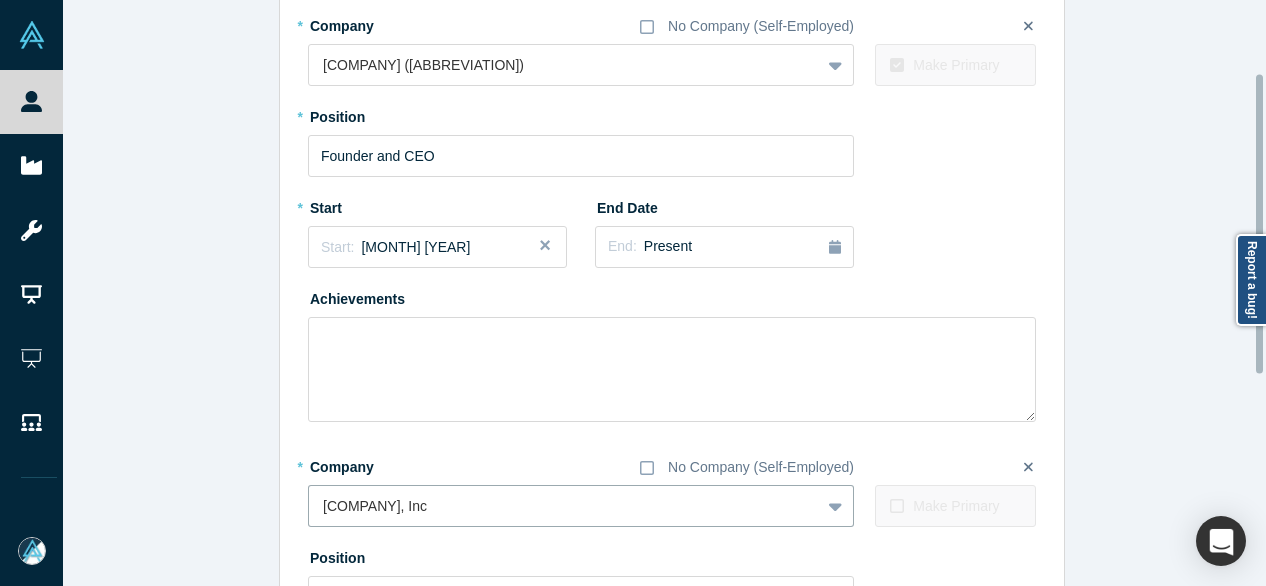 scroll, scrollTop: 314, scrollLeft: 0, axis: vertical 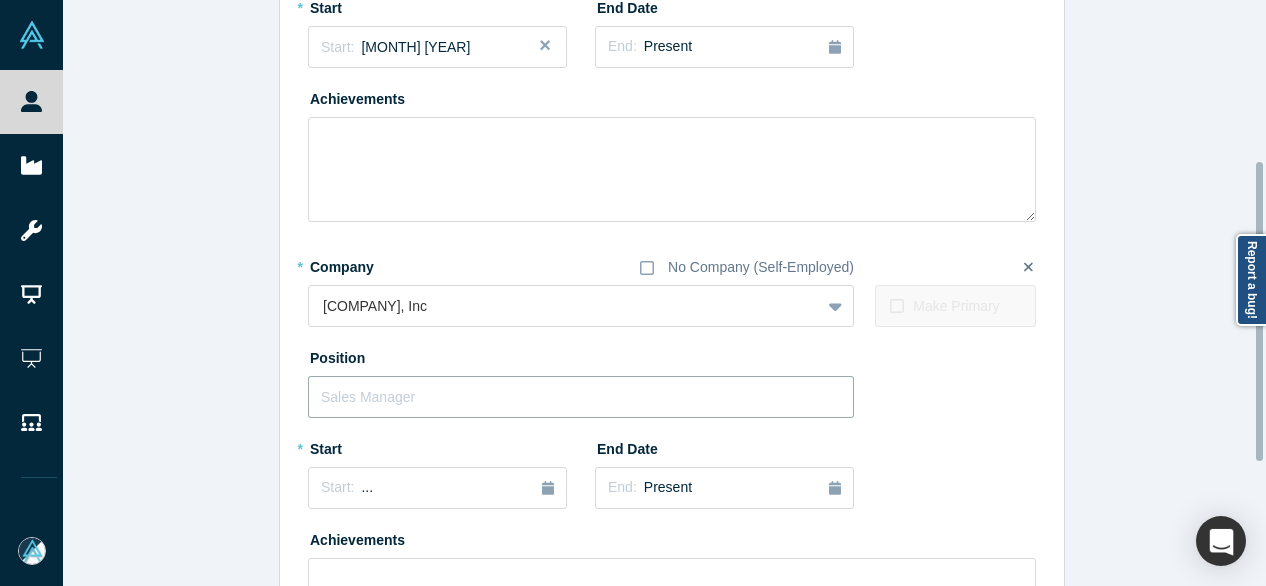 click at bounding box center (581, 397) 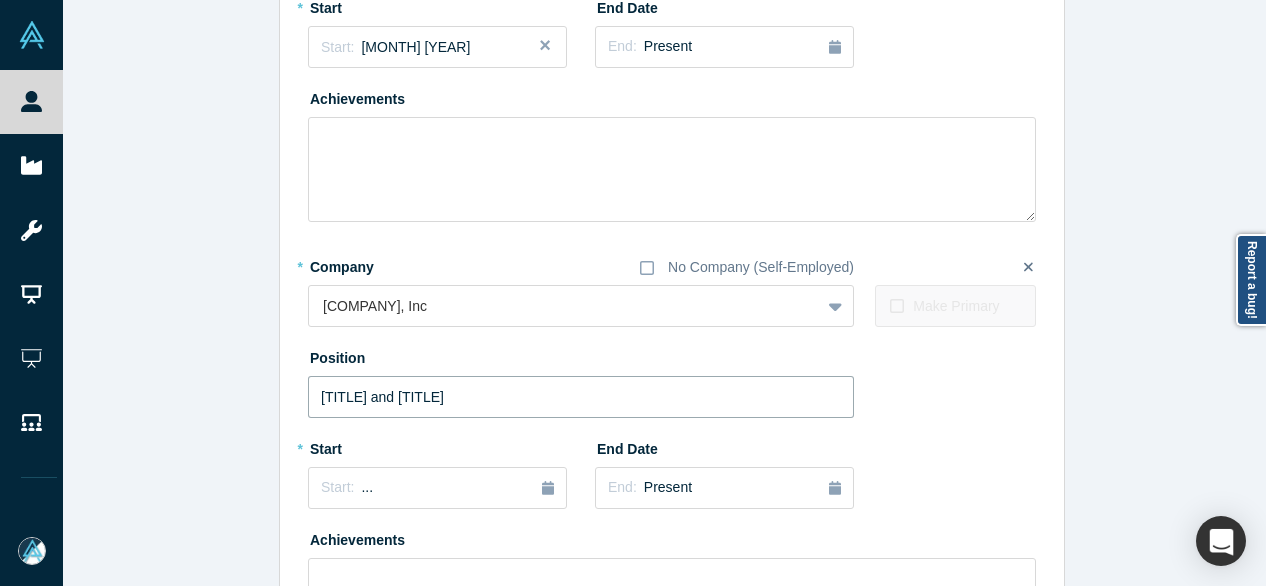 drag, startPoint x: 514, startPoint y: 397, endPoint x: 818, endPoint y: 397, distance: 304 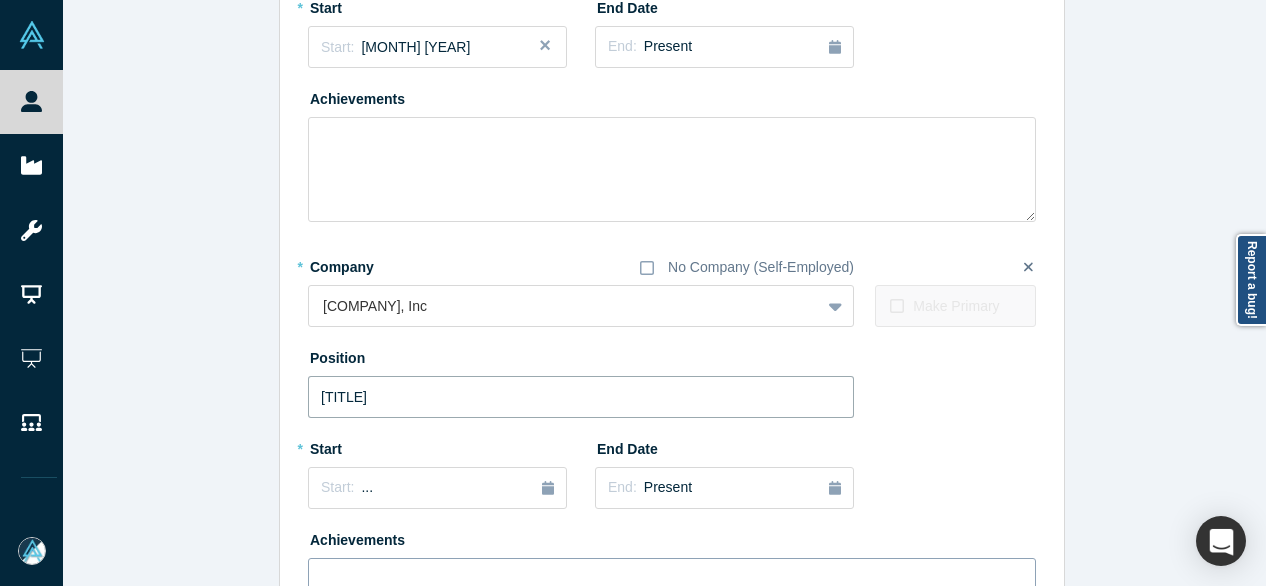type on "Co-Founder and Founding Chair" 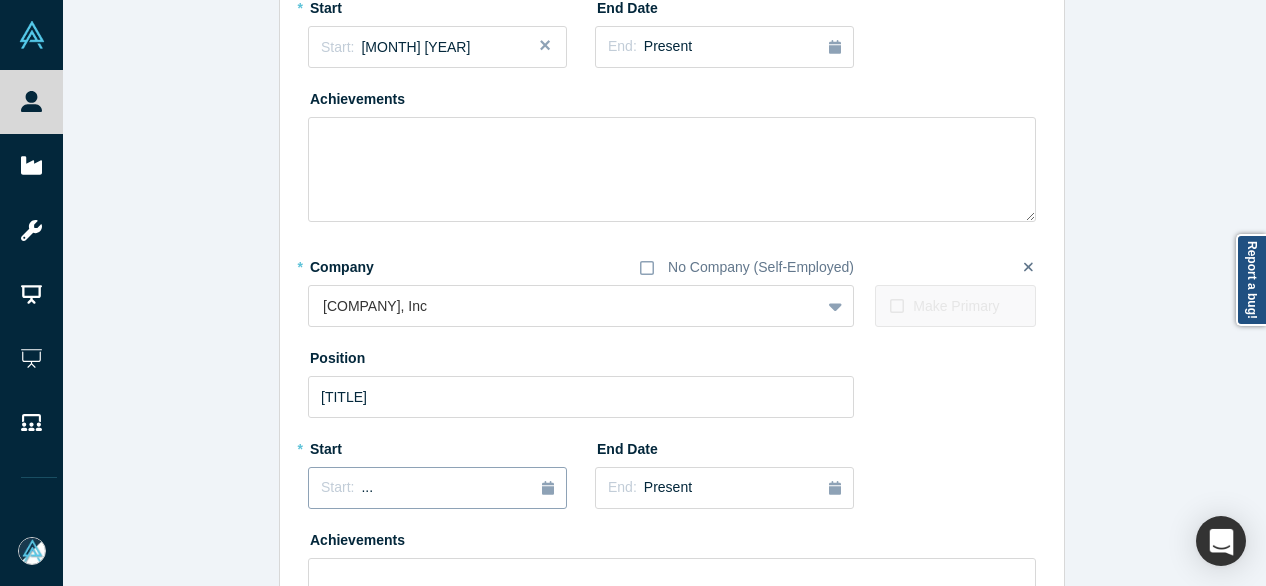 click on "Start: ..." at bounding box center [437, 488] 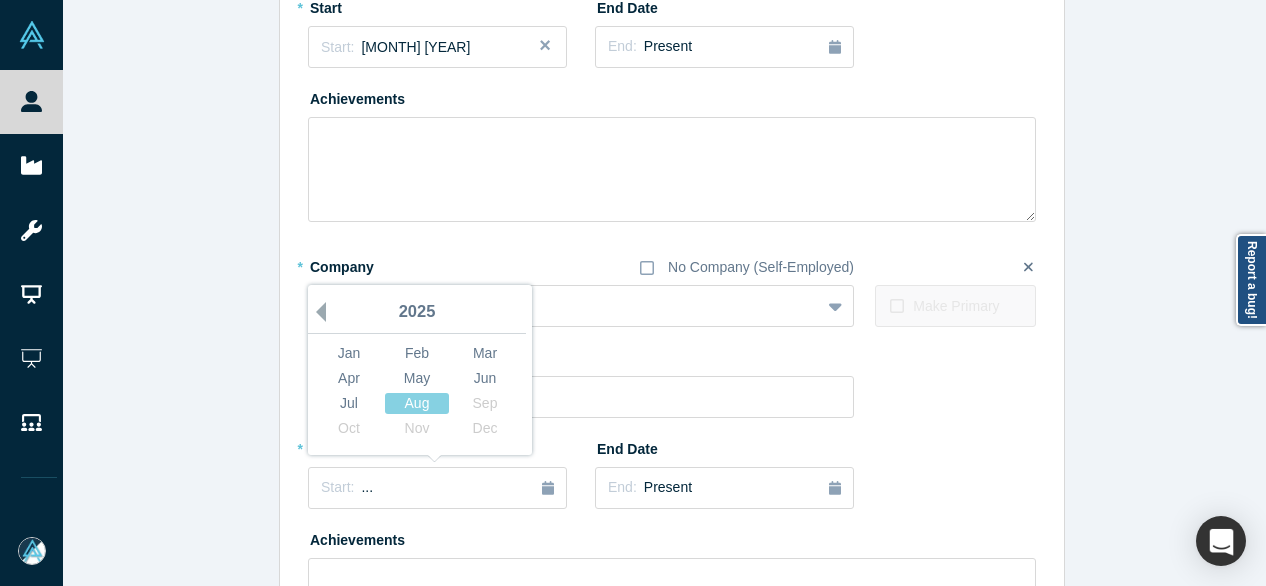 click on "Previous Year" at bounding box center (316, 312) 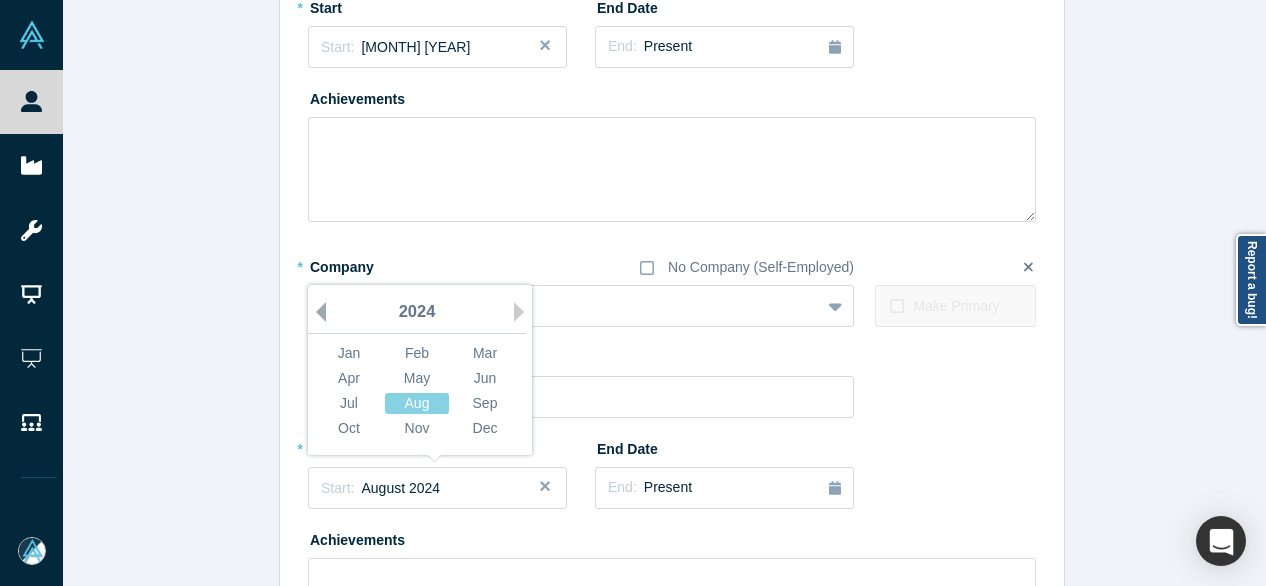click on "Previous Year" at bounding box center (316, 312) 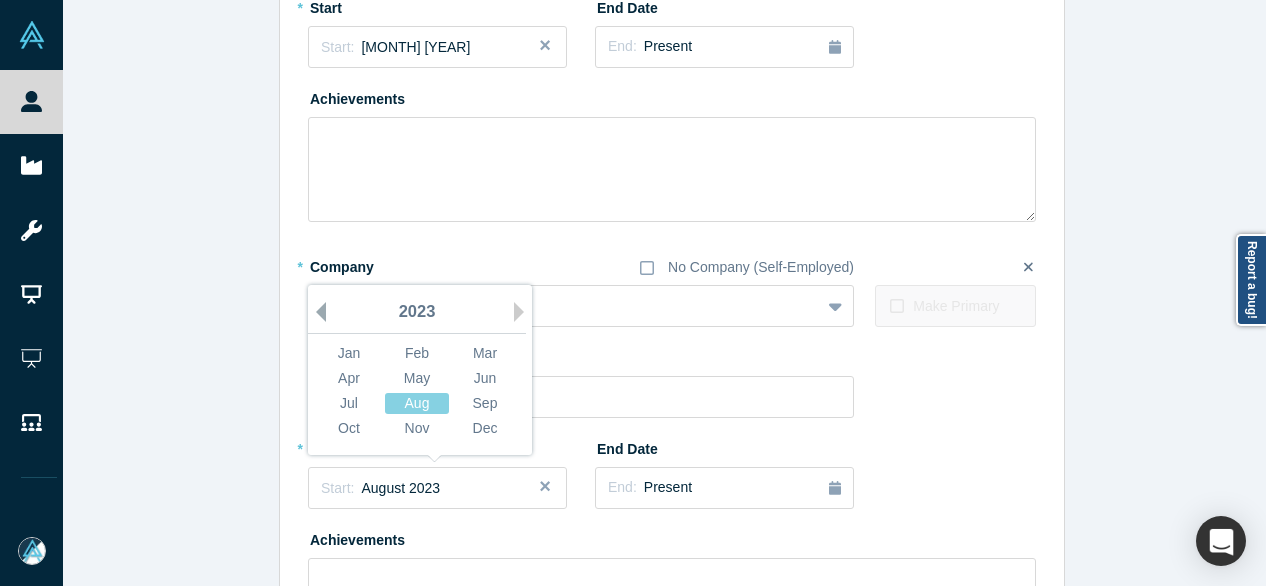 click on "Previous Year" at bounding box center (316, 312) 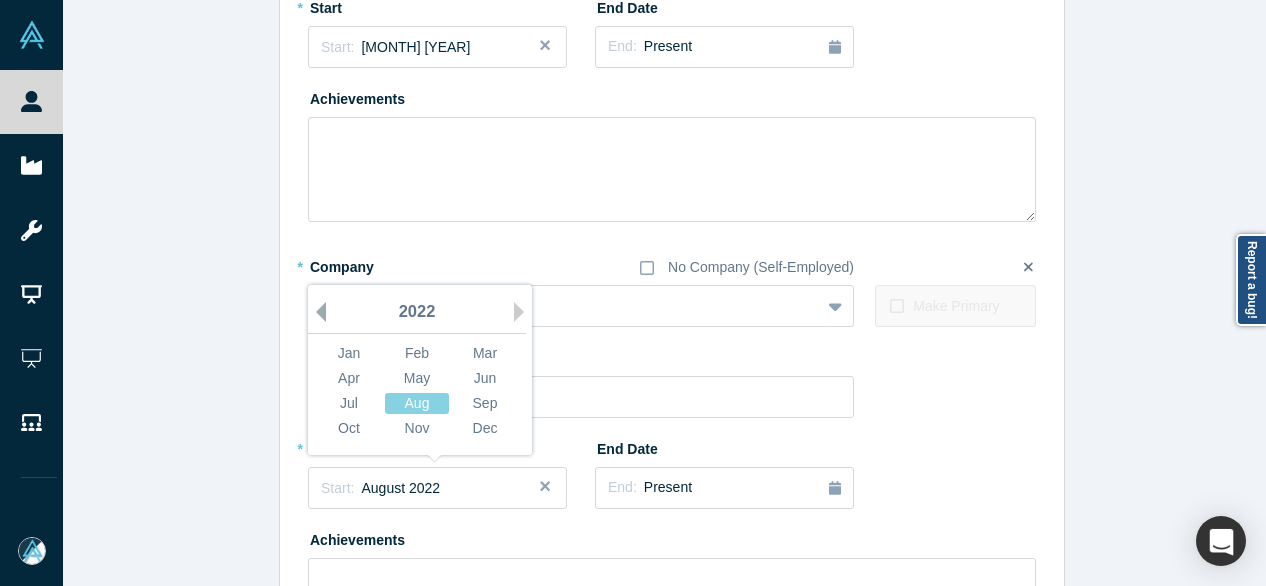 click on "Previous Year" at bounding box center (316, 312) 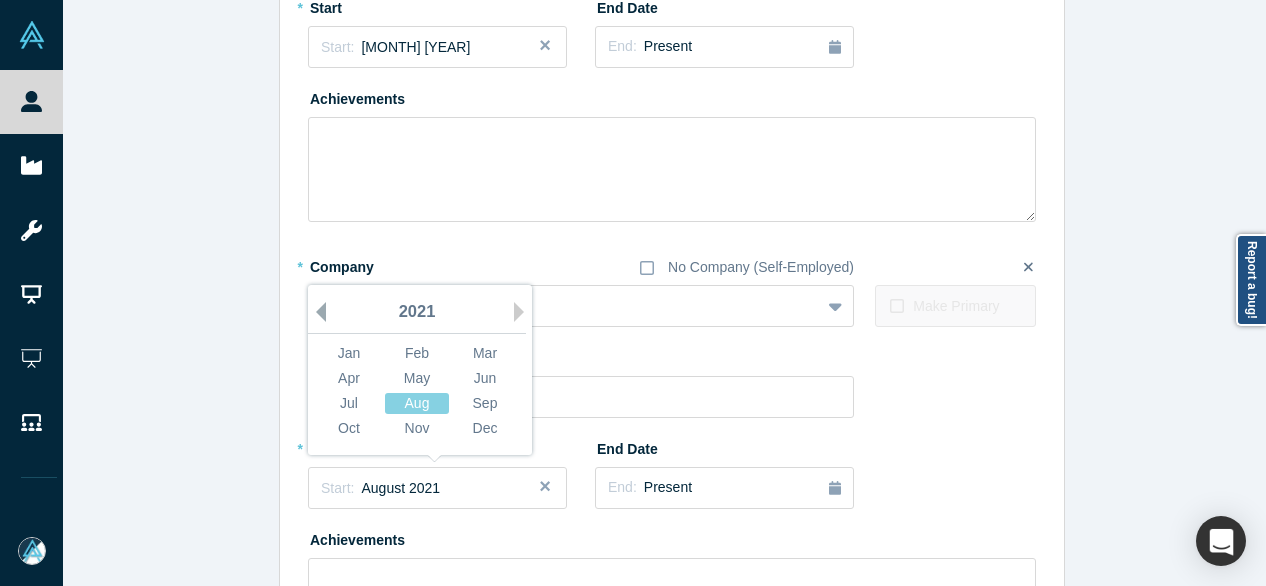 click on "Previous Year" at bounding box center [316, 312] 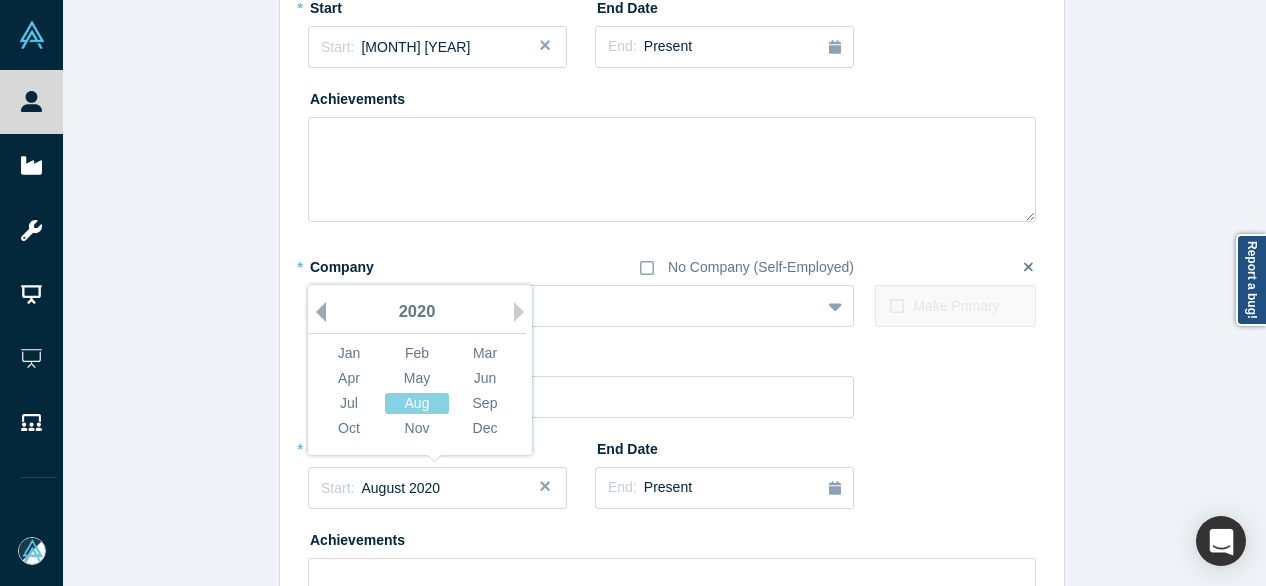 click on "Previous Year" at bounding box center [316, 312] 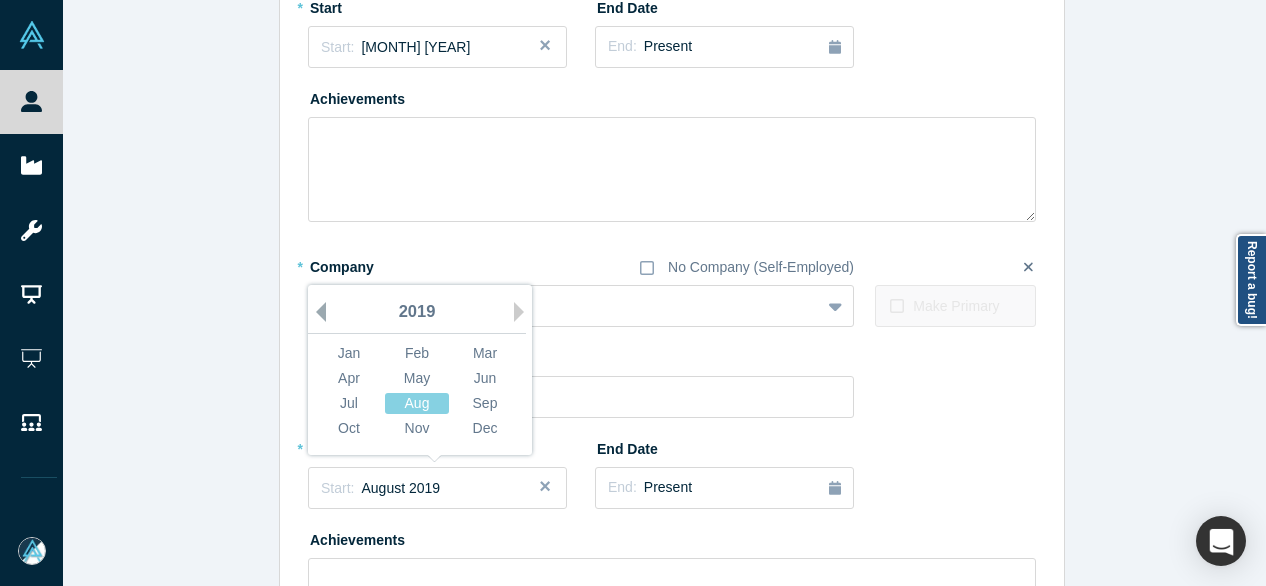 click on "Previous Year" at bounding box center [316, 312] 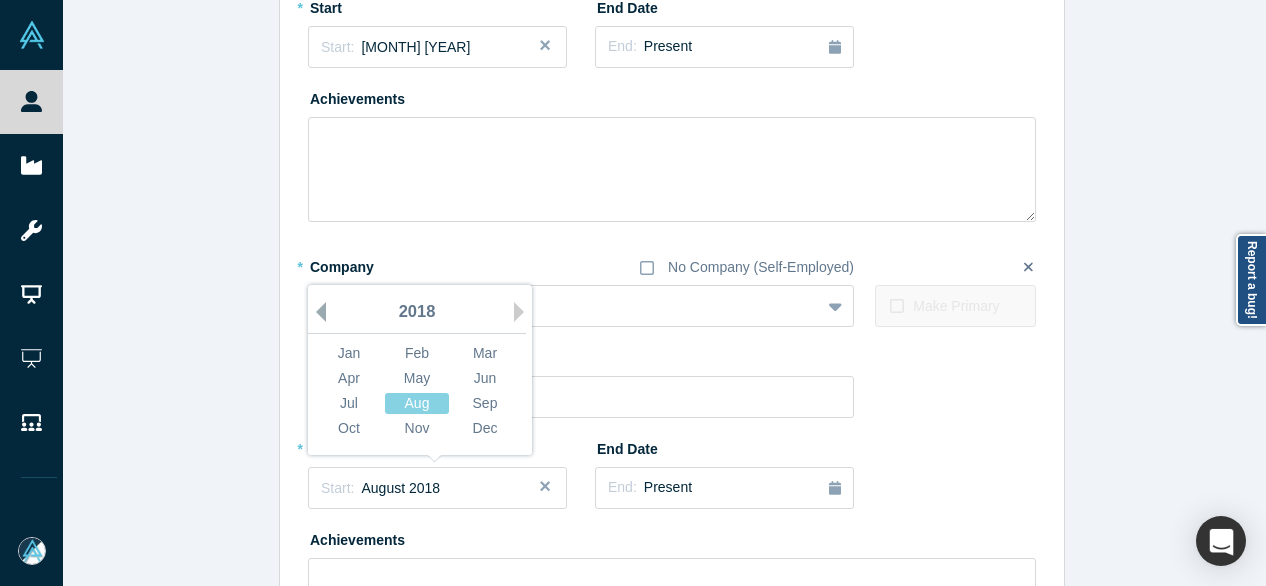 click on "Previous Year" at bounding box center (316, 312) 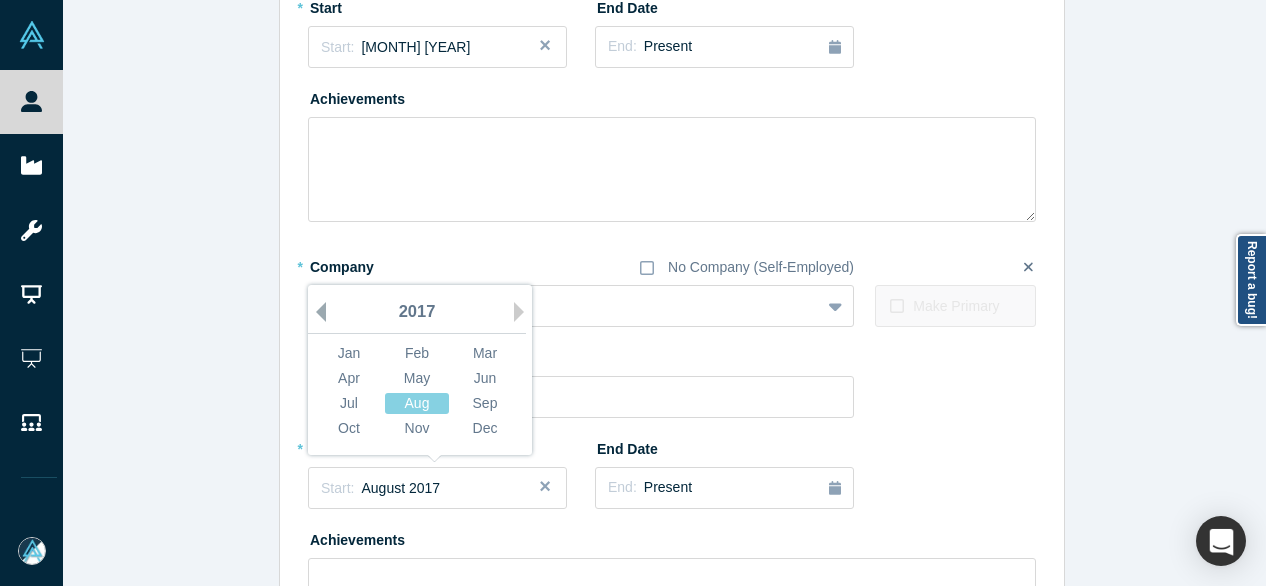 click on "Previous Year" at bounding box center (316, 312) 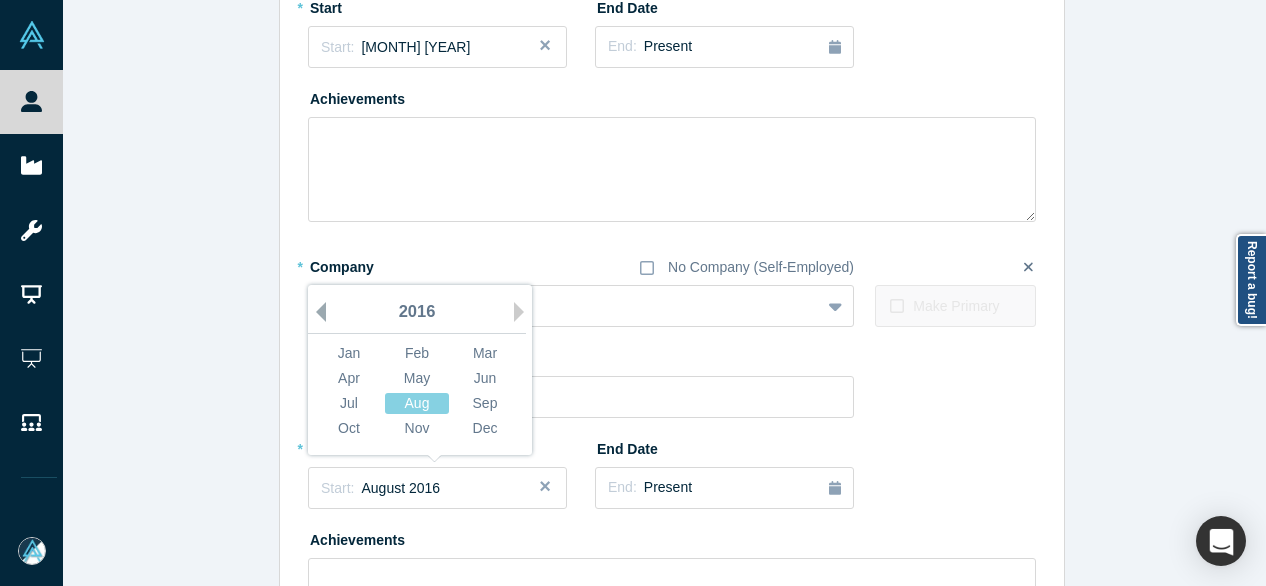click on "Previous Year" at bounding box center (316, 312) 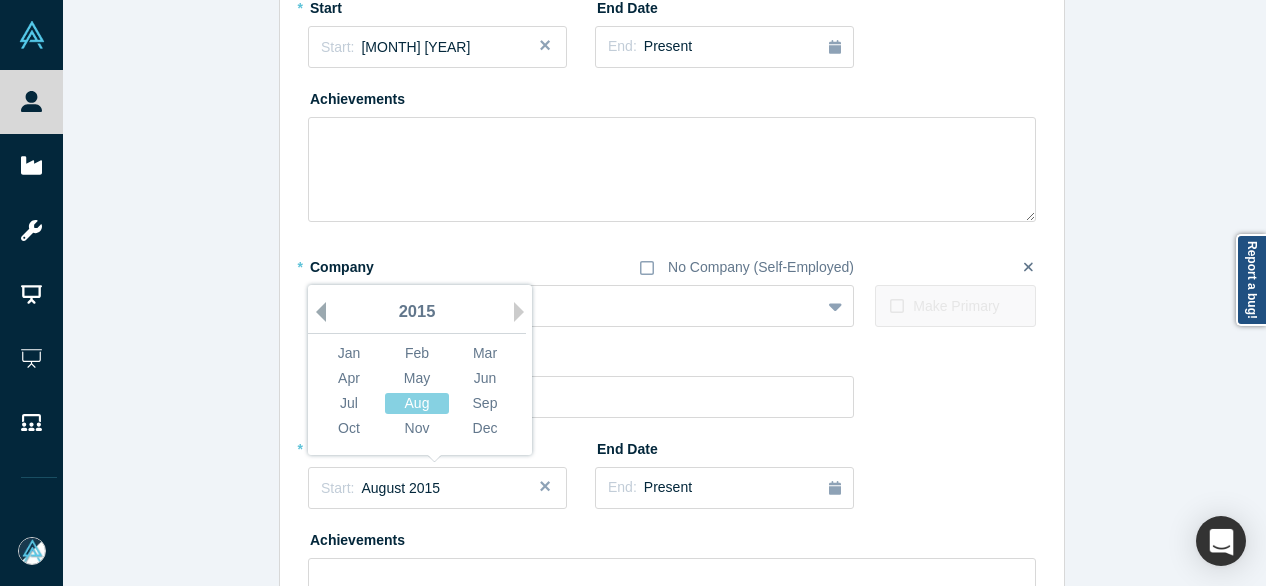 click on "Previous Year" at bounding box center (316, 312) 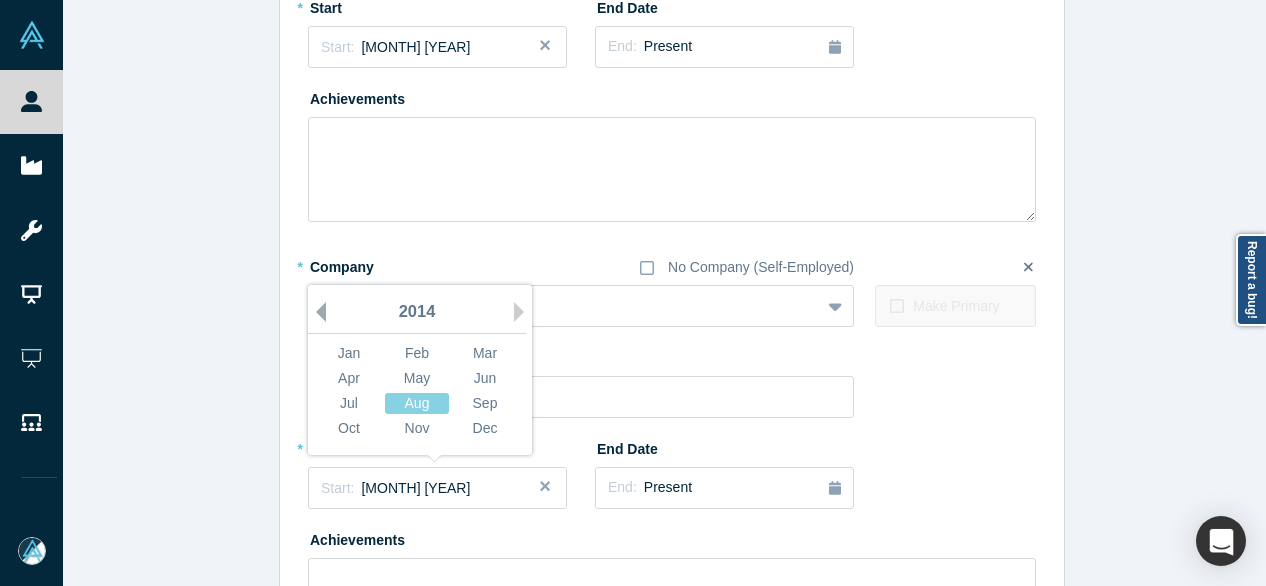 click on "Previous Year" at bounding box center [316, 312] 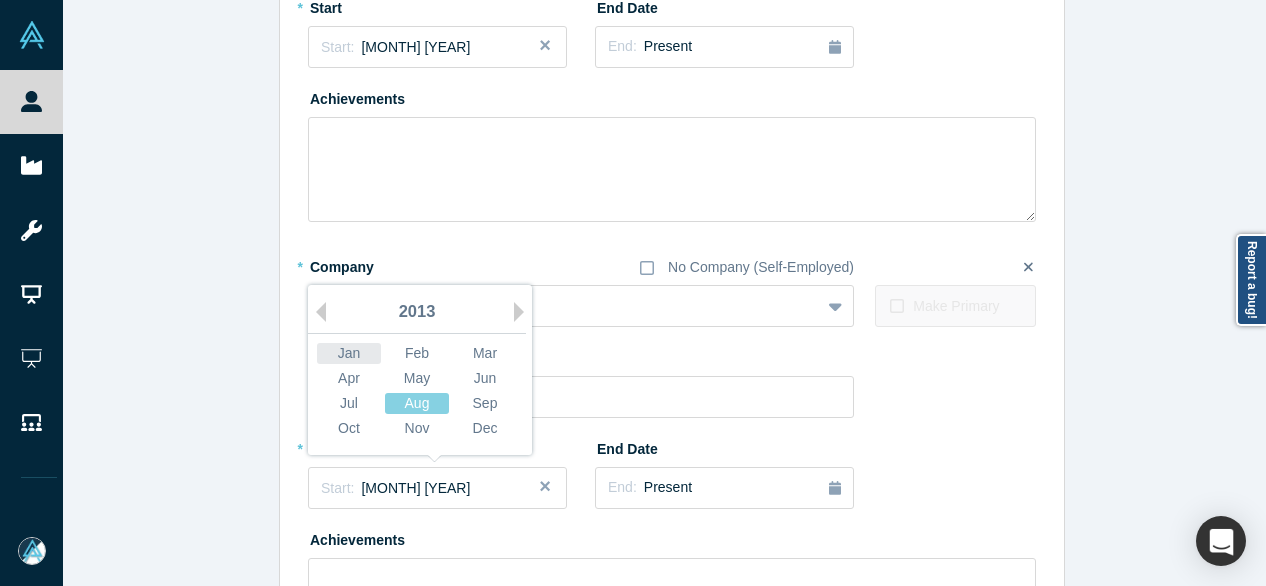 click on "Jan" at bounding box center (349, 353) 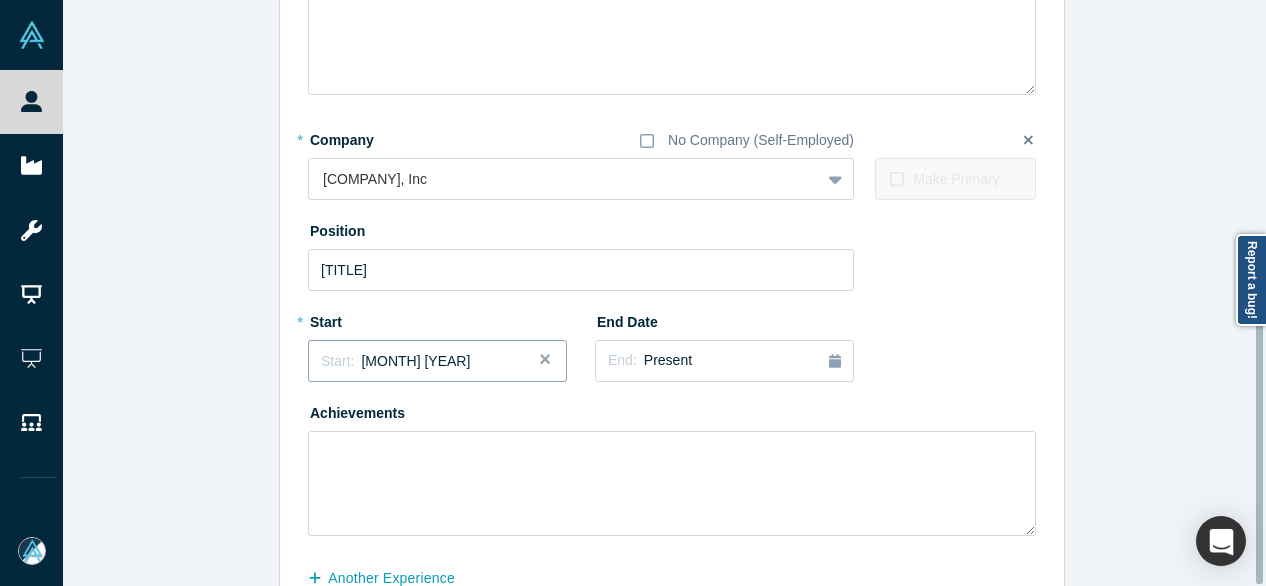 scroll, scrollTop: 555, scrollLeft: 0, axis: vertical 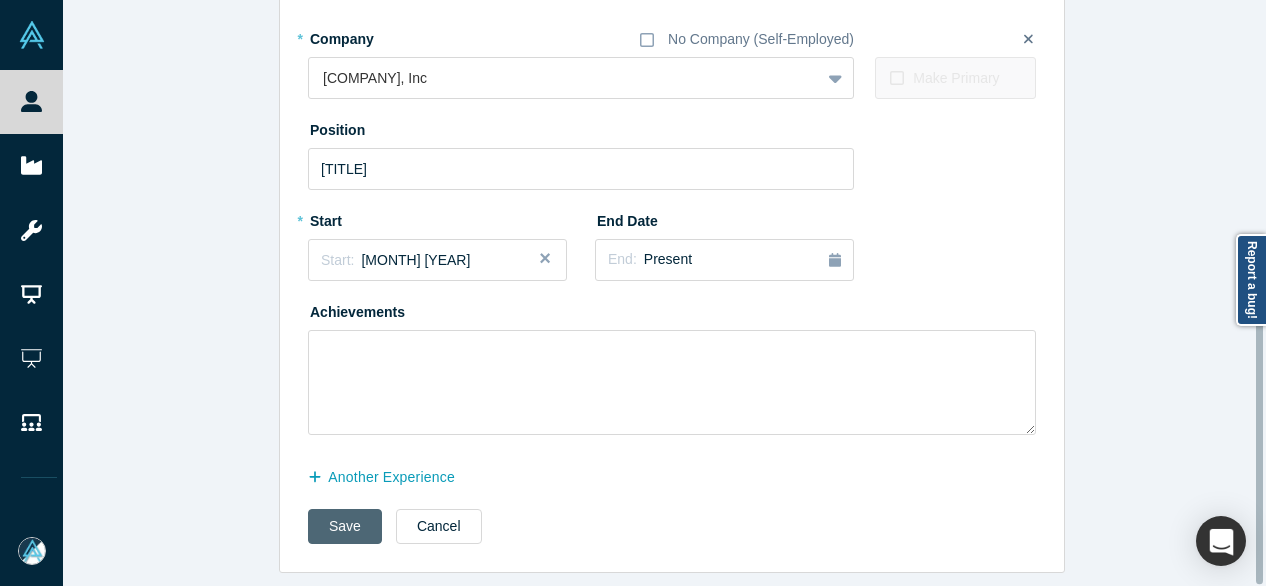 click on "Save" at bounding box center (345, 526) 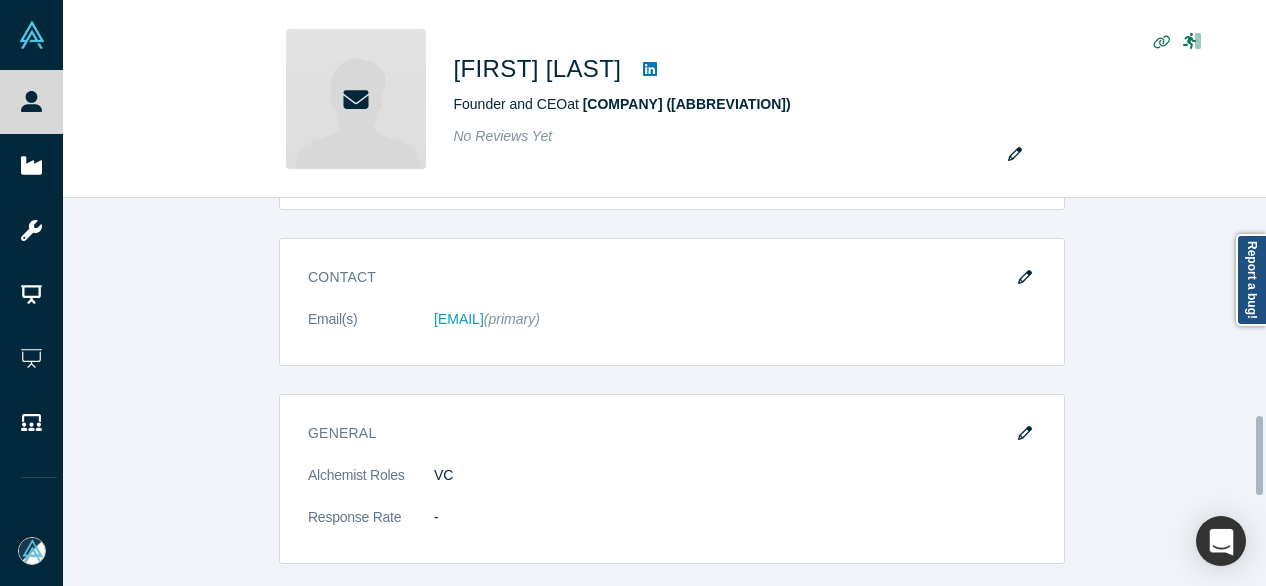 scroll, scrollTop: 0, scrollLeft: 0, axis: both 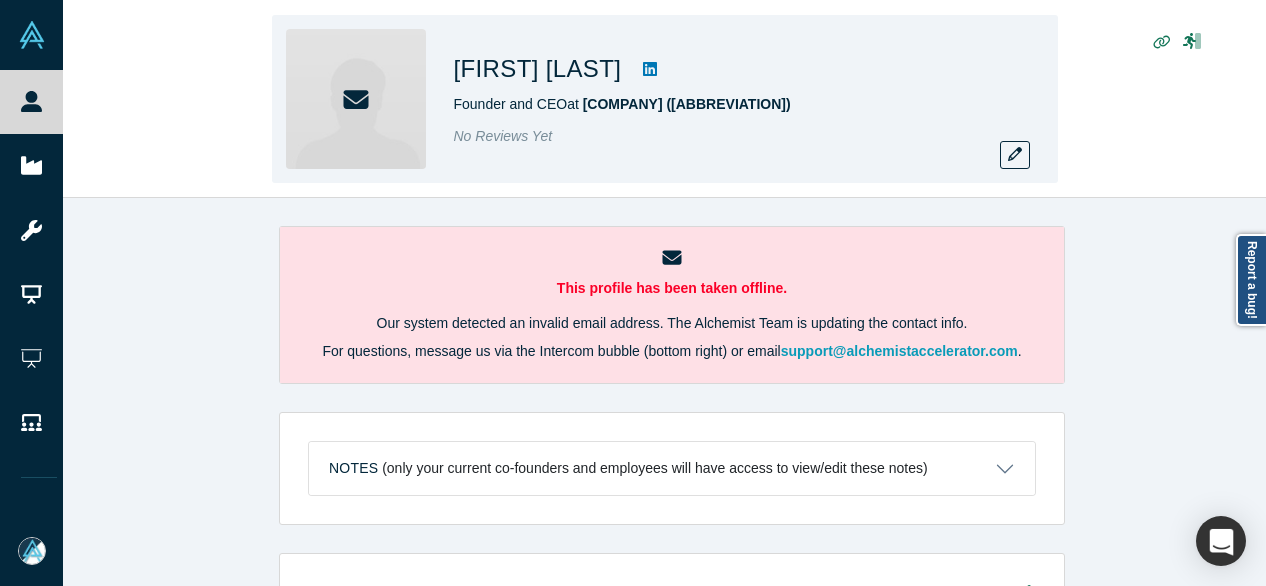 drag, startPoint x: 448, startPoint y: 105, endPoint x: 826, endPoint y: 106, distance: 378.0013 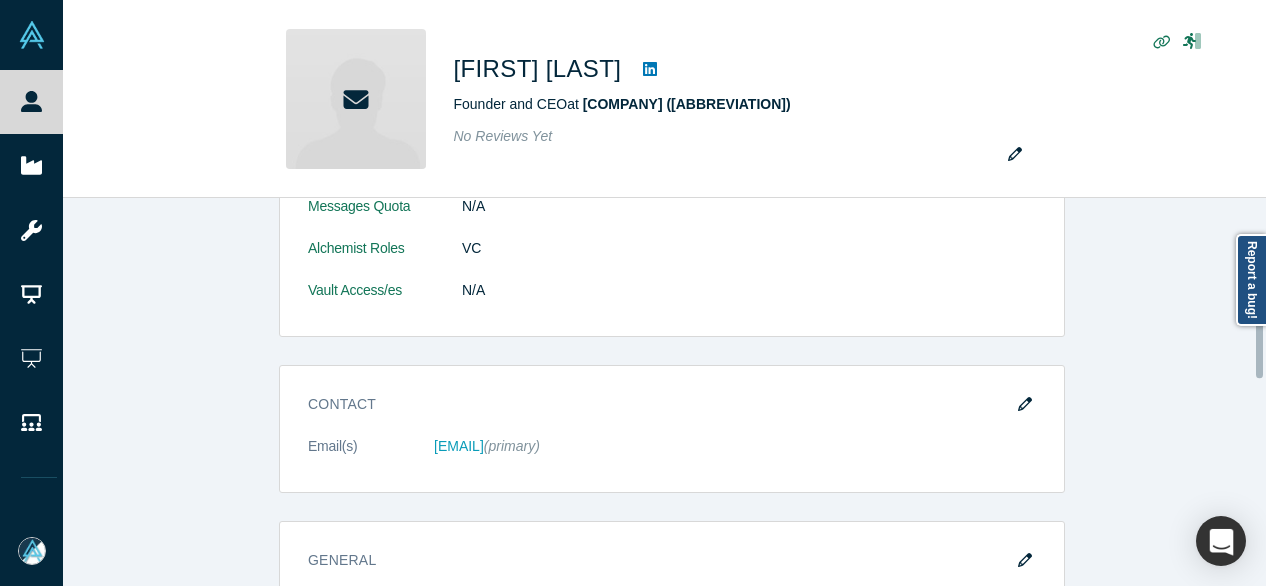 scroll, scrollTop: 500, scrollLeft: 0, axis: vertical 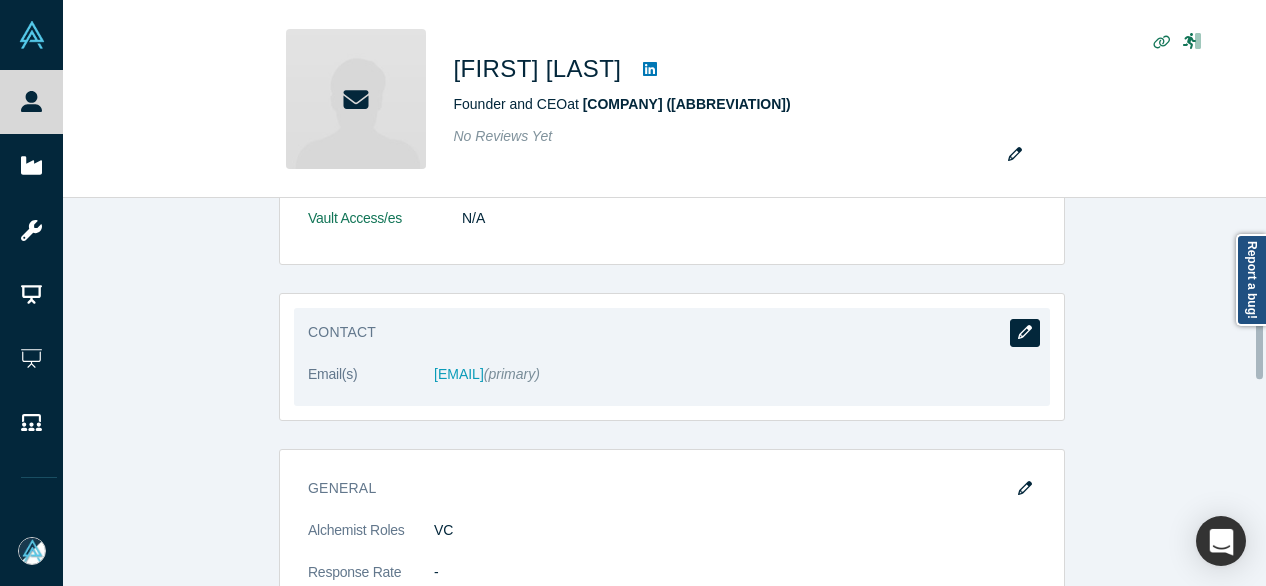 click at bounding box center [1025, 333] 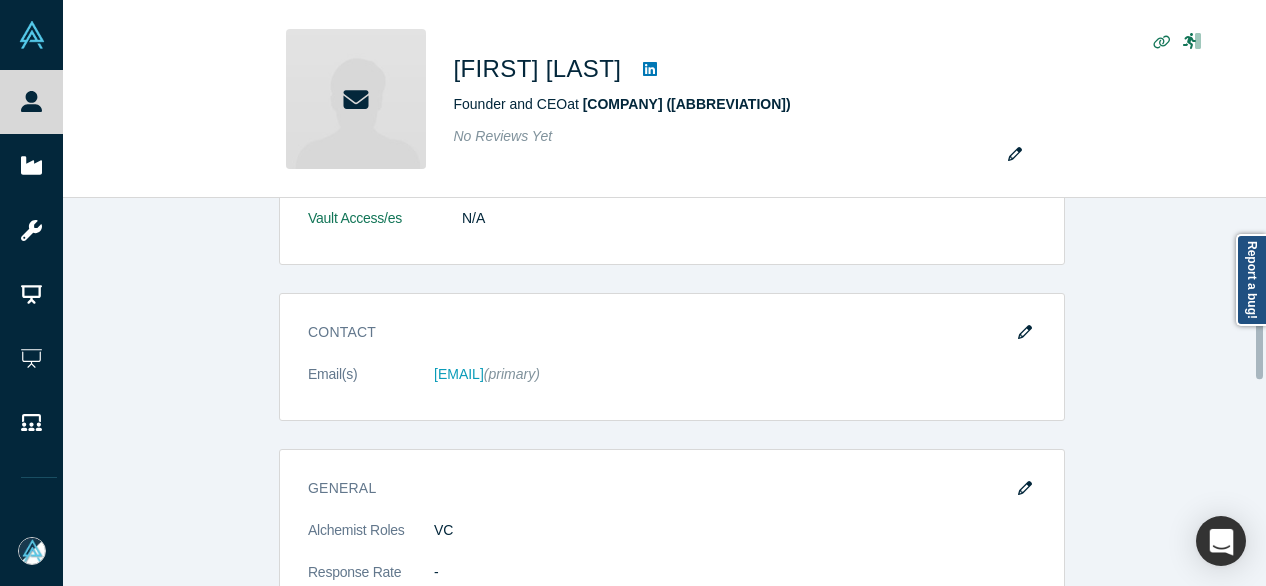 scroll, scrollTop: 0, scrollLeft: 0, axis: both 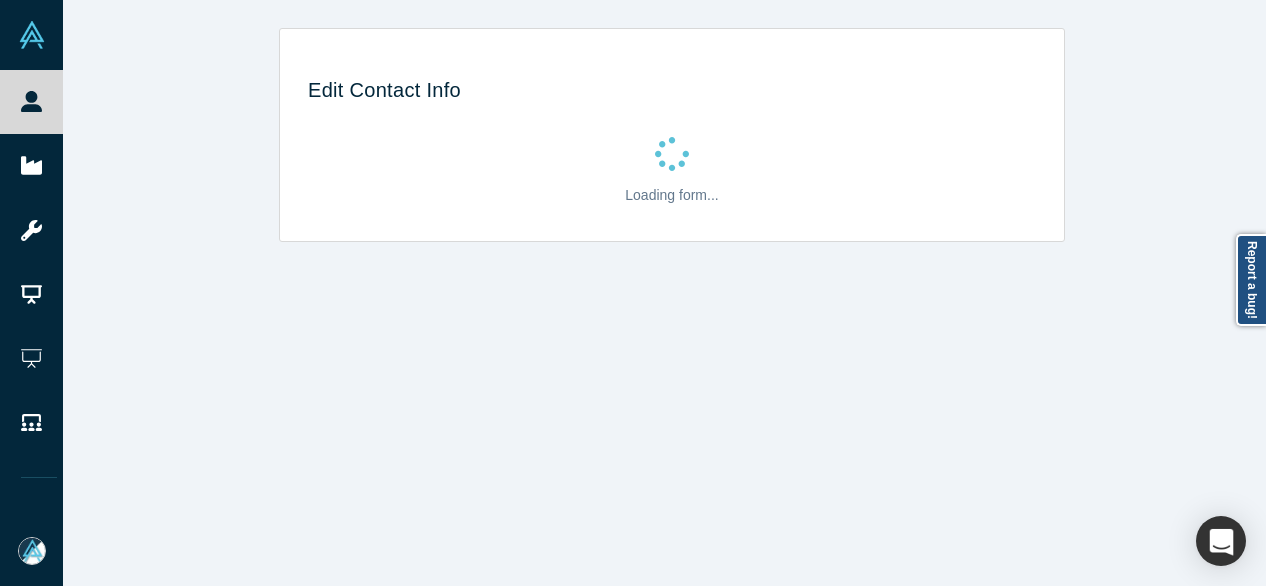select on "US" 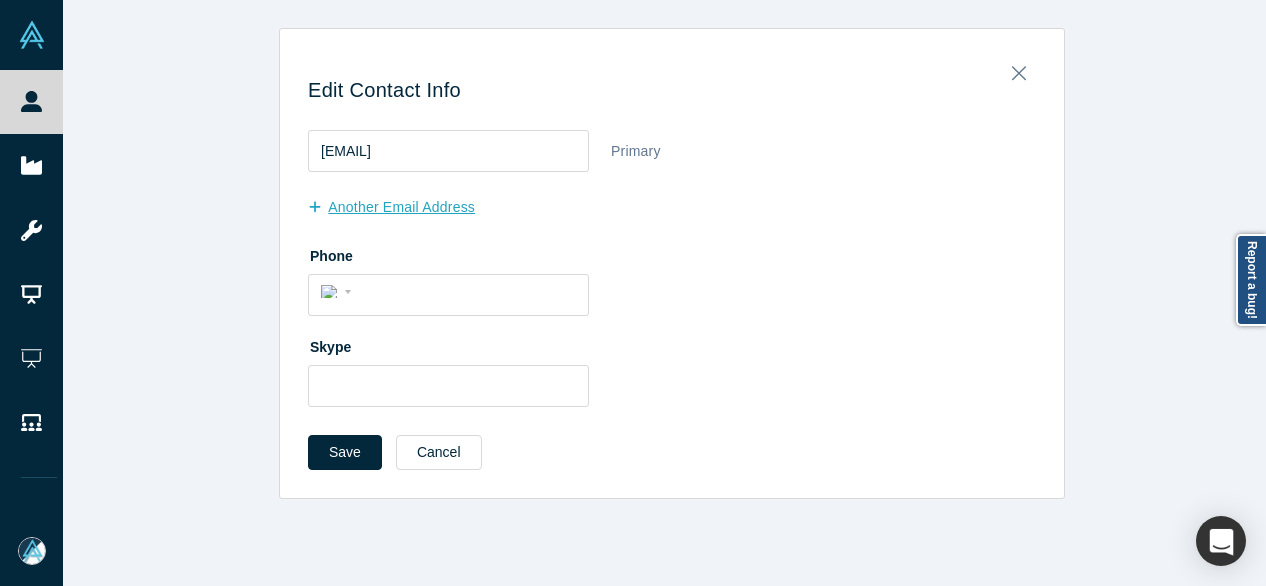 click on "another Email Address" at bounding box center (402, 207) 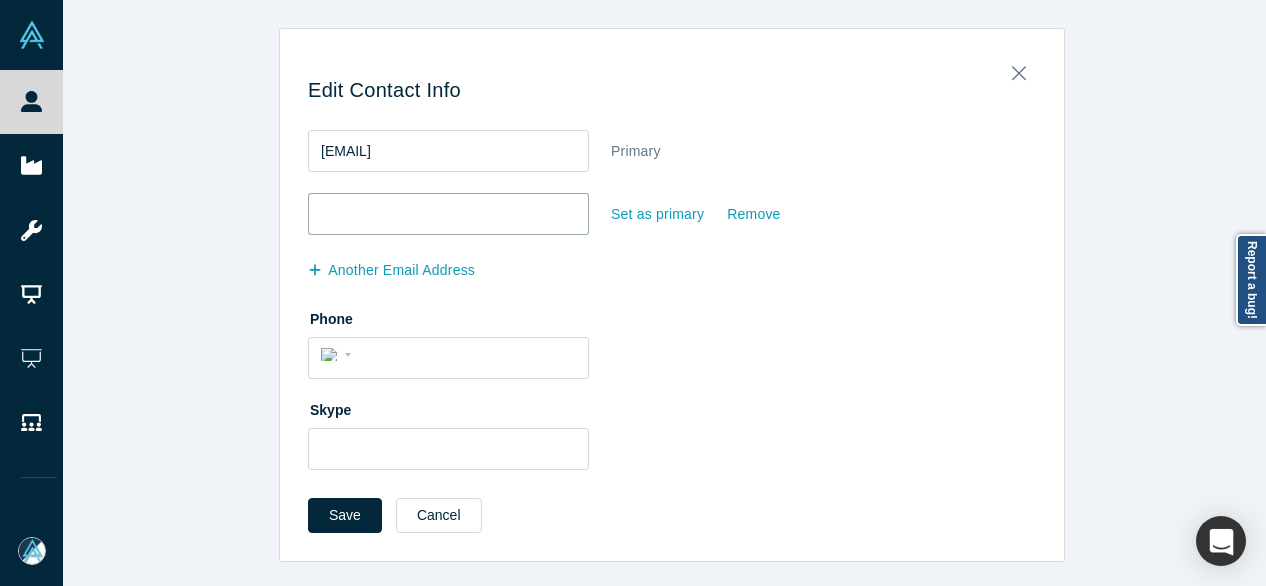 click at bounding box center (448, 214) 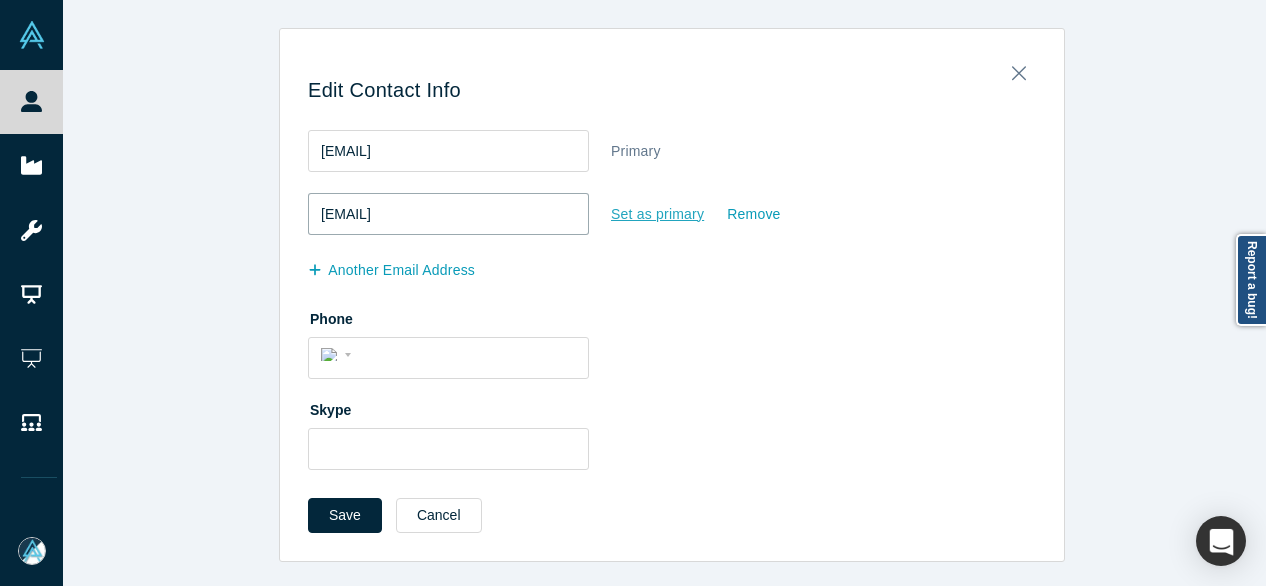 type on "trowe@cic.com" 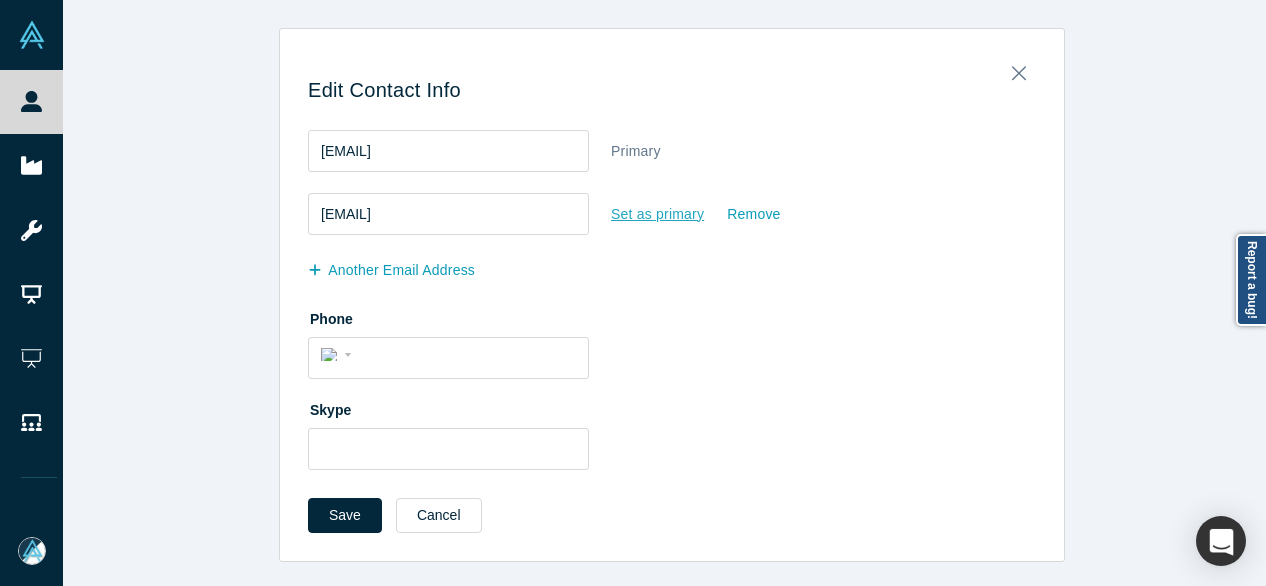 click on "Set as primary" at bounding box center (657, 214) 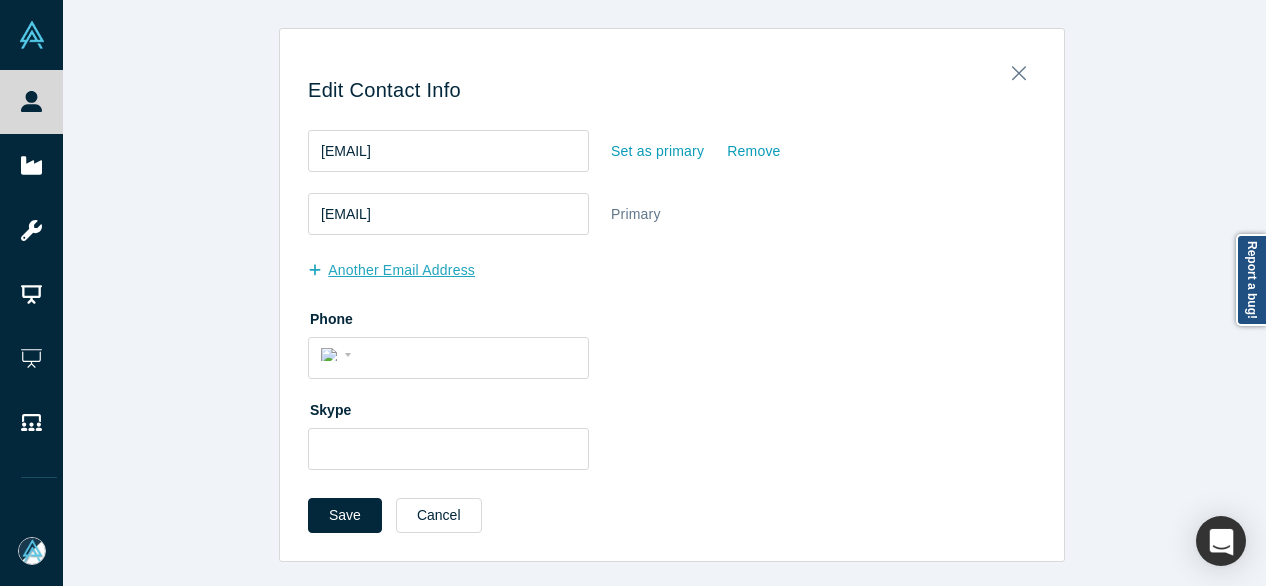 click on "another Email Address" at bounding box center [402, 270] 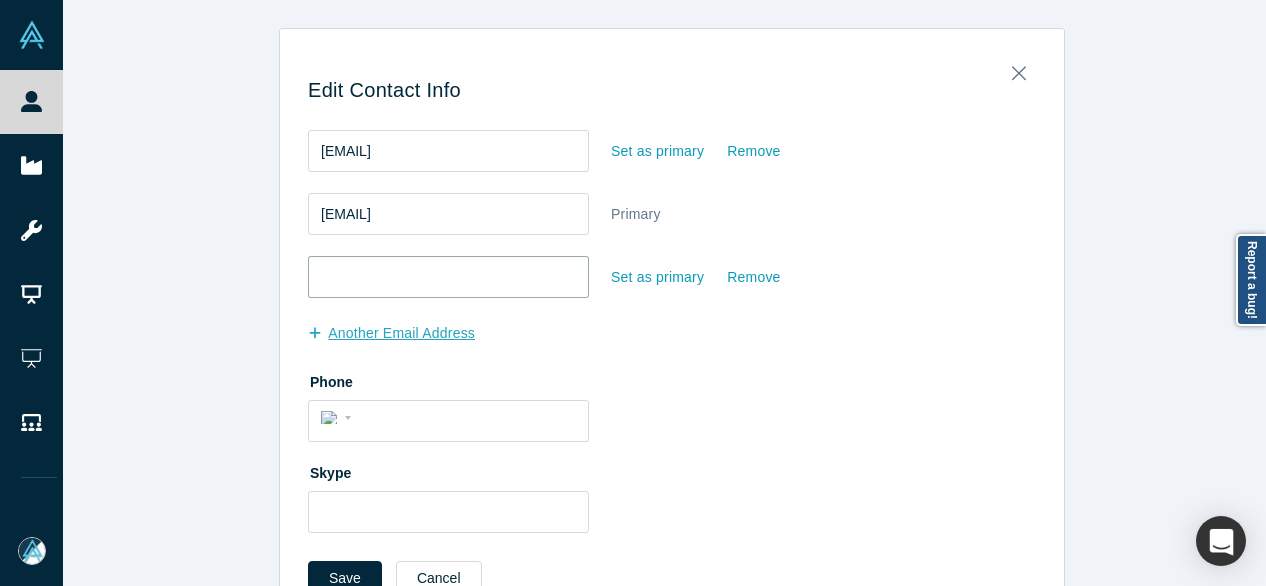 click at bounding box center (448, 277) 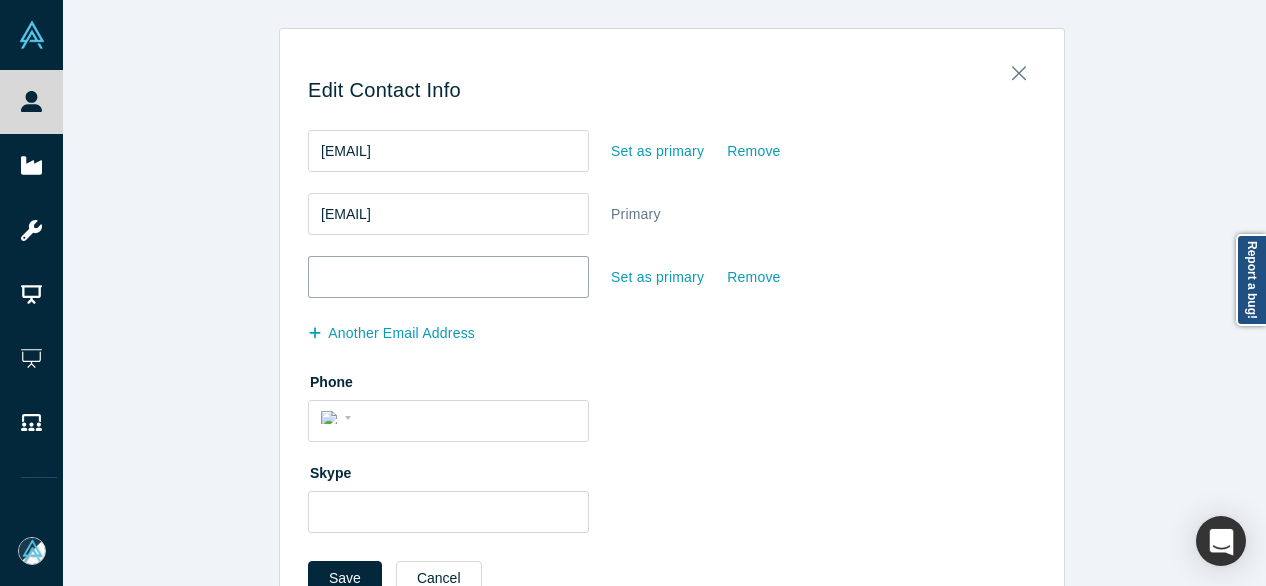 paste on "rowetim@gmail.com" 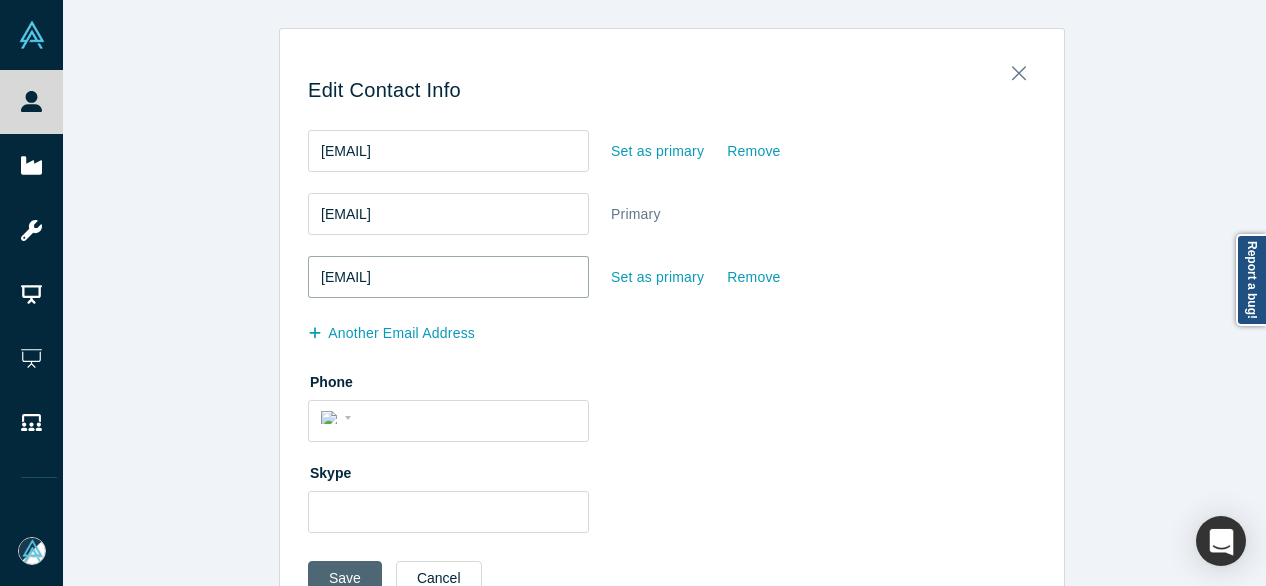 type on "rowetim@gmail.com" 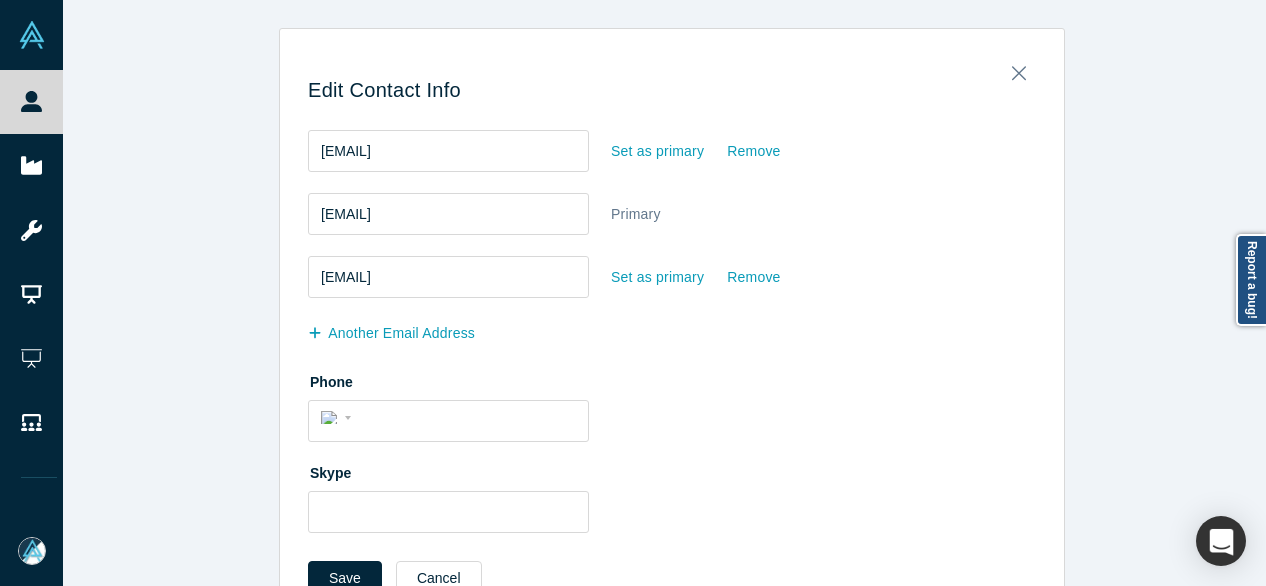 drag, startPoint x: 332, startPoint y: 567, endPoint x: 297, endPoint y: 547, distance: 40.311287 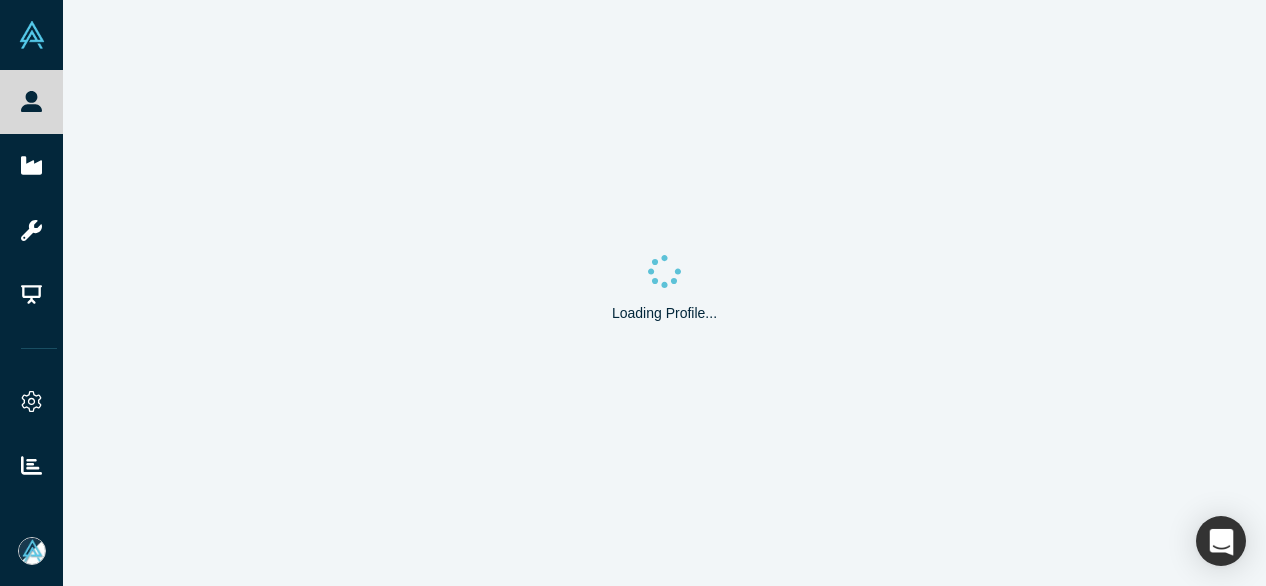 scroll, scrollTop: 0, scrollLeft: 0, axis: both 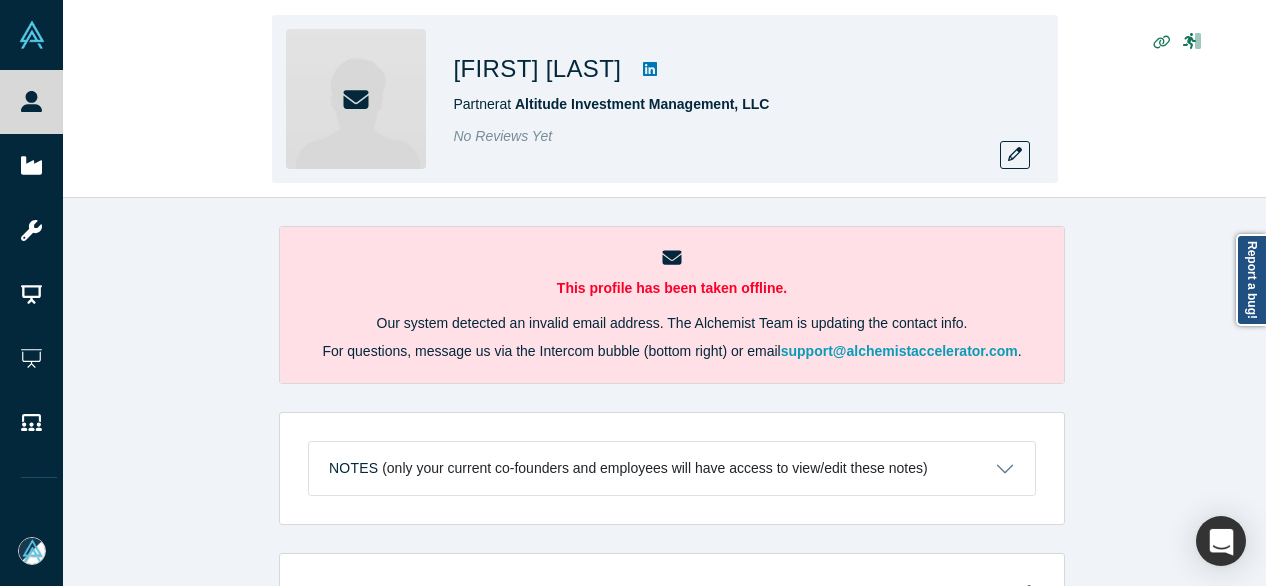 drag, startPoint x: 452, startPoint y: 69, endPoint x: 593, endPoint y: 133, distance: 154.84508 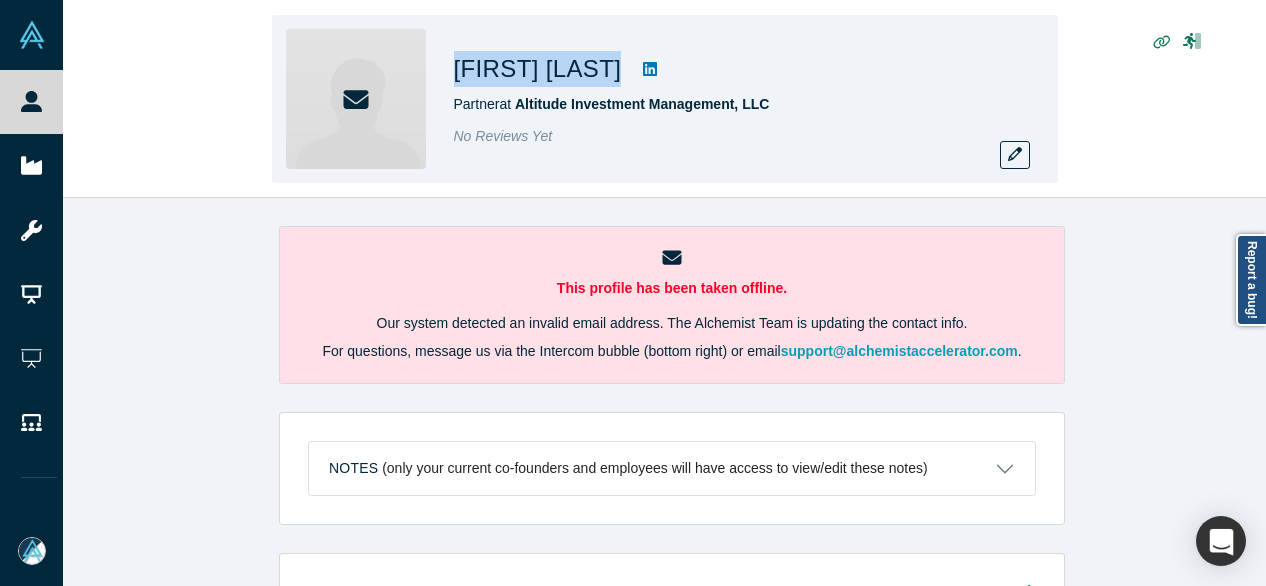 copy on "[FIRST] [LAST]" 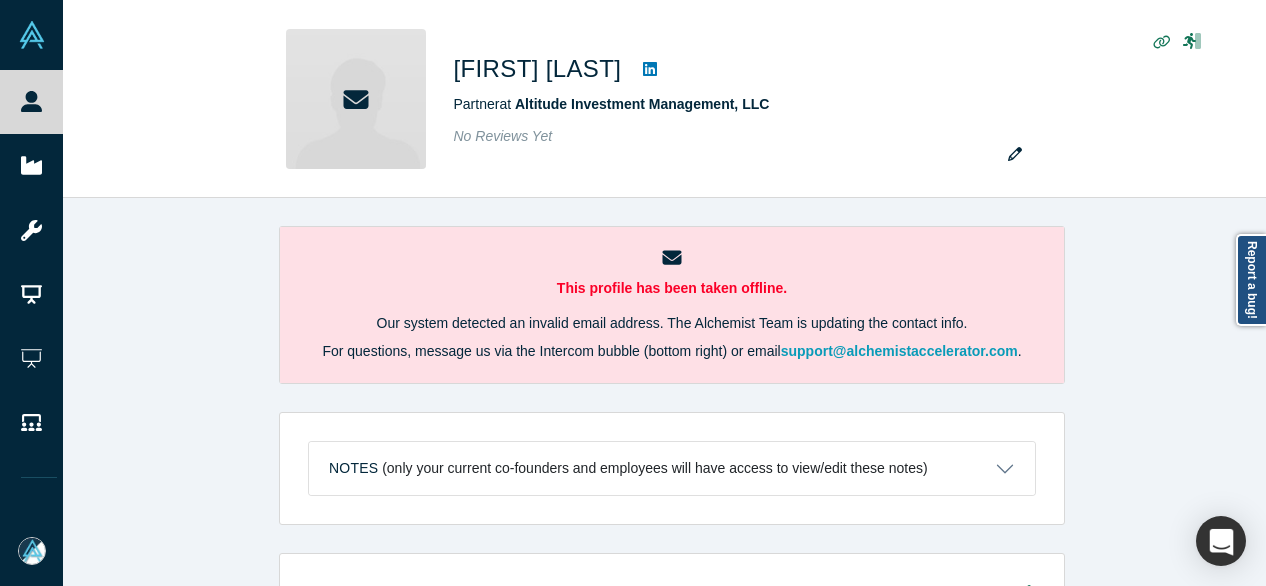 click on "This profile has been taken offline. Our system detected an invalid email address. The Alchemist Team is updating the contact info. For questions, message us via the Intercom bubble (bottom right) or email [EMAIL]. Notes   (only your current co-founders and employees will have access to view/edit these notes) Notes will be visible only to your current co-founders. Save Cancel Account   Messages Quota N/A Alchemist Roles VC Vault Access/es N/A Contact   Email(s) [EMAIL] (primary) General   Alchemist Roles VC Response Rate - Current Experience   Partner at [COMPANY] [MONTH] [YEAR] - Present Investment   Add your focus areas and compelling investment characteristics. Angel Funding   Add your typical check sizes and number of investments per year. [COMPANY] funding   Alchemist Portfolio   Add Alchemist companies you have invested in. Mentor / Advisor   Select your mentor type and your availability. Show Empty Sections" at bounding box center (672, 399) 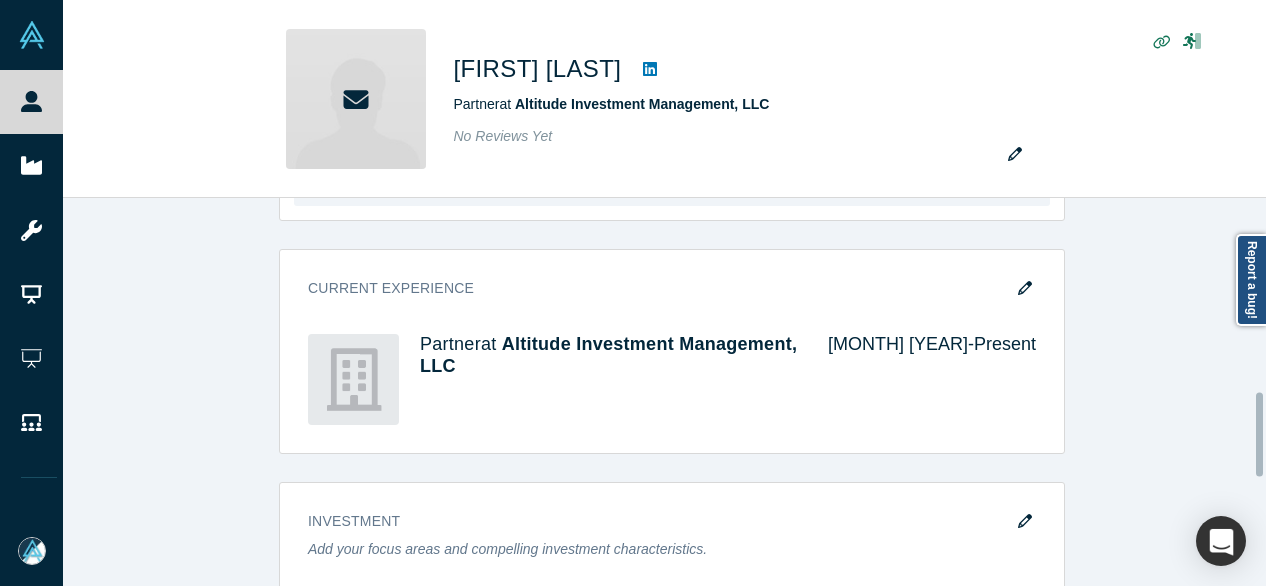 scroll, scrollTop: 900, scrollLeft: 0, axis: vertical 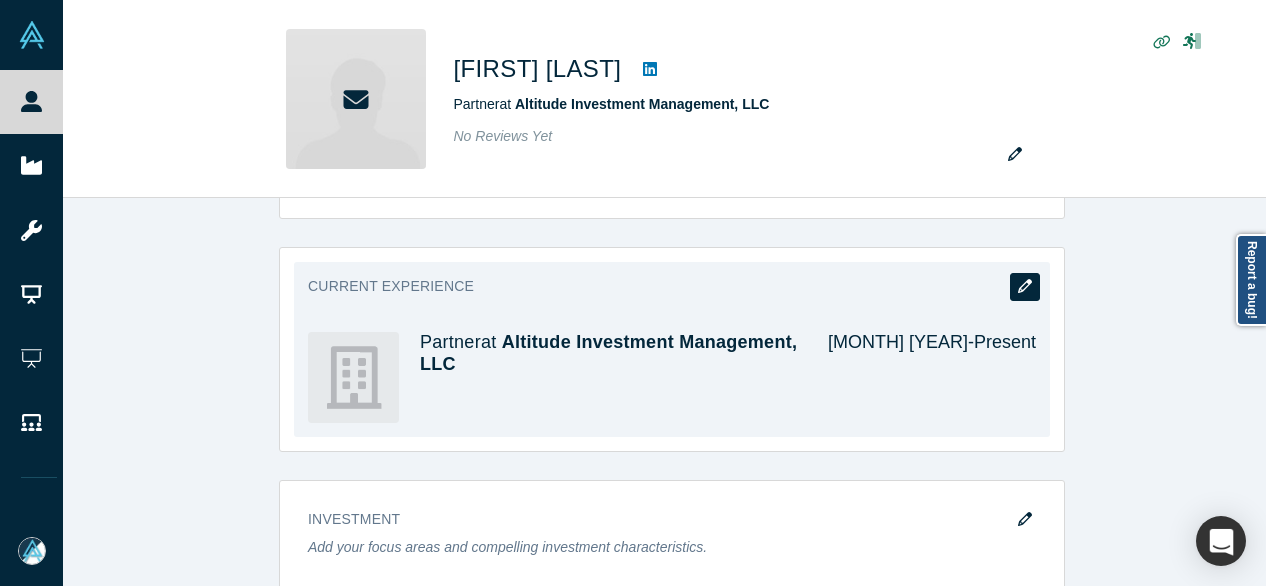 click at bounding box center (1025, 287) 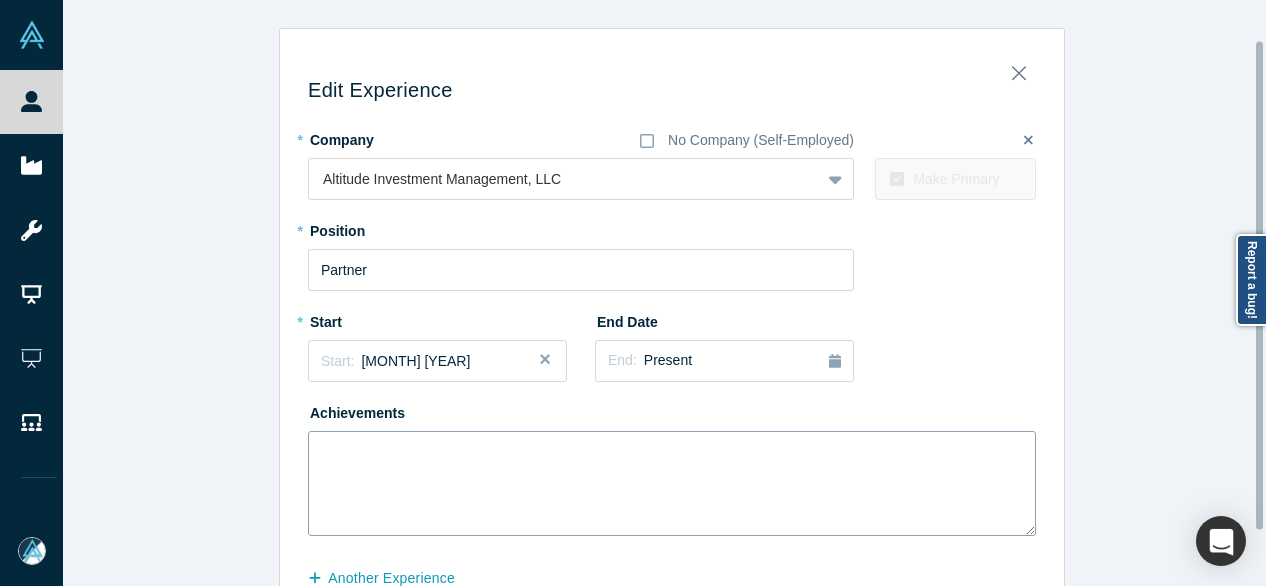 scroll, scrollTop: 114, scrollLeft: 0, axis: vertical 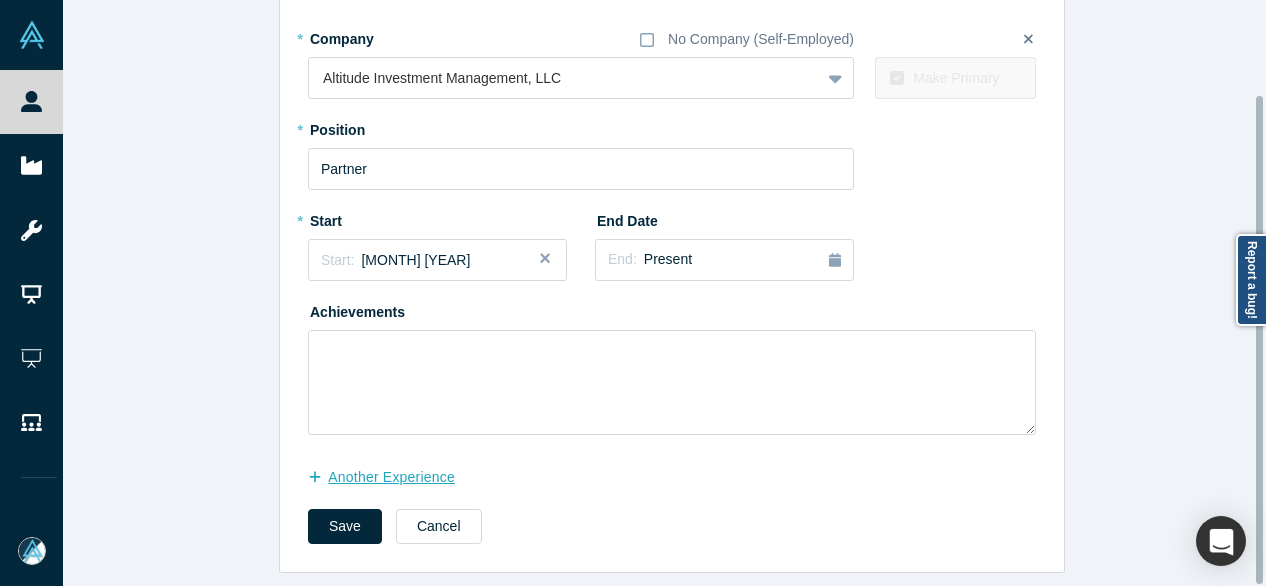 click on "another Experience" at bounding box center [392, 477] 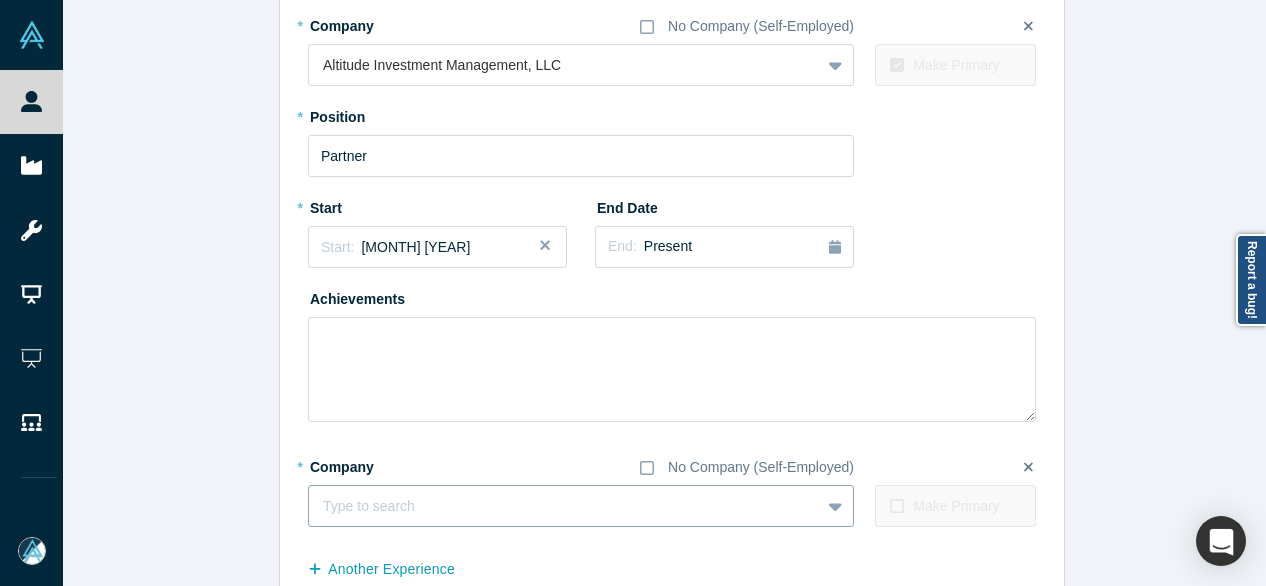 click at bounding box center (564, 506) 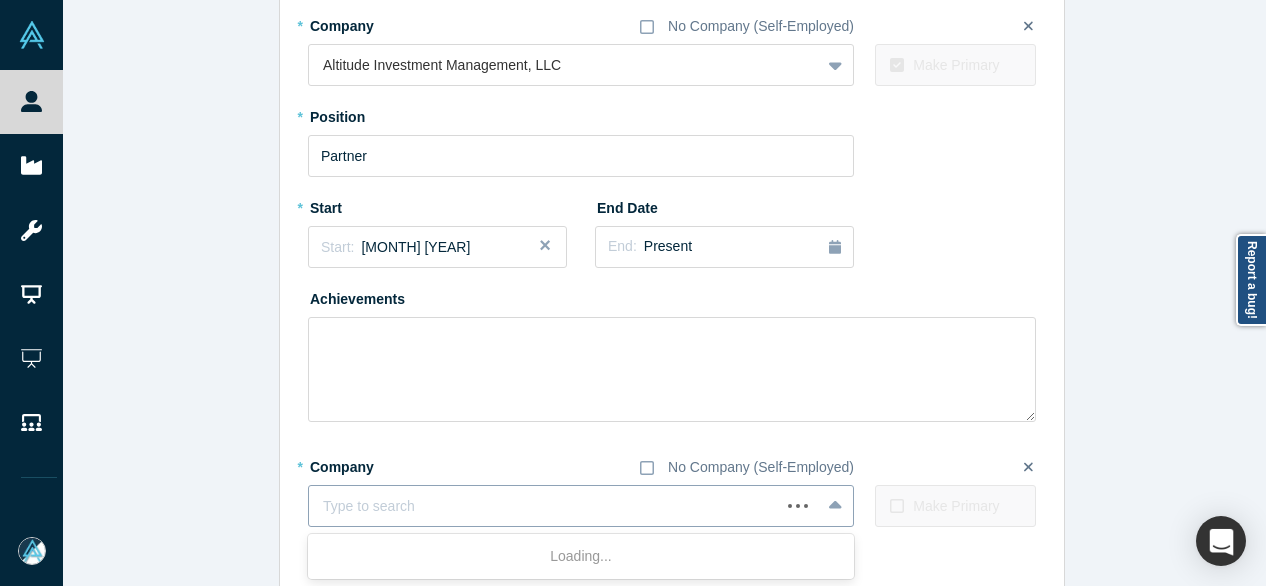 paste on "Founding Partner Founding Partner Drivetrain, LLC" 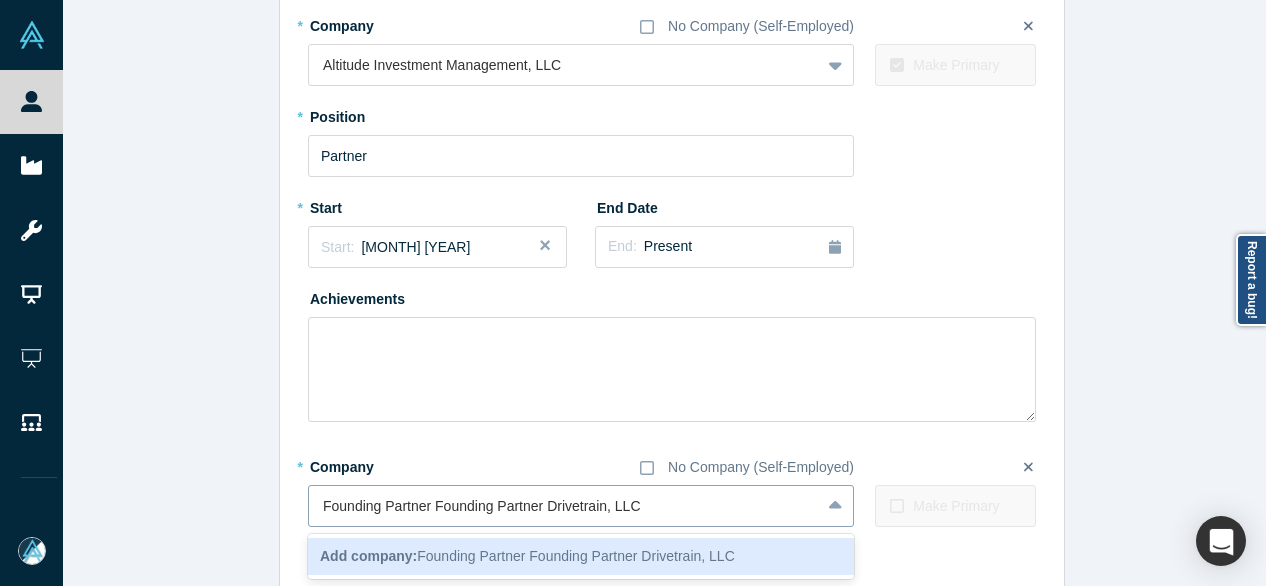 drag, startPoint x: 535, startPoint y: 501, endPoint x: 315, endPoint y: 505, distance: 220.03636 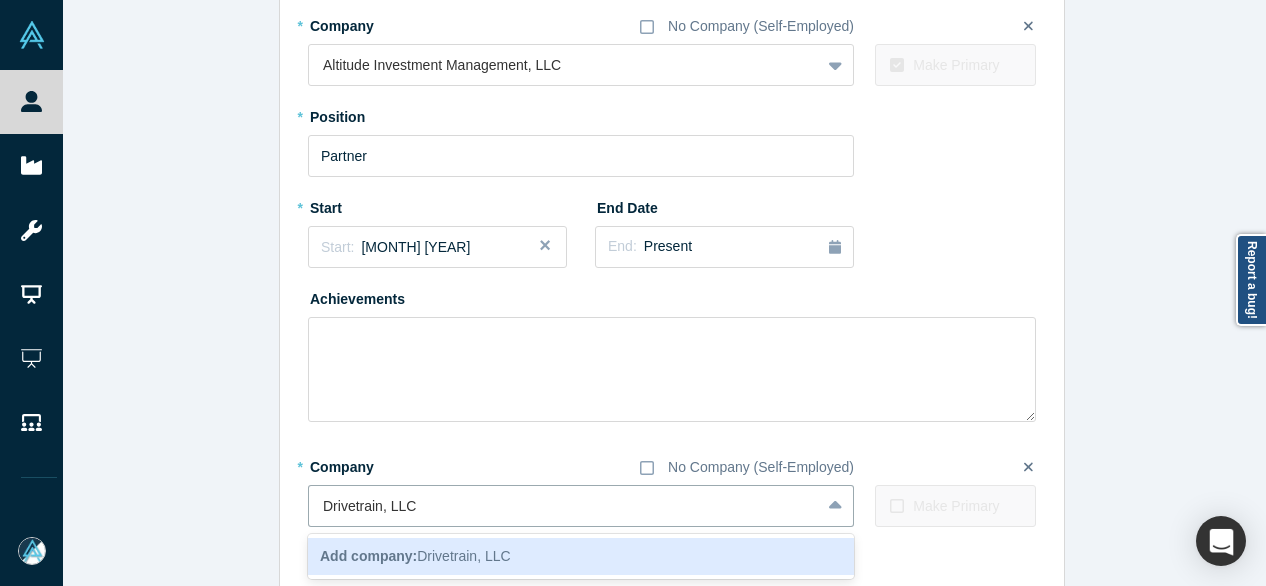 click on "Add company:" at bounding box center [368, 556] 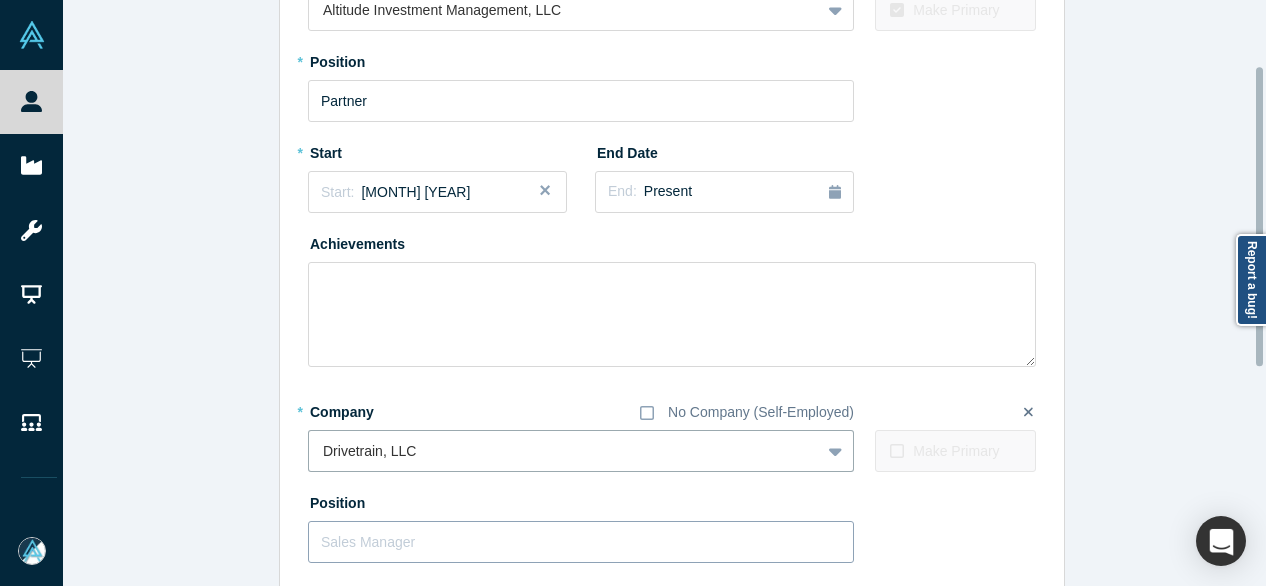 scroll, scrollTop: 214, scrollLeft: 0, axis: vertical 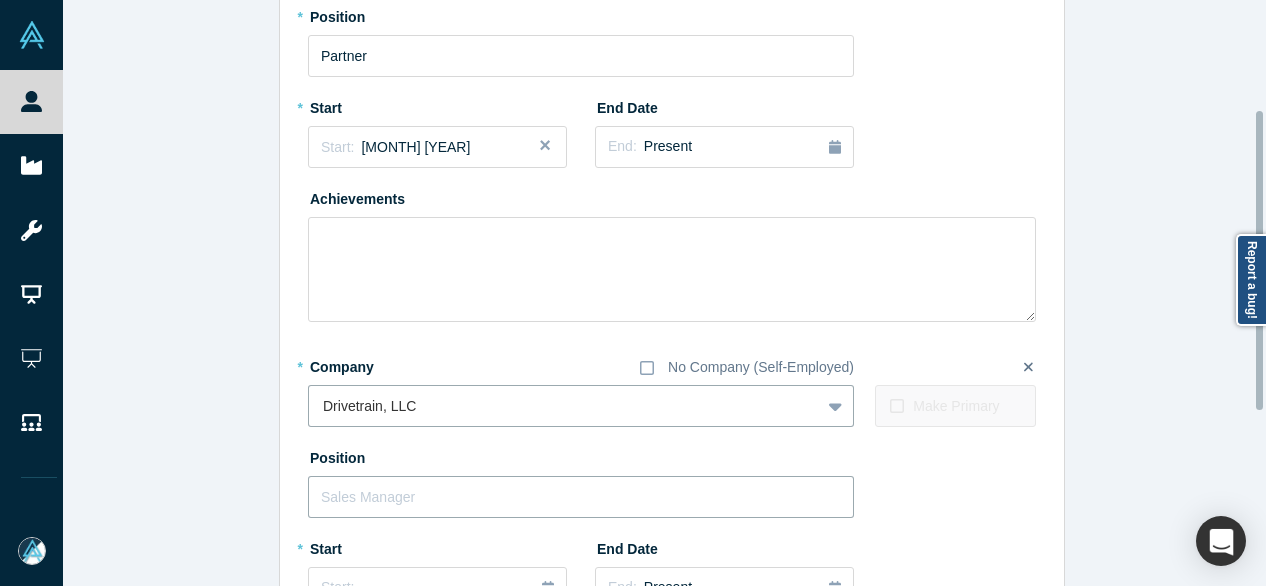 click at bounding box center [581, 497] 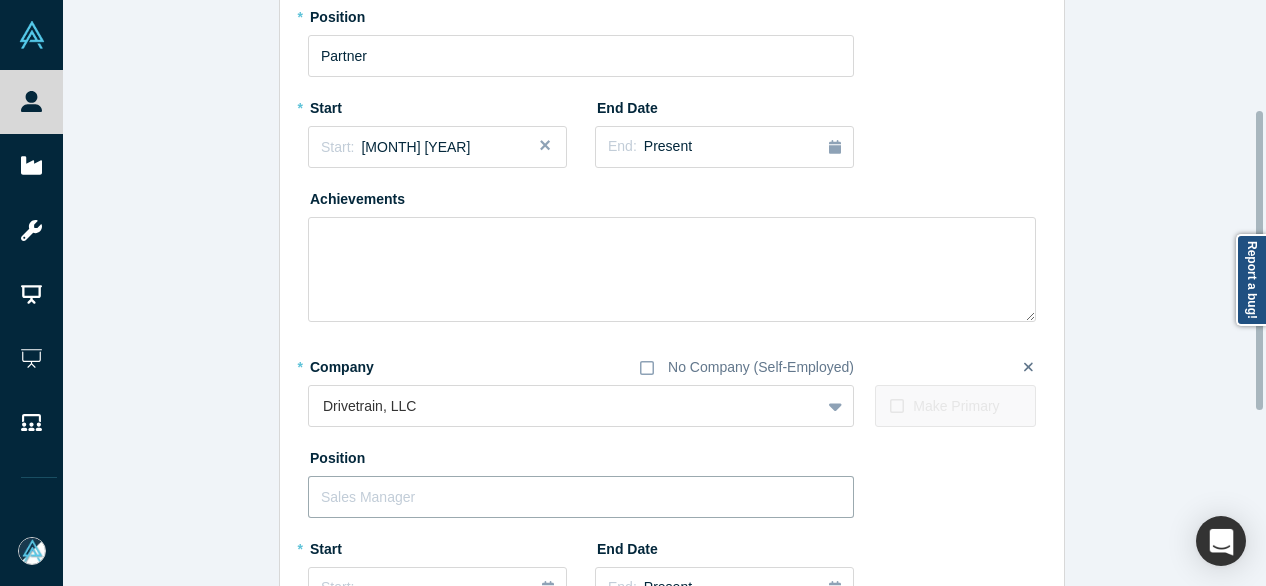 paste on "Founding Partner Founding Partner" 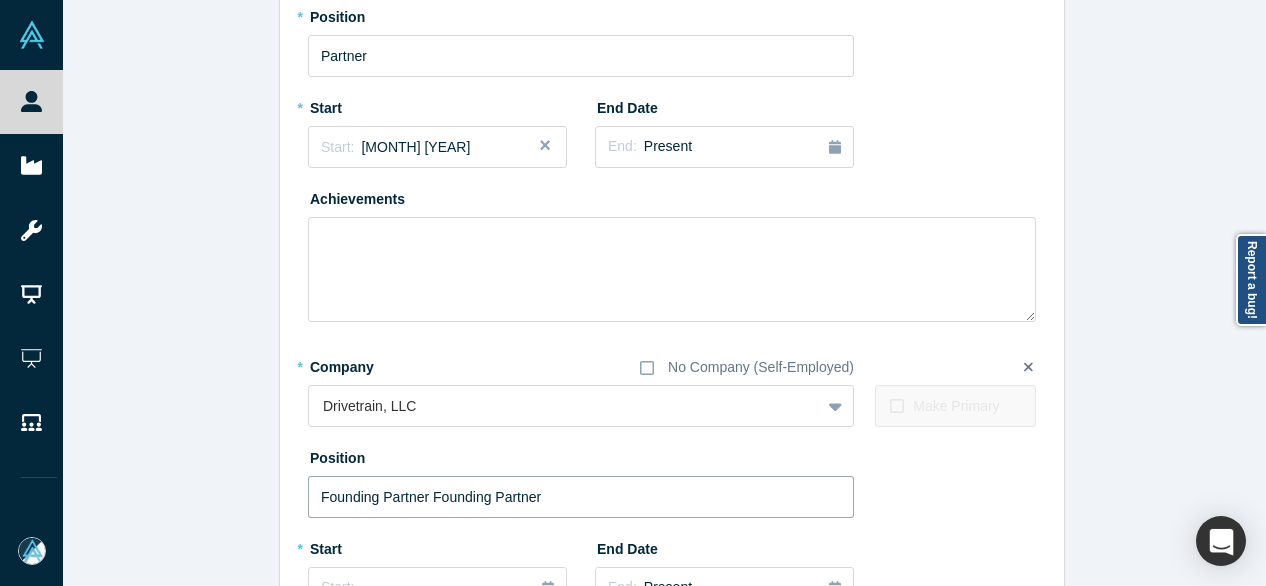 drag, startPoint x: 424, startPoint y: 497, endPoint x: 579, endPoint y: 503, distance: 155.11609 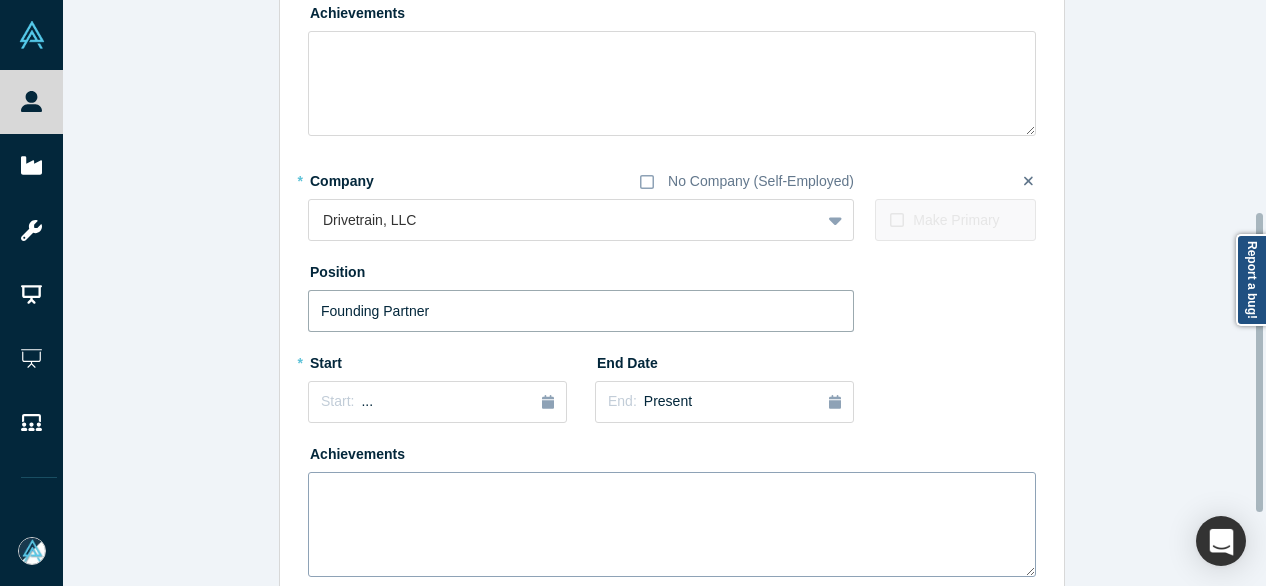 scroll, scrollTop: 414, scrollLeft: 0, axis: vertical 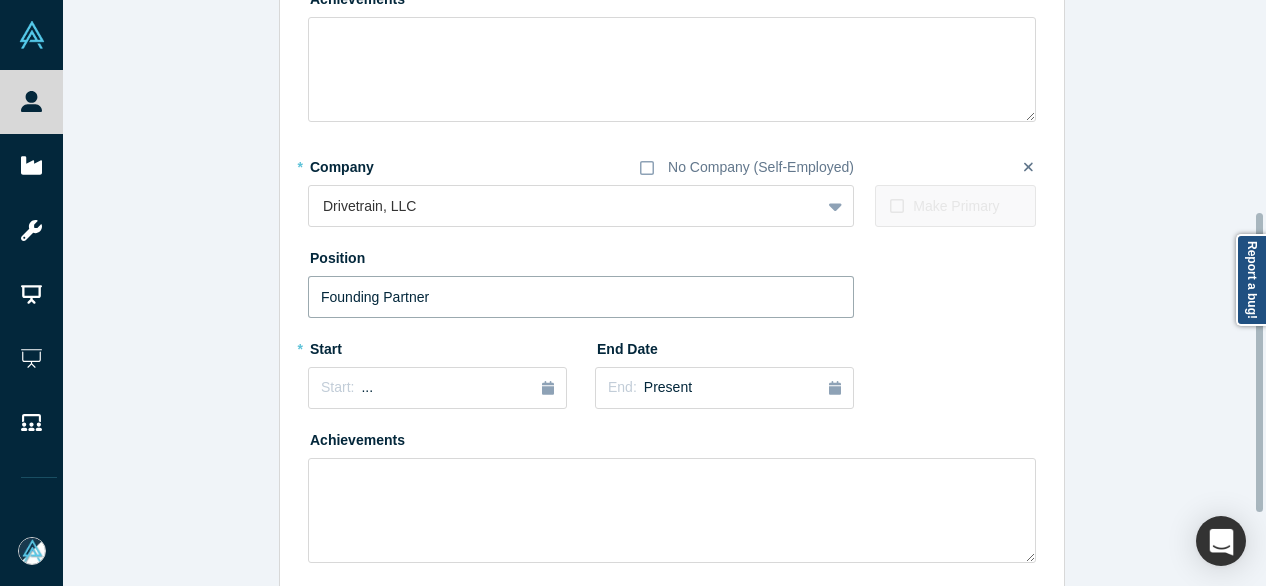 type on "Founding Partner" 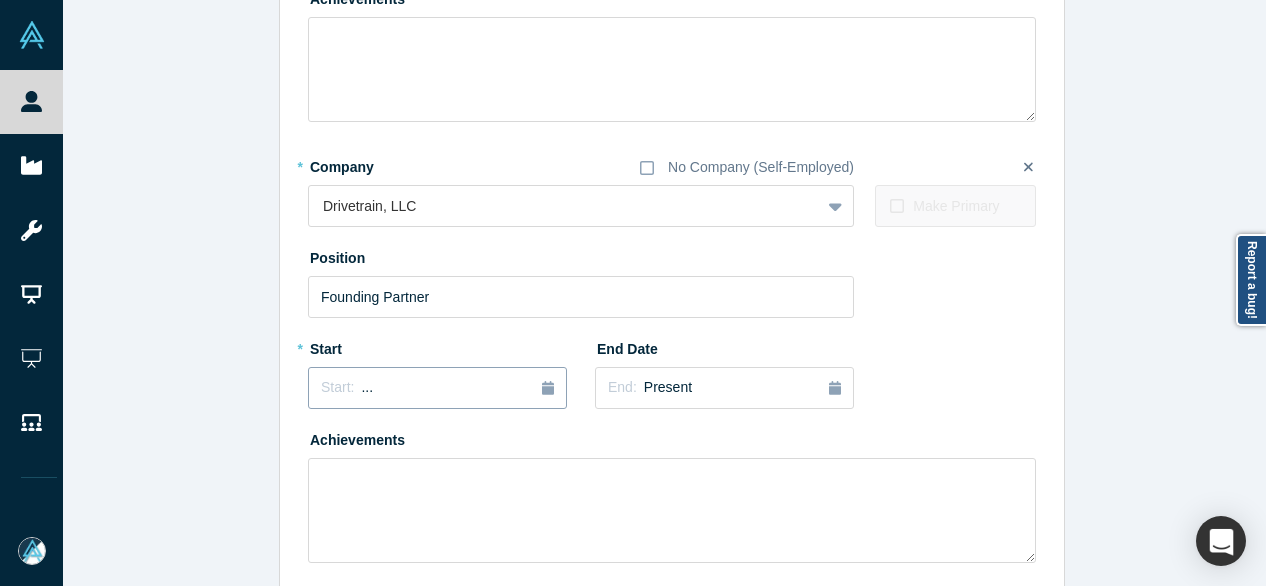 click on "Start:" at bounding box center (337, 387) 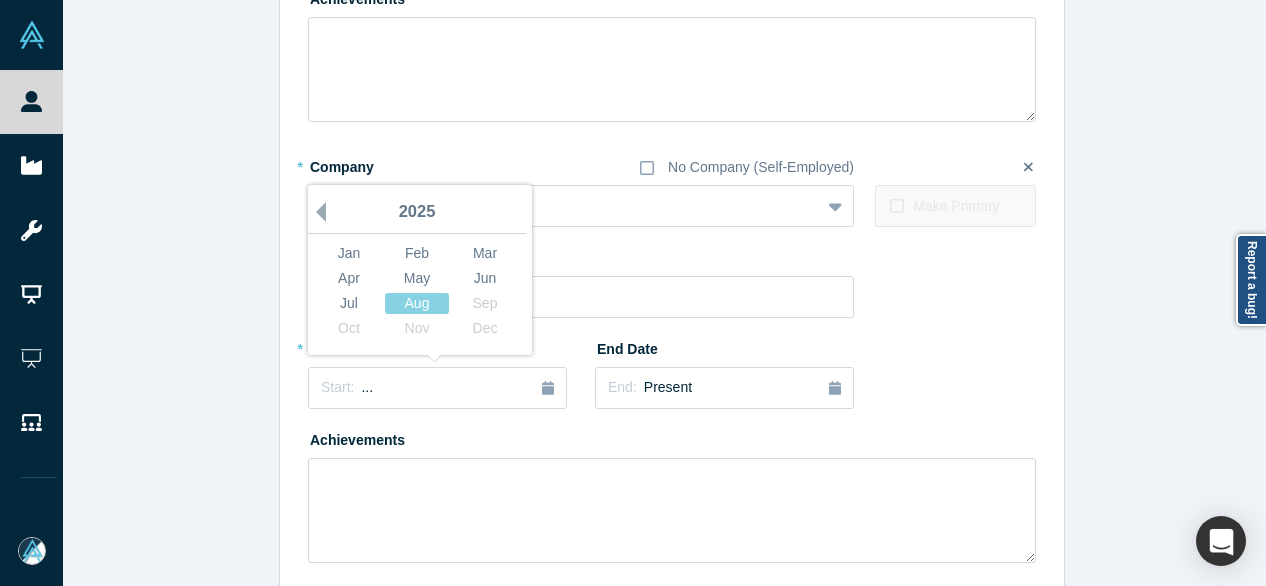 click on "Previous Year" at bounding box center [316, 212] 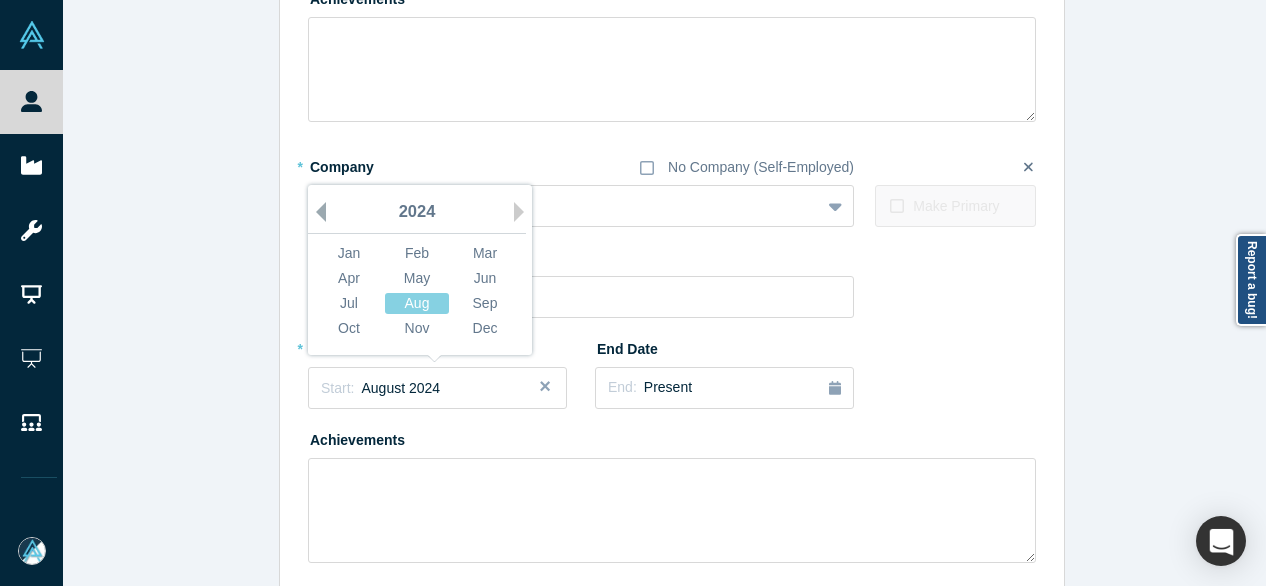 click on "Previous Year" at bounding box center [316, 212] 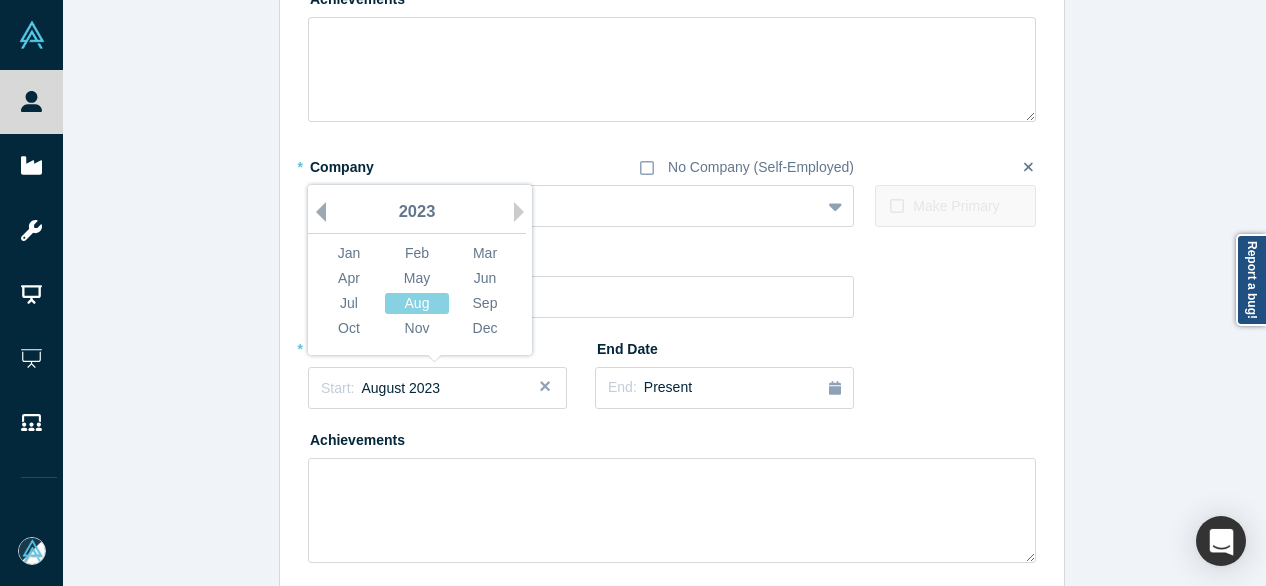 click on "Previous Year" at bounding box center (316, 212) 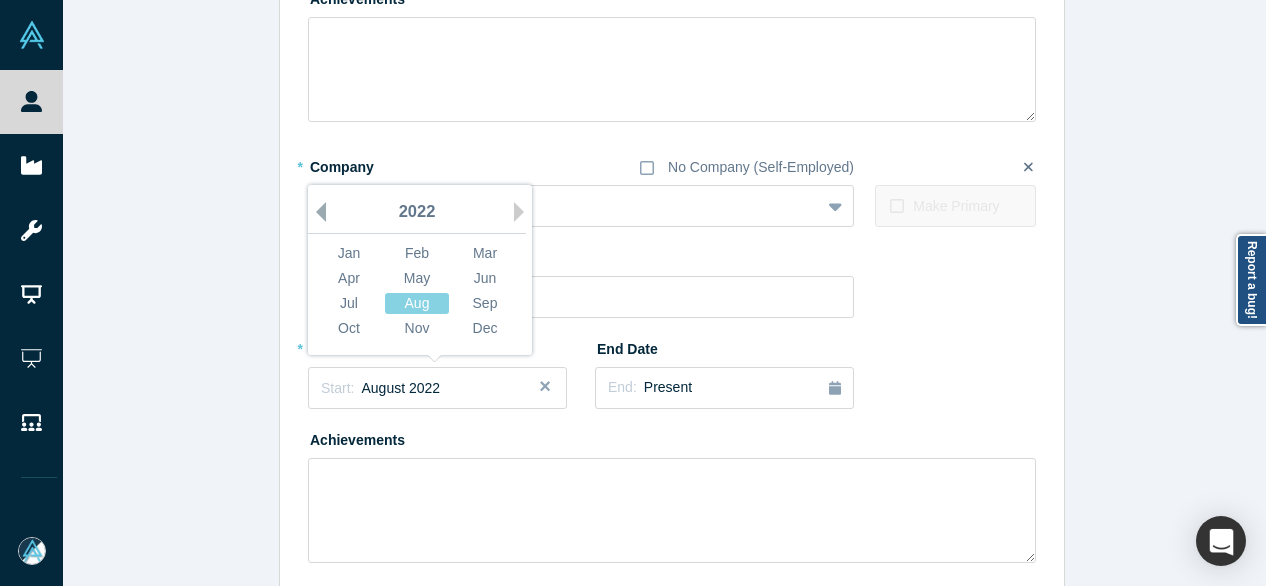 click on "Previous Year" at bounding box center (316, 212) 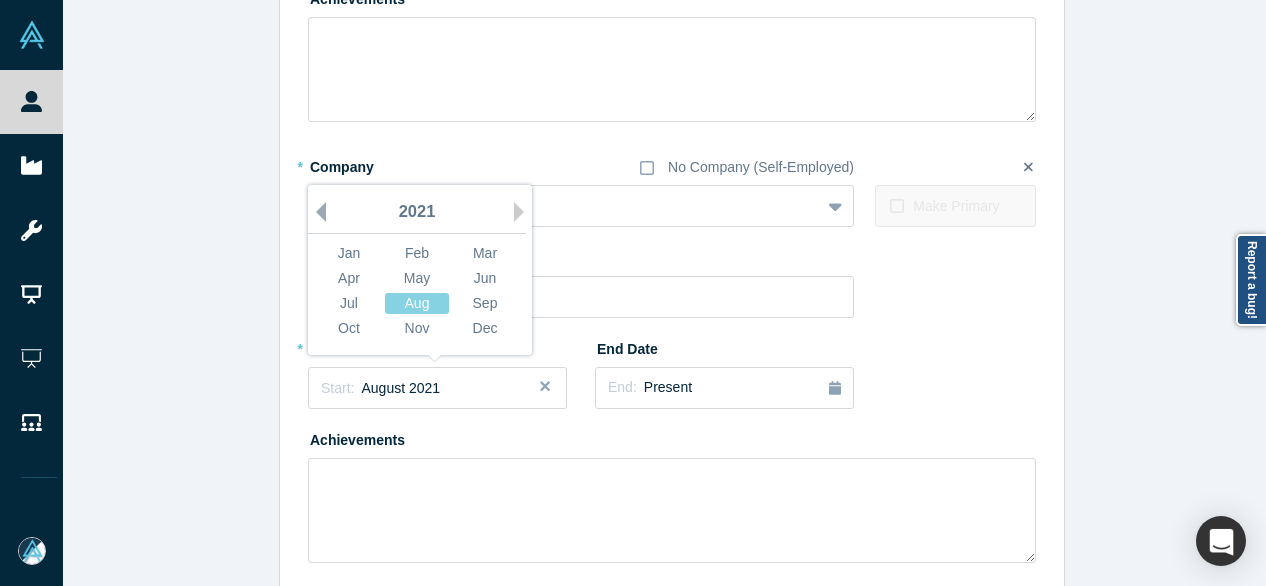 click on "Previous Year" at bounding box center (316, 212) 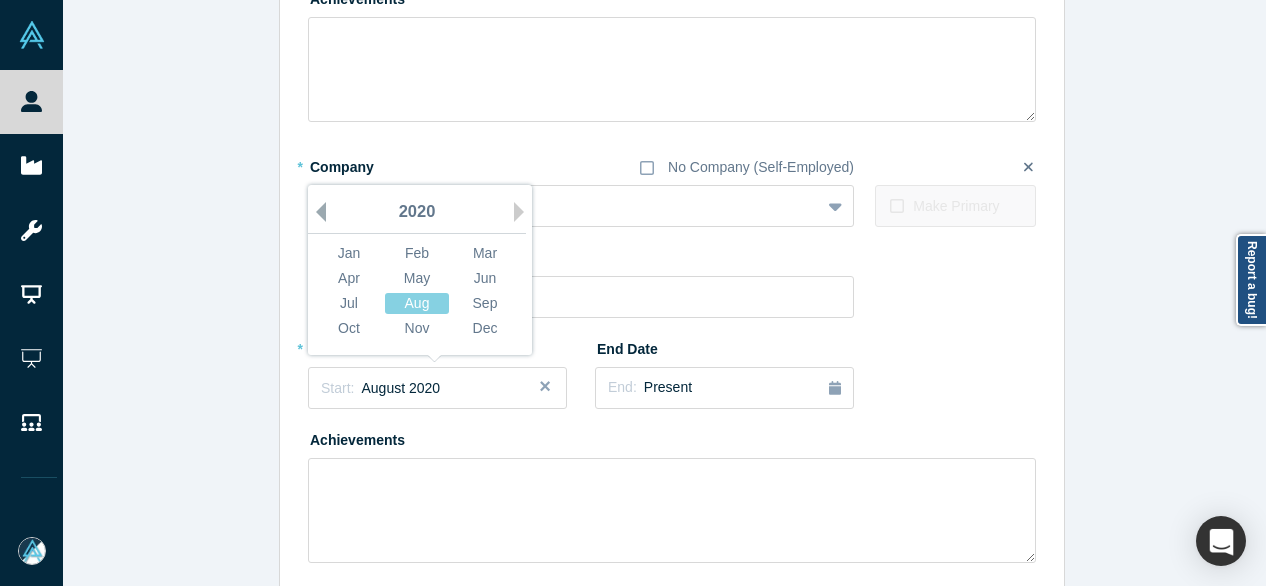 click on "Previous Year" at bounding box center (316, 212) 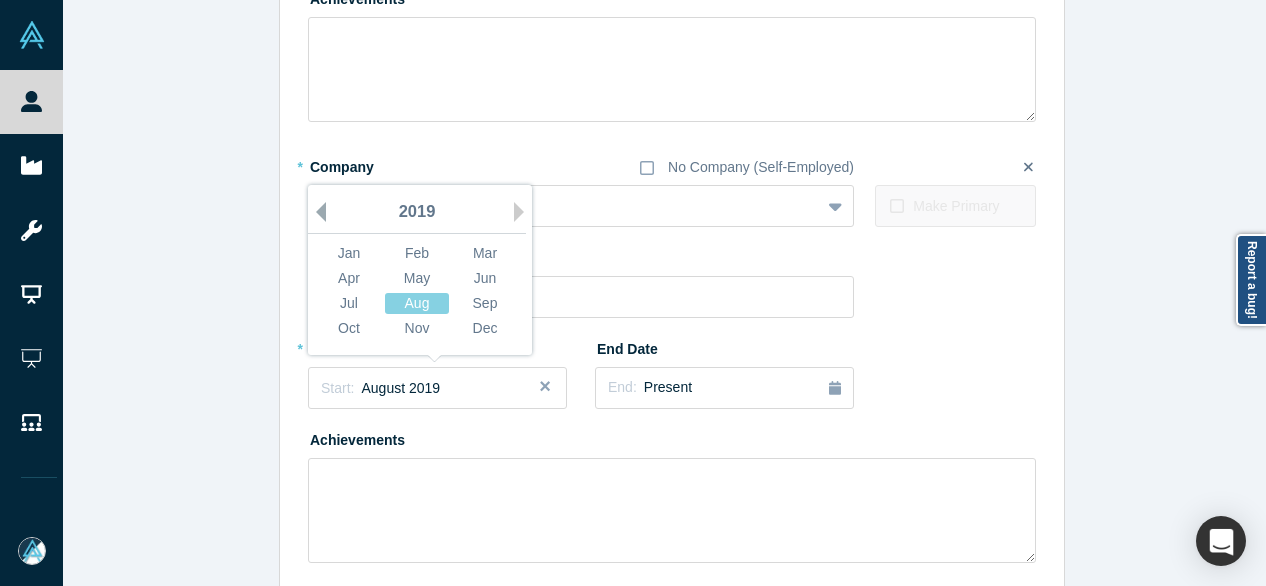 click on "Previous Year" at bounding box center (316, 212) 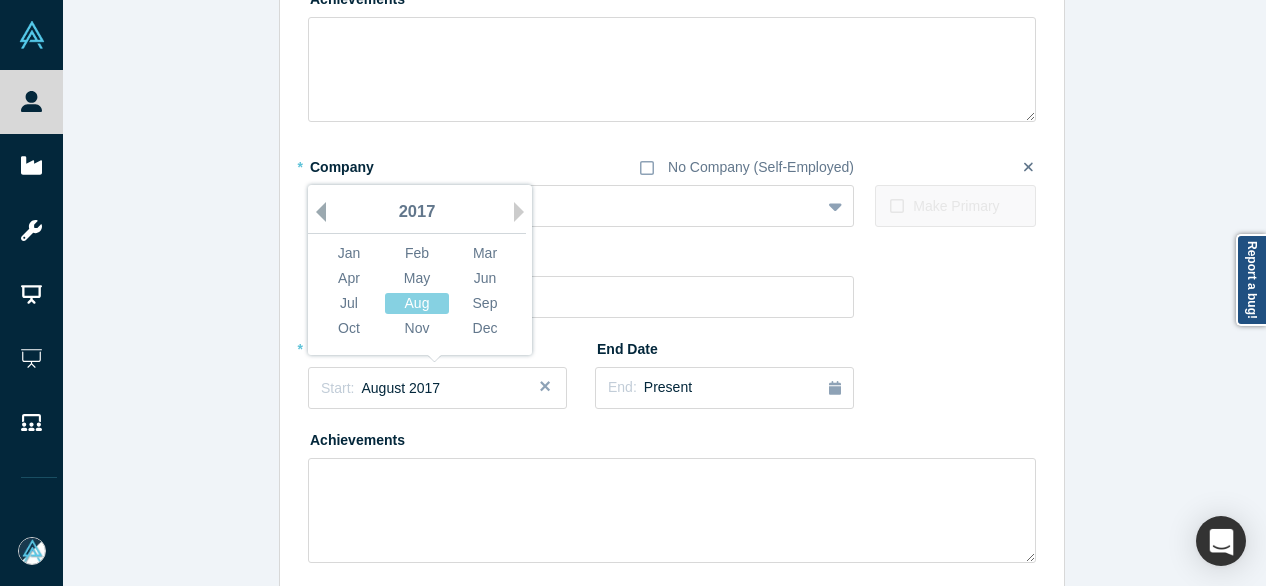 click on "Previous Year" at bounding box center (316, 212) 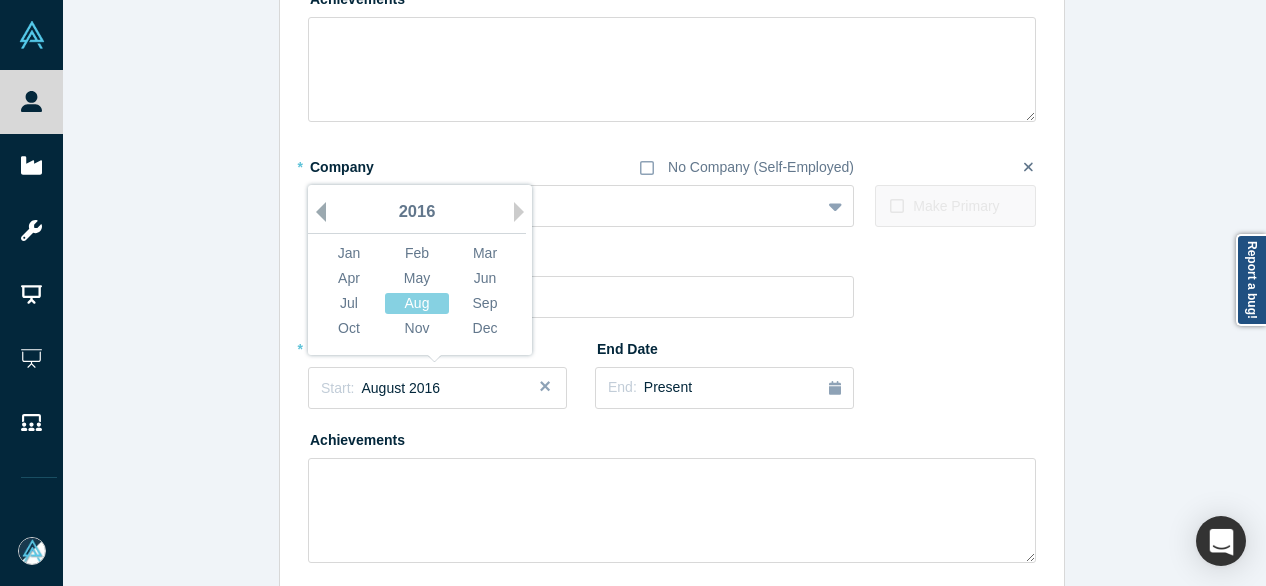 click on "Previous Year" at bounding box center (316, 212) 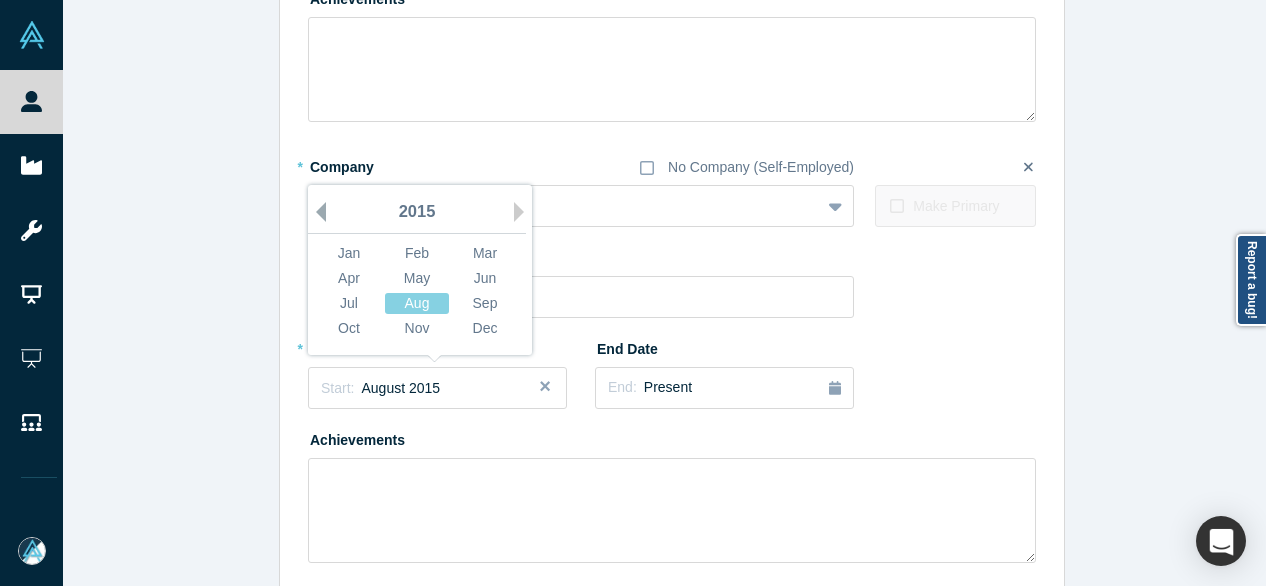 click on "Previous Year" at bounding box center (316, 212) 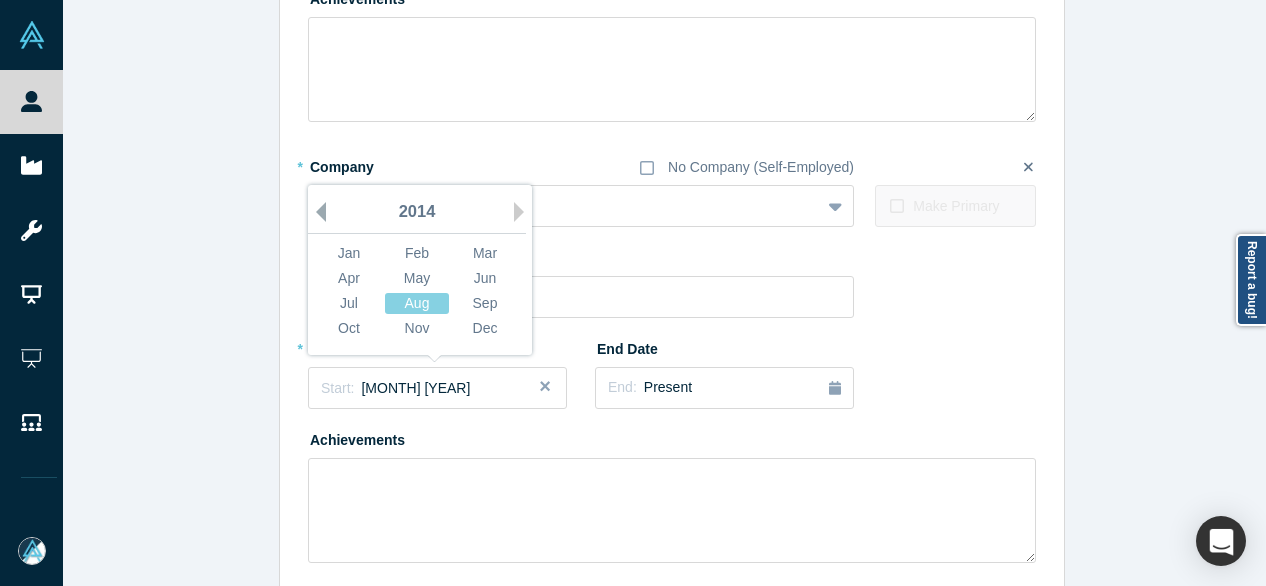 click on "Previous Year" at bounding box center [316, 212] 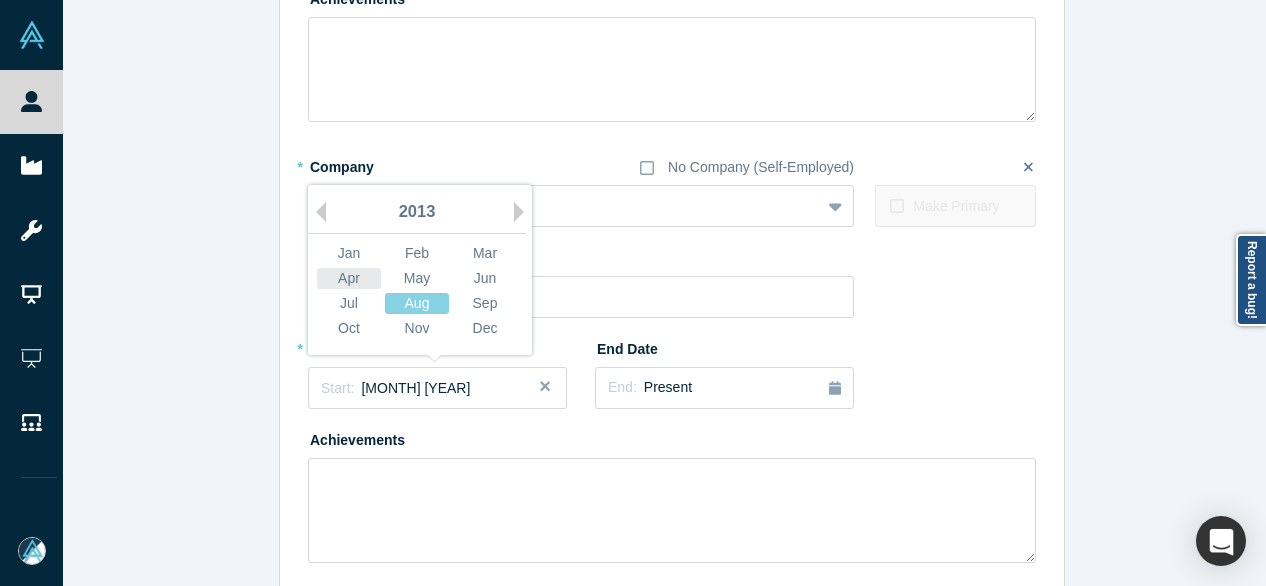 click on "Apr" at bounding box center (349, 278) 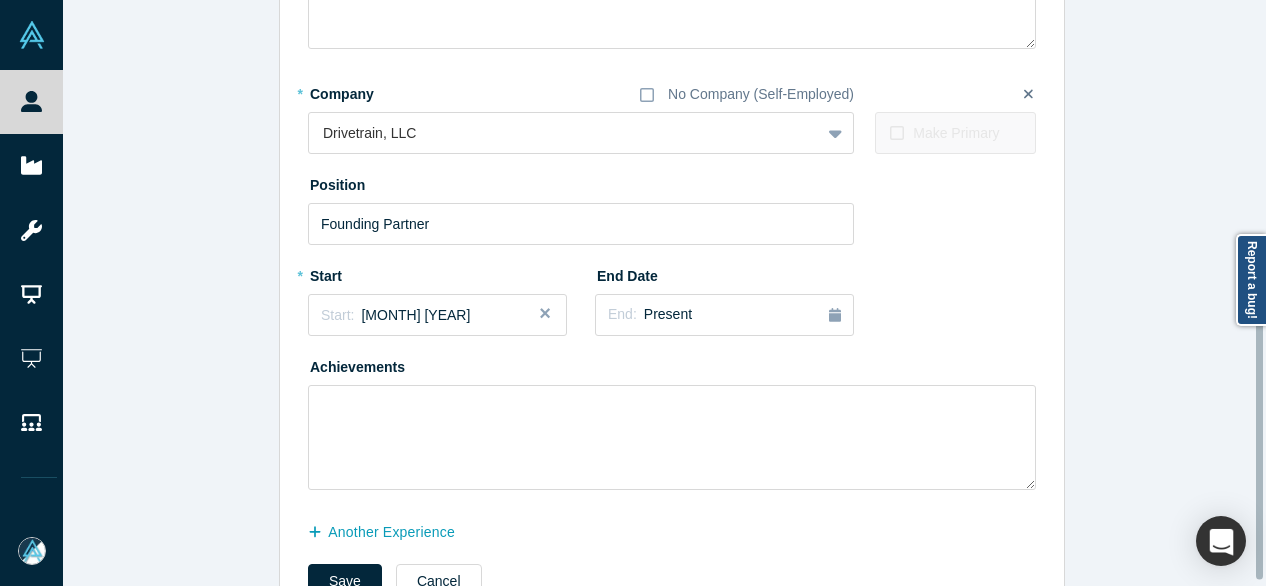 scroll, scrollTop: 555, scrollLeft: 0, axis: vertical 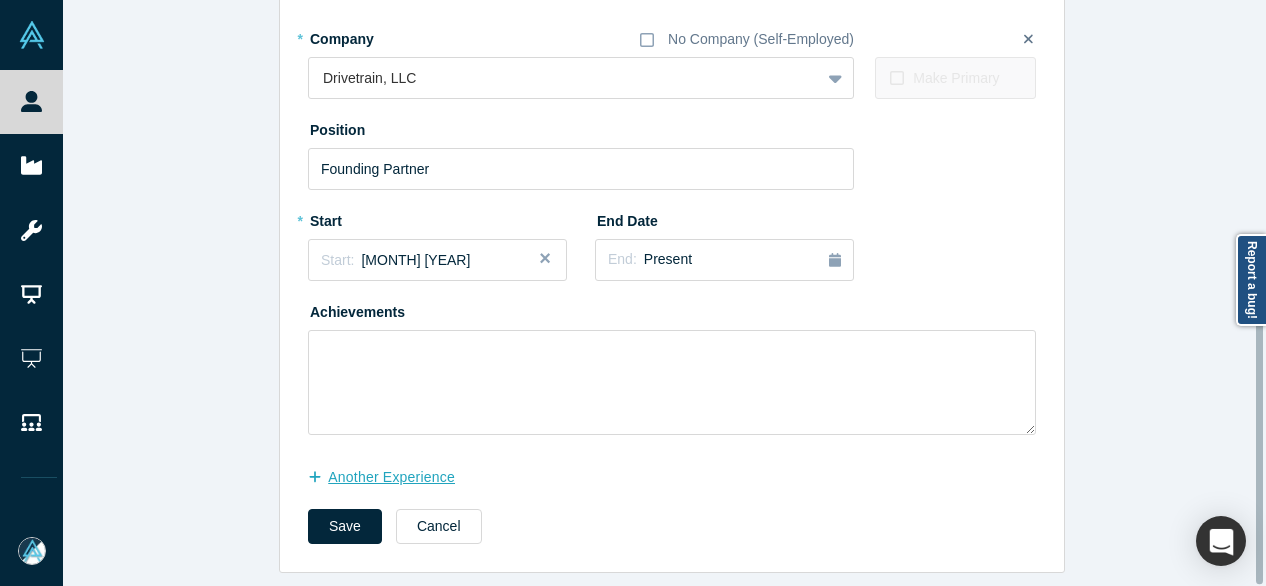 click on "another Experience" at bounding box center (392, 477) 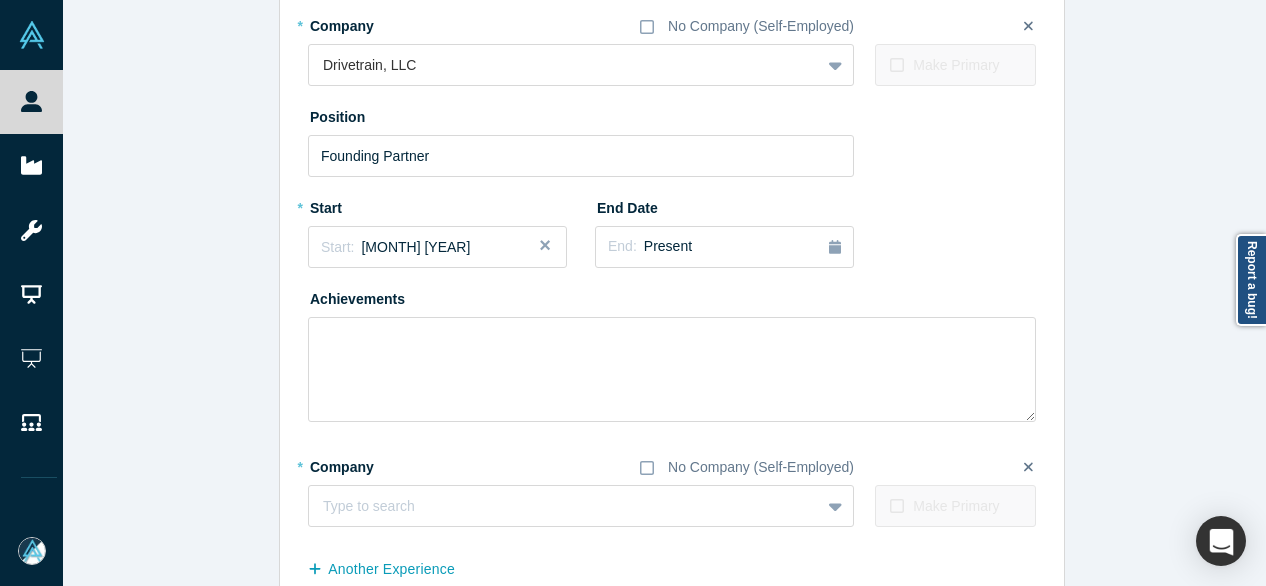 click 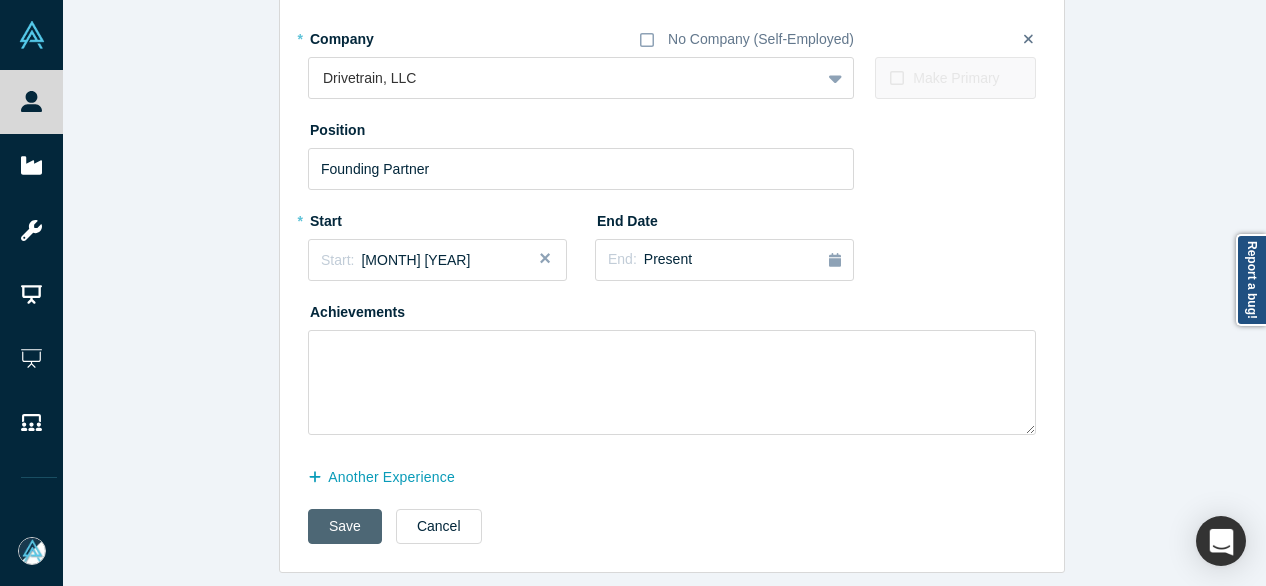 click on "Save" at bounding box center [345, 526] 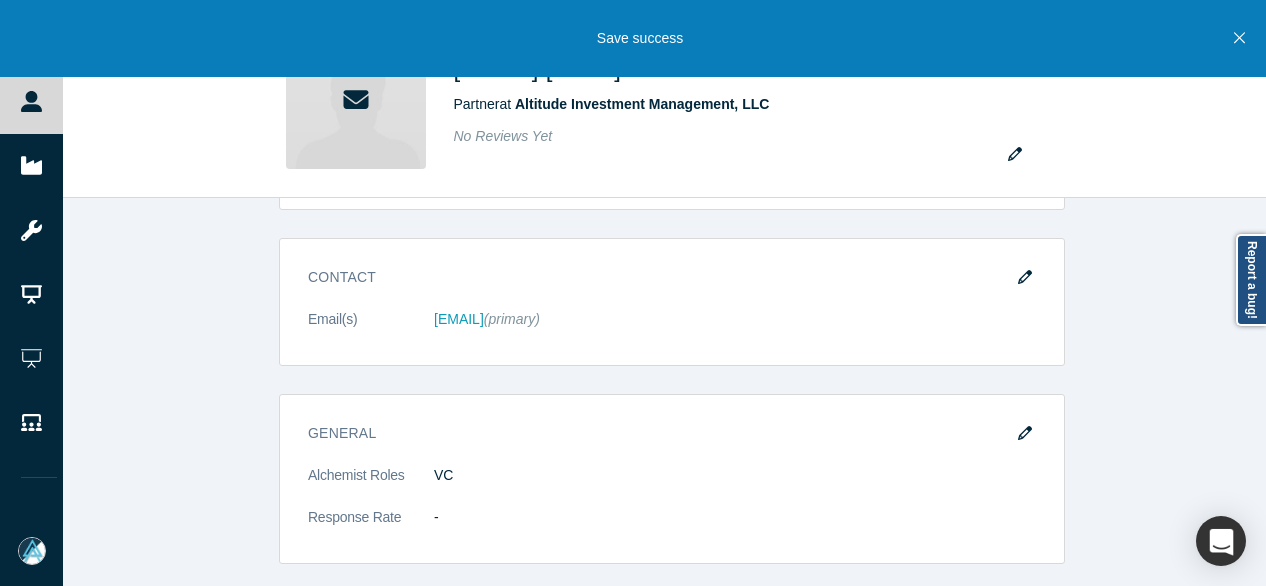 scroll, scrollTop: 0, scrollLeft: 0, axis: both 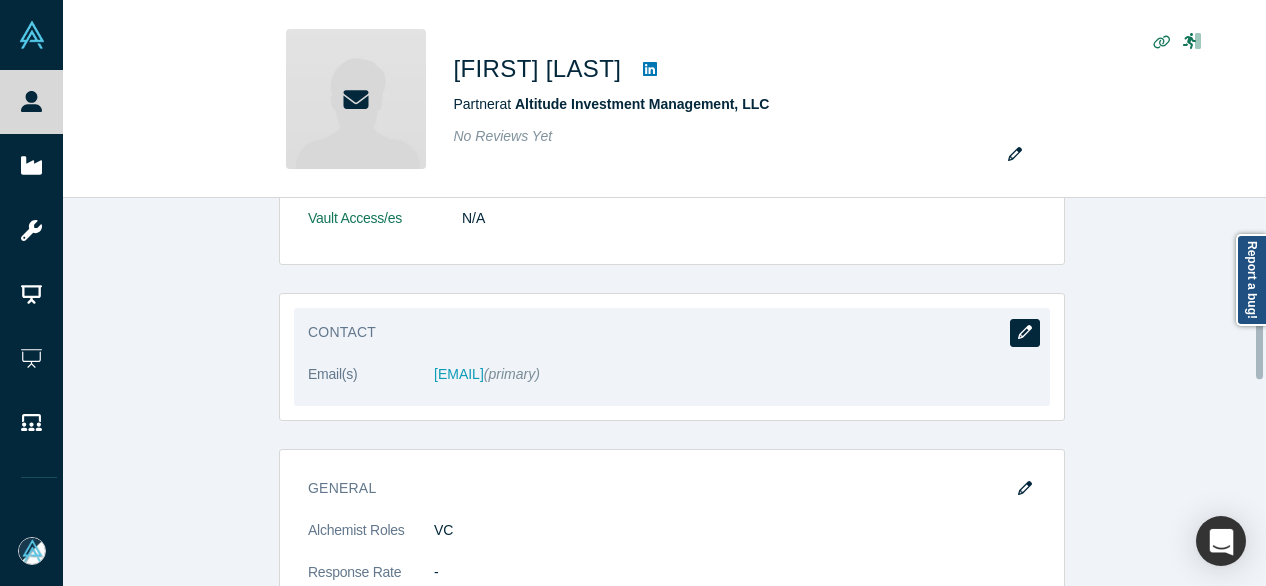click 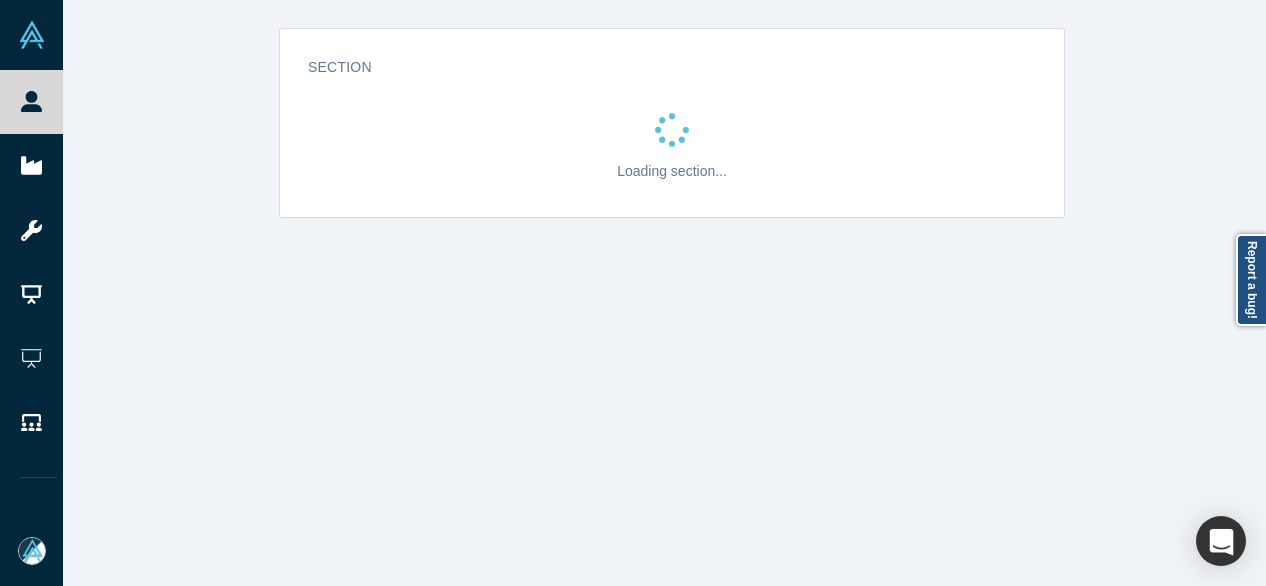 scroll, scrollTop: 0, scrollLeft: 0, axis: both 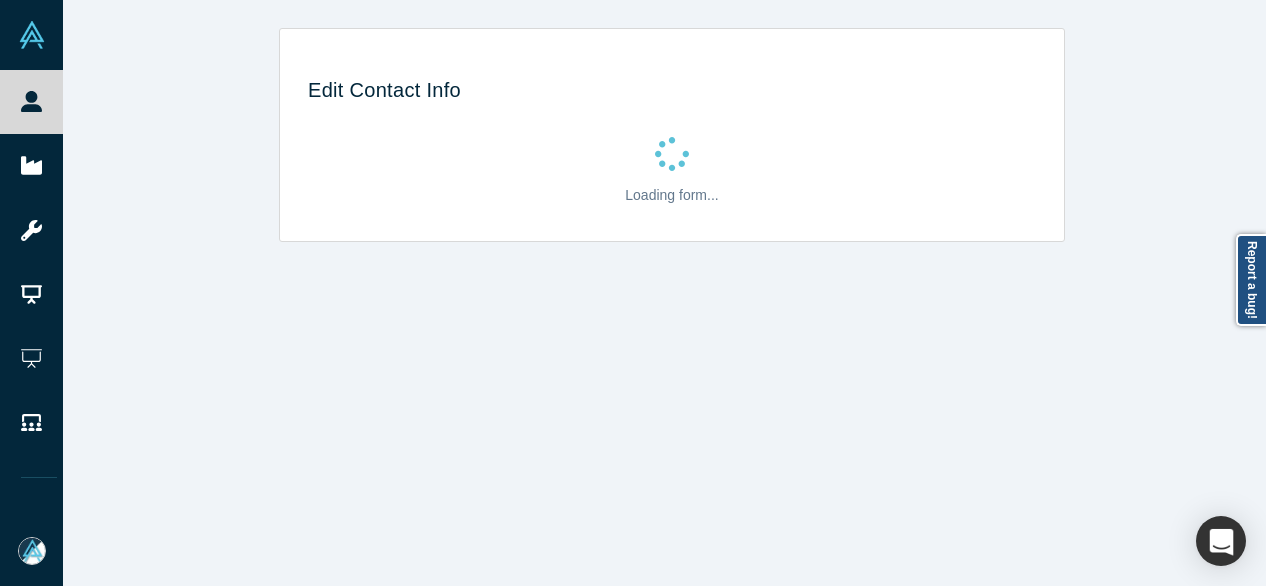 select on "US" 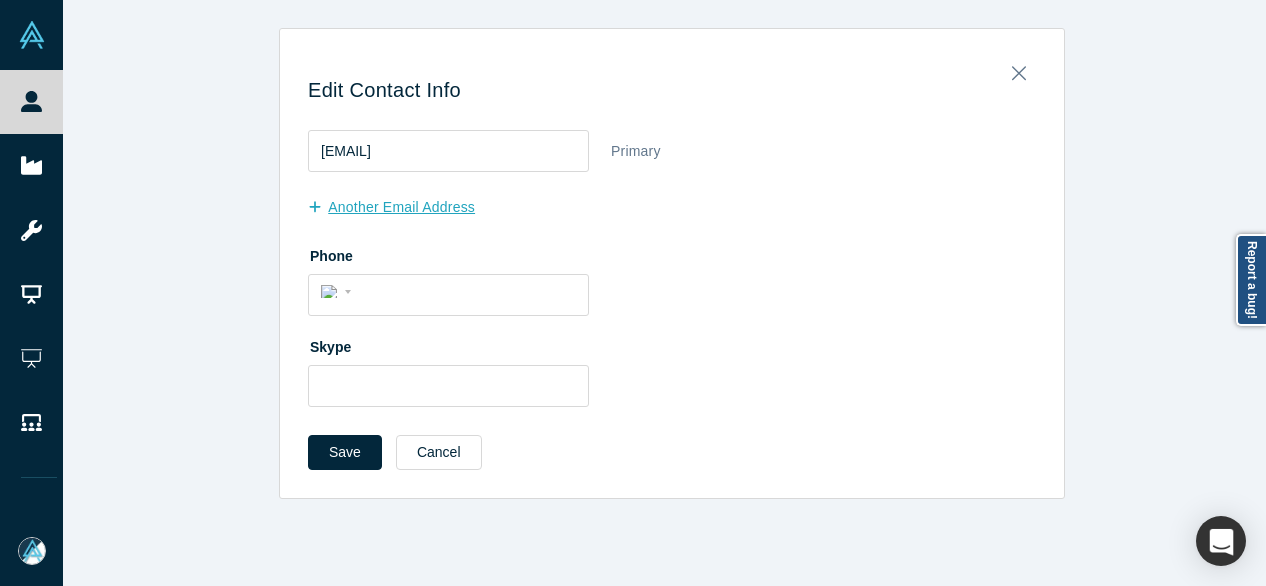 click on "another Email Address" at bounding box center (402, 207) 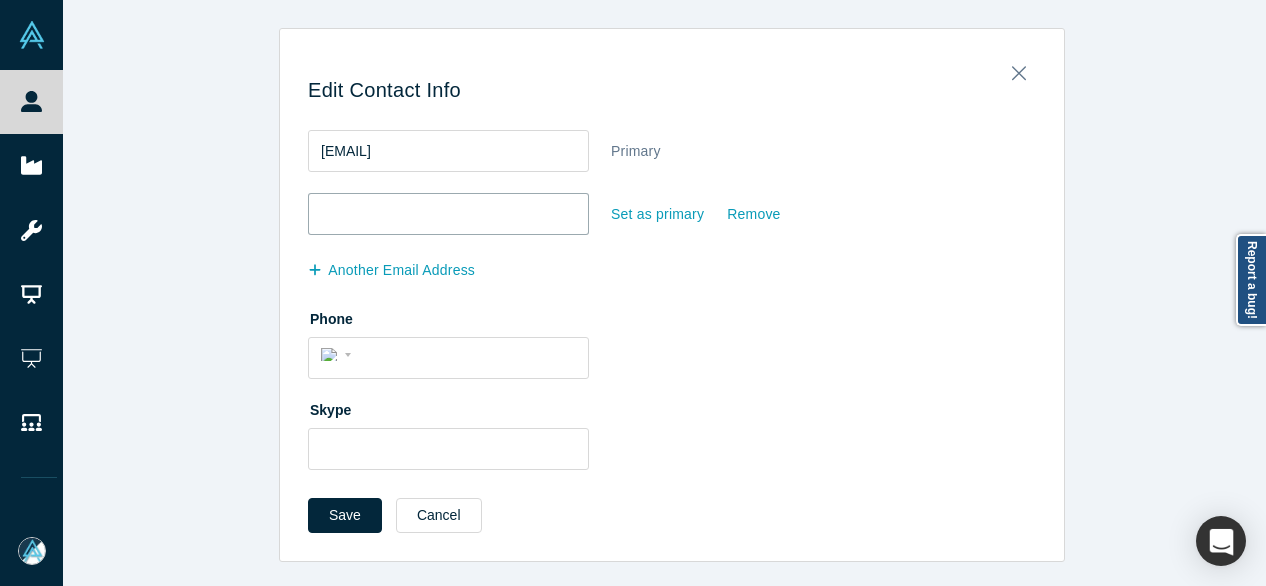 click at bounding box center (448, 214) 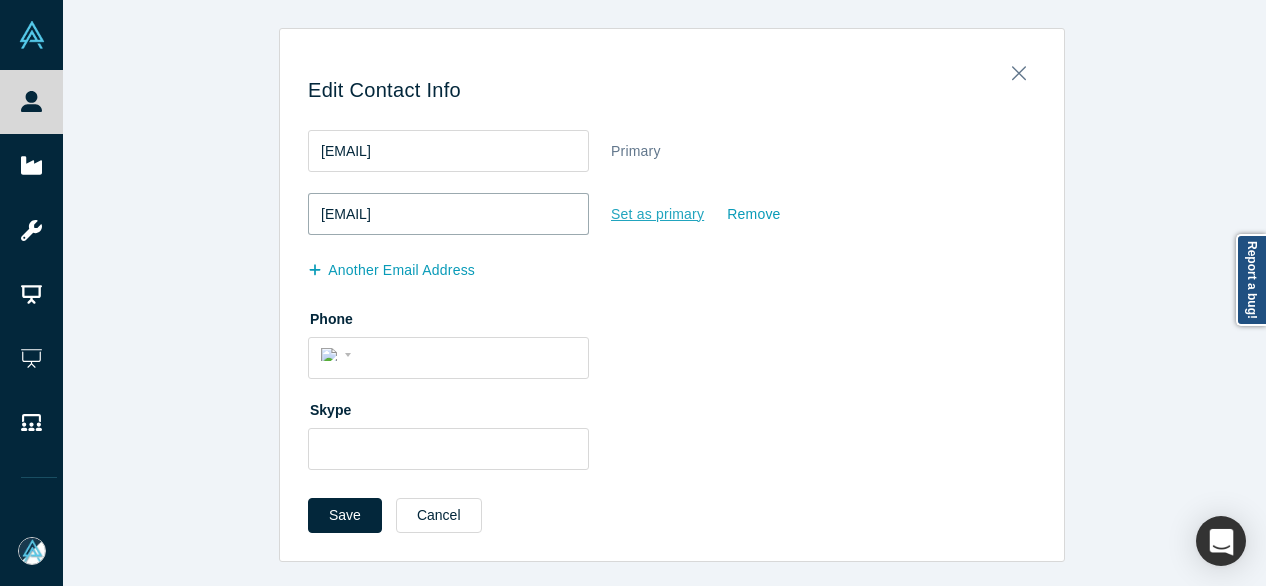 type on "jbrecker@drivetrainllc.com" 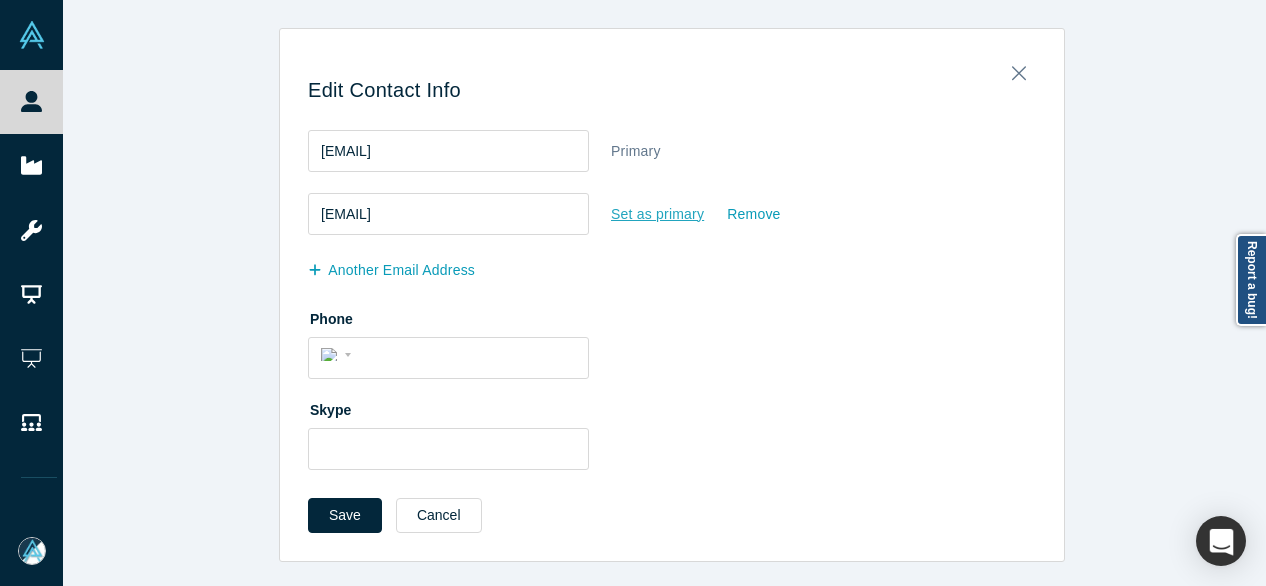 click on "Set as primary" at bounding box center [657, 214] 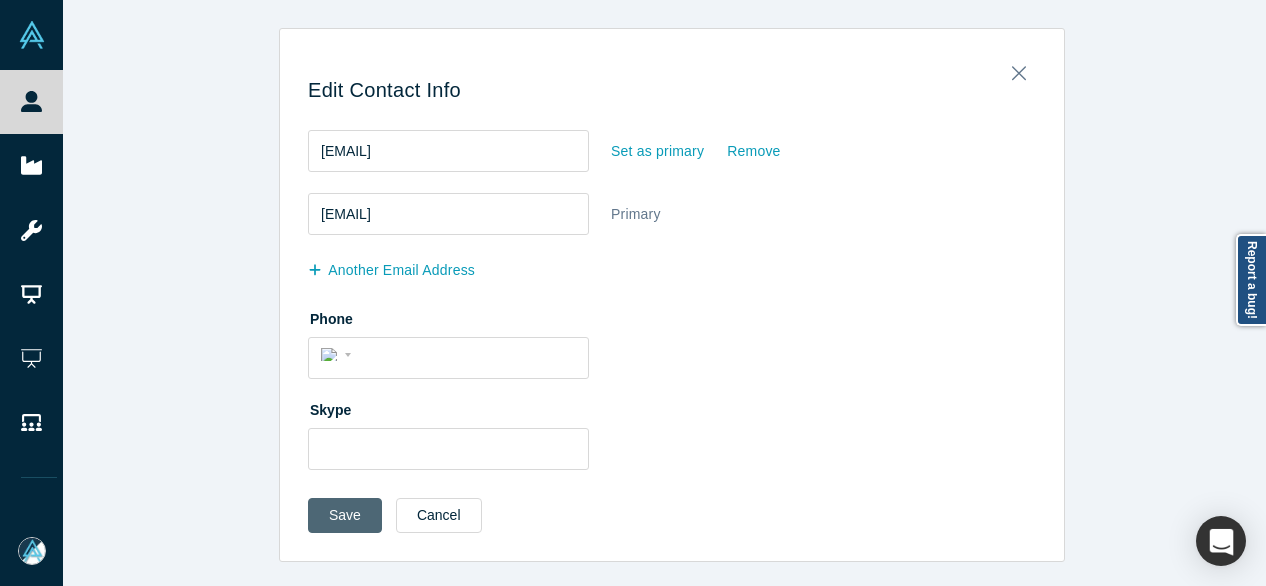 click on "Save" at bounding box center [345, 515] 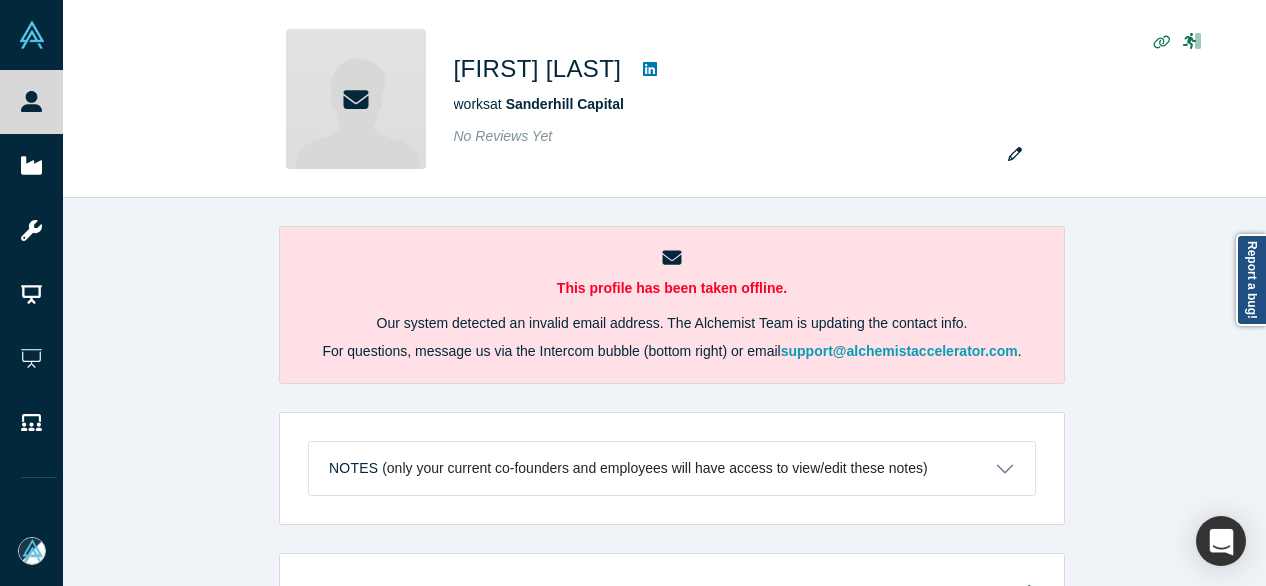 scroll, scrollTop: 0, scrollLeft: 0, axis: both 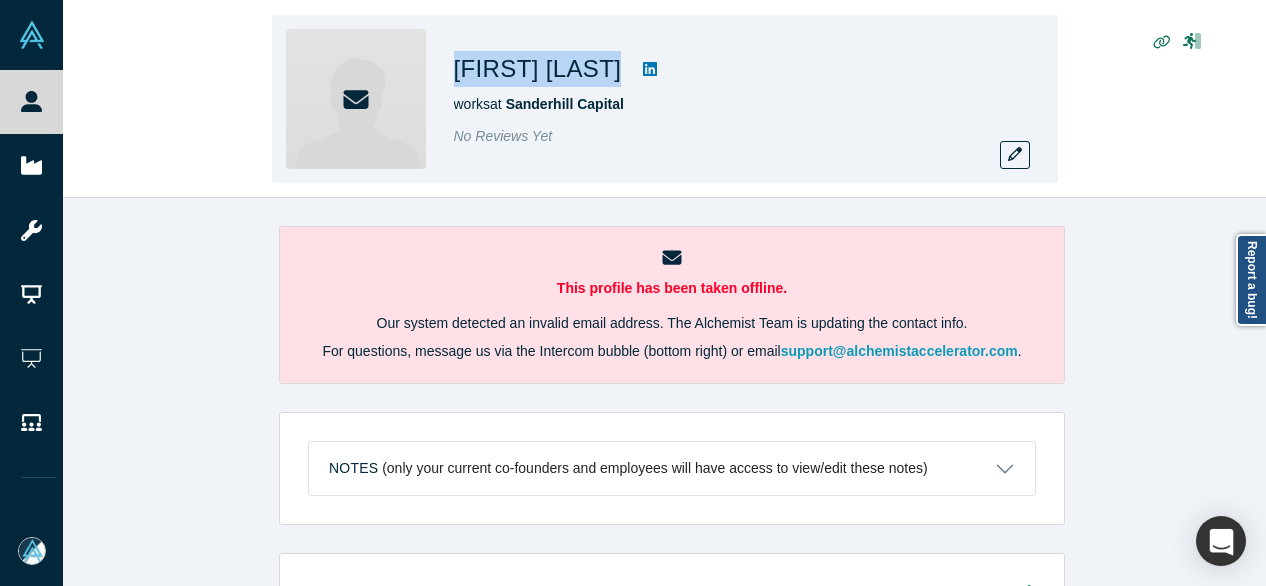 drag, startPoint x: 466, startPoint y: 73, endPoint x: 612, endPoint y: 76, distance: 146.03082 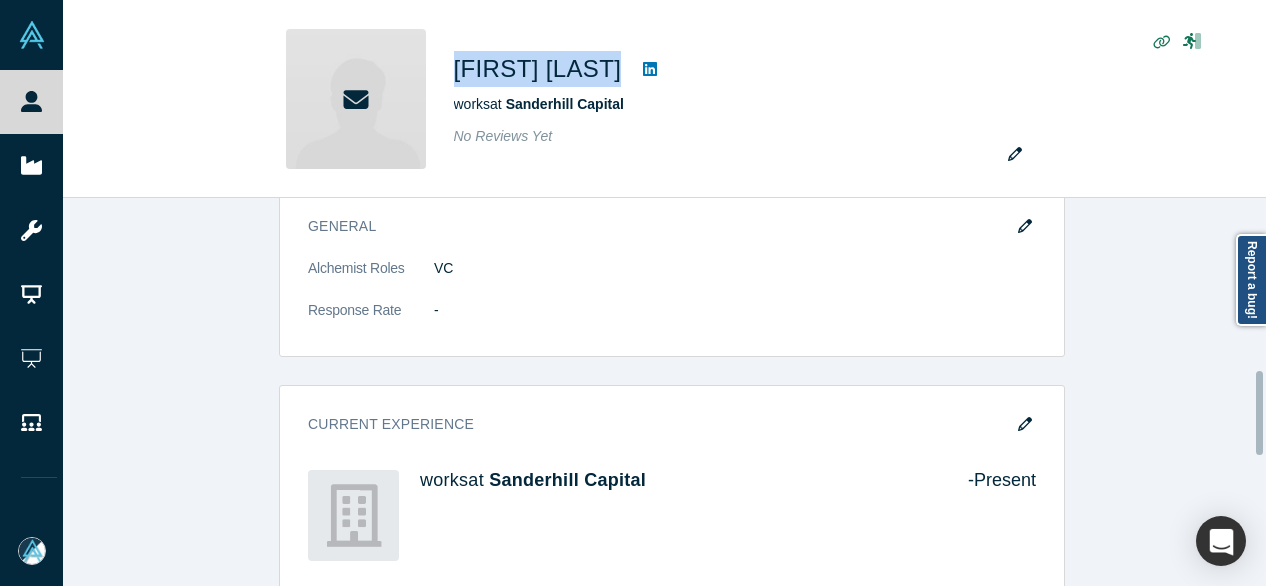 scroll, scrollTop: 900, scrollLeft: 0, axis: vertical 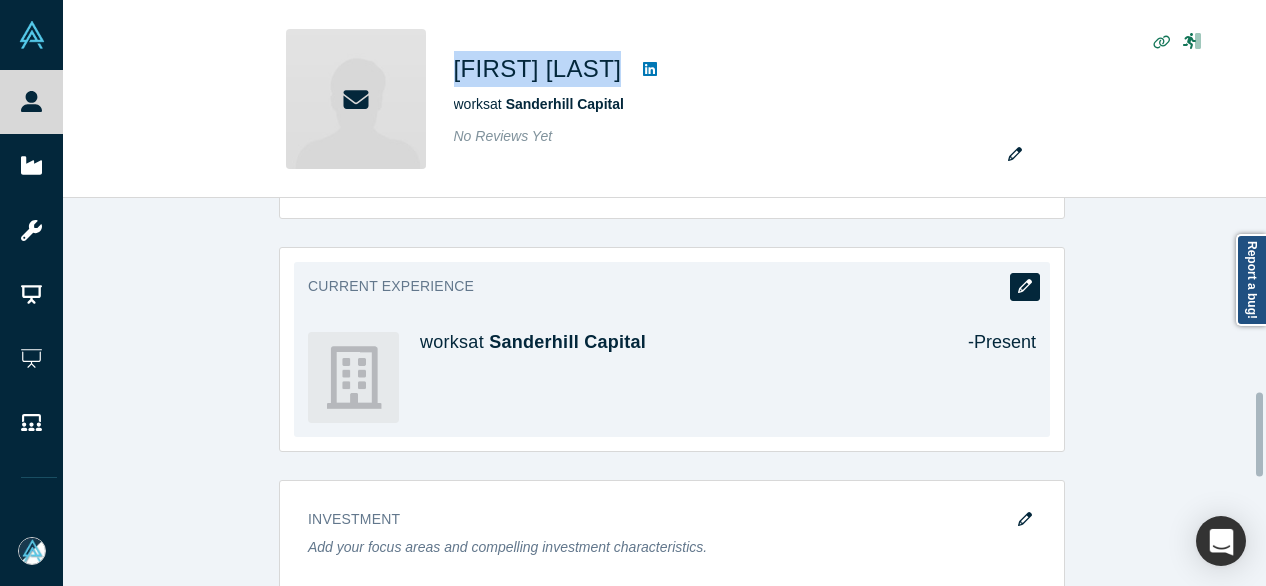 click 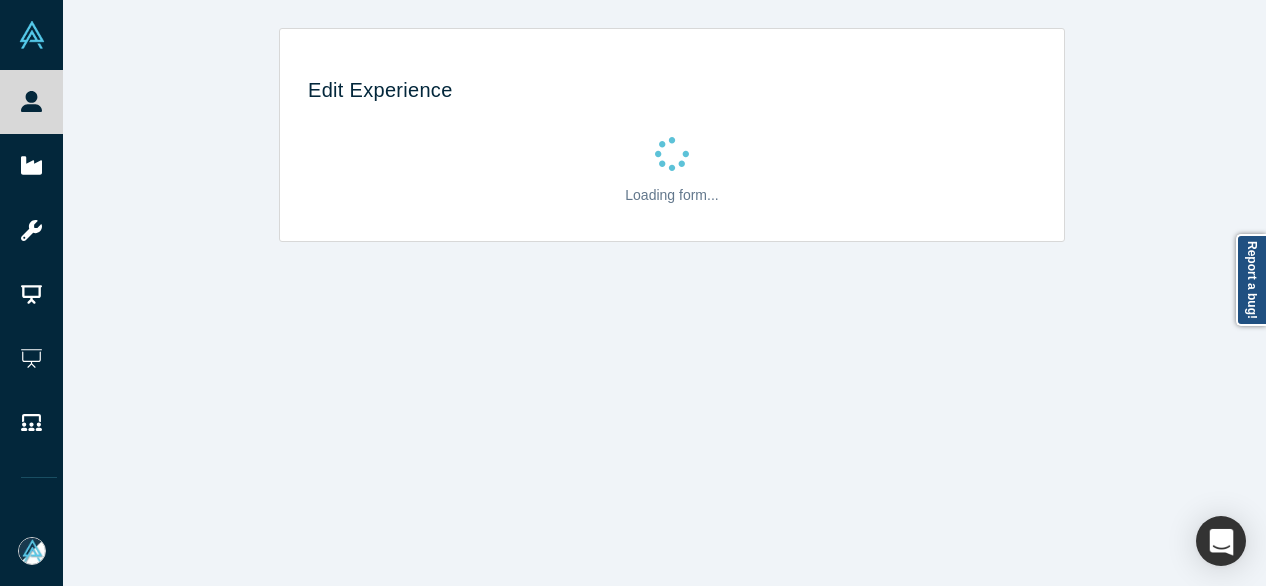 scroll, scrollTop: 0, scrollLeft: 0, axis: both 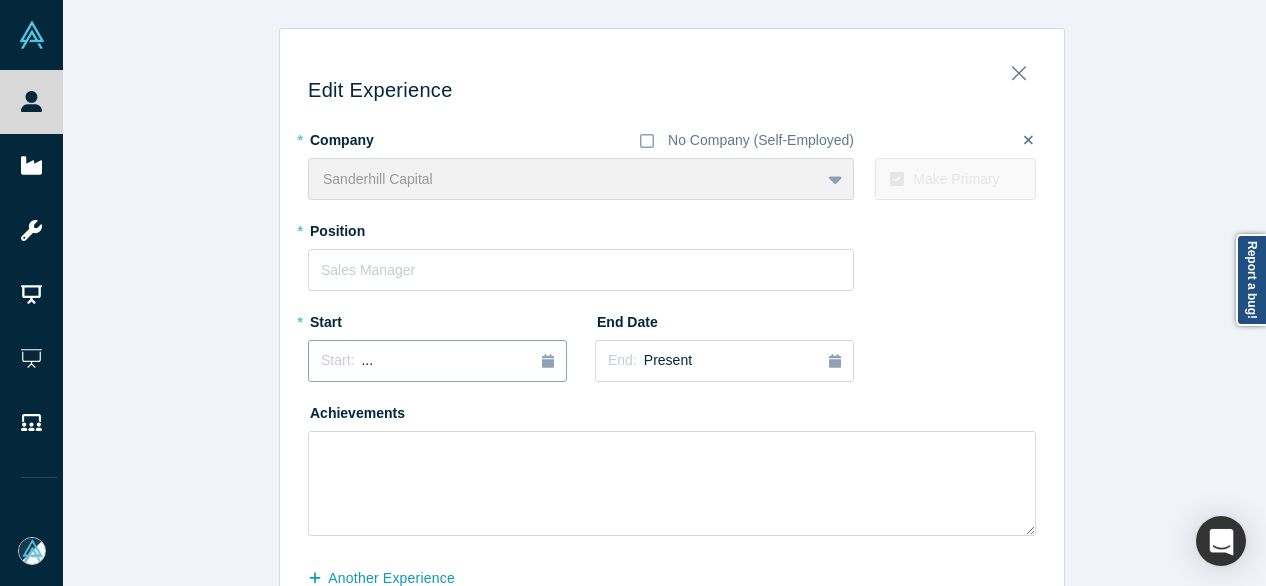click on "Start: ..." at bounding box center [437, 361] 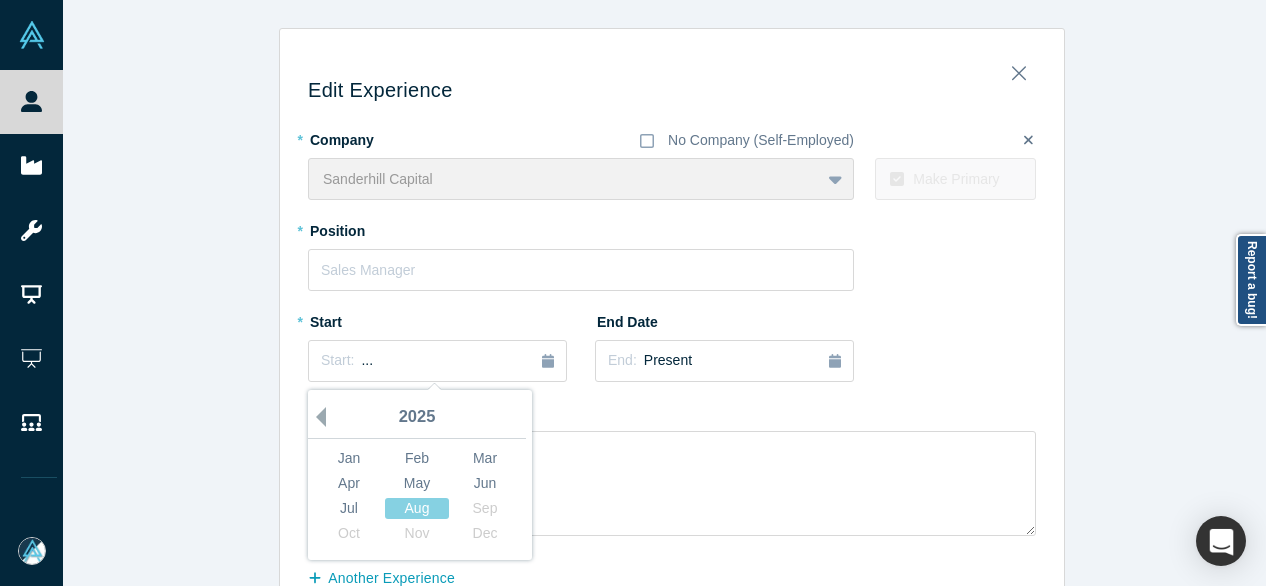 click on "Previous Year" at bounding box center (316, 417) 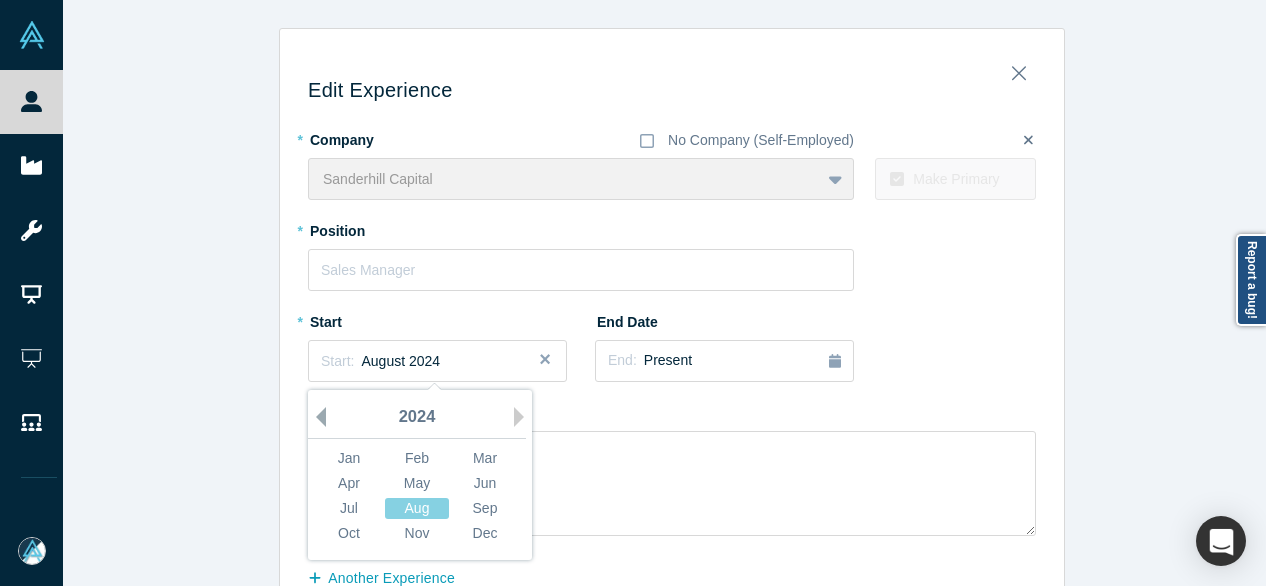 click on "Previous Year" at bounding box center [316, 417] 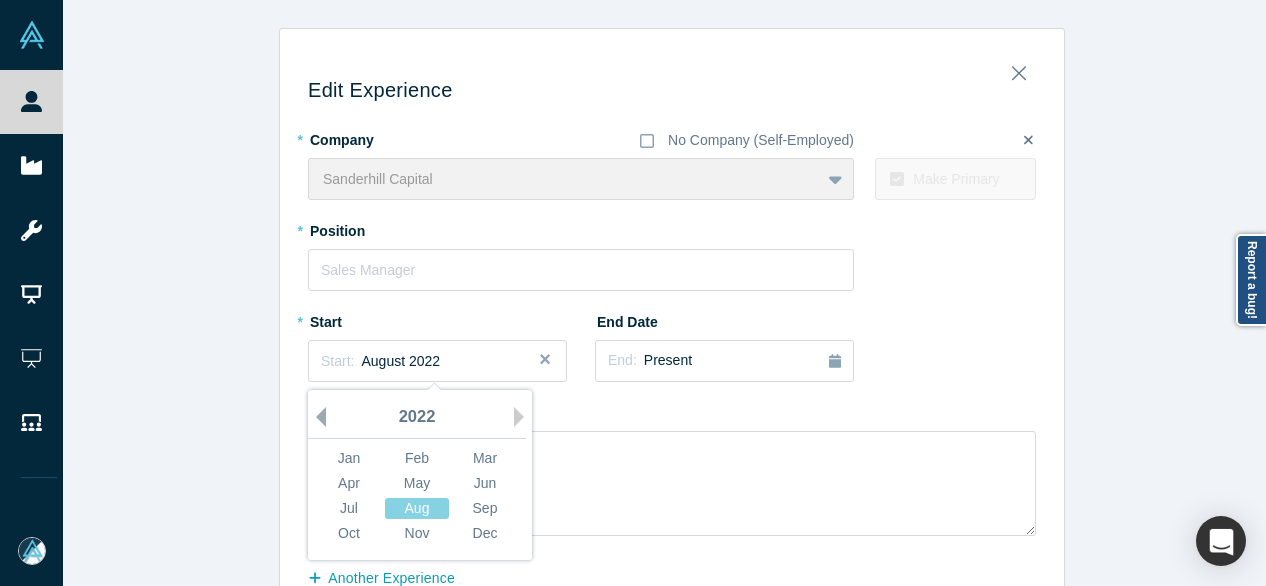 click on "Previous Year" at bounding box center [316, 417] 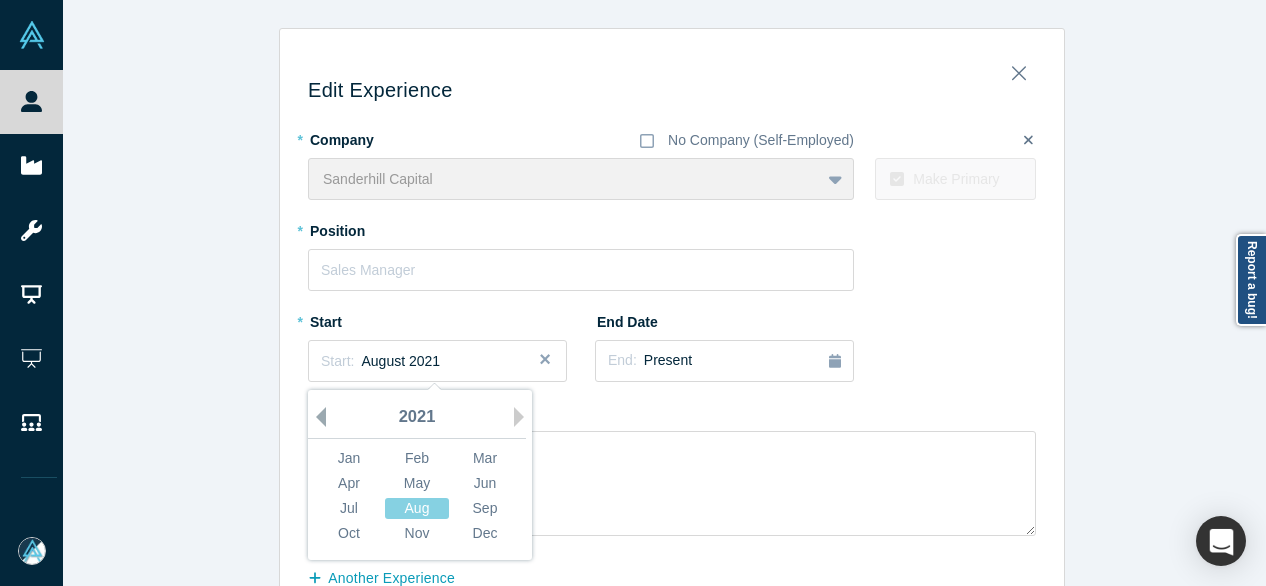 click on "Previous Year" at bounding box center (316, 417) 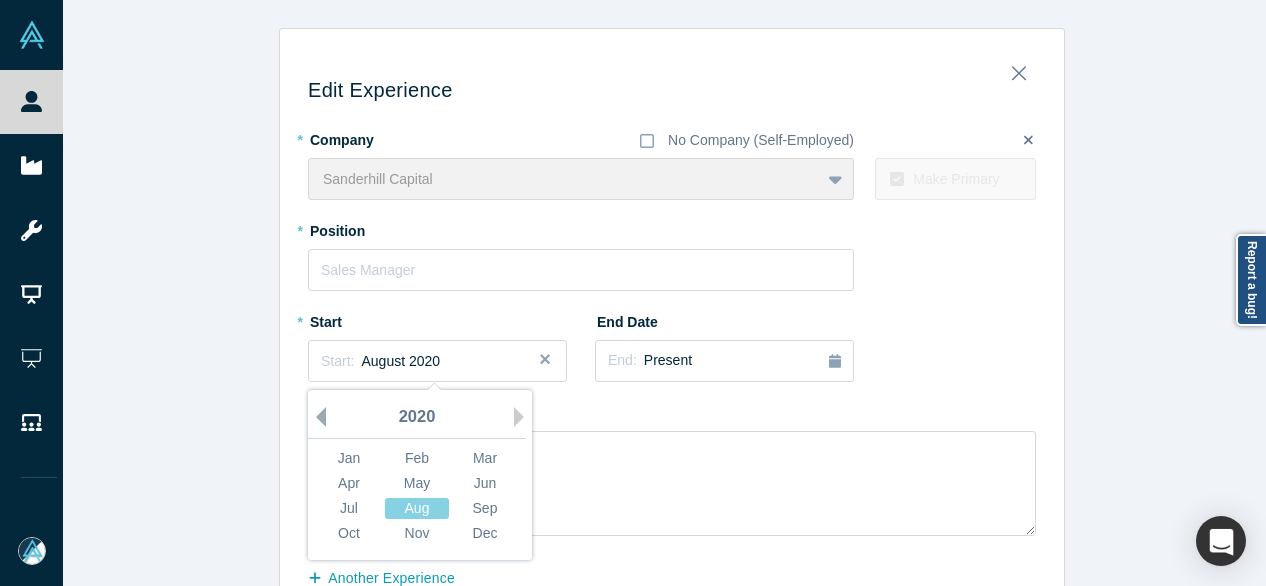 click on "Previous Year" at bounding box center (316, 417) 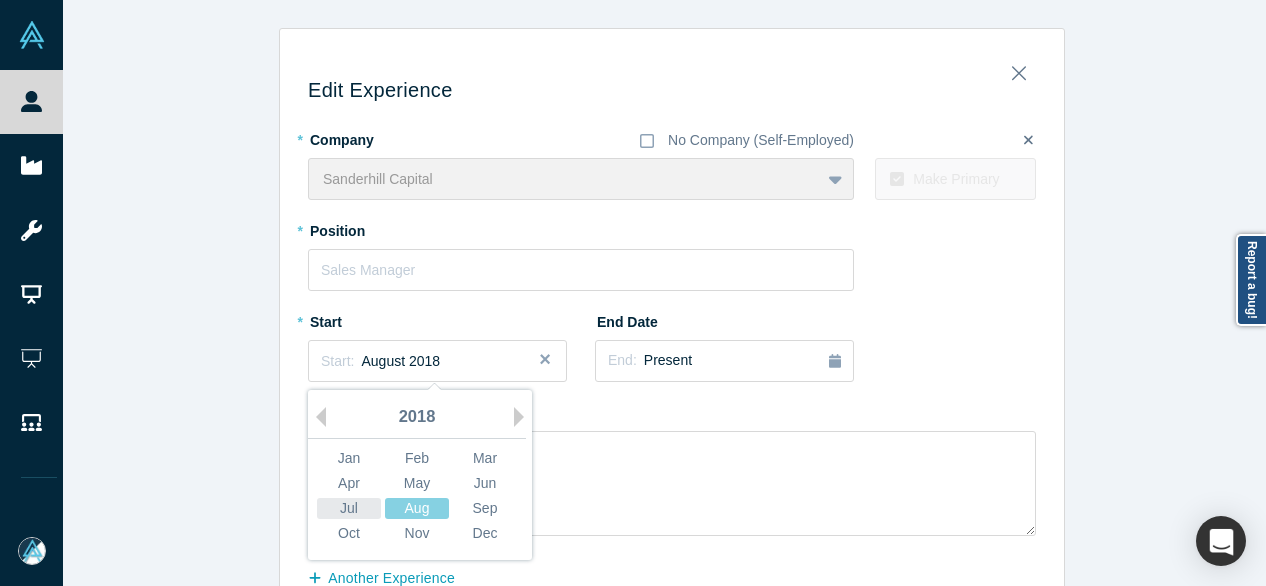 click on "Jul" at bounding box center [349, 508] 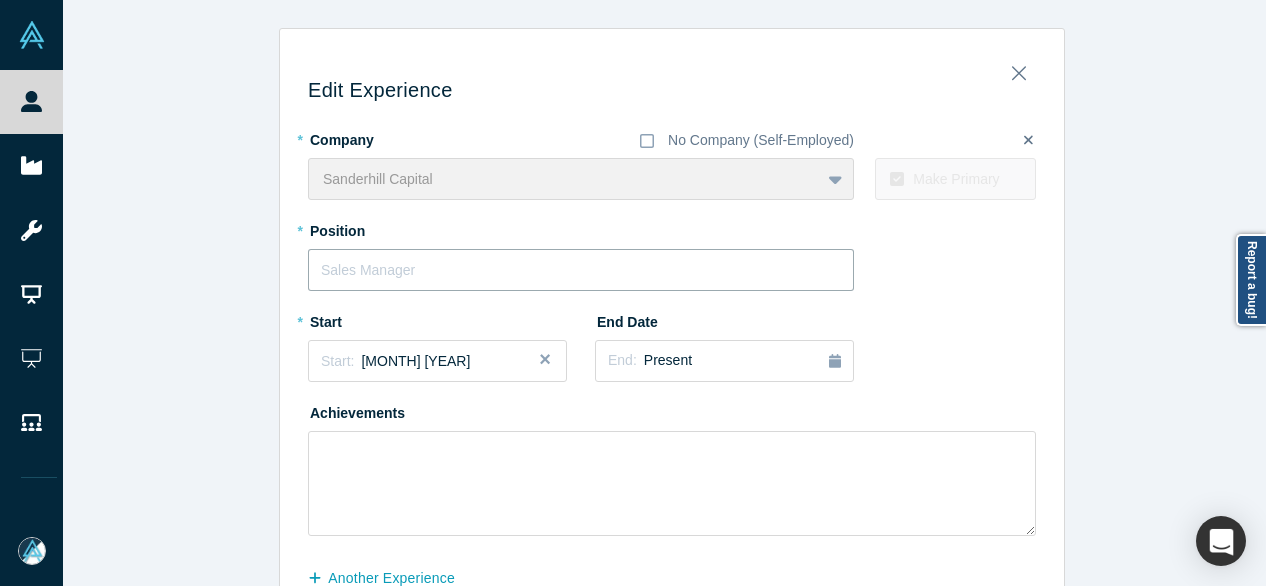 click at bounding box center [581, 270] 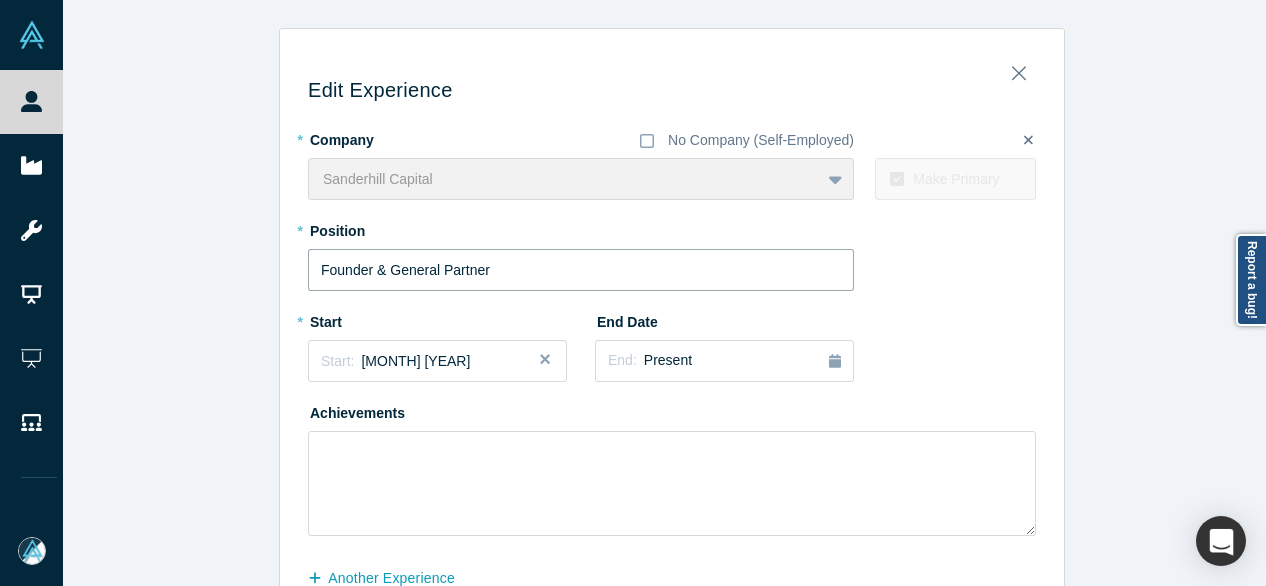type on "Founder & General Partner" 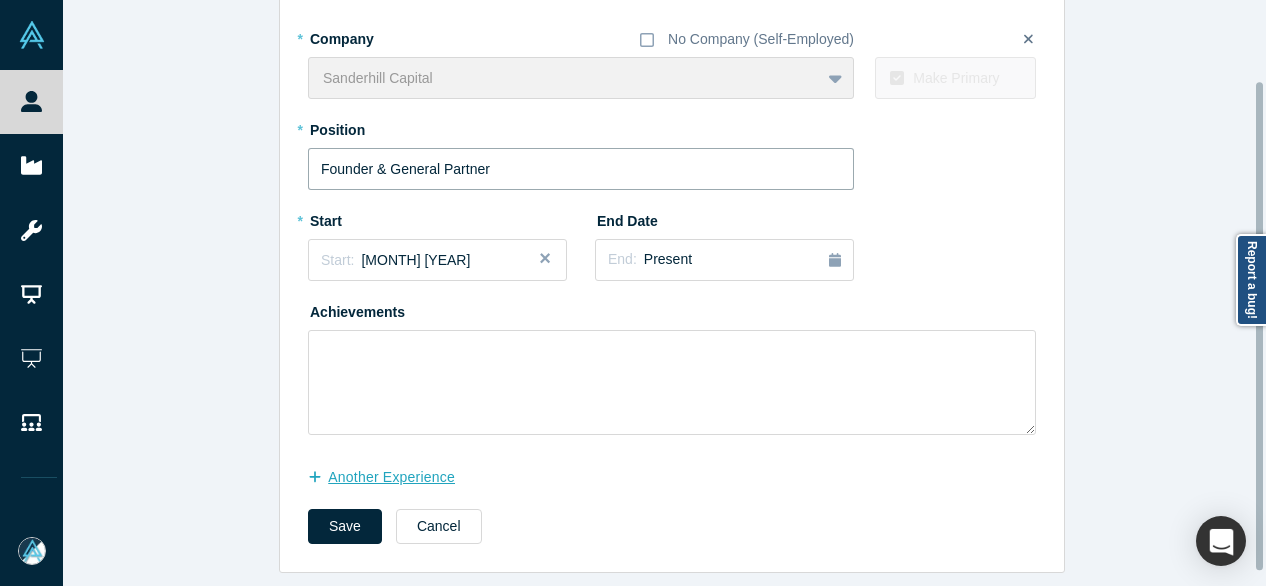 scroll, scrollTop: 114, scrollLeft: 0, axis: vertical 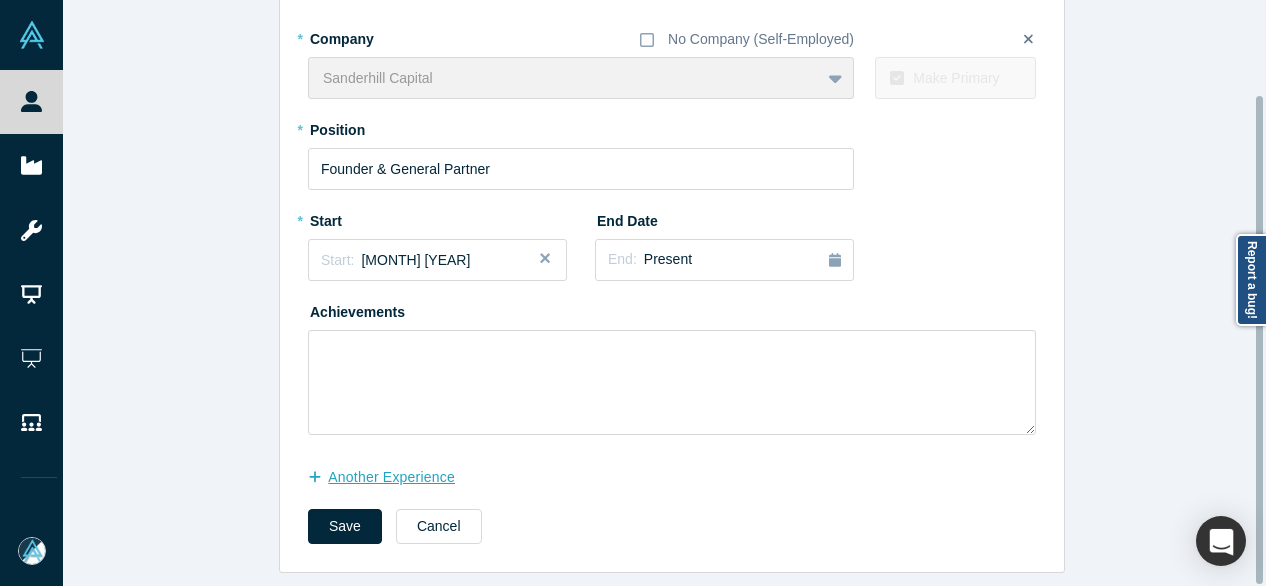 click on "another Experience" at bounding box center (392, 477) 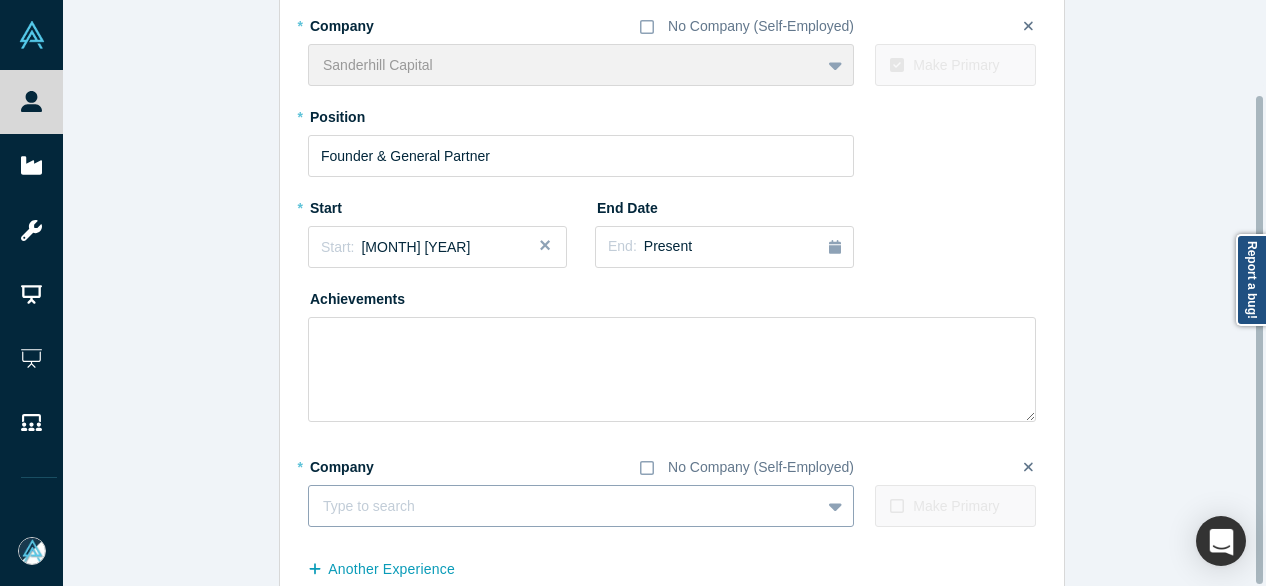 click at bounding box center [564, 506] 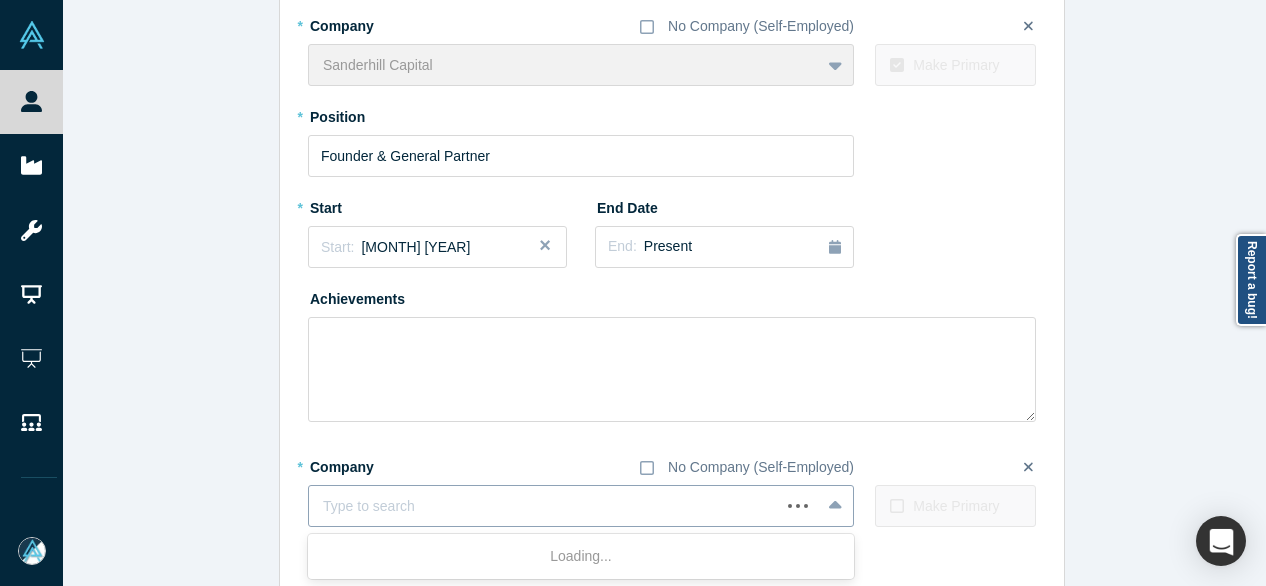 paste on "Chairman, Board of Directors Chairman, Board of Directors shiftkey" 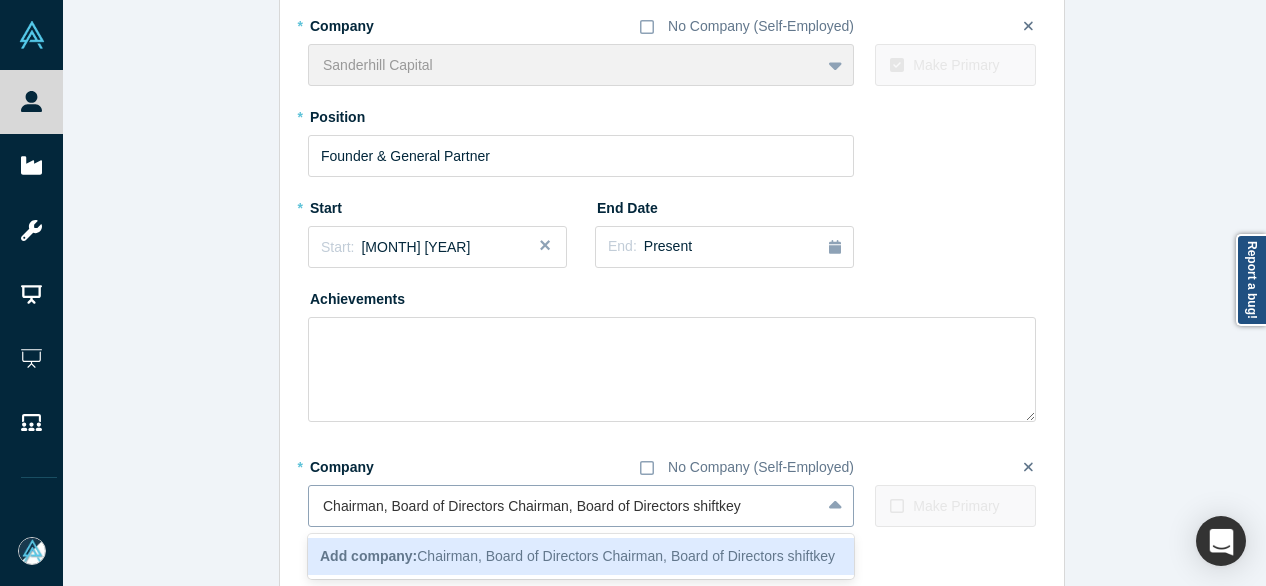 drag, startPoint x: 678, startPoint y: 505, endPoint x: 305, endPoint y: 505, distance: 373 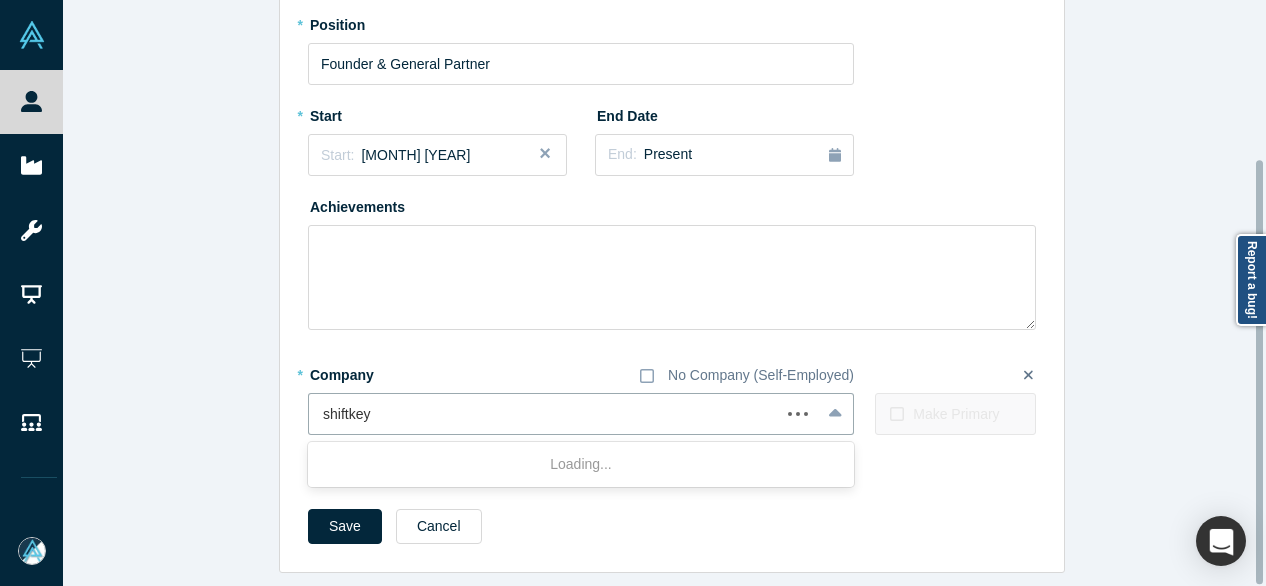 scroll, scrollTop: 219, scrollLeft: 0, axis: vertical 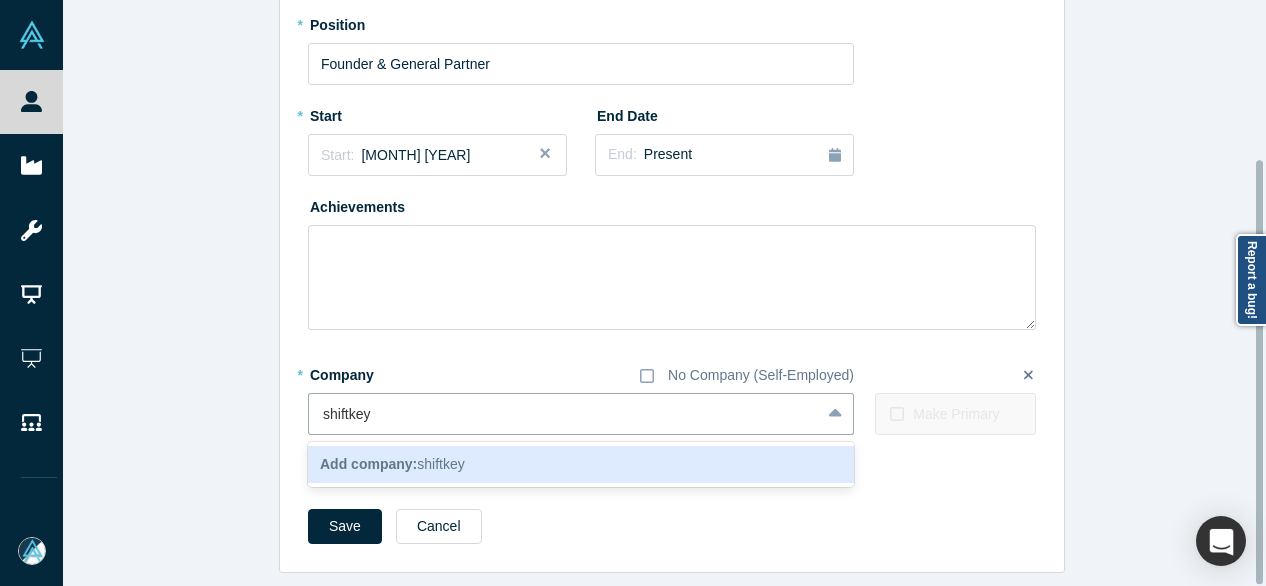 click on "Add company:  shiftkey" at bounding box center [392, 464] 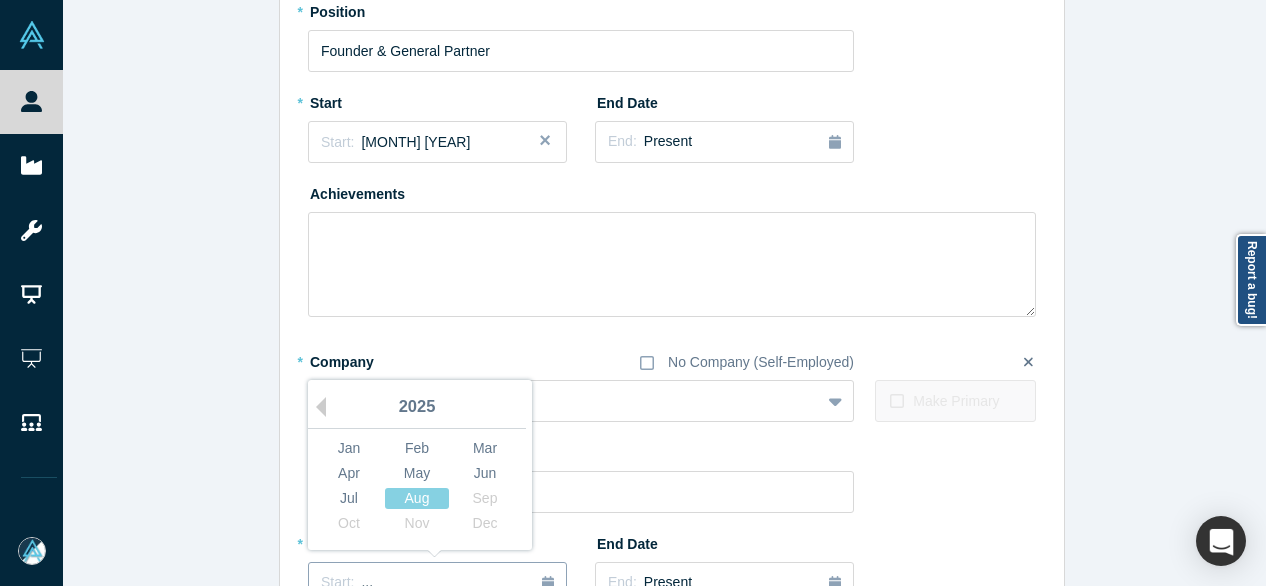 click on "Start: ..." at bounding box center [437, 583] 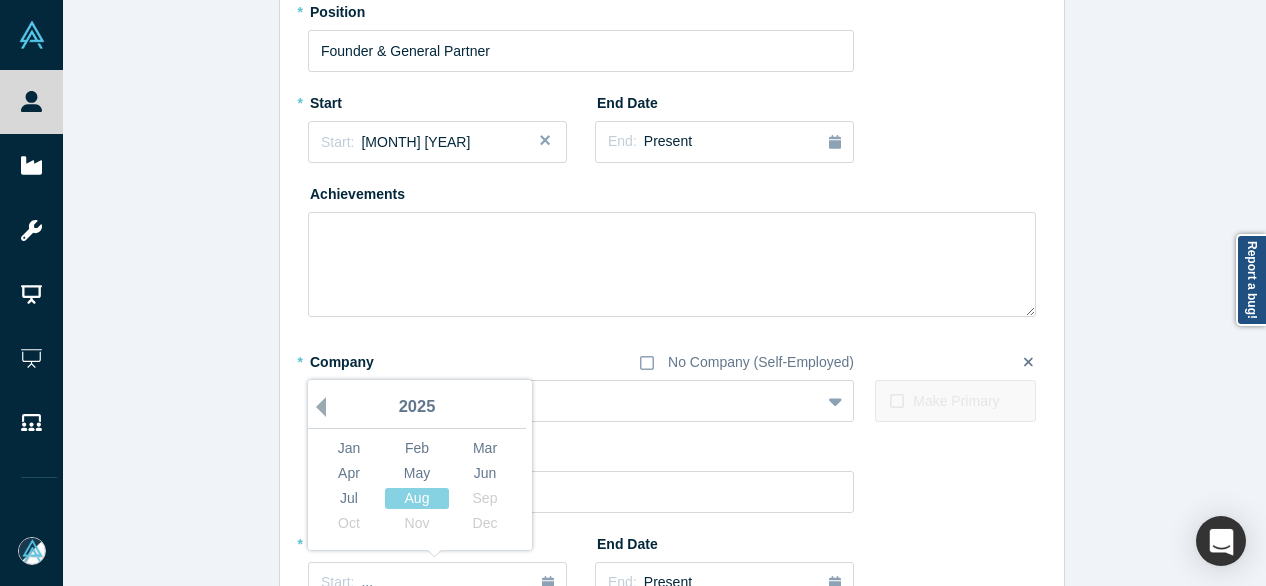 click on "Previous Year" at bounding box center (316, 407) 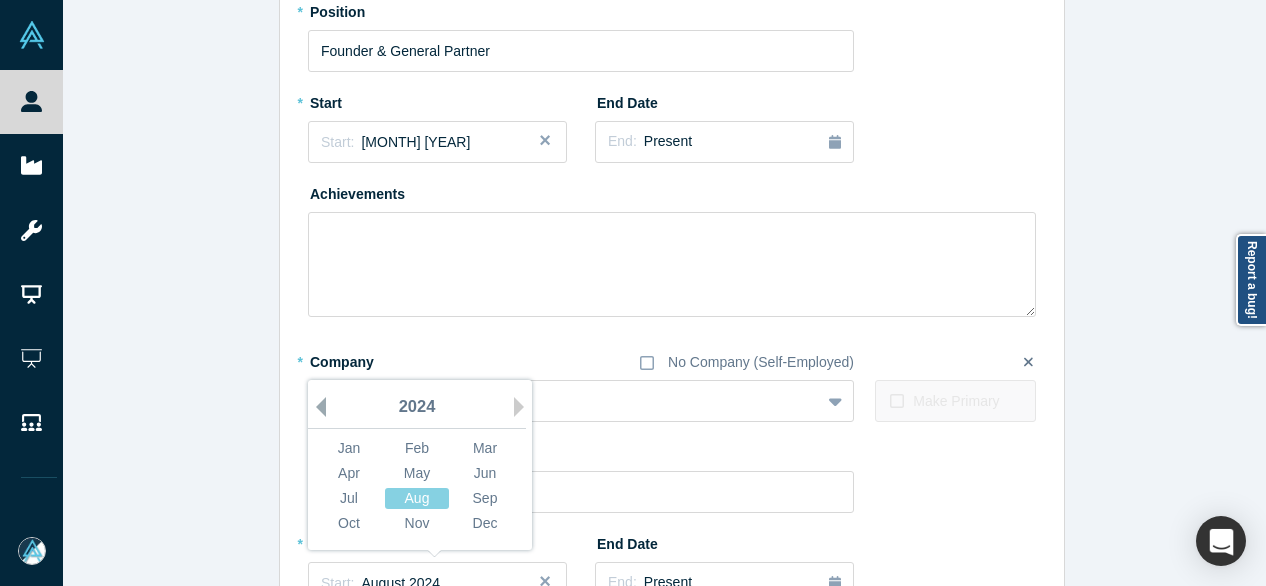 click on "Previous Year" at bounding box center [316, 407] 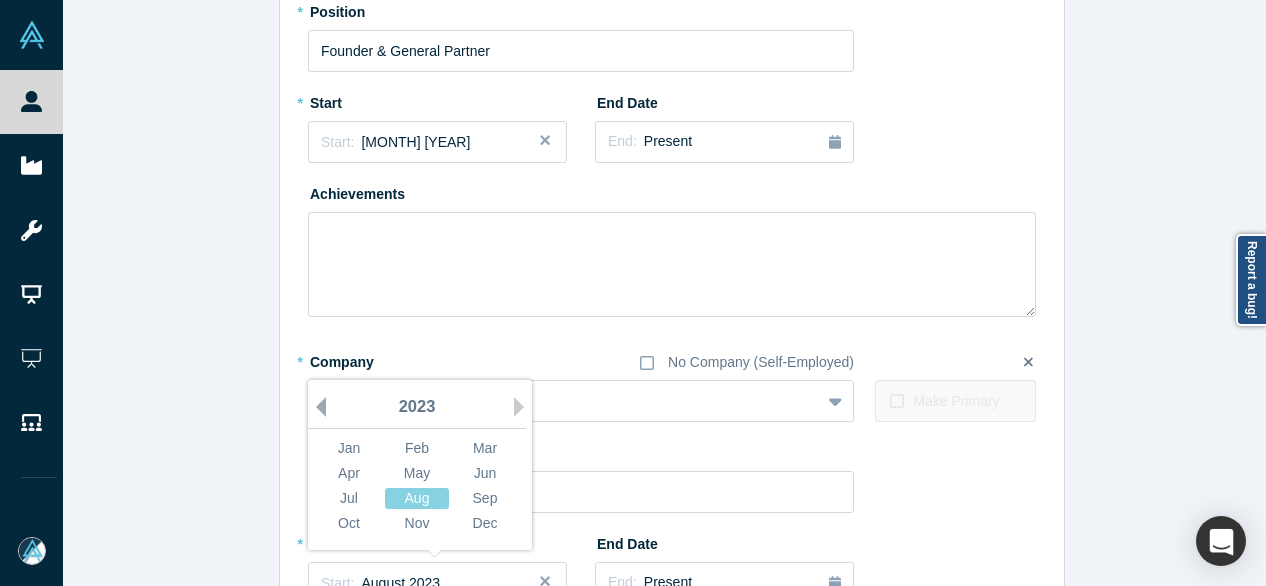 click on "Previous Year" at bounding box center (316, 407) 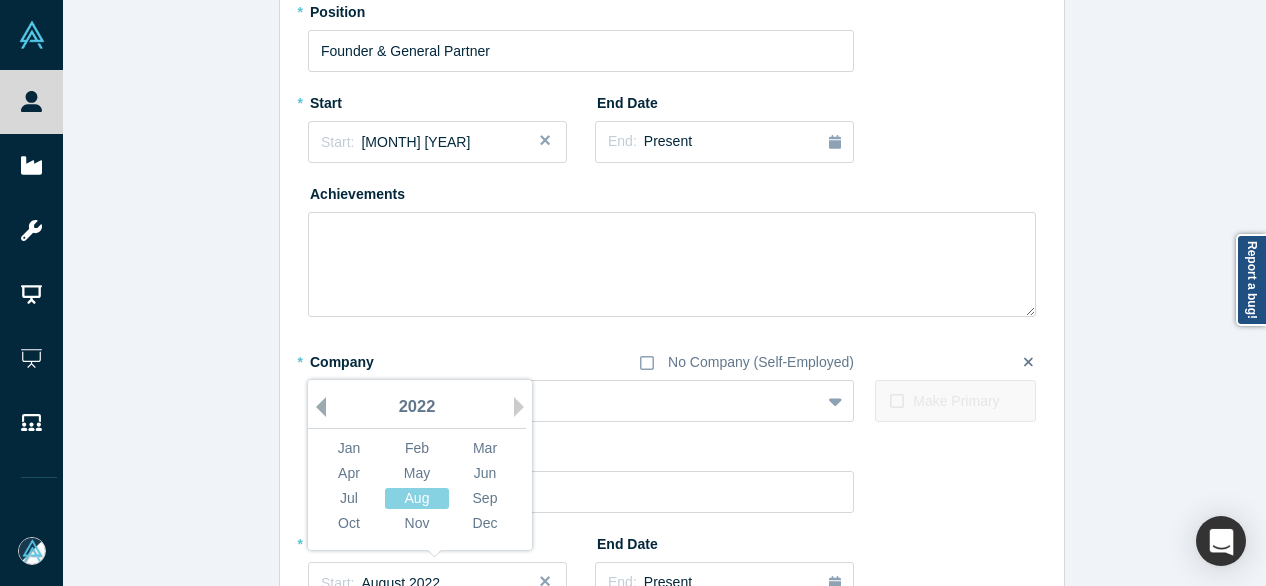 click on "Previous Year" at bounding box center (316, 407) 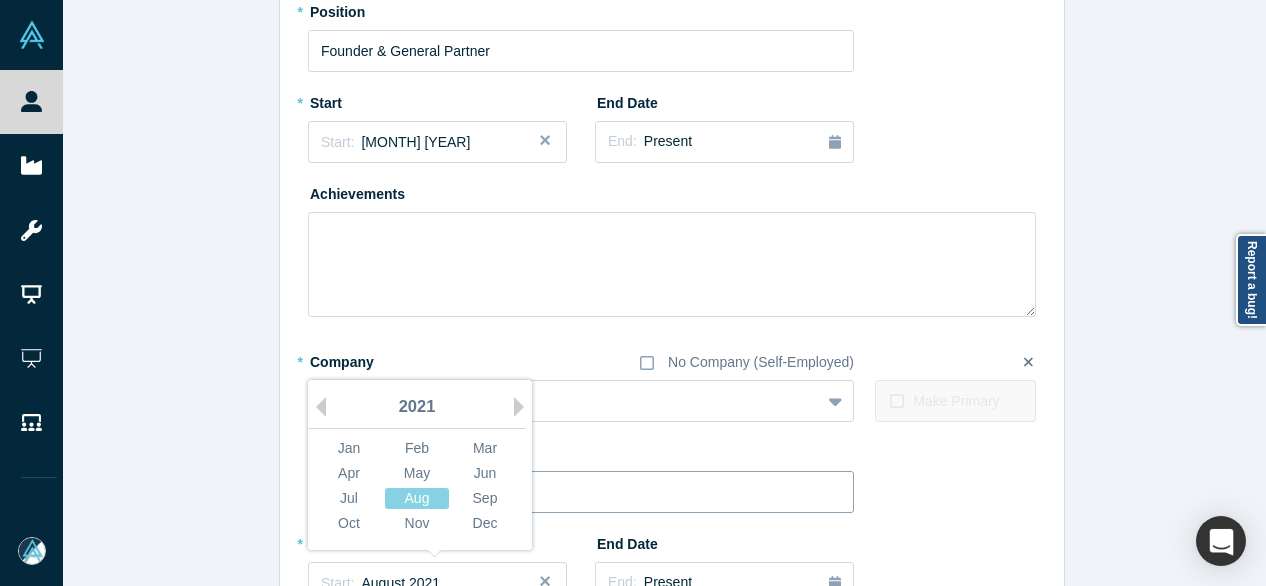 click on "Apr" at bounding box center (349, 473) 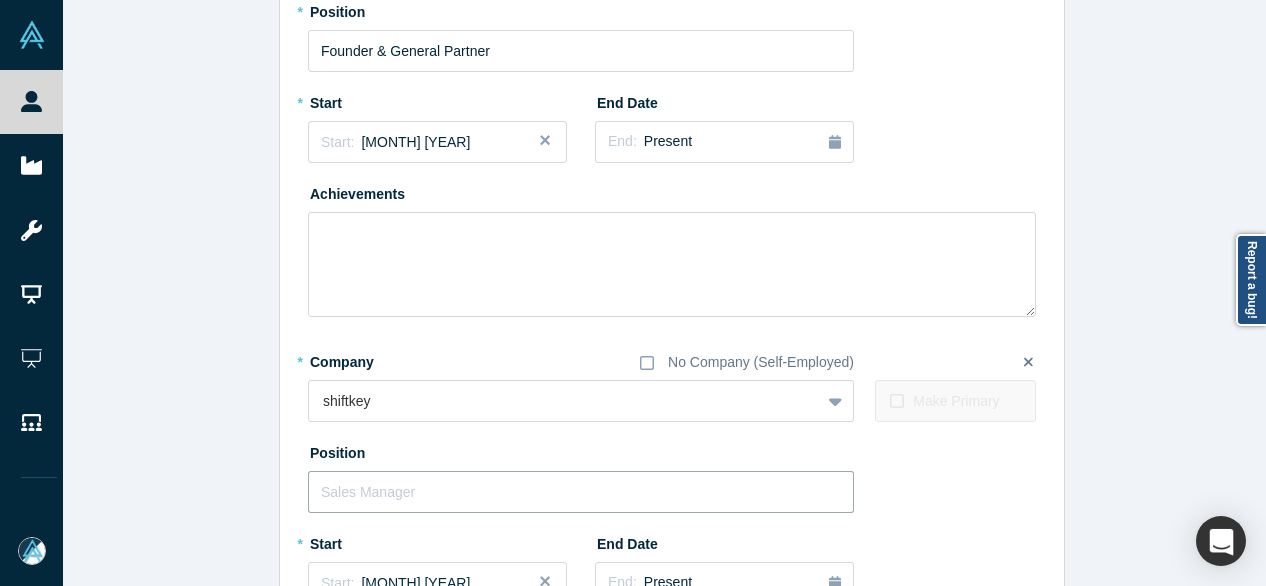 click at bounding box center [581, 492] 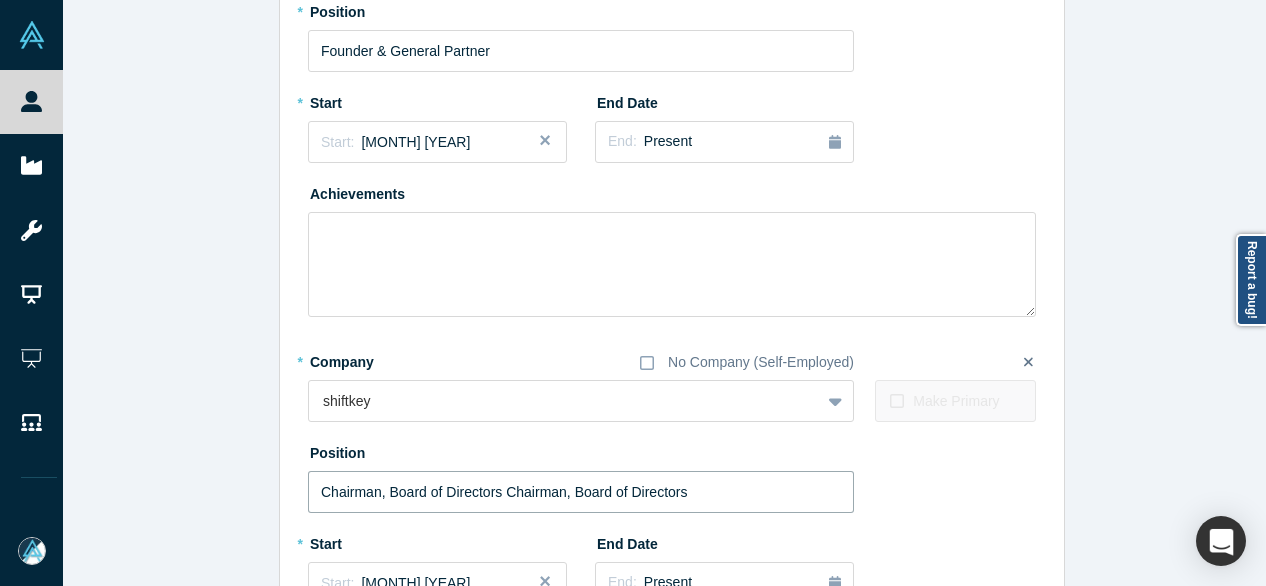 drag, startPoint x: 493, startPoint y: 491, endPoint x: 744, endPoint y: 495, distance: 251.03188 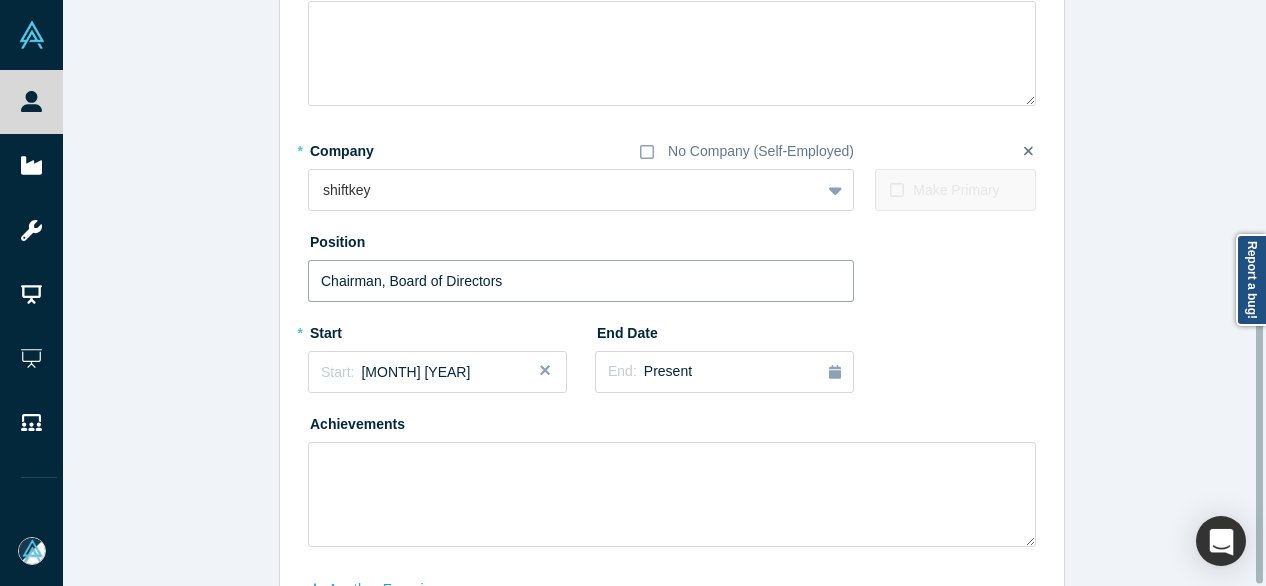 scroll, scrollTop: 555, scrollLeft: 0, axis: vertical 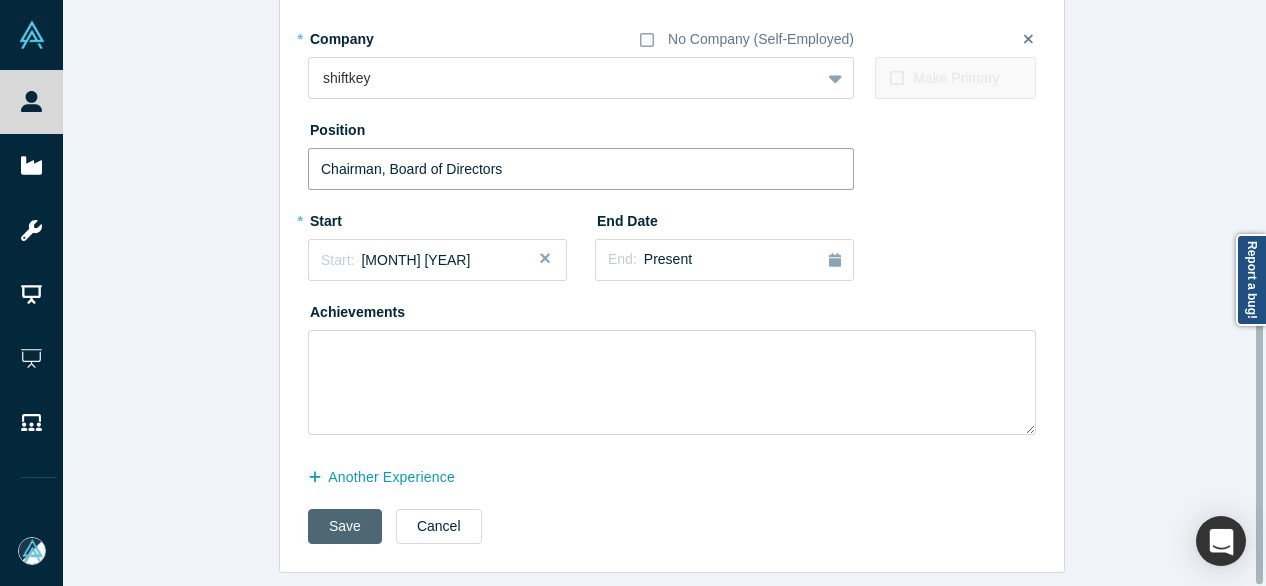 type on "Chairman, Board of Directors" 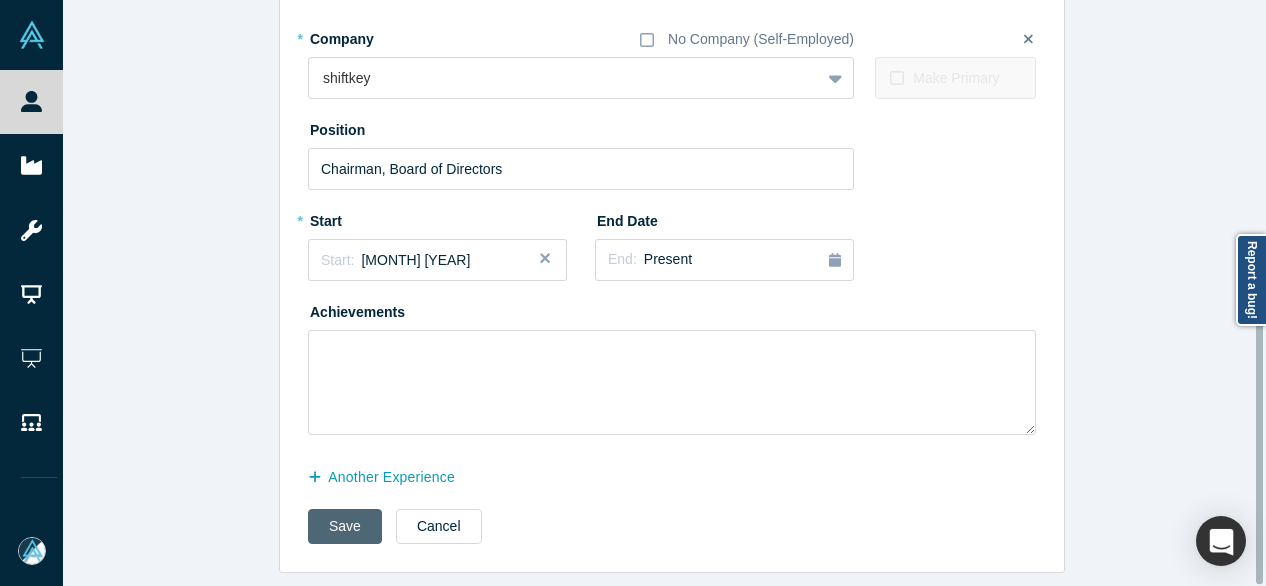 click on "Save" at bounding box center (345, 526) 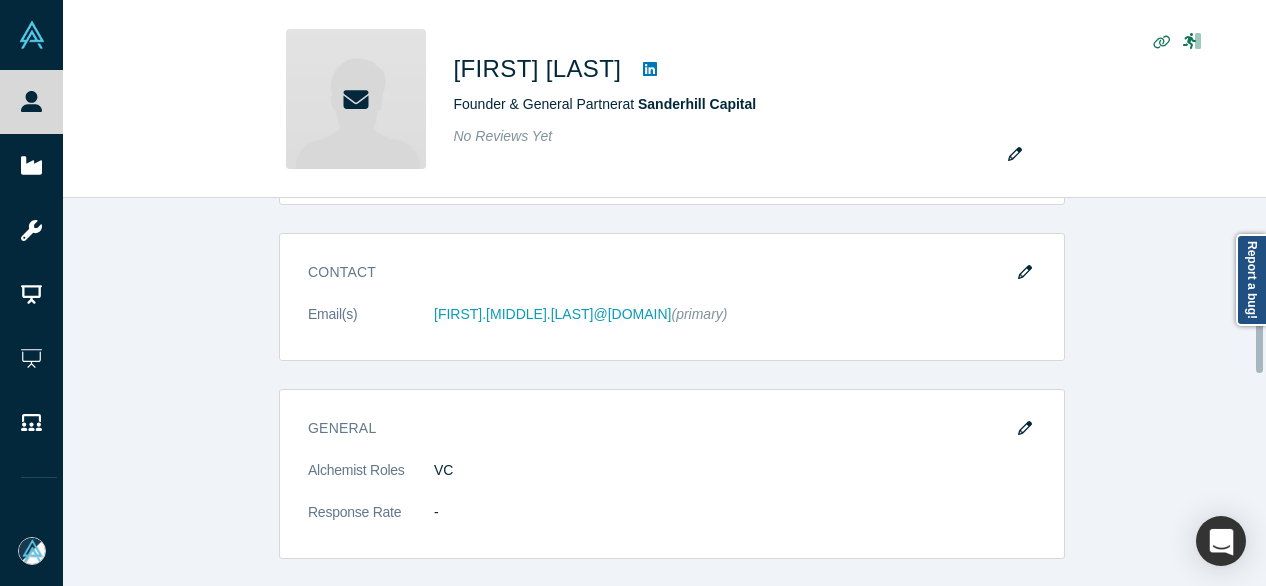 scroll, scrollTop: 600, scrollLeft: 0, axis: vertical 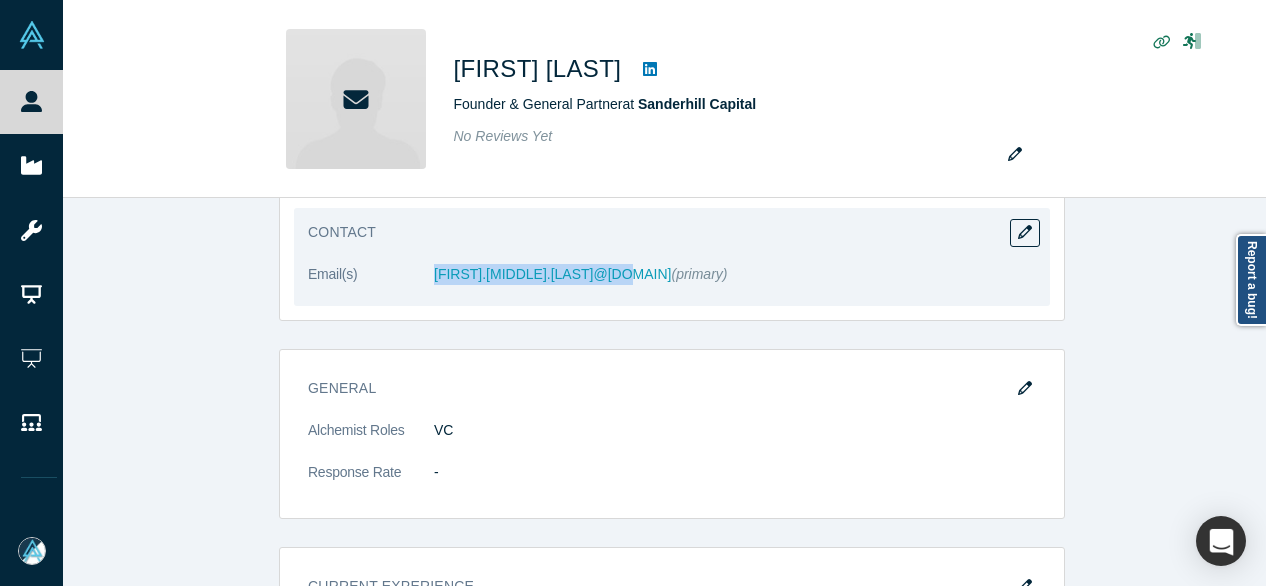 drag, startPoint x: 470, startPoint y: 285, endPoint x: 596, endPoint y: 283, distance: 126.01587 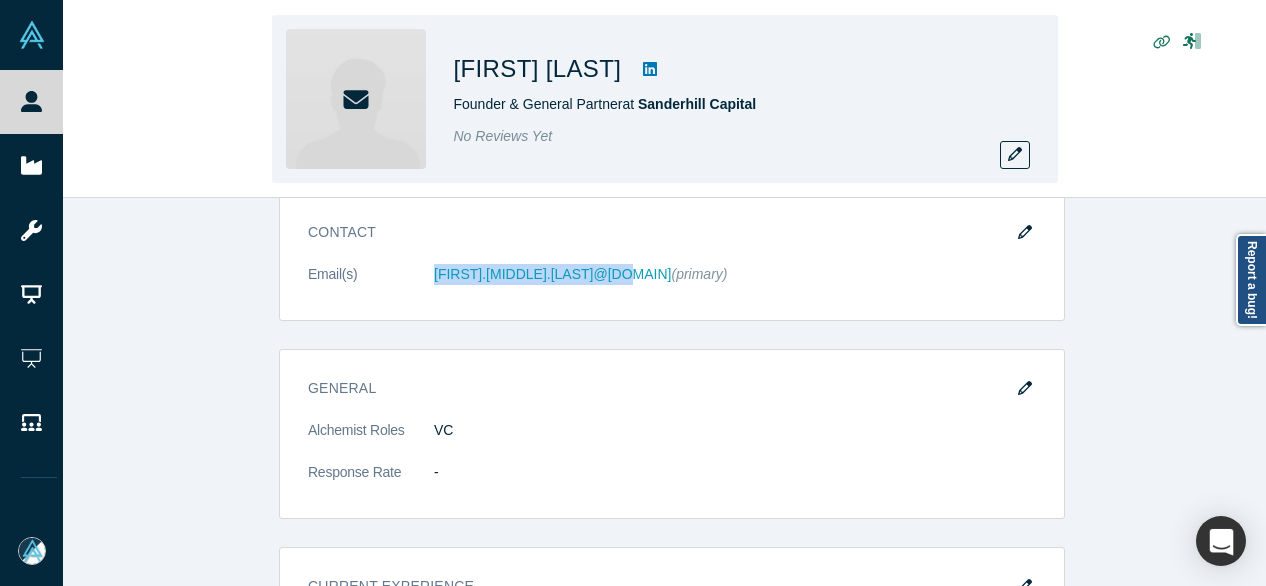 copy on "peter.cj.harrison@gmail.com" 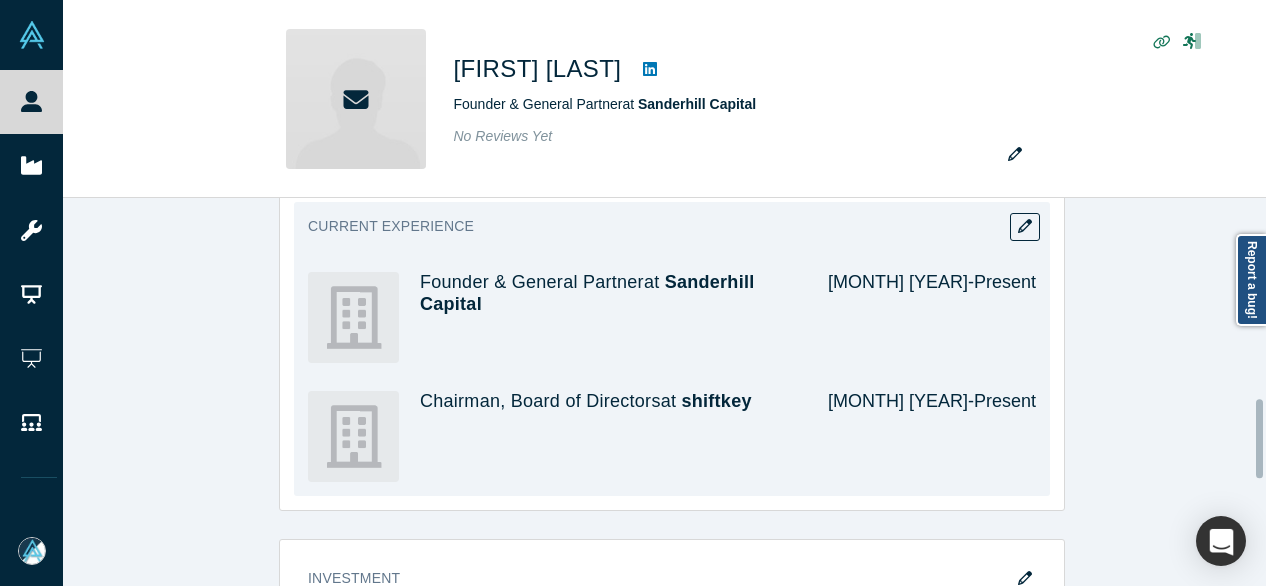 scroll, scrollTop: 900, scrollLeft: 0, axis: vertical 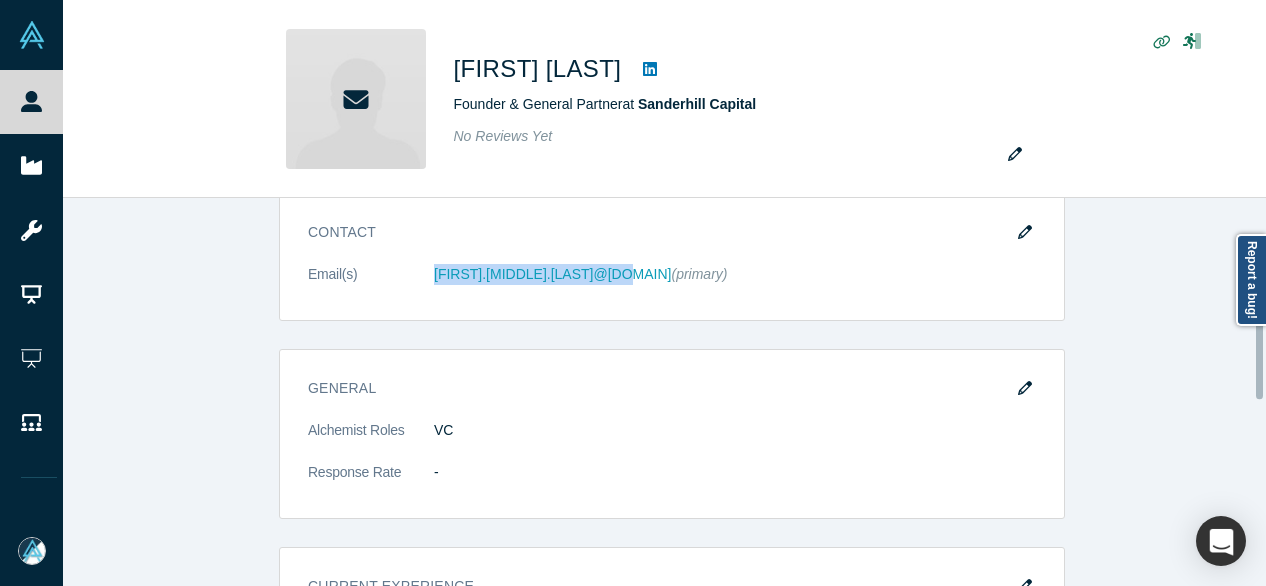 drag, startPoint x: 1016, startPoint y: 235, endPoint x: 992, endPoint y: 239, distance: 24.33105 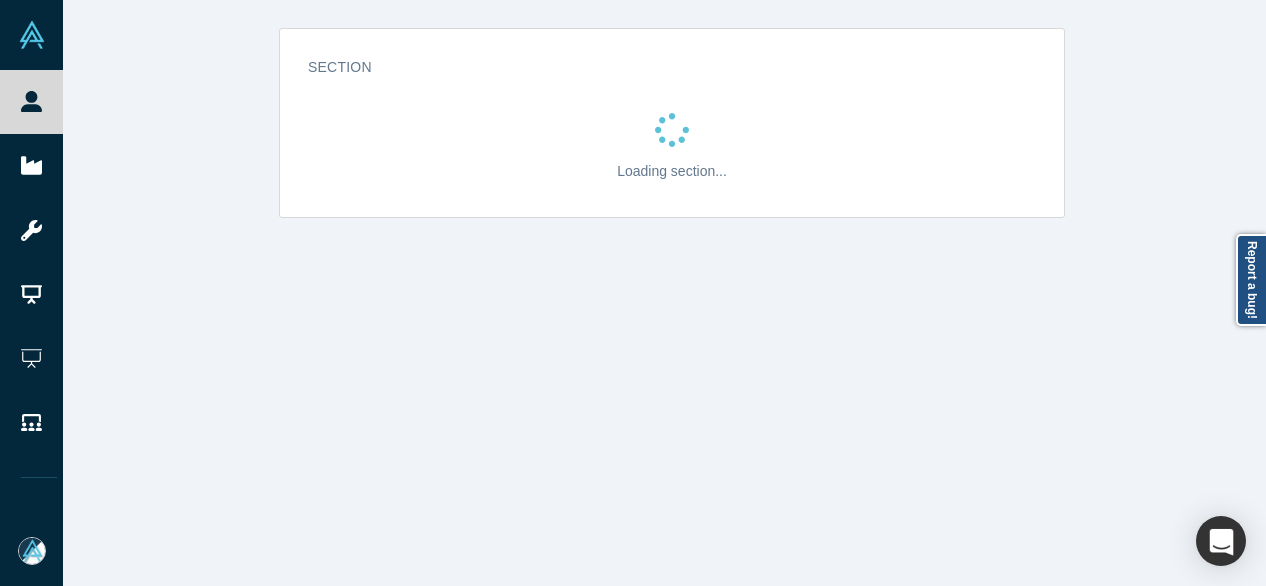 scroll, scrollTop: 0, scrollLeft: 0, axis: both 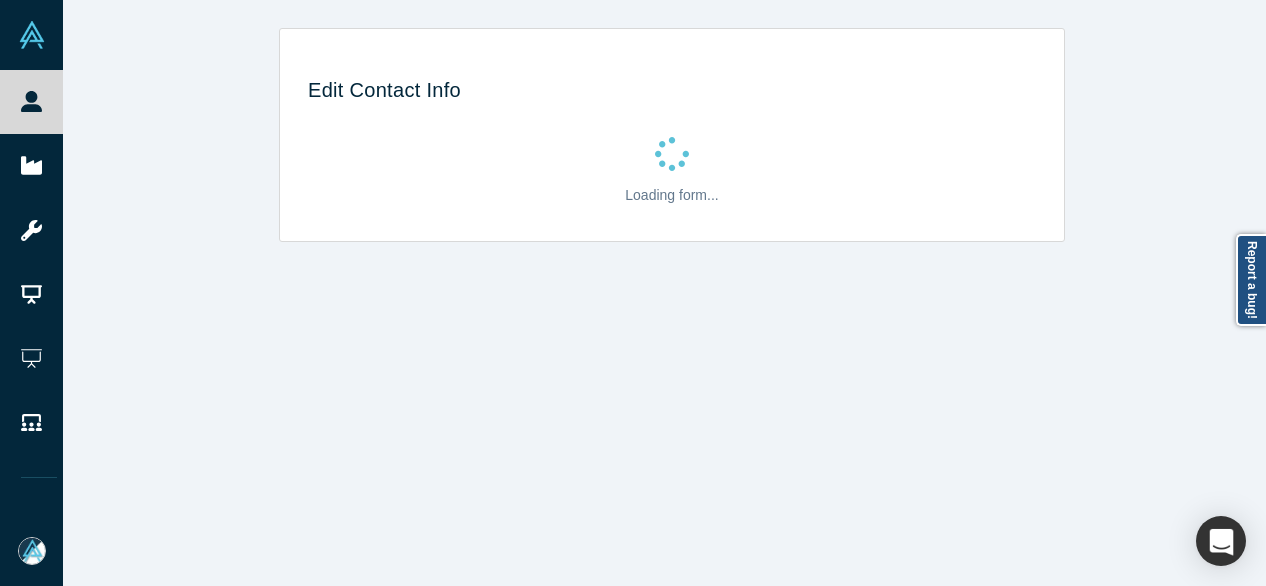 select on "US" 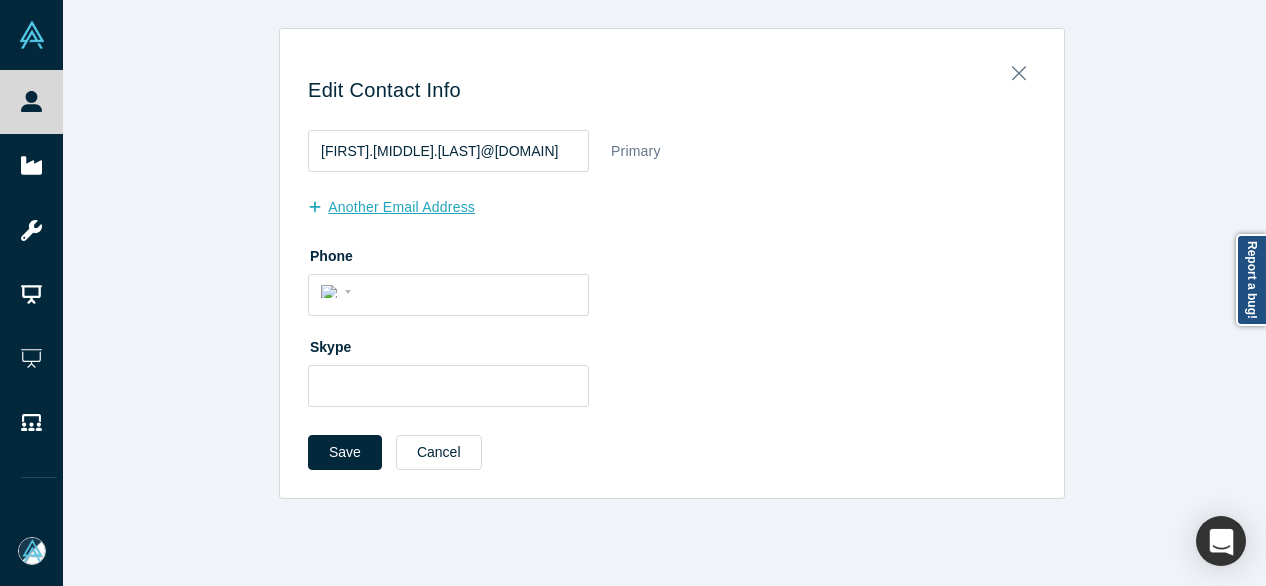 click on "another Email Address" at bounding box center [402, 207] 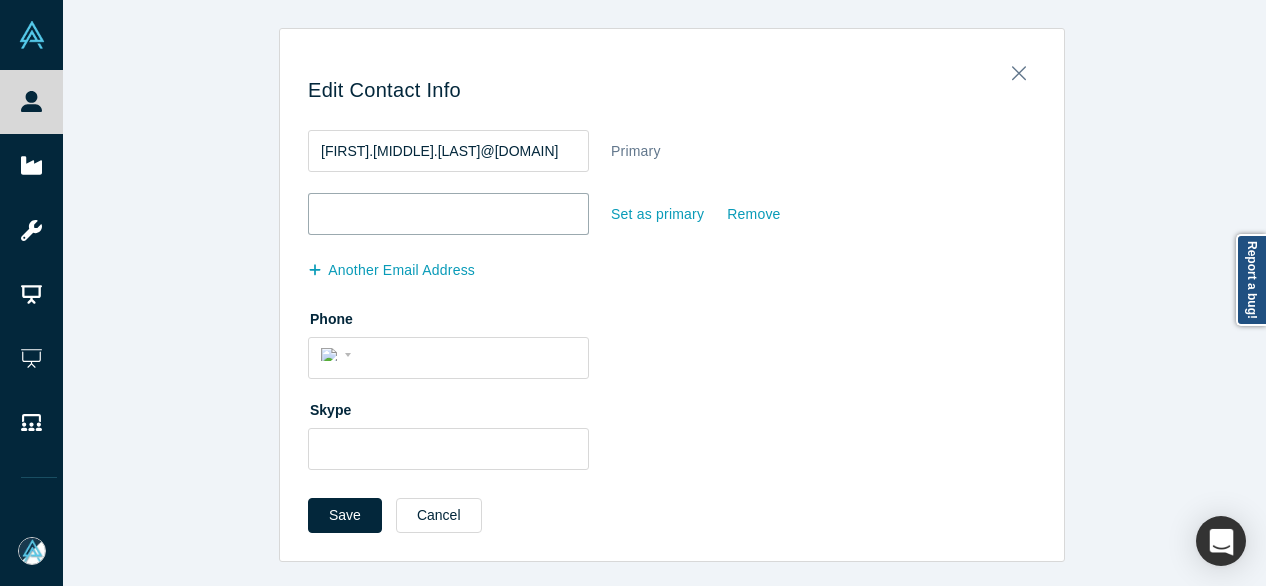 click at bounding box center (448, 214) 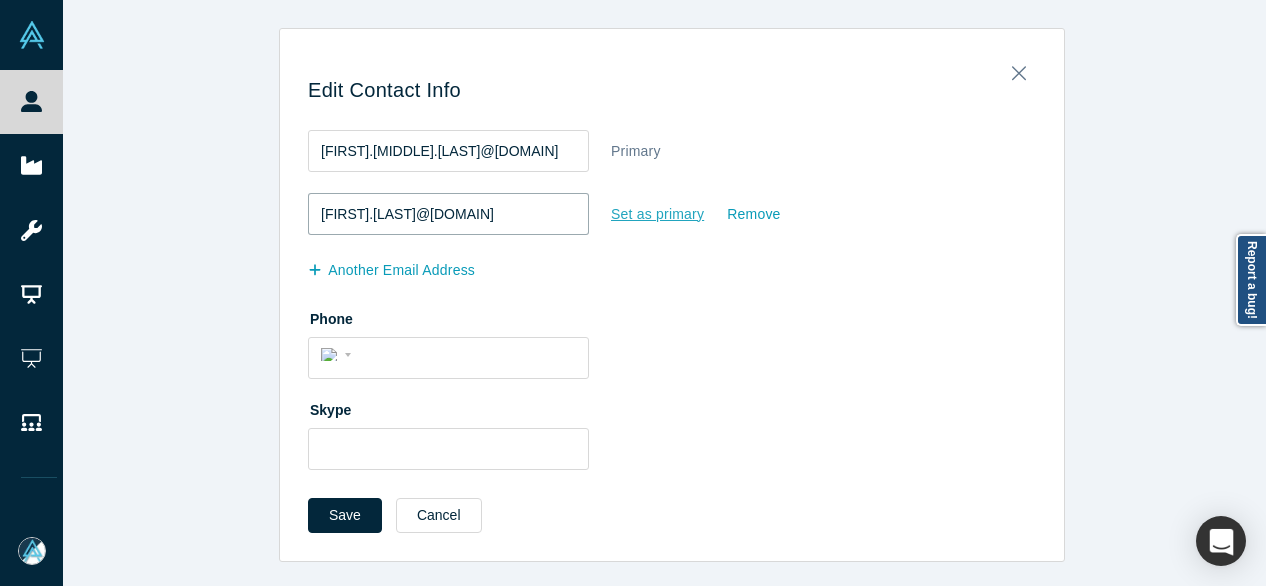 type on "peter.harrison@shiftkey.com" 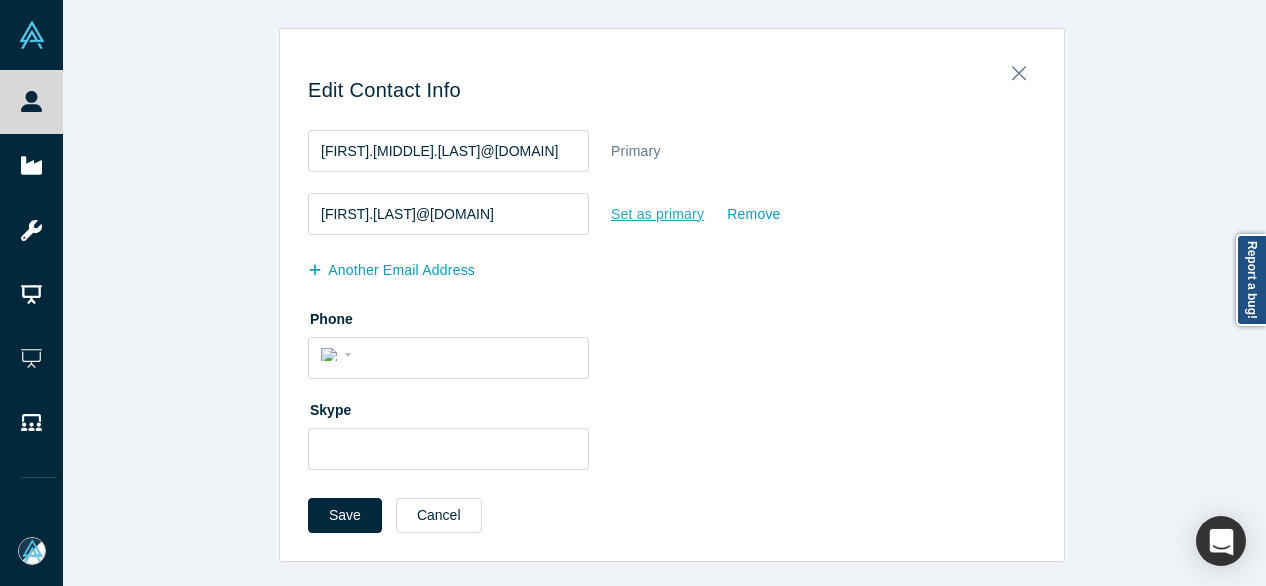 drag, startPoint x: 650, startPoint y: 216, endPoint x: 632, endPoint y: 227, distance: 21.095022 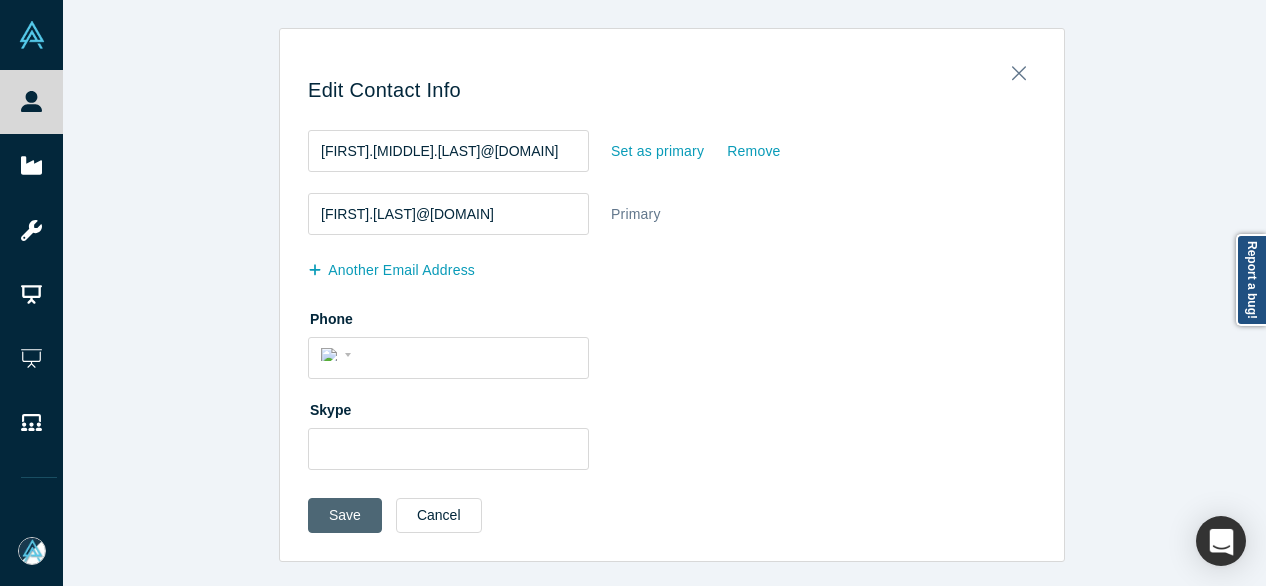 click on "Save" at bounding box center (345, 515) 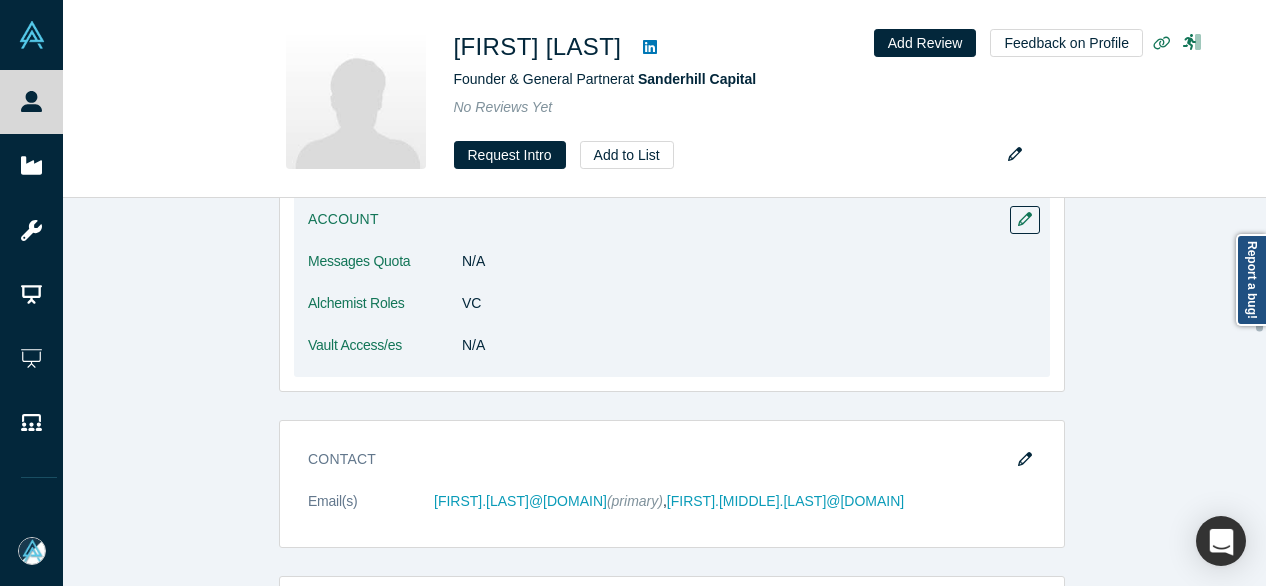 scroll, scrollTop: 200, scrollLeft: 0, axis: vertical 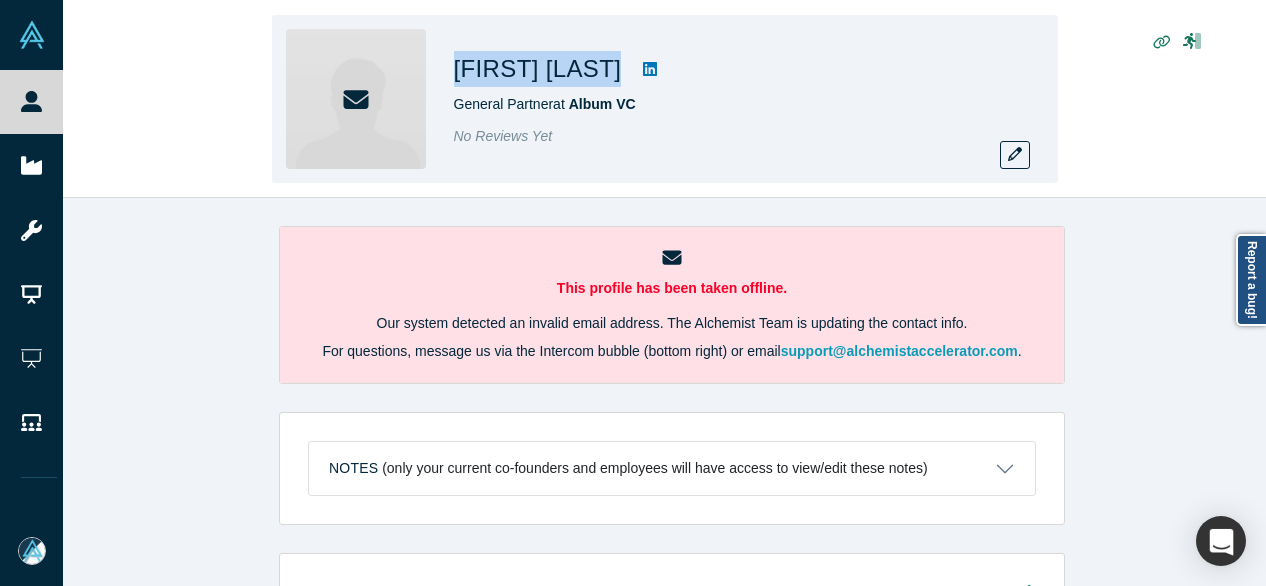 drag, startPoint x: 455, startPoint y: 73, endPoint x: 645, endPoint y: 81, distance: 190.16835 